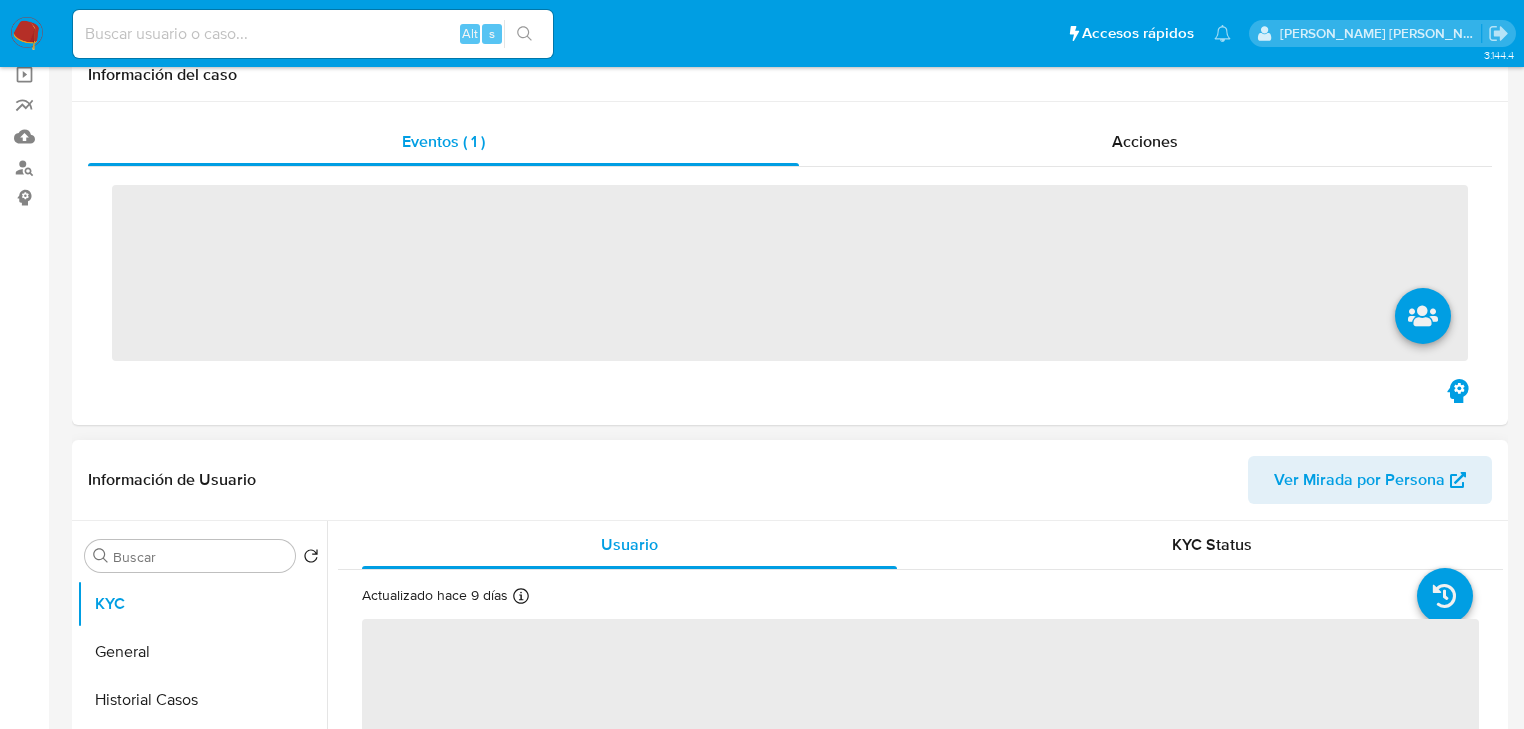 scroll, scrollTop: 240, scrollLeft: 0, axis: vertical 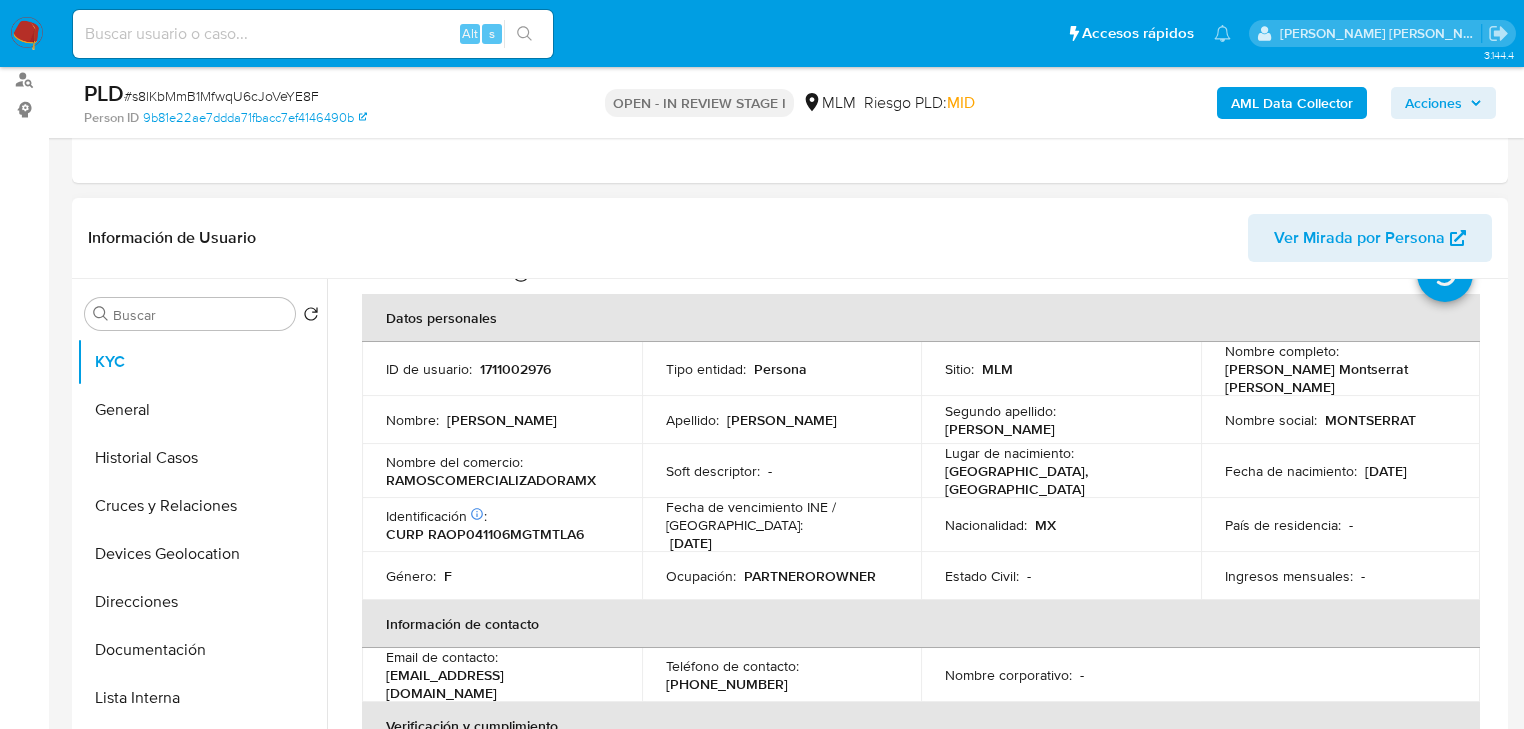 select on "10" 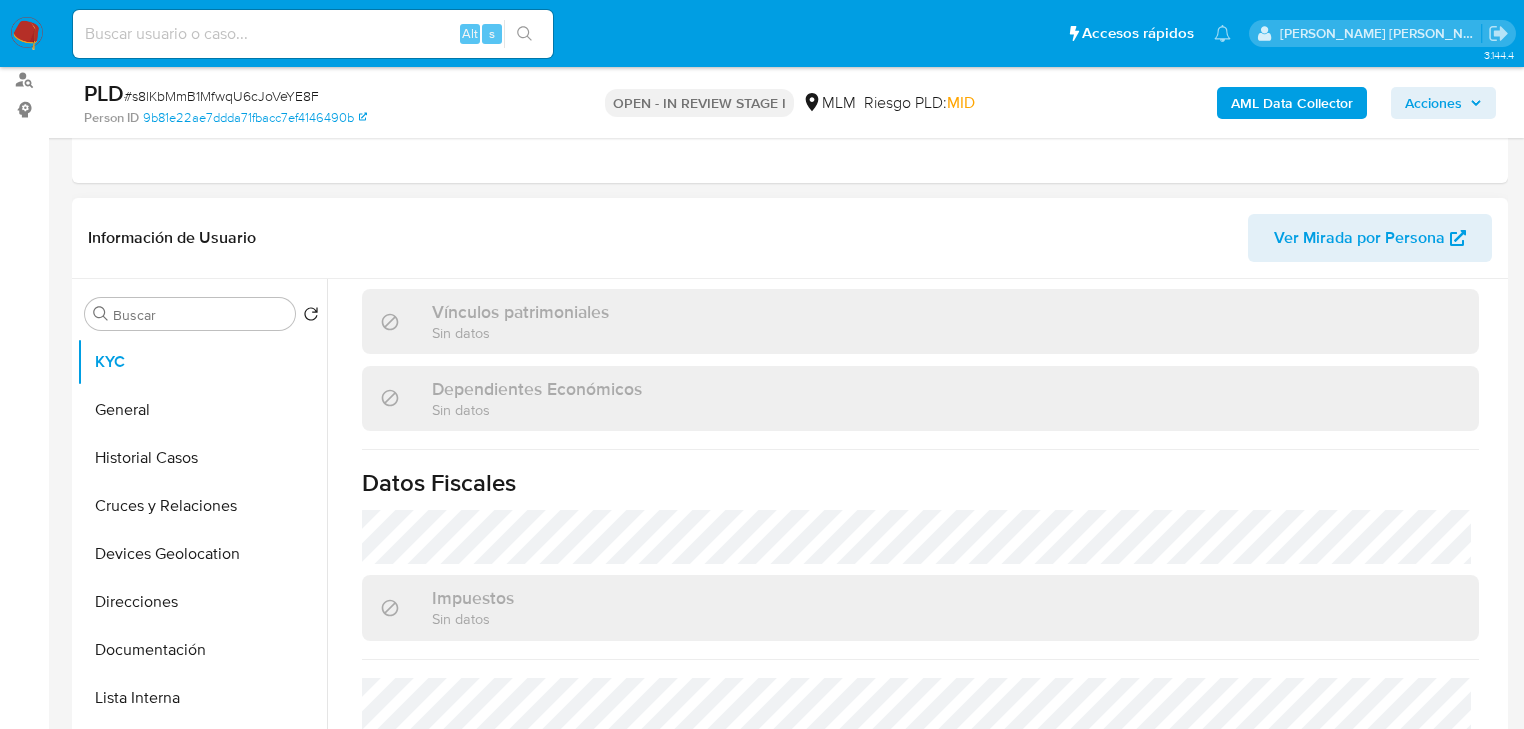 scroll, scrollTop: 1243, scrollLeft: 0, axis: vertical 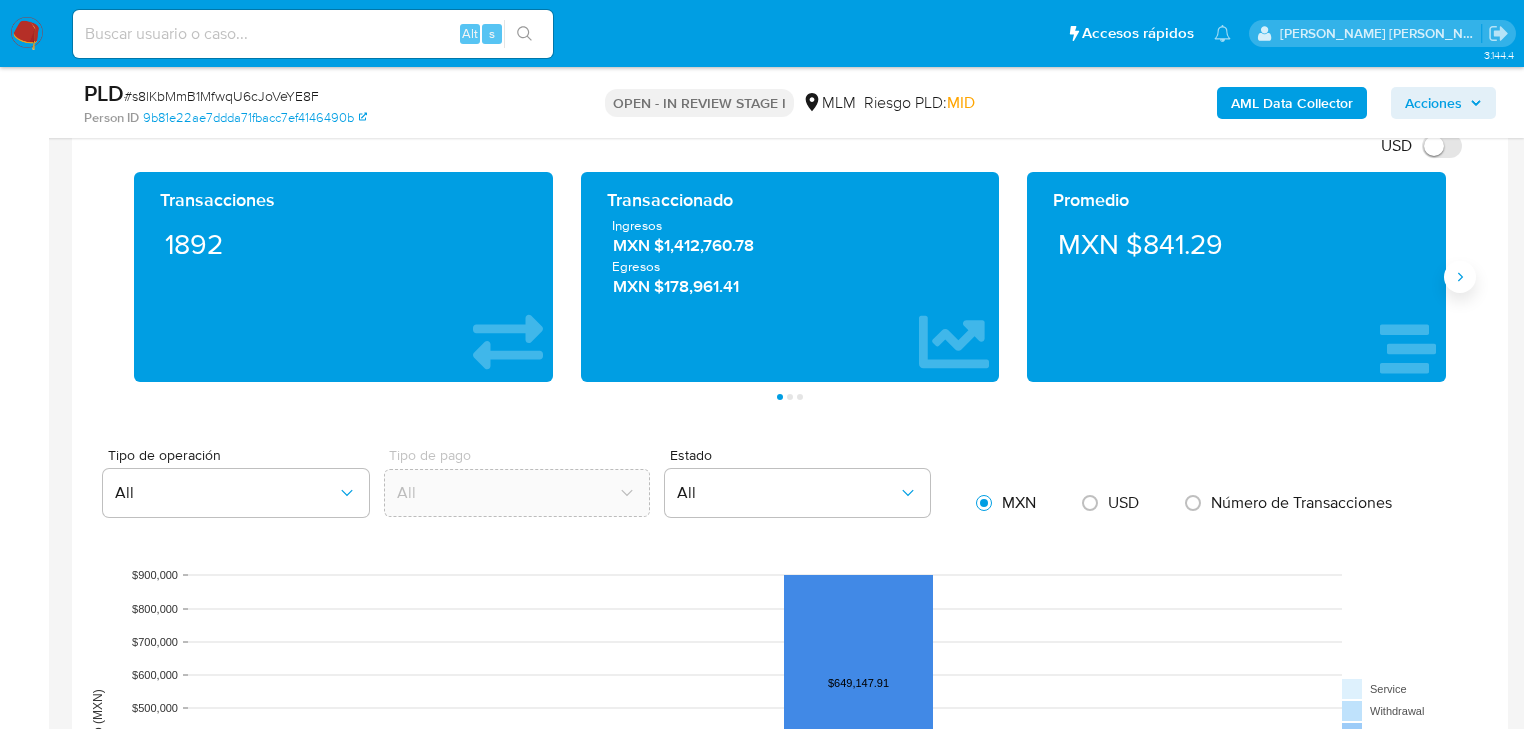 click 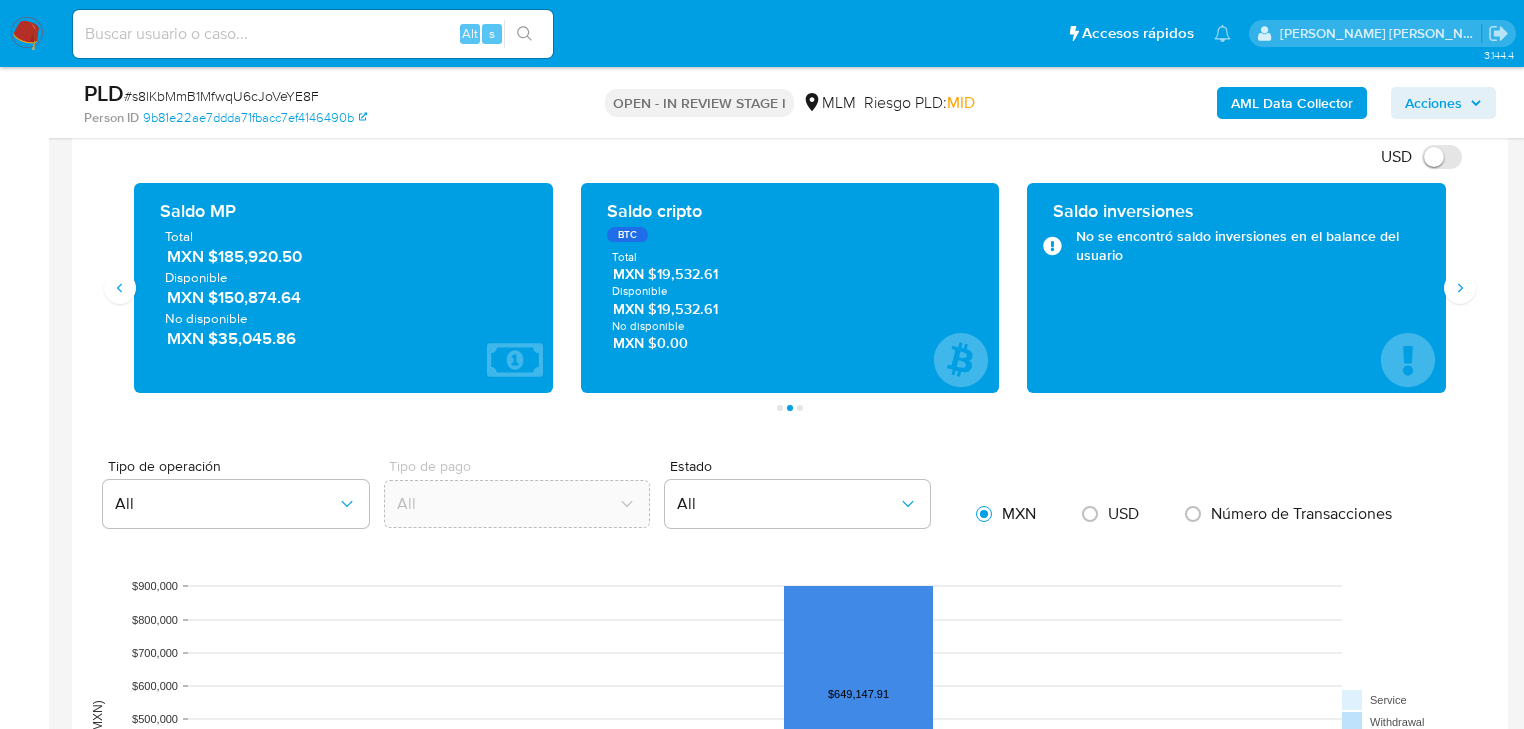scroll, scrollTop: 1360, scrollLeft: 0, axis: vertical 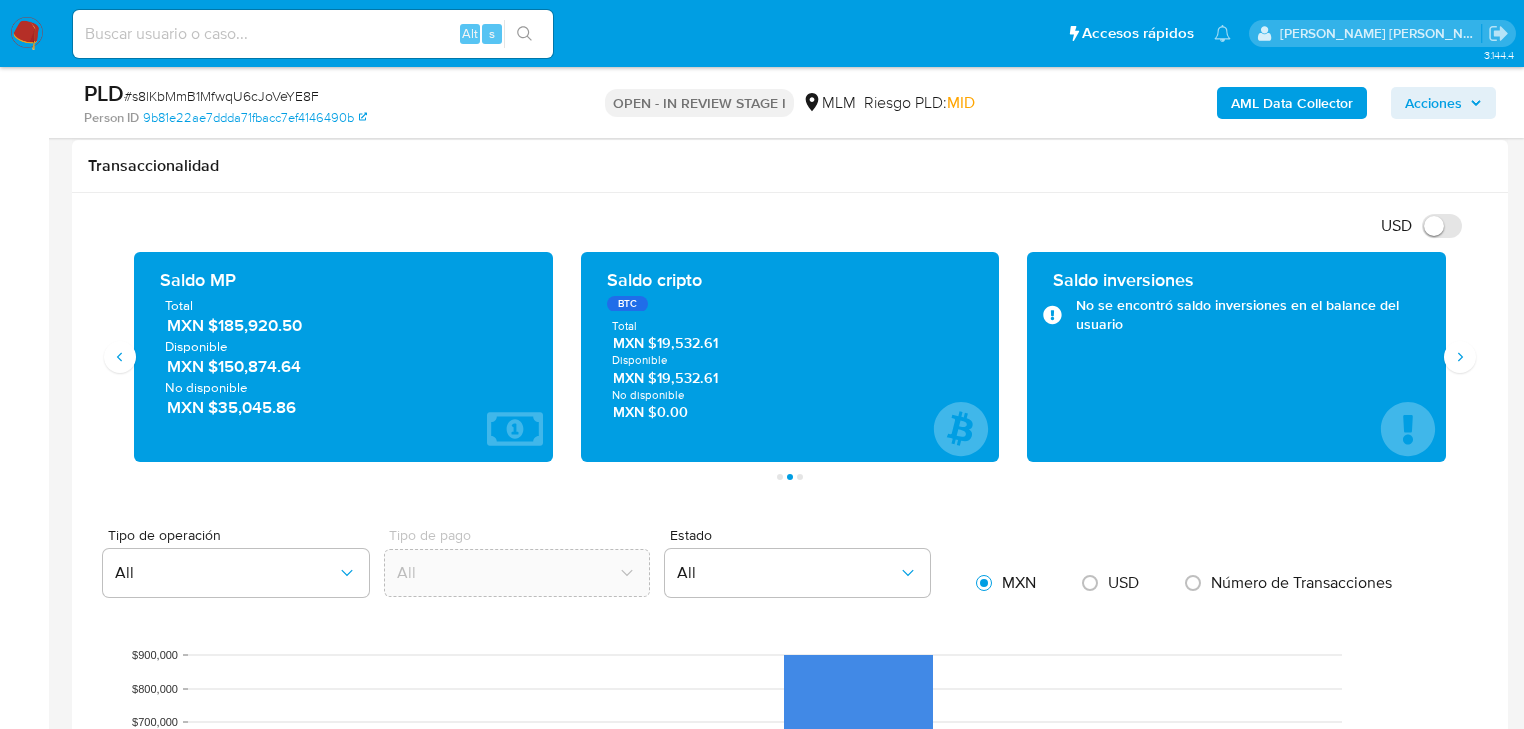 type 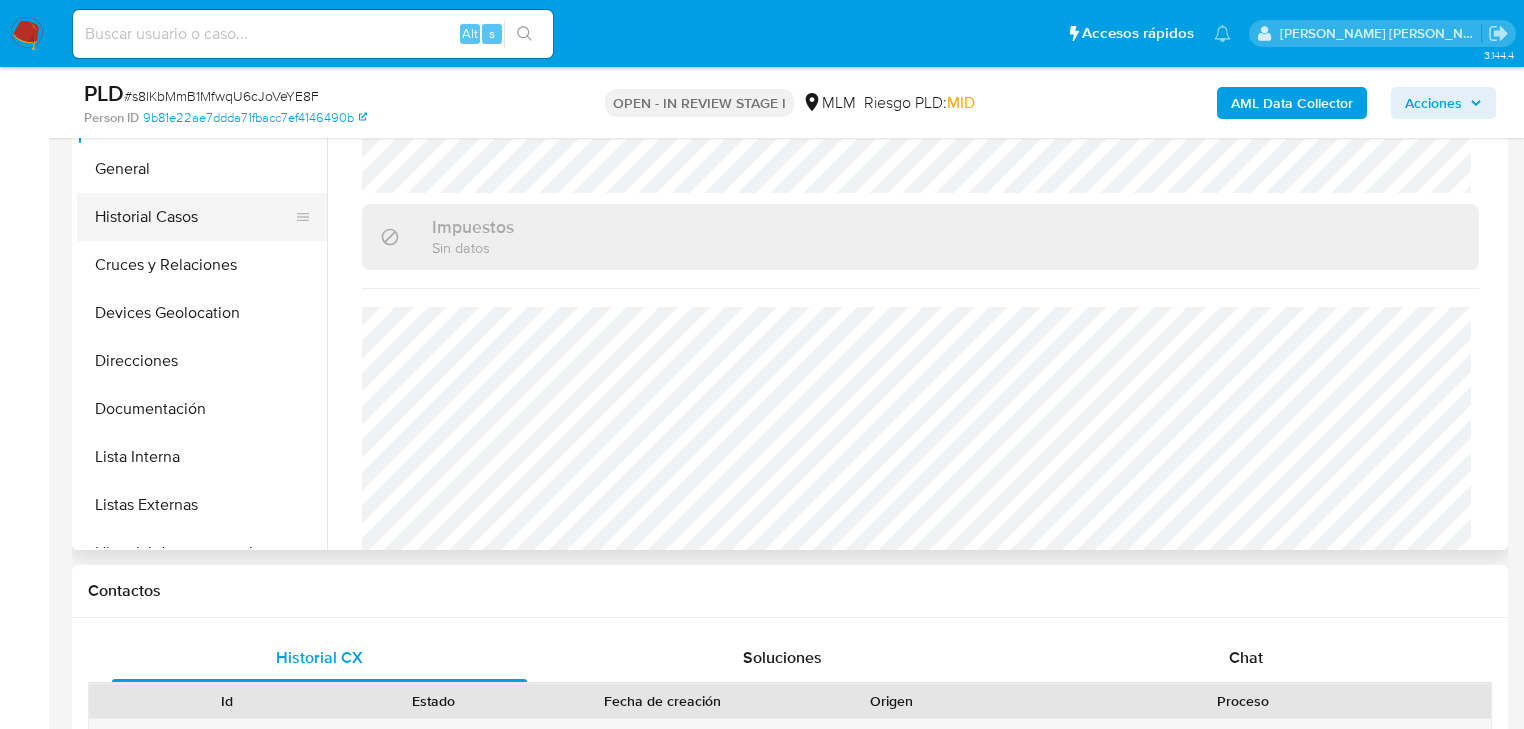 scroll, scrollTop: 320, scrollLeft: 0, axis: vertical 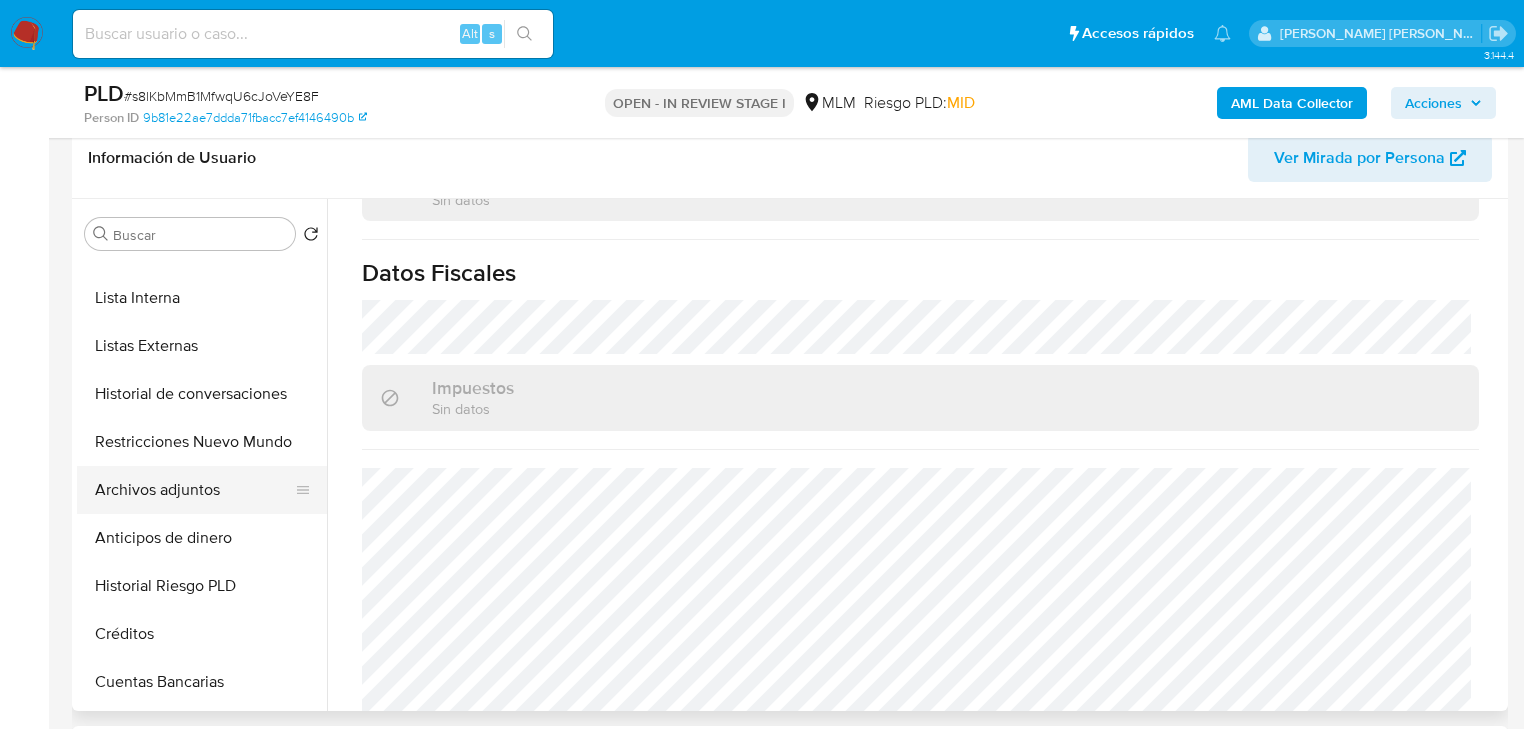 click on "Archivos adjuntos" at bounding box center [194, 490] 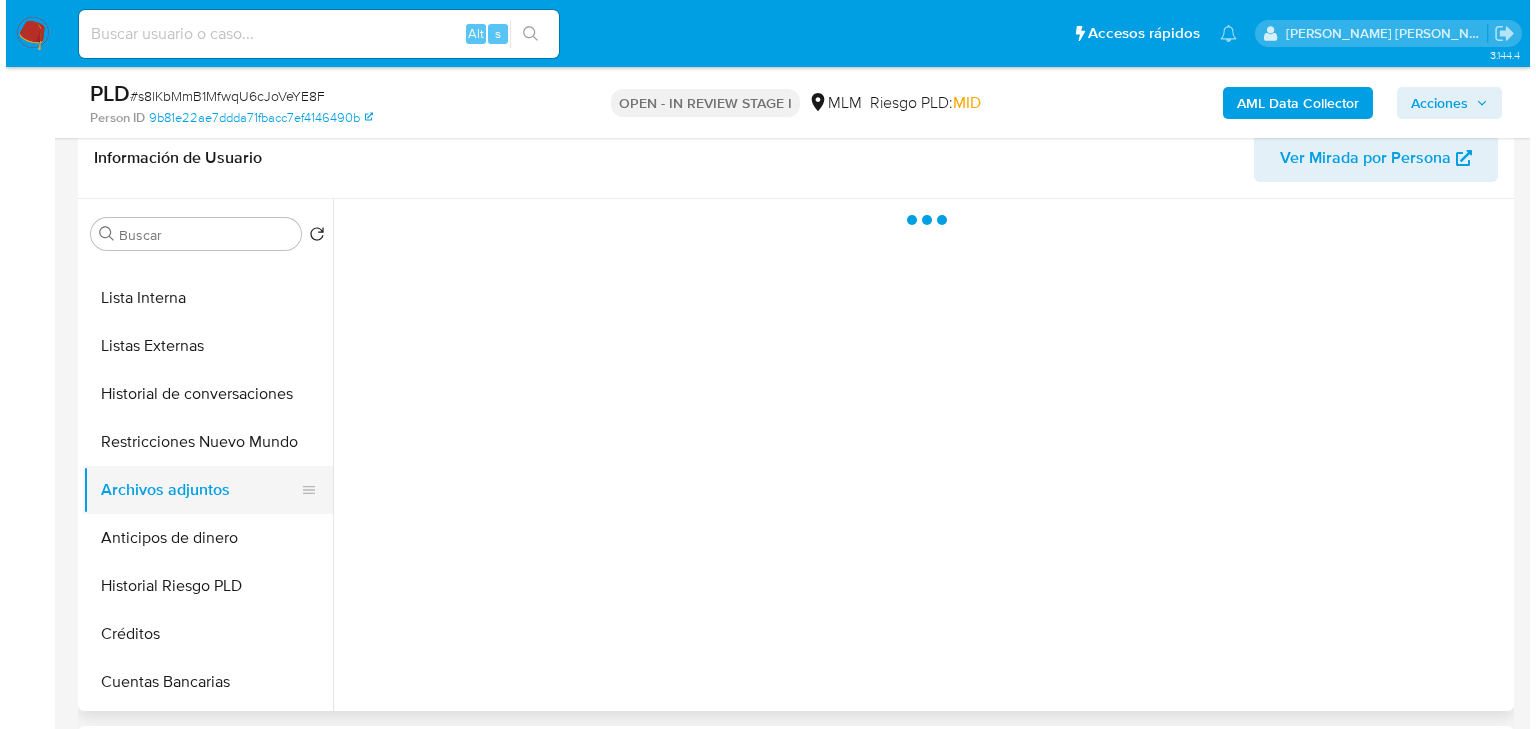 scroll, scrollTop: 0, scrollLeft: 0, axis: both 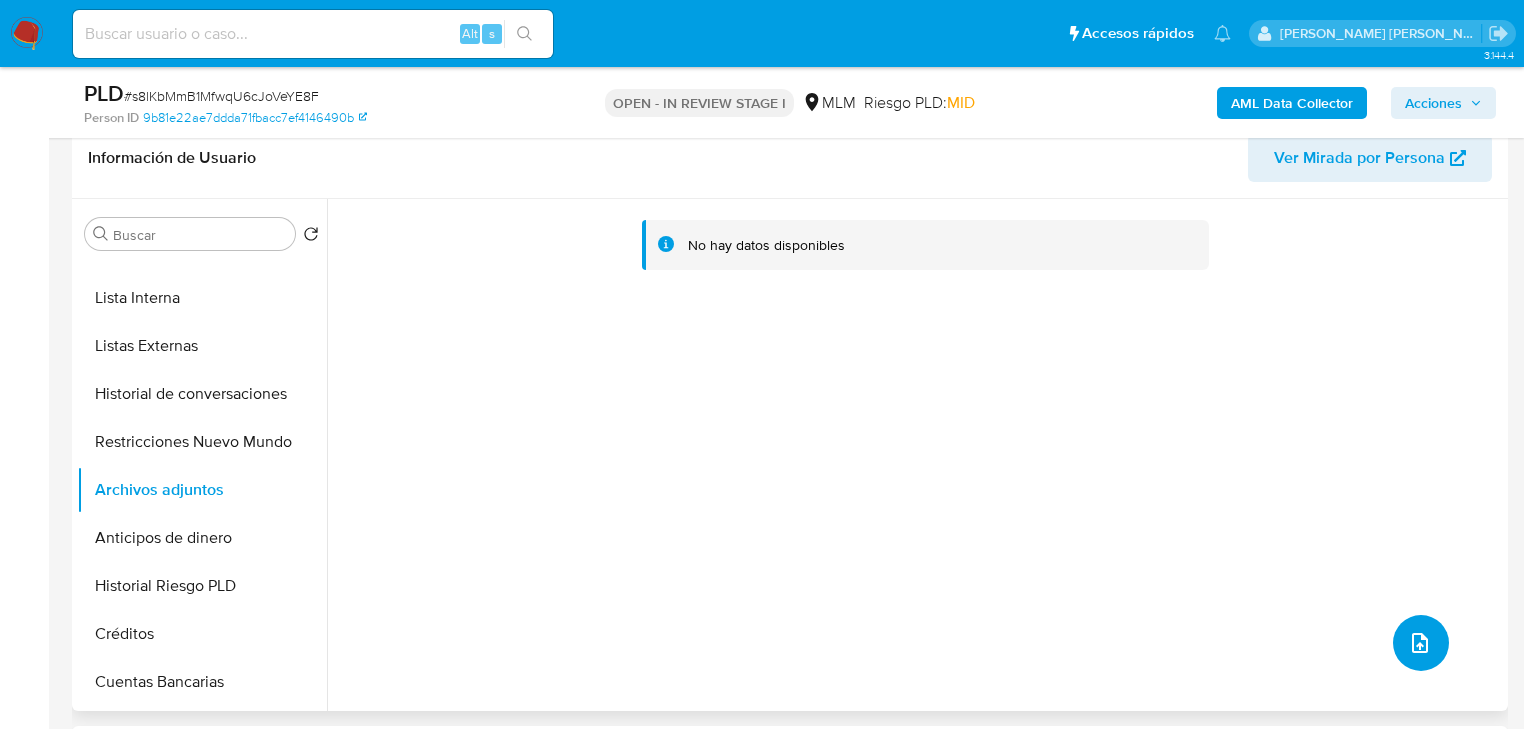 click 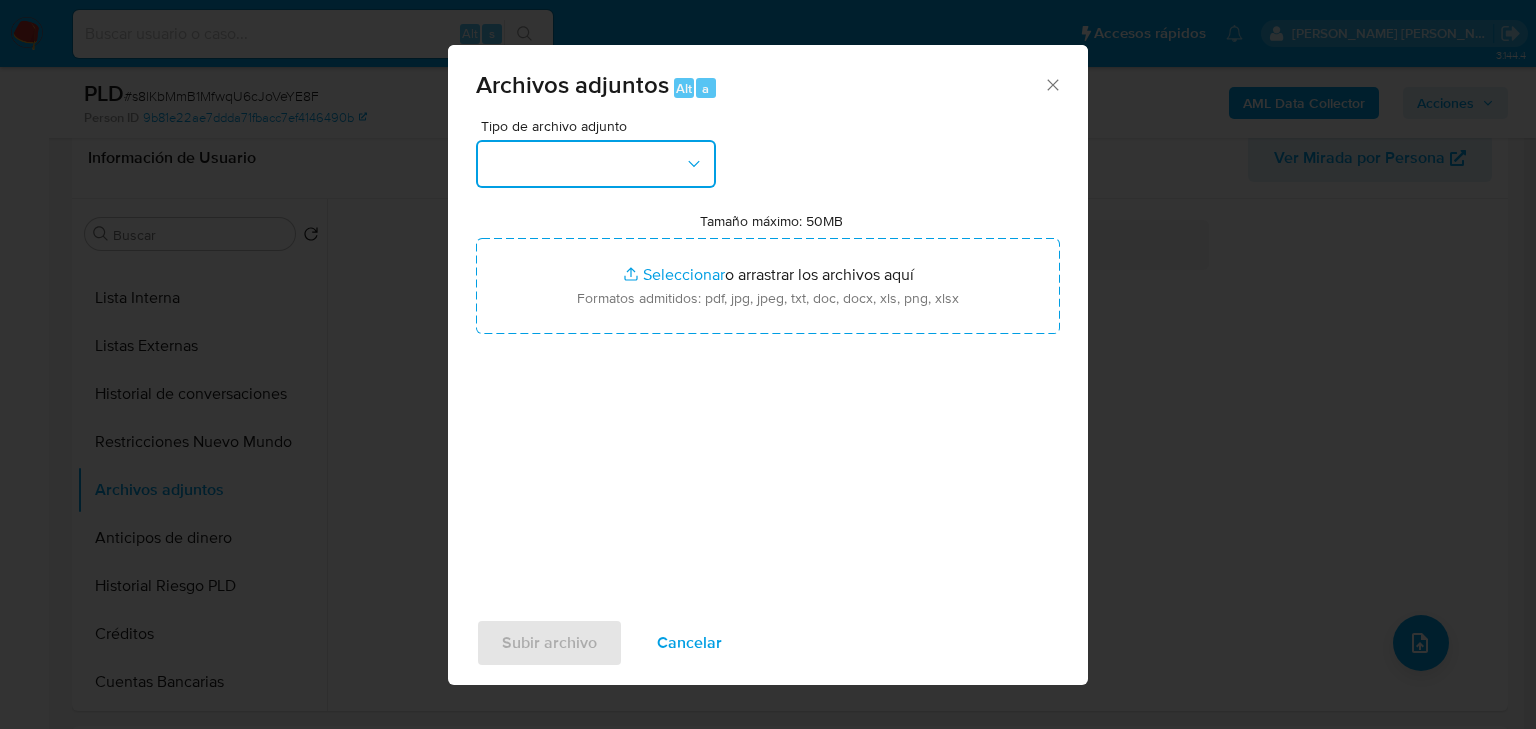 click at bounding box center [596, 164] 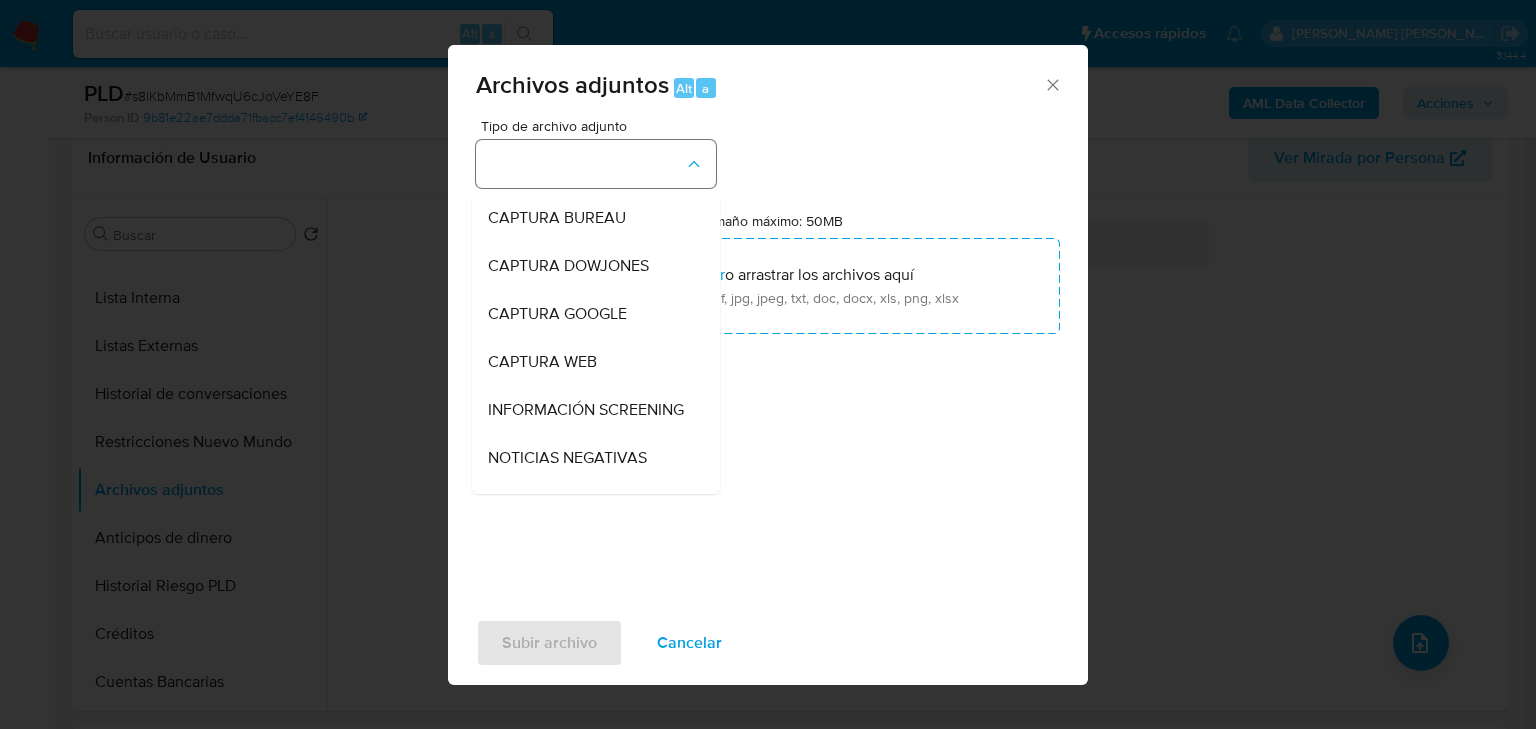 type 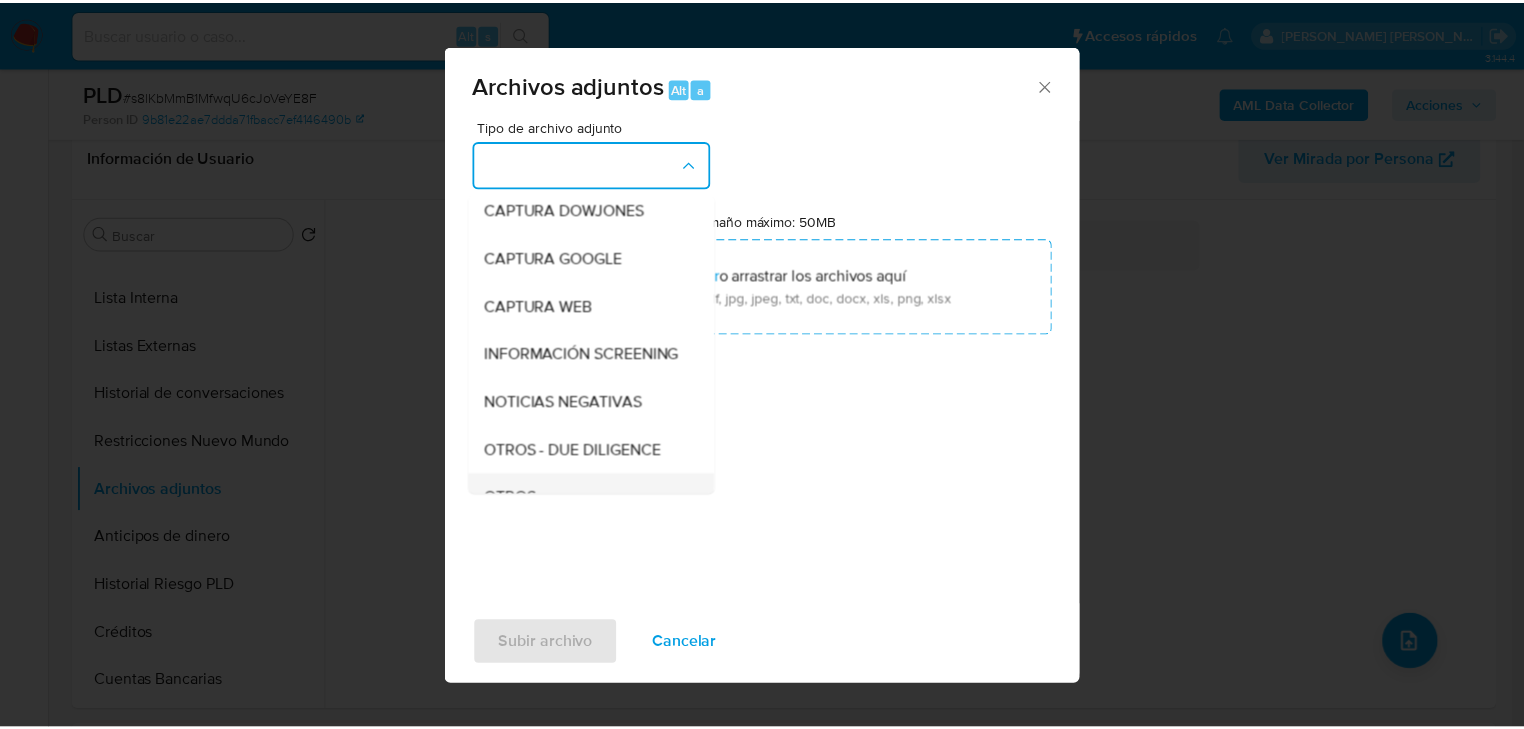 scroll, scrollTop: 136, scrollLeft: 0, axis: vertical 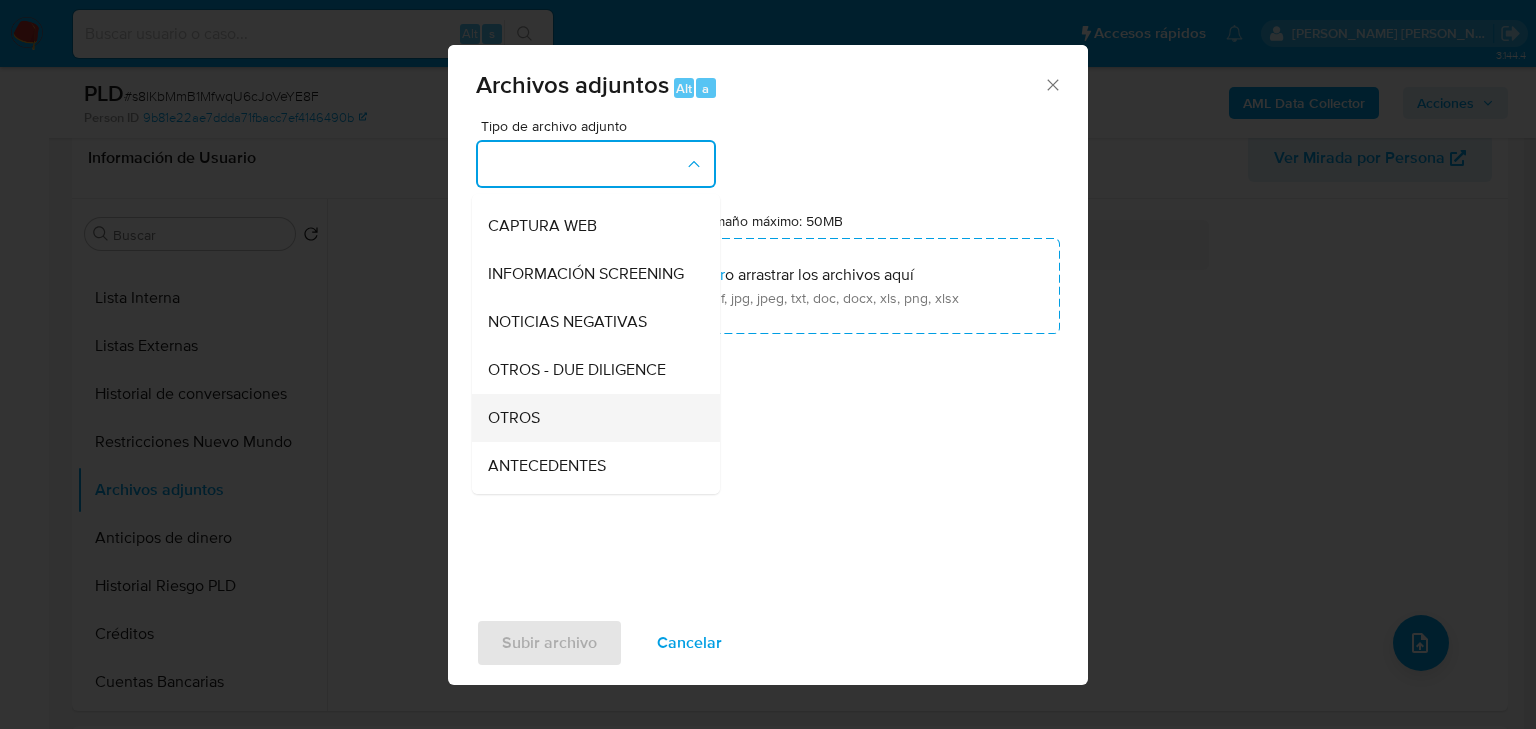 click on "OTROS" at bounding box center [514, 418] 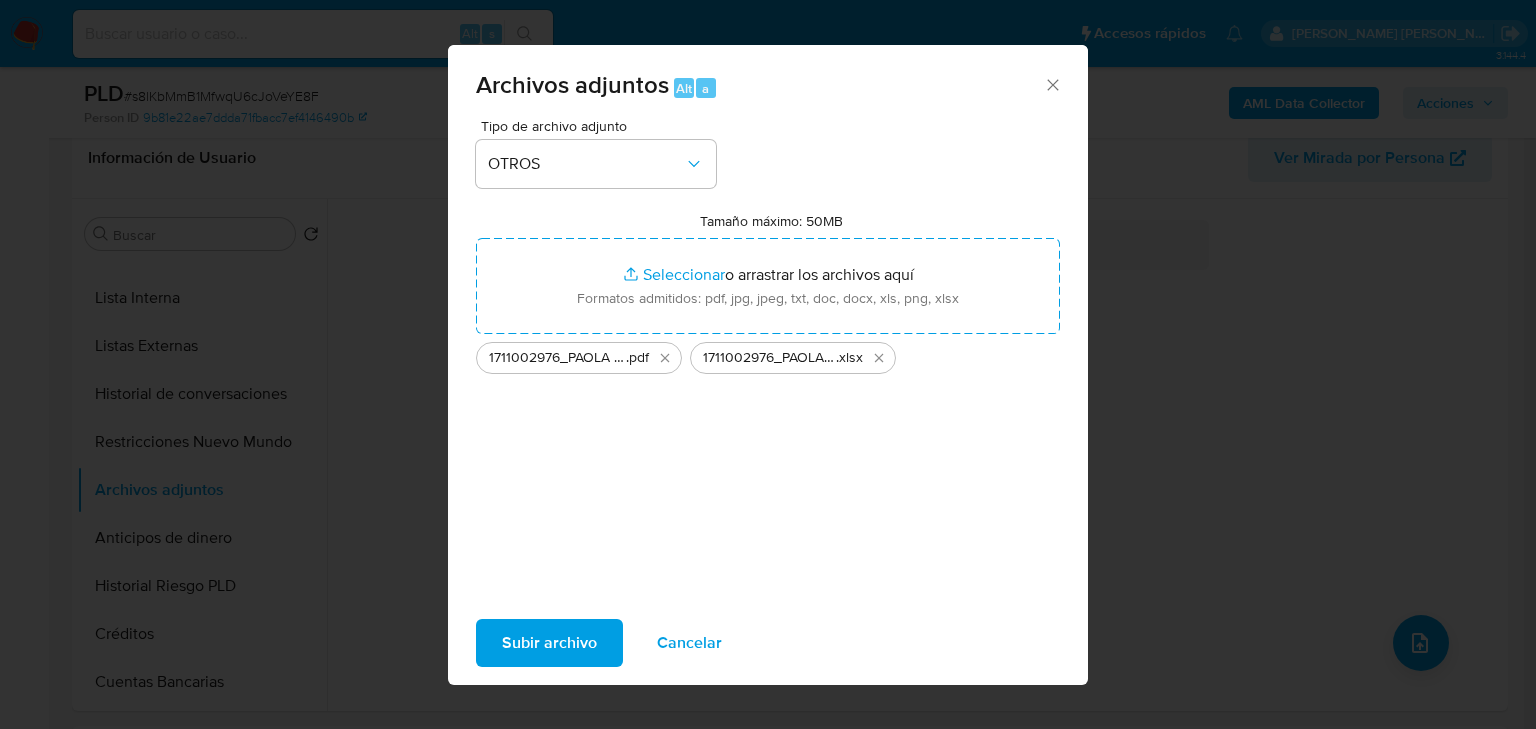 click on "Subir archivo" at bounding box center (549, 643) 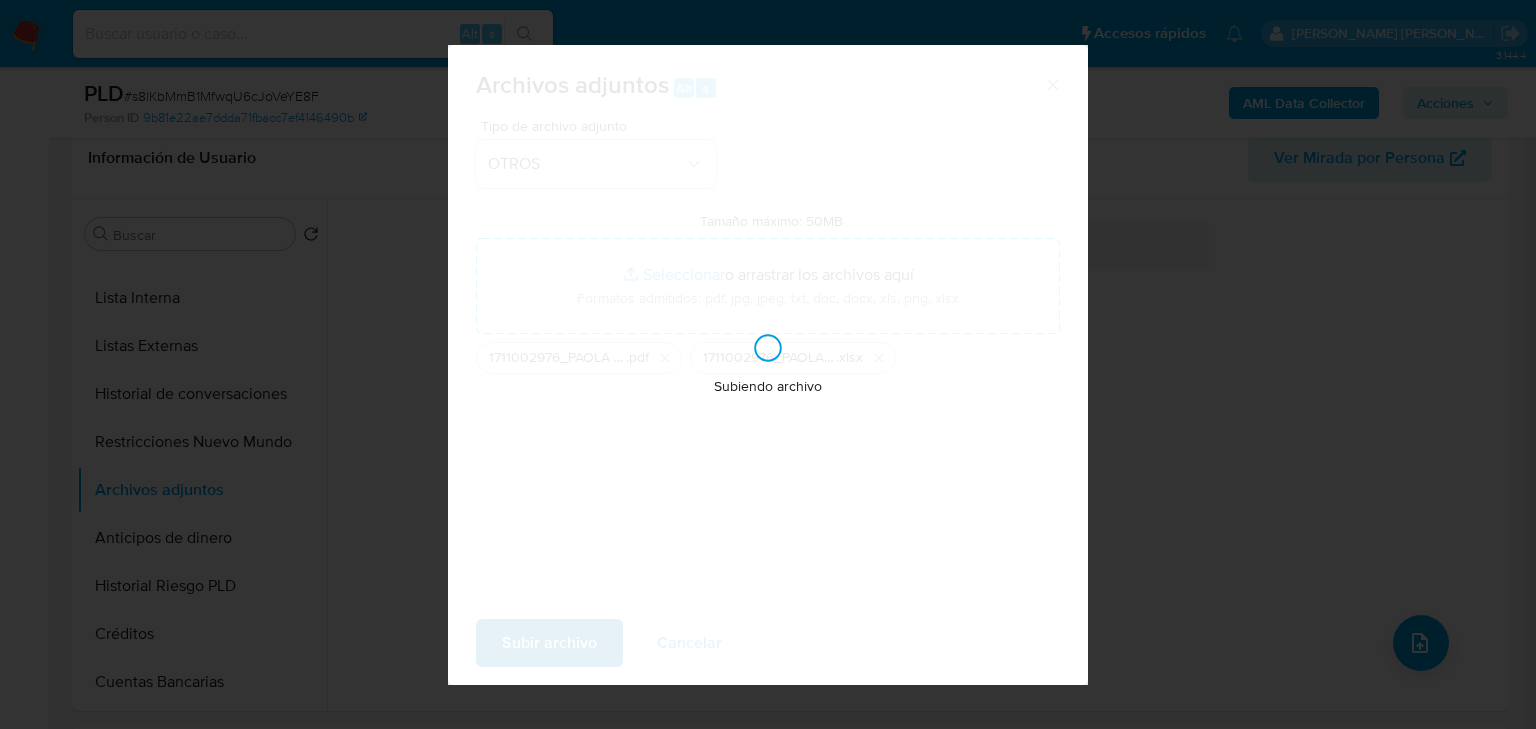 click on "Subiendo archivo" at bounding box center [768, 365] 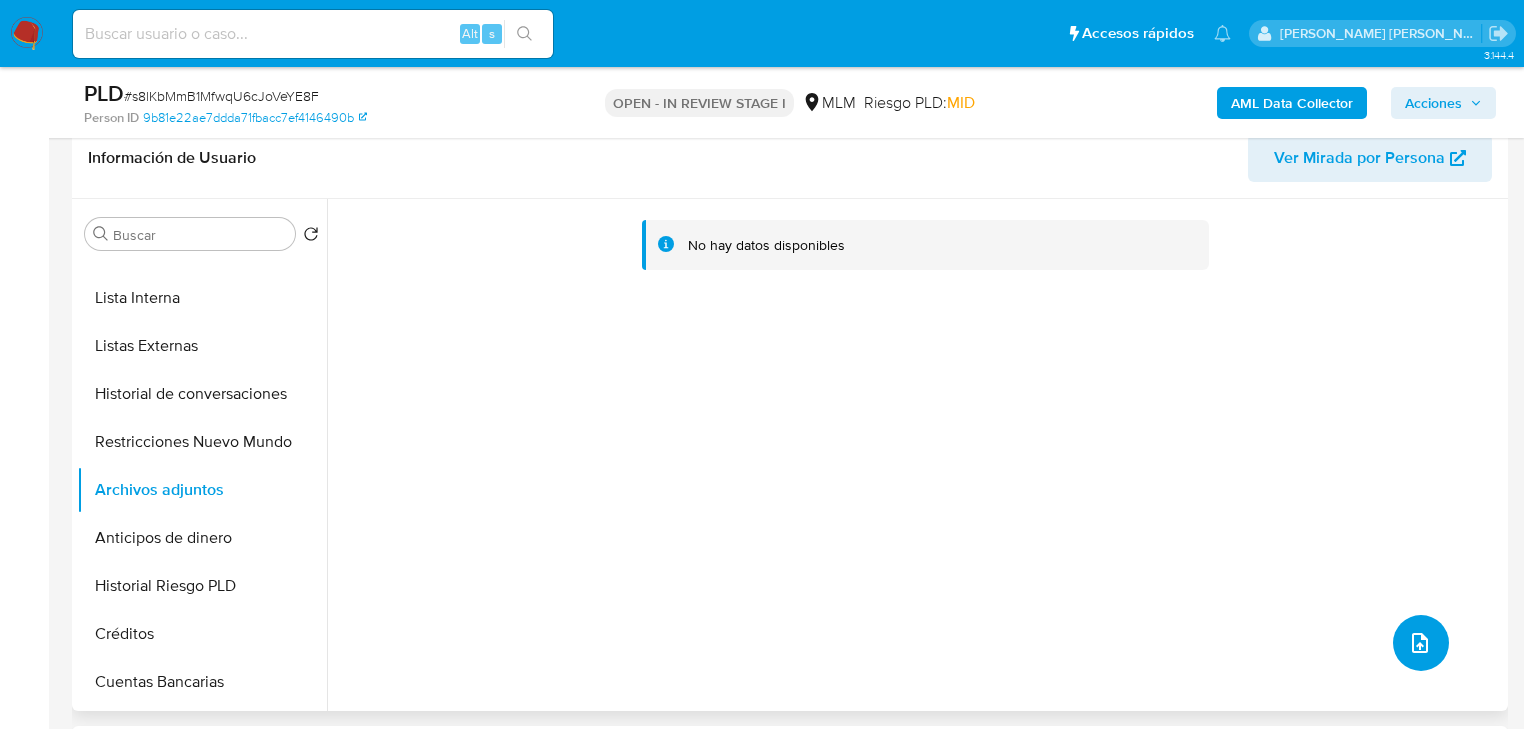 type 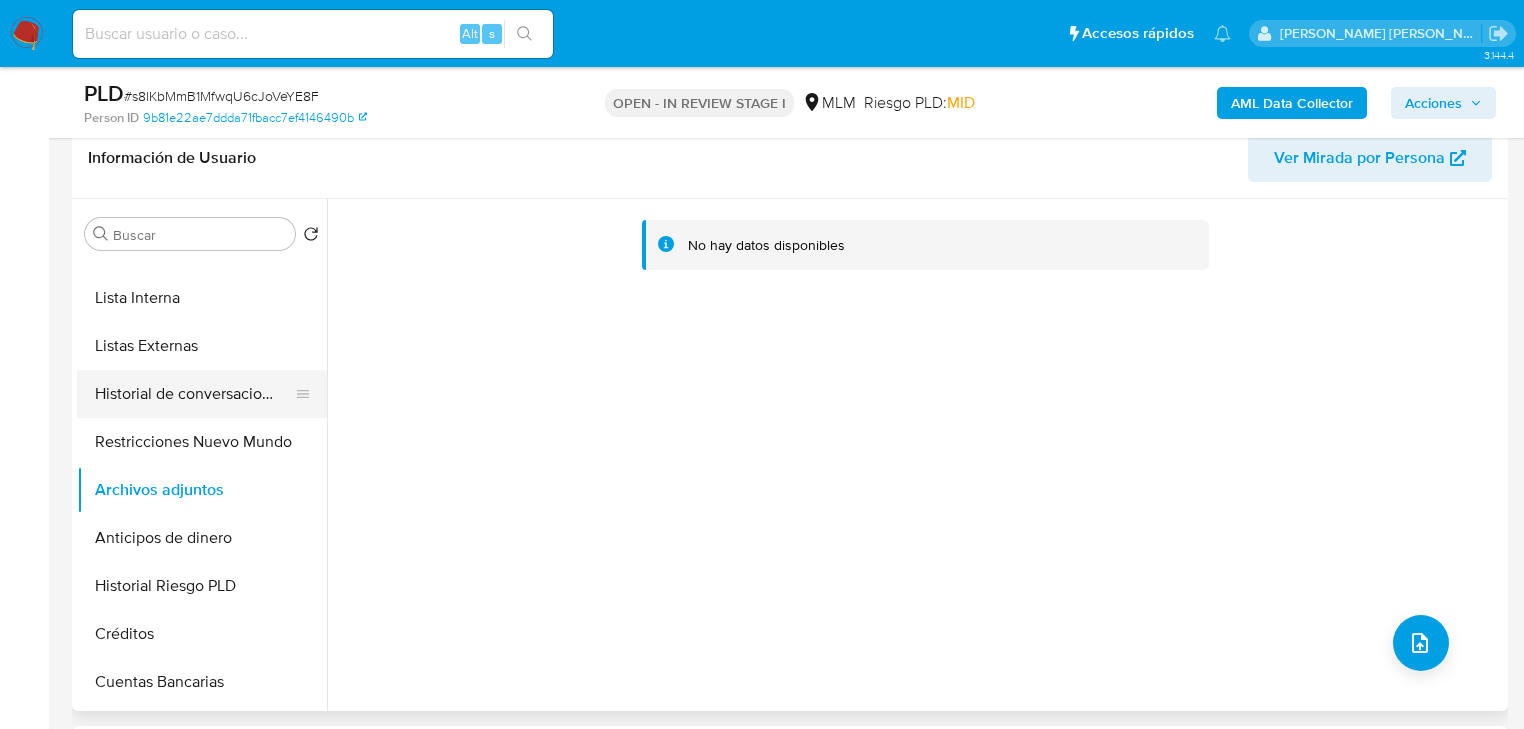 click on "Historial de conversaciones" at bounding box center [194, 394] 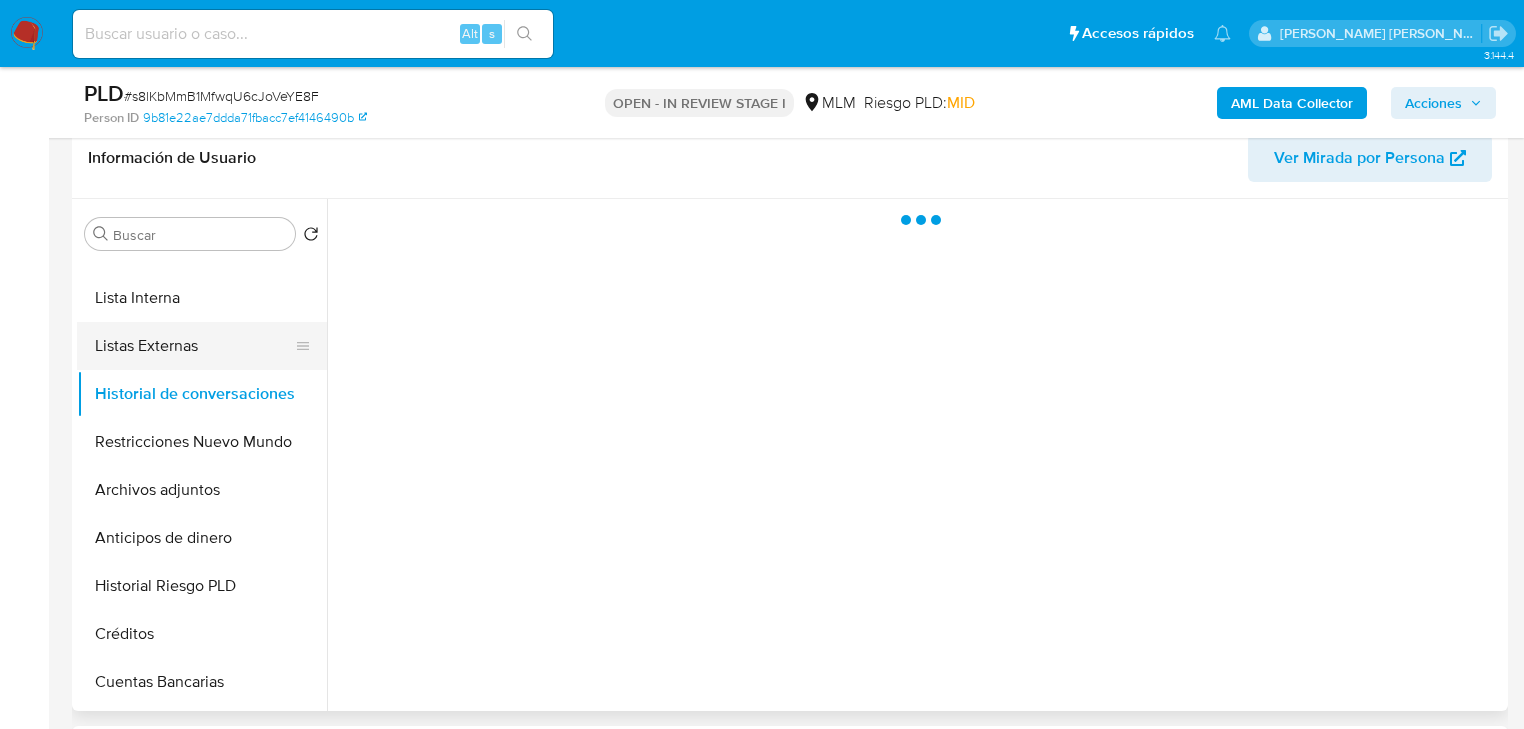 click on "Listas Externas" at bounding box center [194, 346] 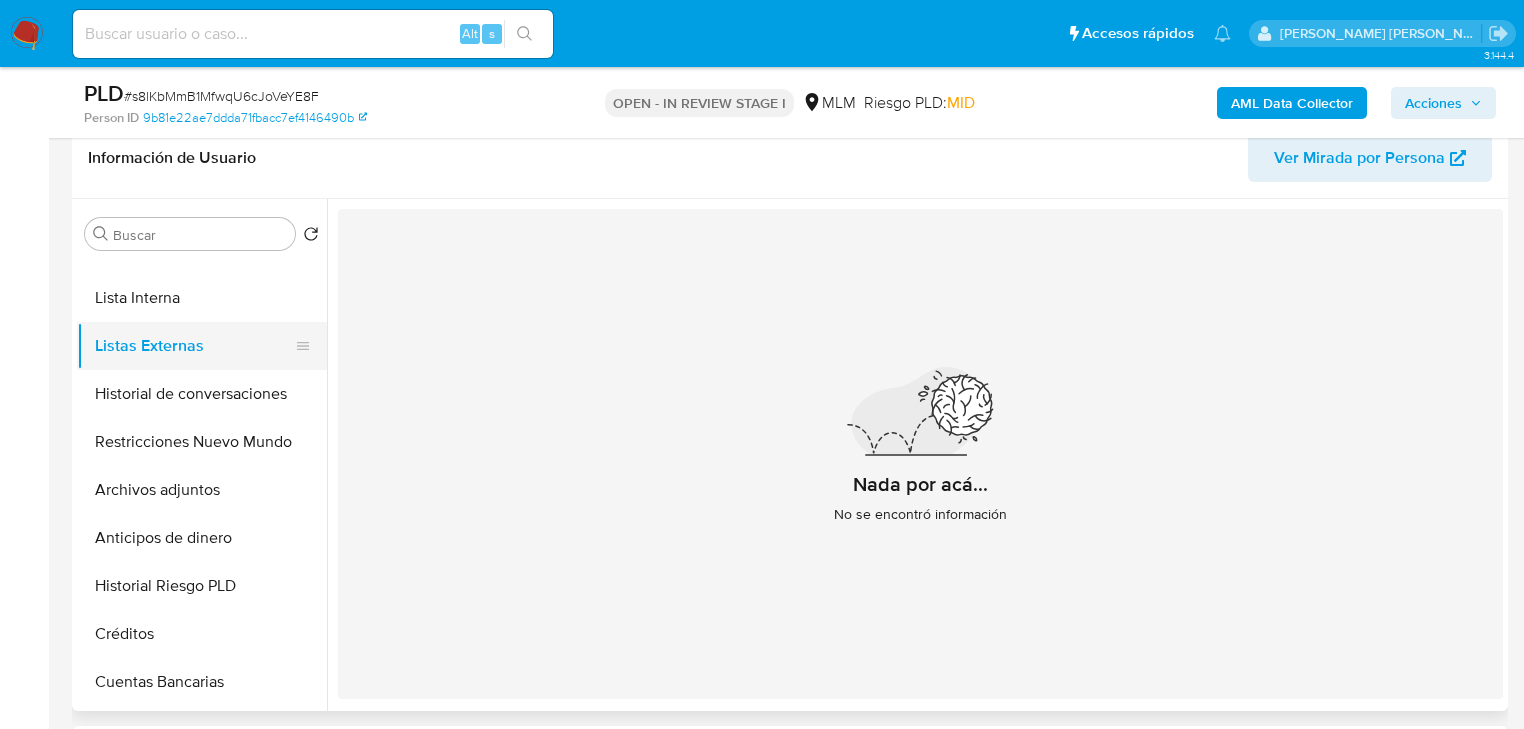 click on "Listas Externas" at bounding box center (194, 346) 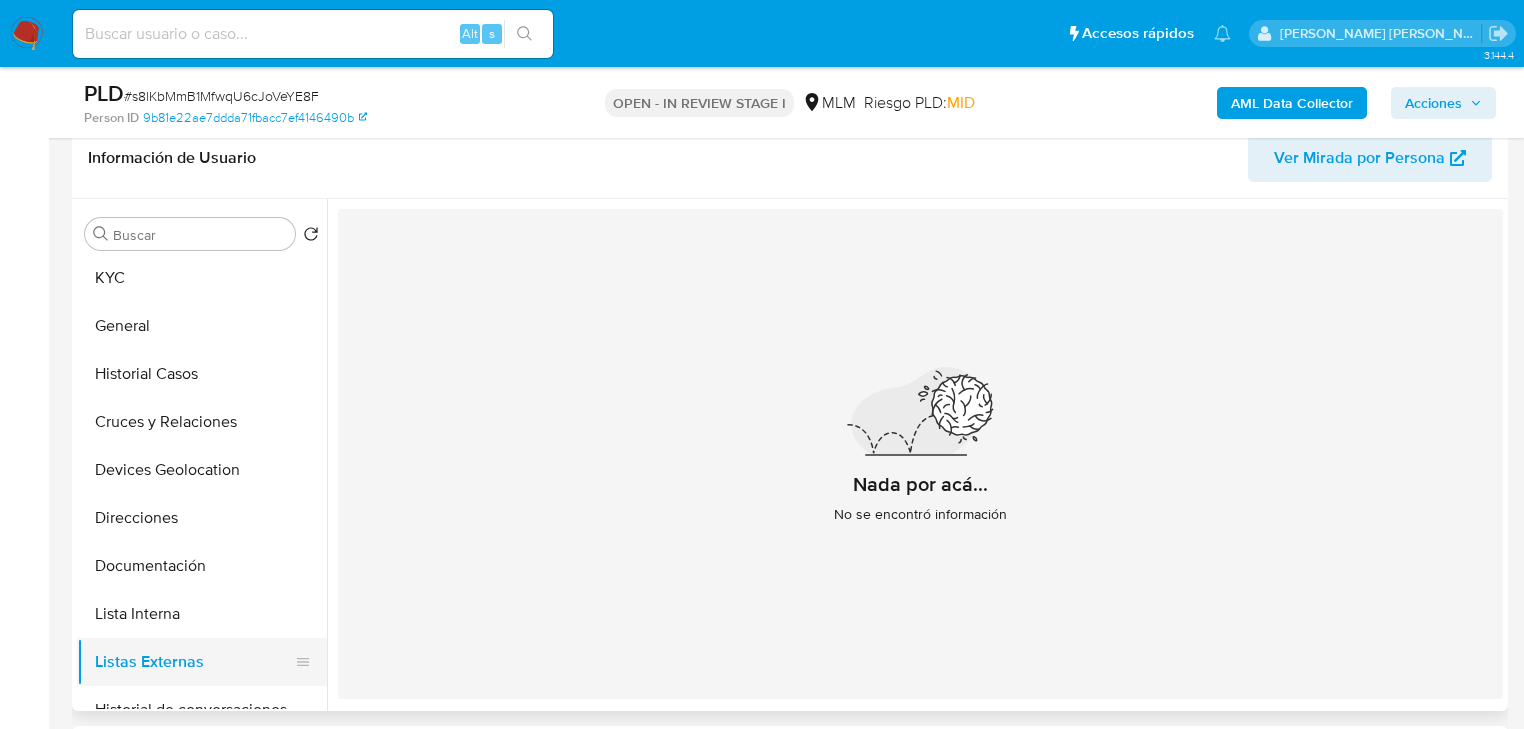 scroll, scrollTop: 0, scrollLeft: 0, axis: both 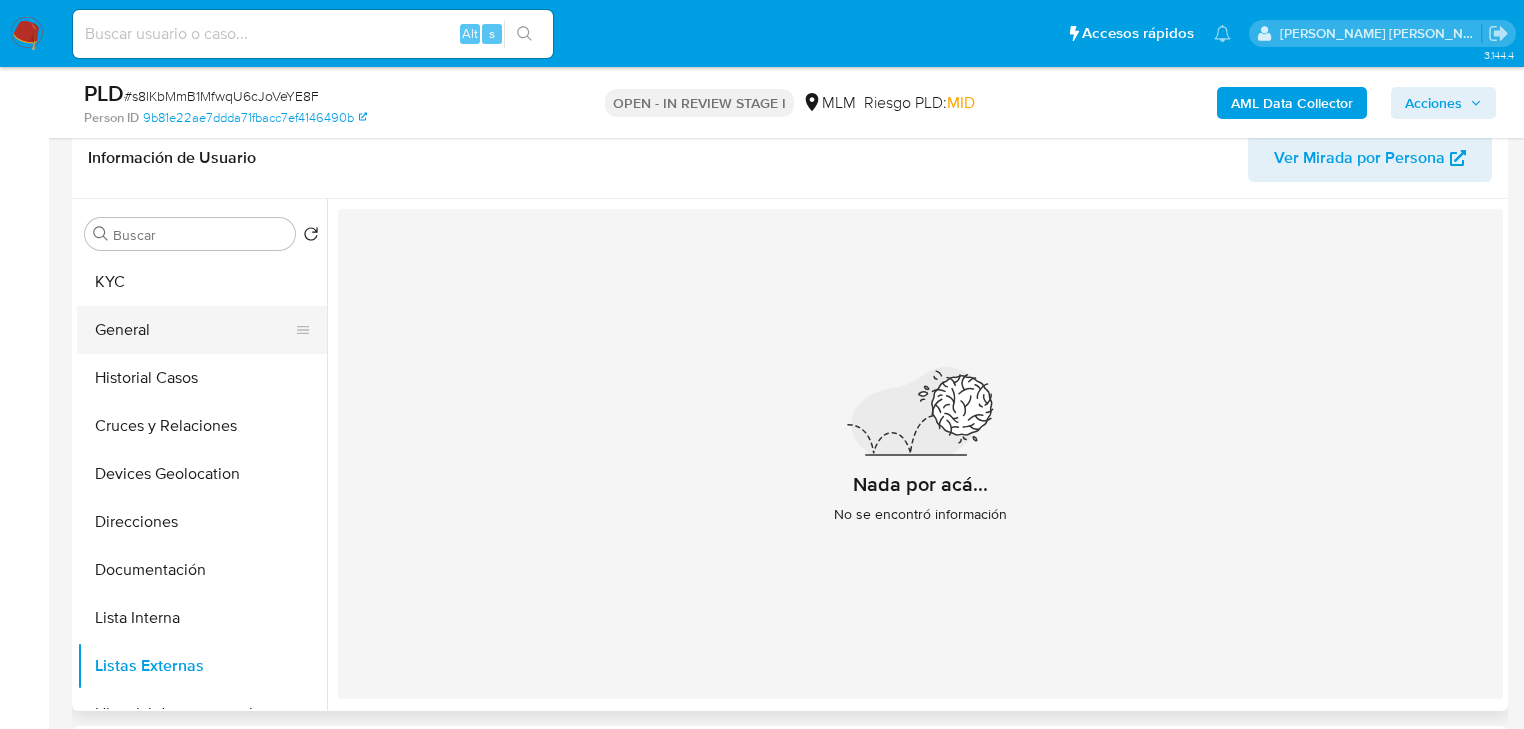 click on "General" at bounding box center [194, 330] 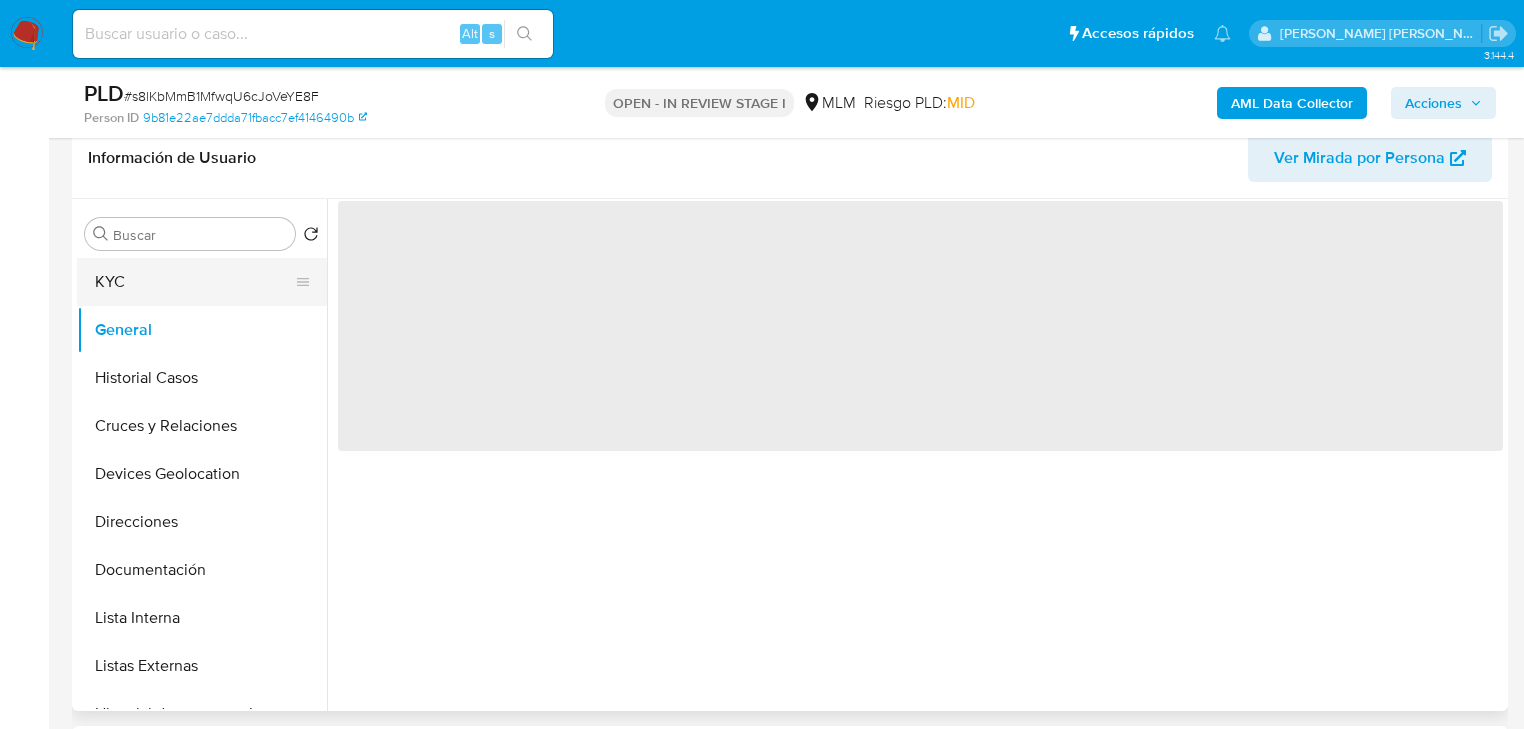 click on "KYC" at bounding box center [194, 282] 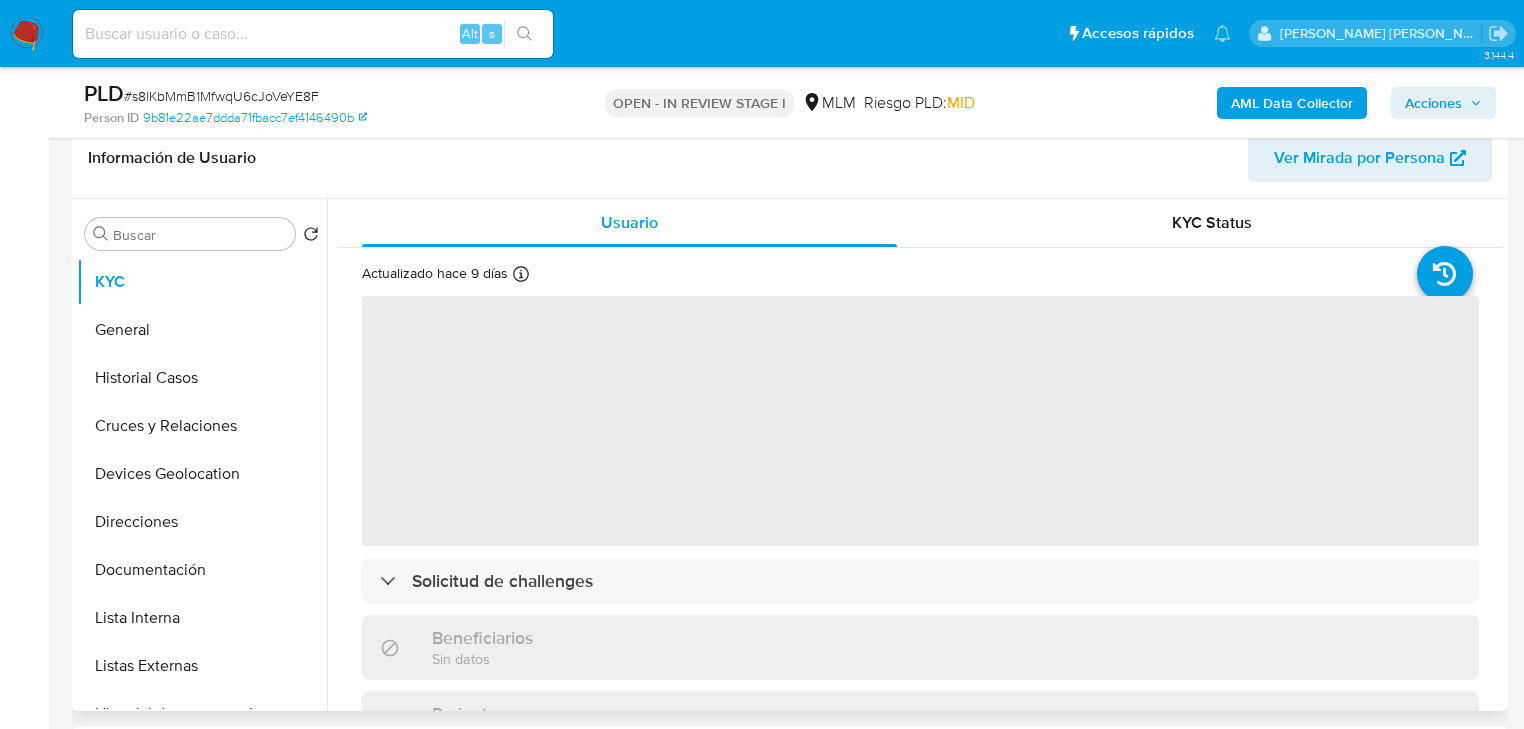 scroll, scrollTop: 0, scrollLeft: 0, axis: both 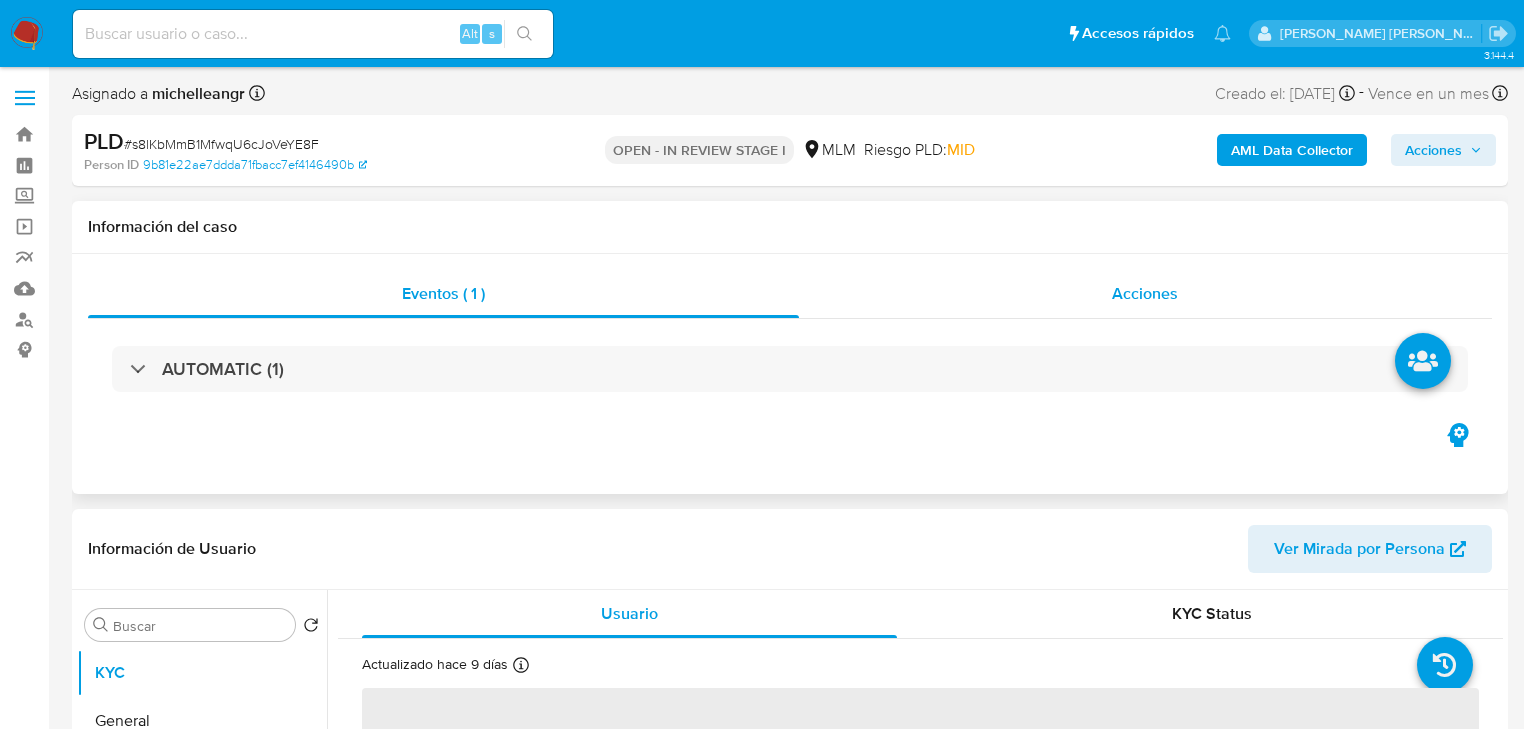 click on "Acciones" at bounding box center [1145, 293] 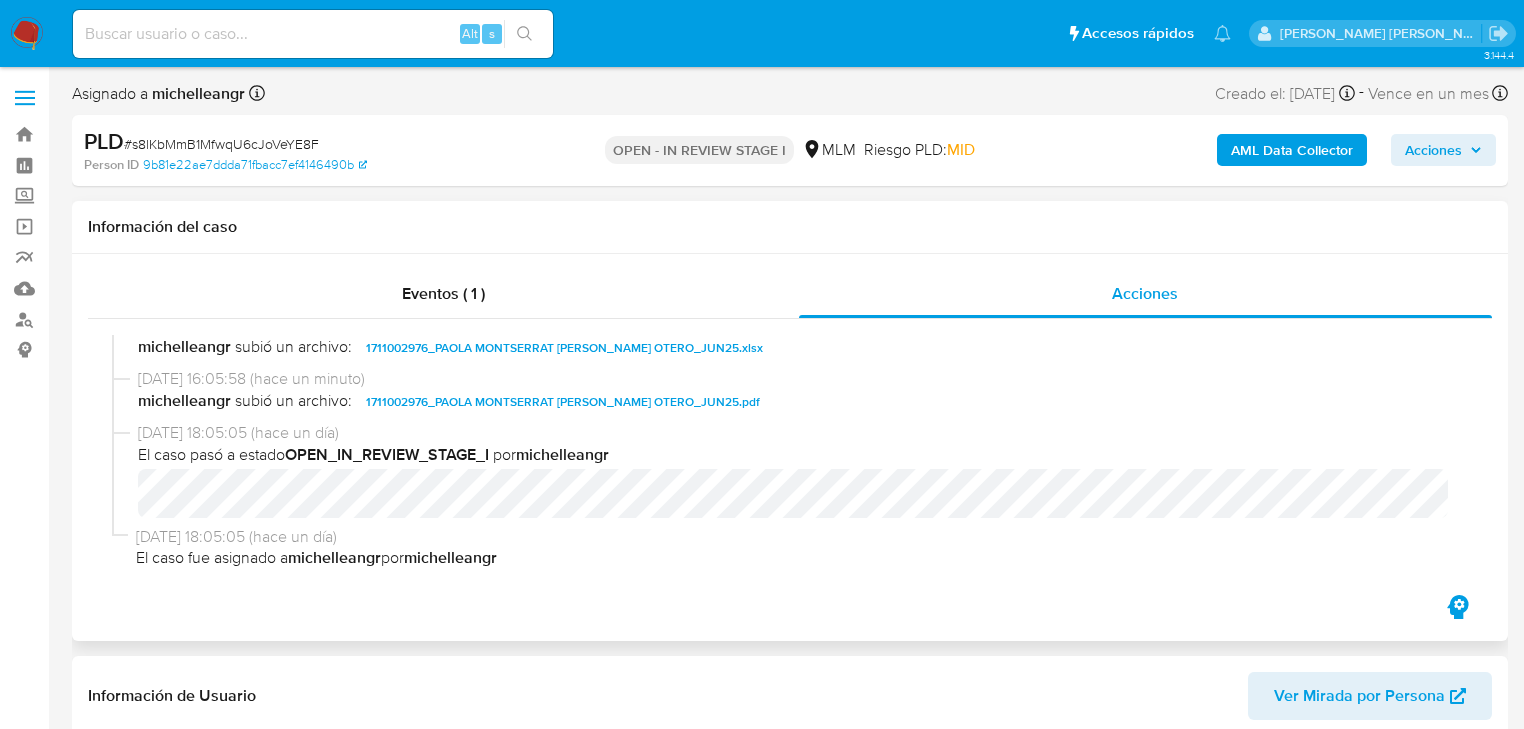scroll, scrollTop: 22, scrollLeft: 0, axis: vertical 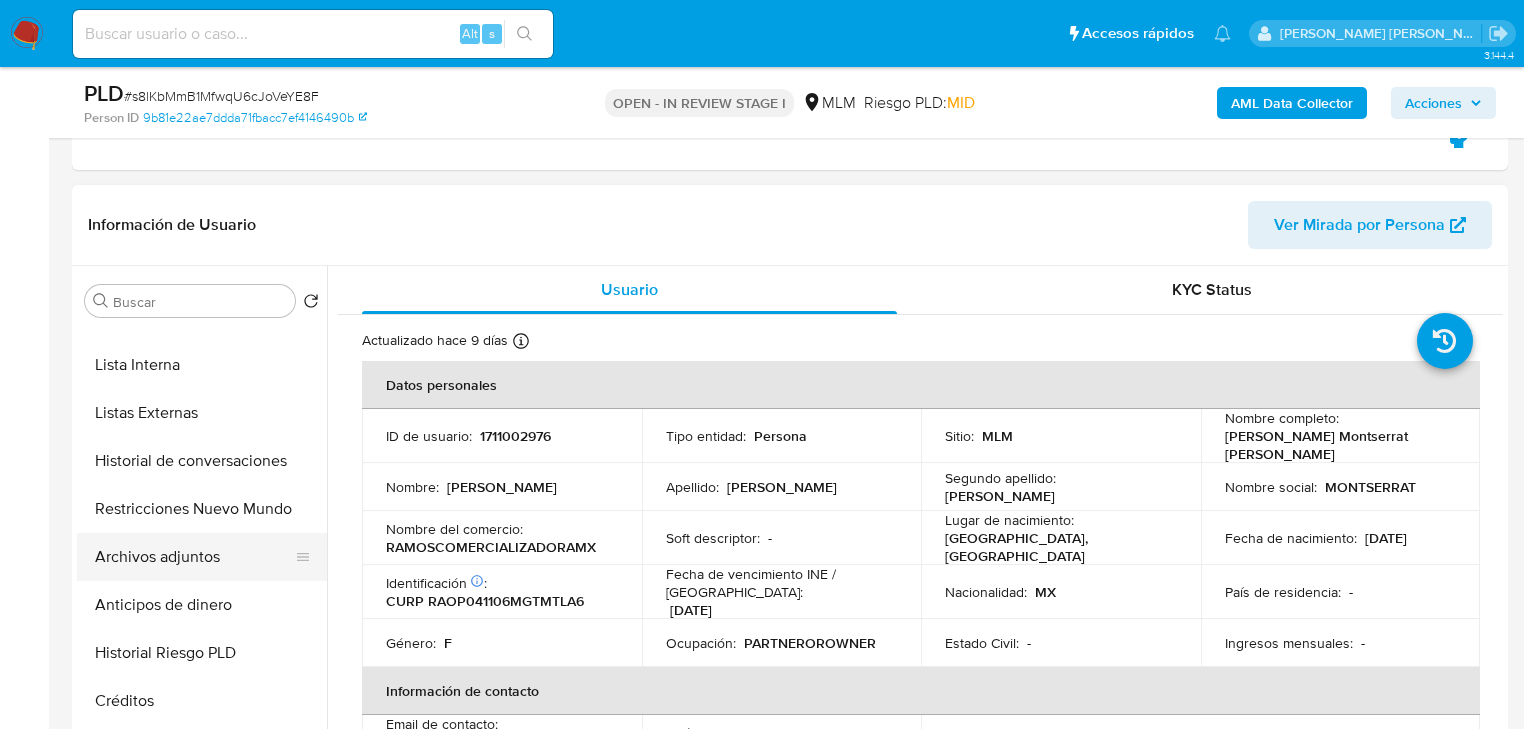 drag, startPoint x: 228, startPoint y: 575, endPoint x: 286, endPoint y: 534, distance: 71.02816 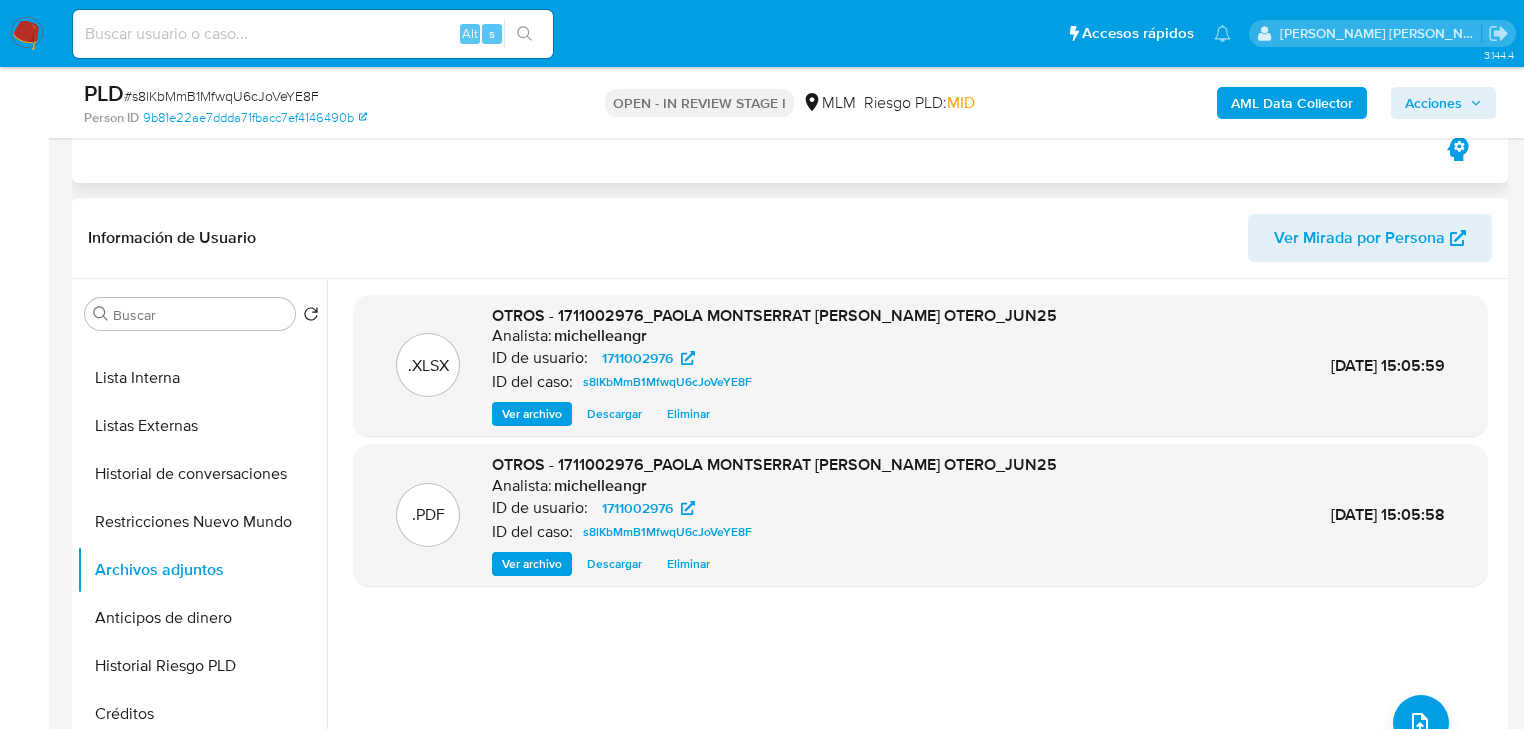 scroll, scrollTop: 0, scrollLeft: 0, axis: both 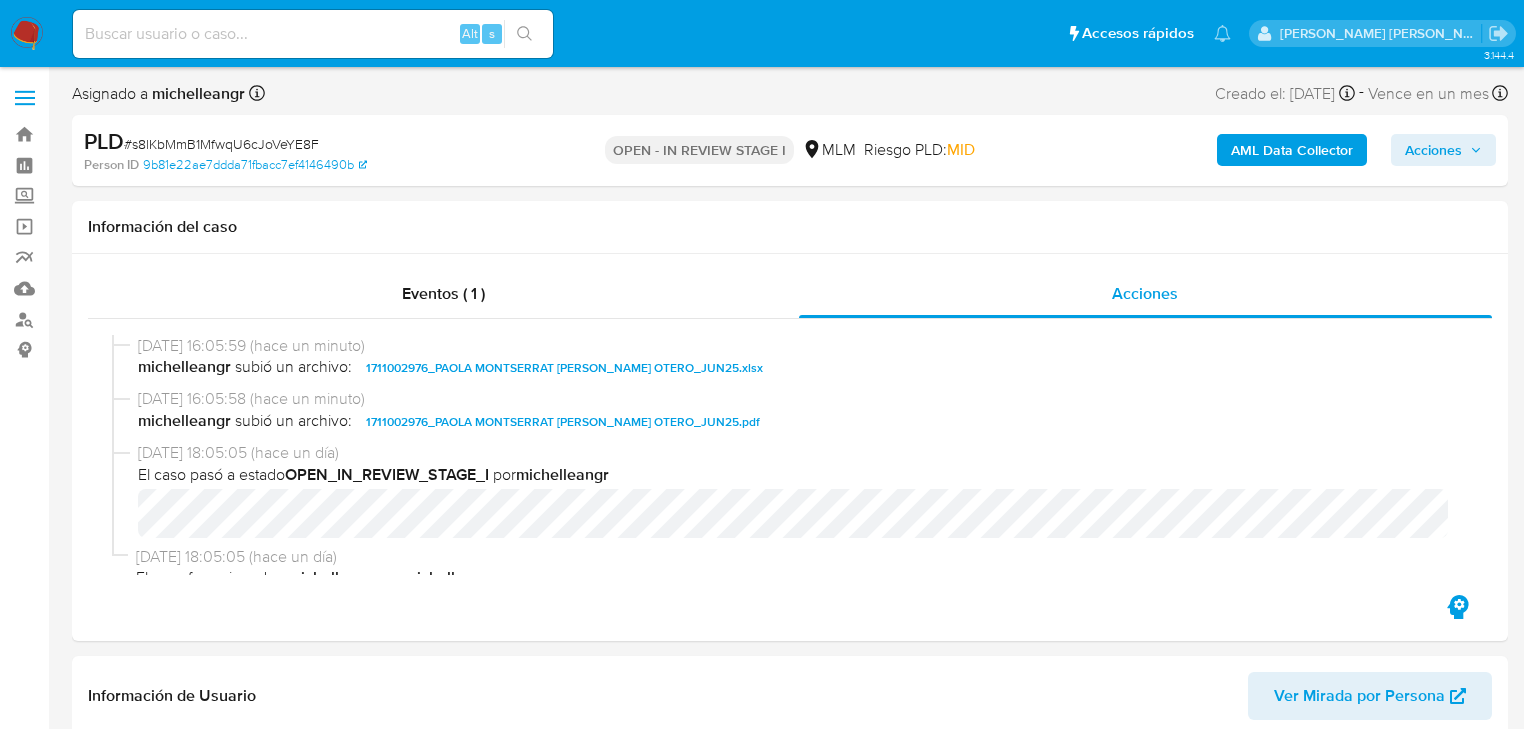 click on "Acciones" at bounding box center (1443, 150) 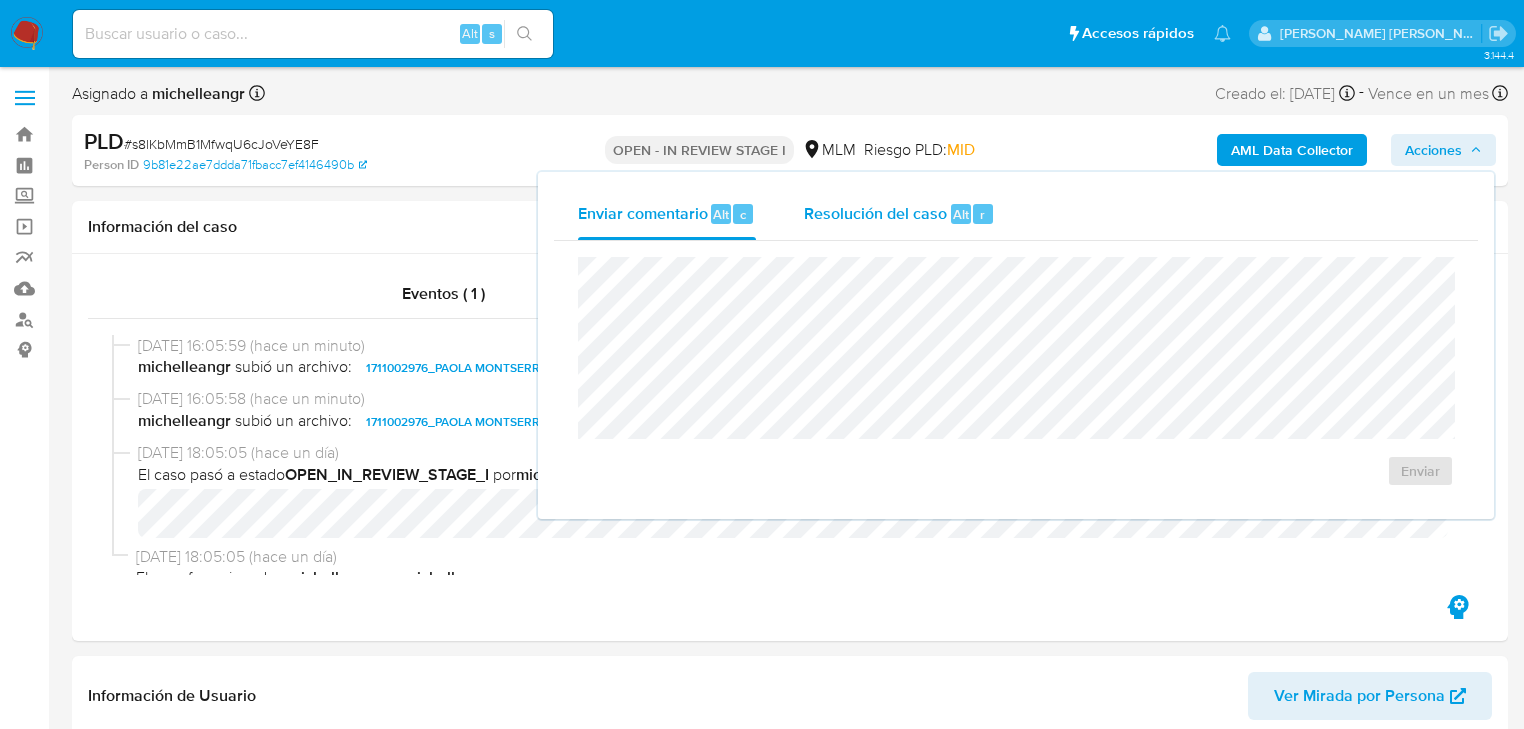click on "Resolución del caso Alt r" at bounding box center [899, 214] 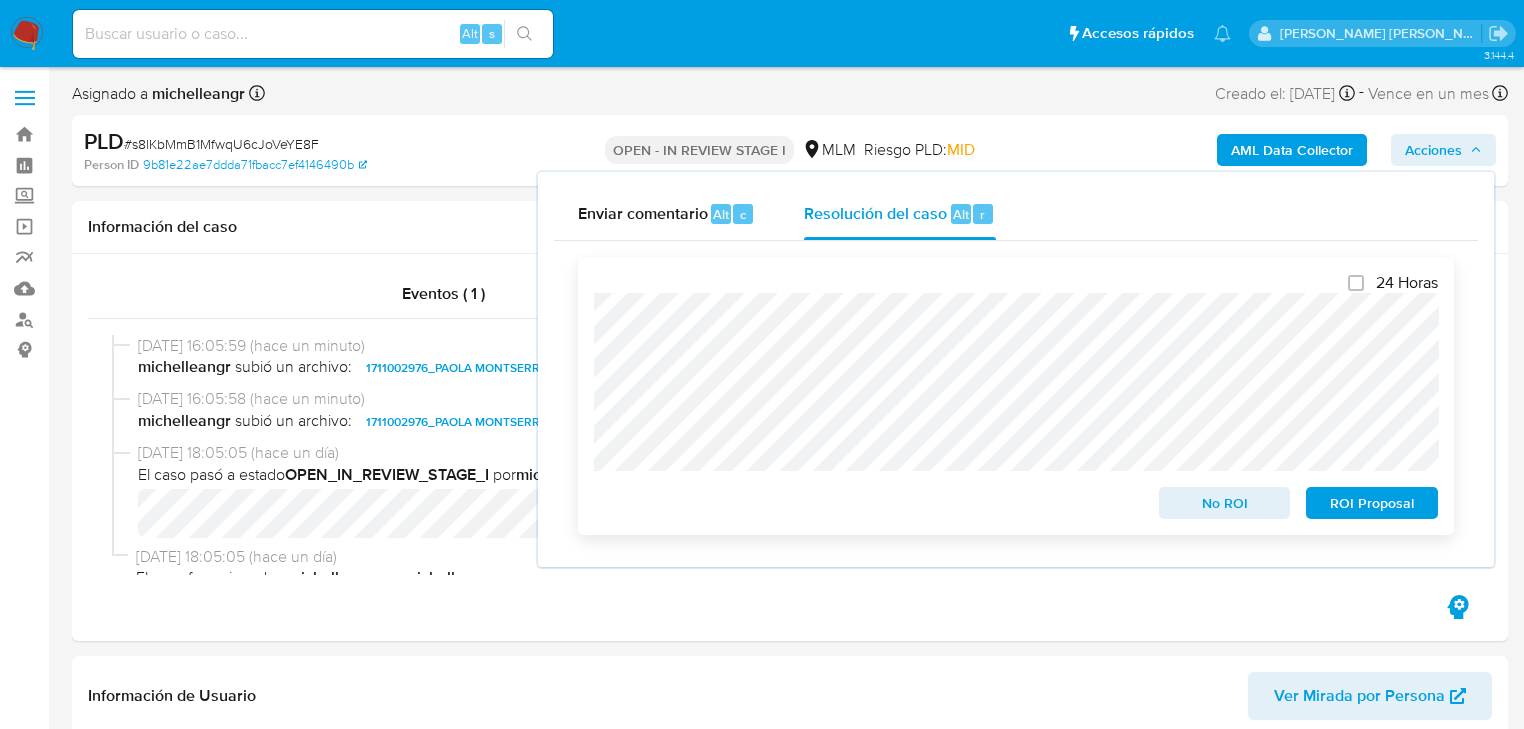 click on "No ROI" at bounding box center [1225, 503] 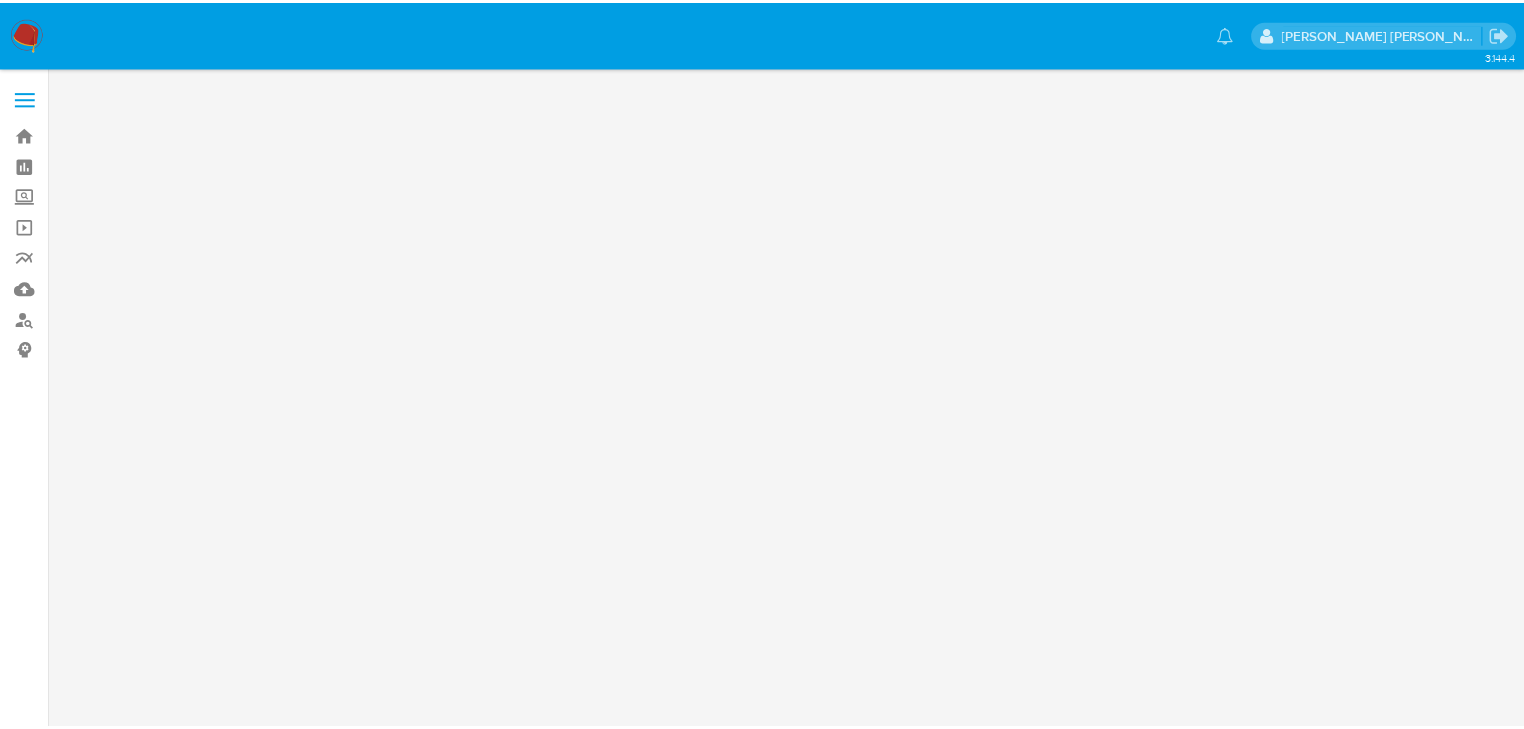 scroll, scrollTop: 0, scrollLeft: 0, axis: both 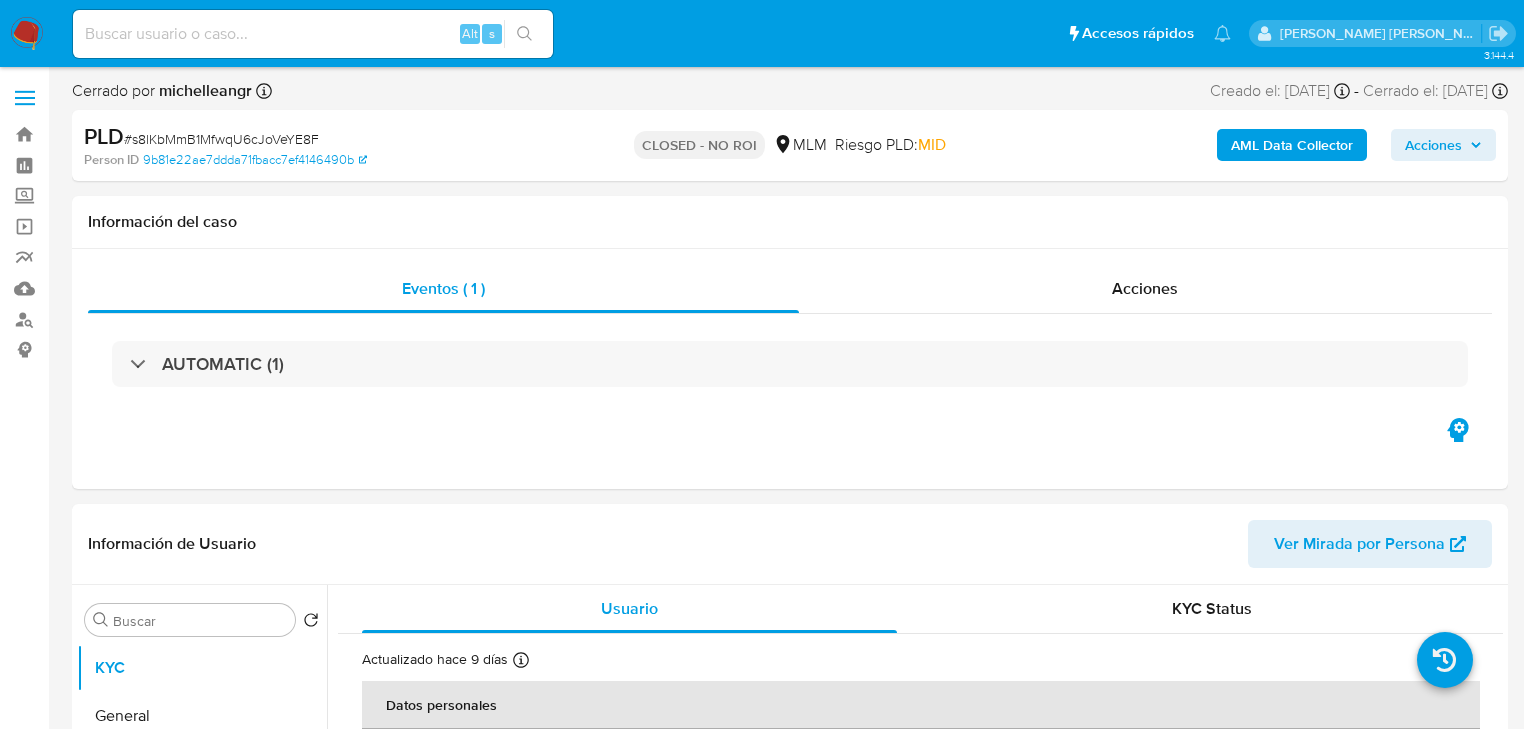 select on "10" 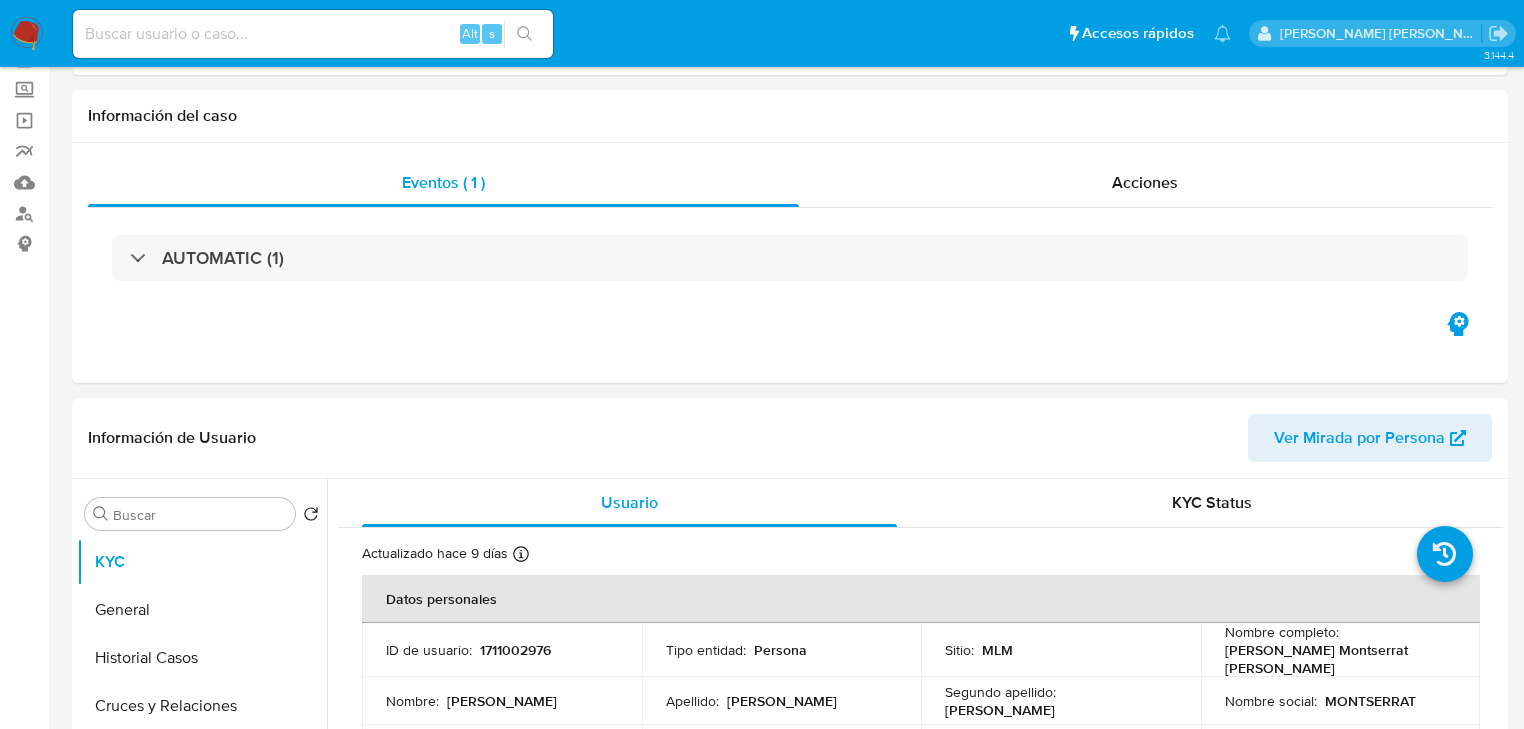 scroll, scrollTop: 160, scrollLeft: 0, axis: vertical 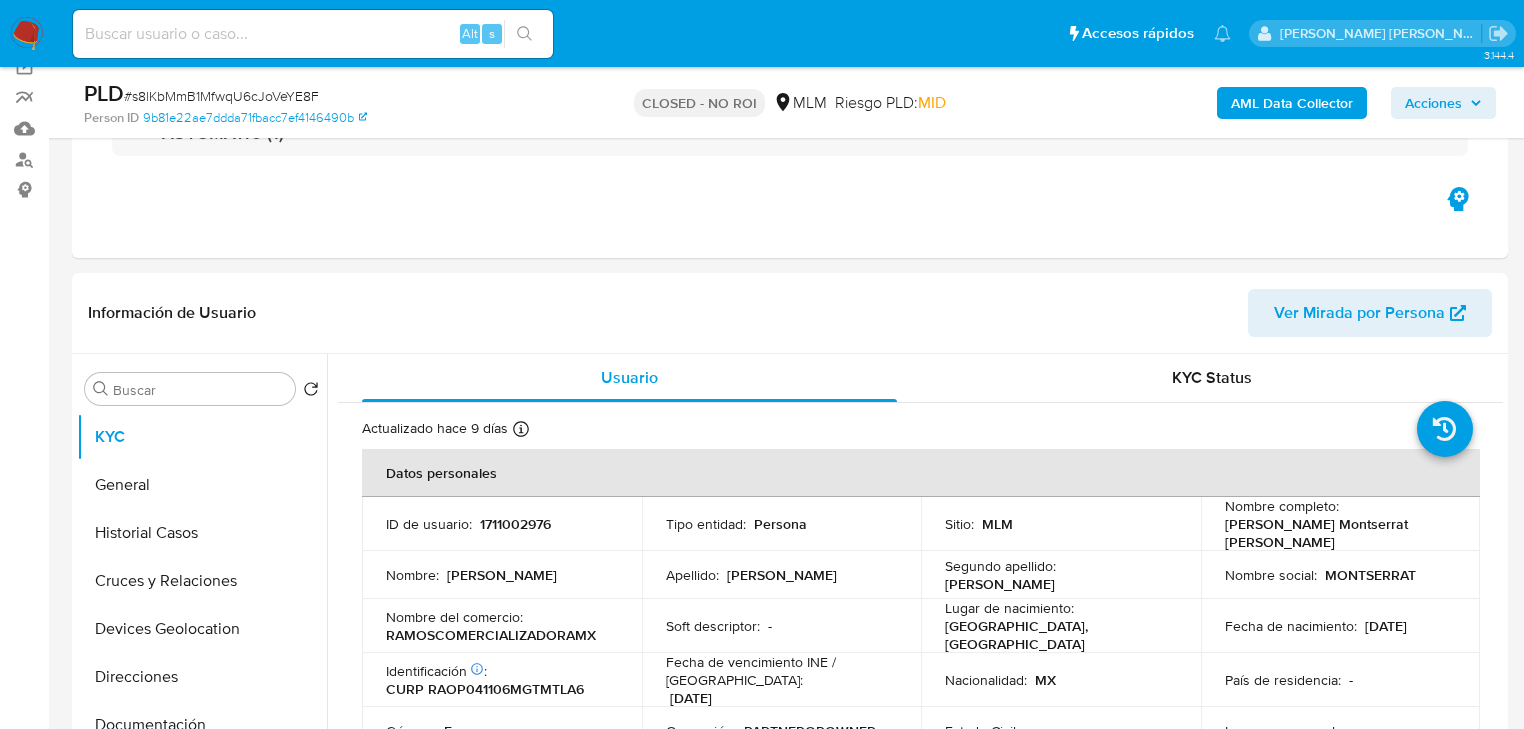 click on "Alt s" at bounding box center [313, 34] 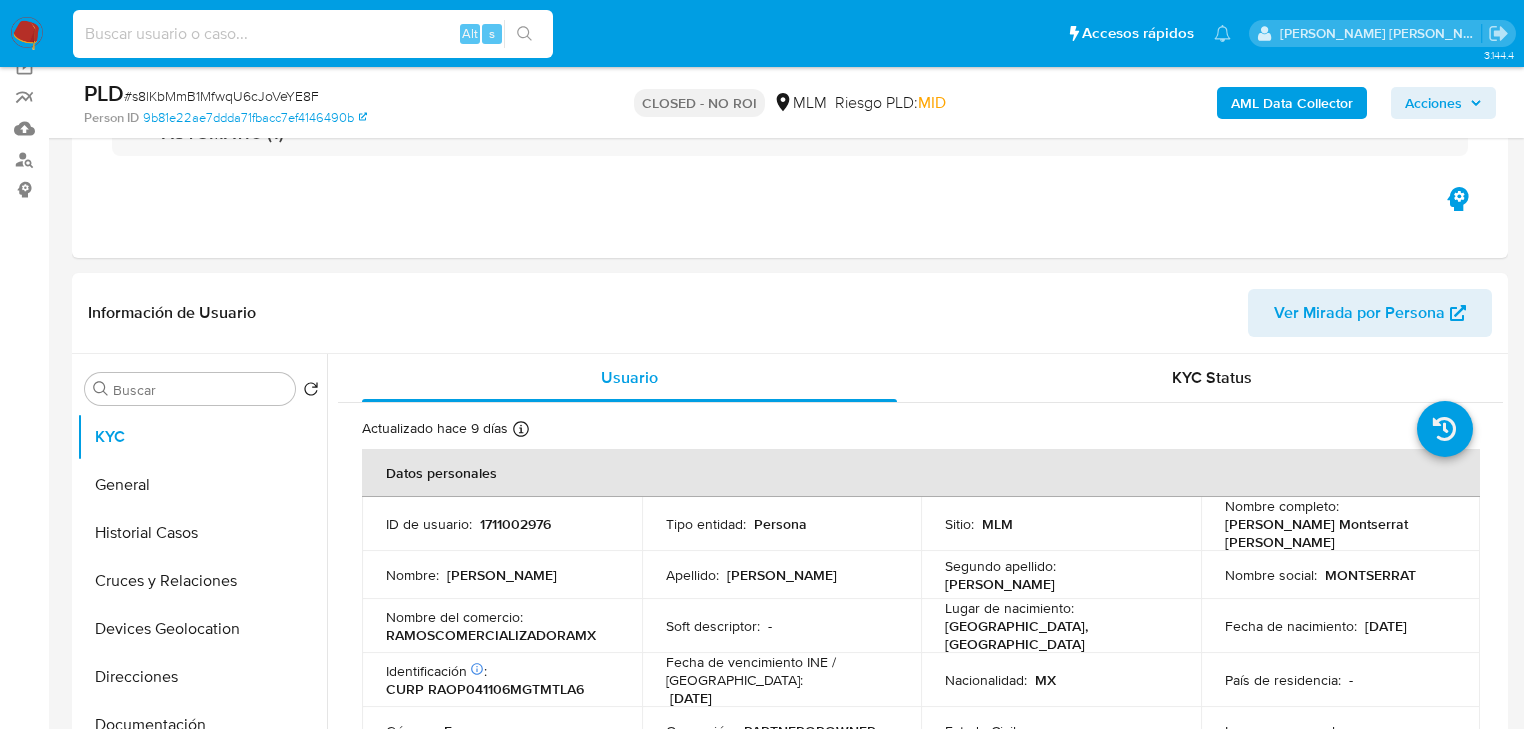 paste on "zWI4yga4JlmgNgikFDLNvvZb" 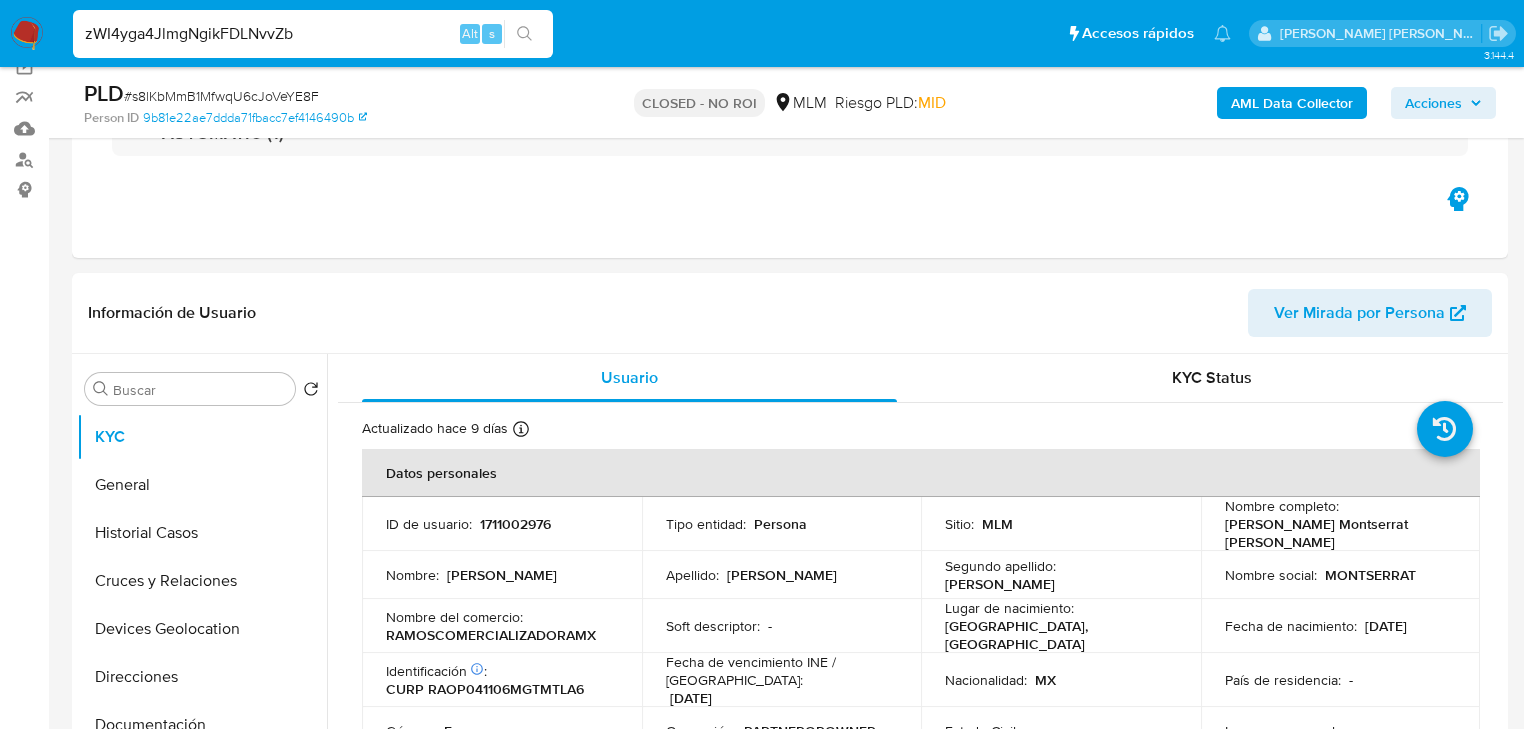 type on "zWI4yga4JlmgNgikFDLNvvZb" 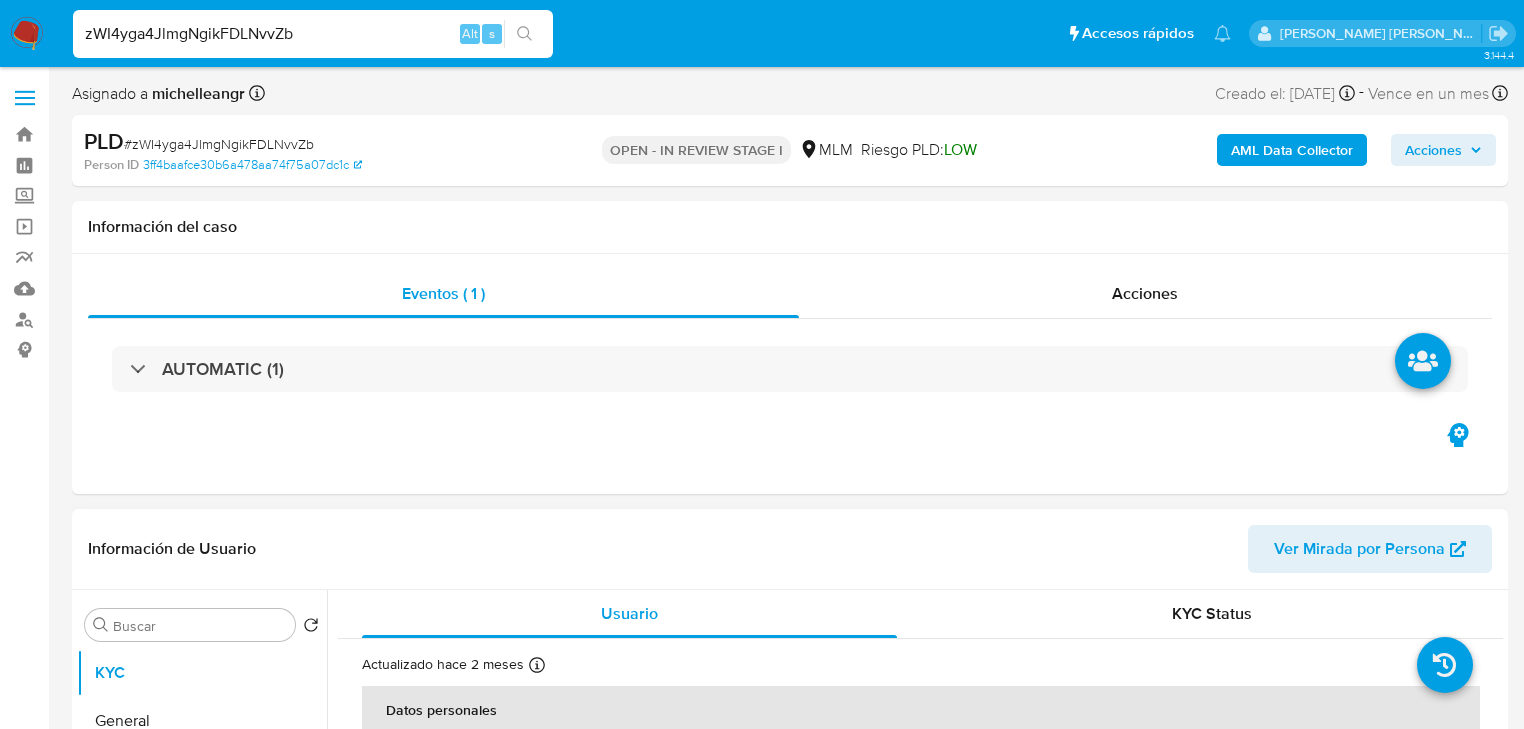 select on "10" 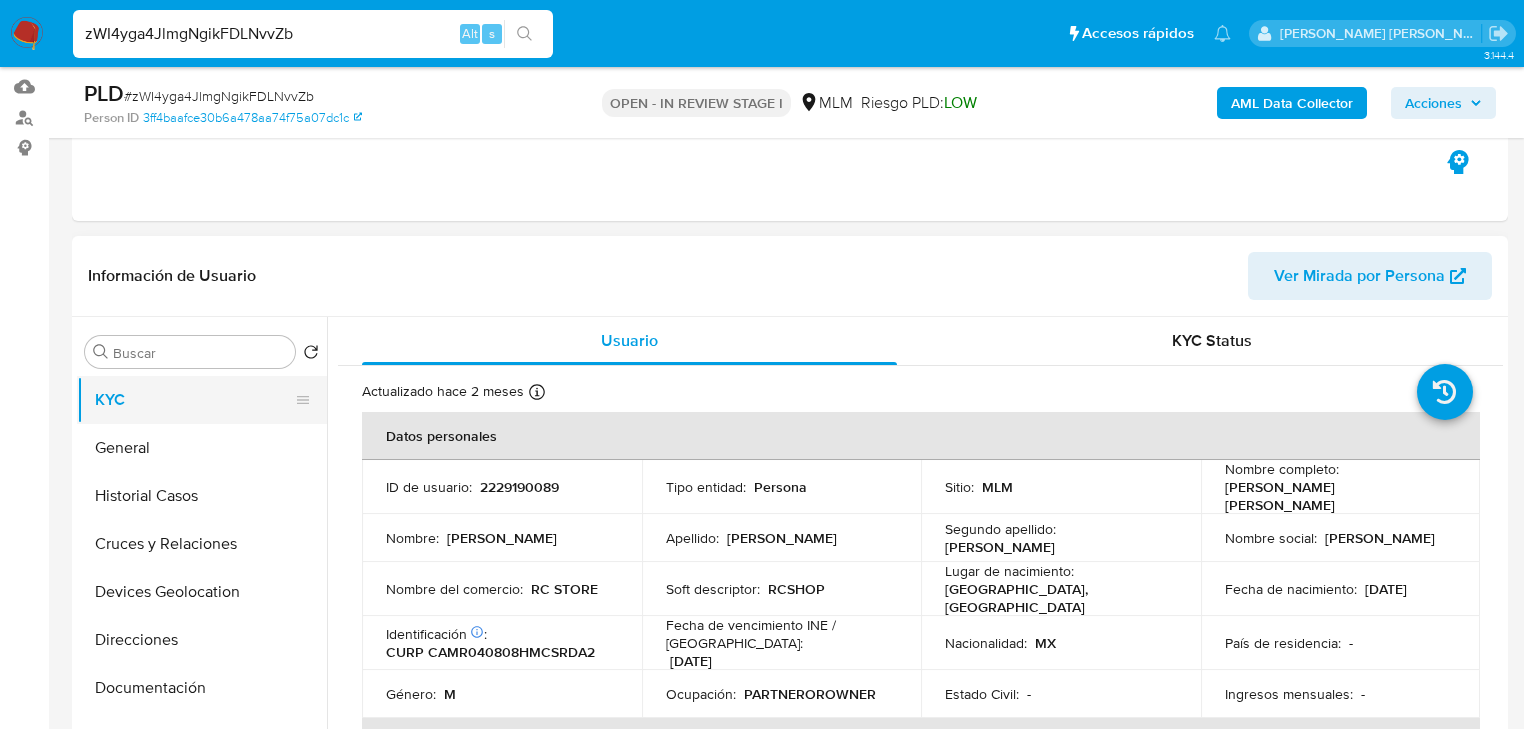 scroll, scrollTop: 240, scrollLeft: 0, axis: vertical 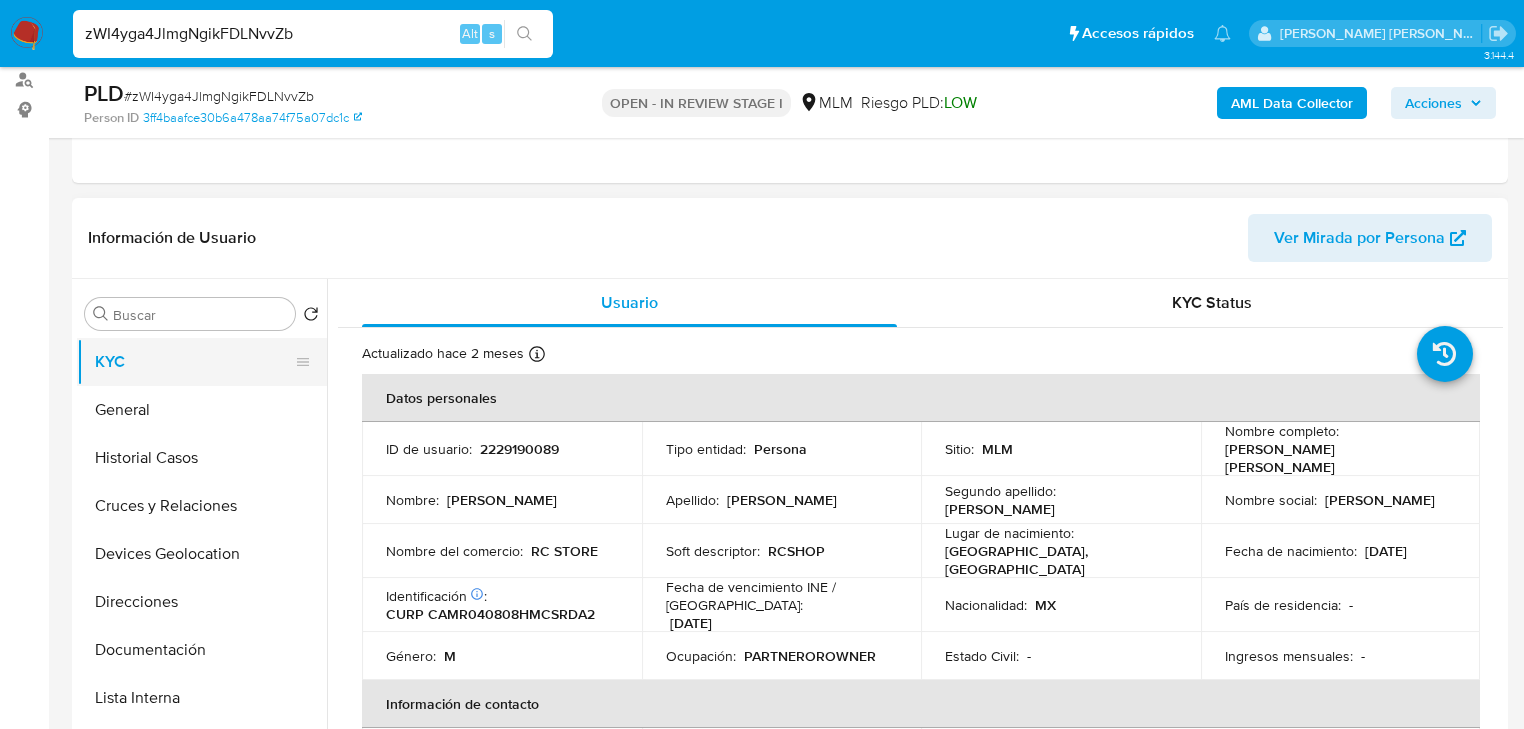drag, startPoint x: 149, startPoint y: 355, endPoint x: 214, endPoint y: 349, distance: 65.27634 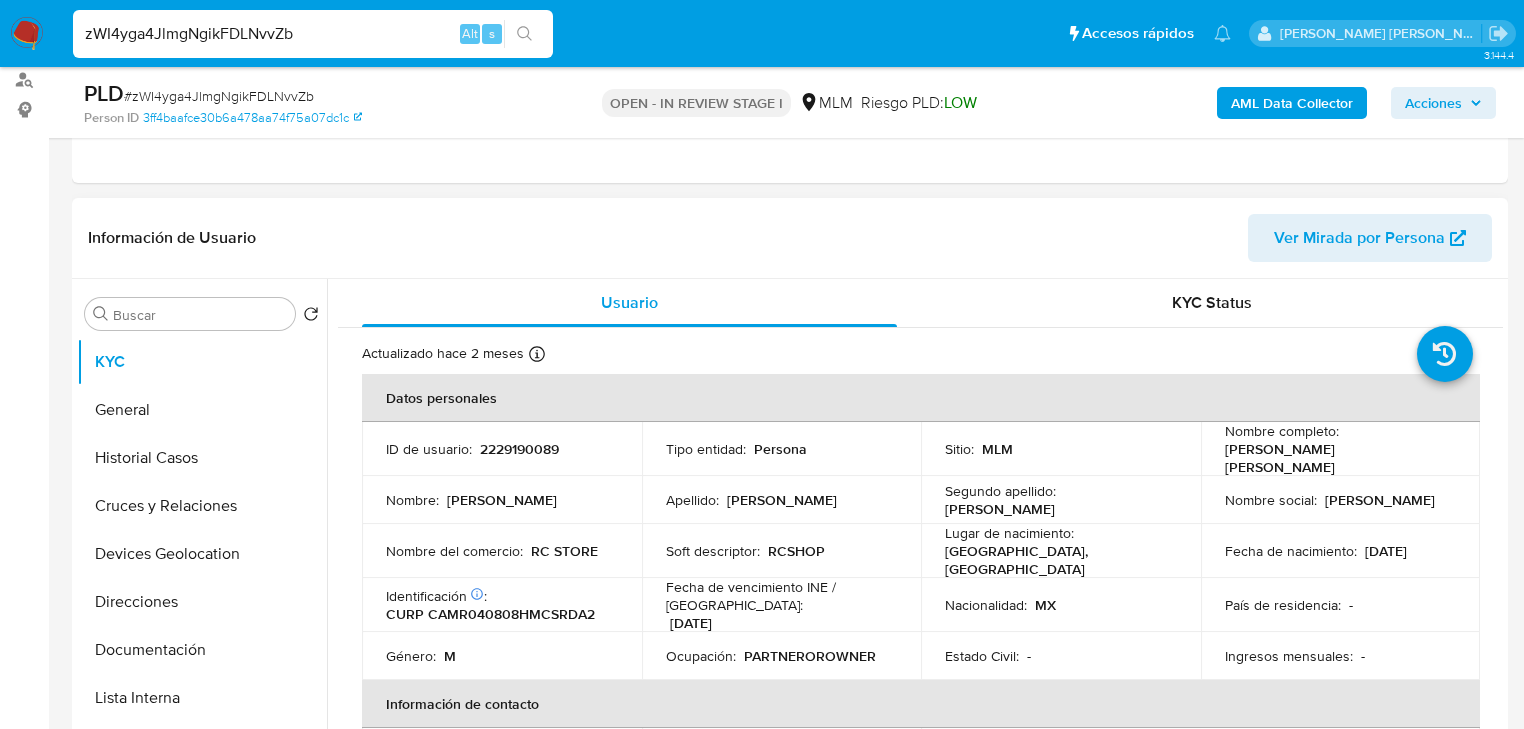 click on "2229190089" at bounding box center [519, 449] 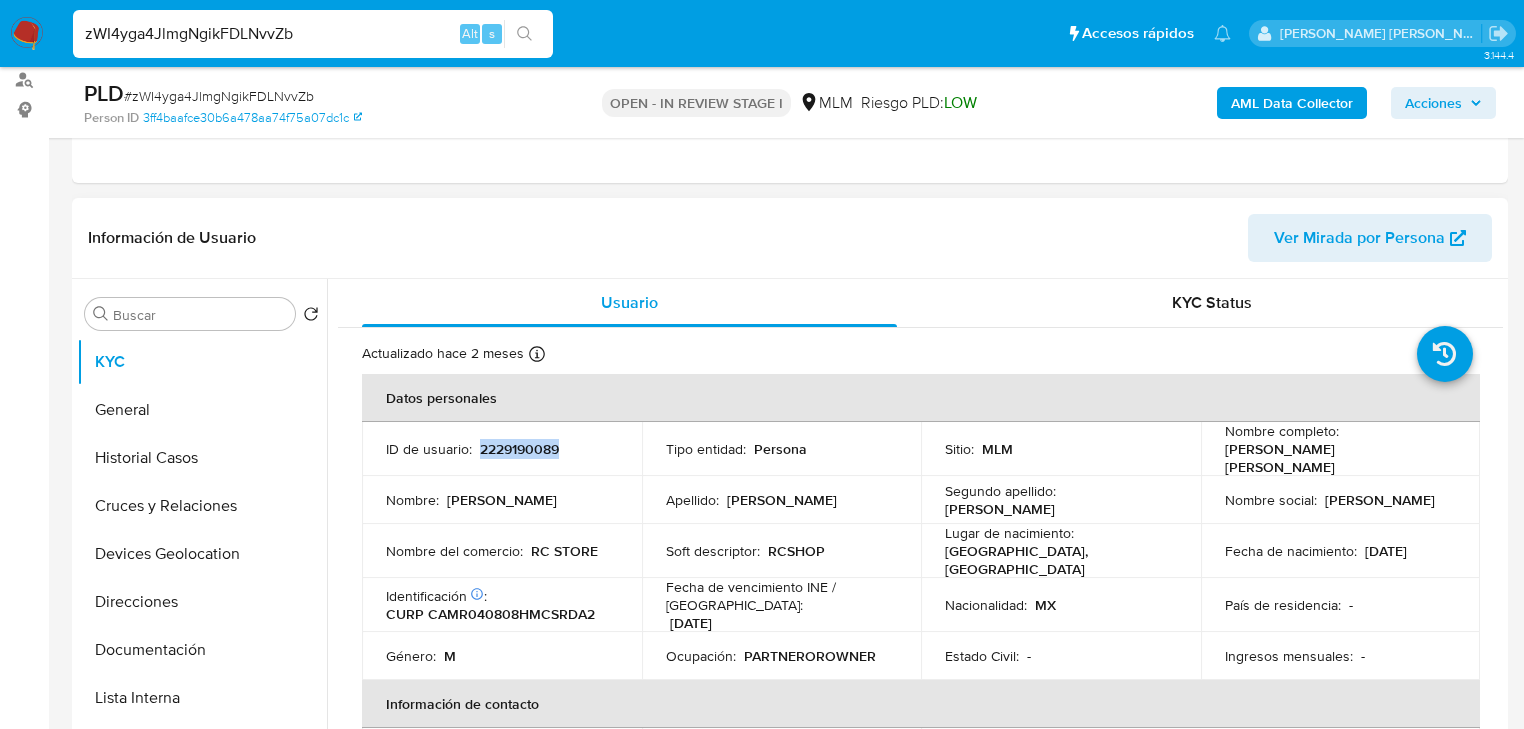click on "2229190089" at bounding box center (519, 449) 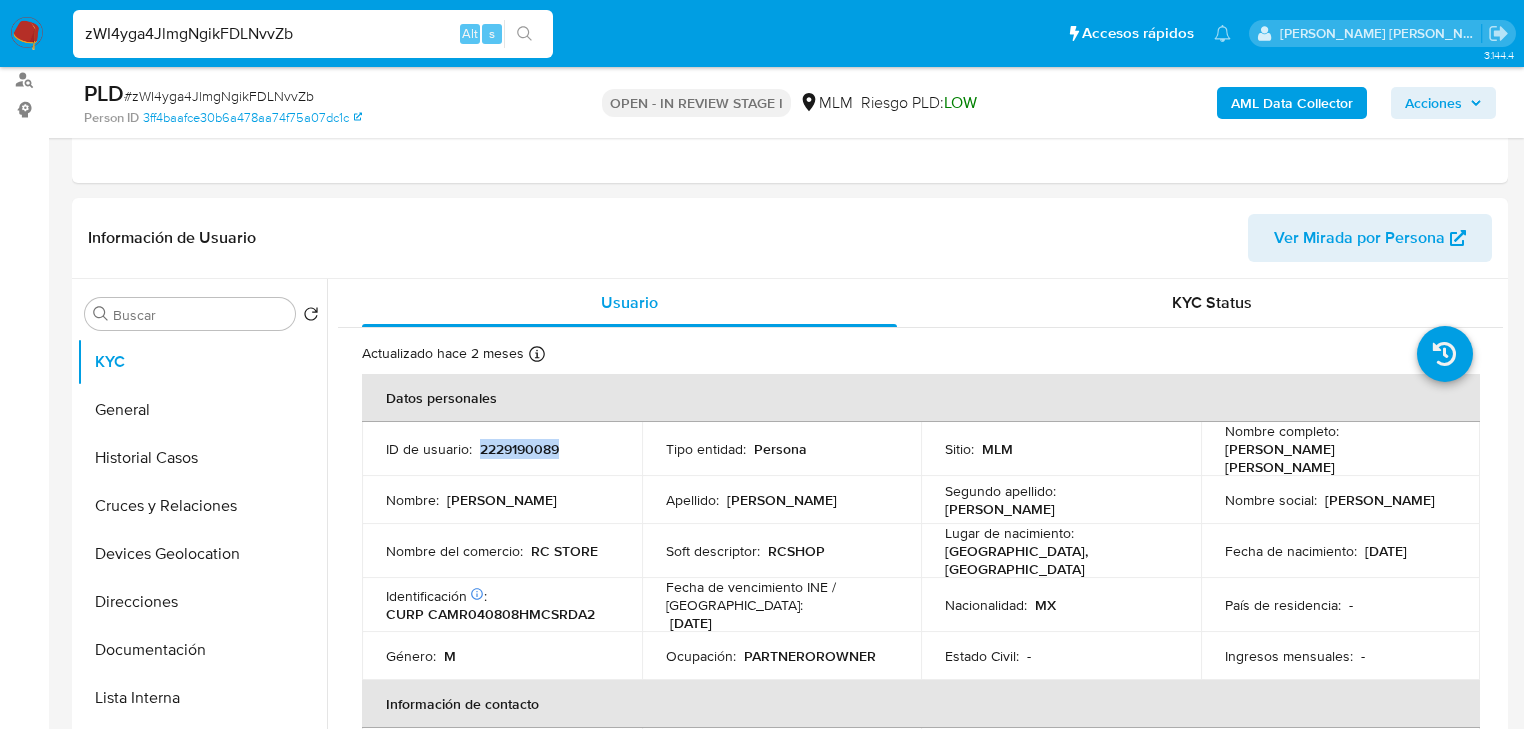 click at bounding box center (27, 34) 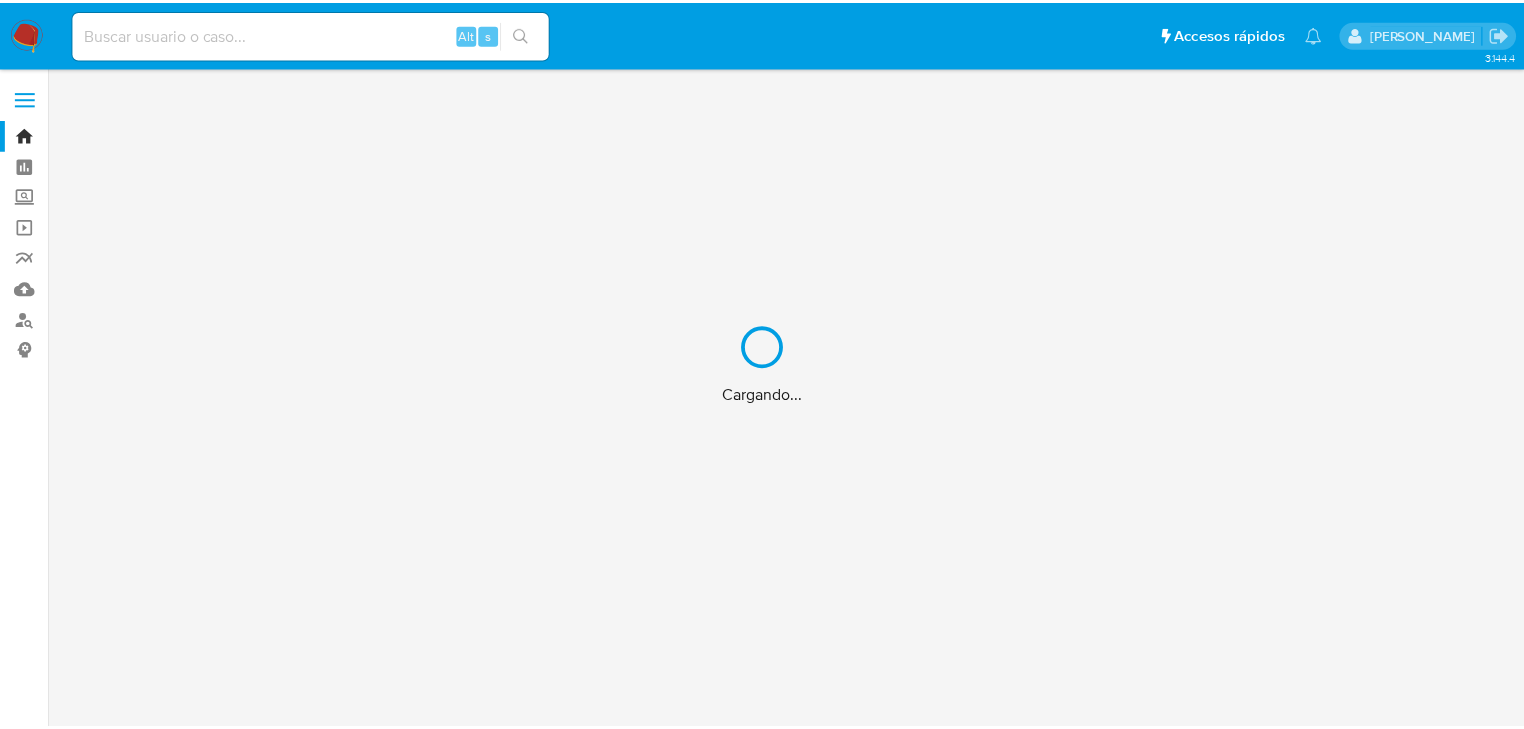 scroll, scrollTop: 0, scrollLeft: 0, axis: both 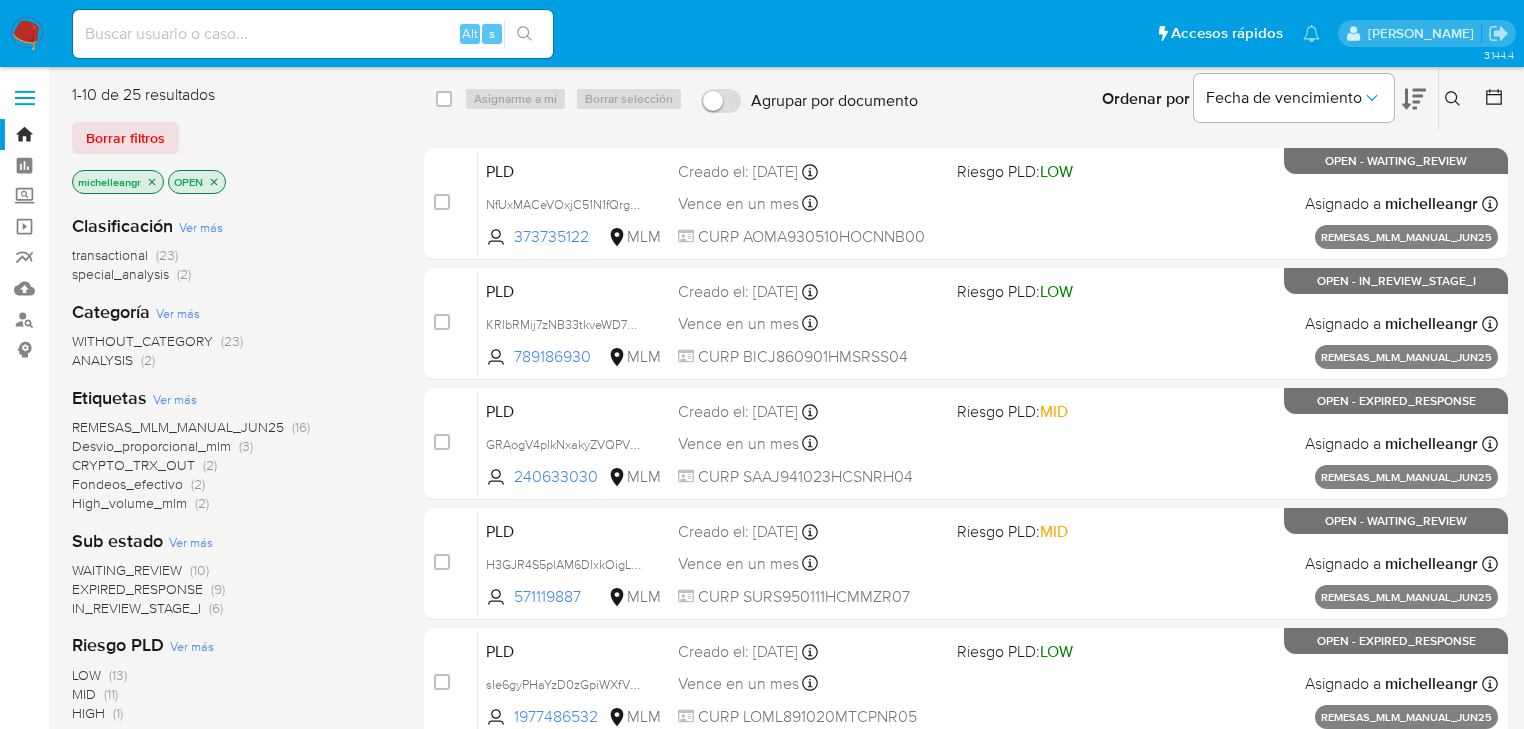 click 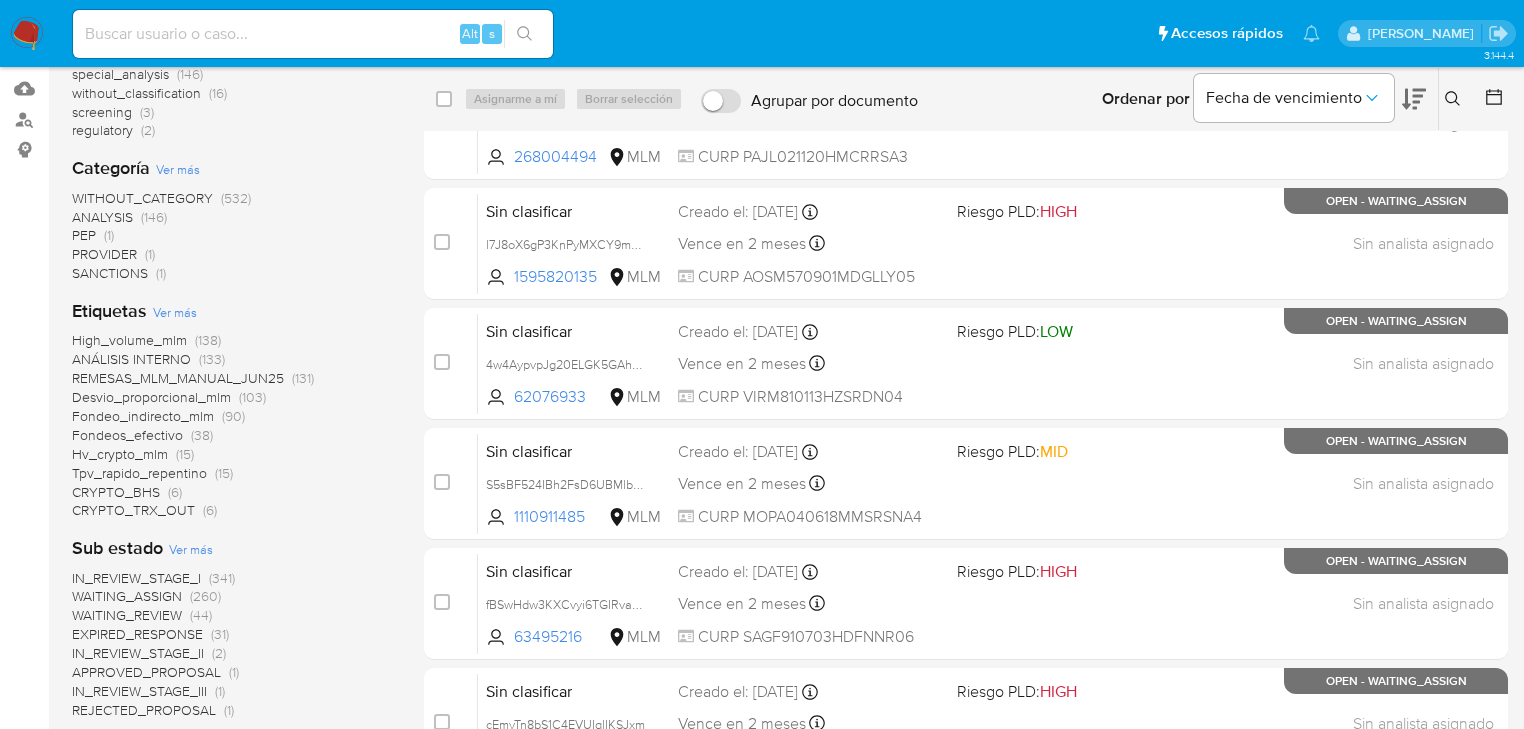 scroll, scrollTop: 240, scrollLeft: 0, axis: vertical 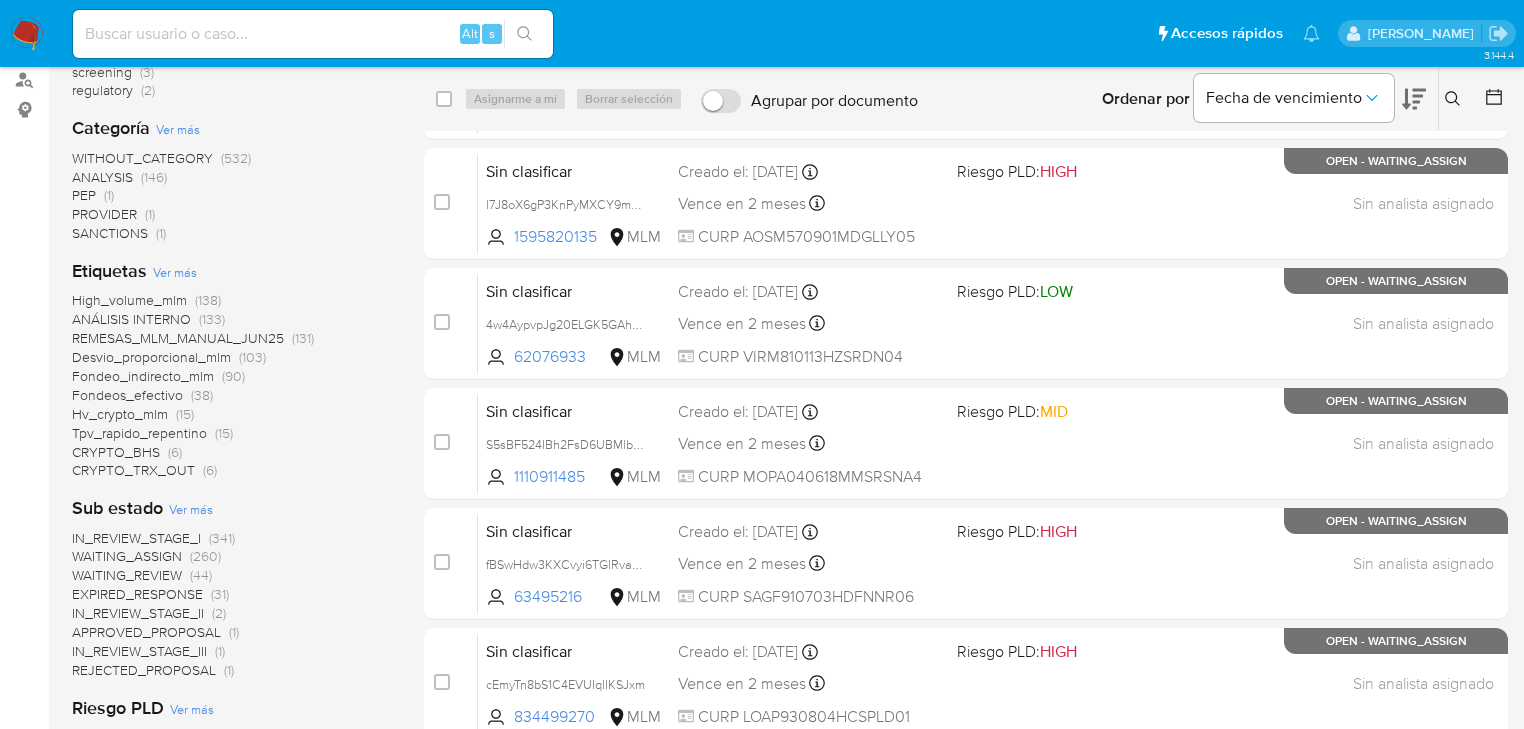 click on "WAITING_REVIEW" at bounding box center [127, 575] 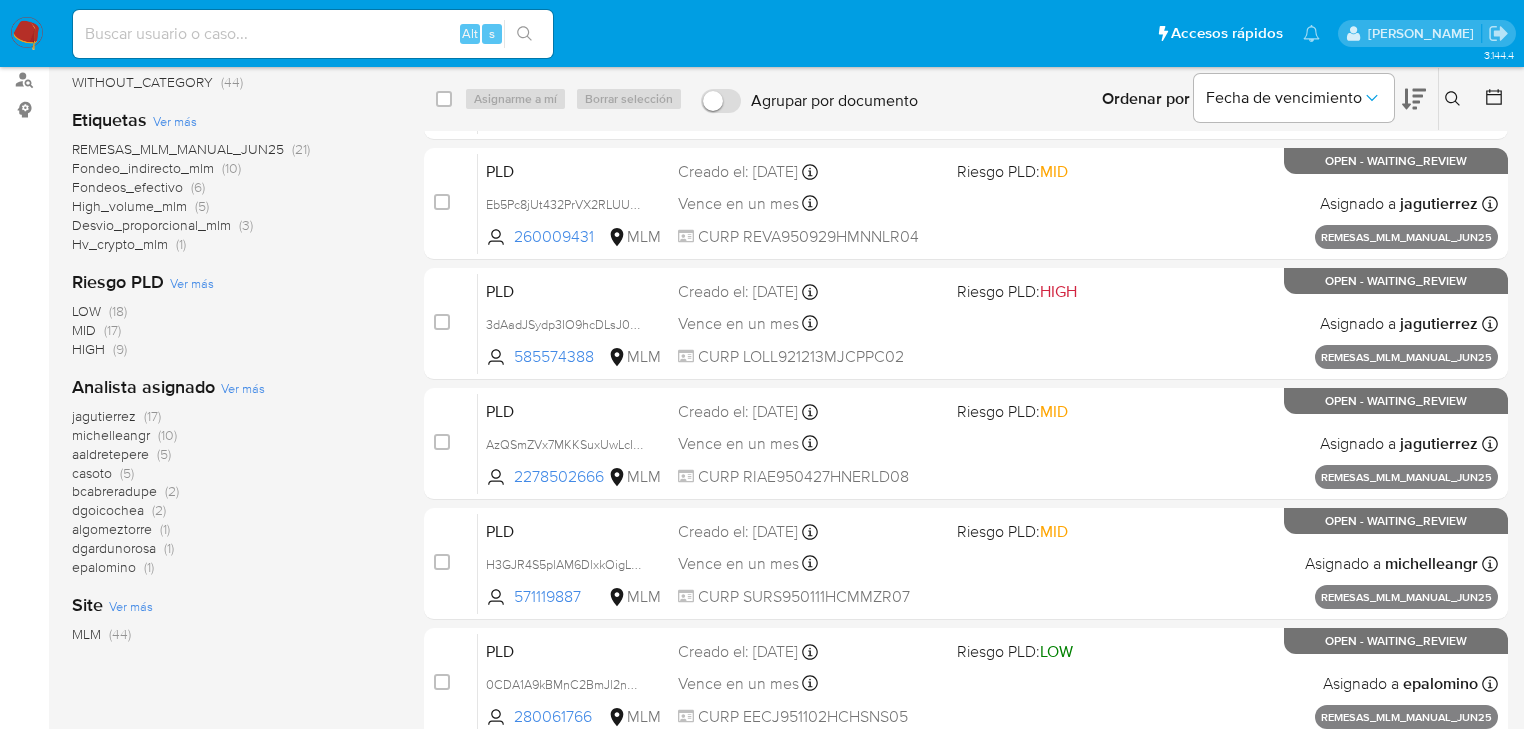 click on "michelleangr" at bounding box center [111, 435] 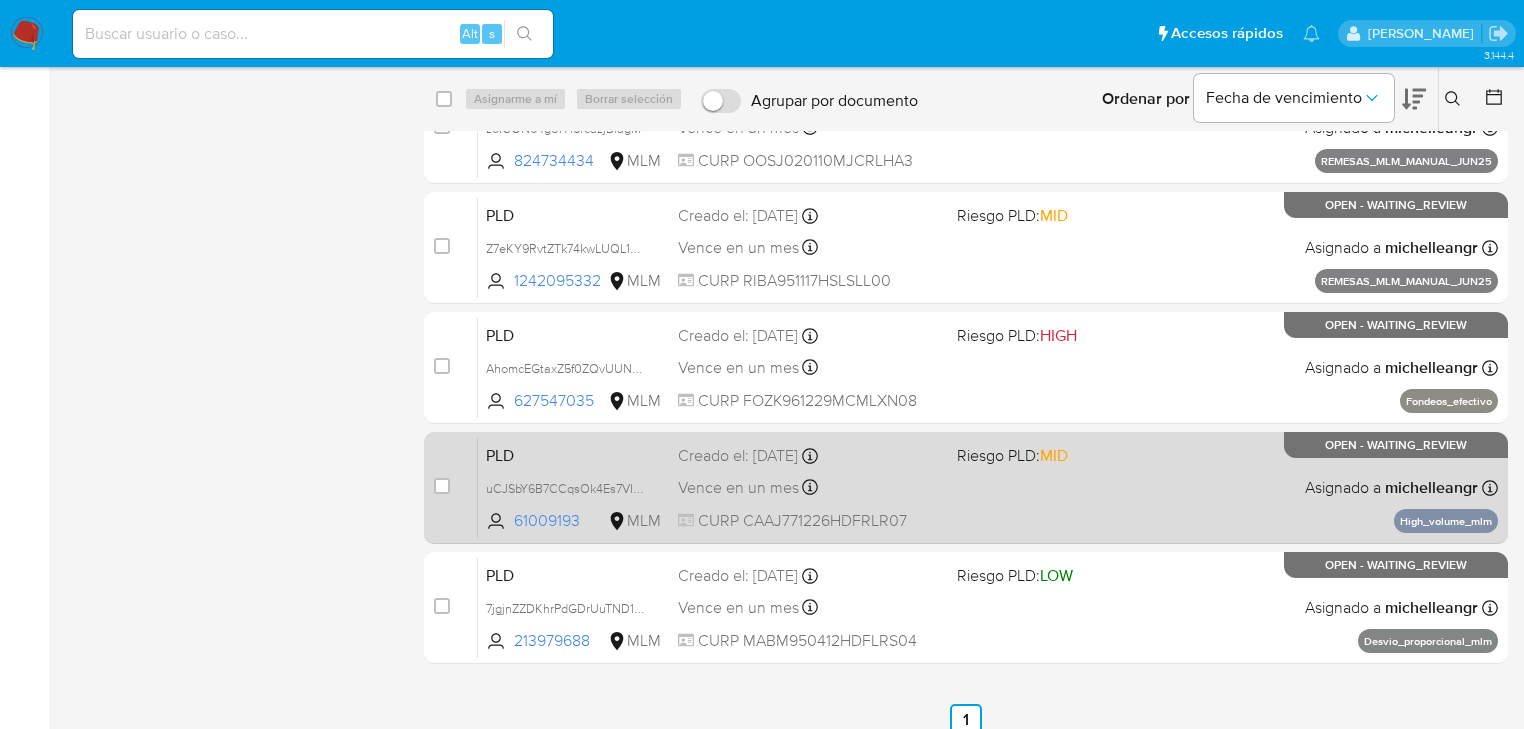 scroll, scrollTop: 696, scrollLeft: 0, axis: vertical 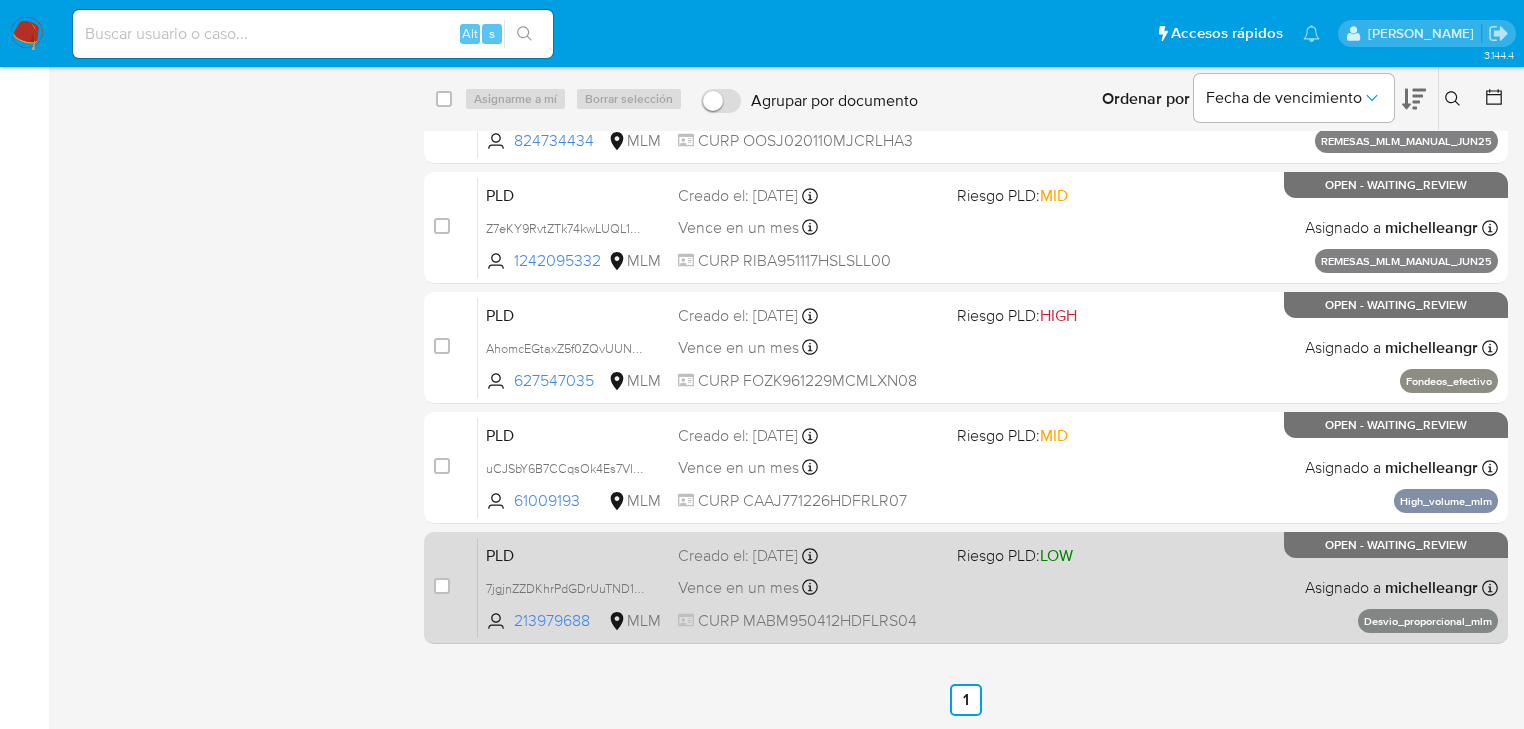click on "PLD" at bounding box center (574, 554) 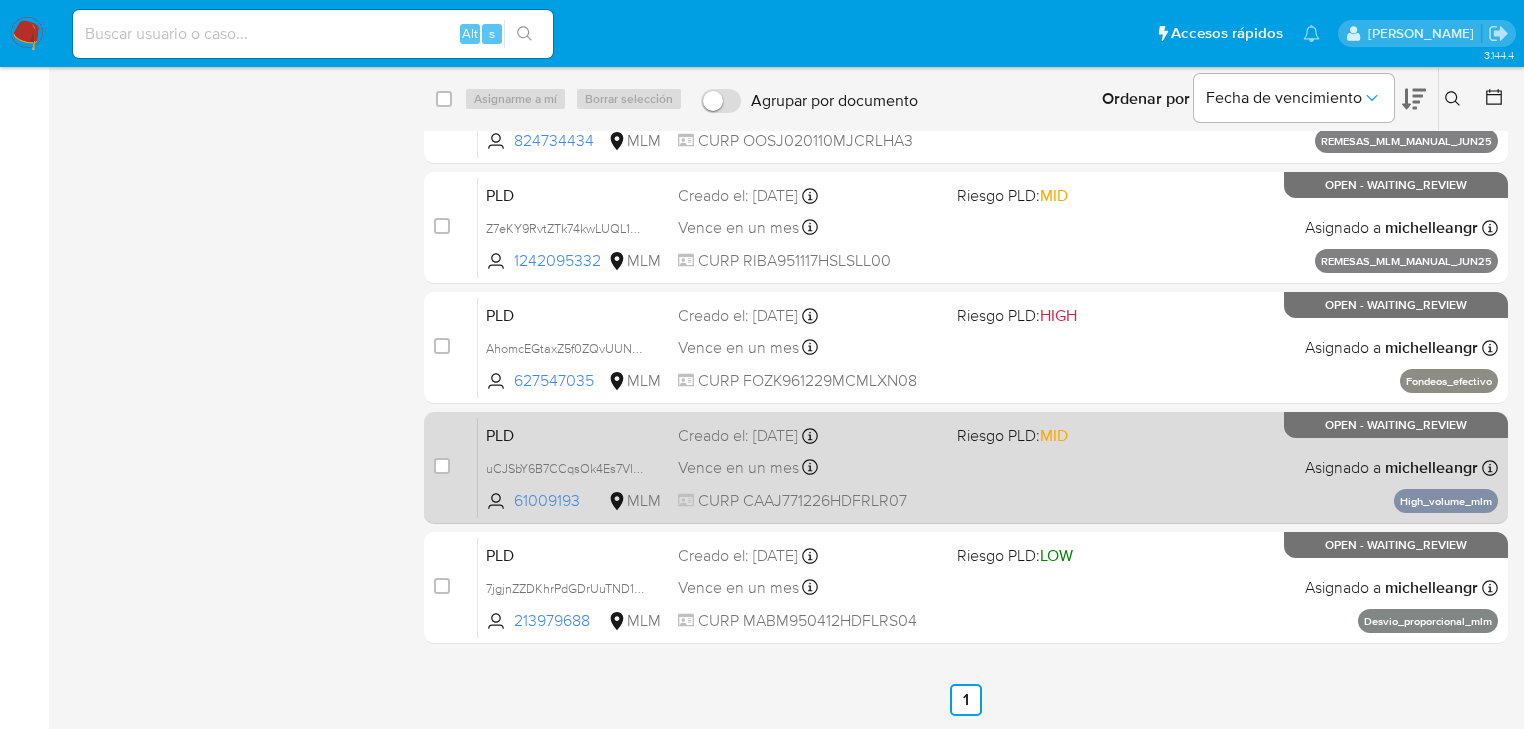 click on "PLD" at bounding box center (574, 434) 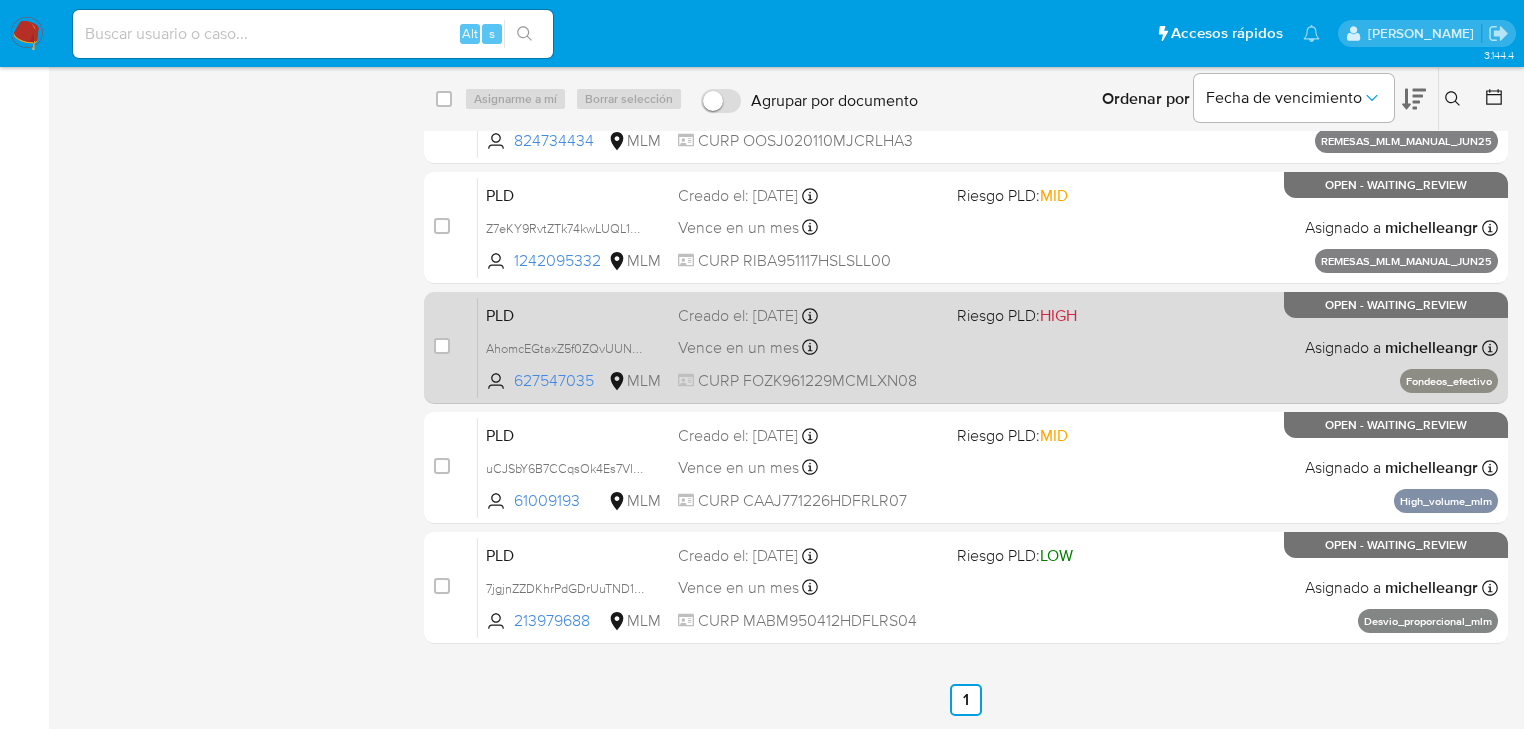 click on "PLD" at bounding box center (574, 314) 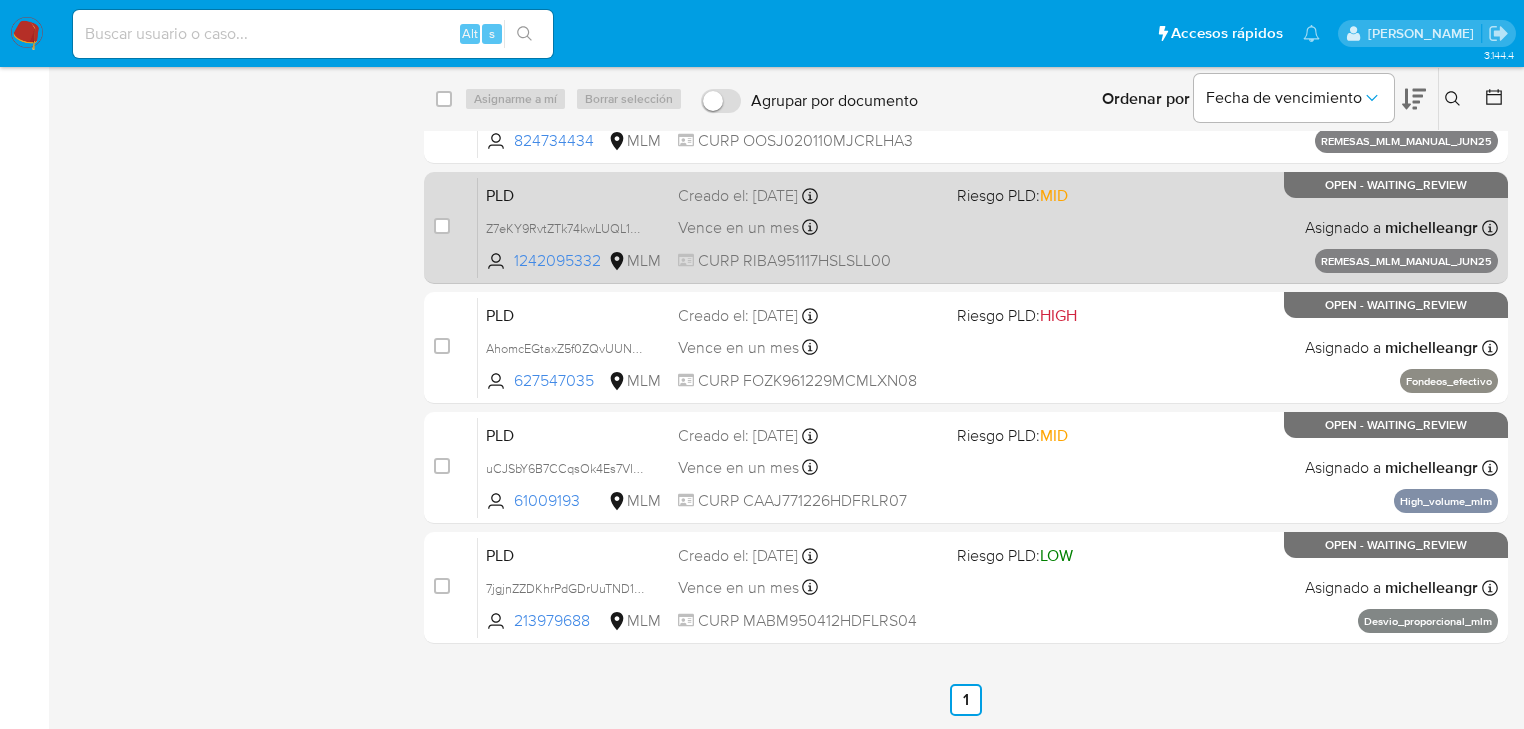 click on "PLD Z7eKY9RvtZTk74kwLUQL1B4j 1242095332 MLM Riesgo PLD:  MID Creado el: 25/06/2025   Creado el: 25/06/2025 13:15:24 Vence en un mes   Vence el 24/08/2025 13:15:25 CURP   RIBA951117HSLSLL00 Asignado a   michelleangr   Asignado el: 25/06/2025 13:15:24 REMESAS_MLM_MANUAL_JUN25 OPEN - WAITING_REVIEW" at bounding box center (988, 227) 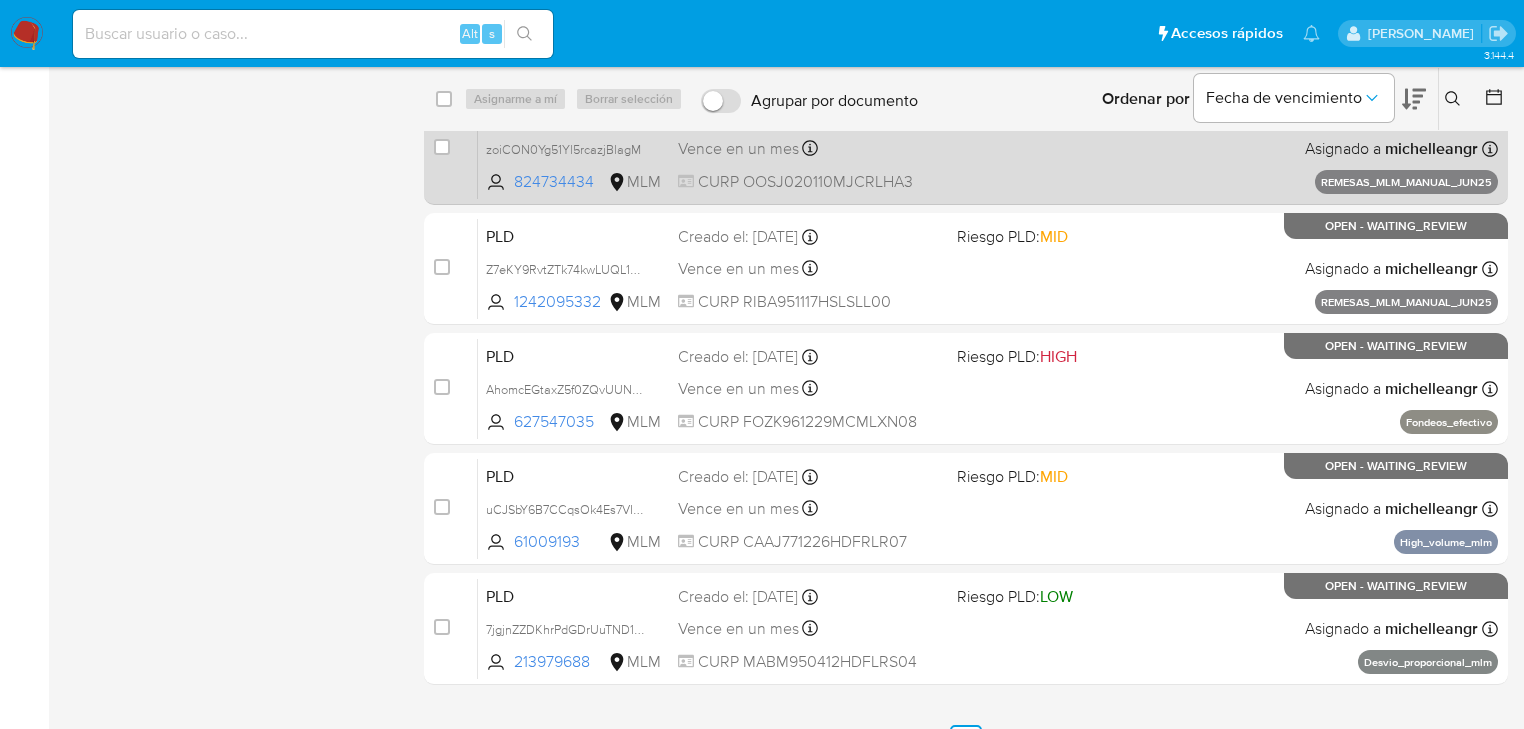 scroll, scrollTop: 616, scrollLeft: 0, axis: vertical 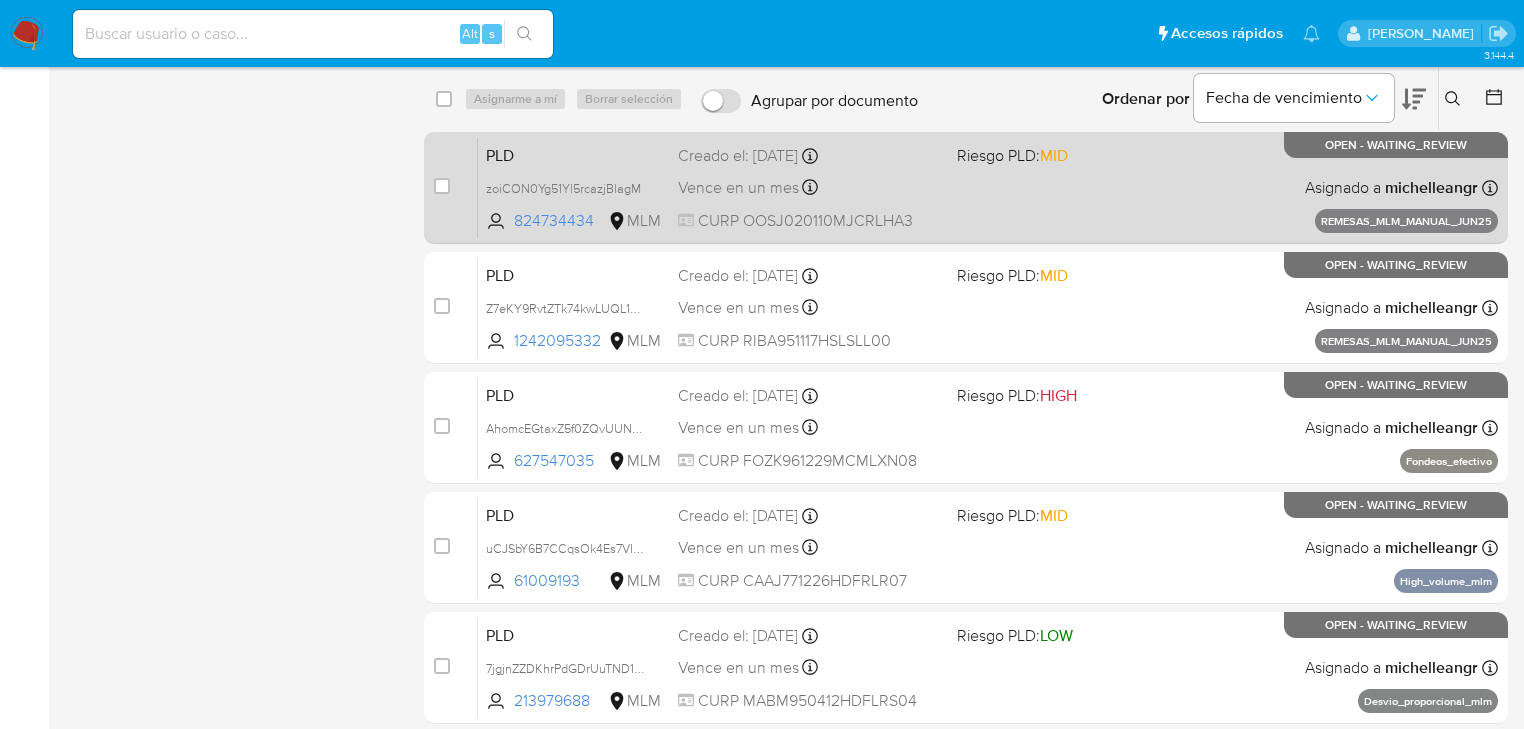 click on "PLD" at bounding box center (574, 154) 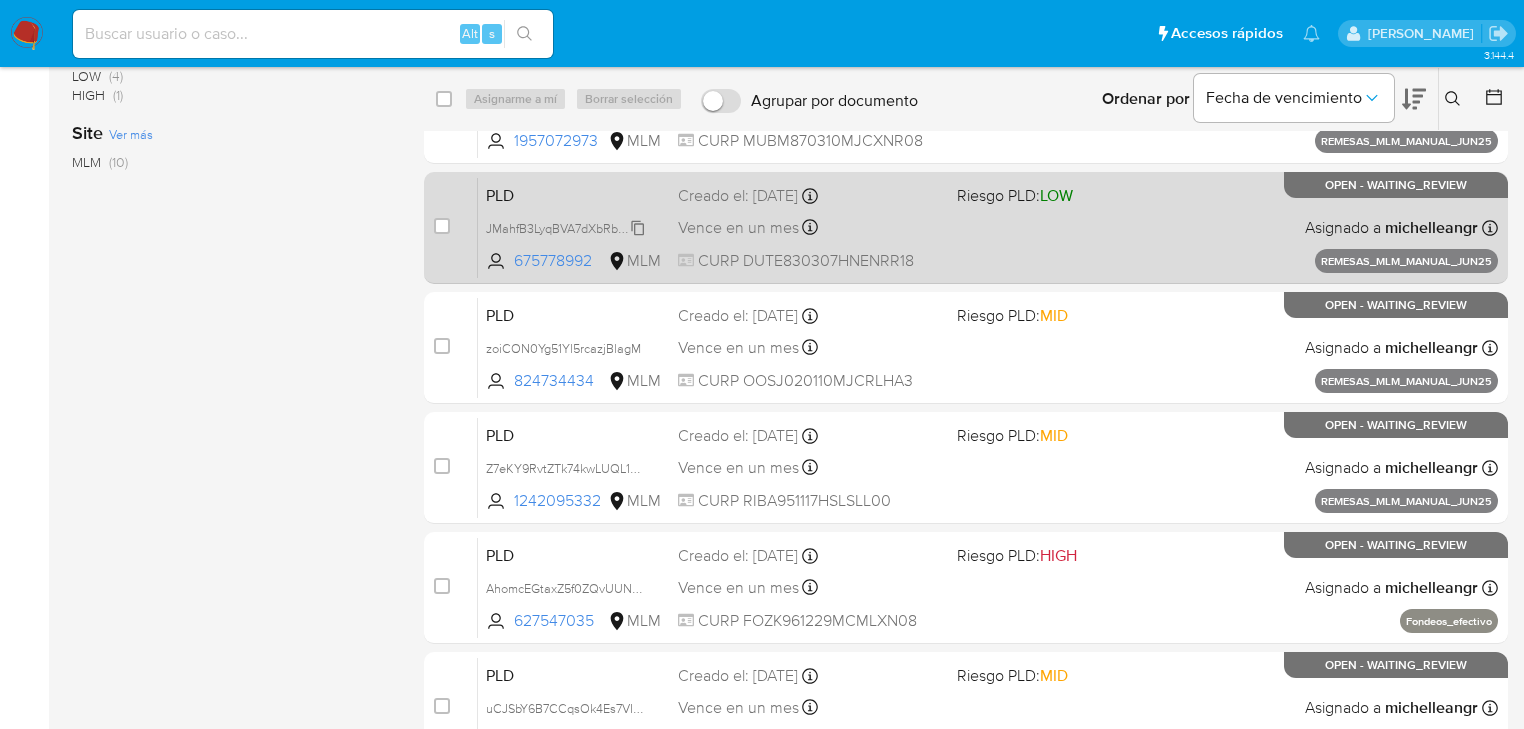scroll, scrollTop: 456, scrollLeft: 0, axis: vertical 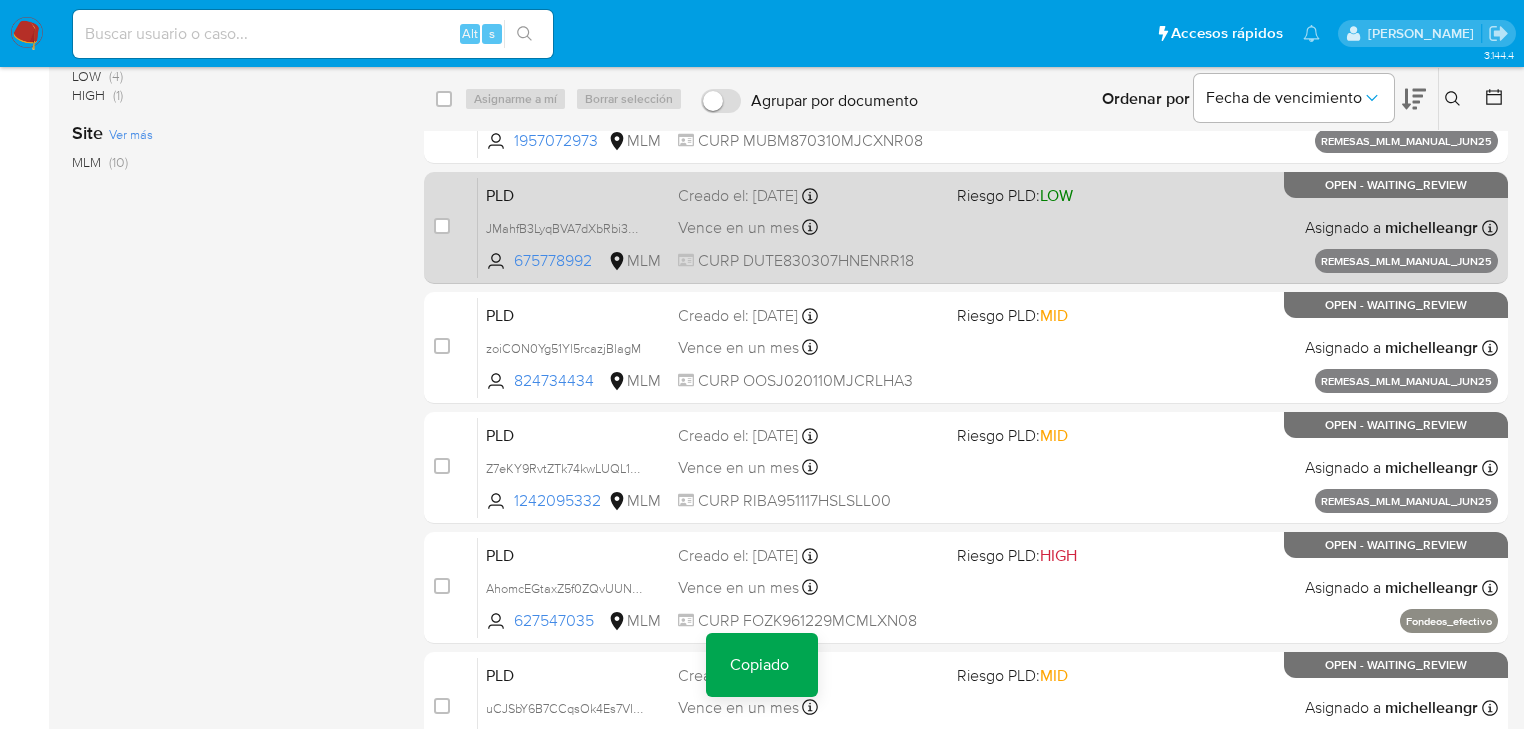 click on "PLD" at bounding box center (574, 194) 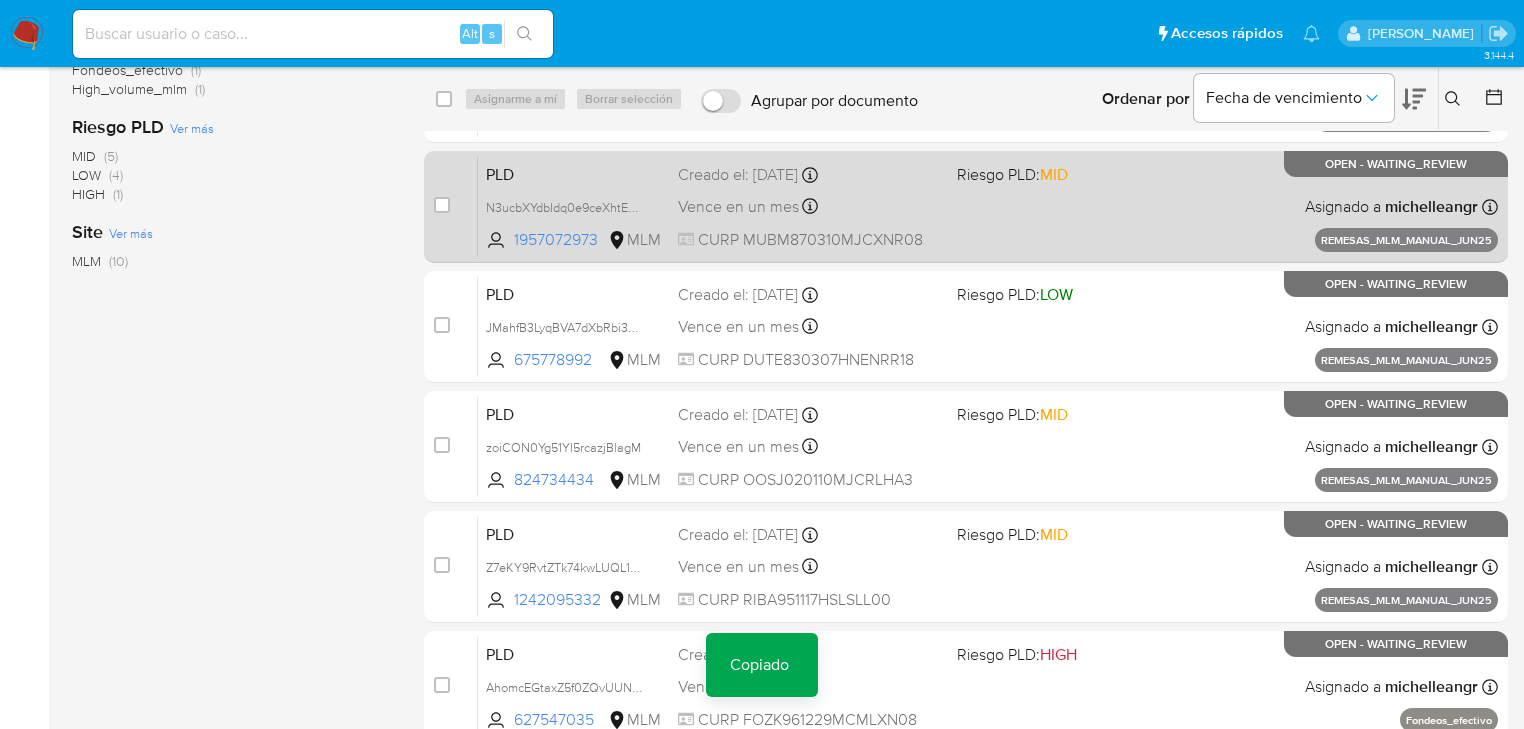 click on "PLD" at bounding box center (574, 173) 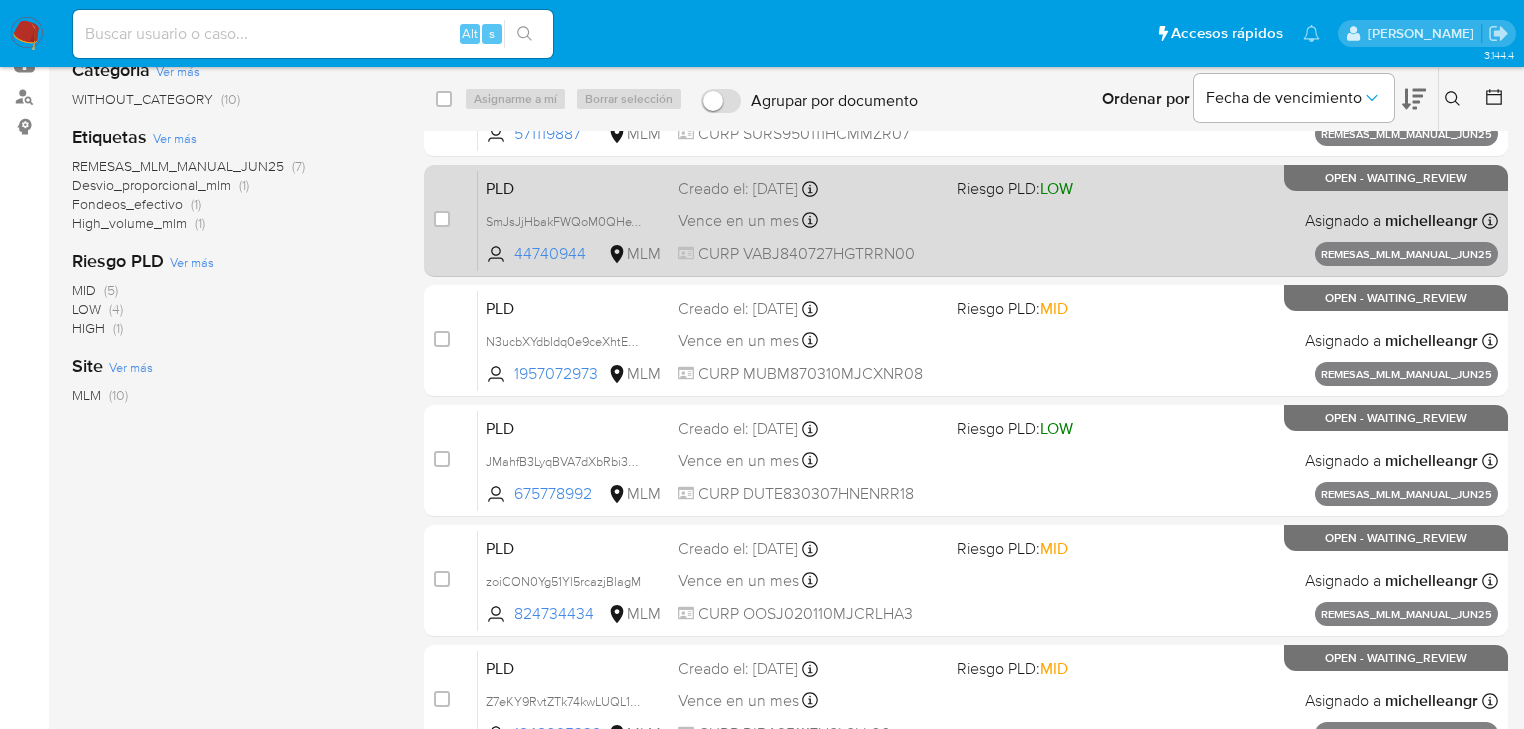 scroll, scrollTop: 136, scrollLeft: 0, axis: vertical 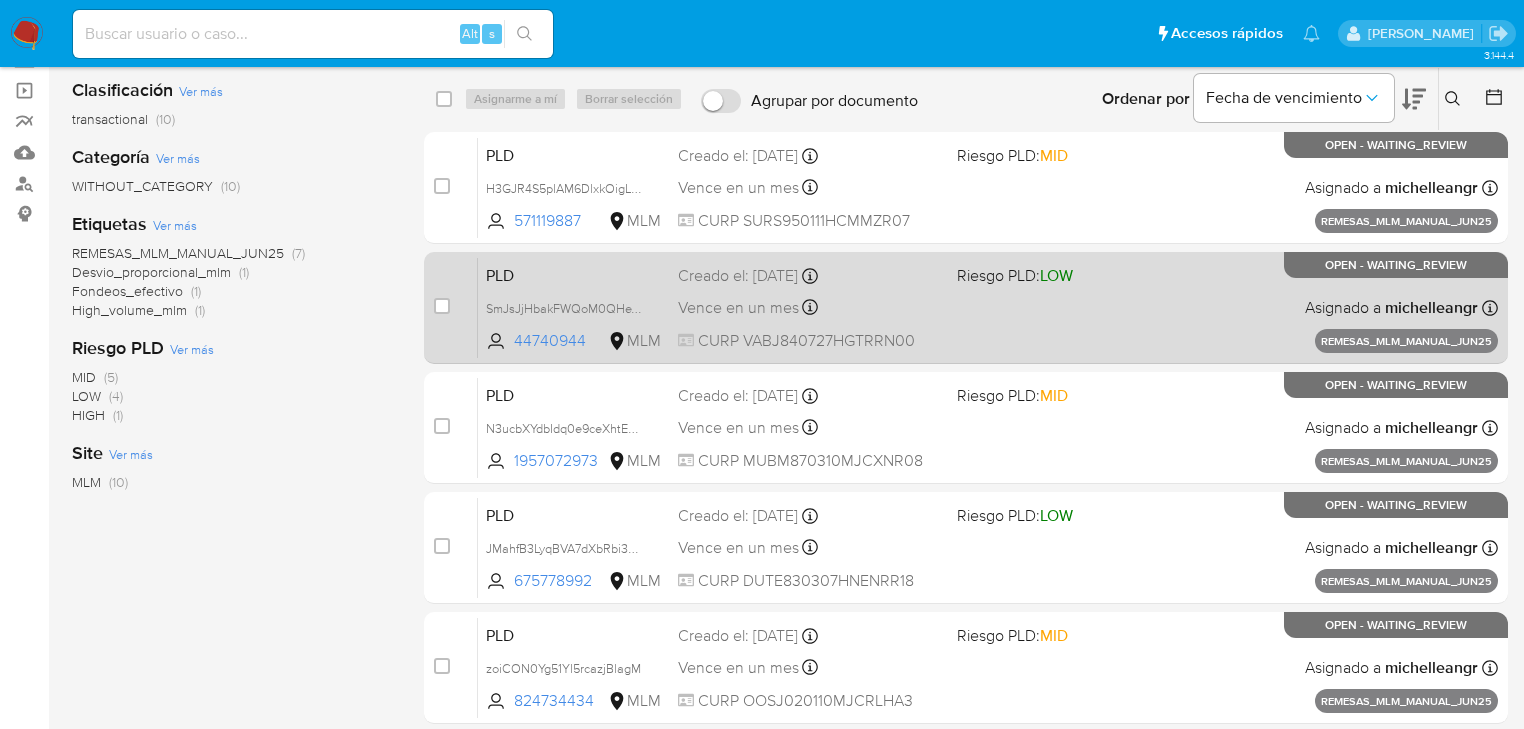 click on "PLD" at bounding box center (574, 274) 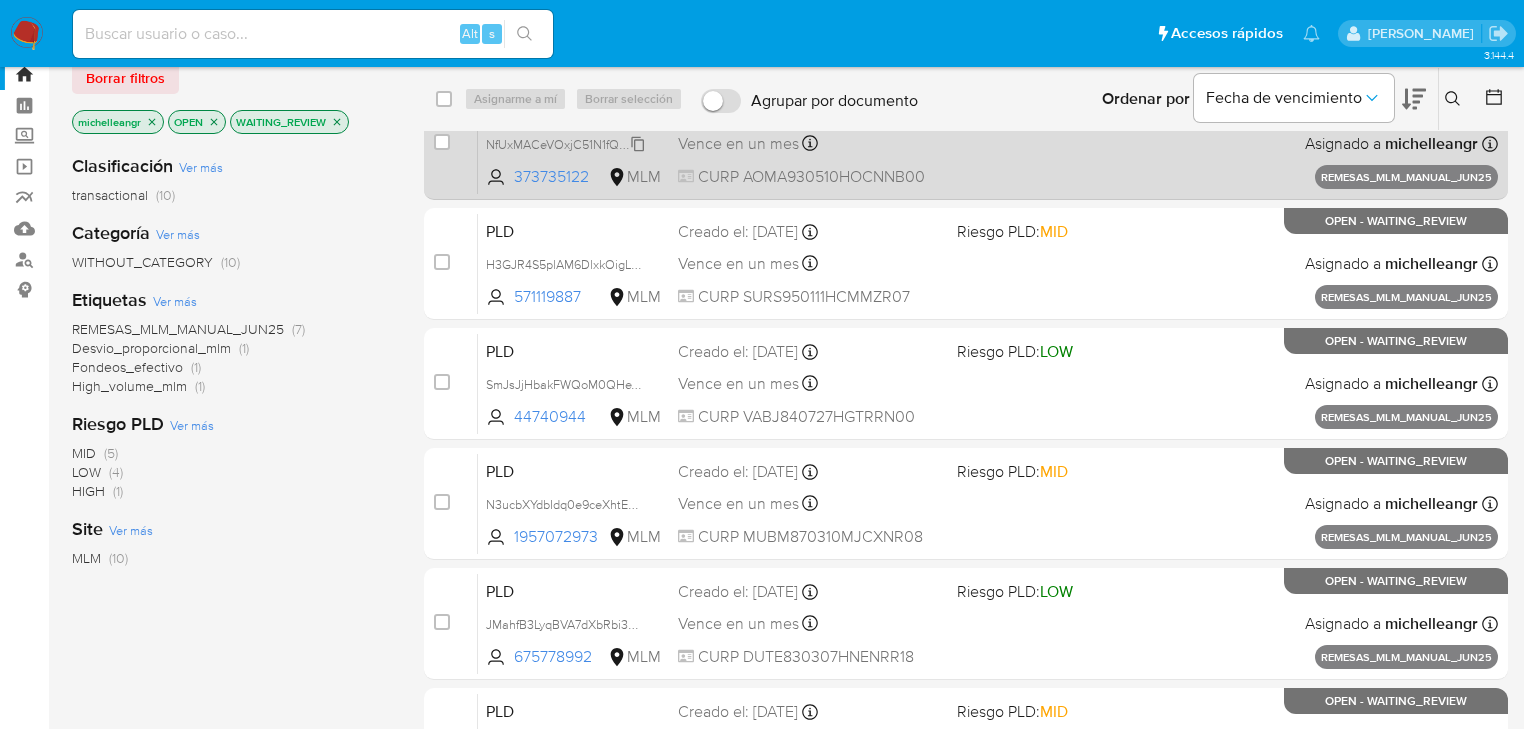 scroll, scrollTop: 0, scrollLeft: 0, axis: both 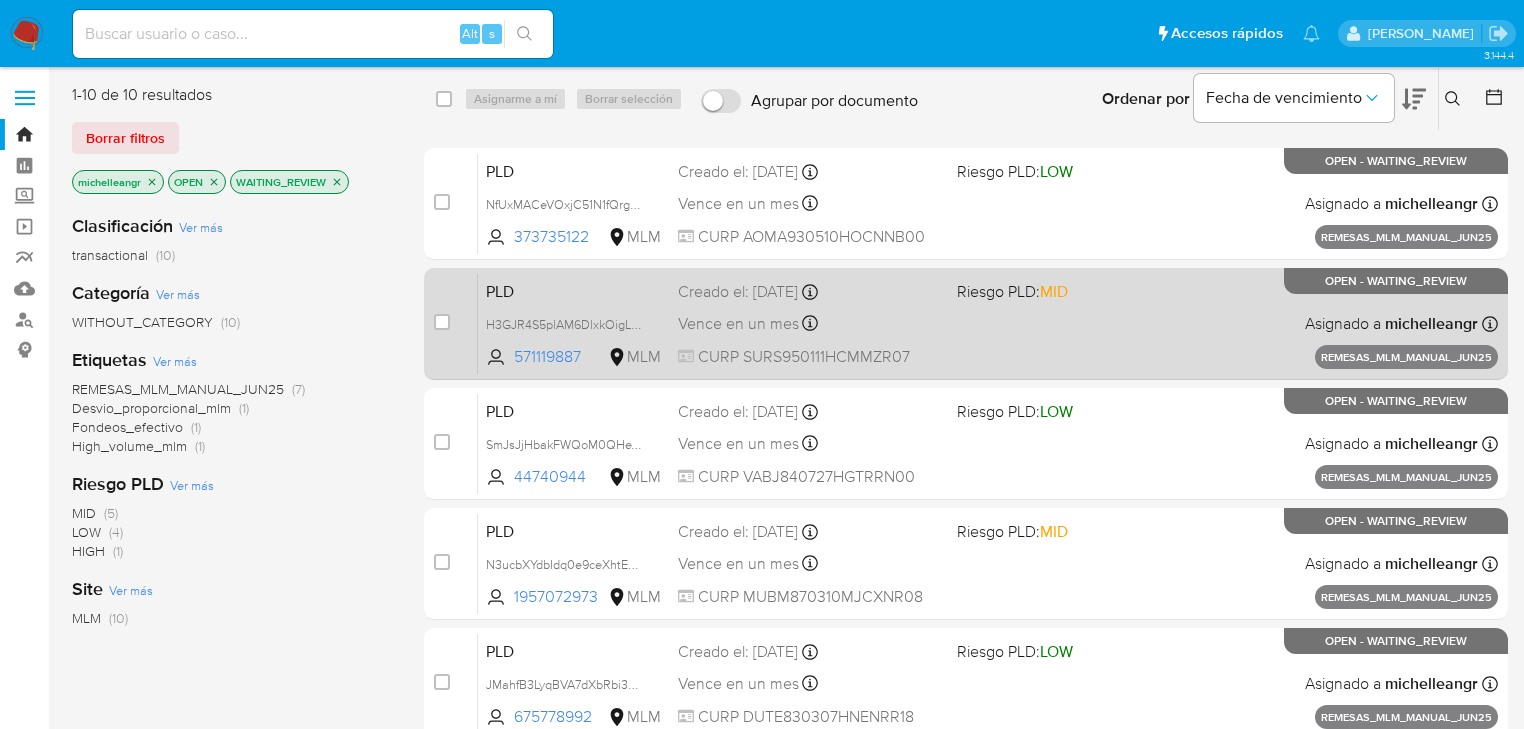 click on "PLD" at bounding box center [574, 290] 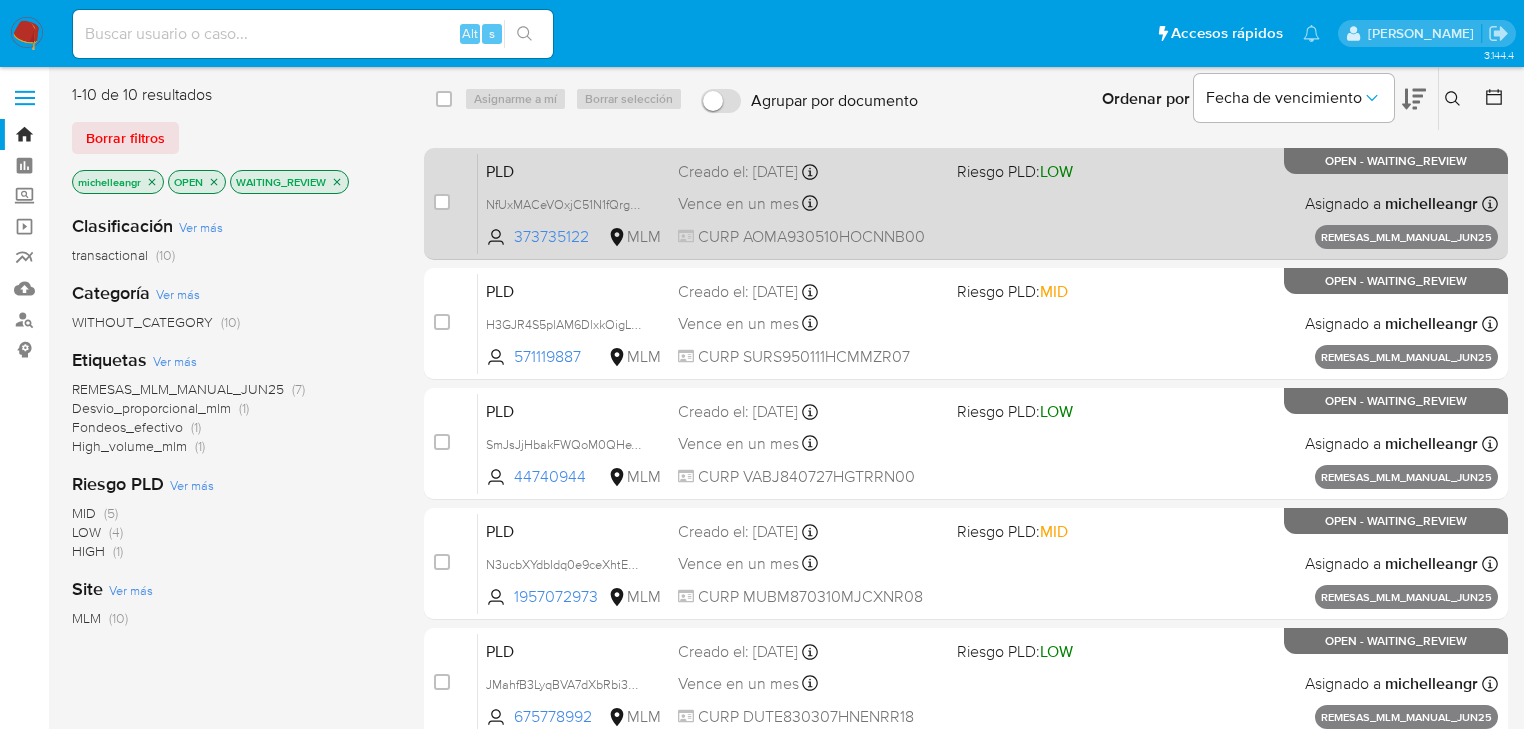 click on "PLD NfUxMACeVOxjC51N1fQrgSyg 373735122 MLM Riesgo PLD:  LOW Creado el: 25/06/2025   Creado el: 25/06/2025 13:18:37 Vence en un mes   Vence el 24/08/2025 13:18:38 CURP   AOMA930510HOCNNB00 Asignado a   michelleangr   Asignado el: 25/06/2025 13:18:37 REMESAS_MLM_MANUAL_JUN25 OPEN - WAITING_REVIEW" at bounding box center [988, 203] 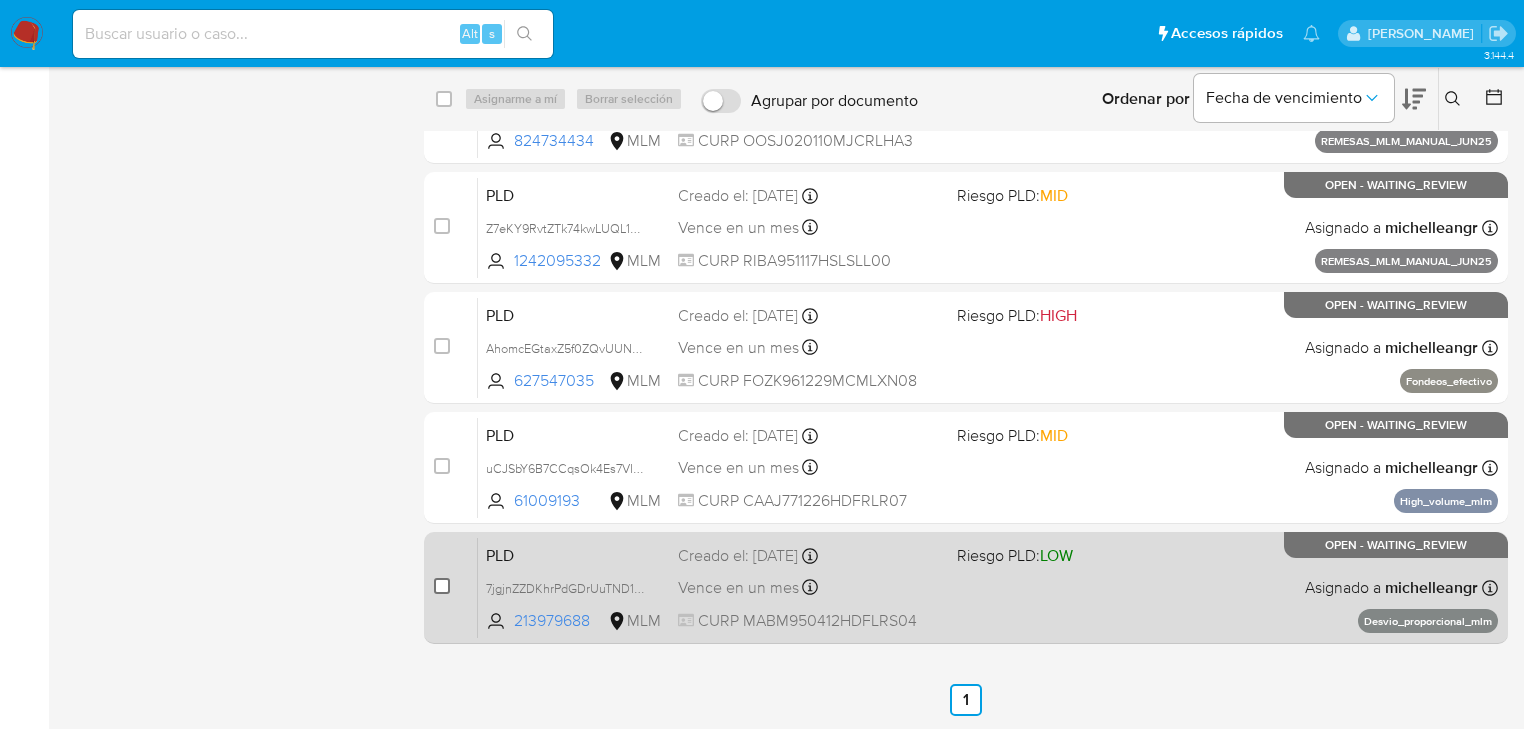 click at bounding box center [442, 586] 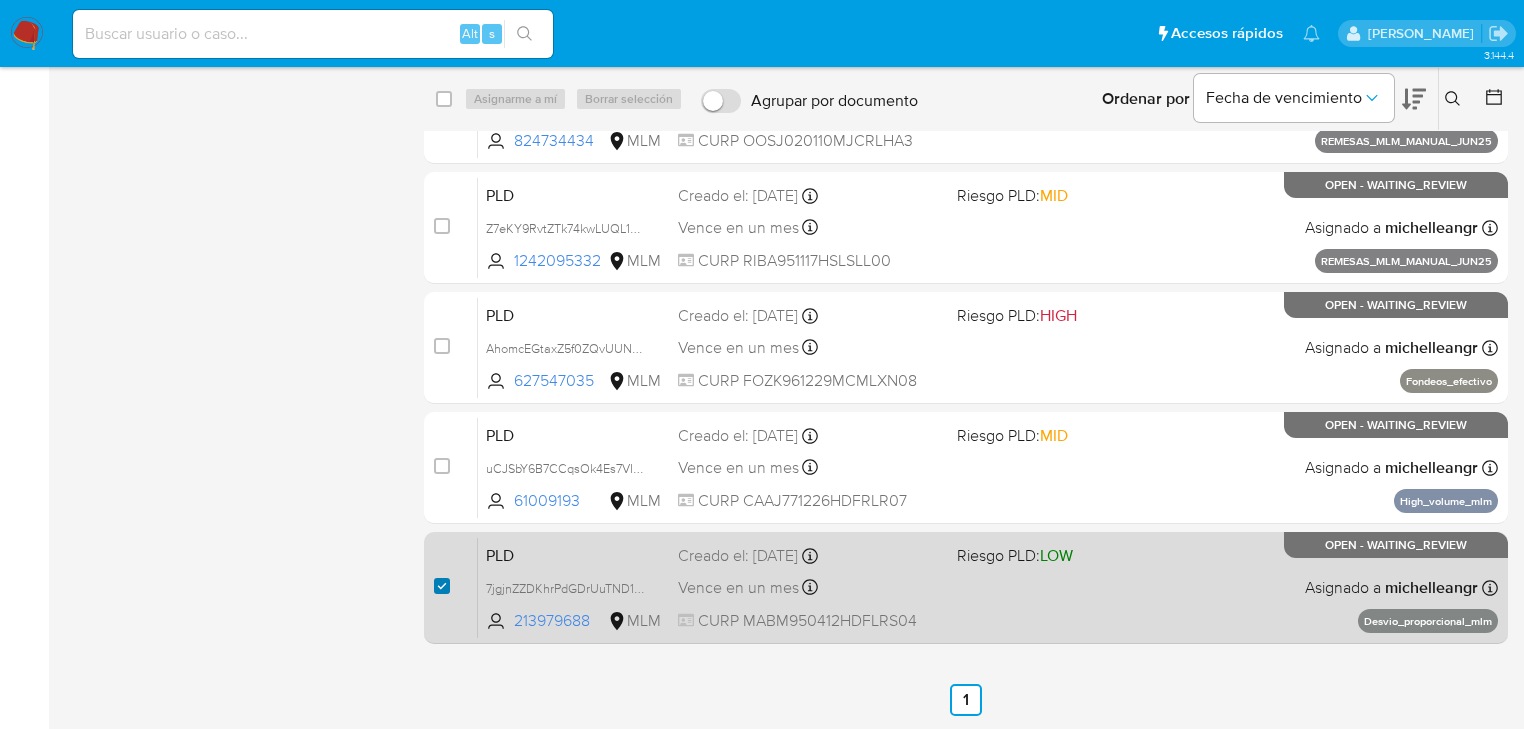 checkbox on "true" 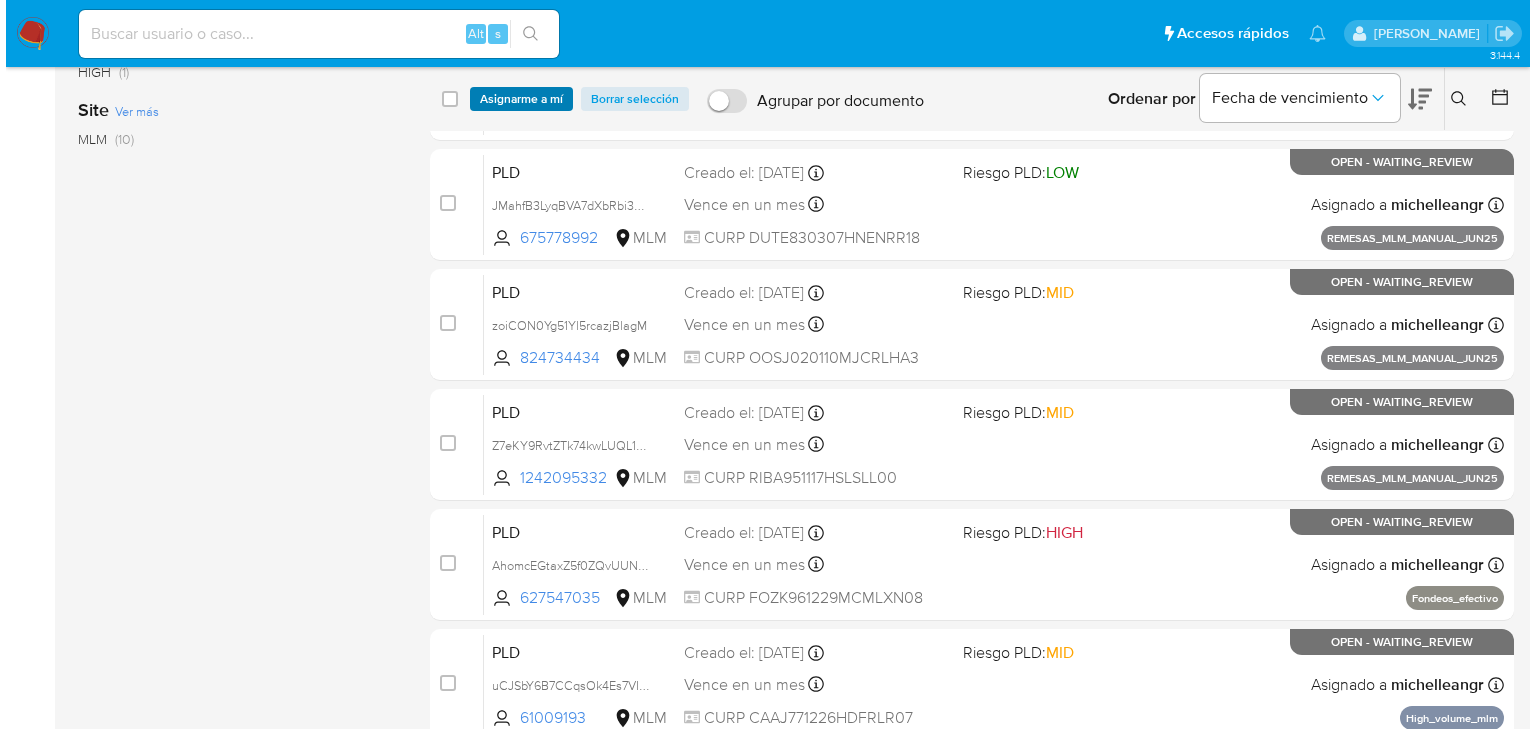 scroll, scrollTop: 456, scrollLeft: 0, axis: vertical 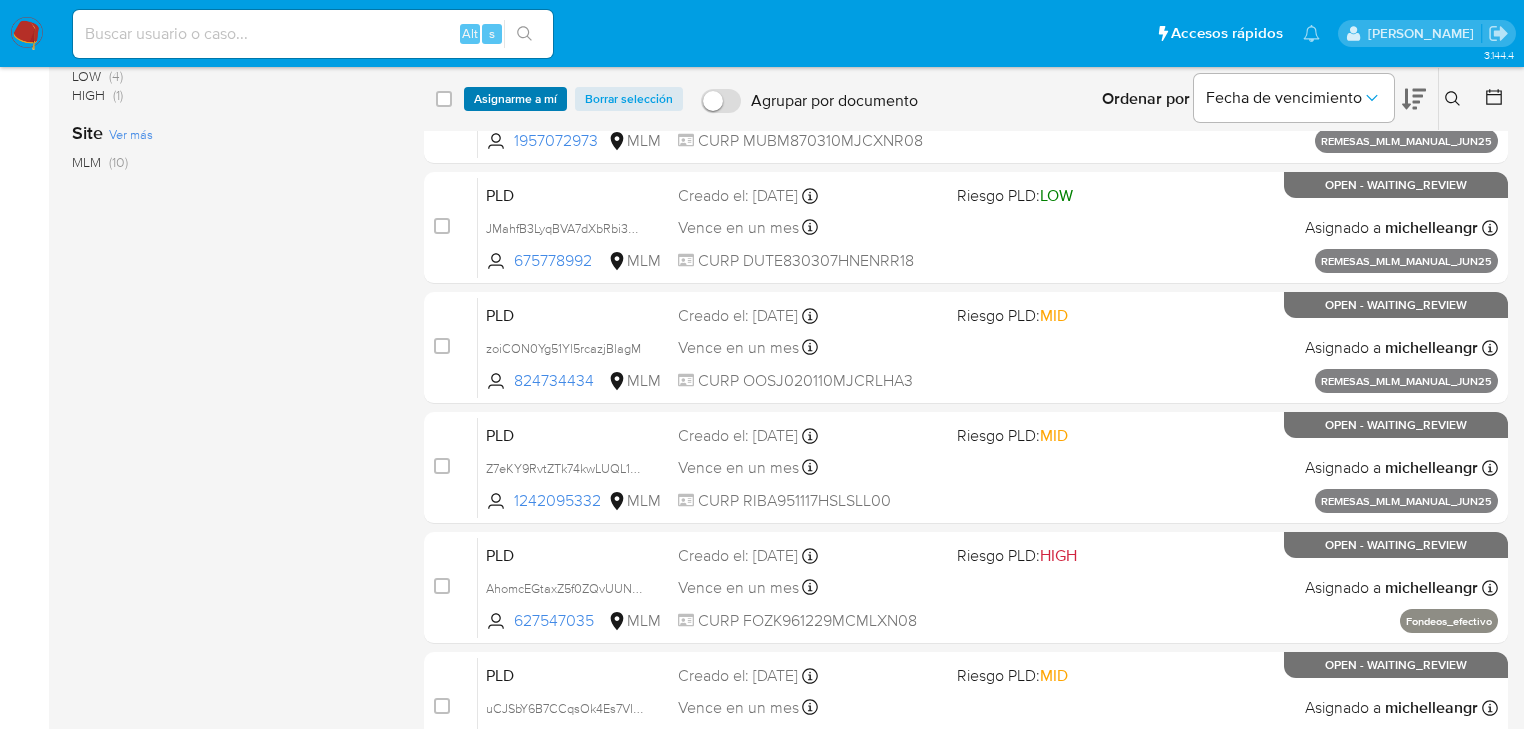 click on "Asignarme a mí" at bounding box center [515, 99] 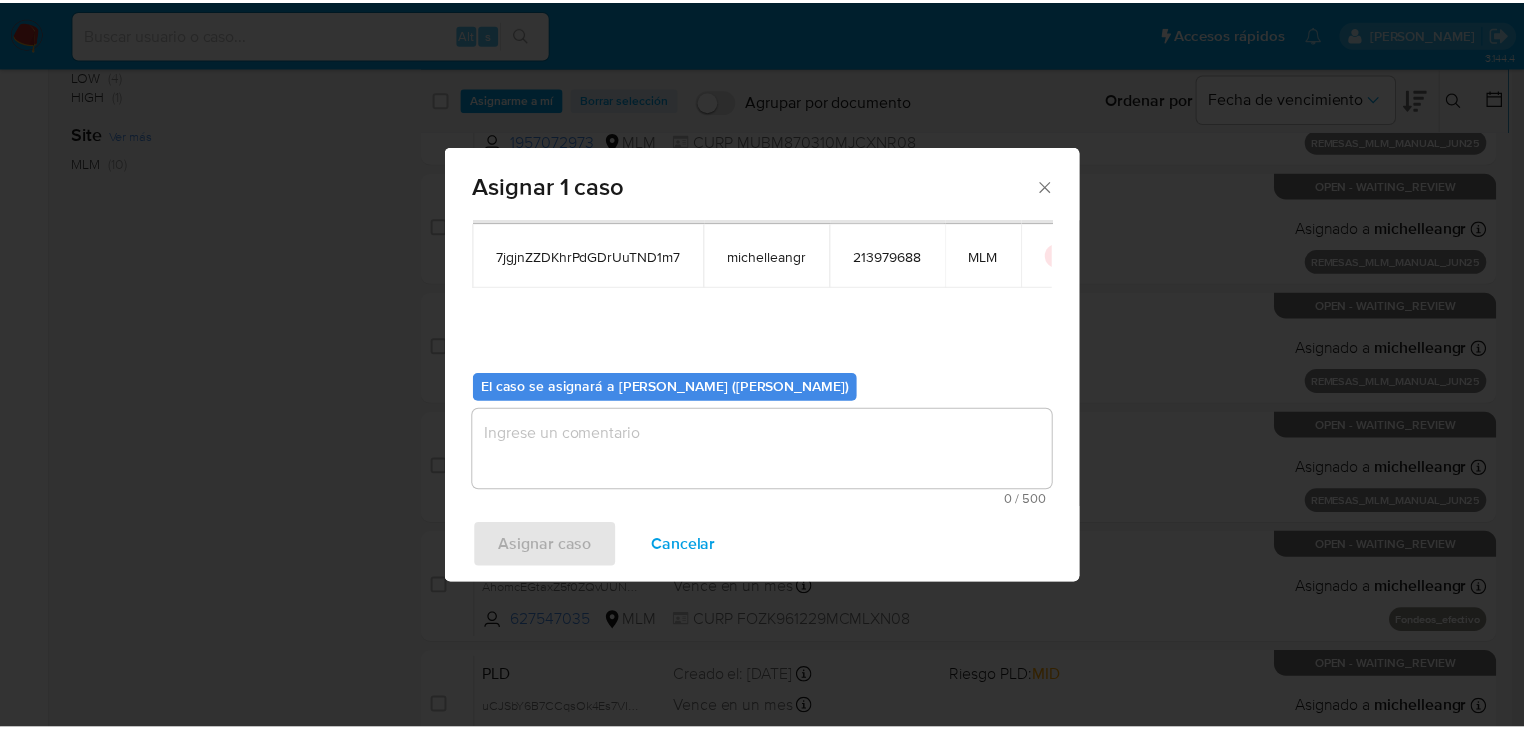 scroll, scrollTop: 103, scrollLeft: 0, axis: vertical 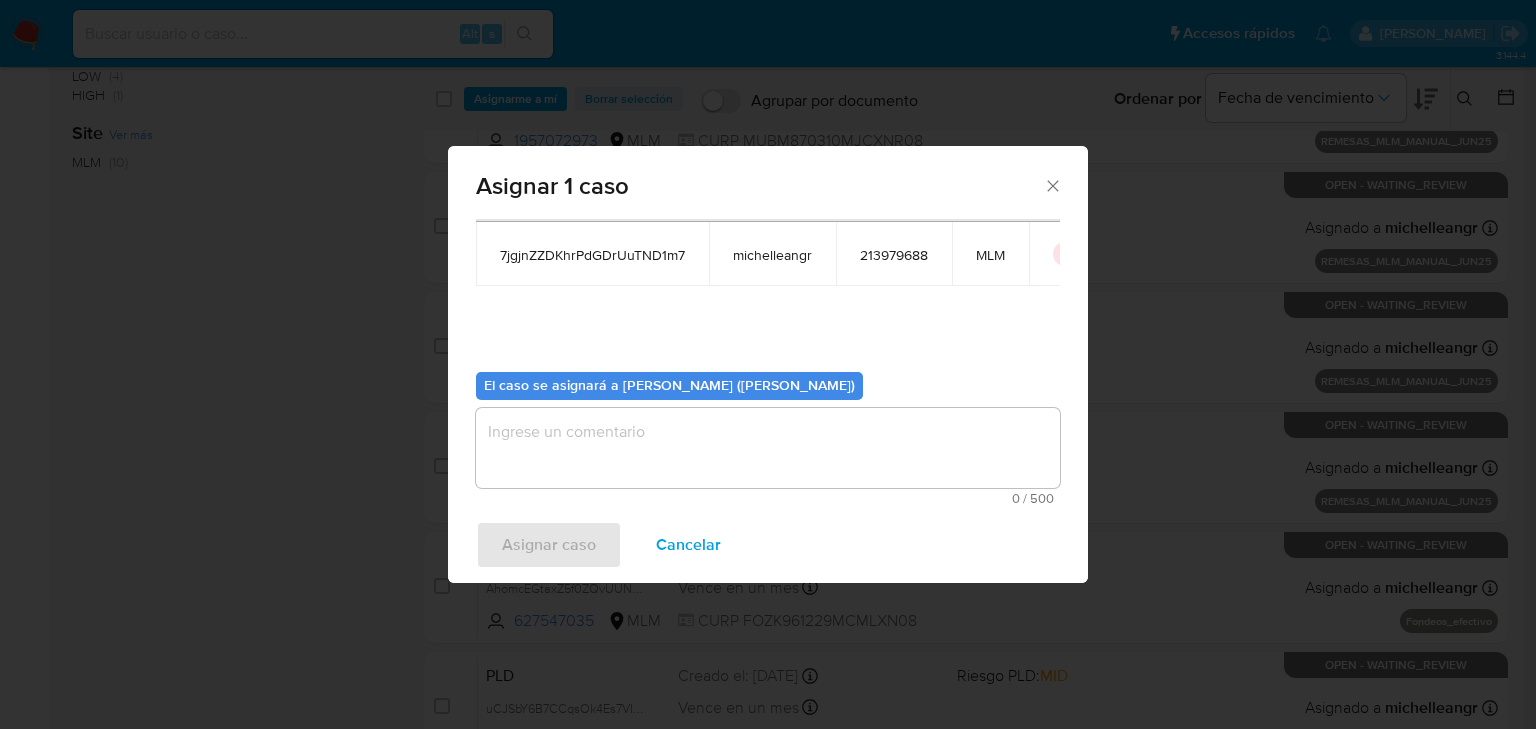 click at bounding box center (768, 448) 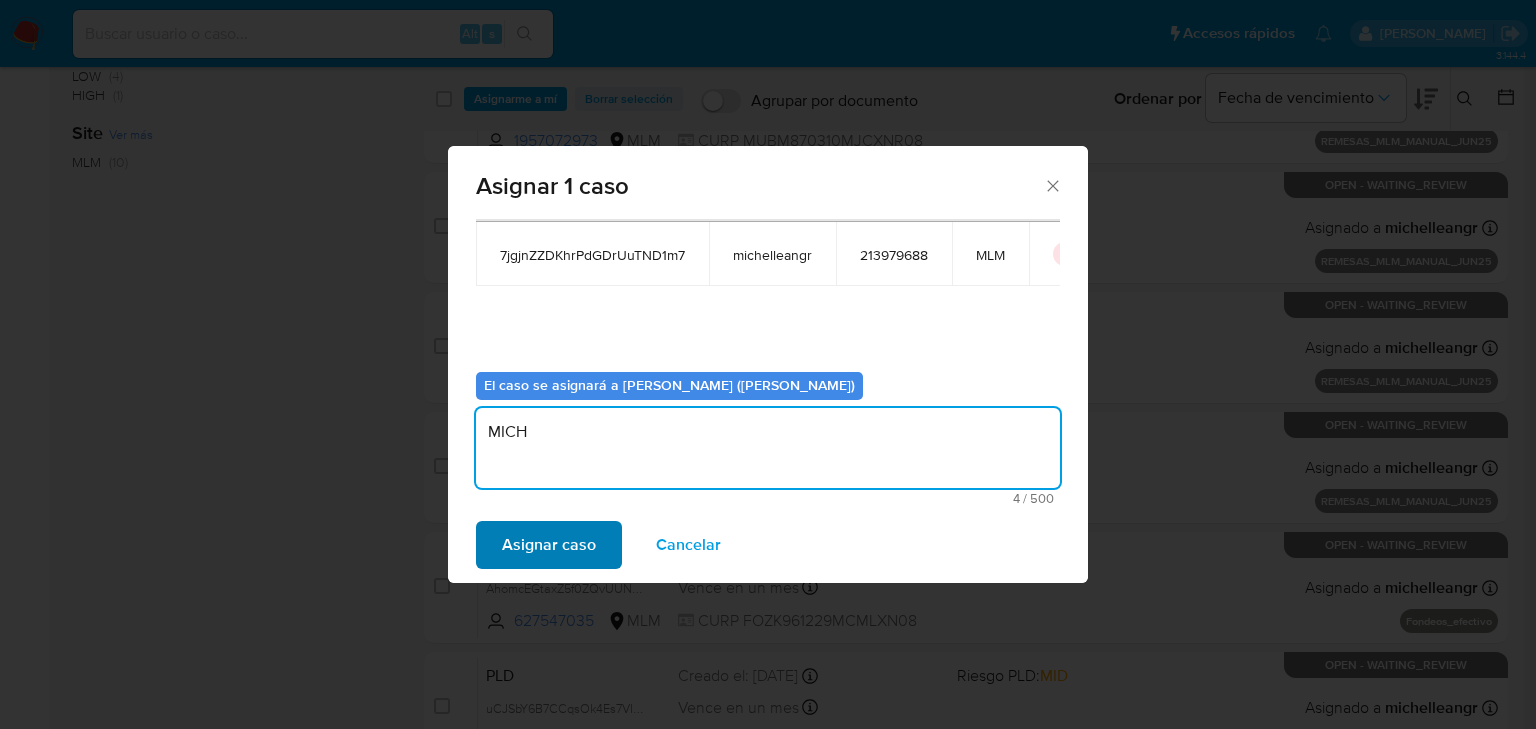 type on "MICH" 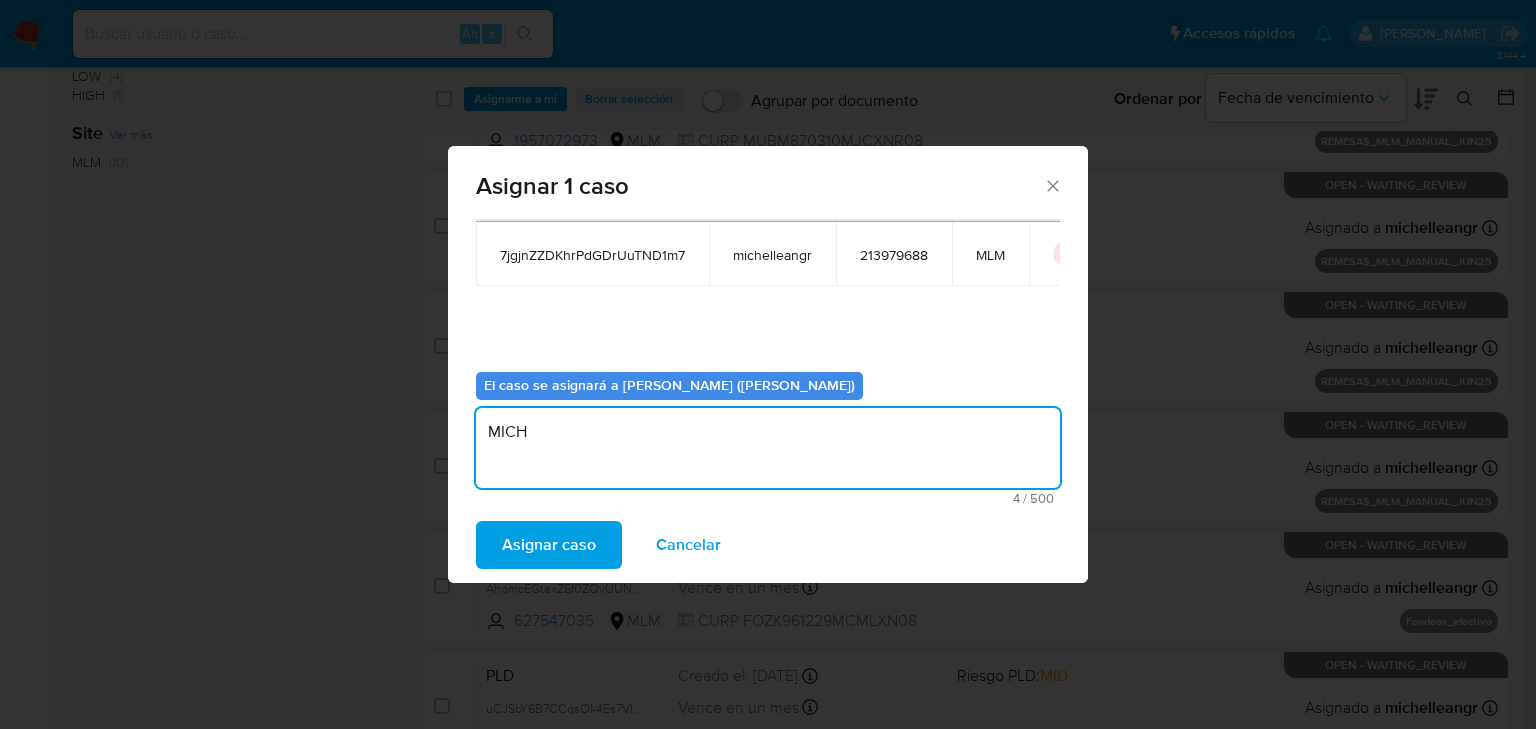 click on "Asignar caso" at bounding box center [549, 545] 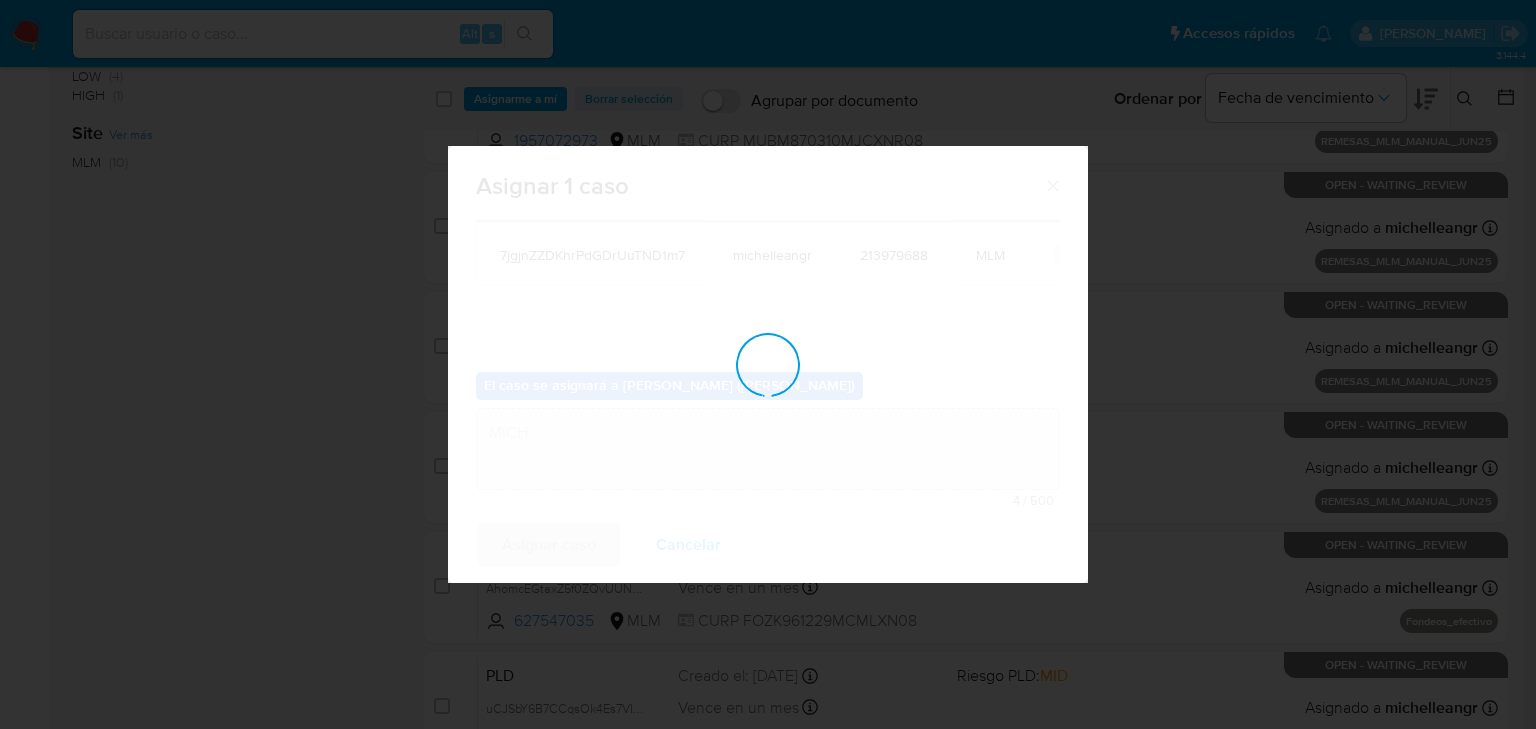 type 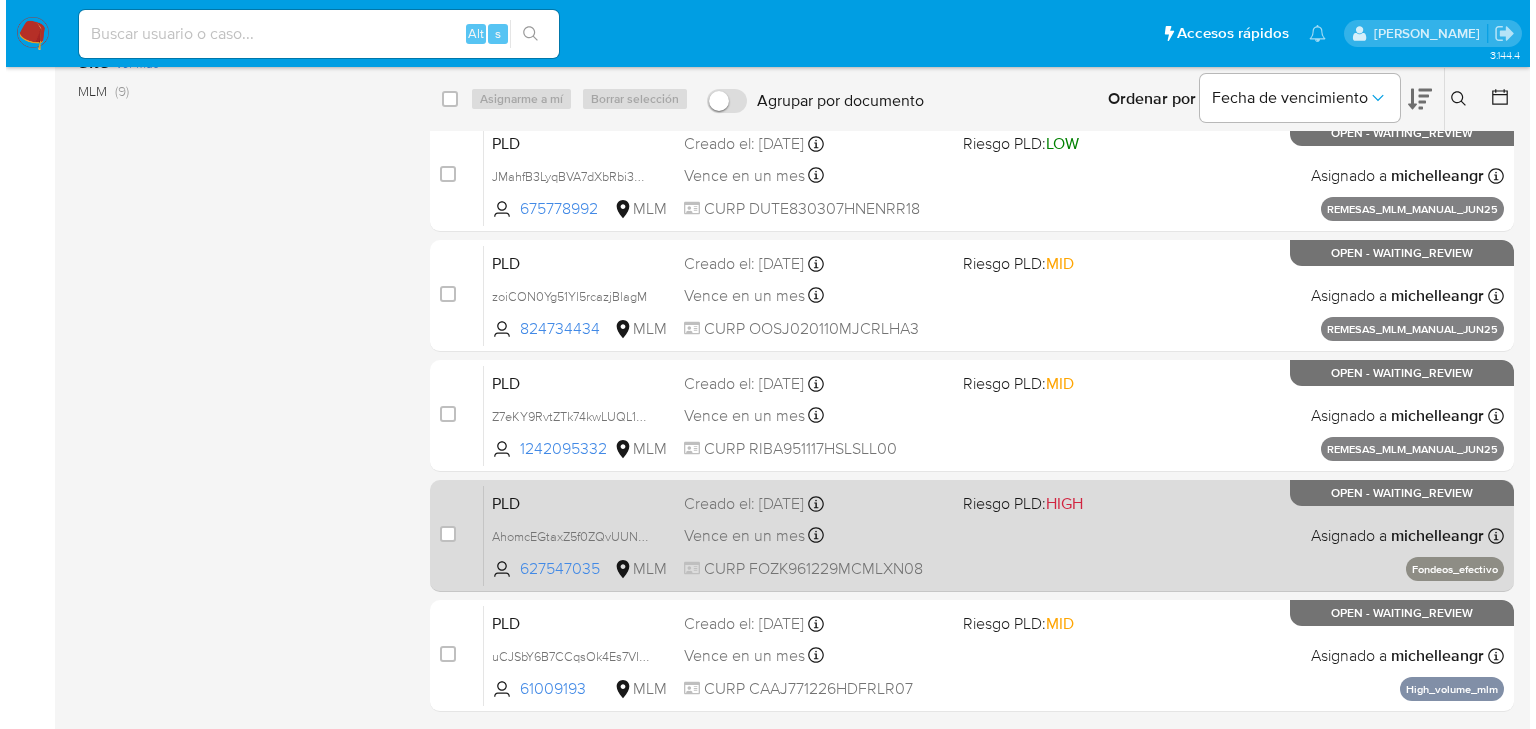 scroll, scrollTop: 576, scrollLeft: 0, axis: vertical 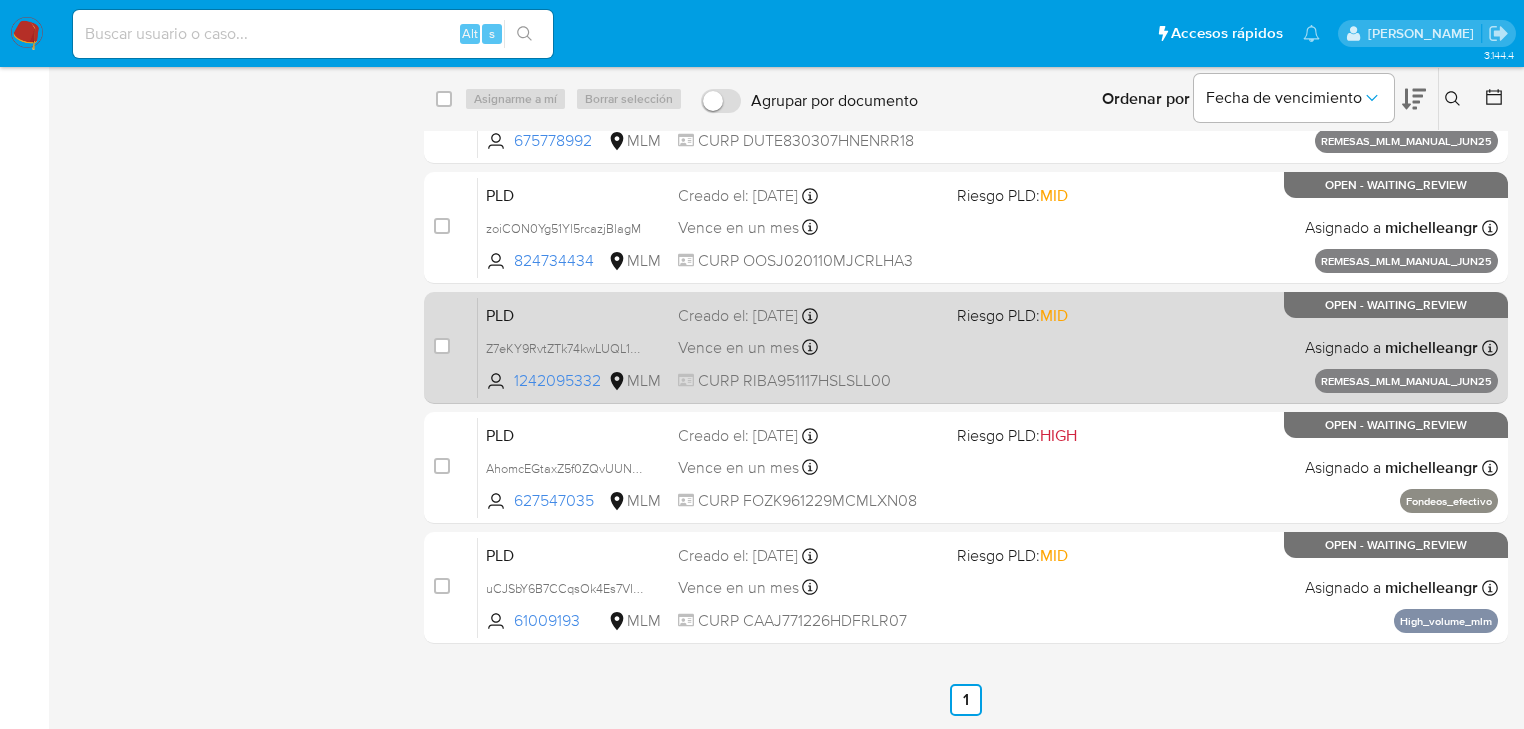 drag, startPoint x: 437, startPoint y: 588, endPoint x: 521, endPoint y: 293, distance: 306.72626 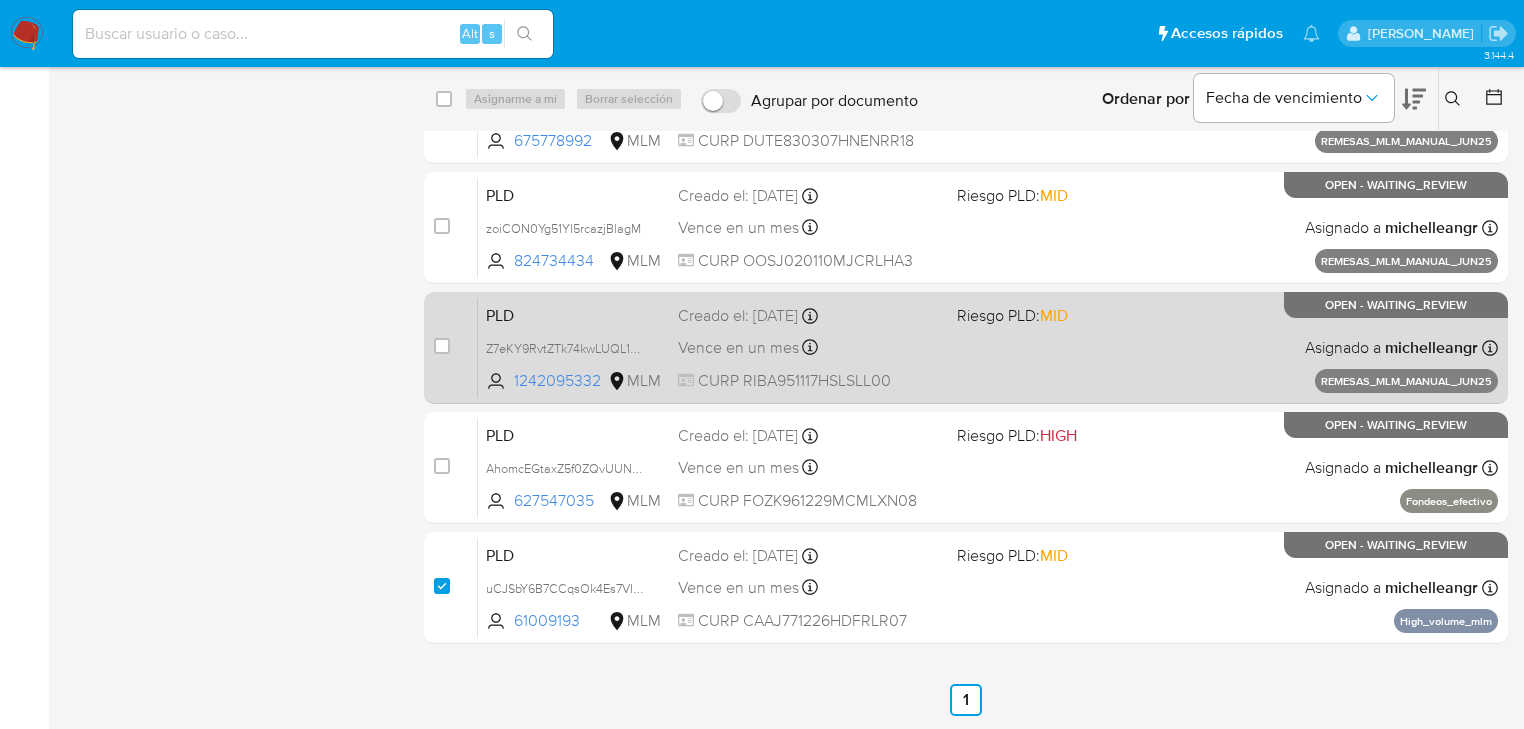 checkbox on "true" 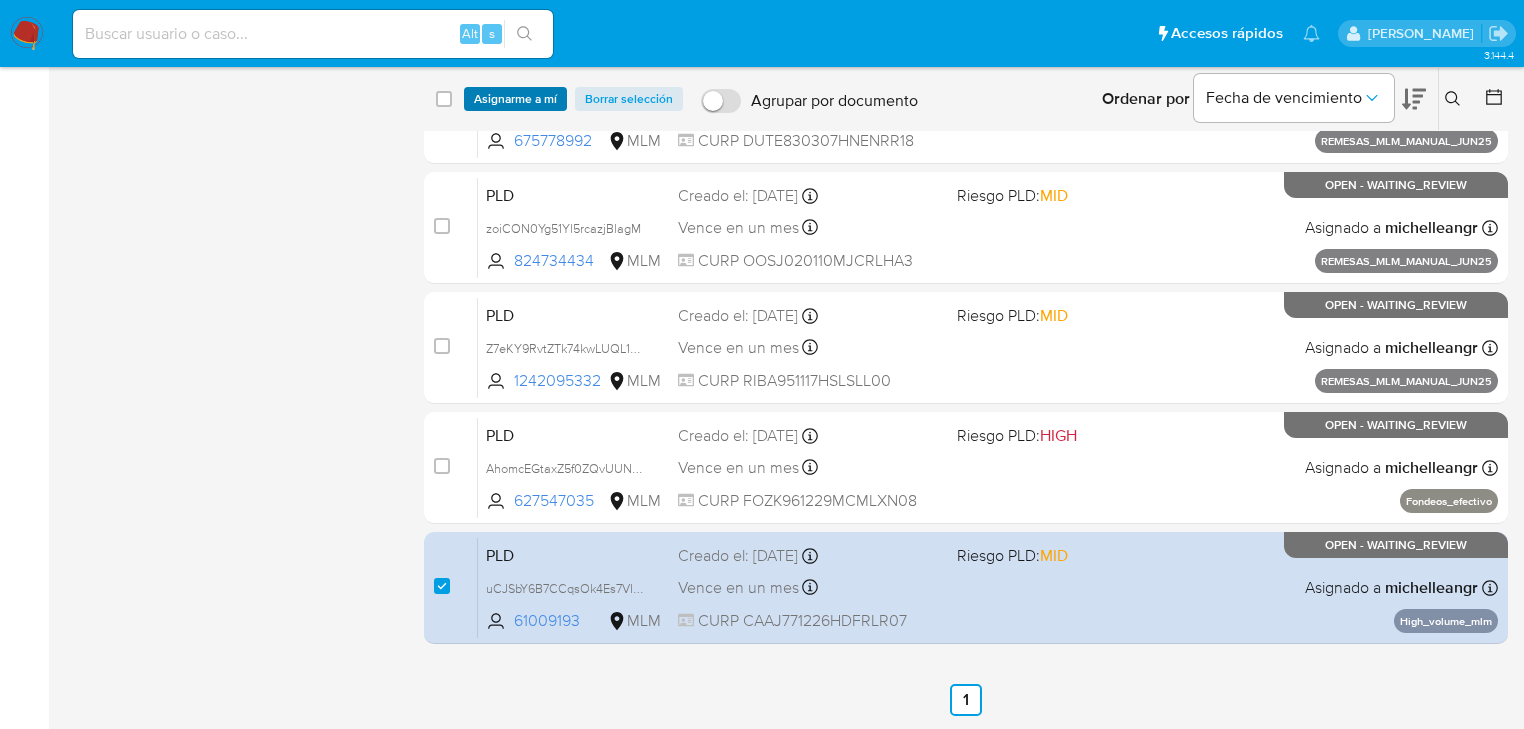 click on "Asignarme a mí" at bounding box center [515, 99] 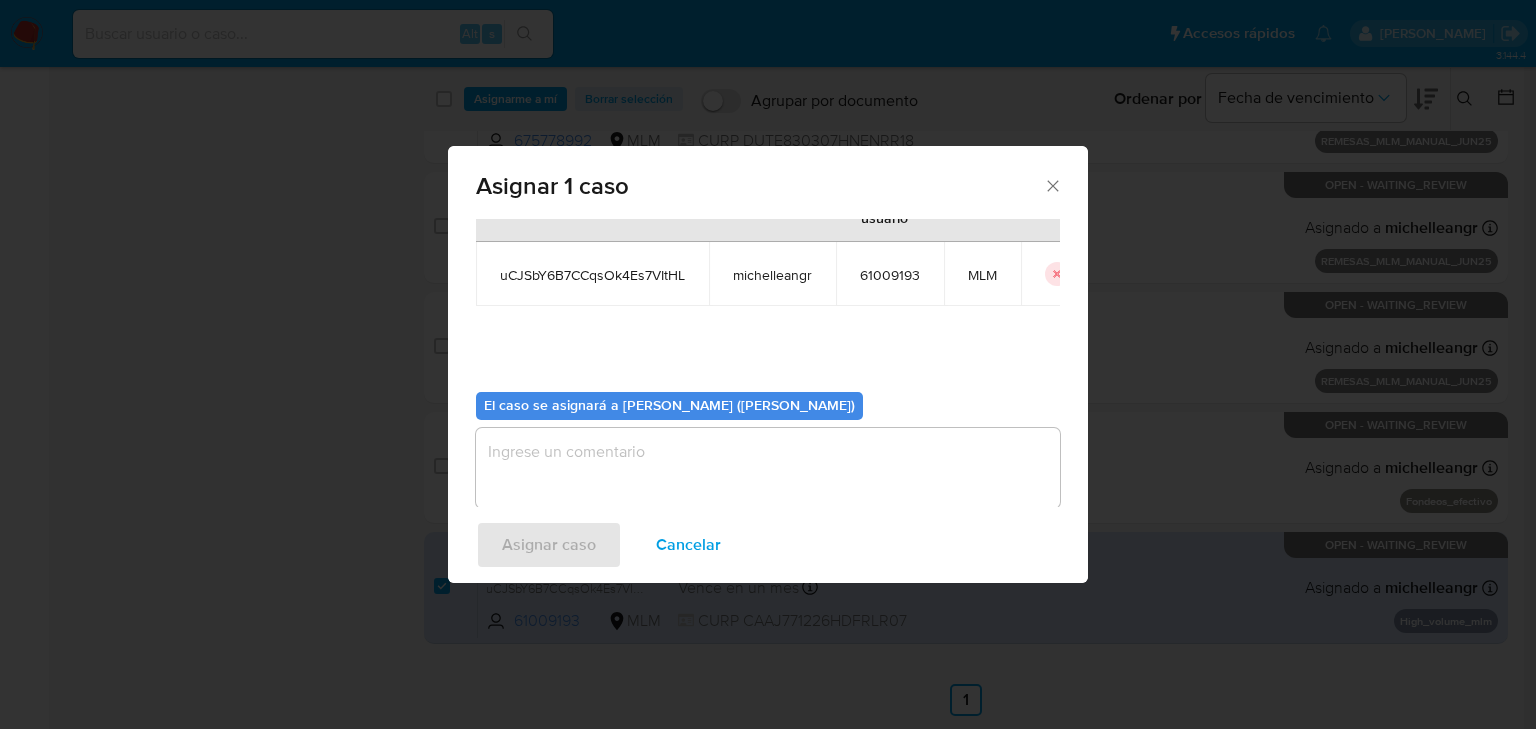 scroll, scrollTop: 103, scrollLeft: 0, axis: vertical 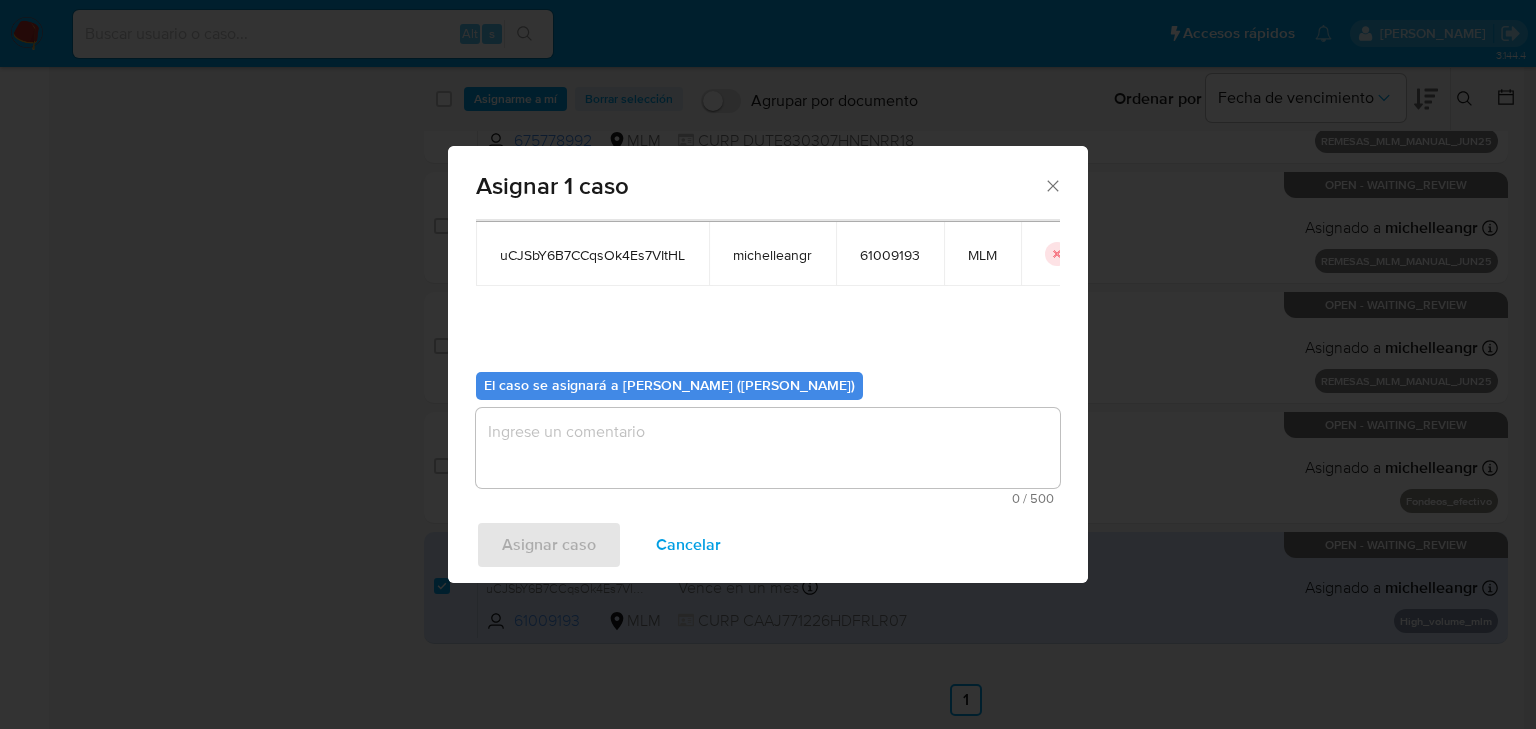 click at bounding box center [768, 448] 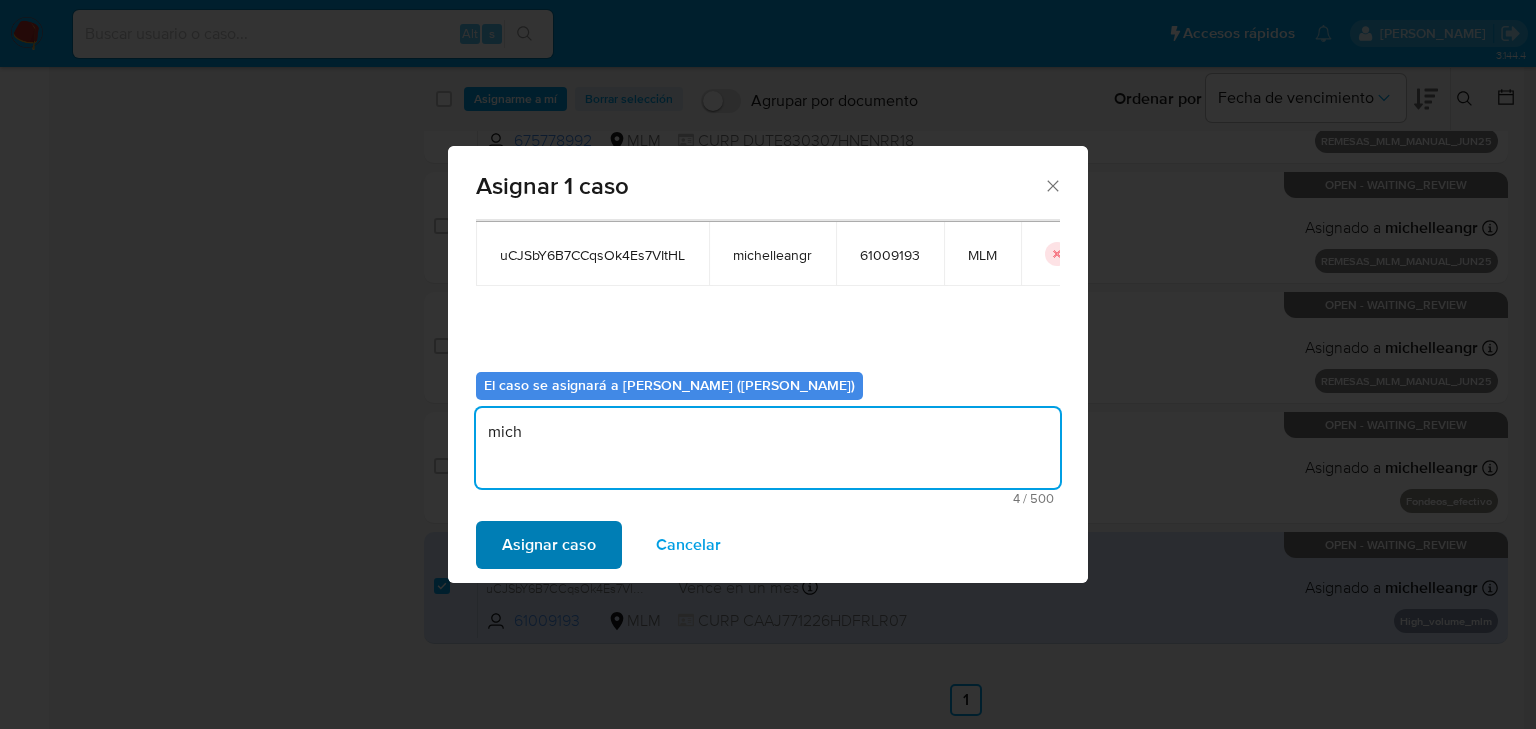 type on "mich" 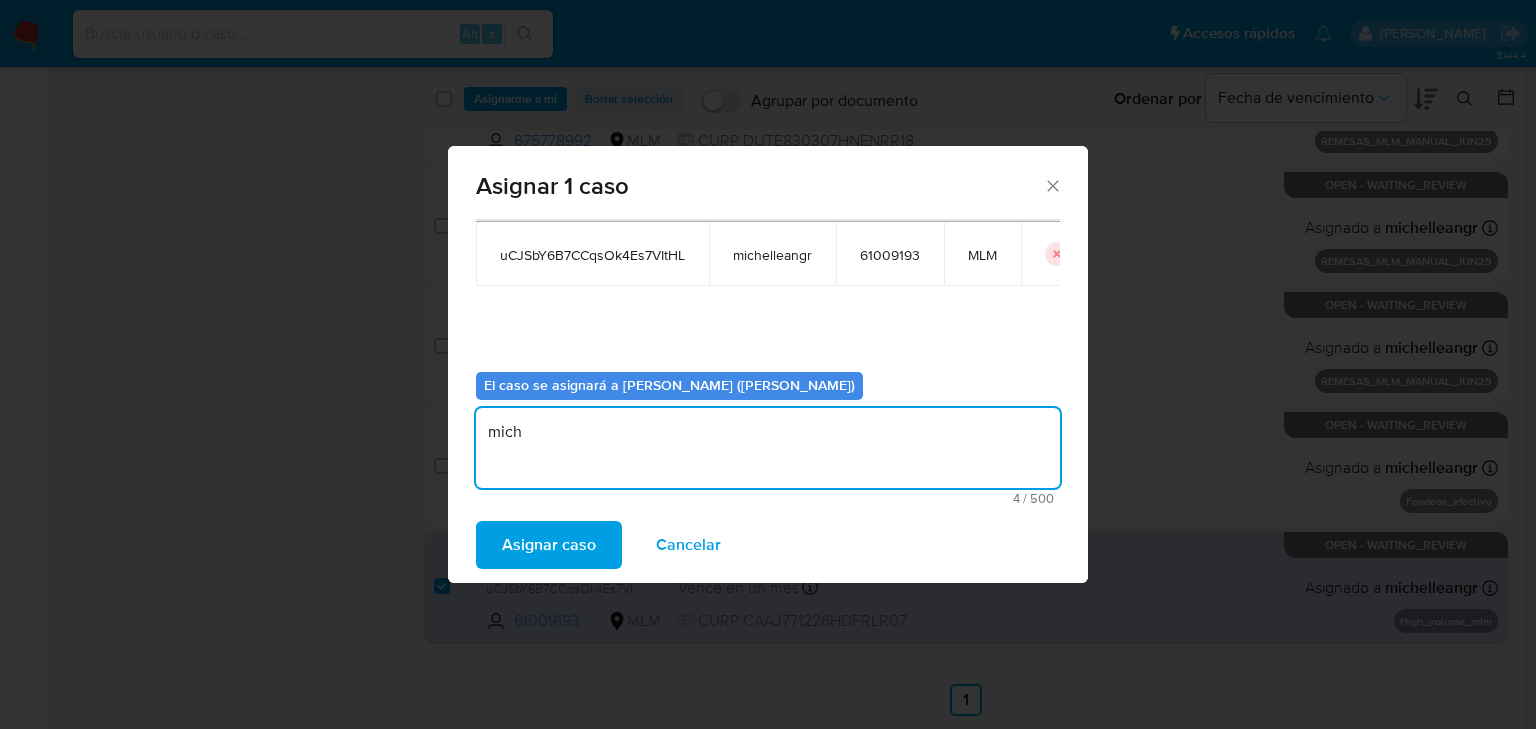 click on "Asignar caso" at bounding box center [549, 545] 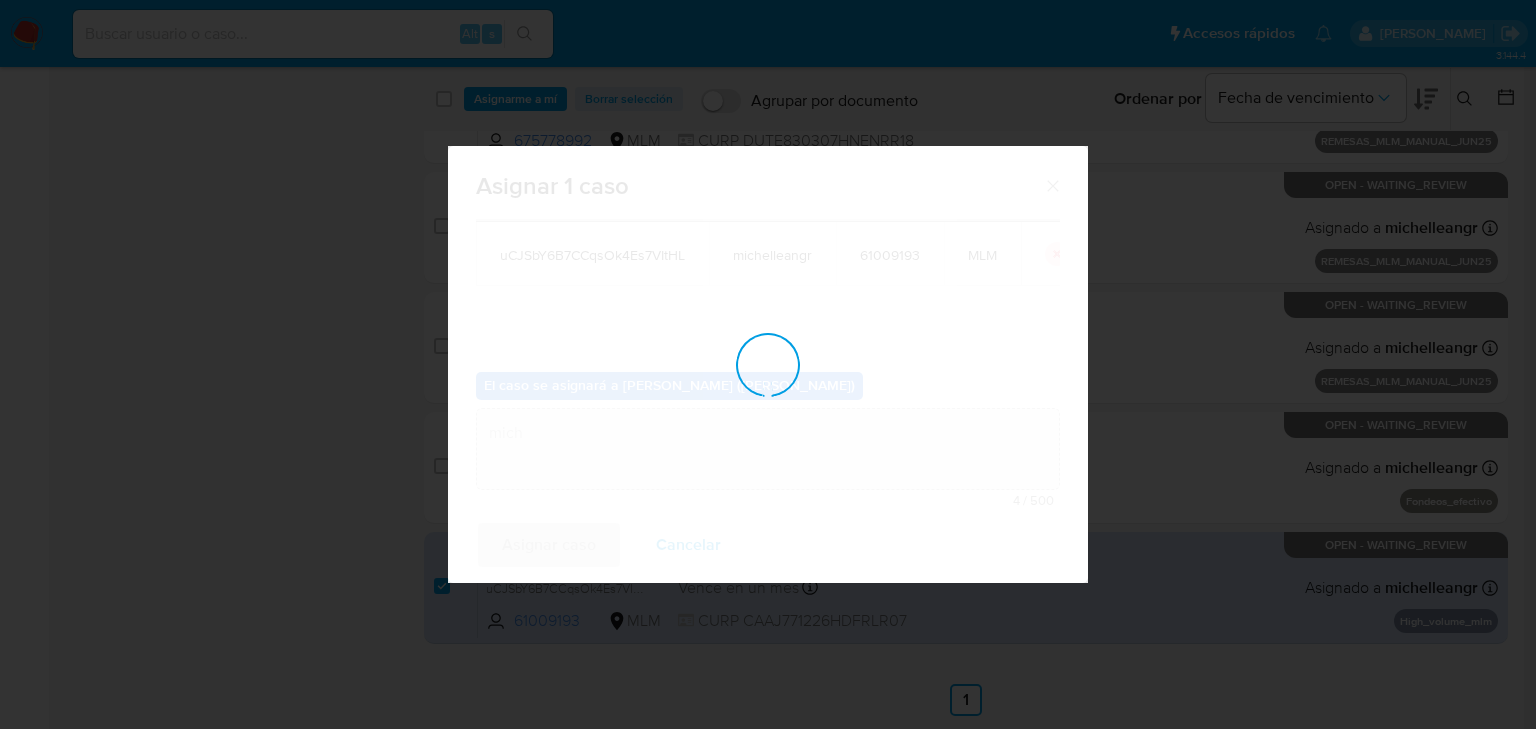 type 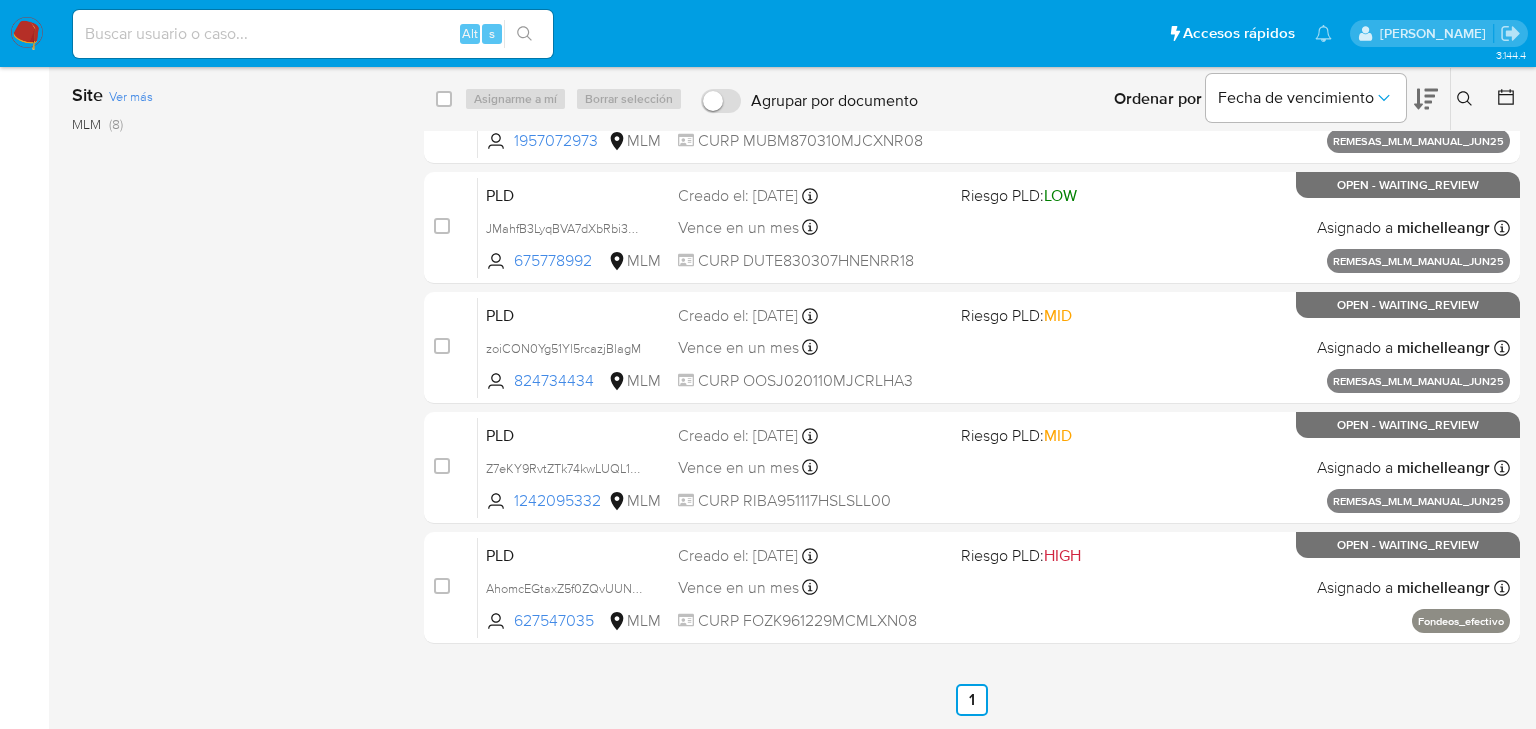 scroll, scrollTop: 456, scrollLeft: 0, axis: vertical 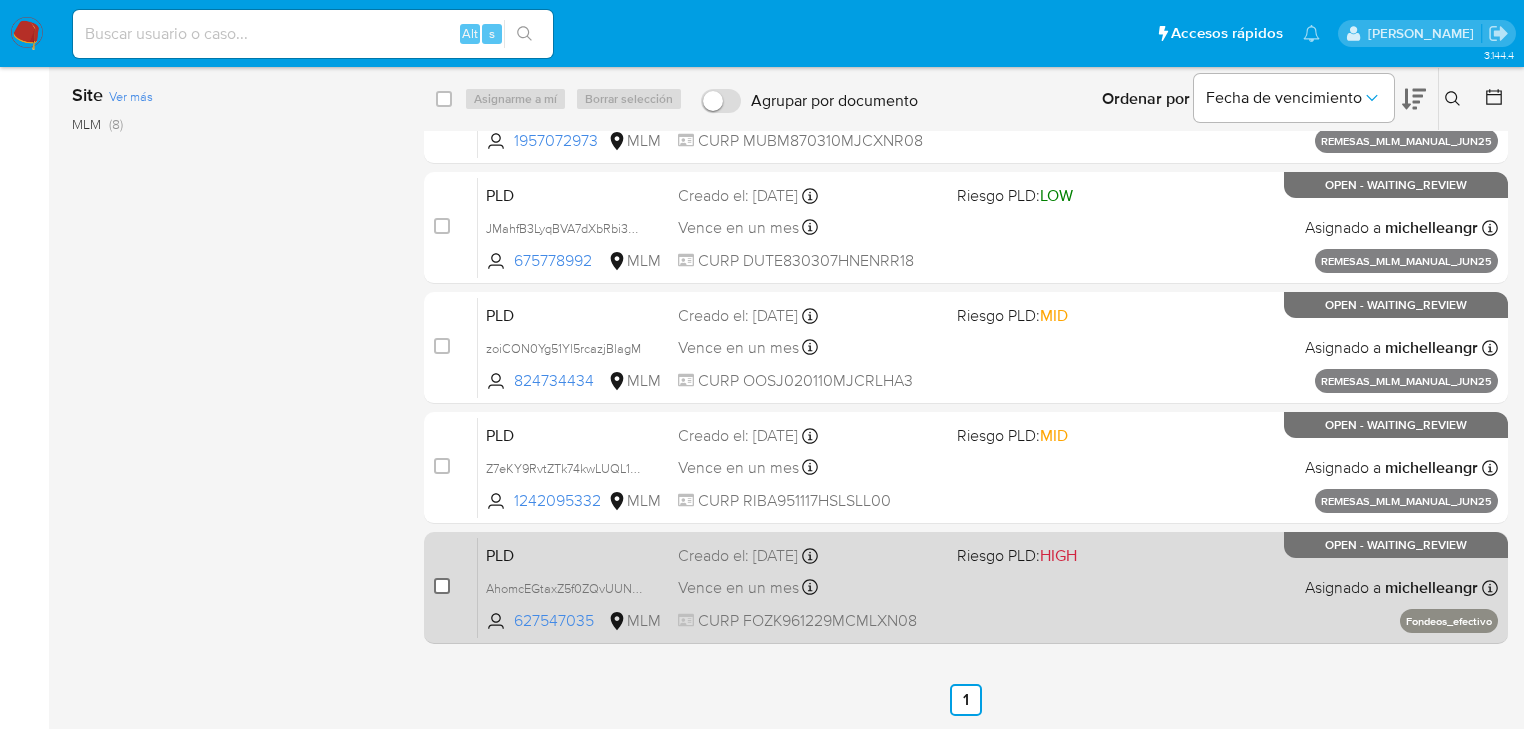 click at bounding box center [442, 586] 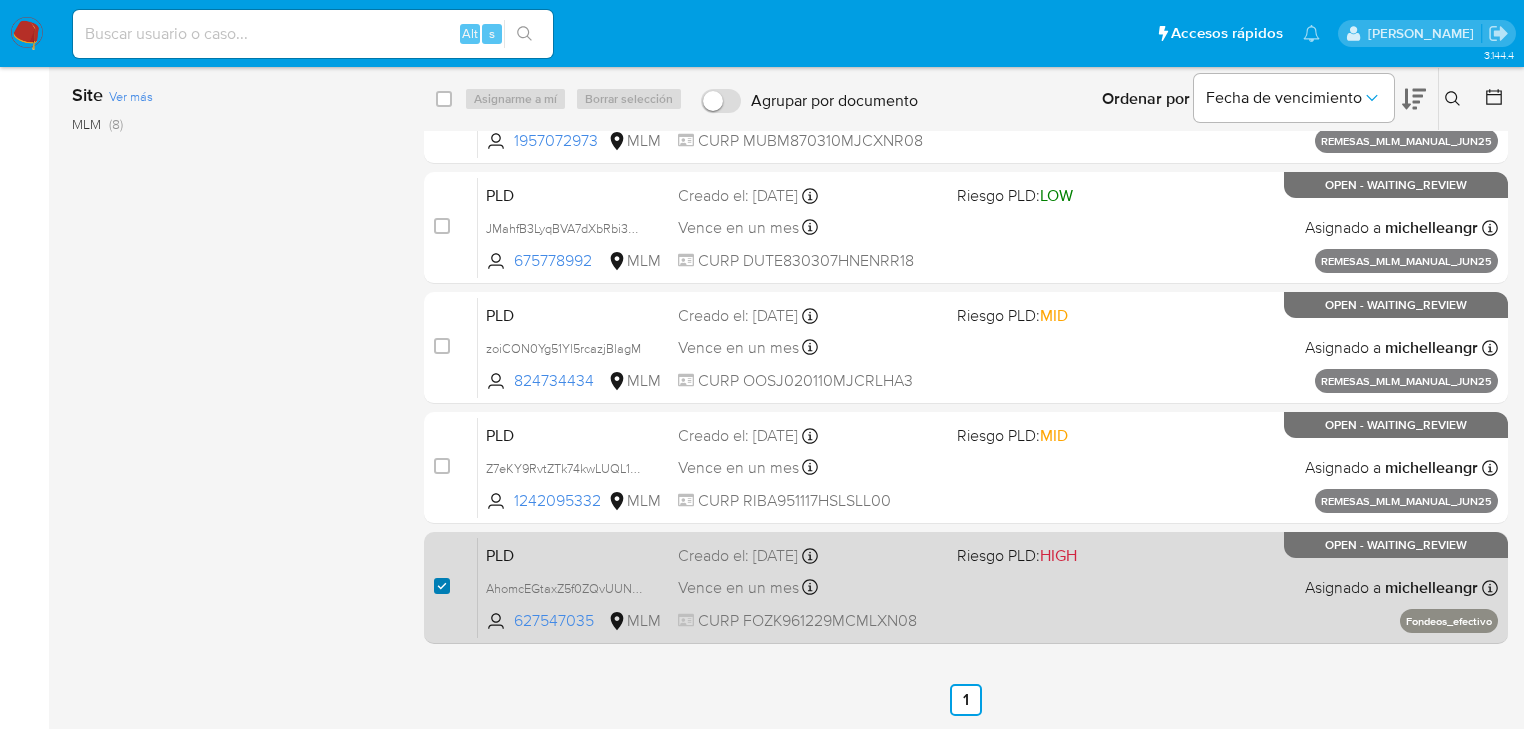 checkbox on "true" 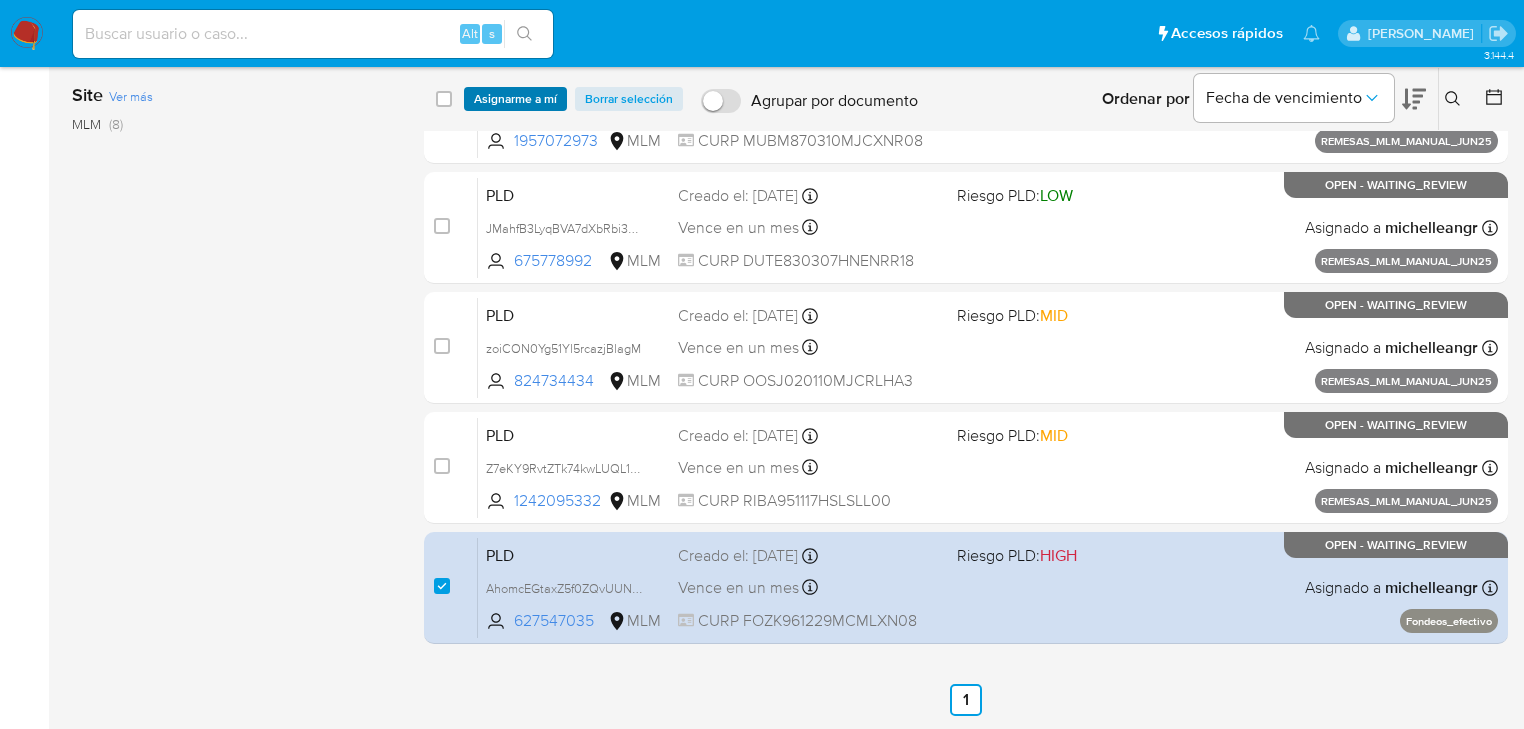 click on "Asignarme a mí" at bounding box center [515, 99] 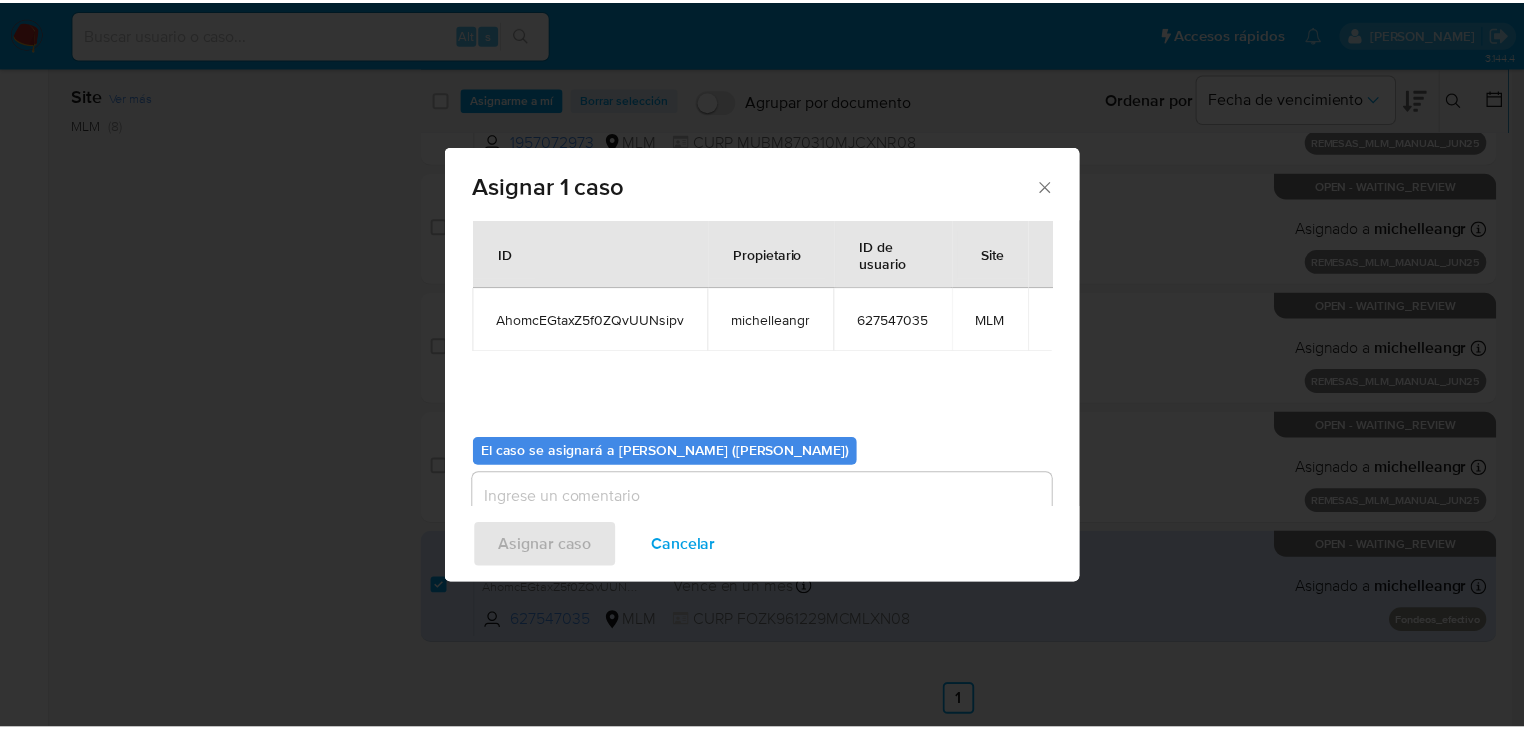 scroll, scrollTop: 103, scrollLeft: 0, axis: vertical 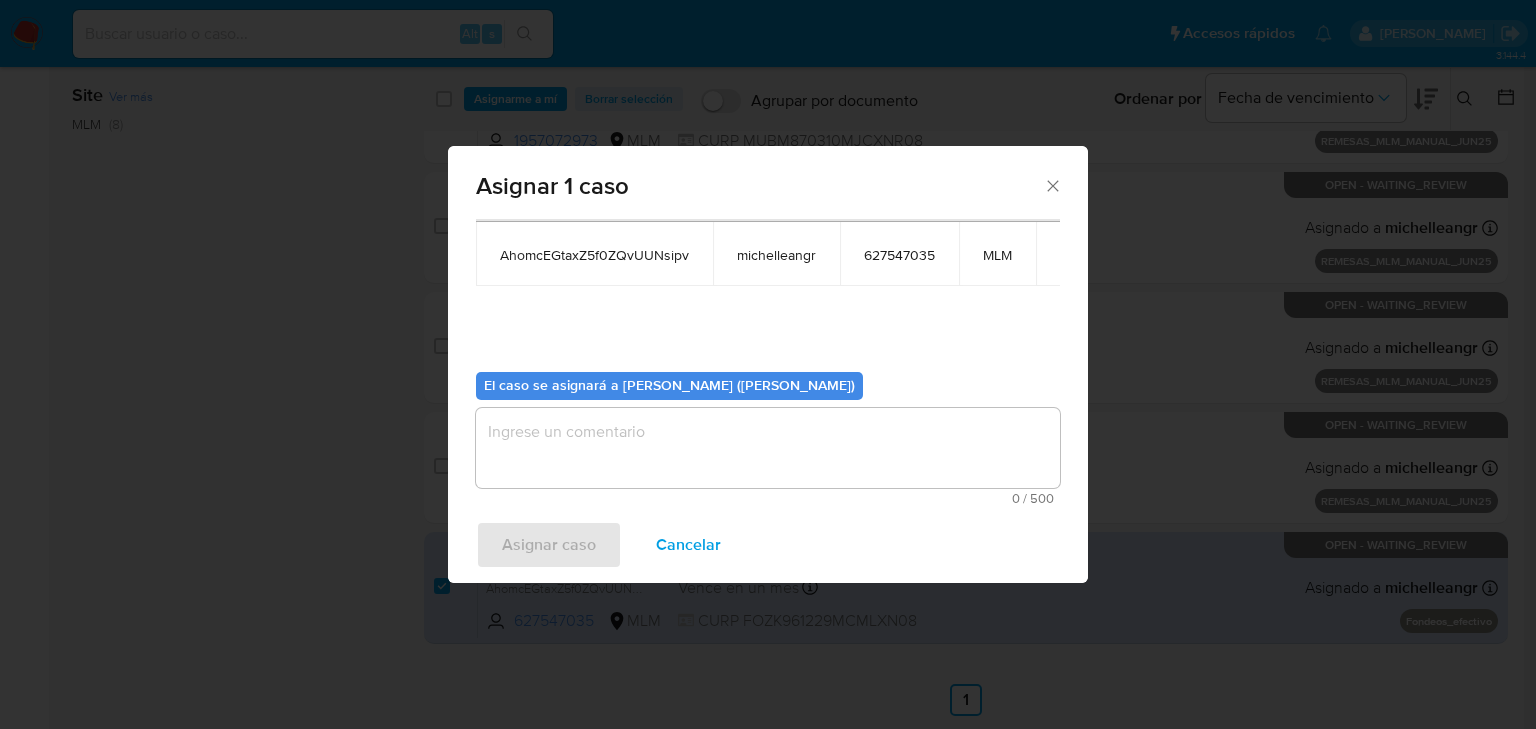 click at bounding box center [768, 448] 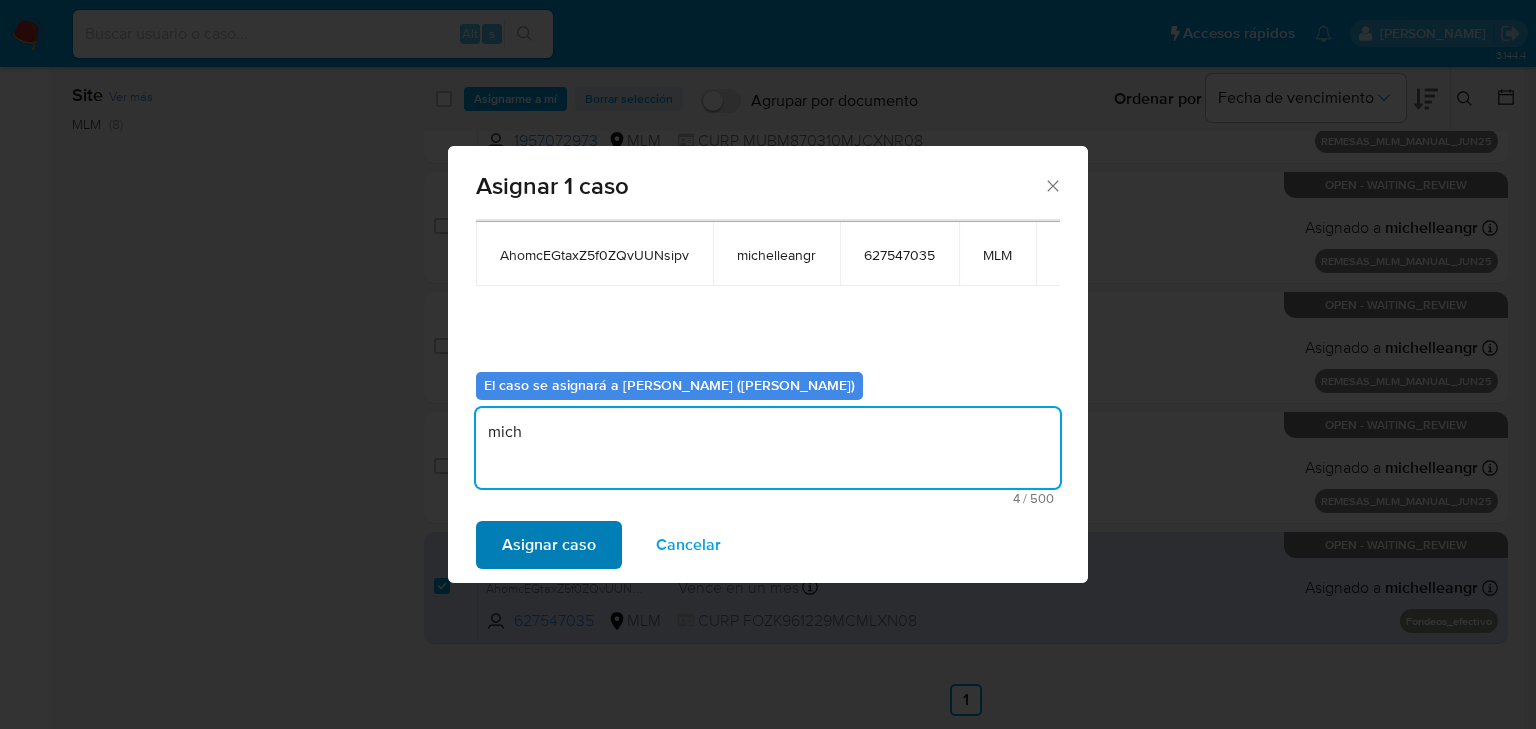 type on "mich" 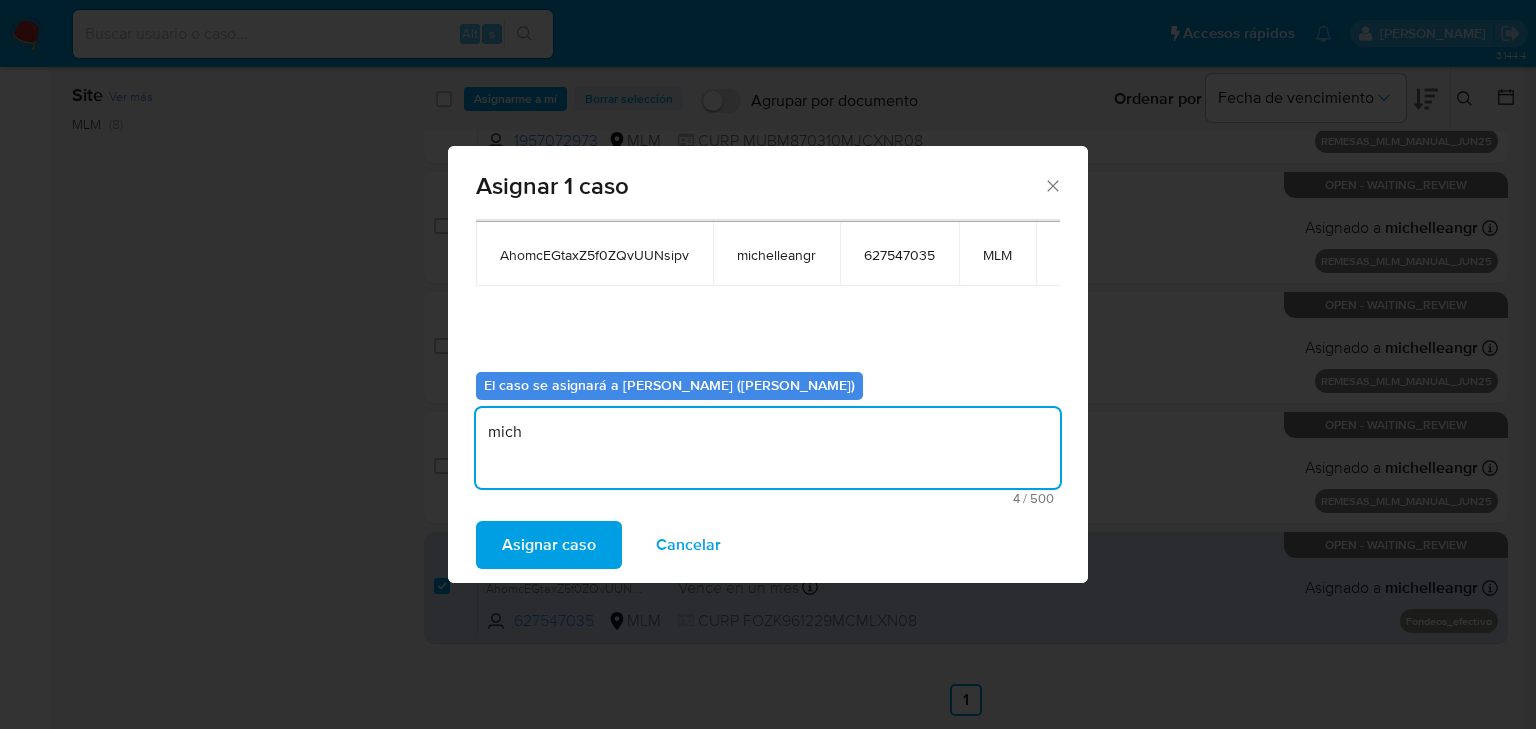 click on "Asignar caso" at bounding box center (549, 545) 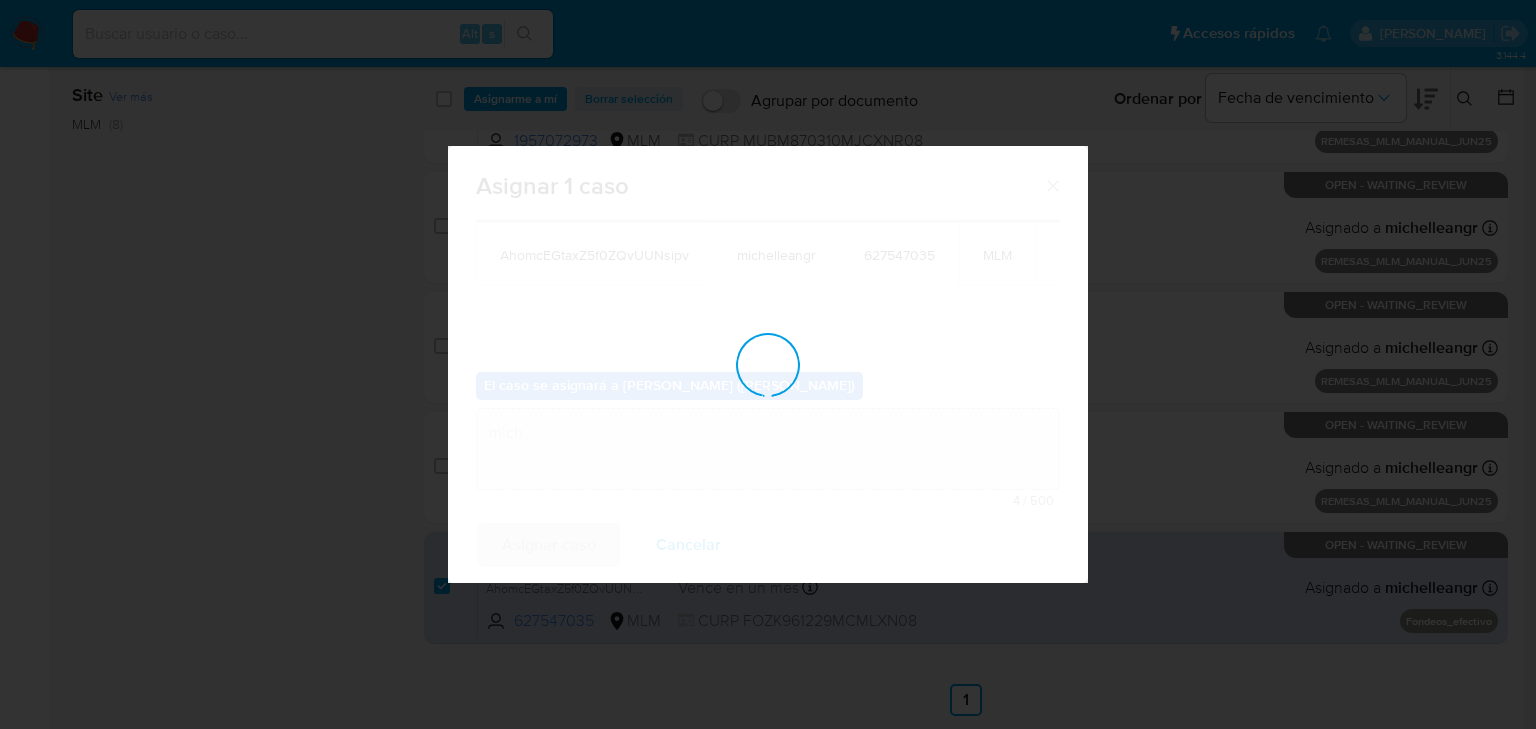 type 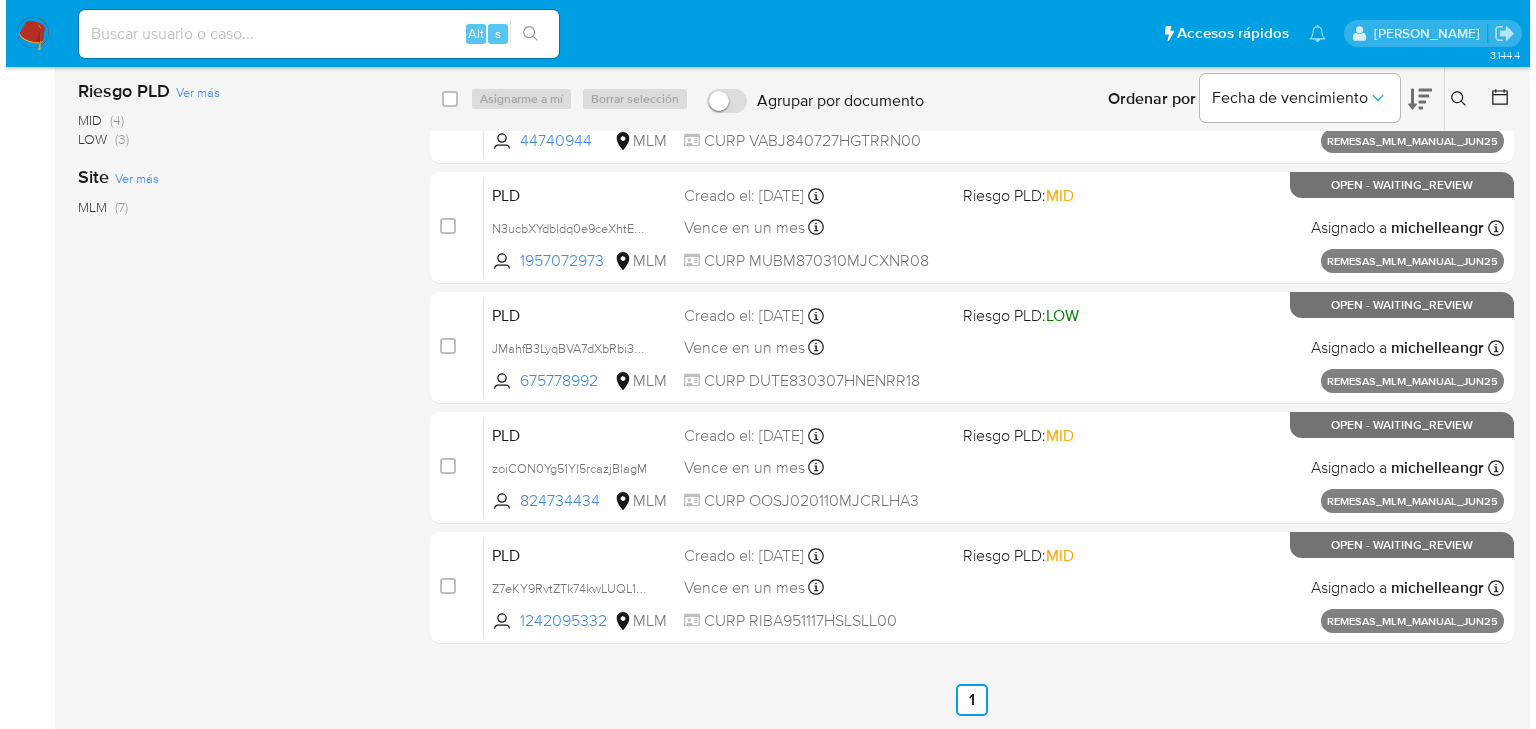 scroll, scrollTop: 336, scrollLeft: 0, axis: vertical 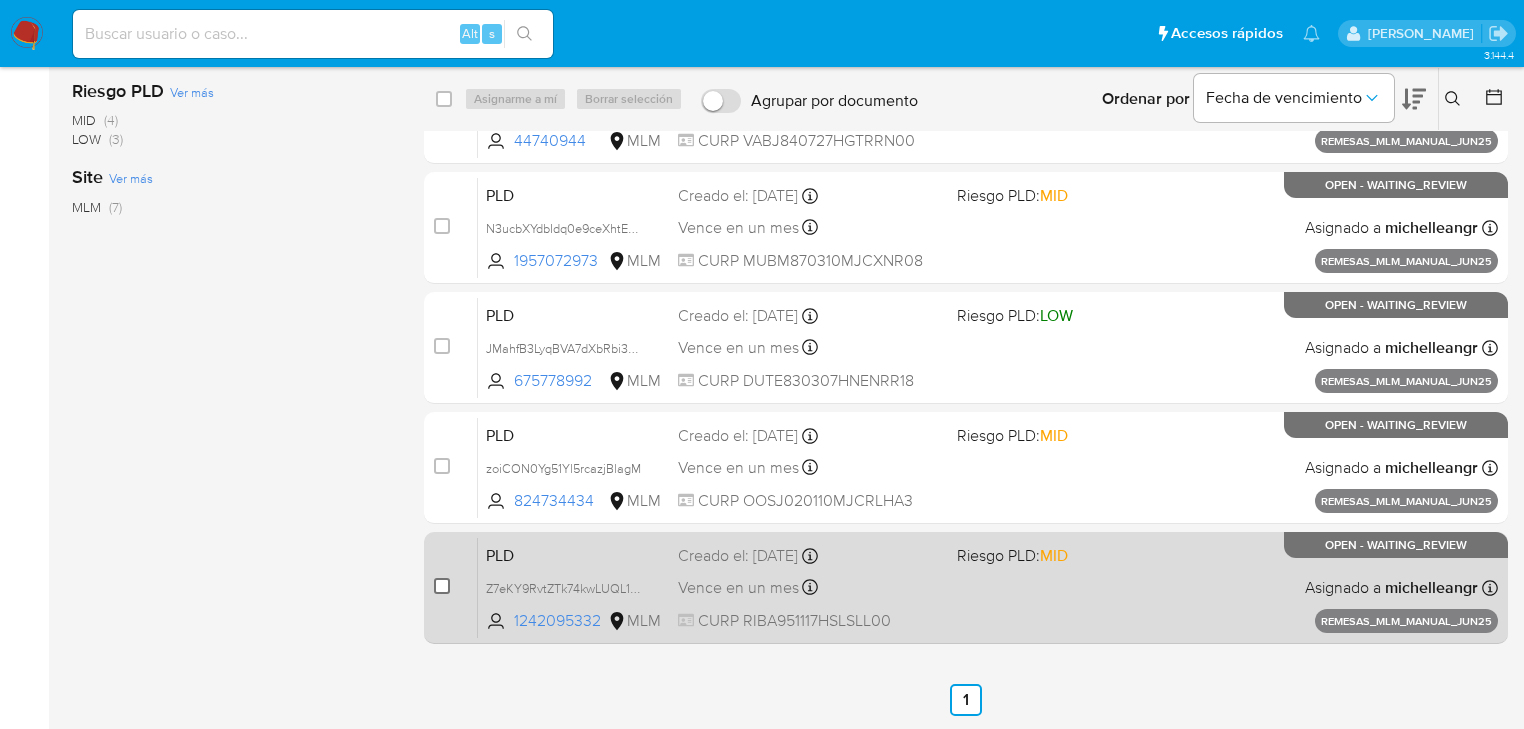 click at bounding box center (442, 586) 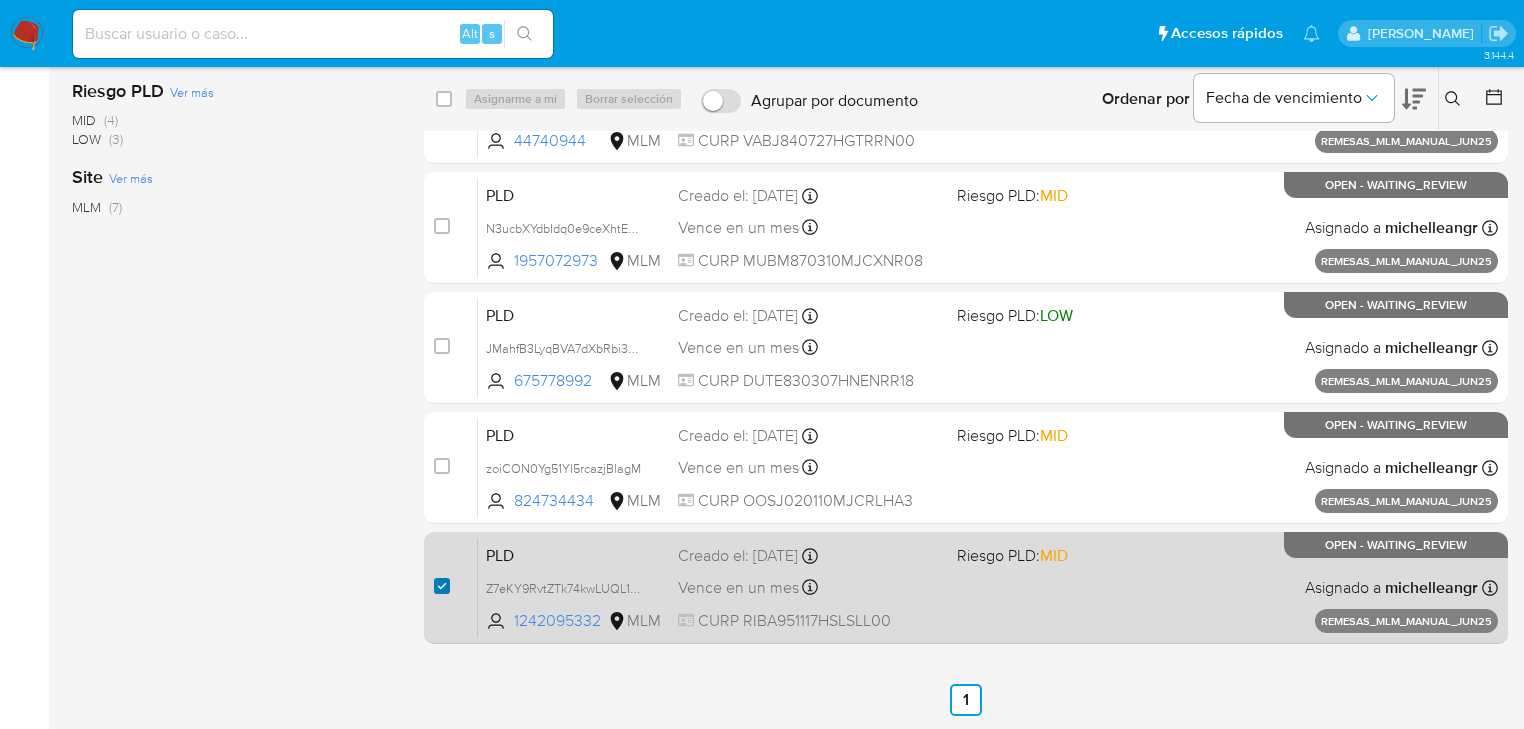 checkbox on "true" 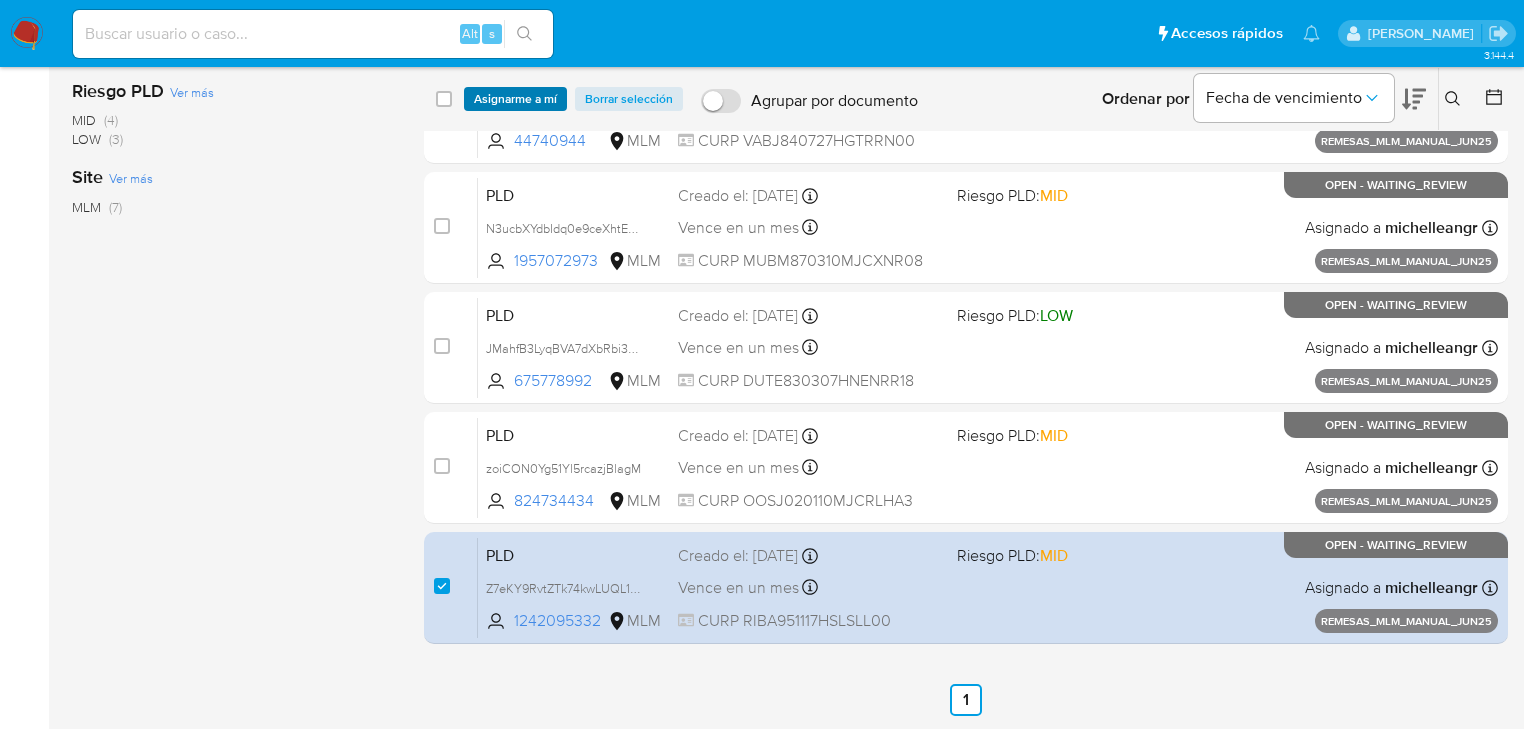 click on "Asignarme a mí" at bounding box center (515, 99) 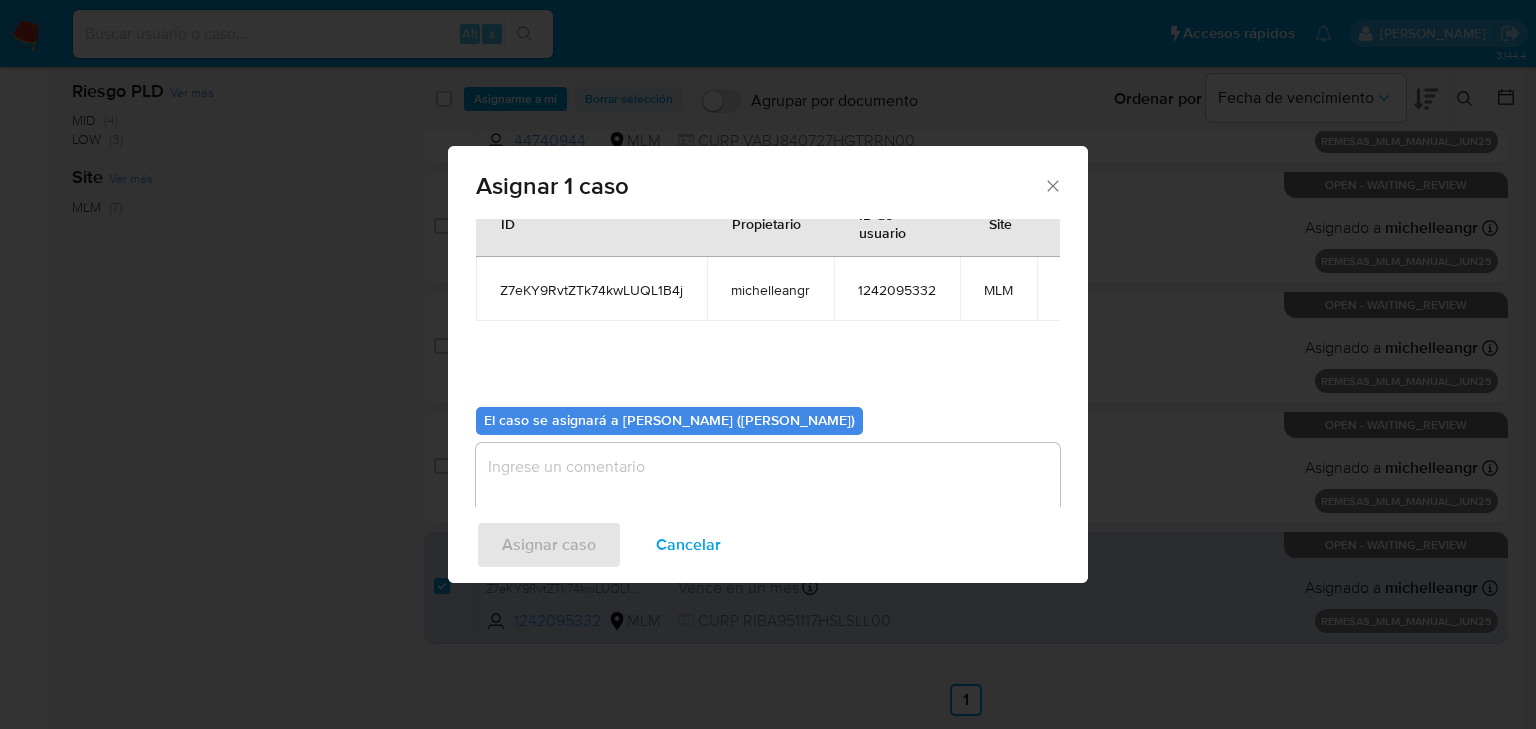 scroll, scrollTop: 103, scrollLeft: 0, axis: vertical 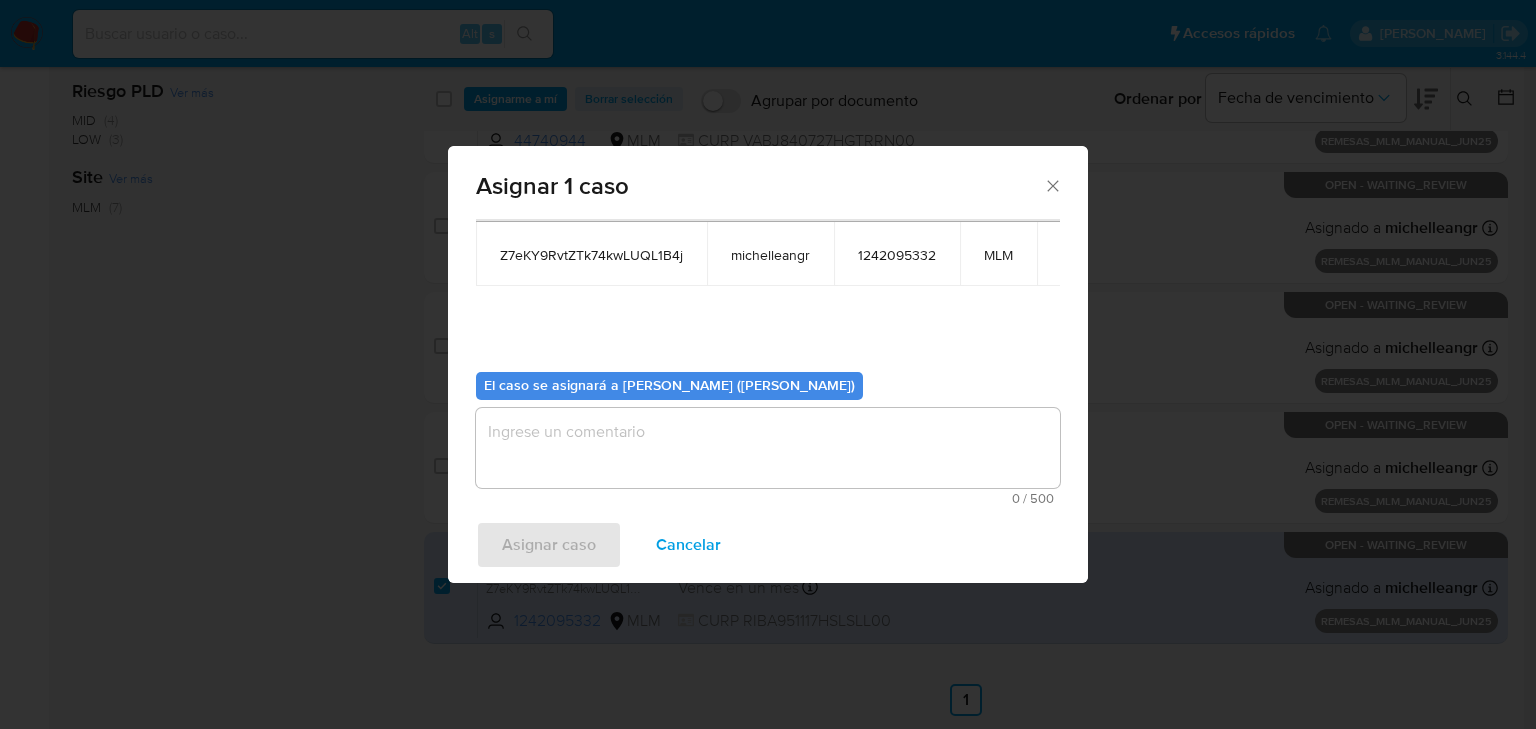 click at bounding box center [768, 448] 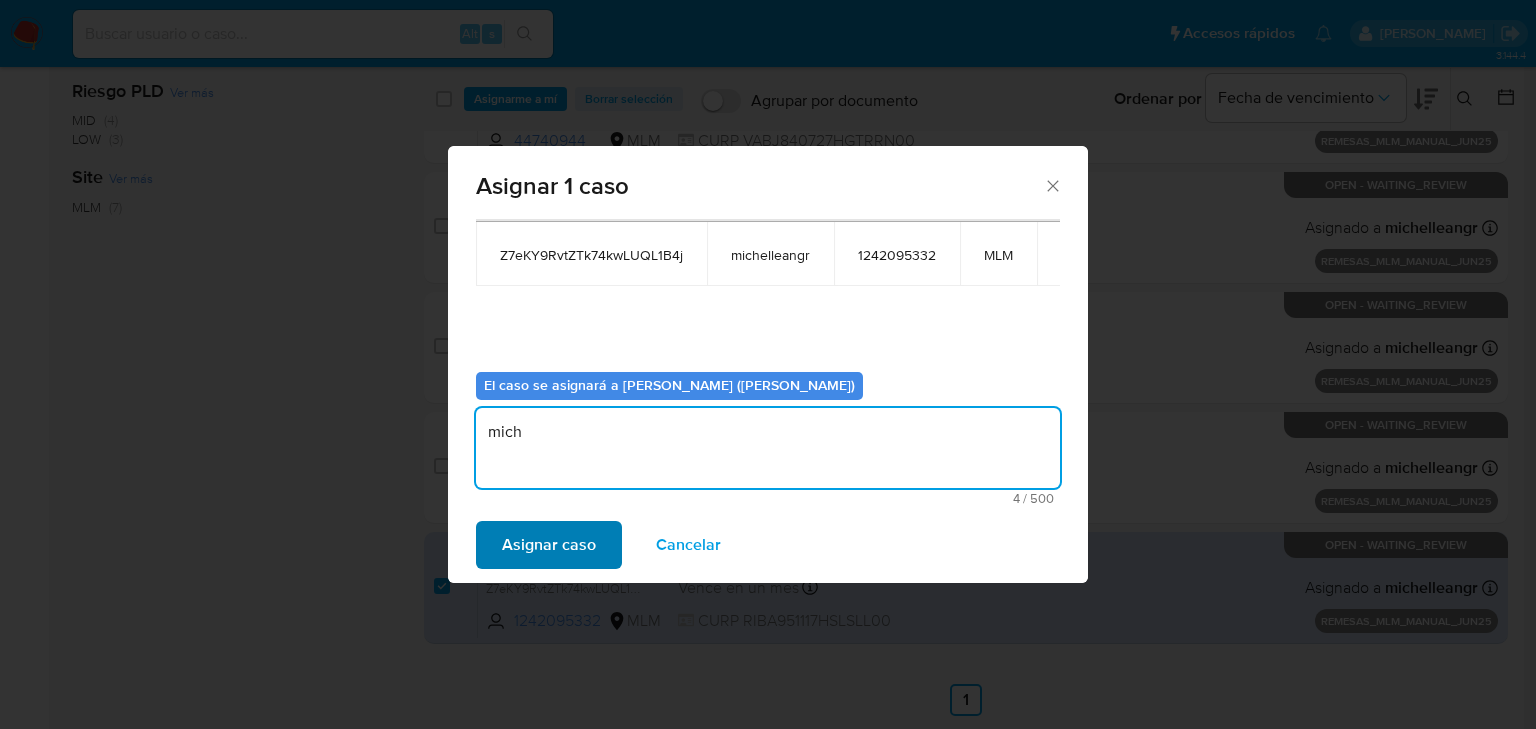 type on "mich" 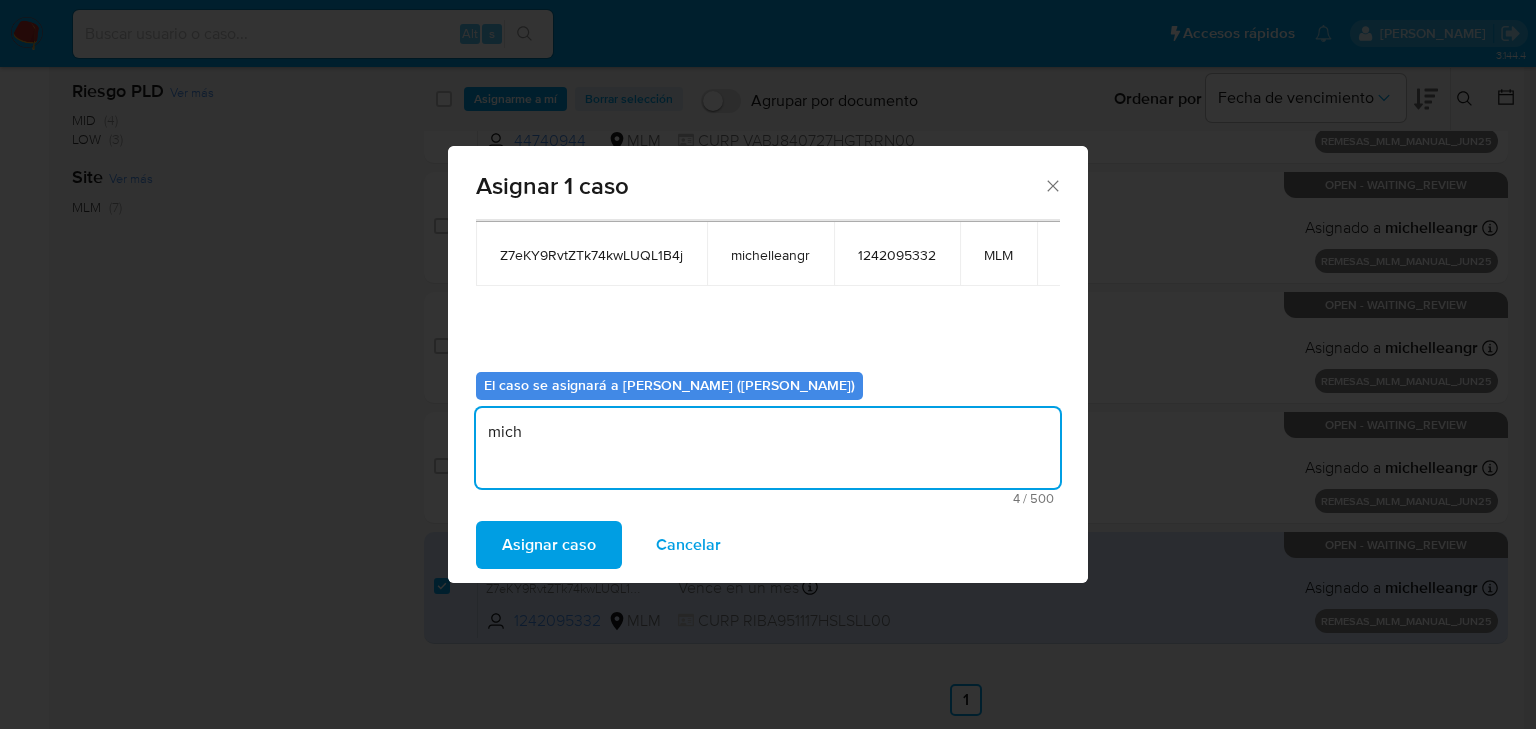 click on "Asignar caso" at bounding box center [549, 545] 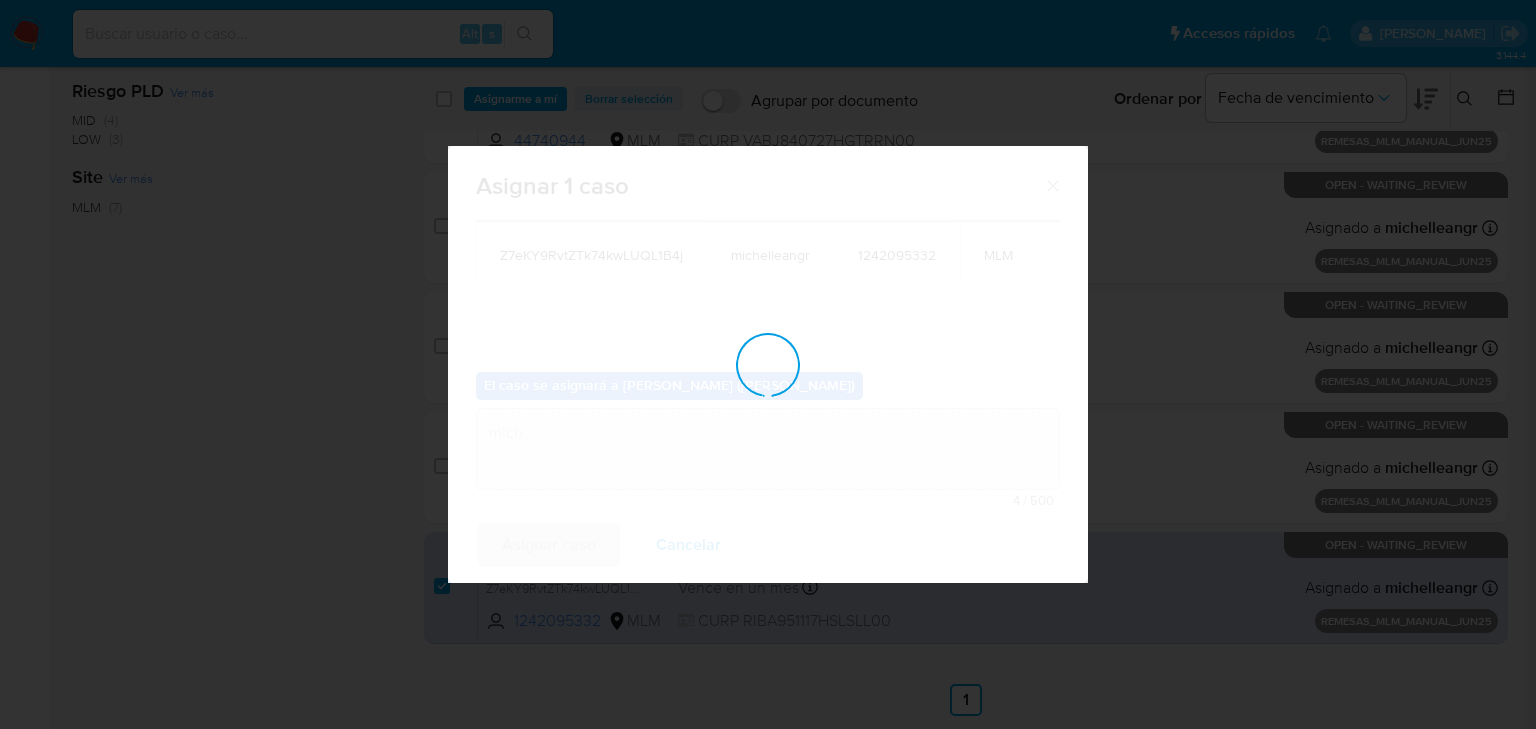 type 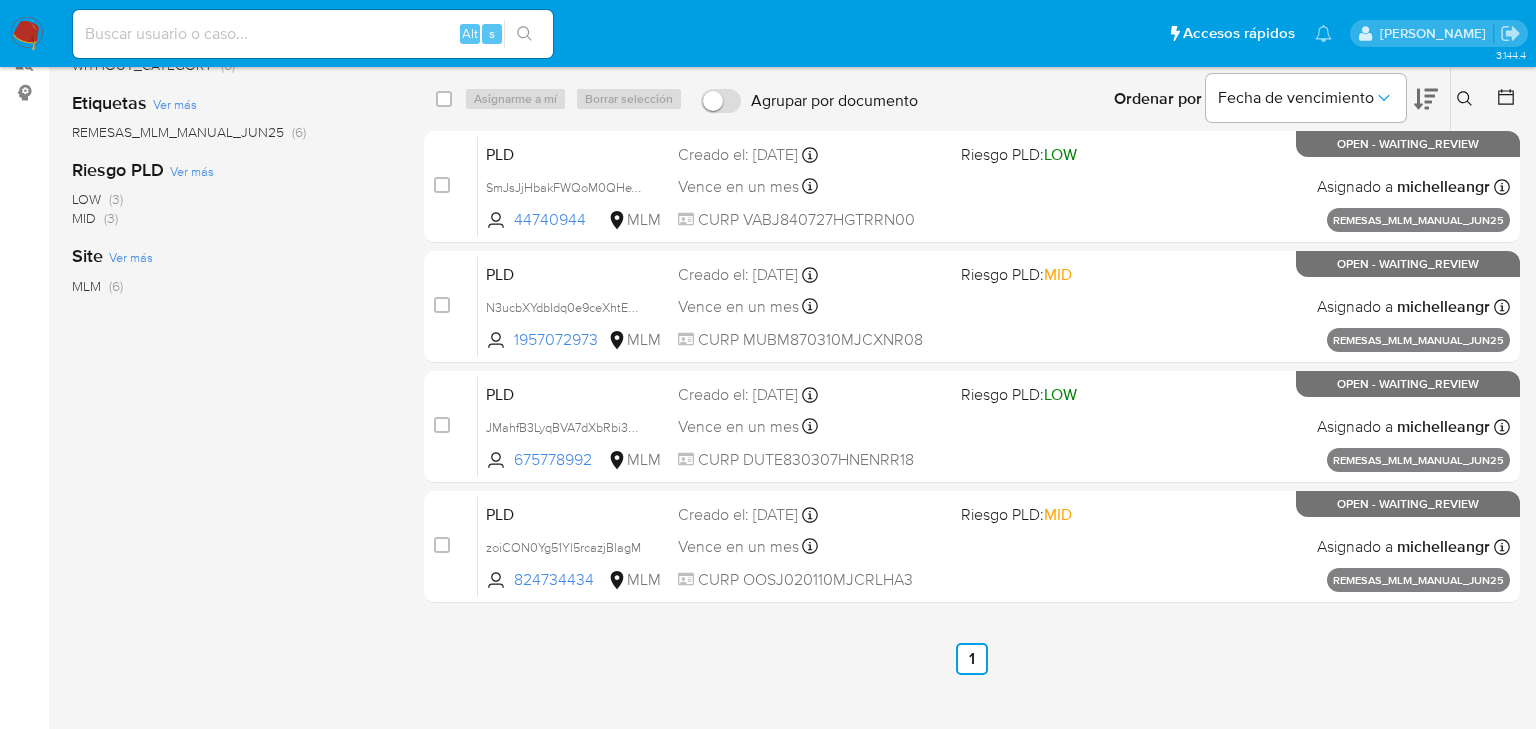 scroll, scrollTop: 257, scrollLeft: 0, axis: vertical 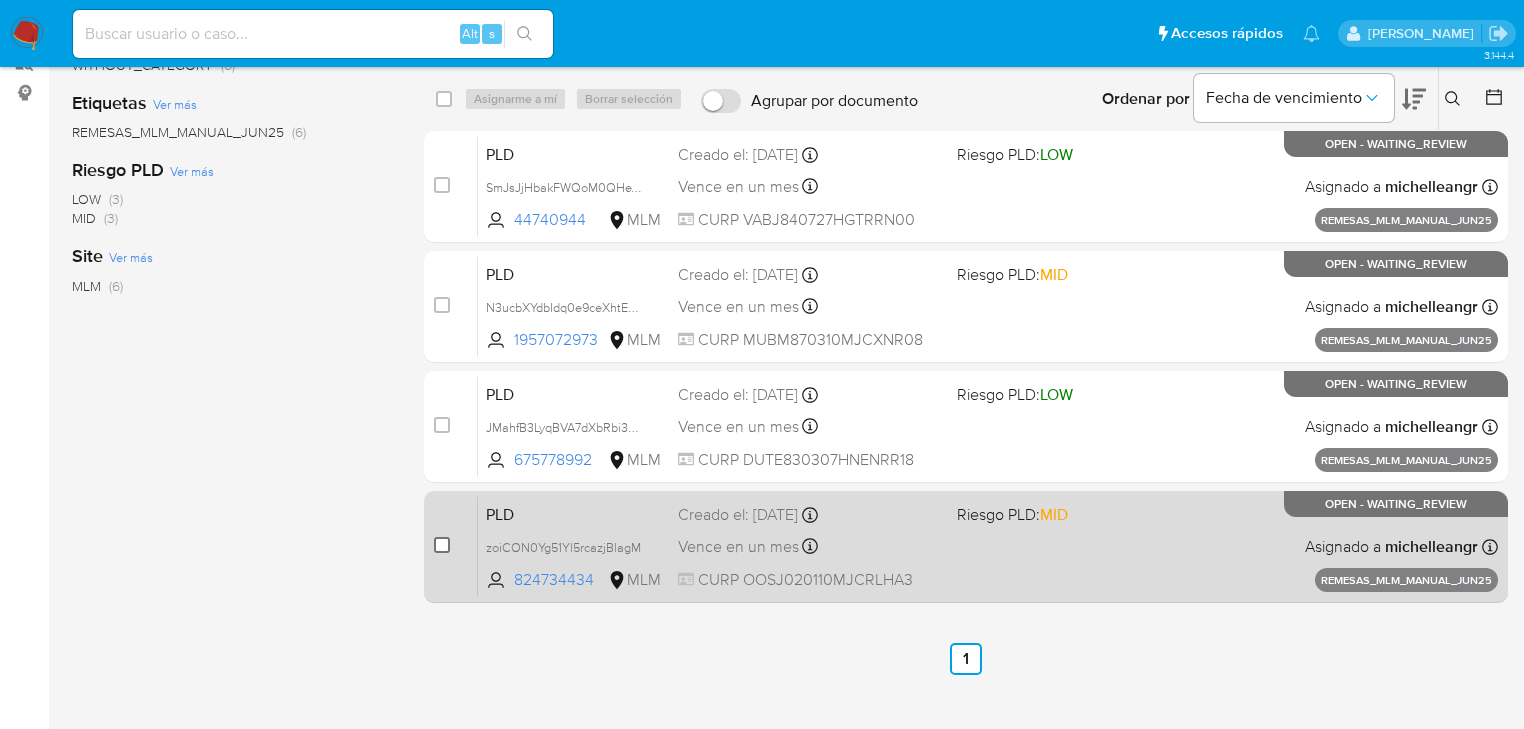 click at bounding box center [442, 545] 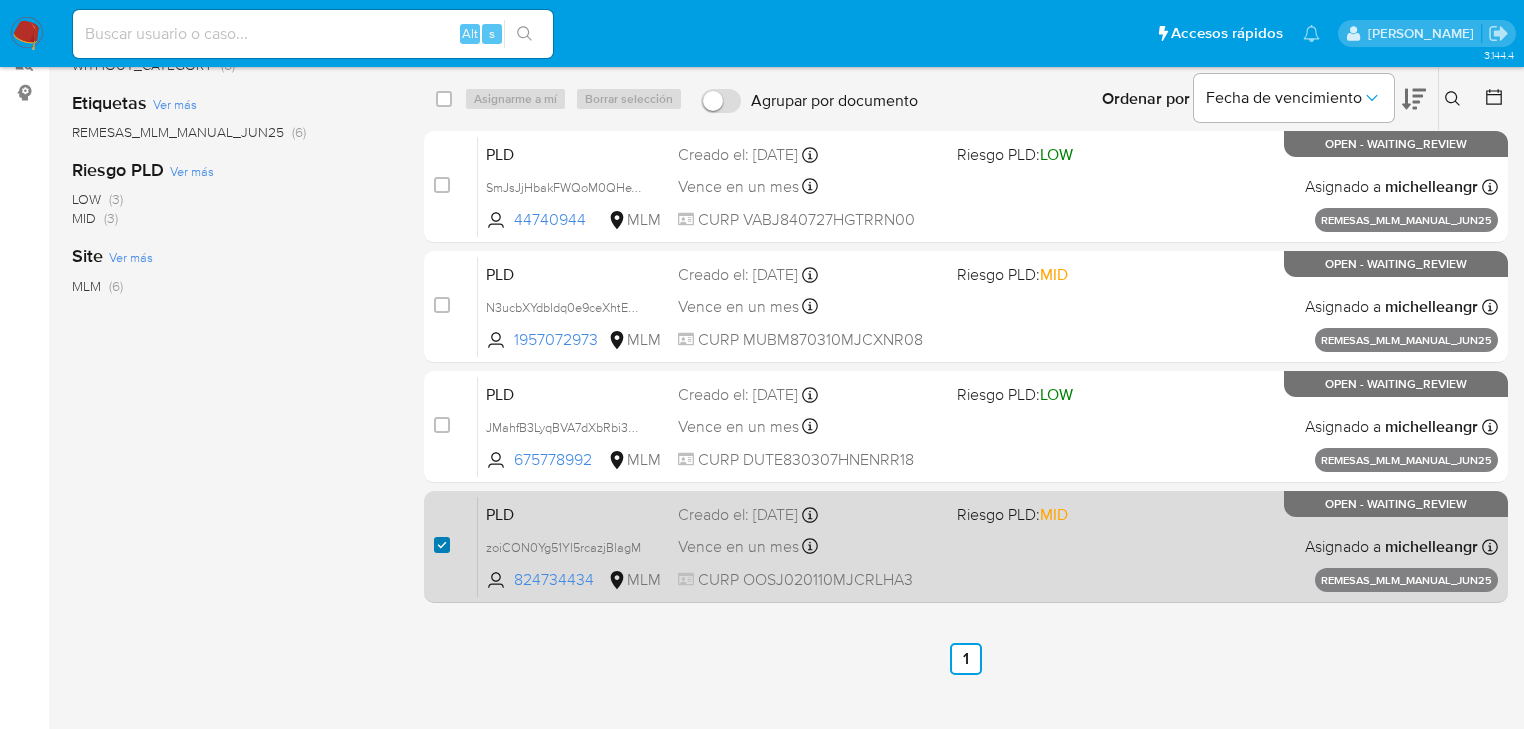 checkbox on "true" 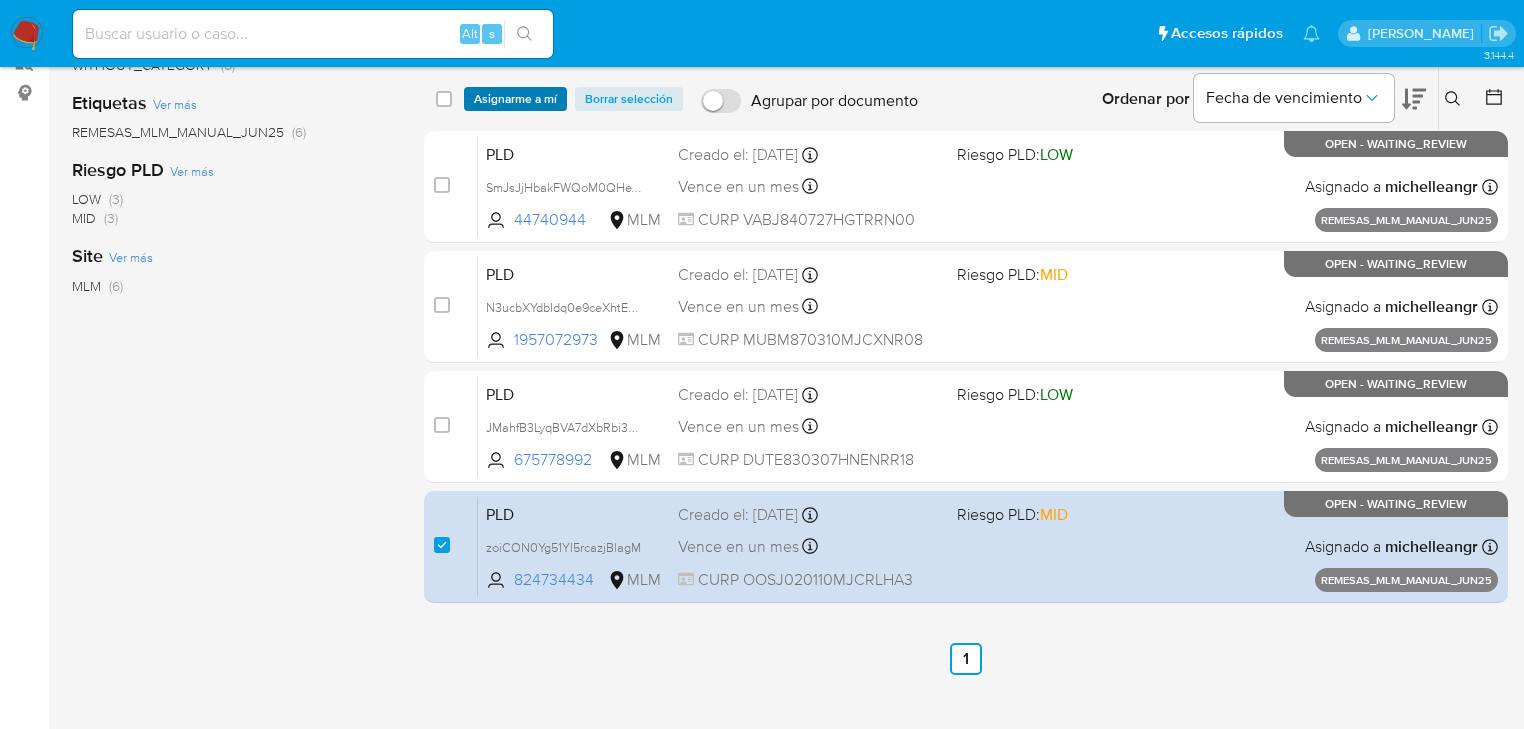 drag, startPoint x: 513, startPoint y: 92, endPoint x: 585, endPoint y: 155, distance: 95.67131 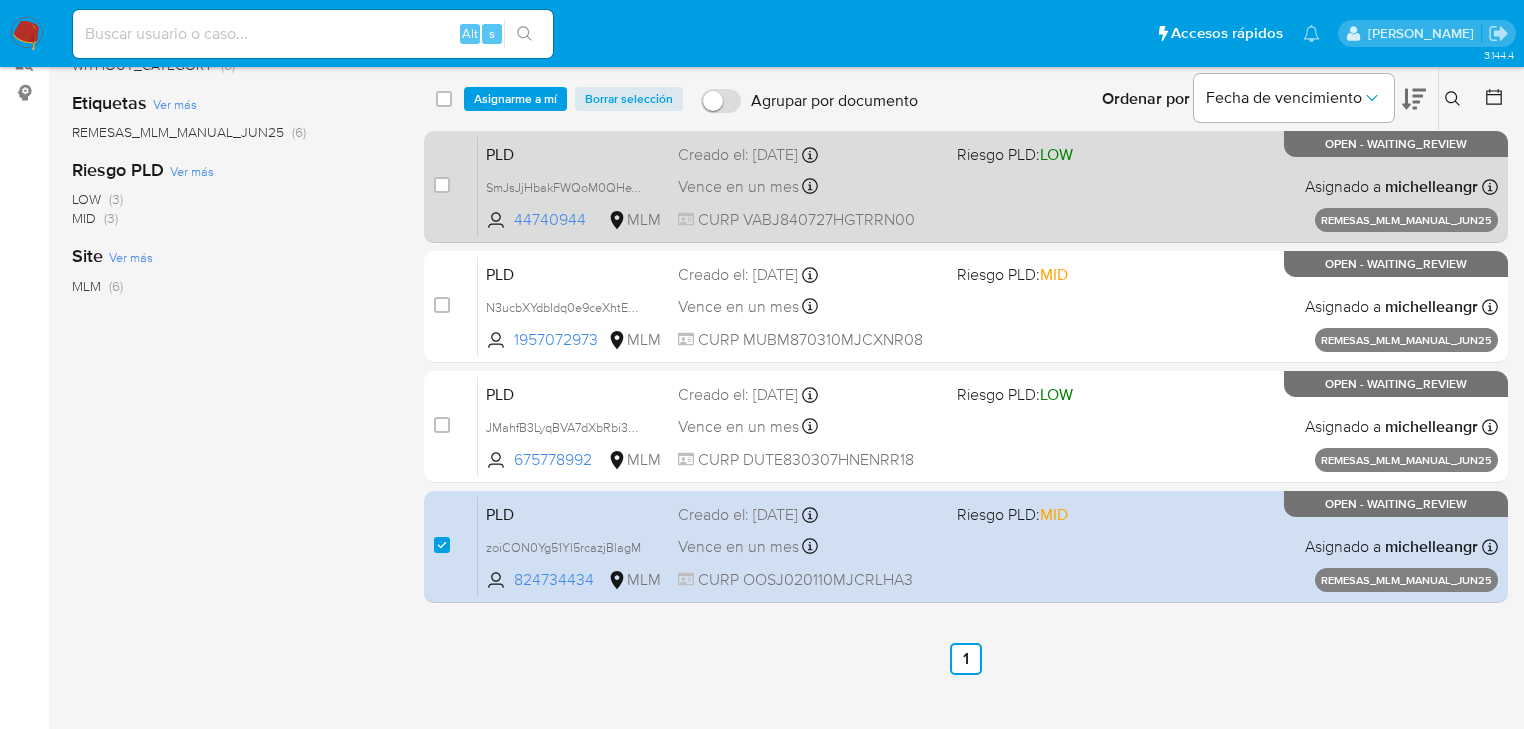 click on "Asignarme a mí" at bounding box center [515, 99] 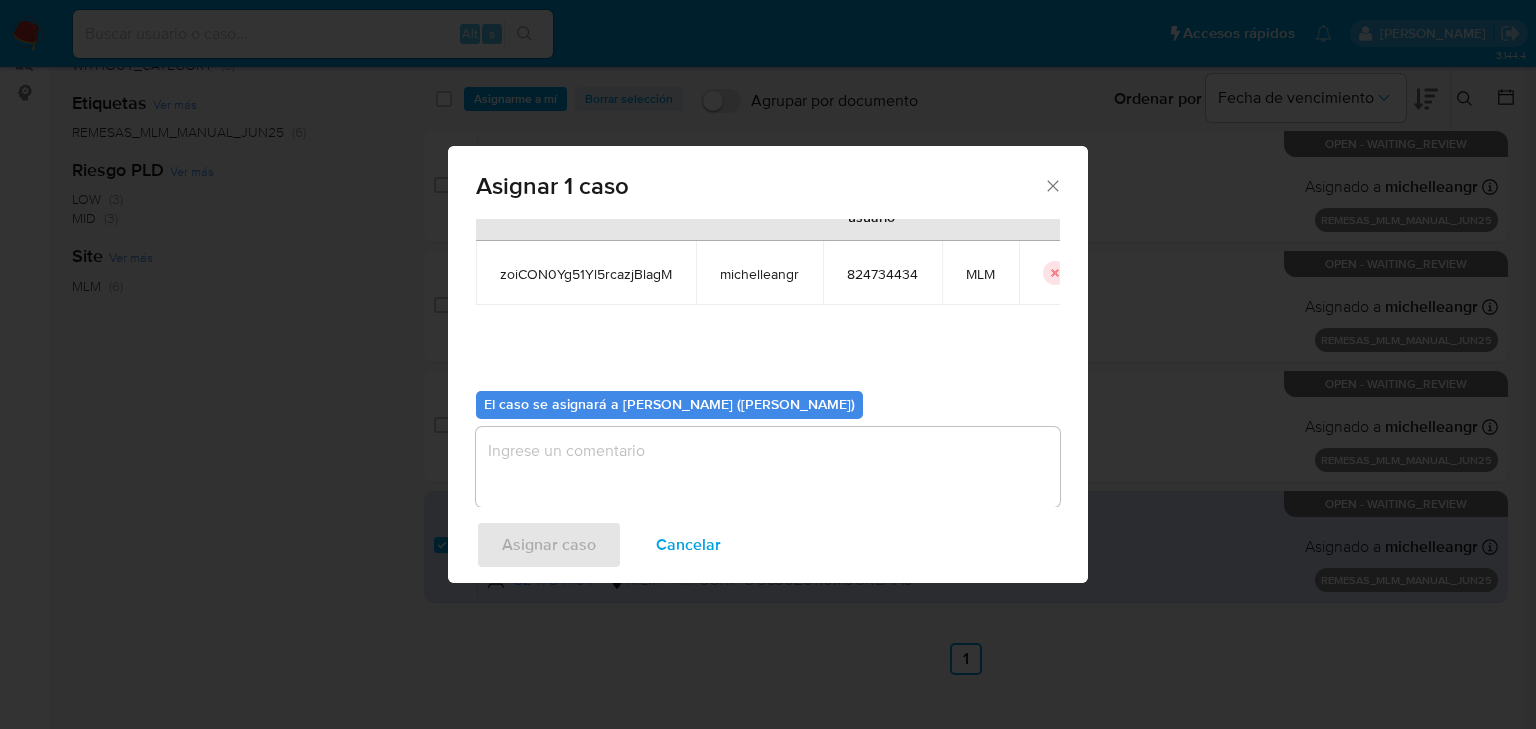 scroll, scrollTop: 103, scrollLeft: 0, axis: vertical 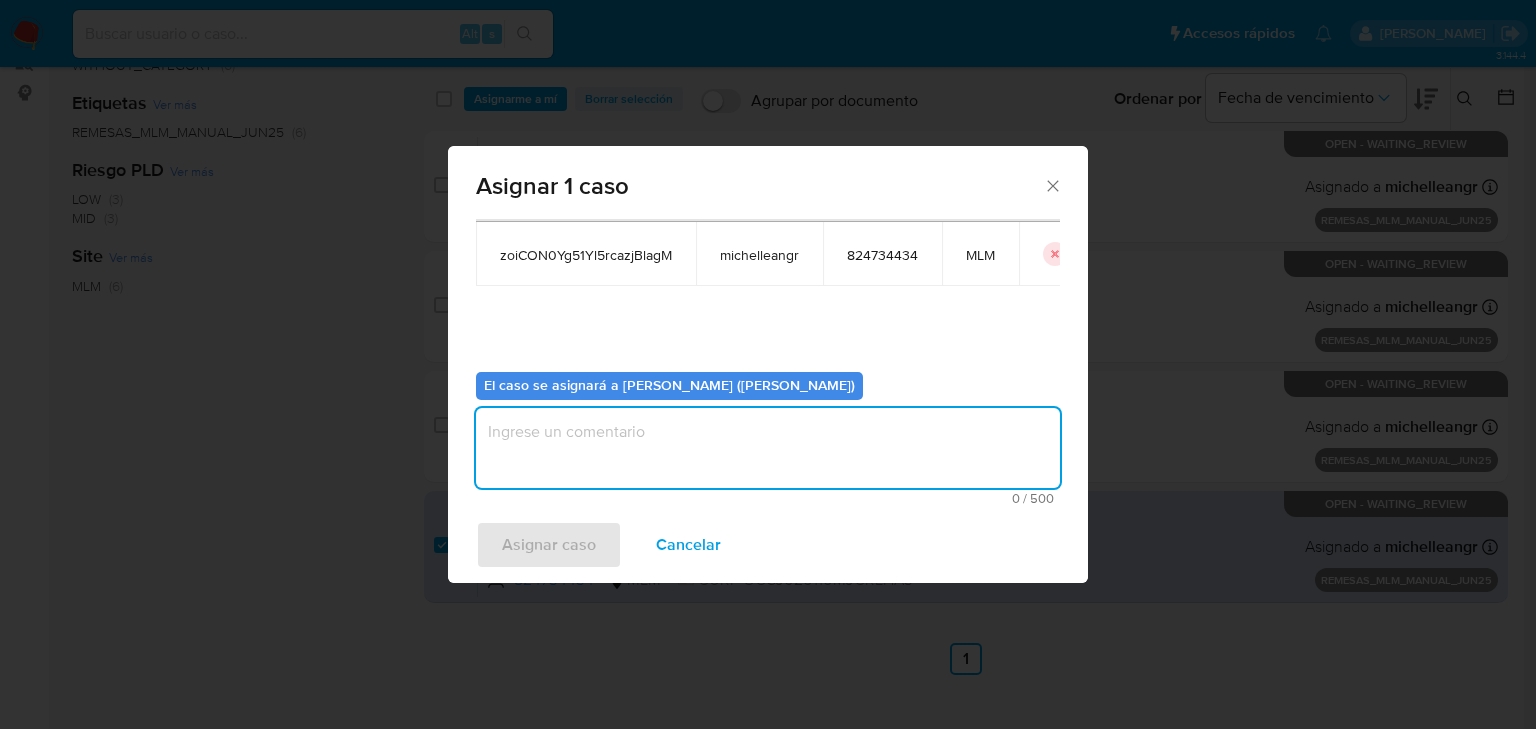 click at bounding box center [768, 448] 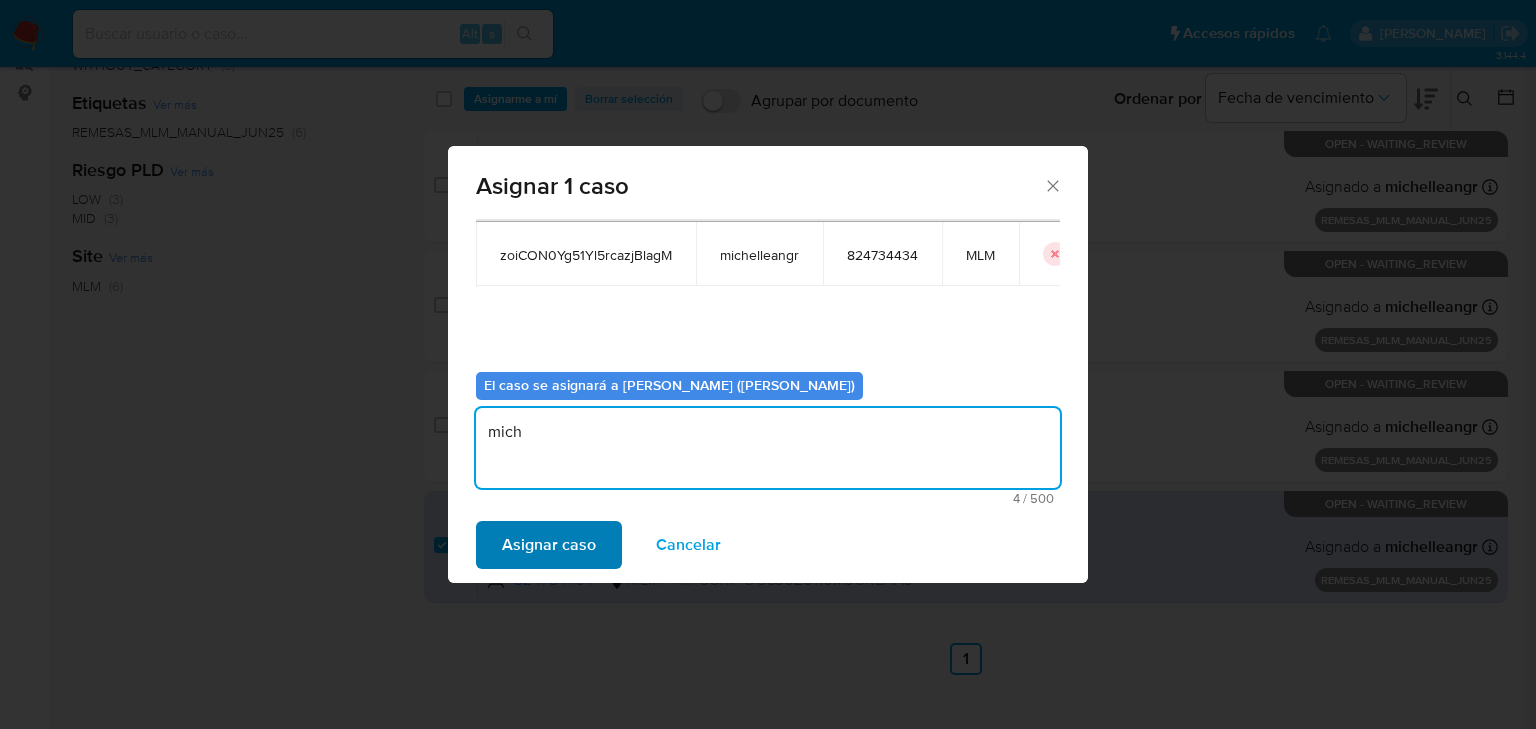 type on "mich" 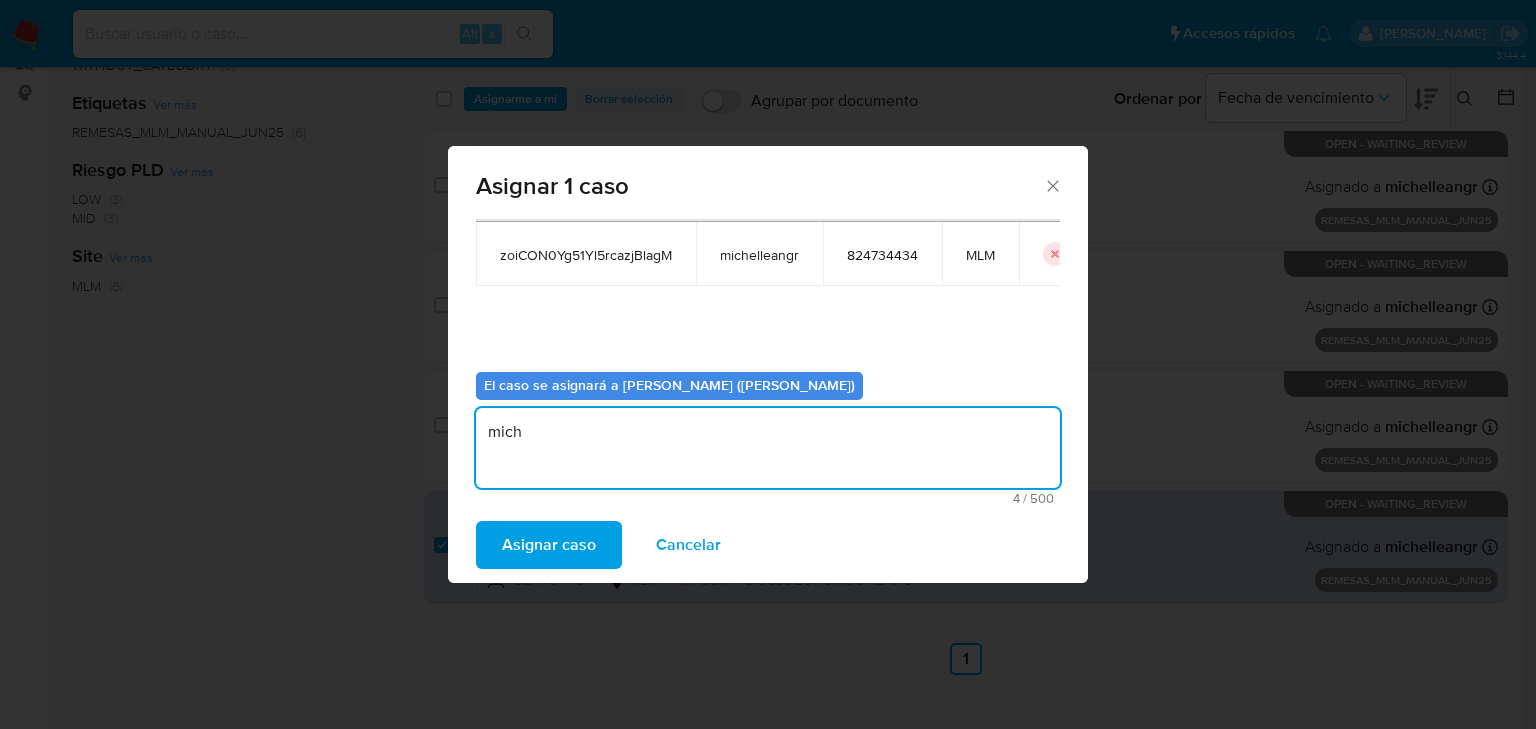 click on "Asignar caso" at bounding box center (549, 545) 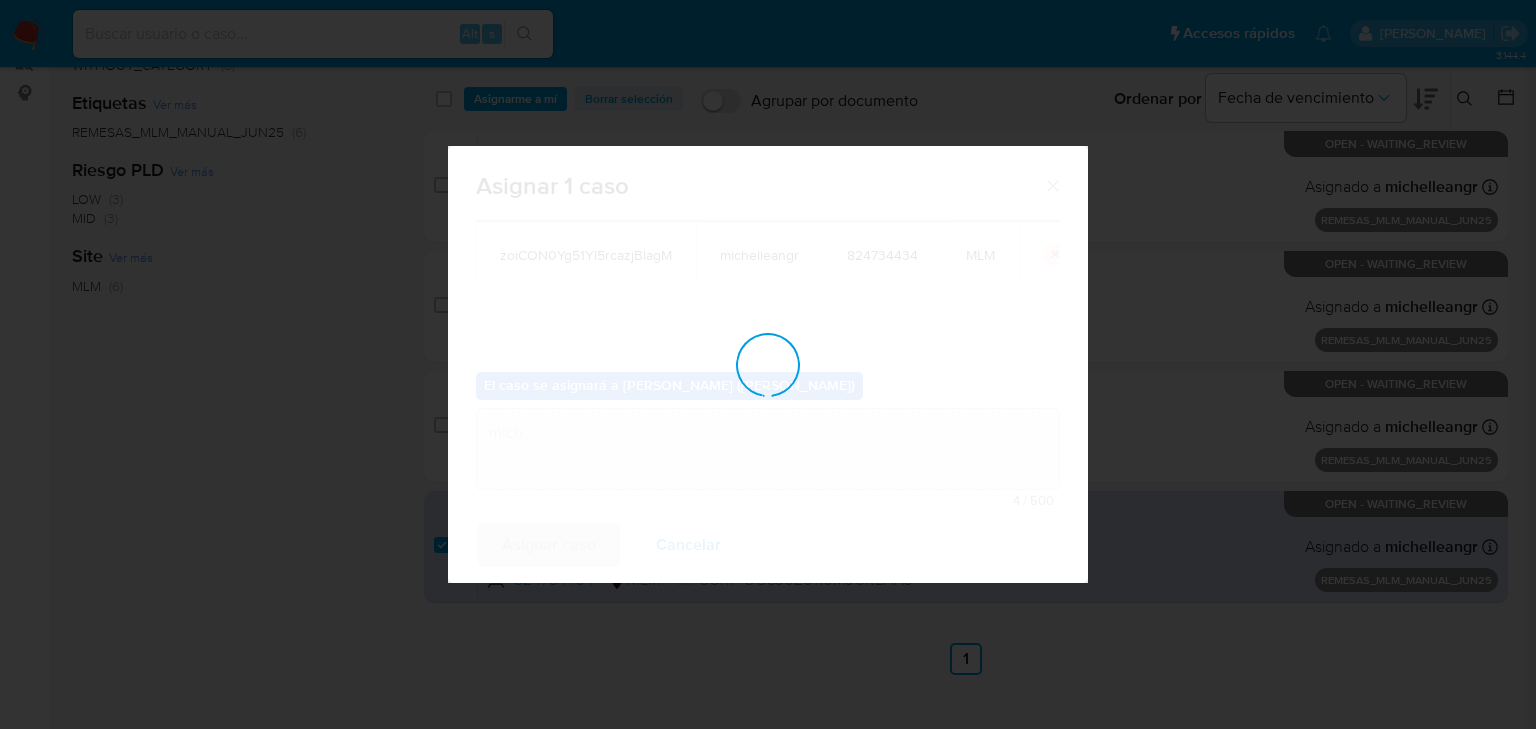 type 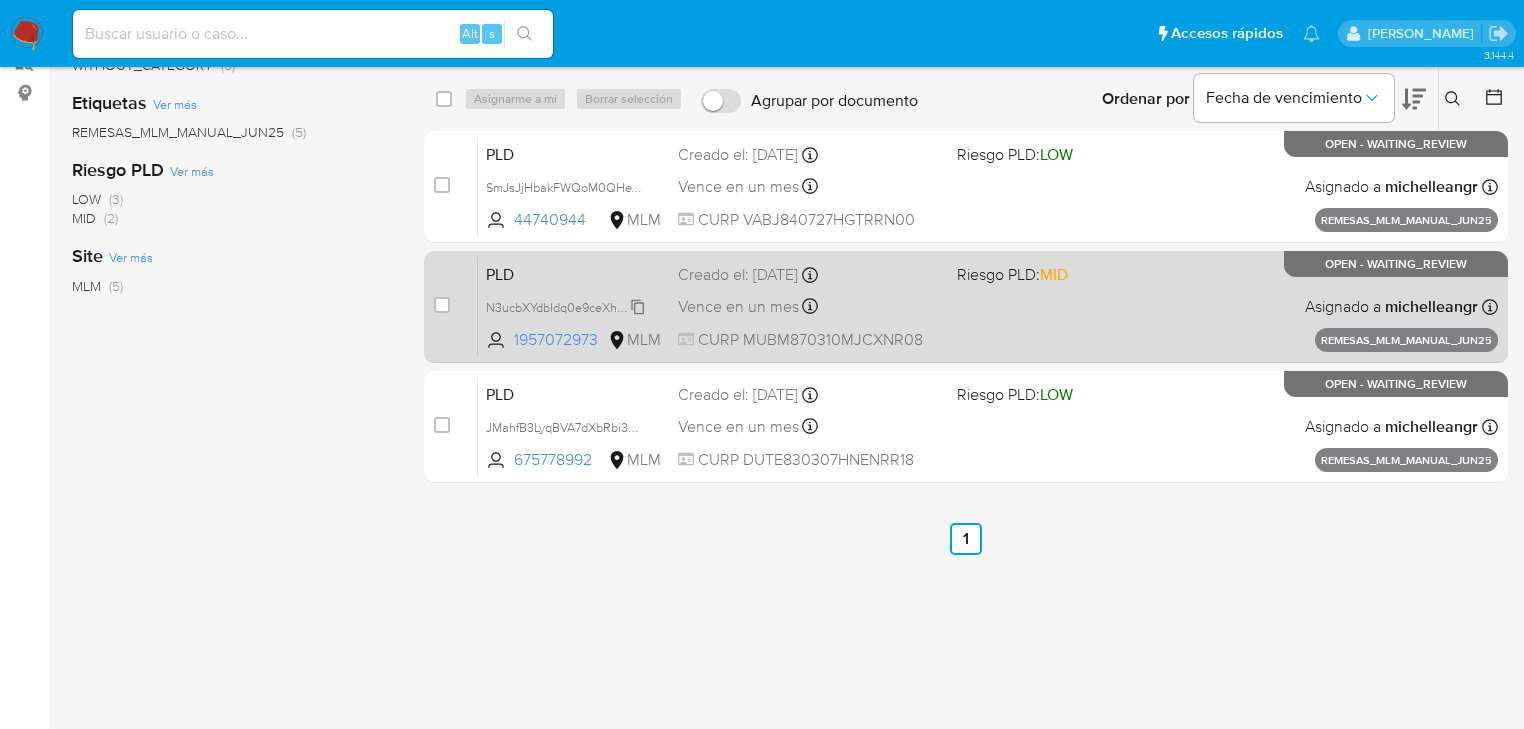 drag, startPoint x: 442, startPoint y: 428, endPoint x: 515, endPoint y: 298, distance: 149.09393 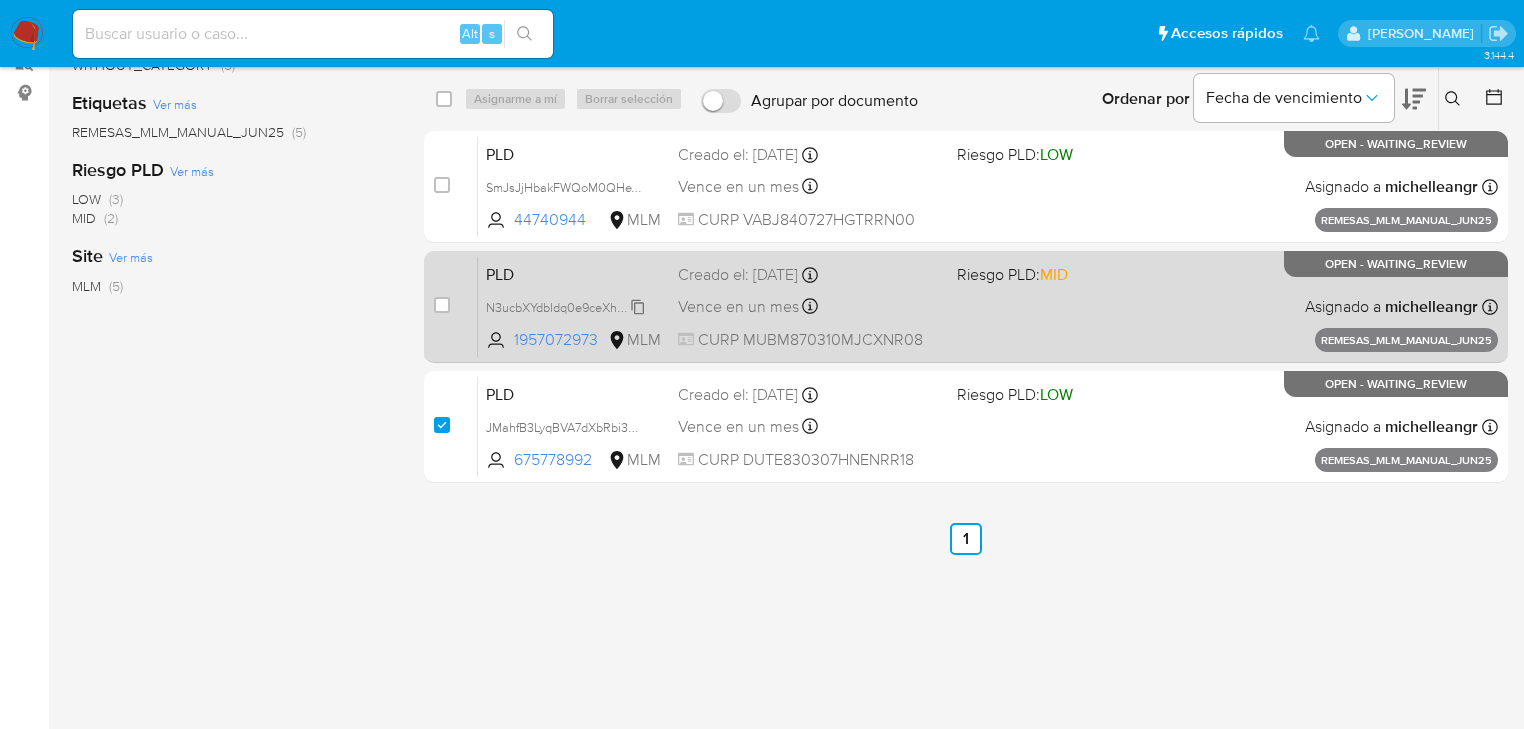 checkbox on "true" 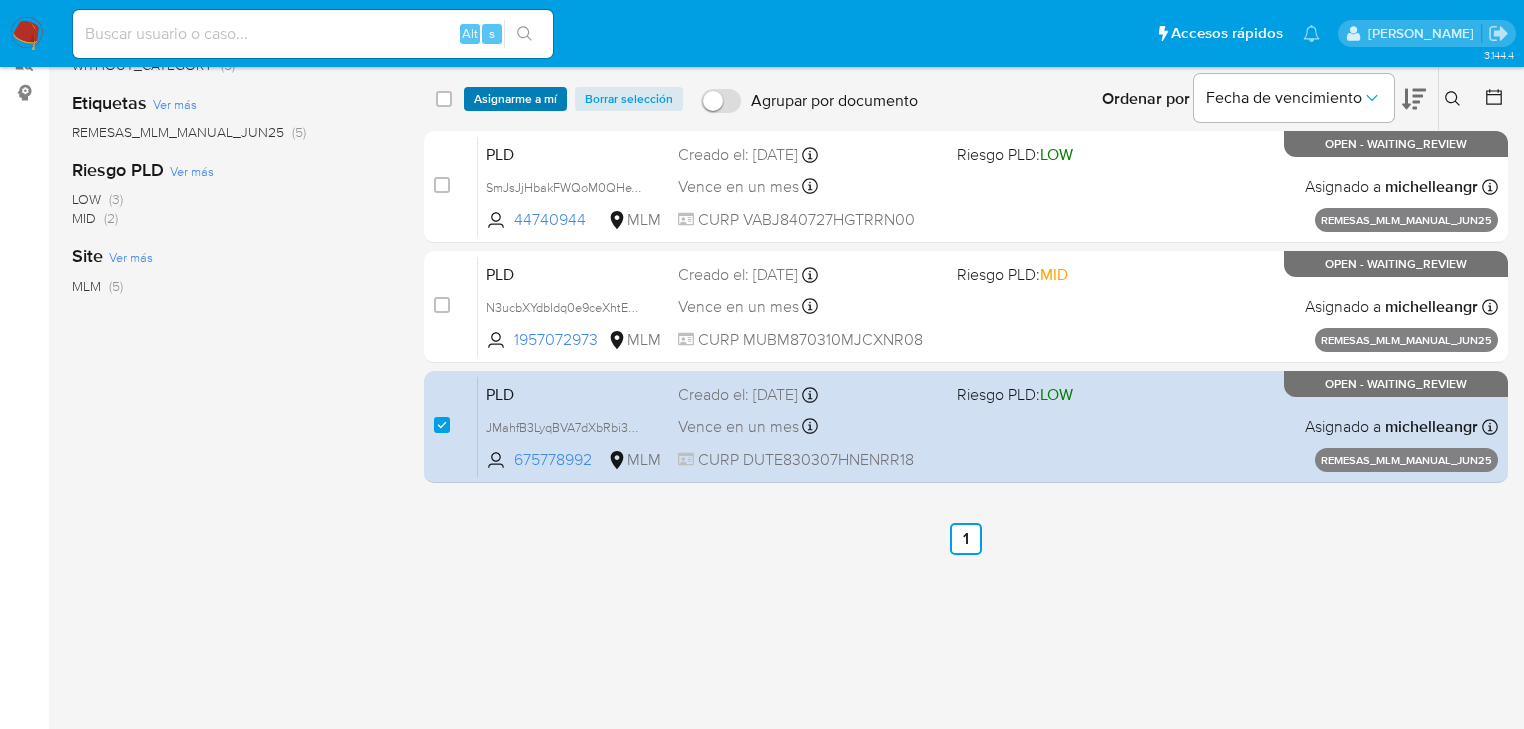 click on "Asignarme a mí" at bounding box center (515, 99) 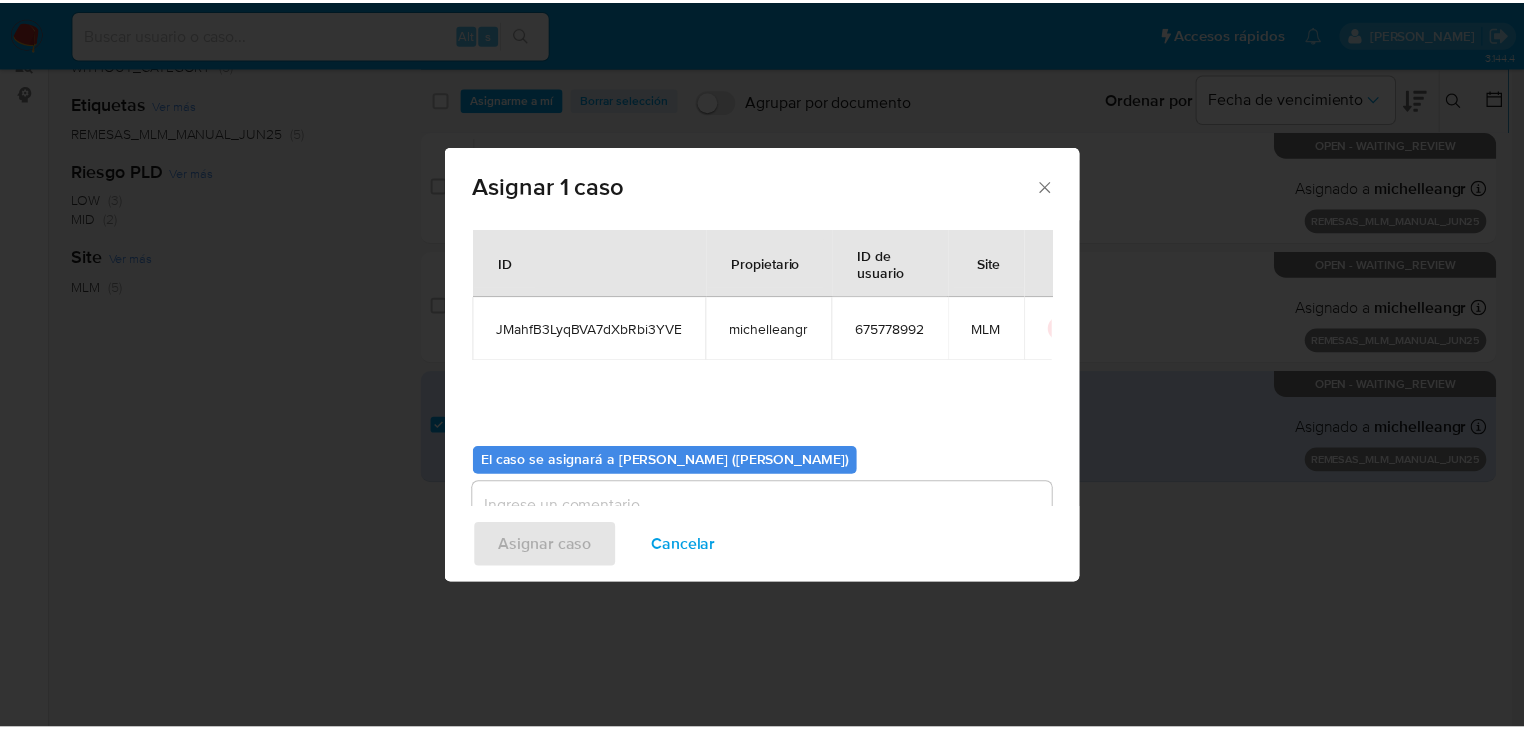 scroll, scrollTop: 80, scrollLeft: 0, axis: vertical 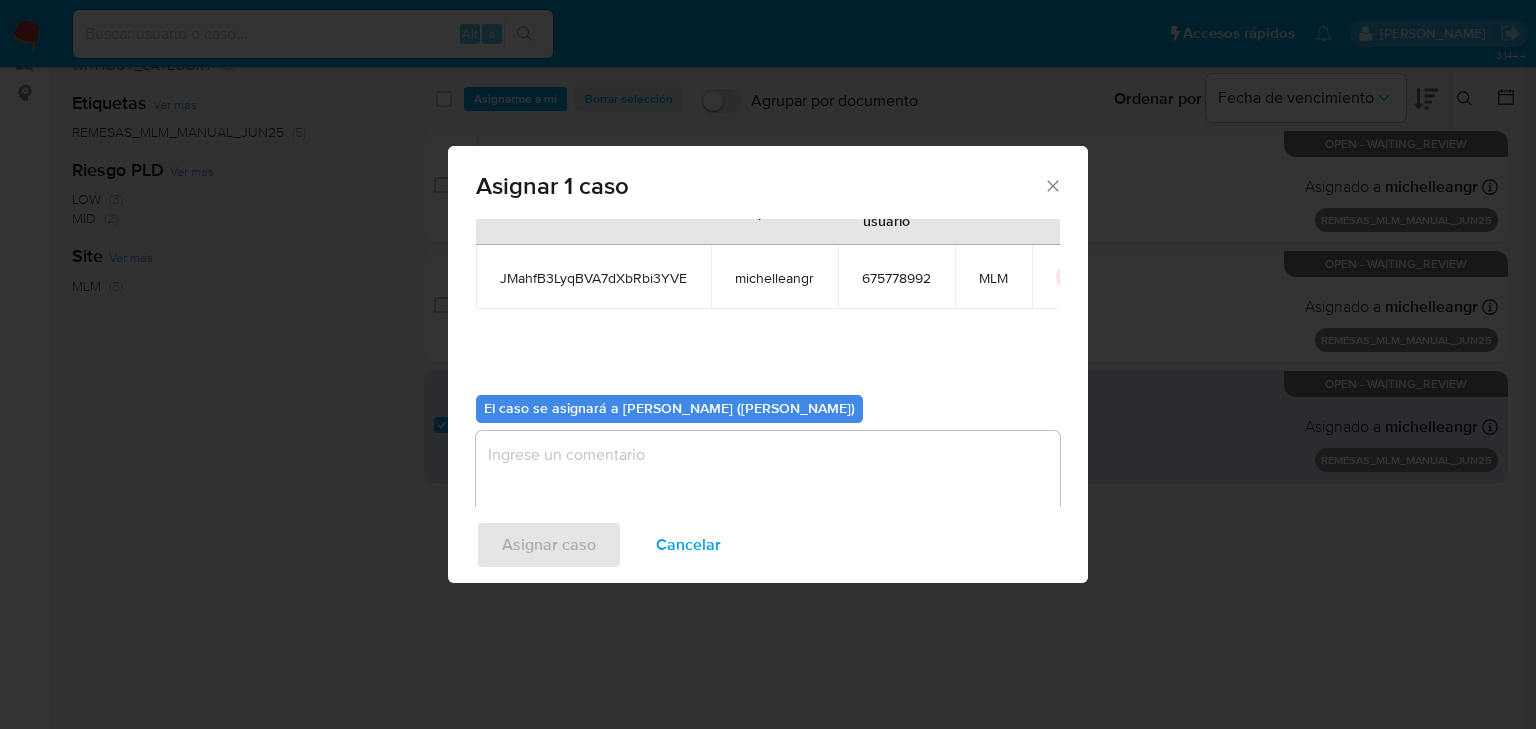click at bounding box center (768, 471) 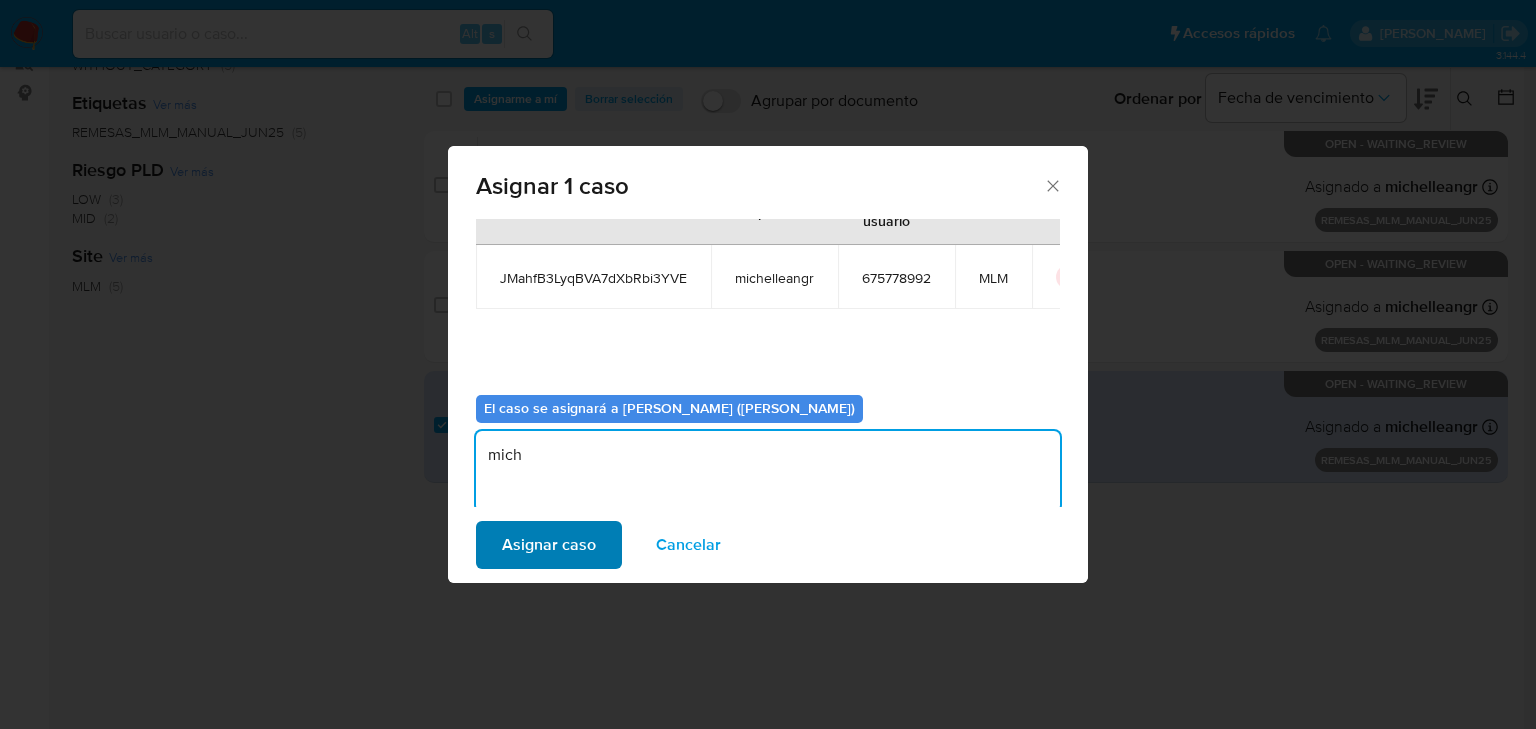 type on "mich" 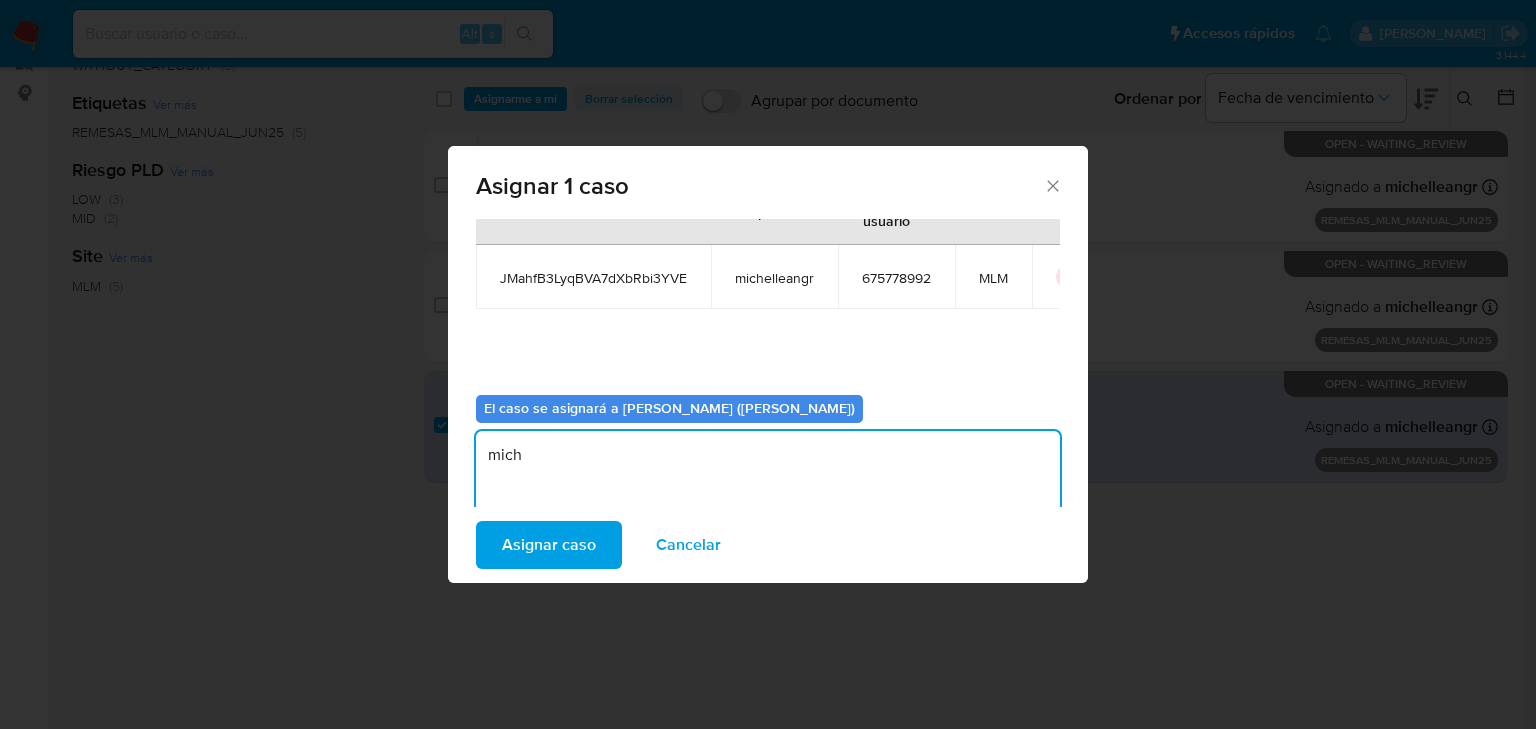 click on "Asignar caso" at bounding box center (549, 545) 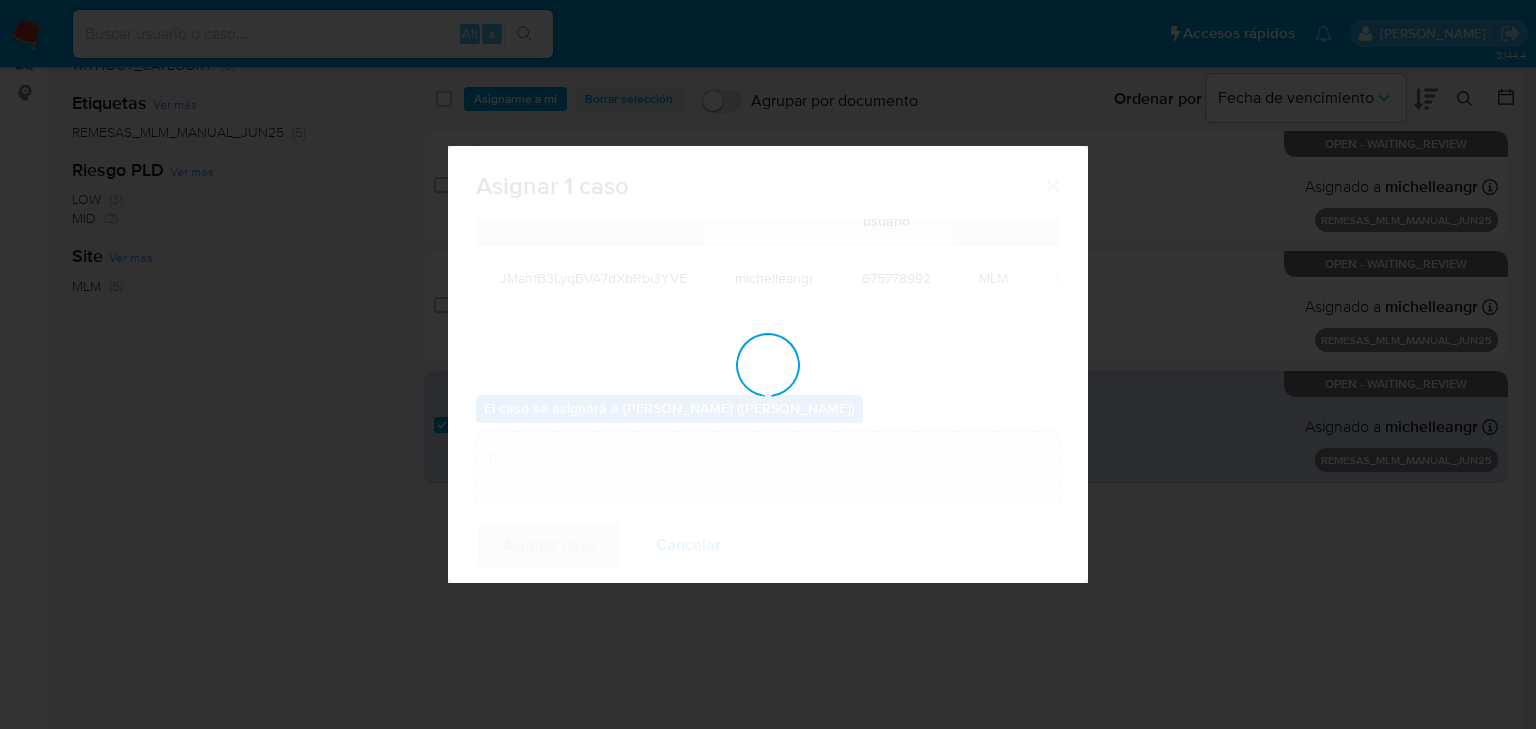 type 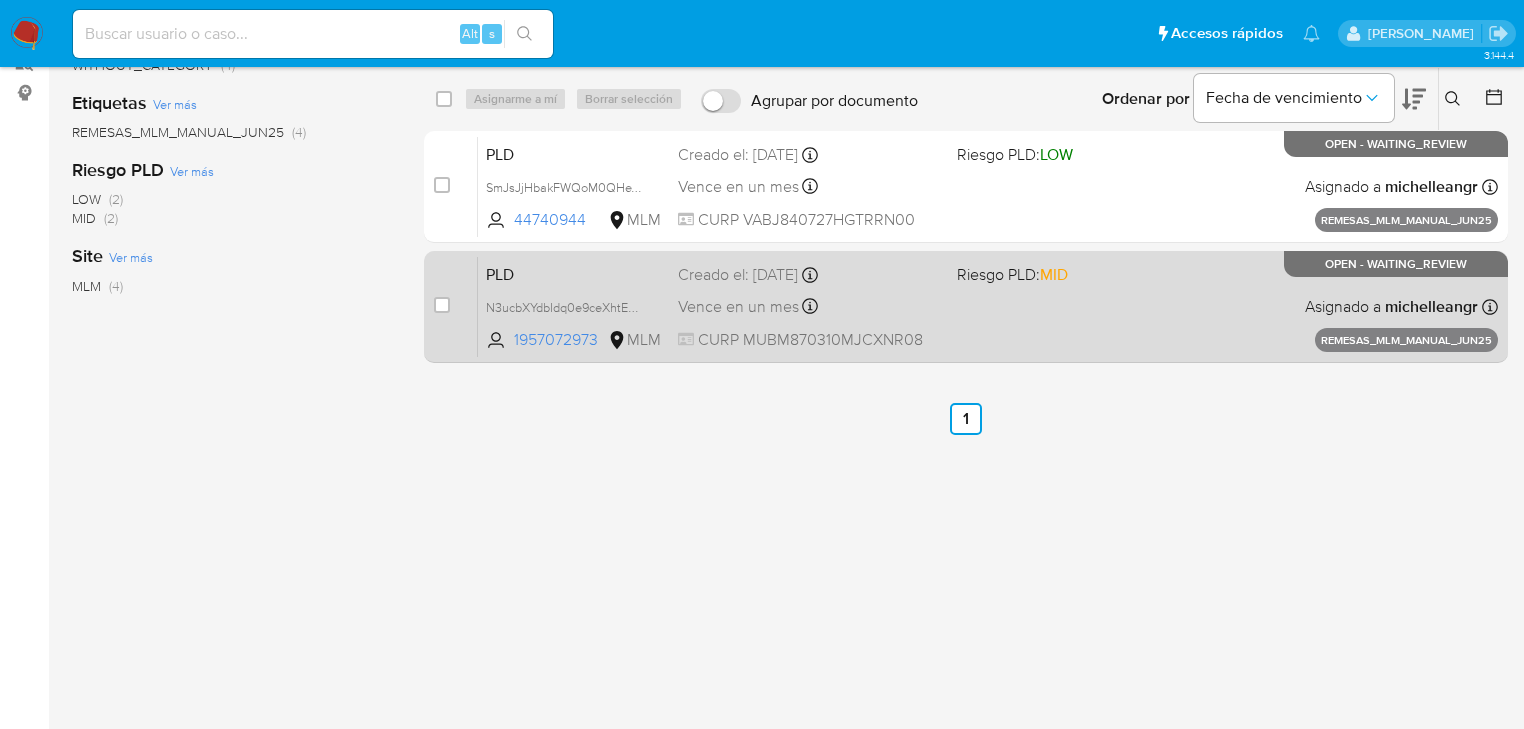 click at bounding box center [442, 305] 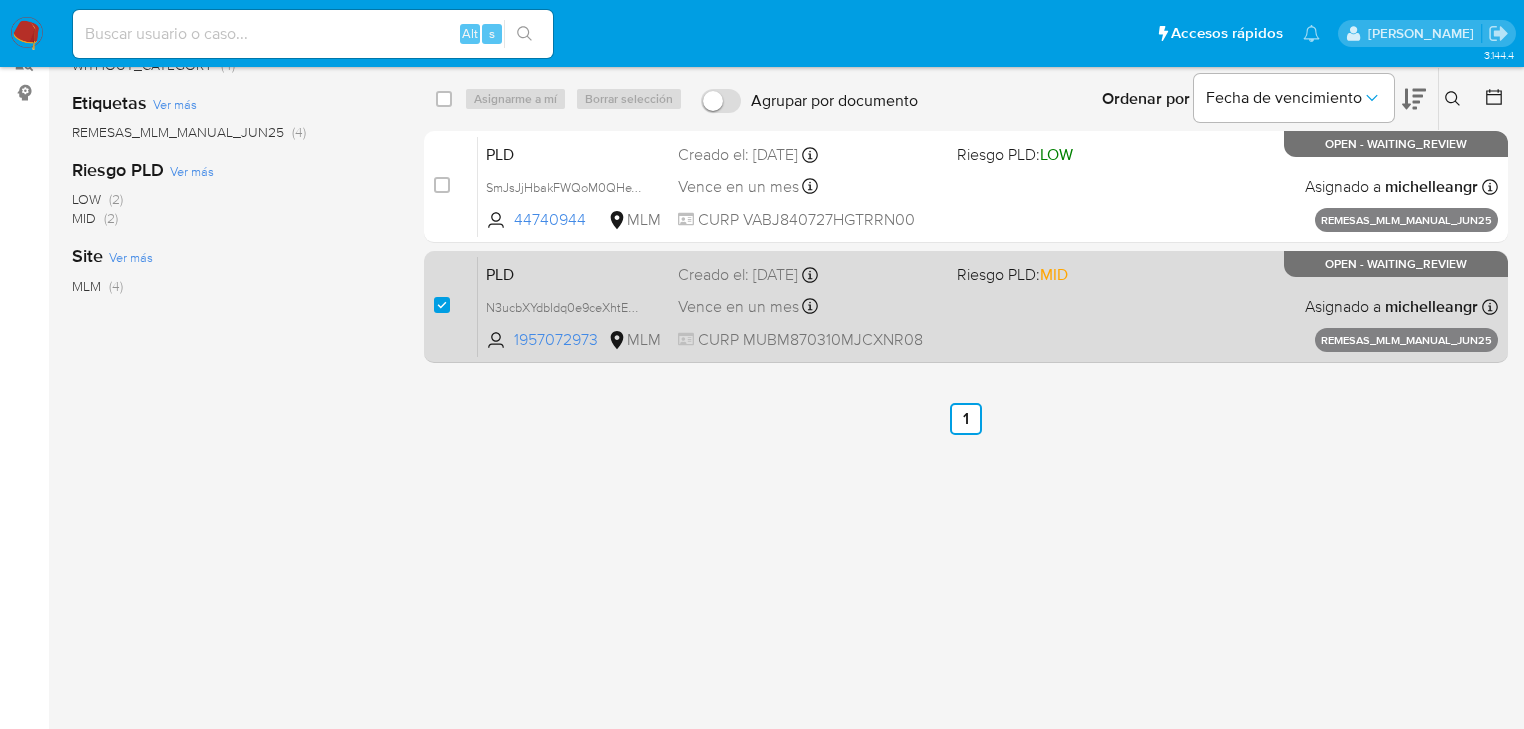 checkbox on "true" 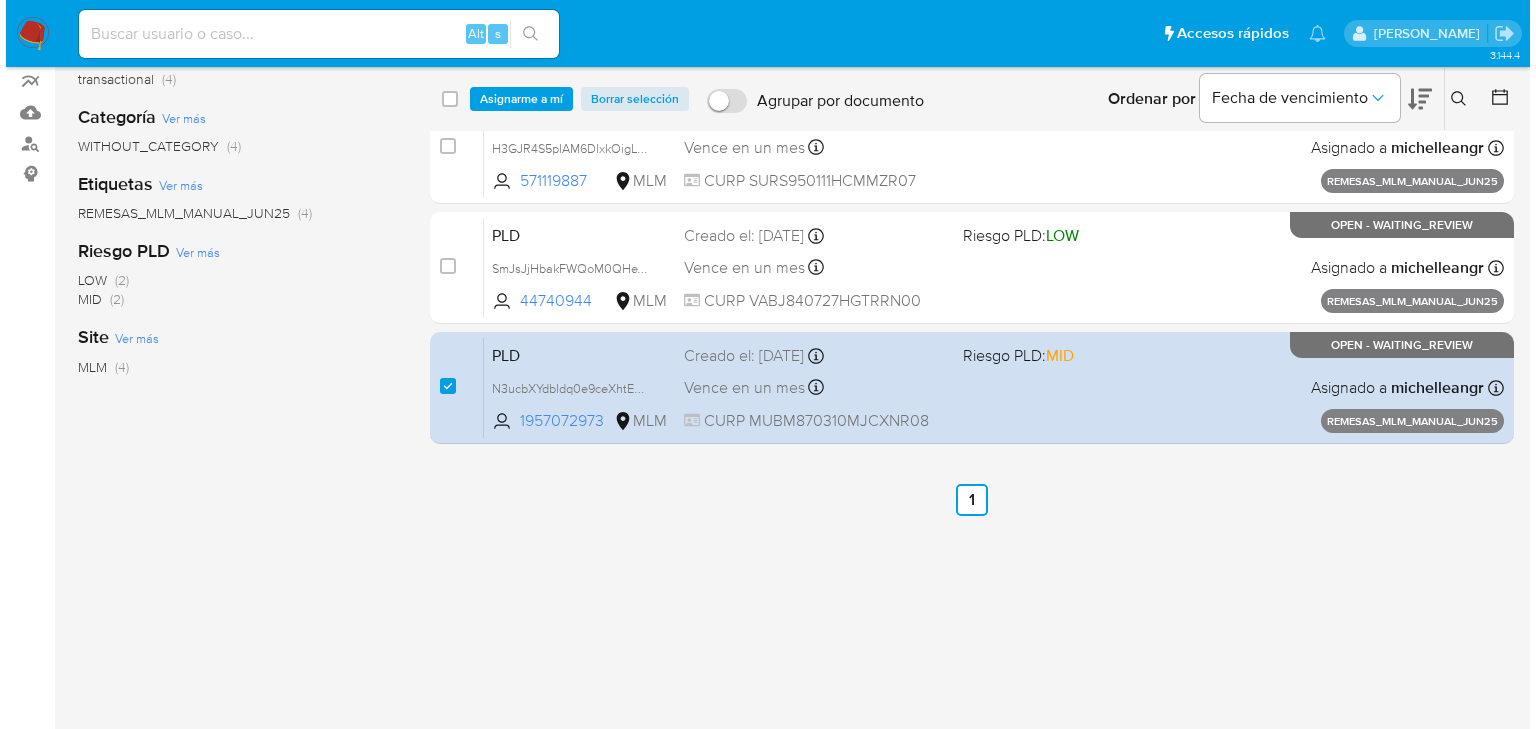 scroll, scrollTop: 97, scrollLeft: 0, axis: vertical 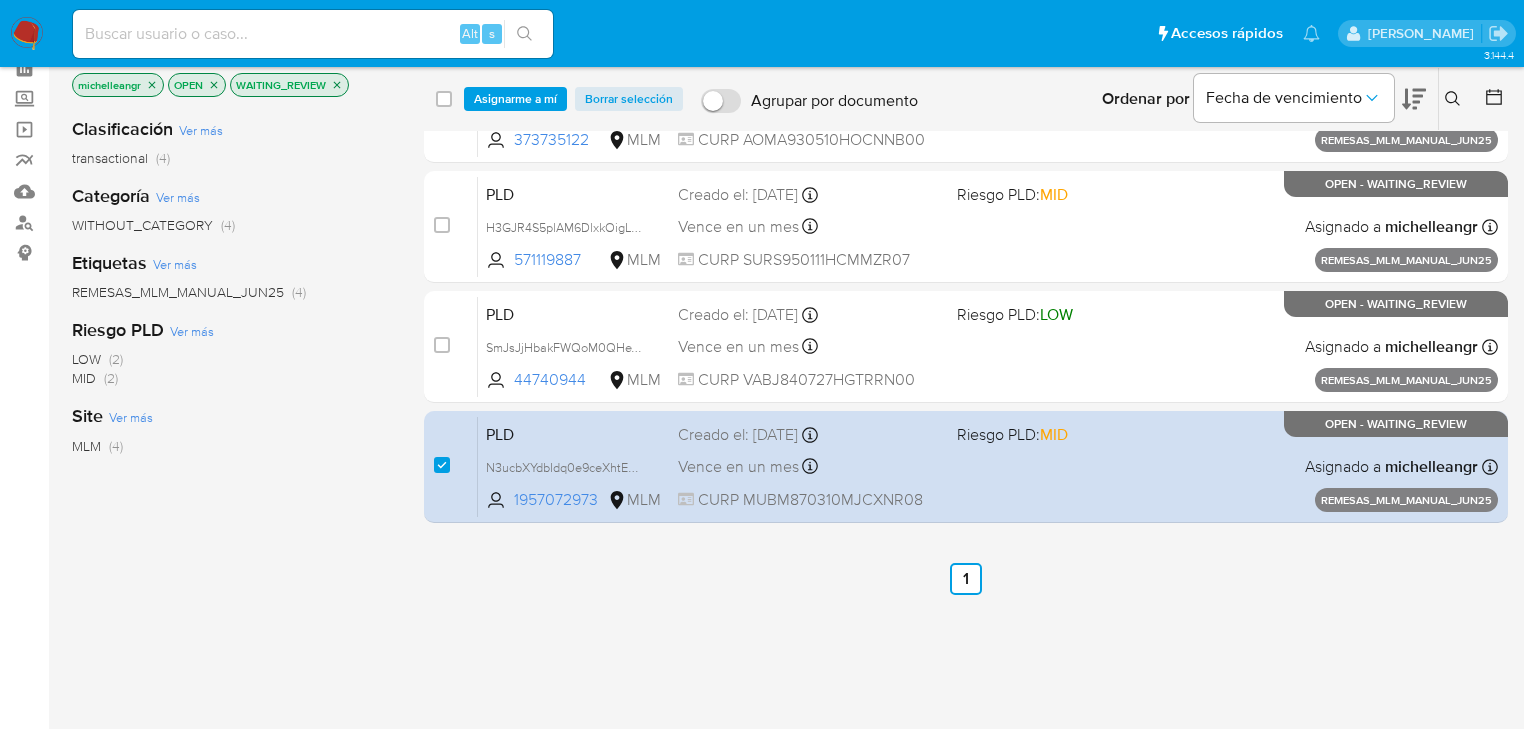 click on "select-all-cases-checkbox Asignarme a mí Borrar selección Agrupar por documento Ordenar por Fecha de vencimiento   No es posible ordenar los resultados mientras se encuentren agrupados. Ingrese ID de usuario o caso Buscar Borrar filtros" at bounding box center (966, 99) 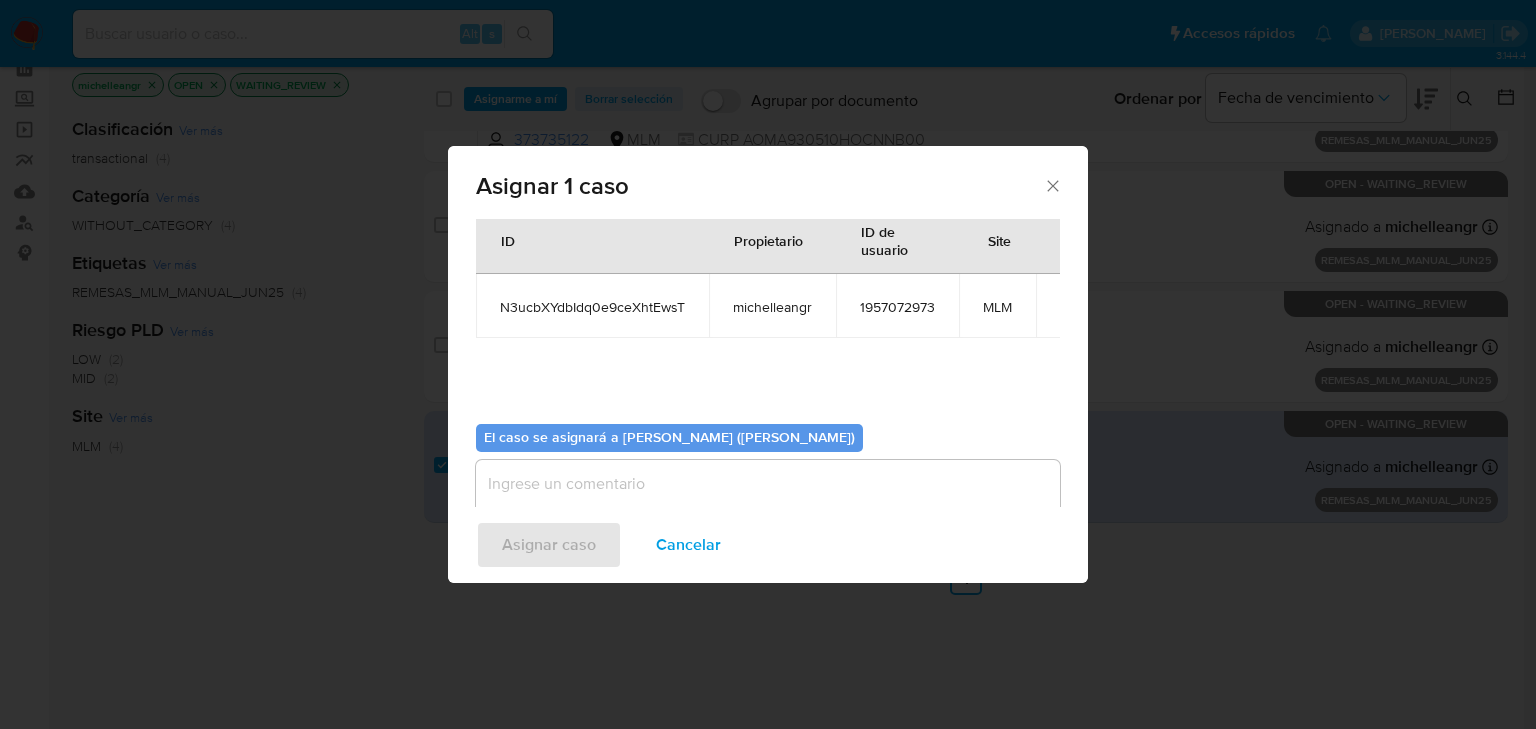 scroll, scrollTop: 103, scrollLeft: 0, axis: vertical 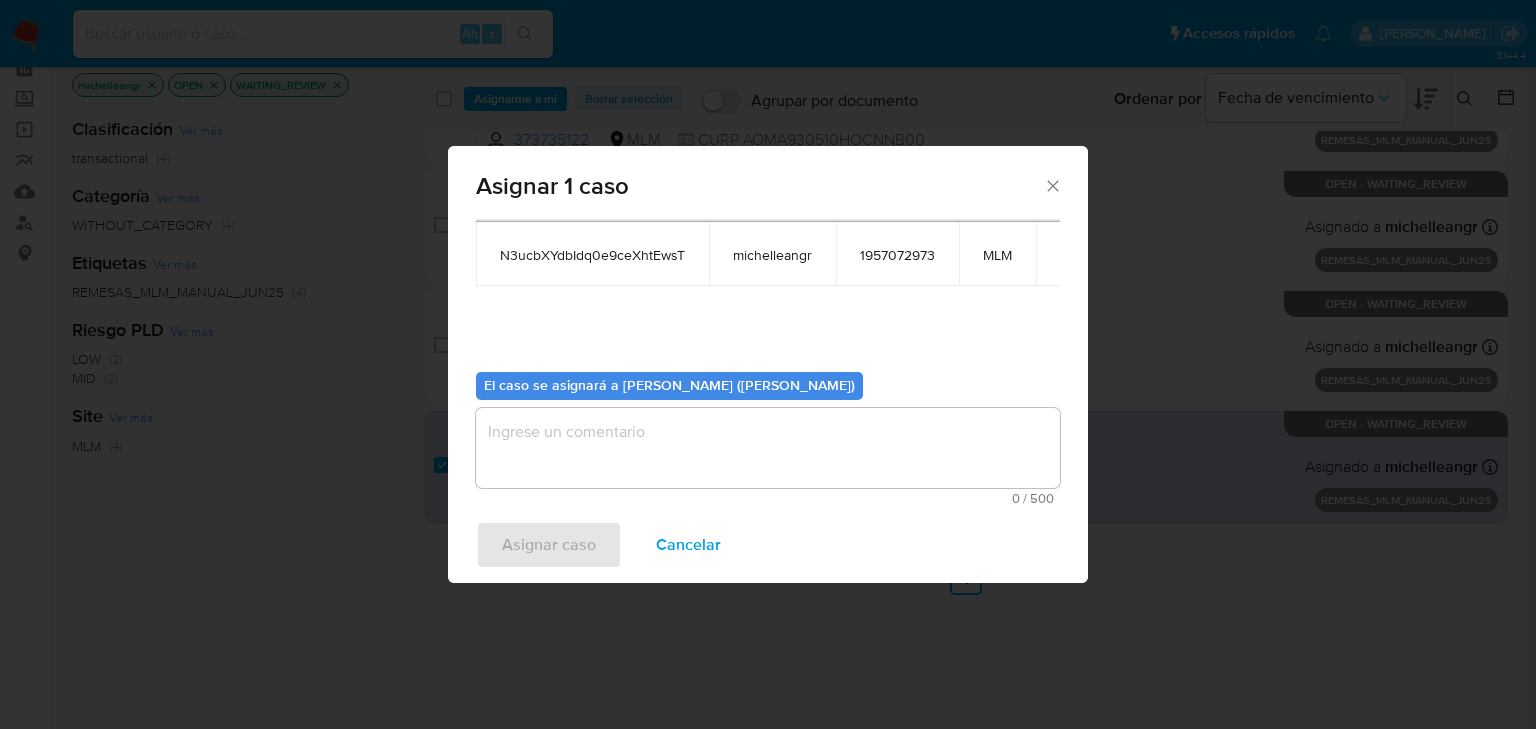 click at bounding box center (768, 448) 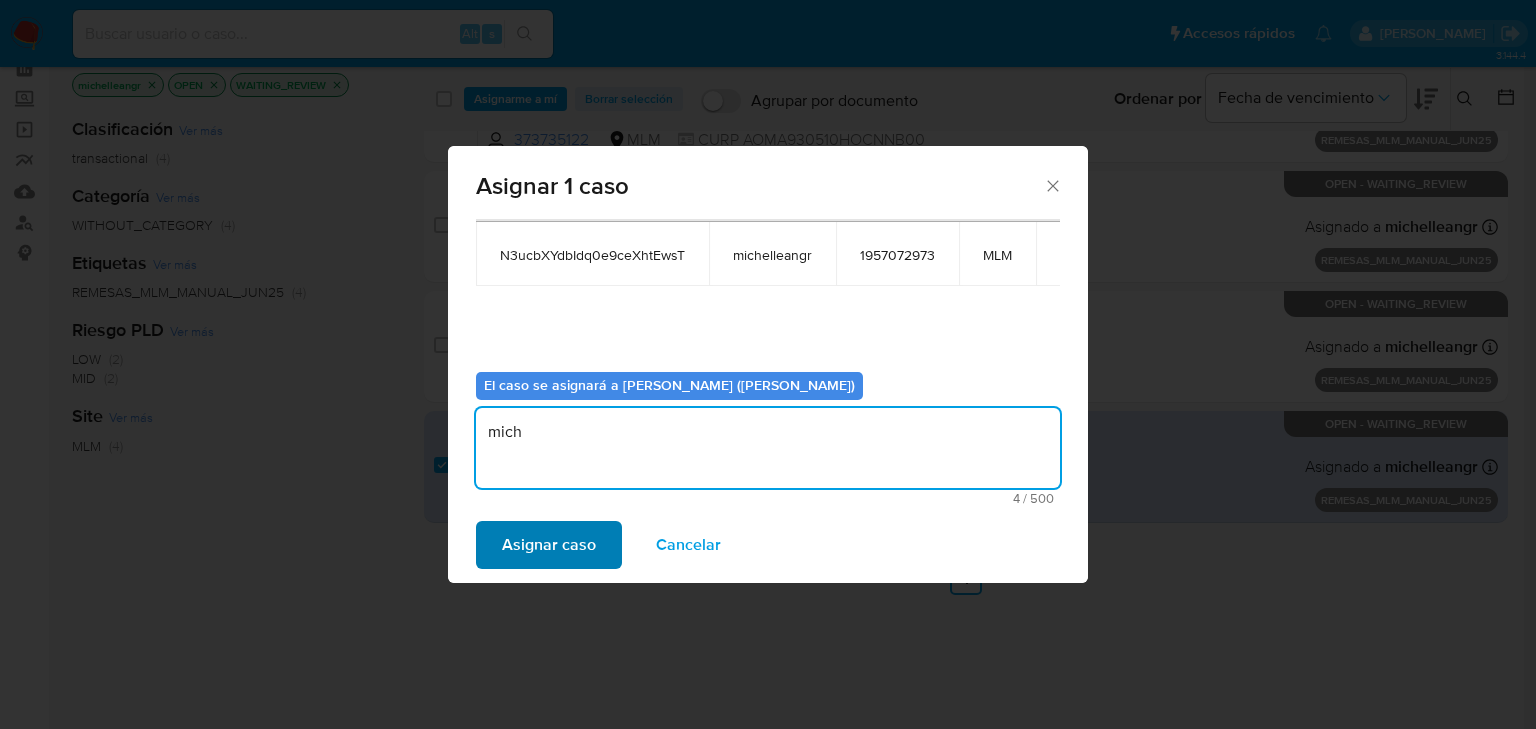 type on "mich" 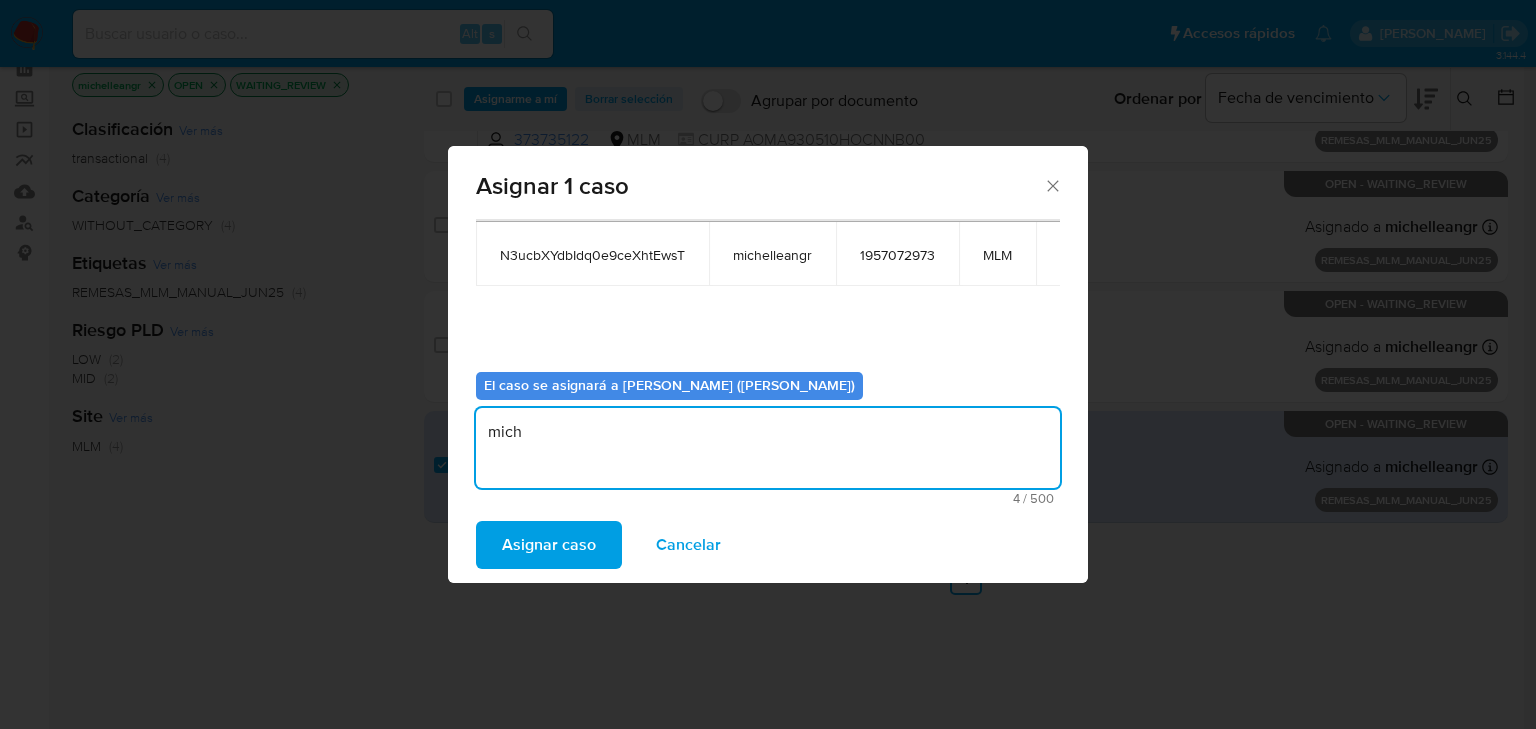 click on "Asignar caso" at bounding box center (549, 545) 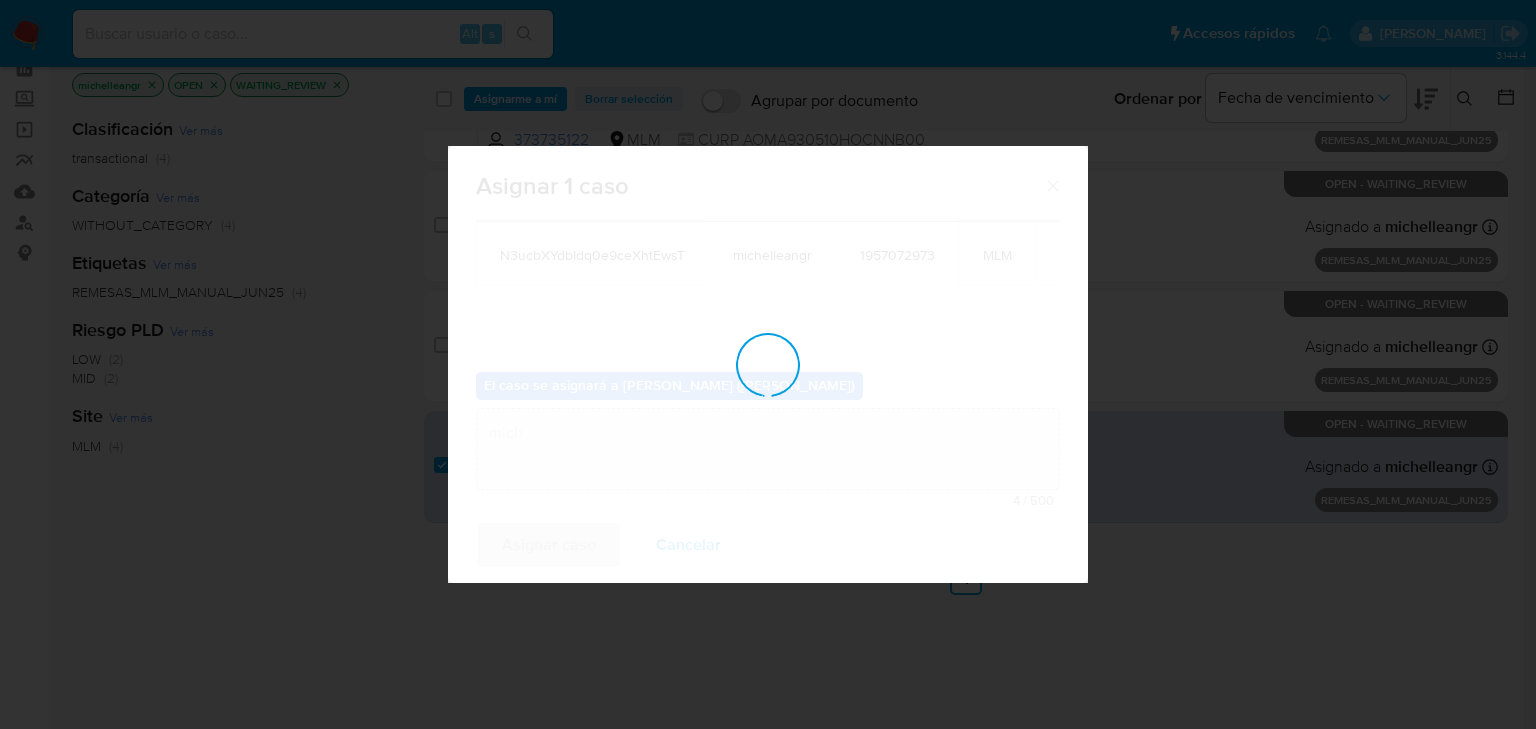 type 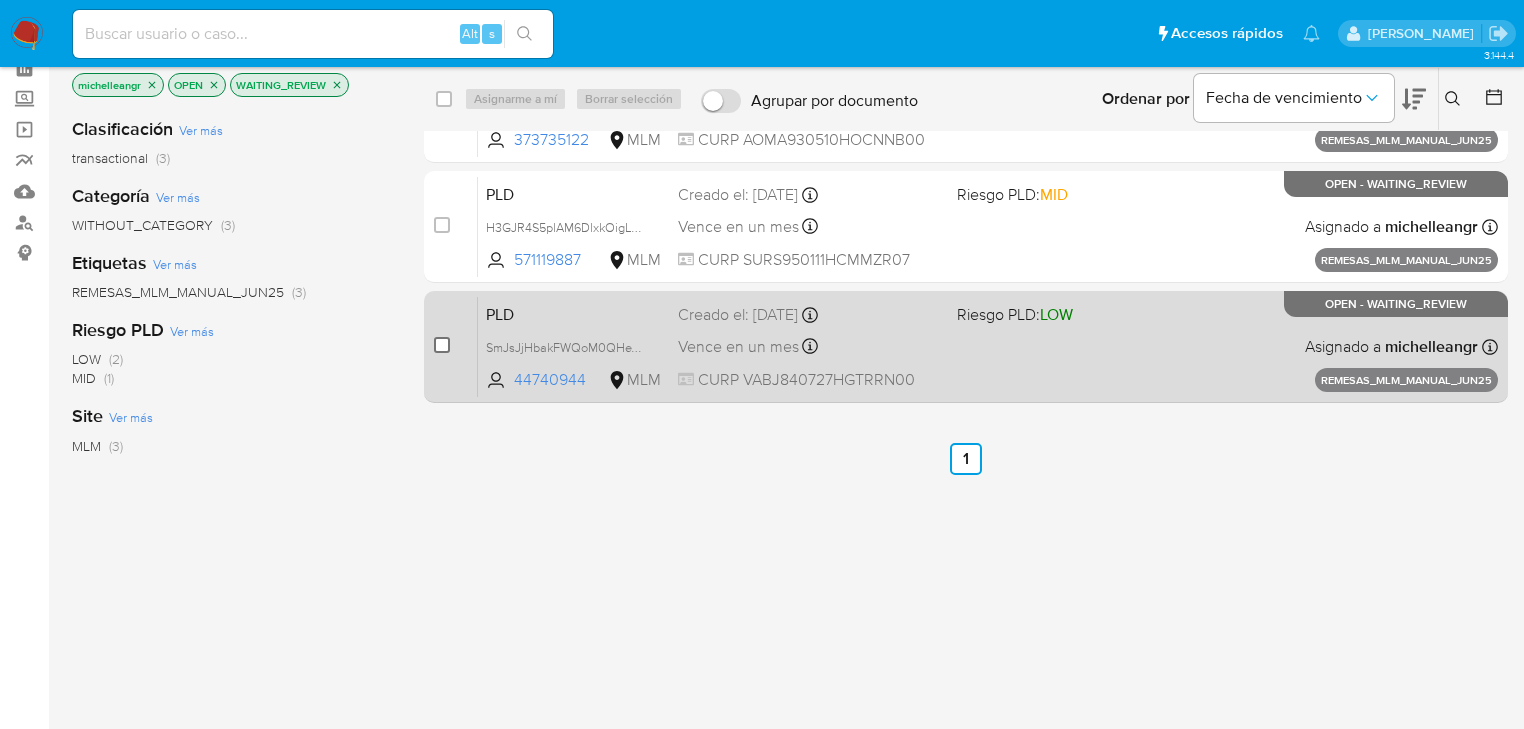 click at bounding box center [442, 345] 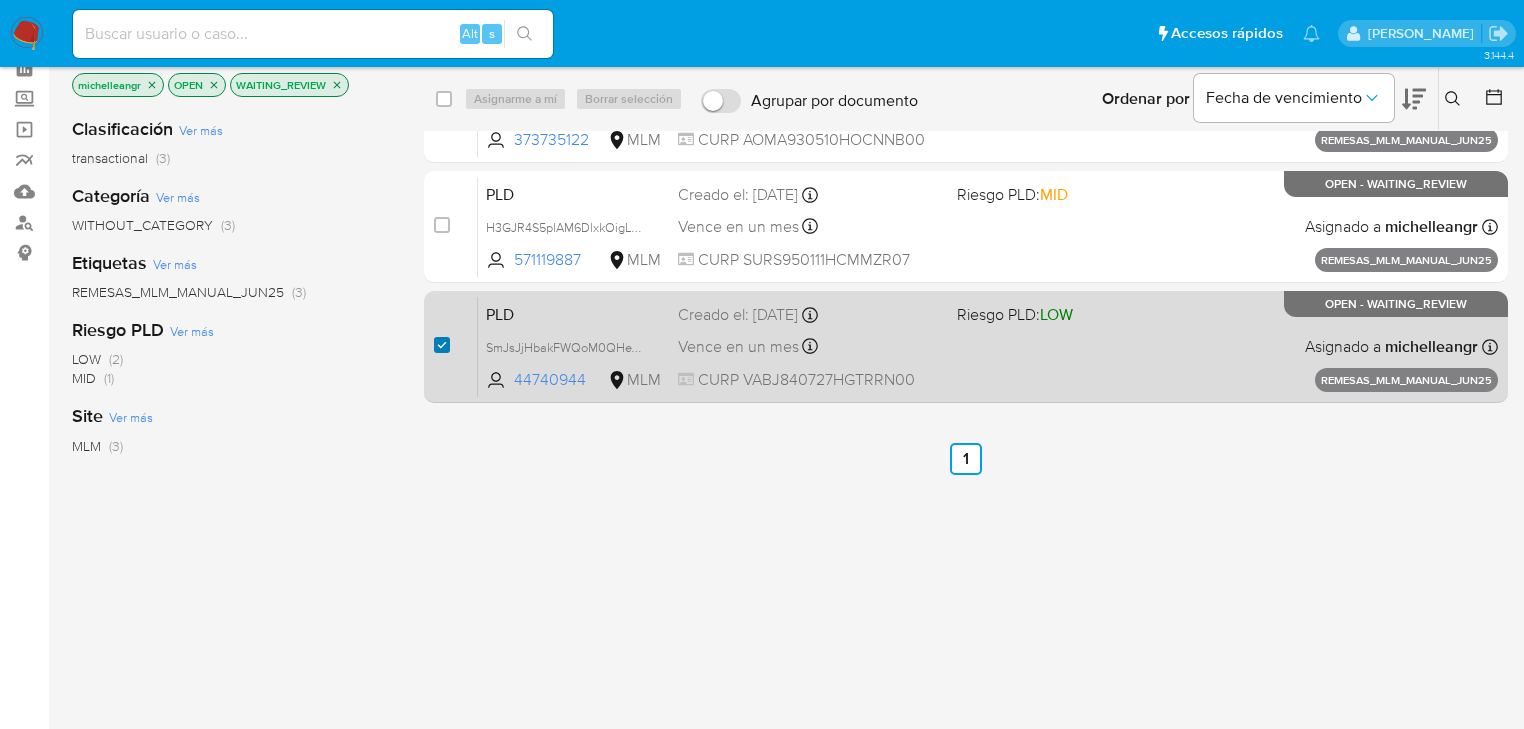 checkbox on "true" 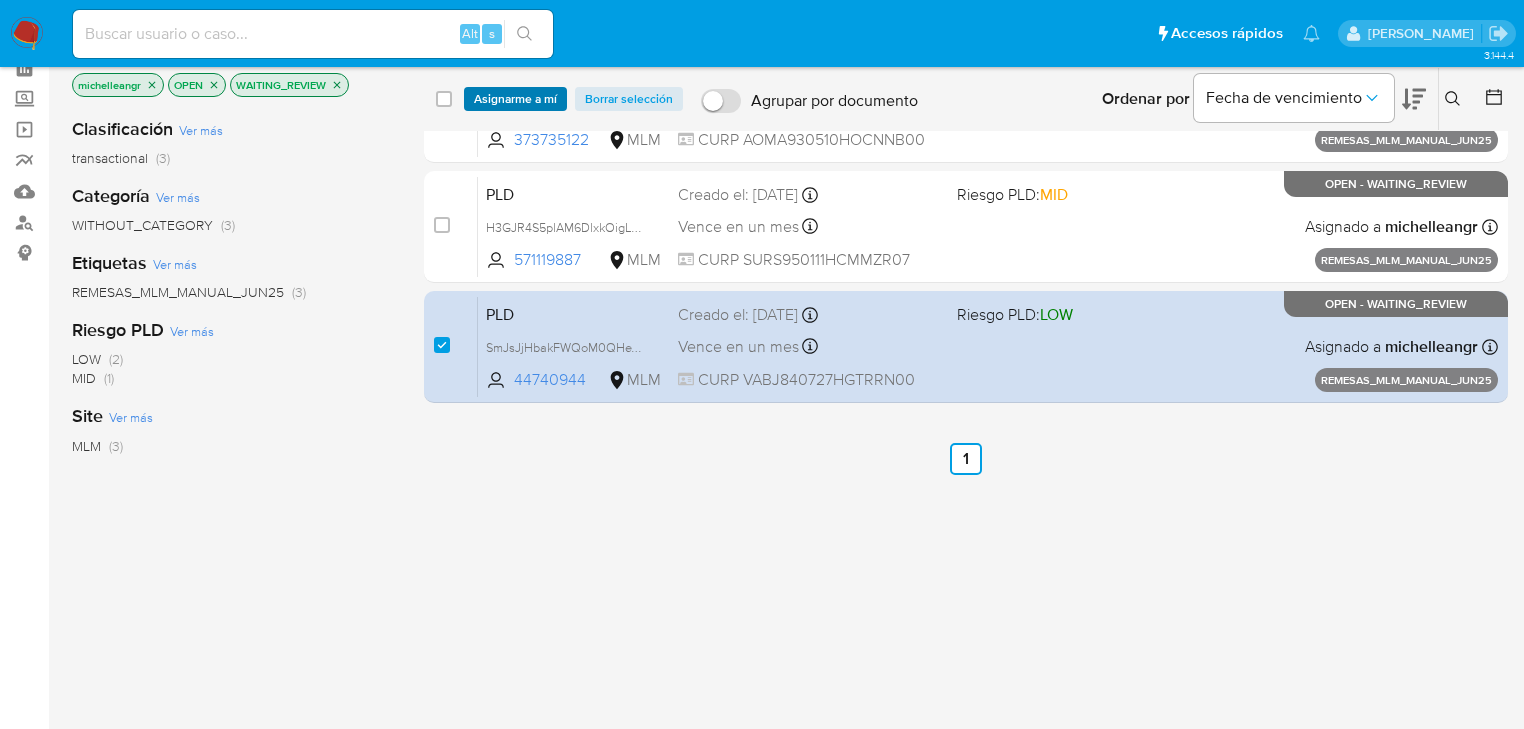 click on "Asignarme a mí" at bounding box center [515, 99] 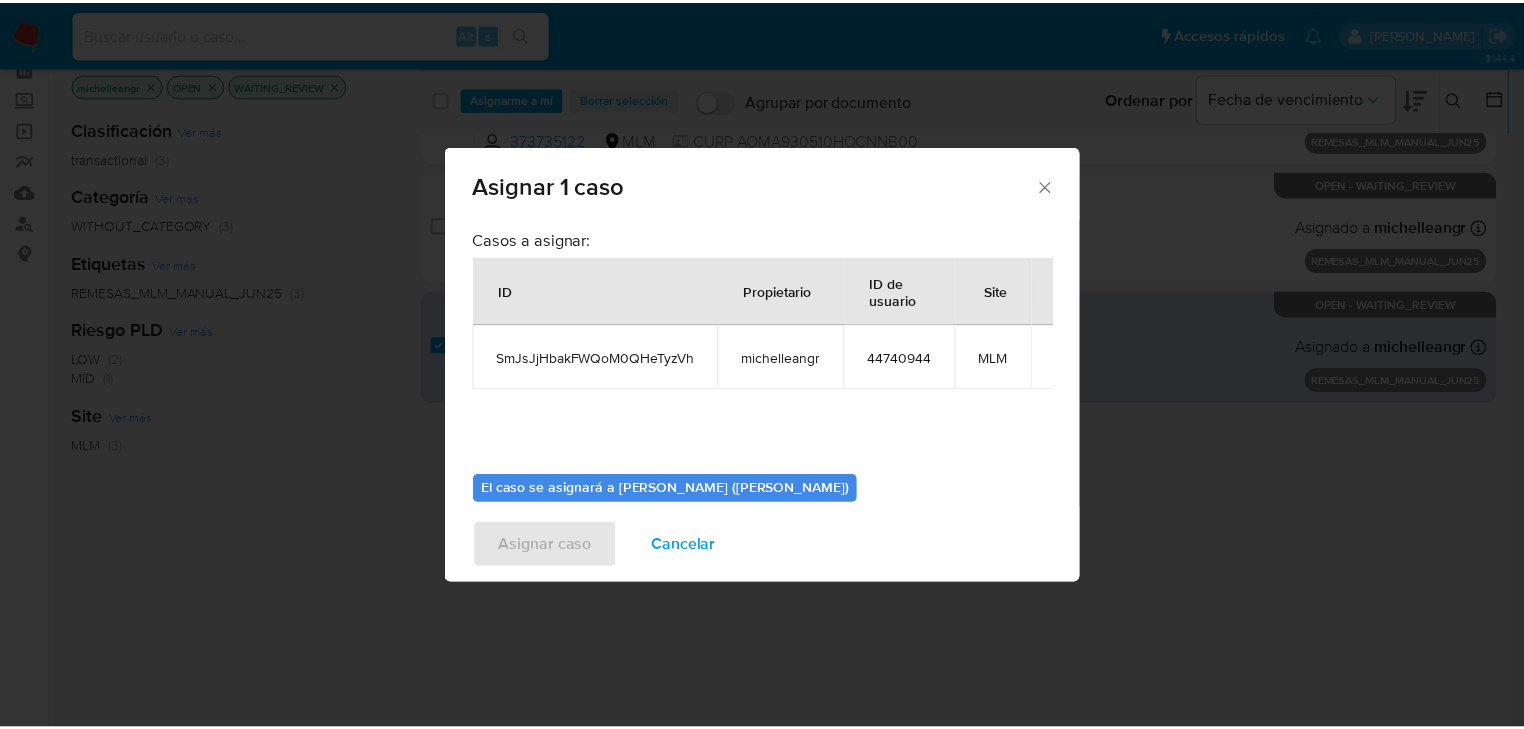 scroll, scrollTop: 80, scrollLeft: 0, axis: vertical 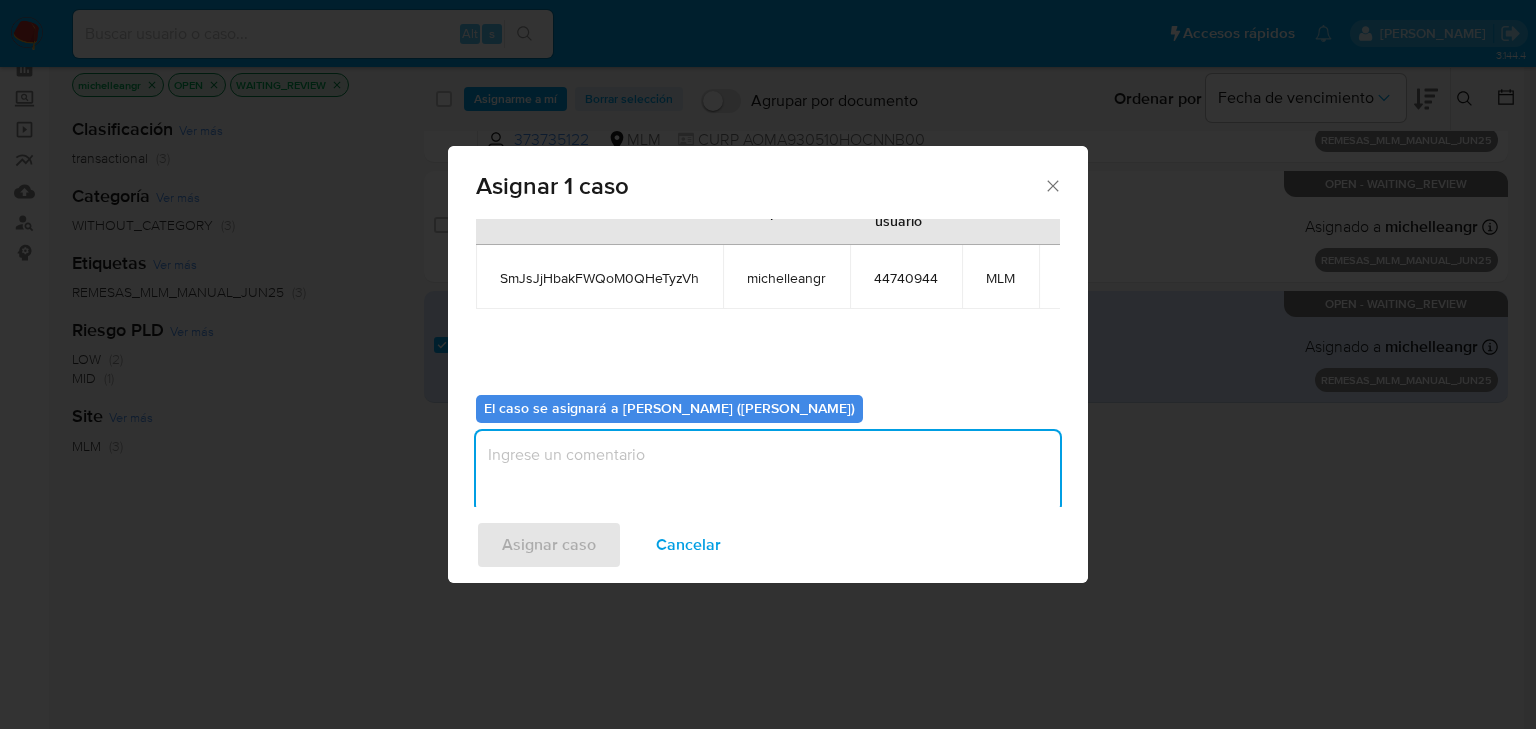 click at bounding box center [768, 471] 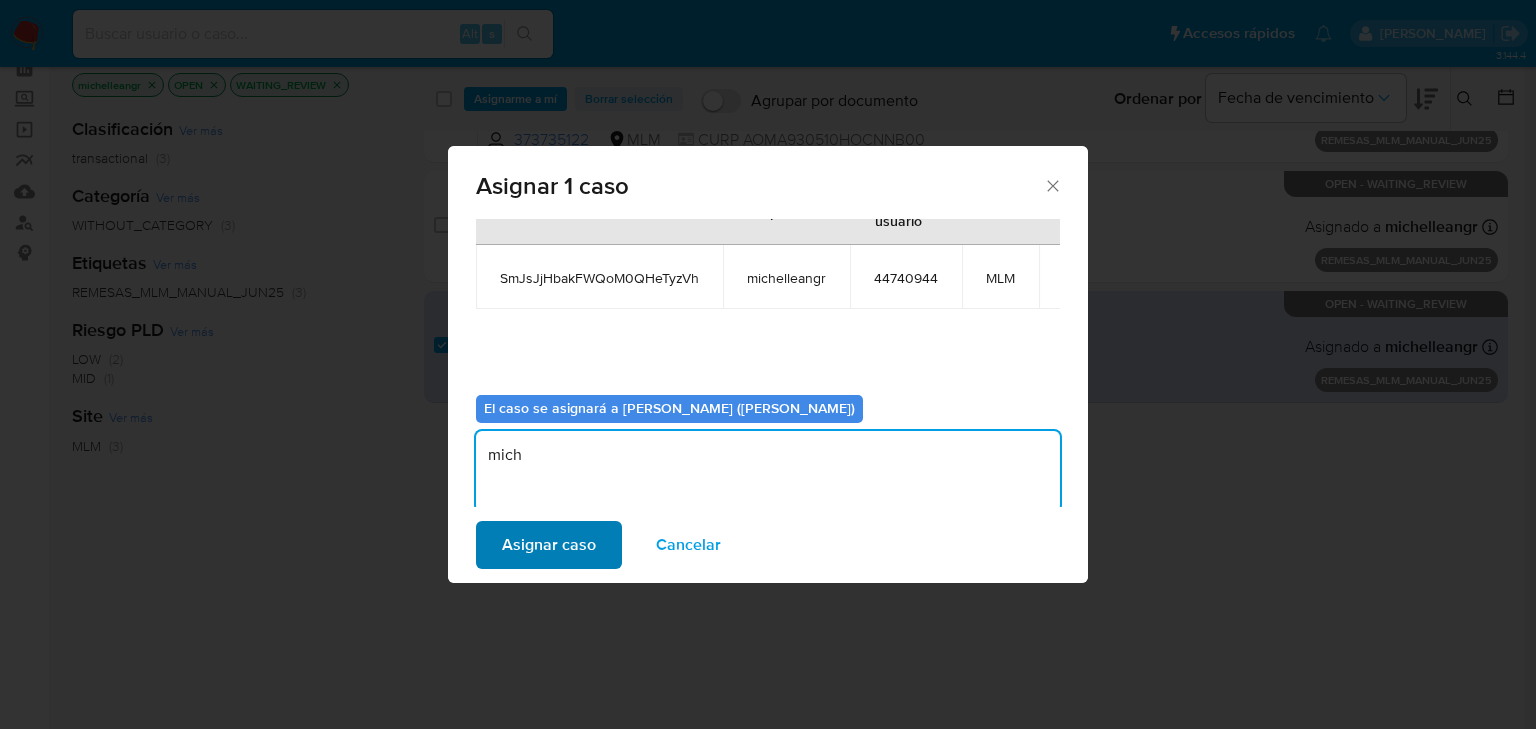 type on "mich" 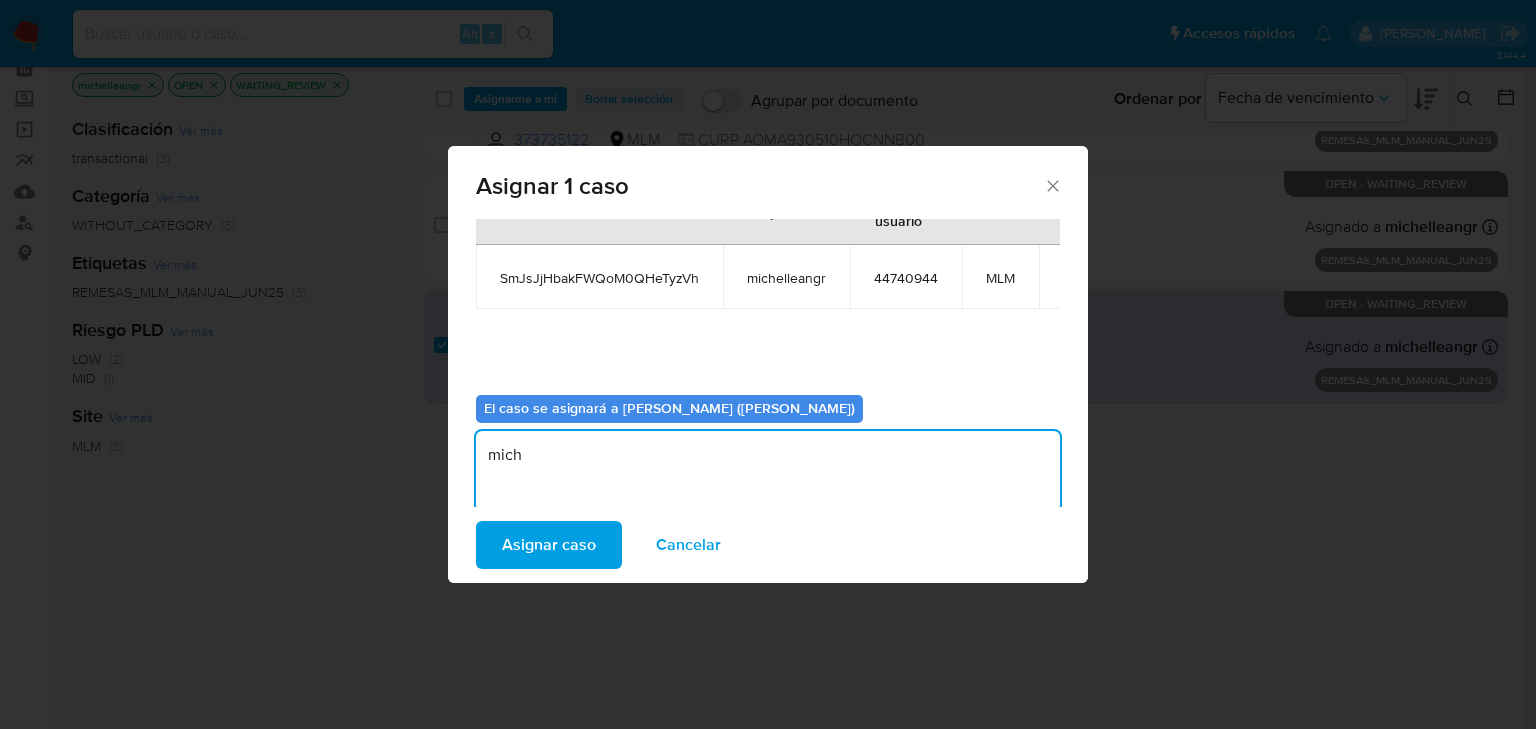 click on "Asignar caso" at bounding box center [549, 545] 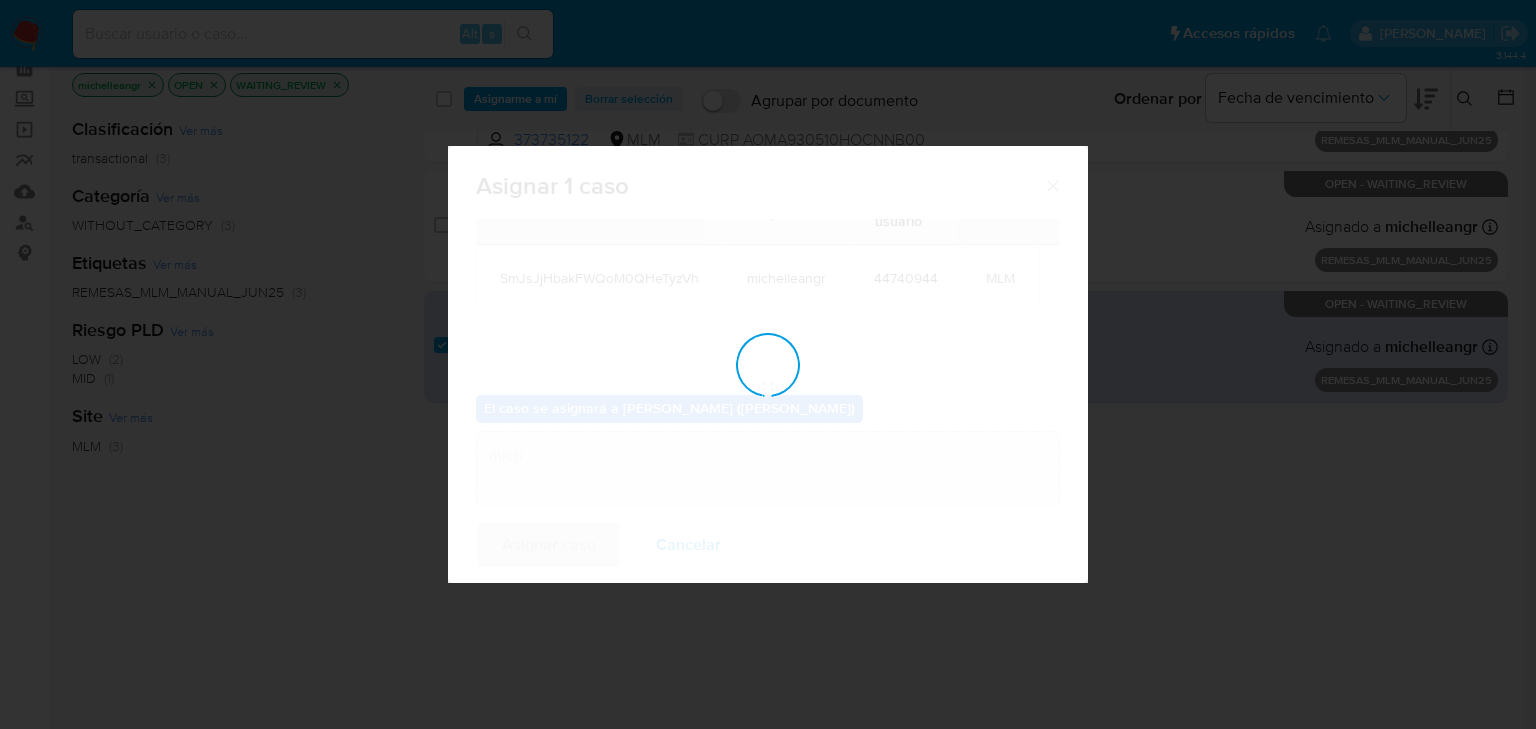 type 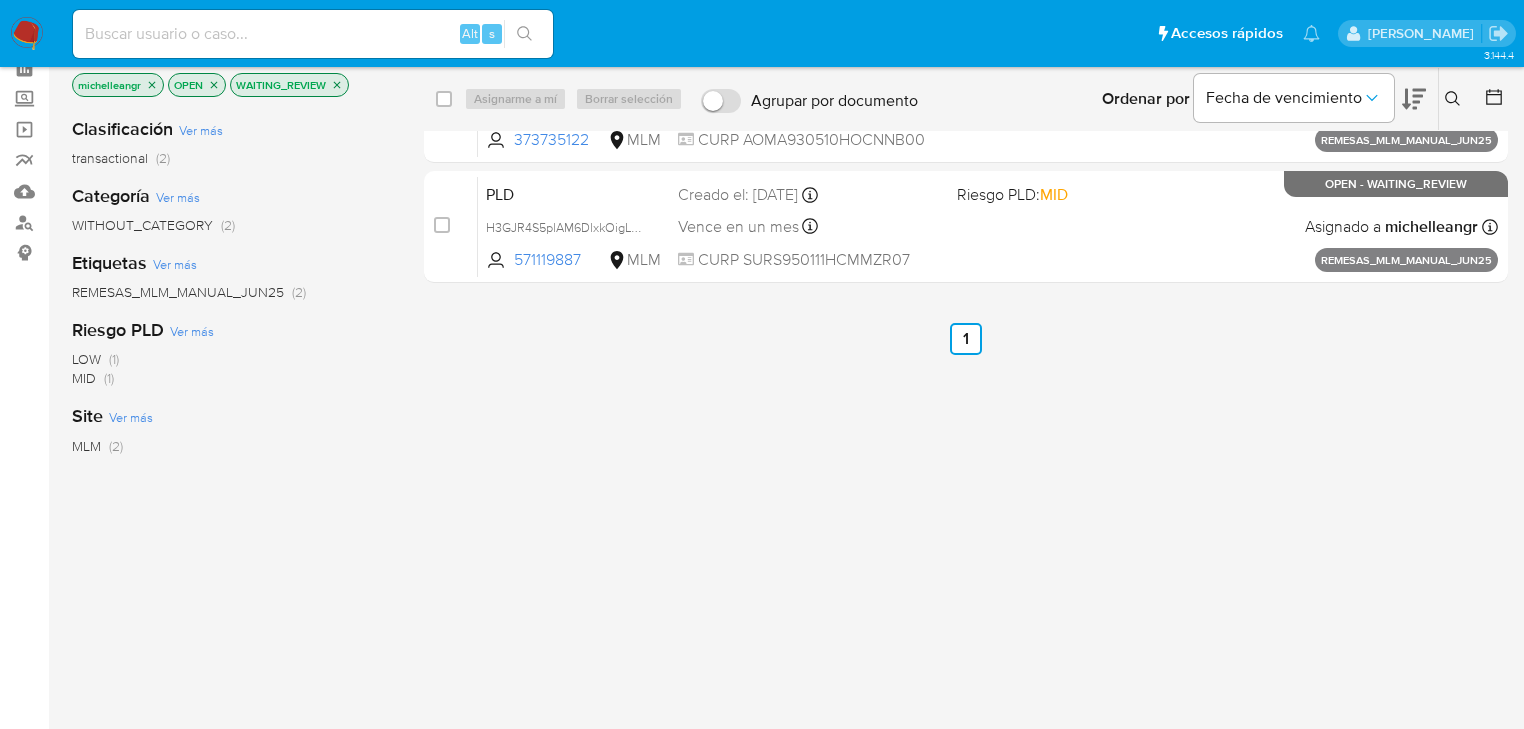 click 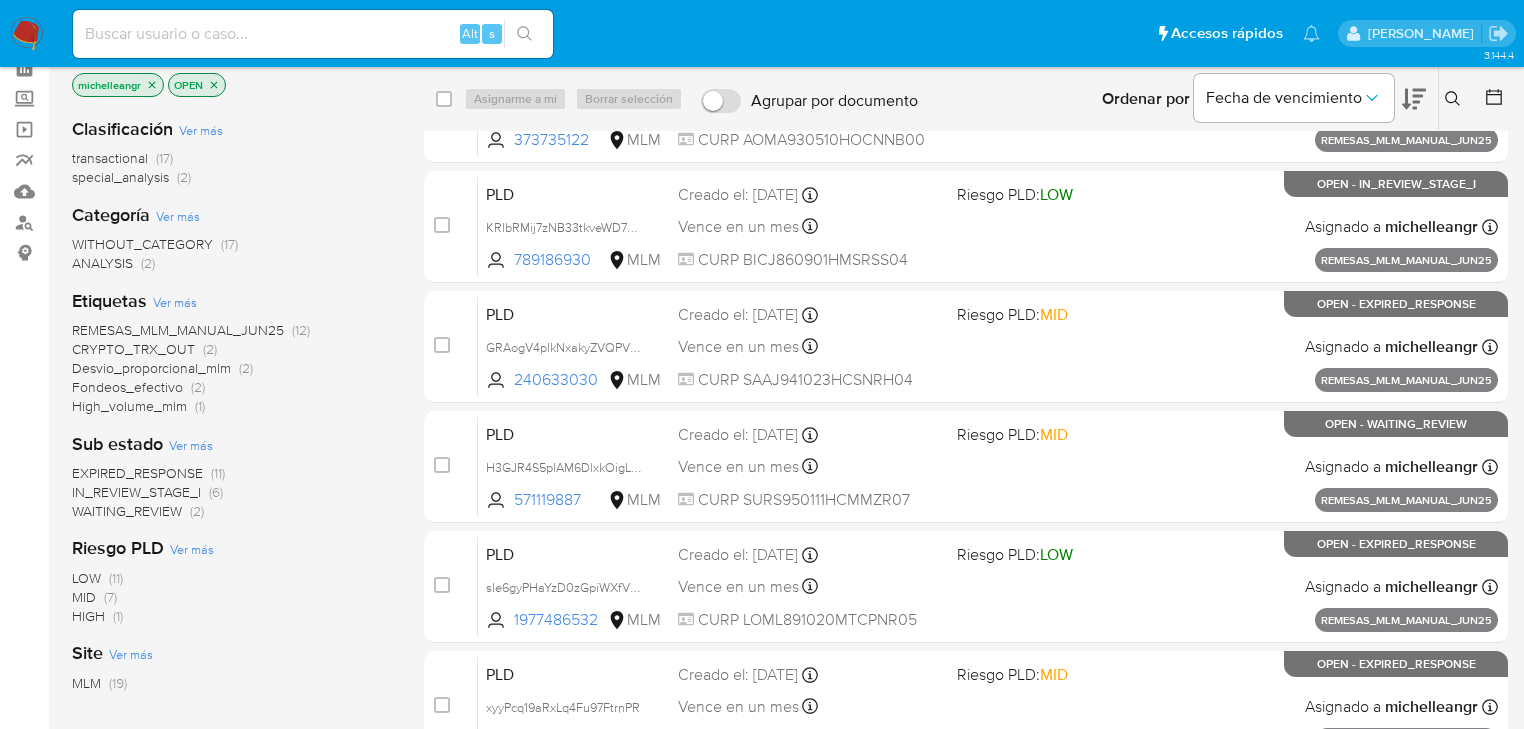 click on "michelleangr" at bounding box center [118, 85] 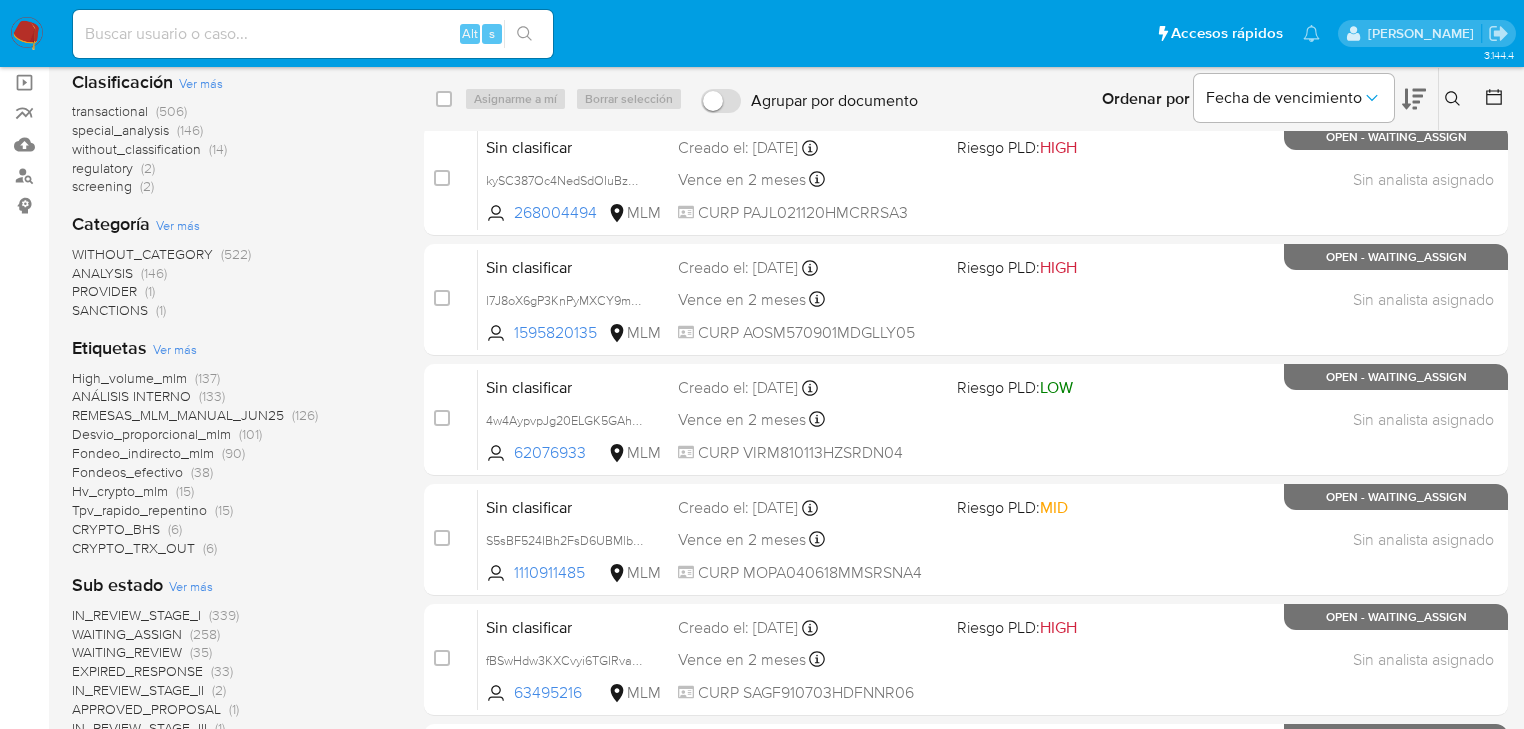 scroll, scrollTop: 177, scrollLeft: 0, axis: vertical 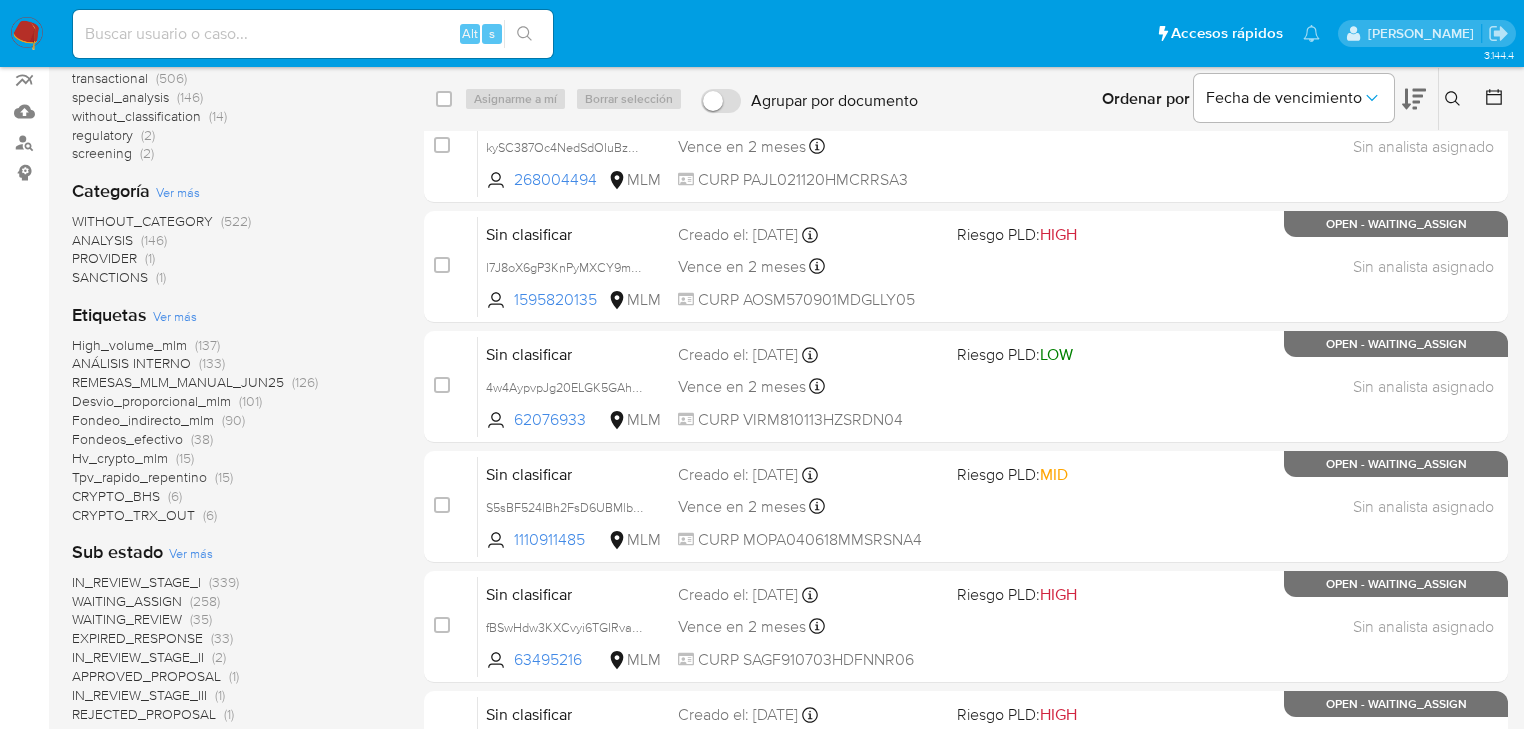 click on "EXPIRED_RESPONSE" at bounding box center [137, 638] 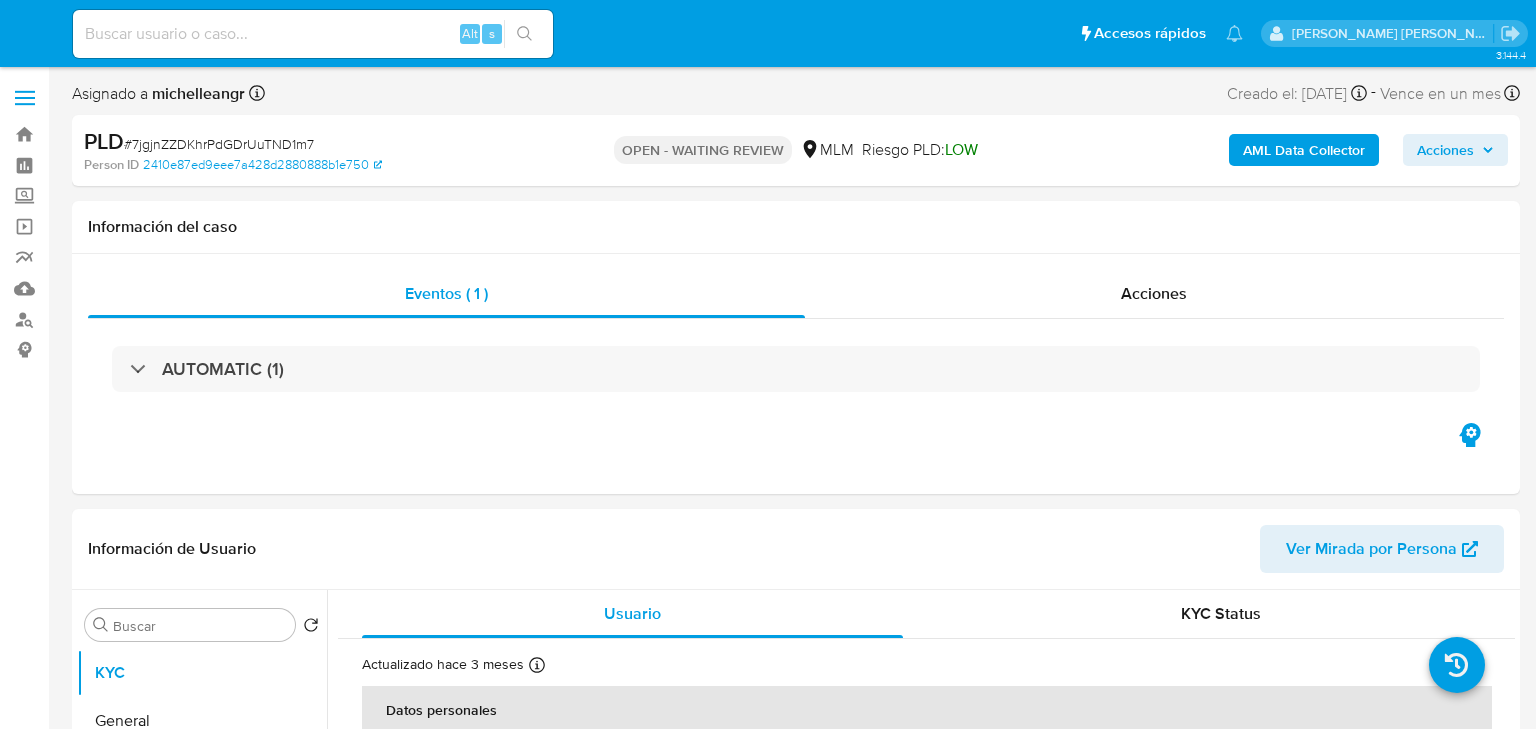 select on "10" 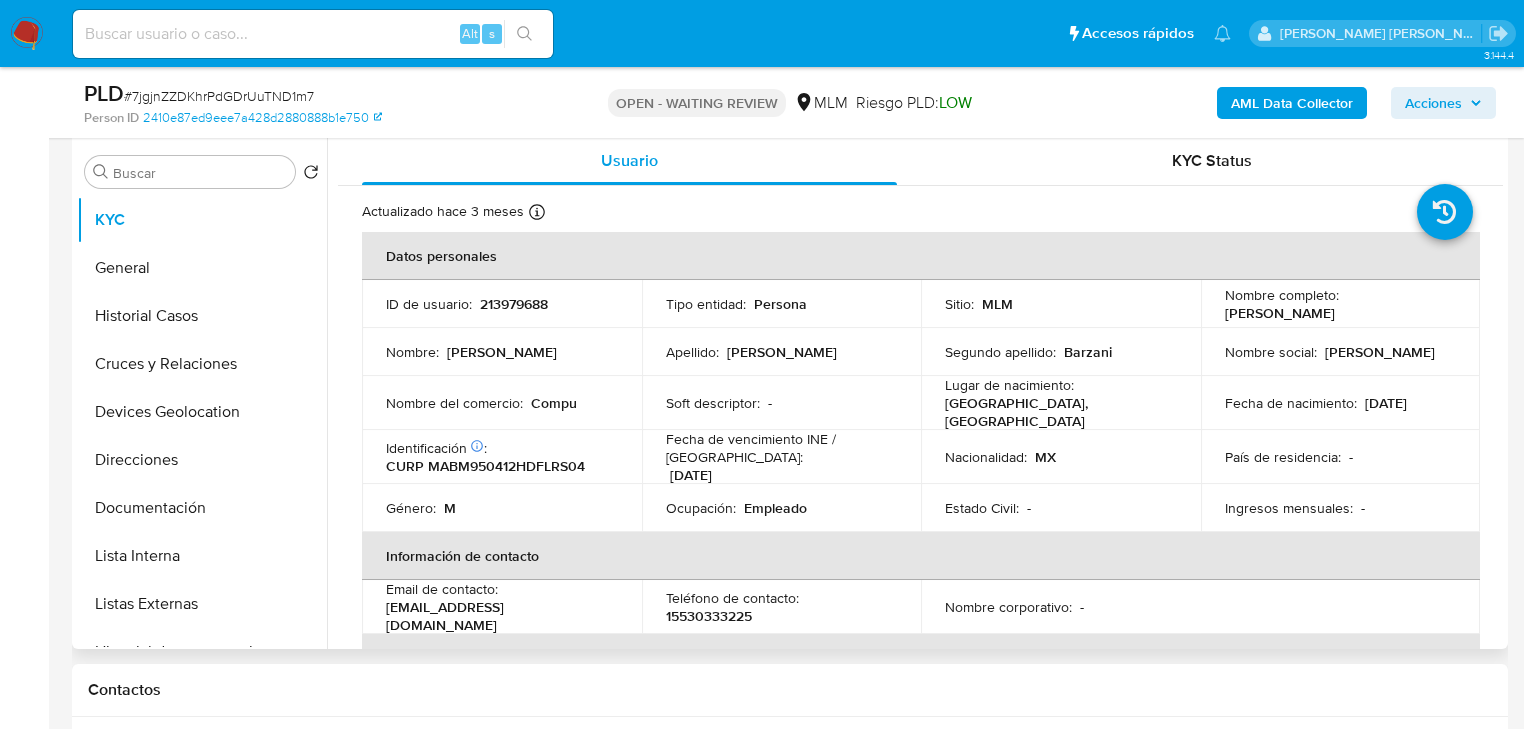 scroll, scrollTop: 400, scrollLeft: 0, axis: vertical 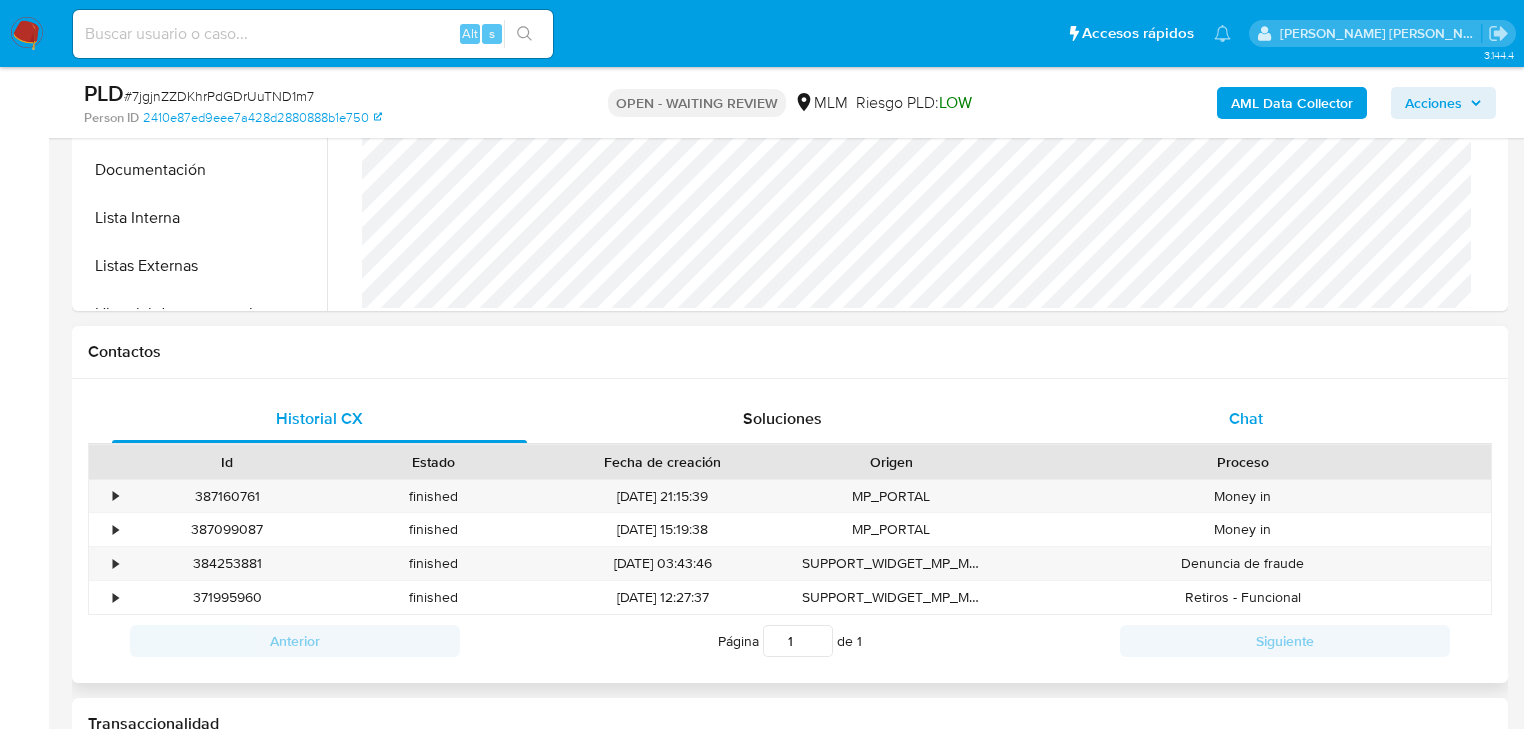 click on "Chat" at bounding box center (1246, 418) 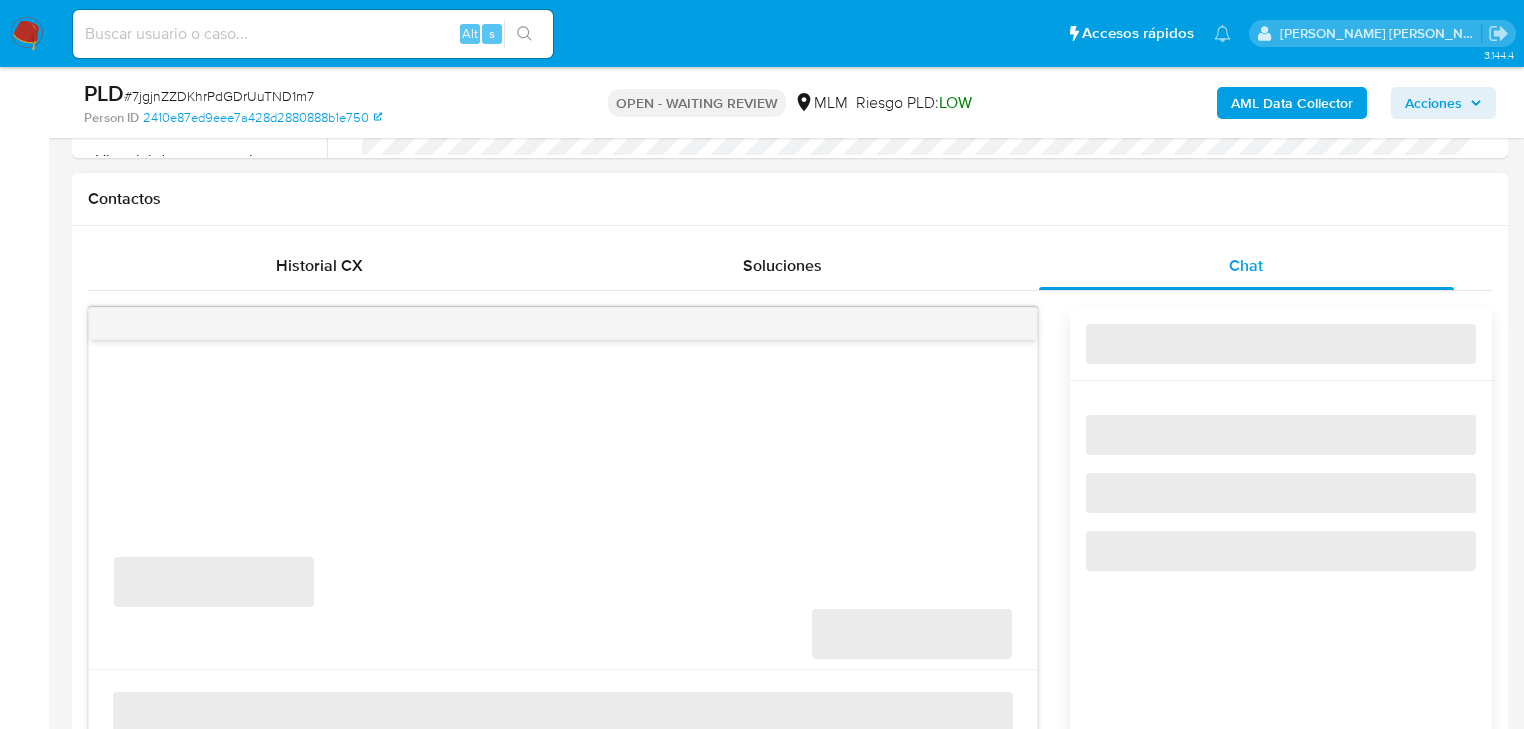 scroll, scrollTop: 960, scrollLeft: 0, axis: vertical 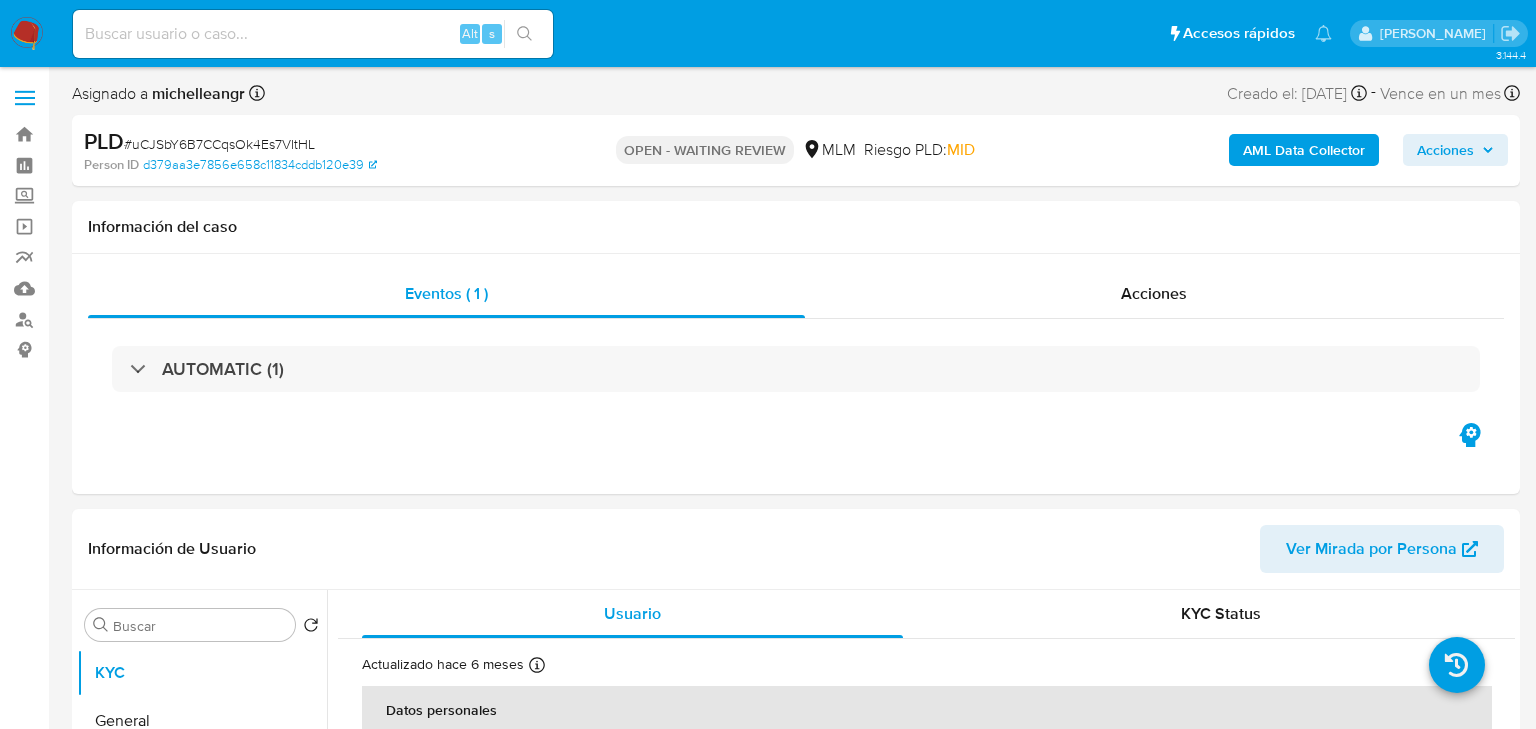 select on "10" 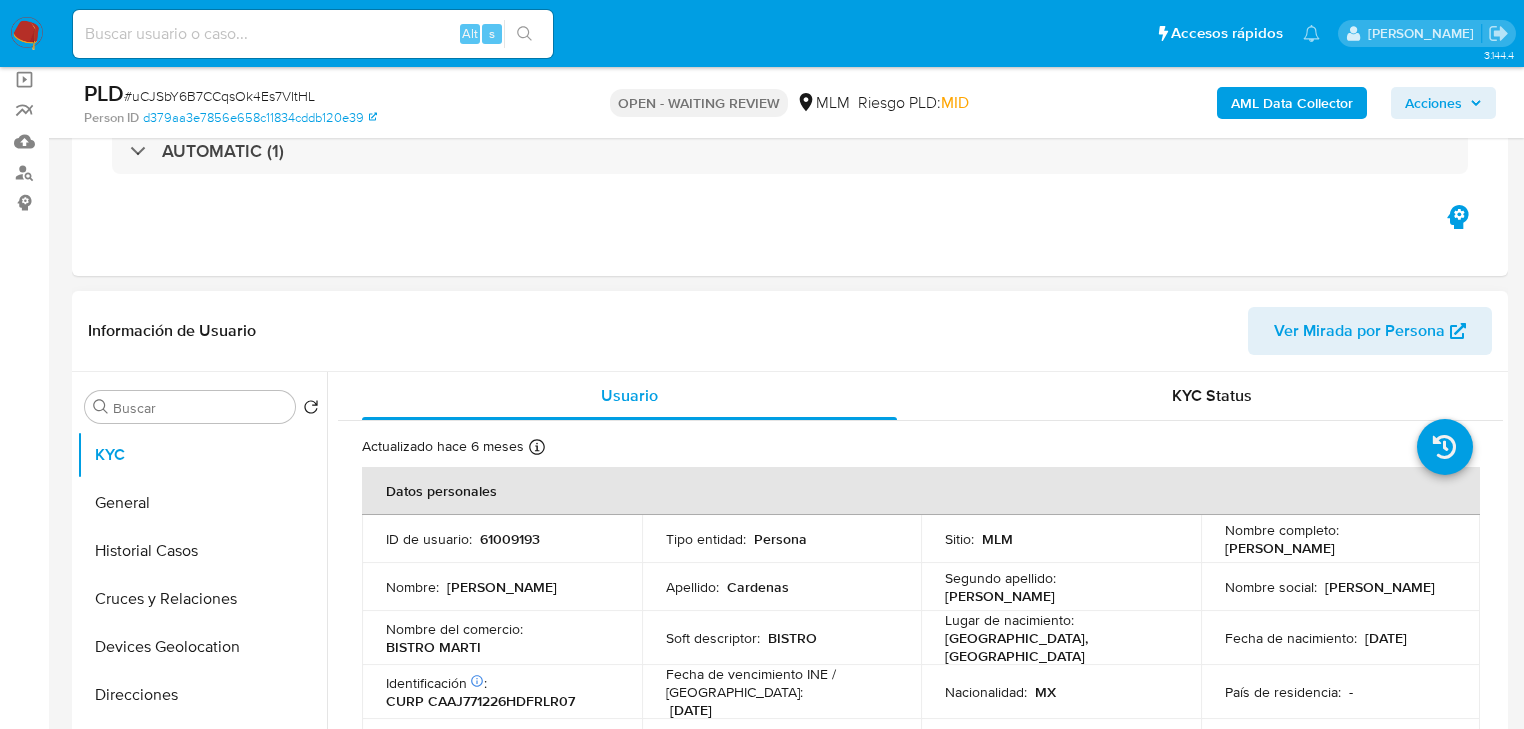 scroll, scrollTop: 160, scrollLeft: 0, axis: vertical 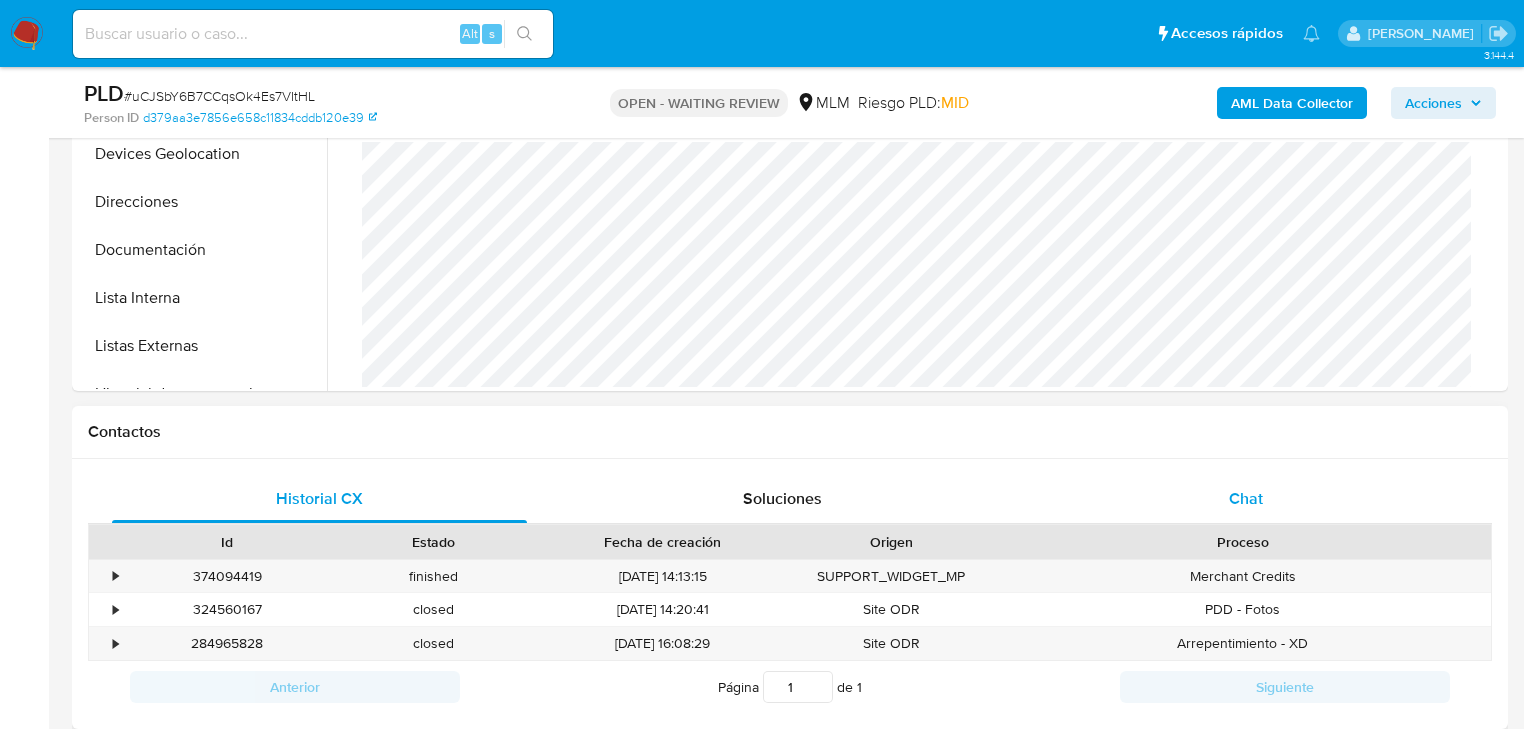 click on "Chat" at bounding box center (1246, 498) 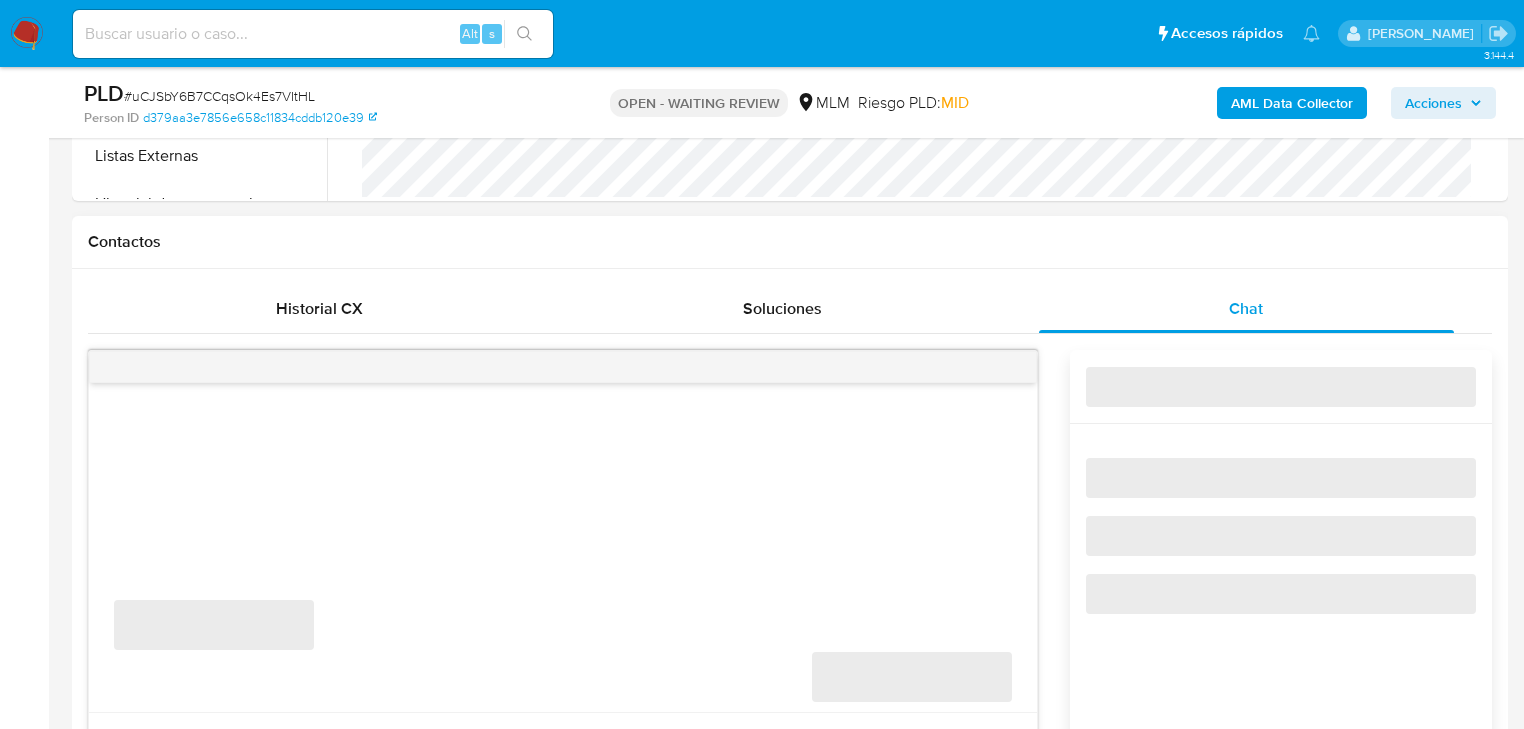 scroll, scrollTop: 960, scrollLeft: 0, axis: vertical 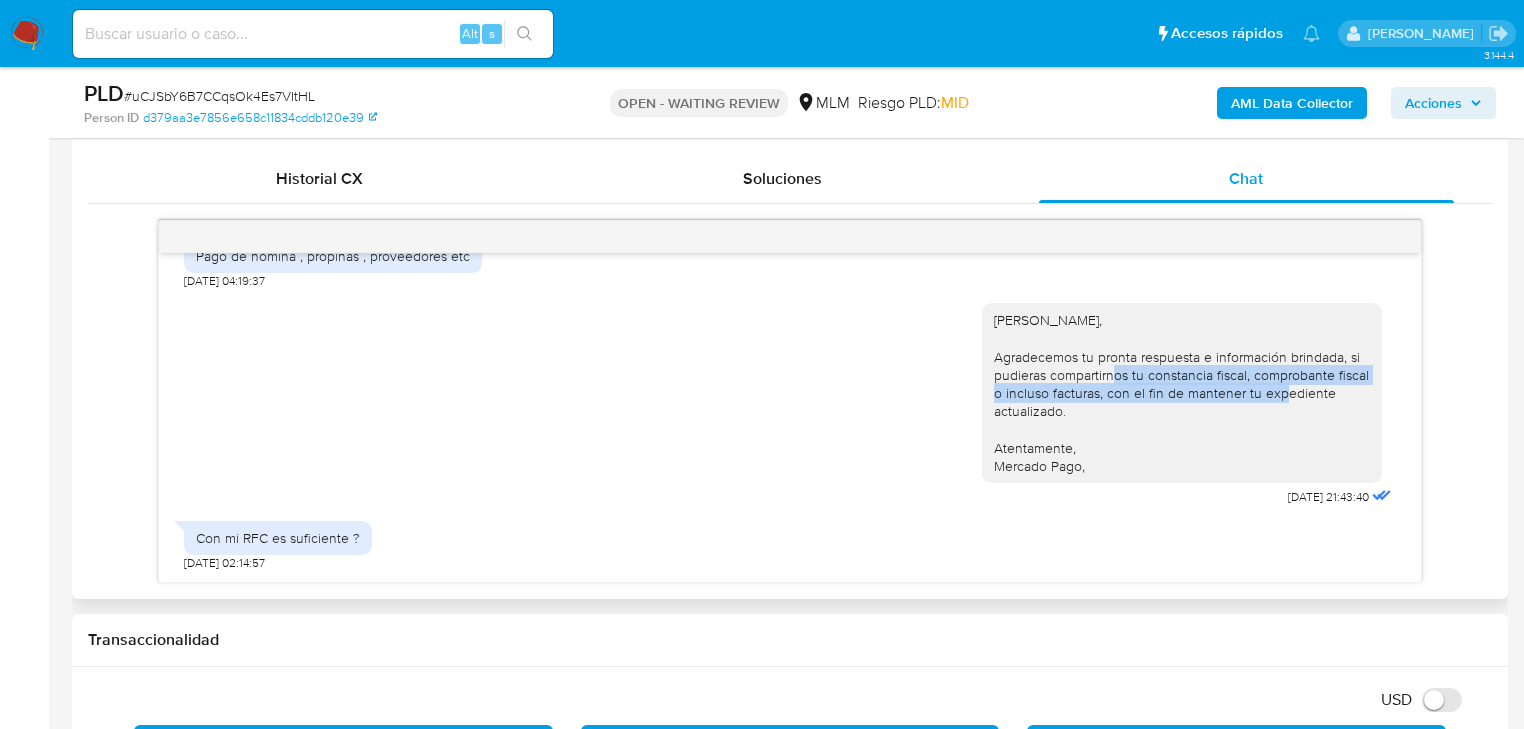 drag, startPoint x: 1134, startPoint y: 363, endPoint x: 1288, endPoint y: 393, distance: 156.89487 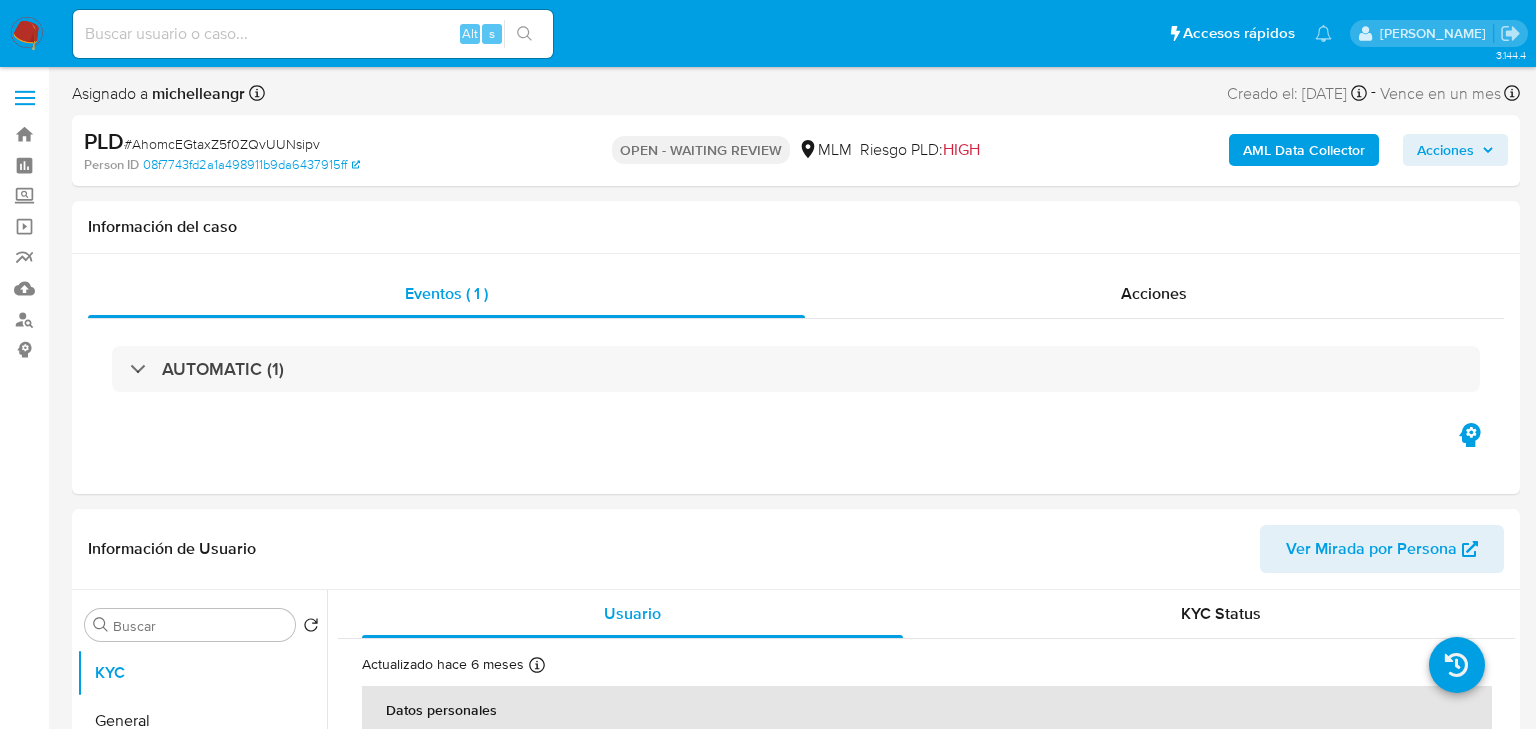 select on "10" 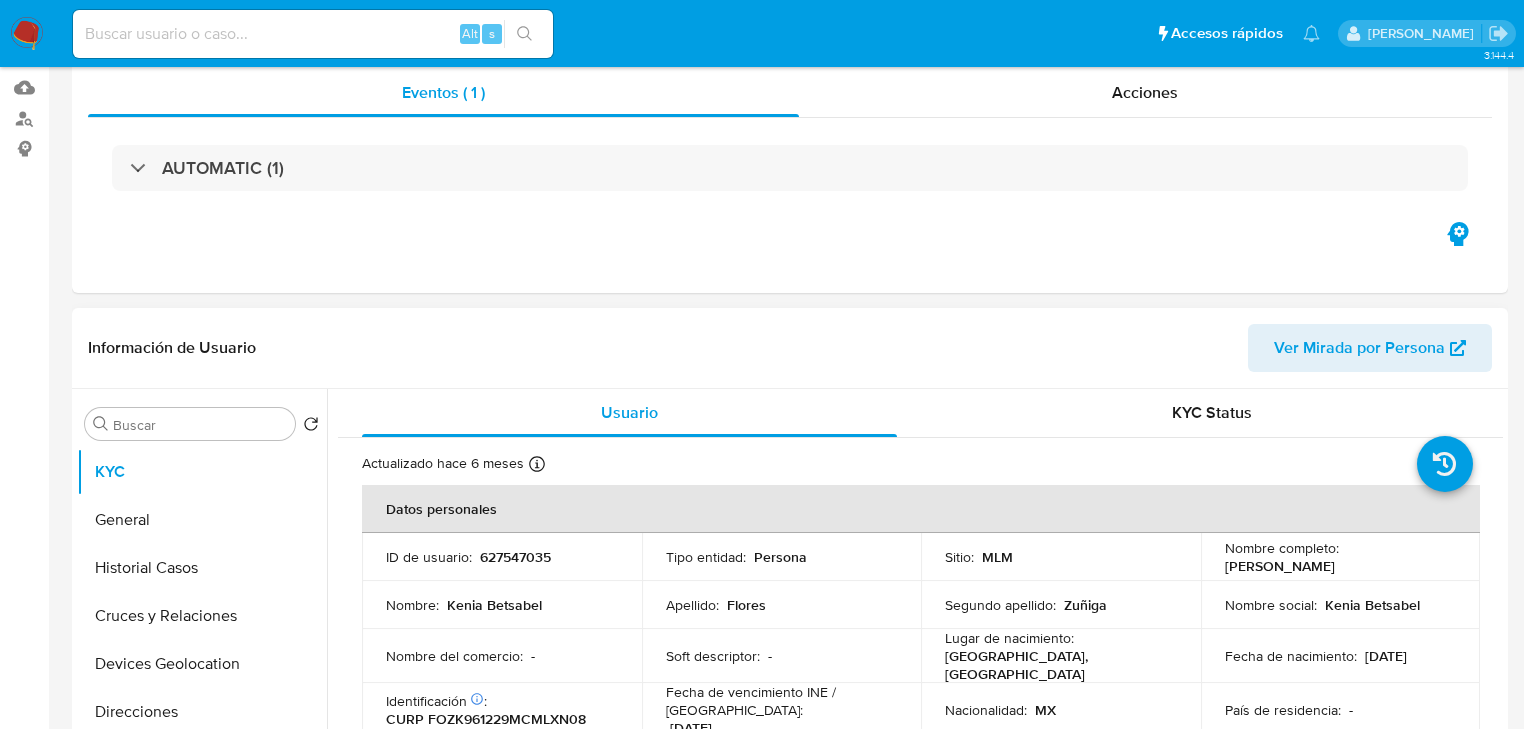 scroll, scrollTop: 480, scrollLeft: 0, axis: vertical 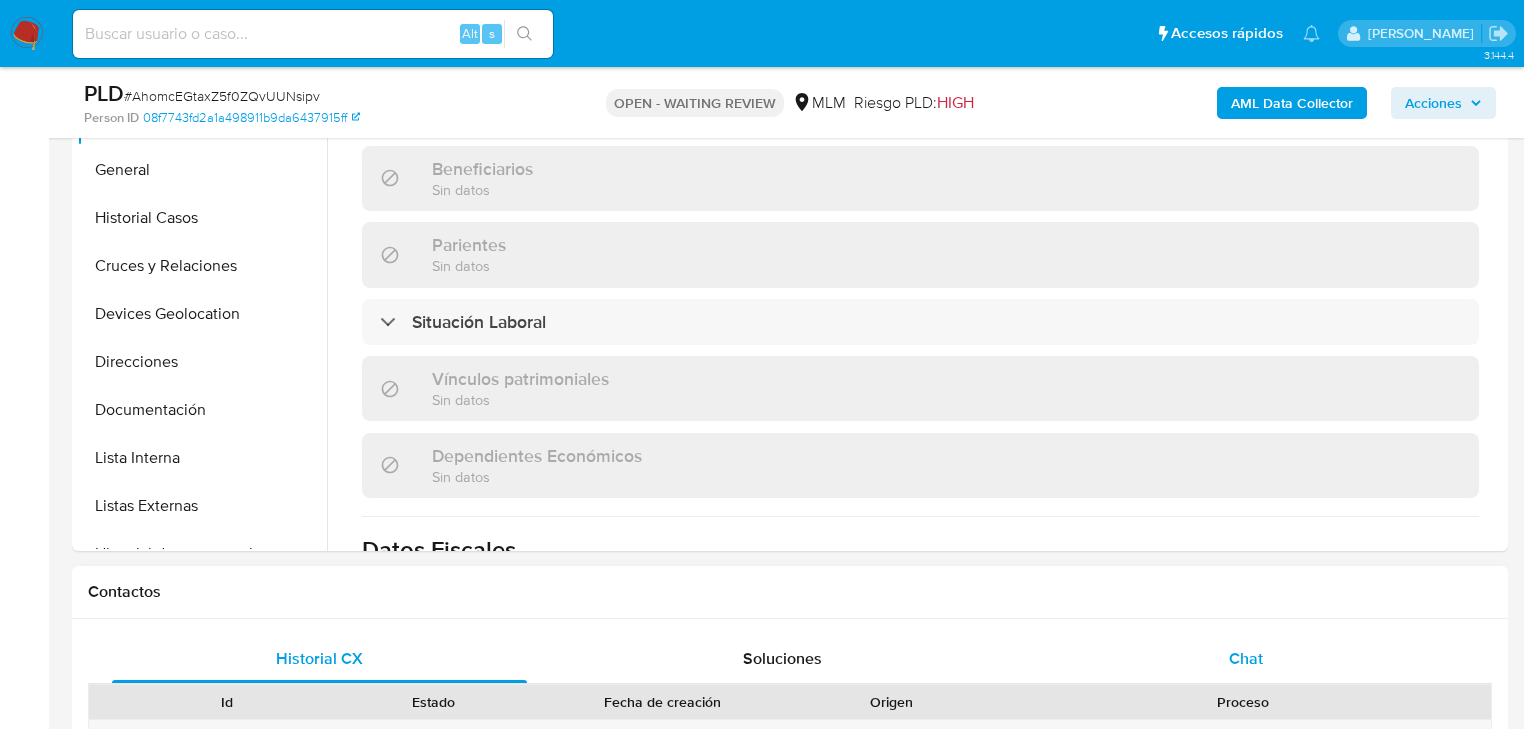 click on "Chat" at bounding box center (1246, 658) 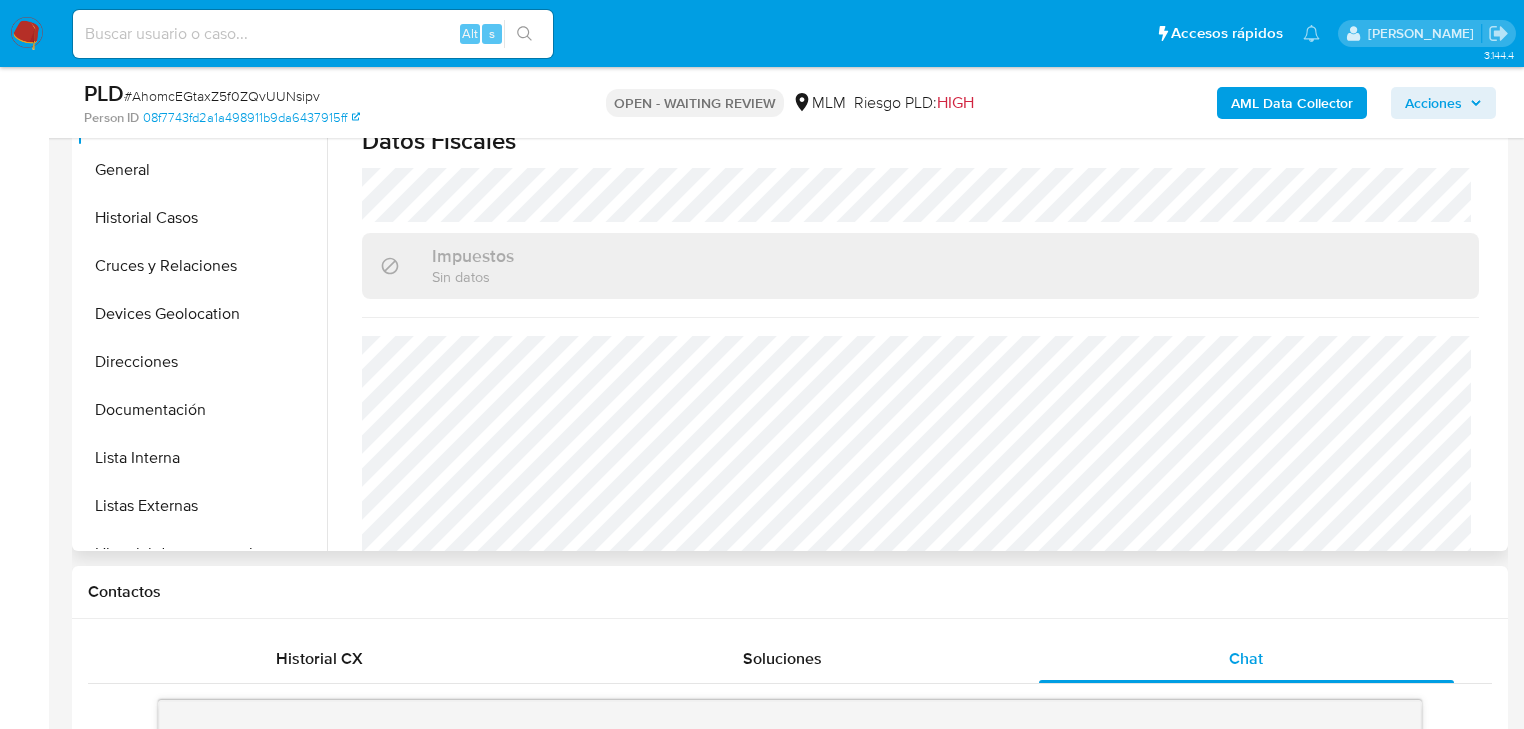 scroll, scrollTop: 1243, scrollLeft: 0, axis: vertical 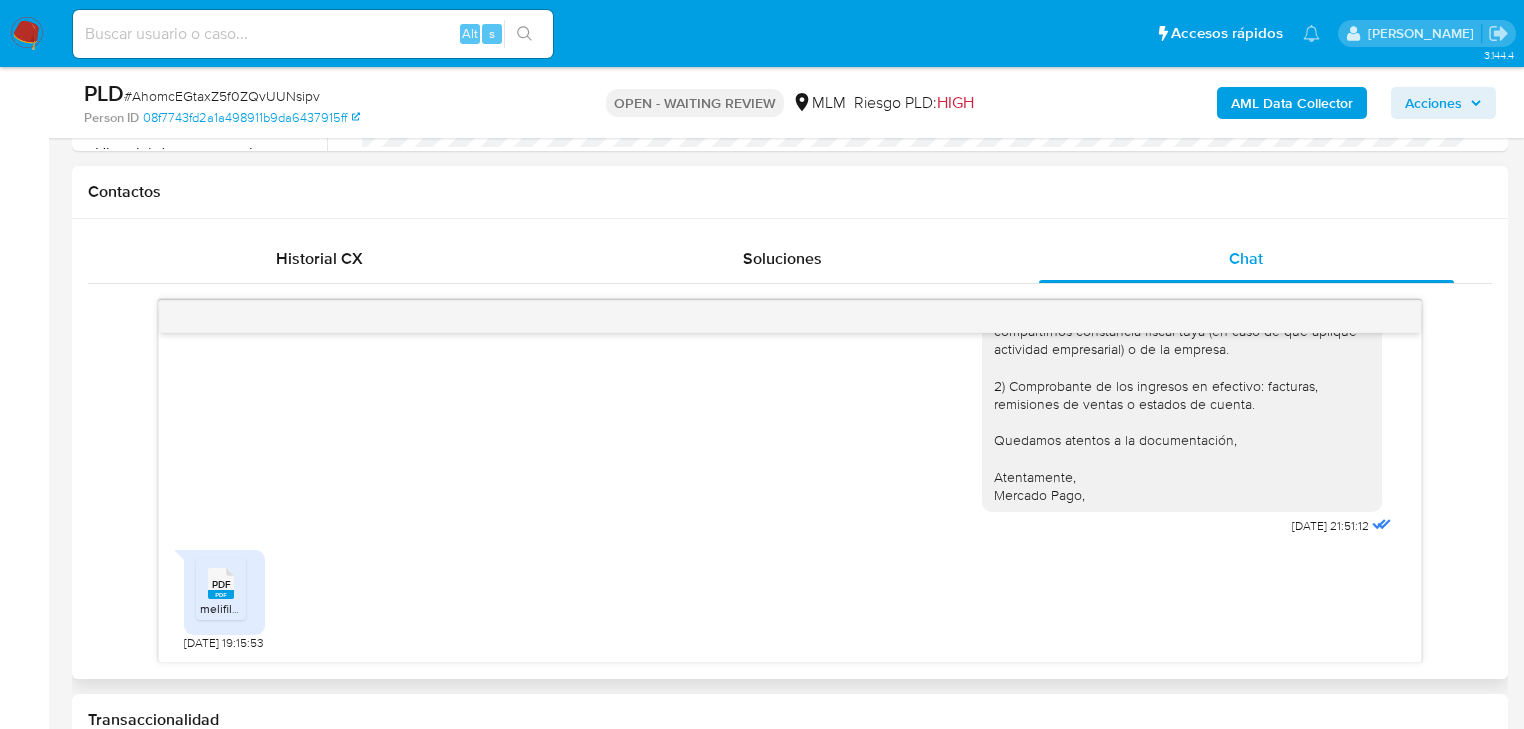 click 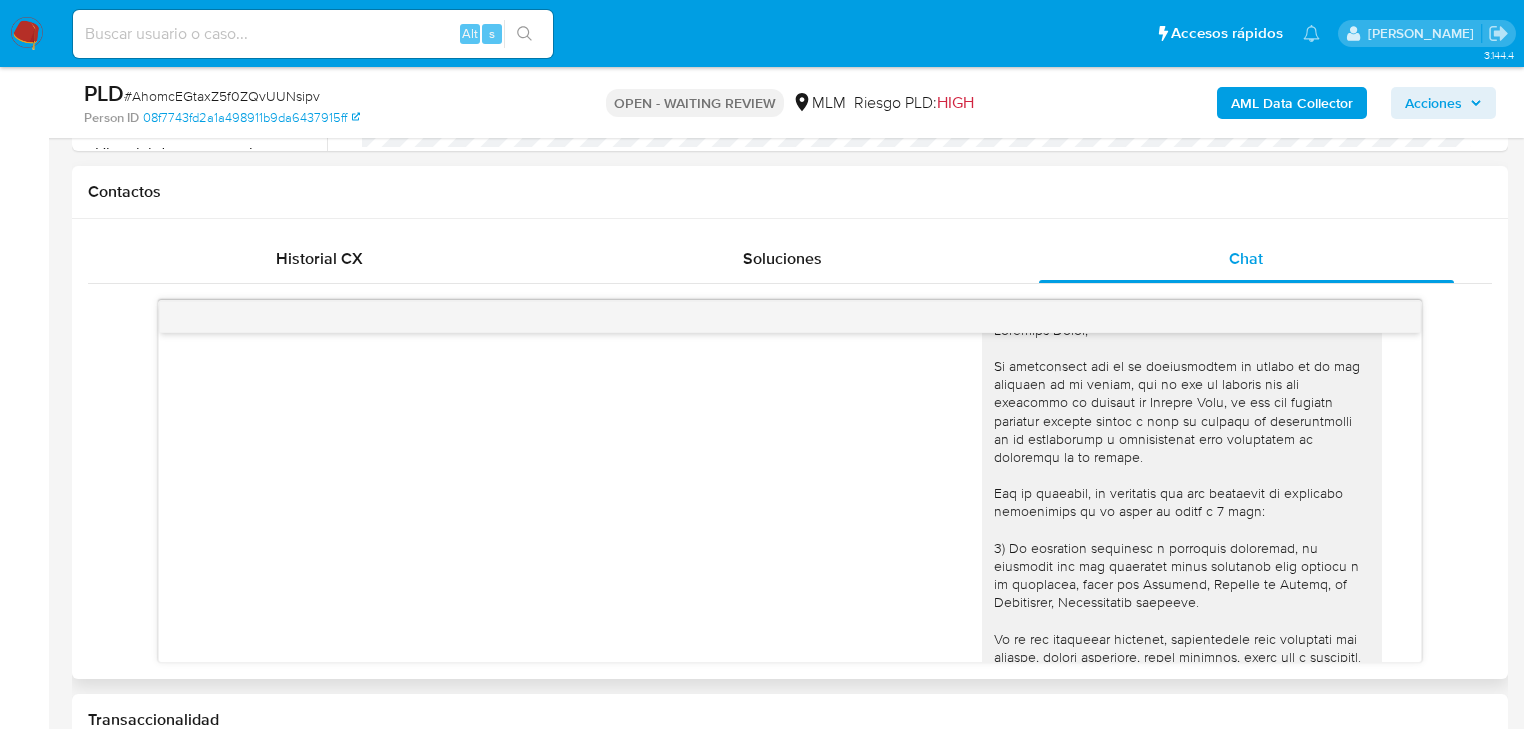 scroll, scrollTop: 0, scrollLeft: 0, axis: both 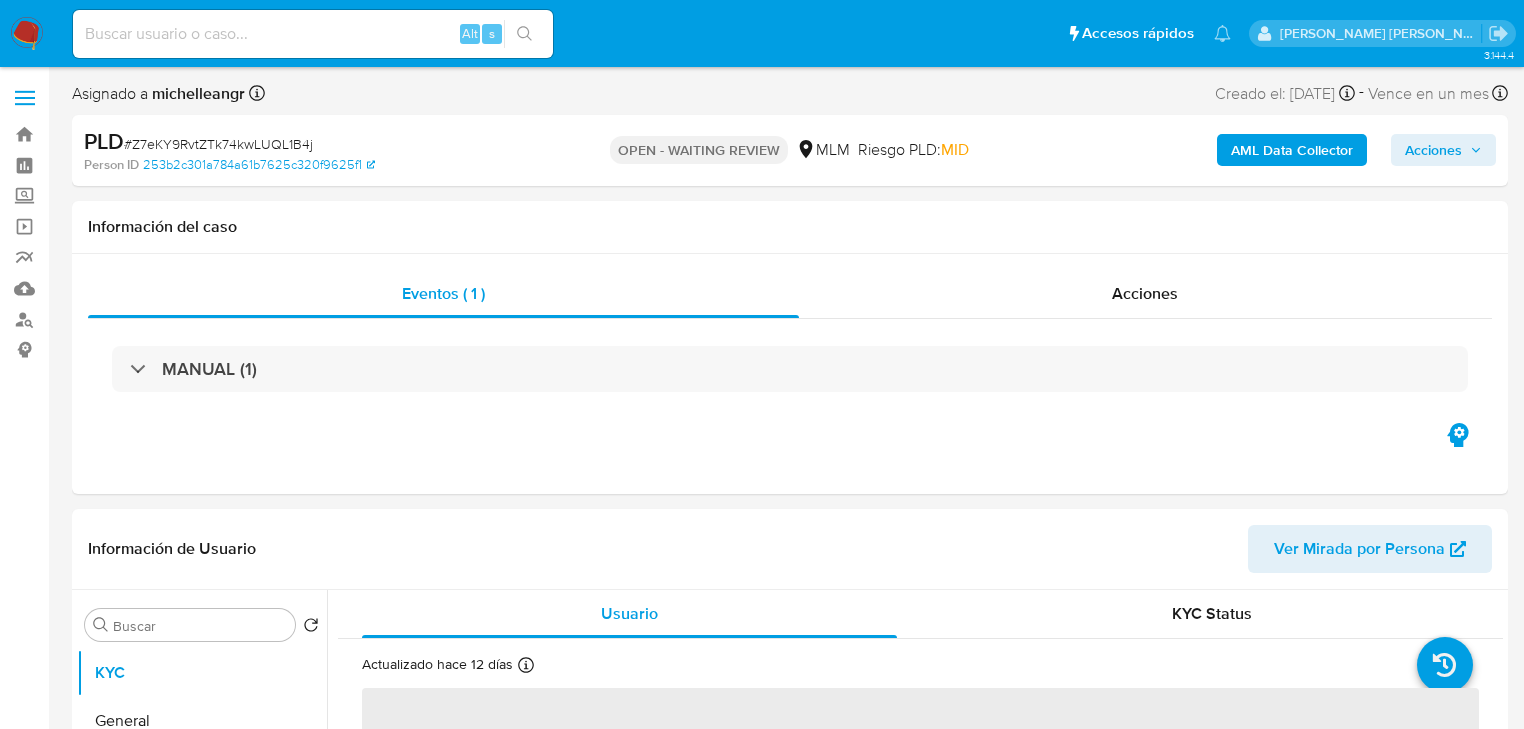 select on "10" 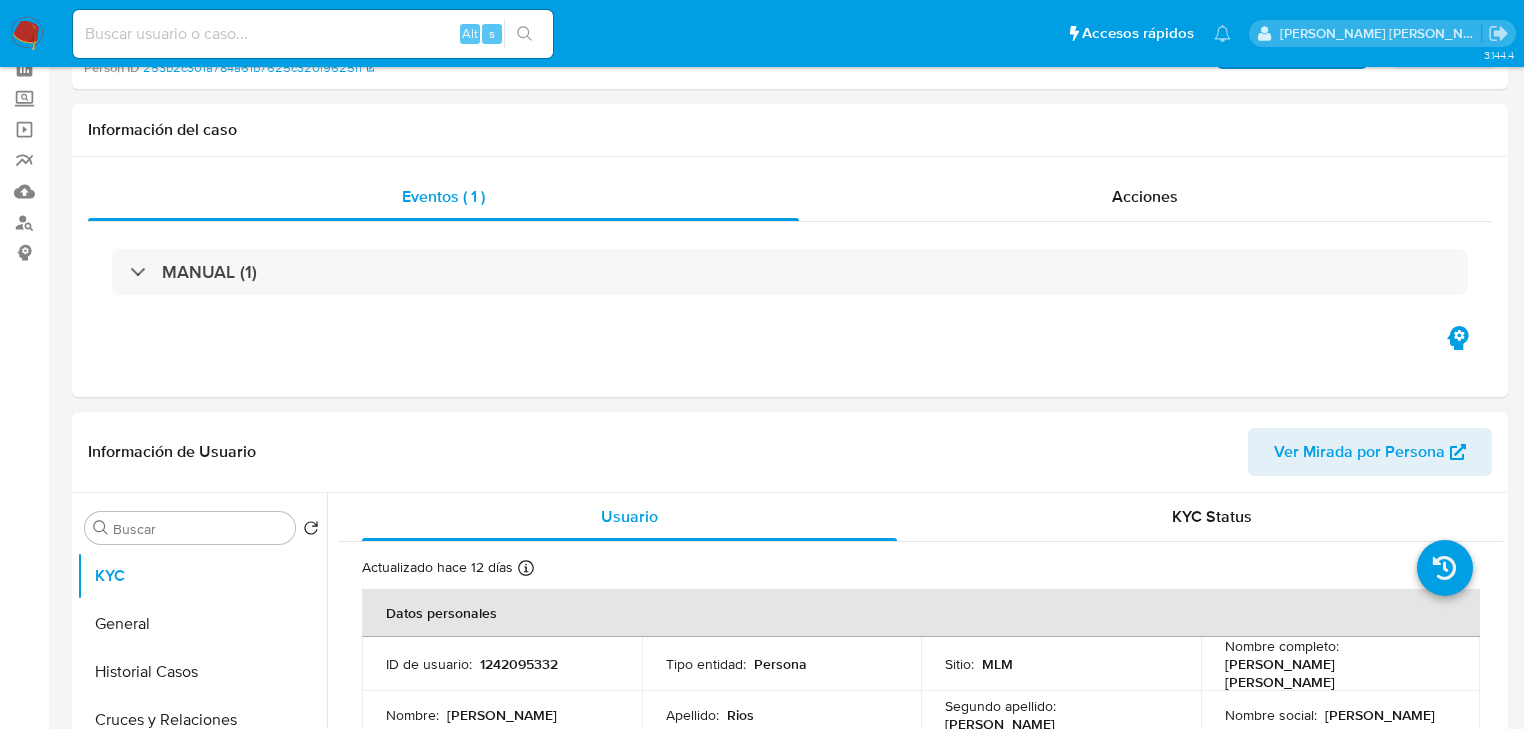 scroll, scrollTop: 240, scrollLeft: 0, axis: vertical 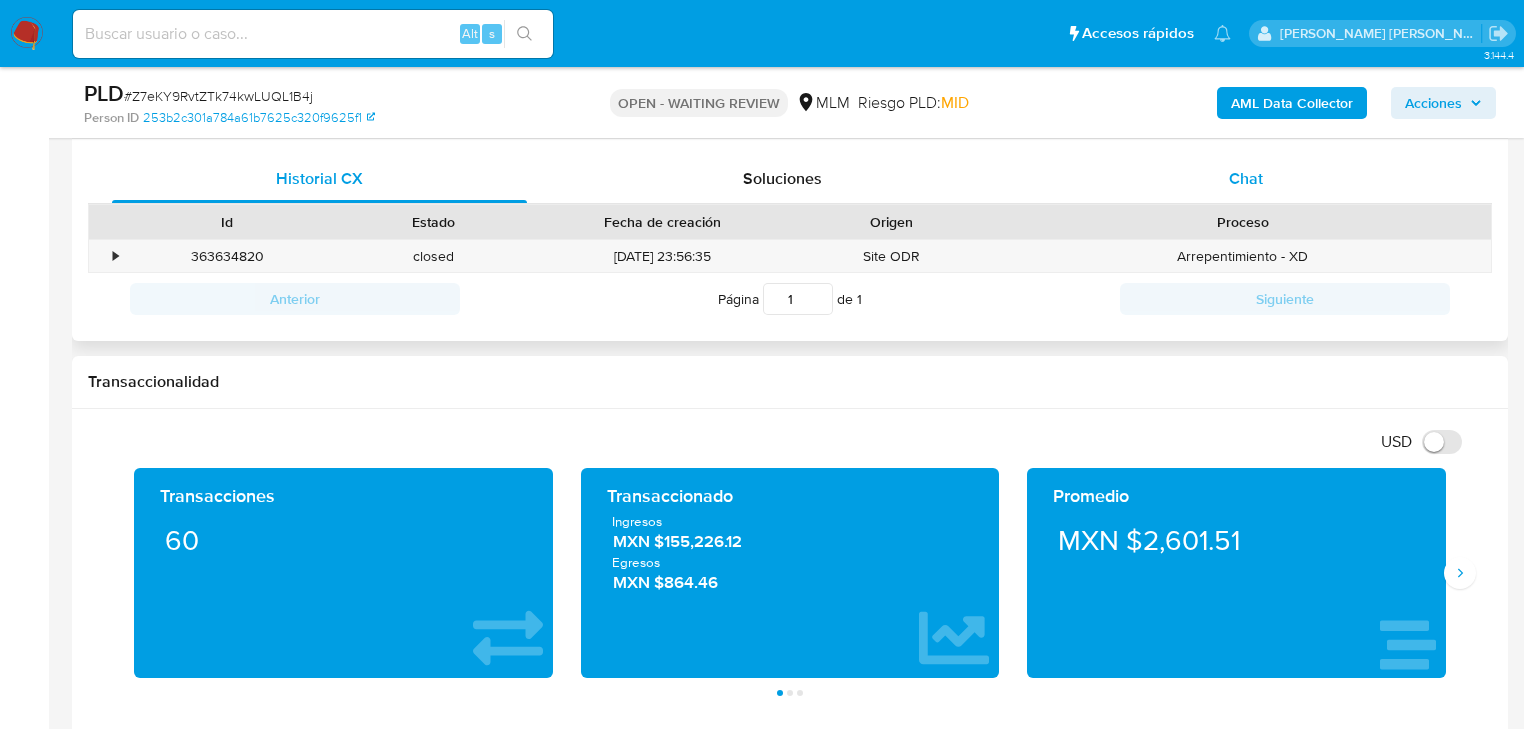 click on "Chat" at bounding box center [1246, 179] 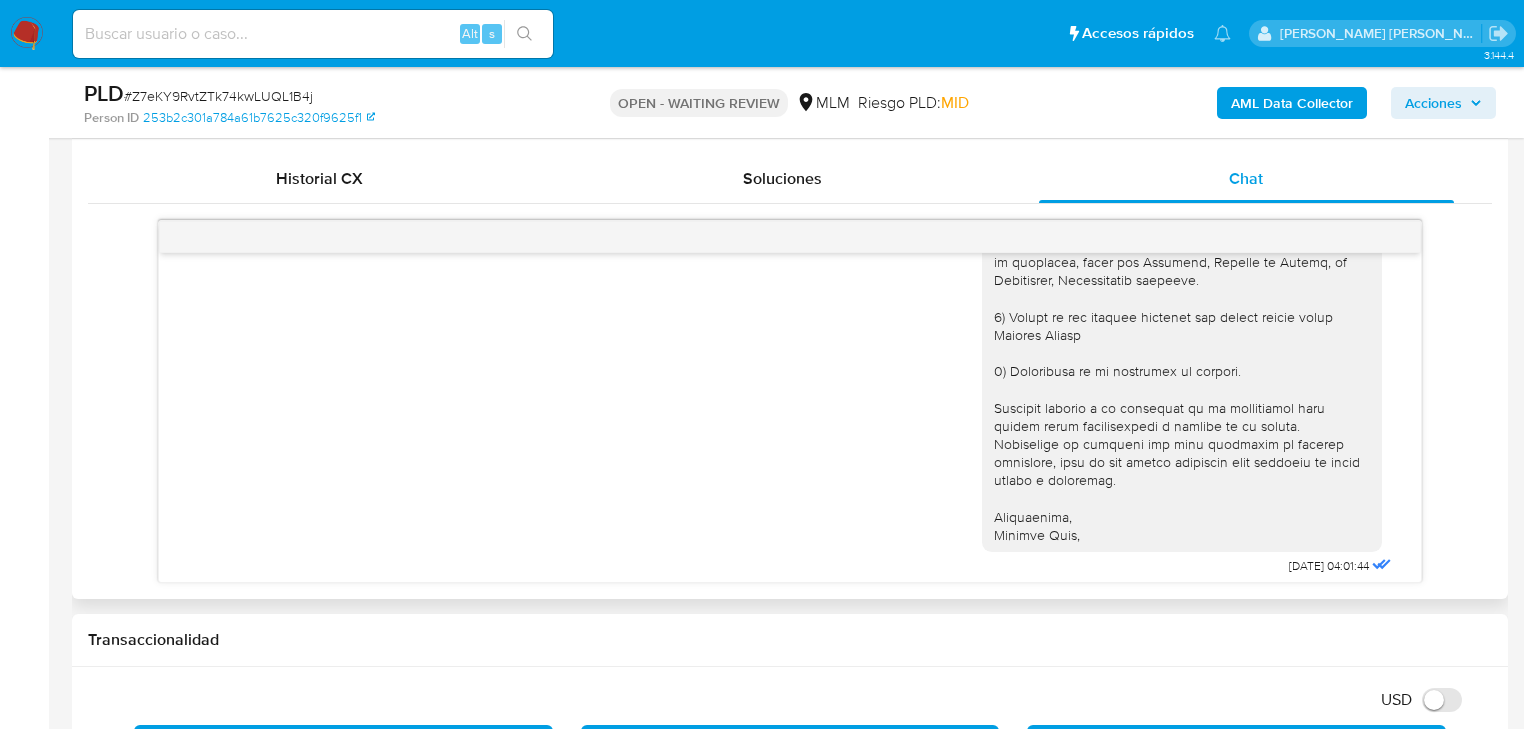 scroll, scrollTop: 274, scrollLeft: 0, axis: vertical 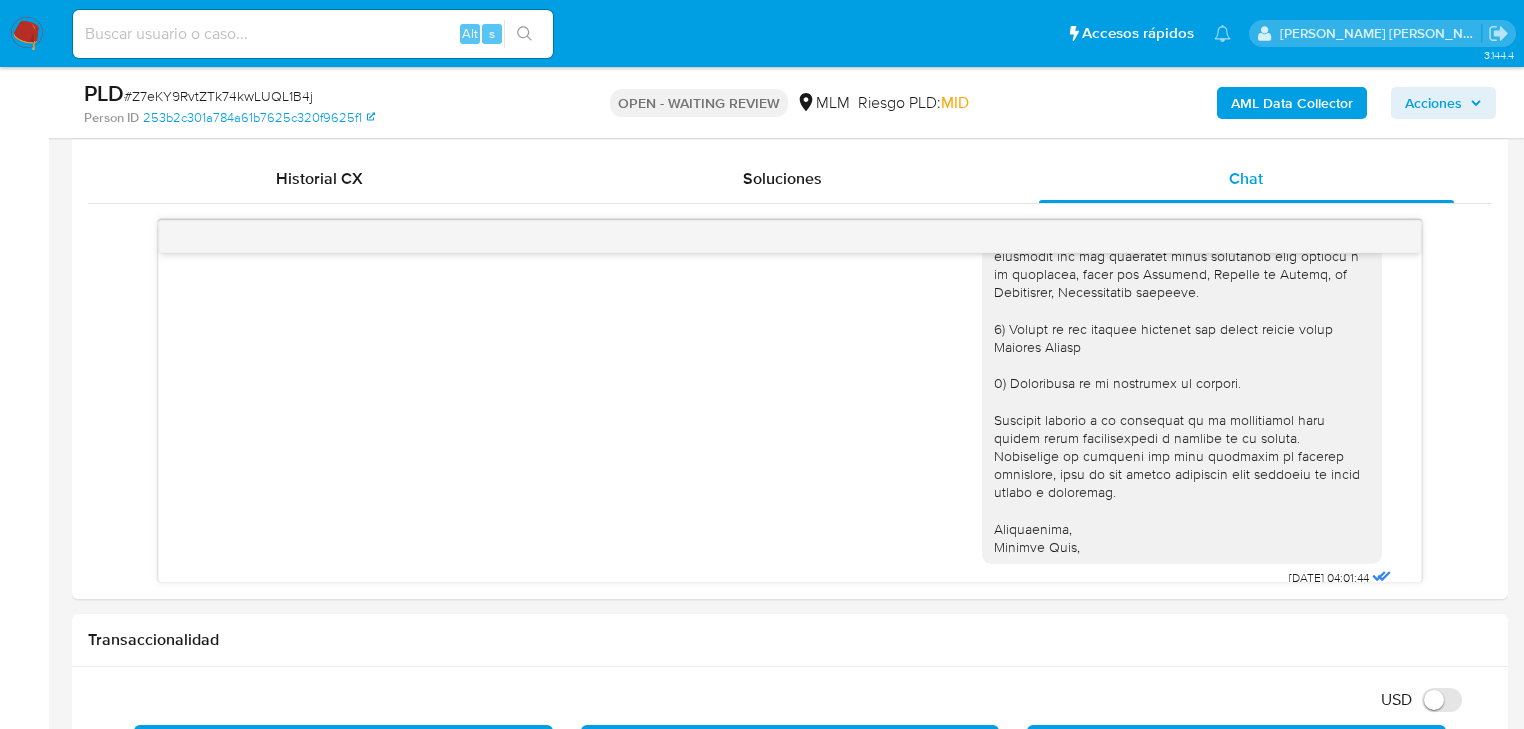 type 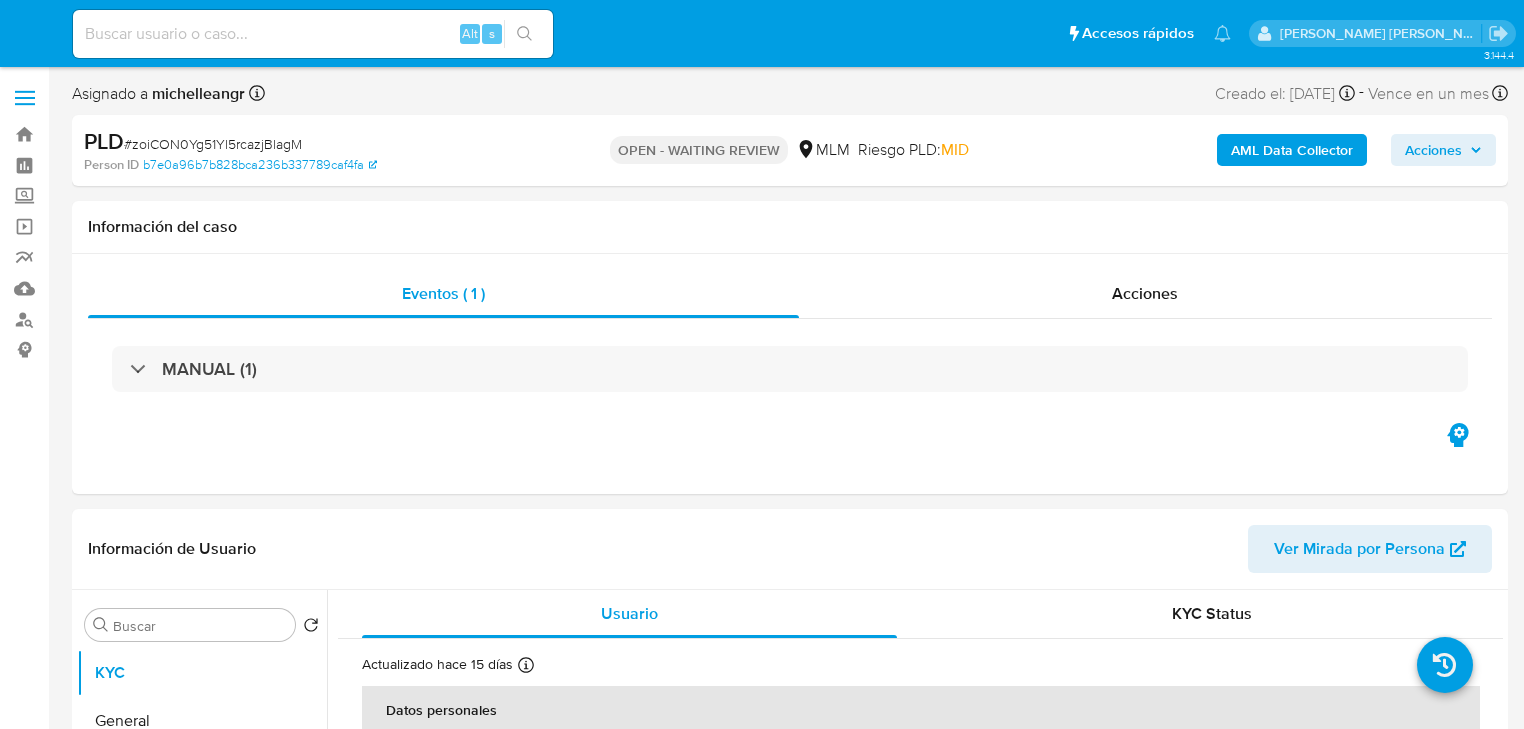 select on "10" 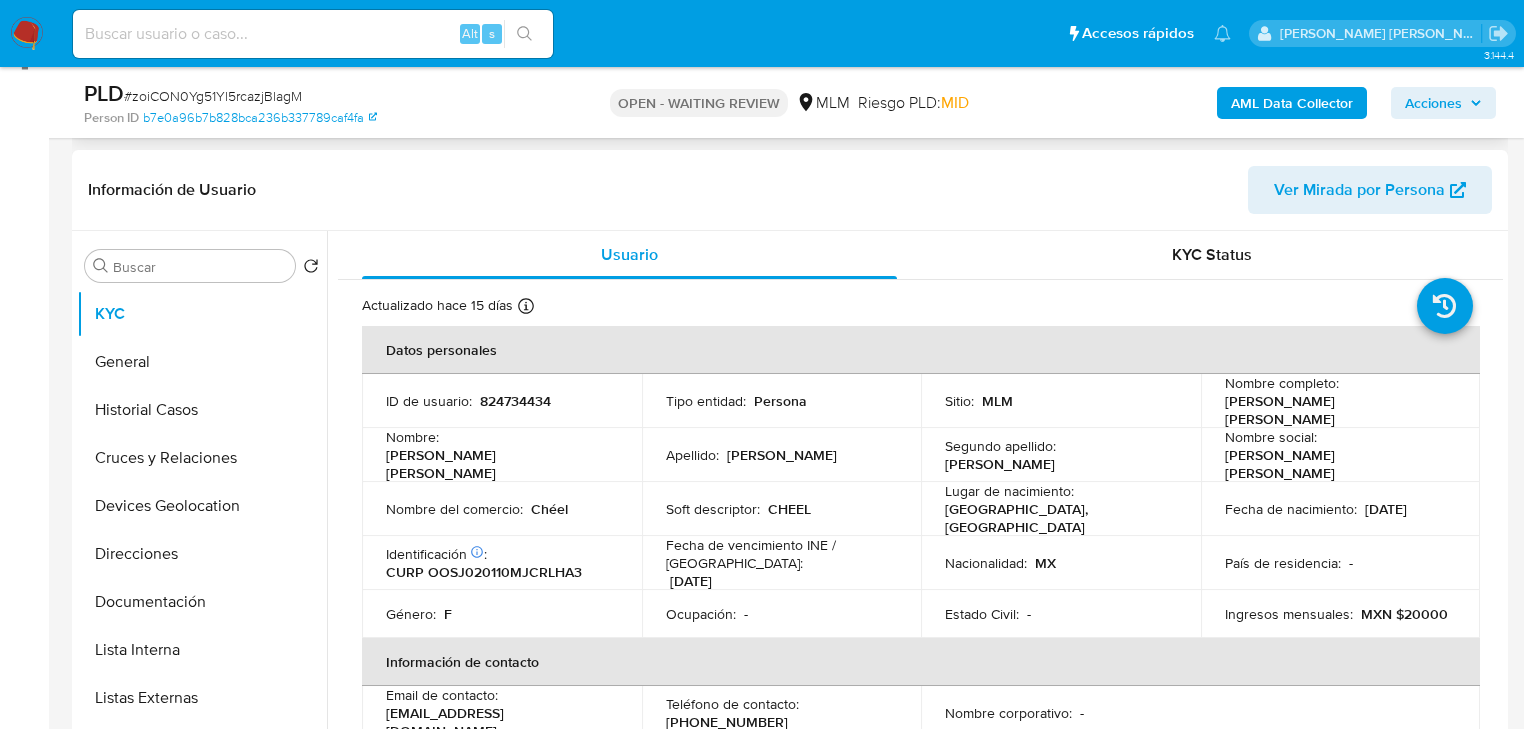 scroll, scrollTop: 320, scrollLeft: 0, axis: vertical 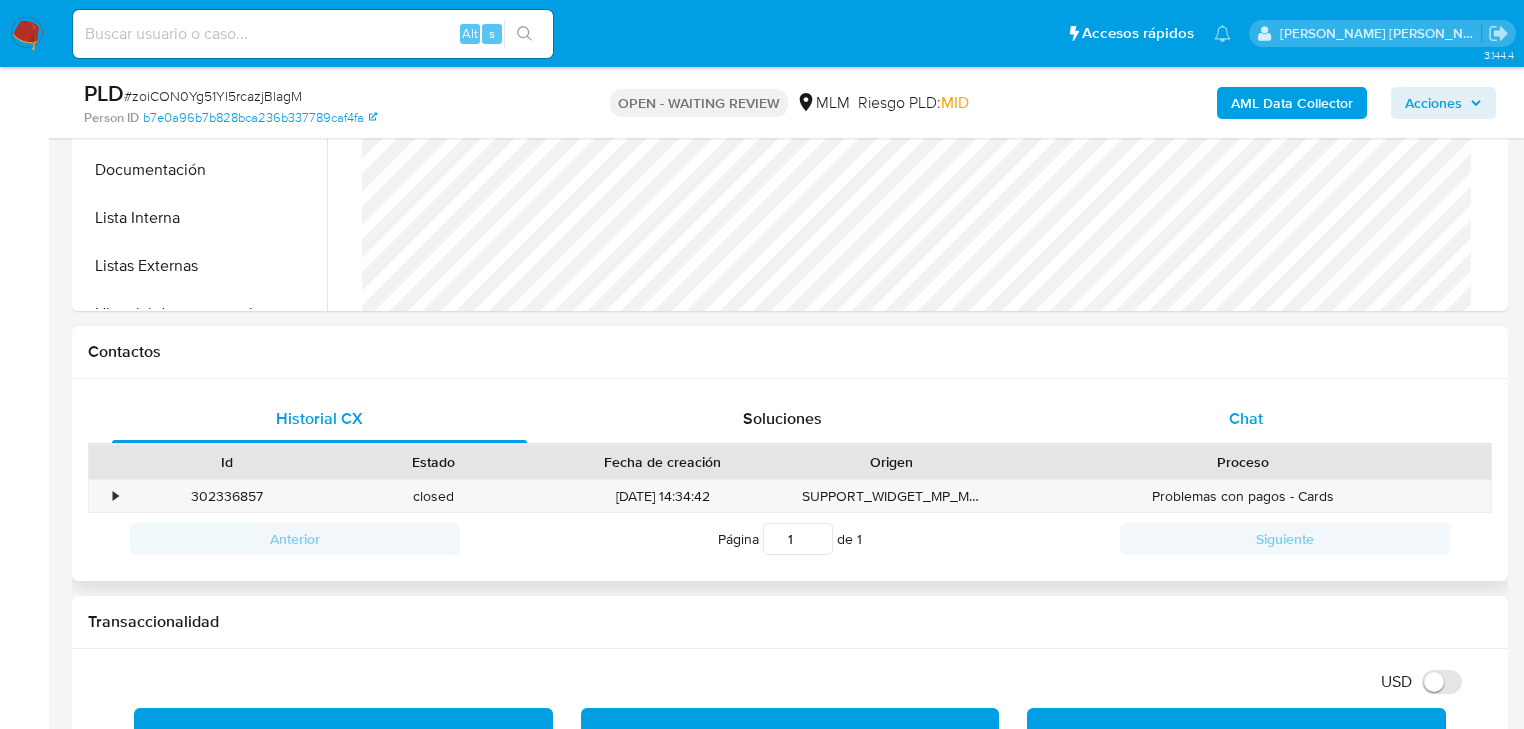 click on "Chat" at bounding box center [1246, 418] 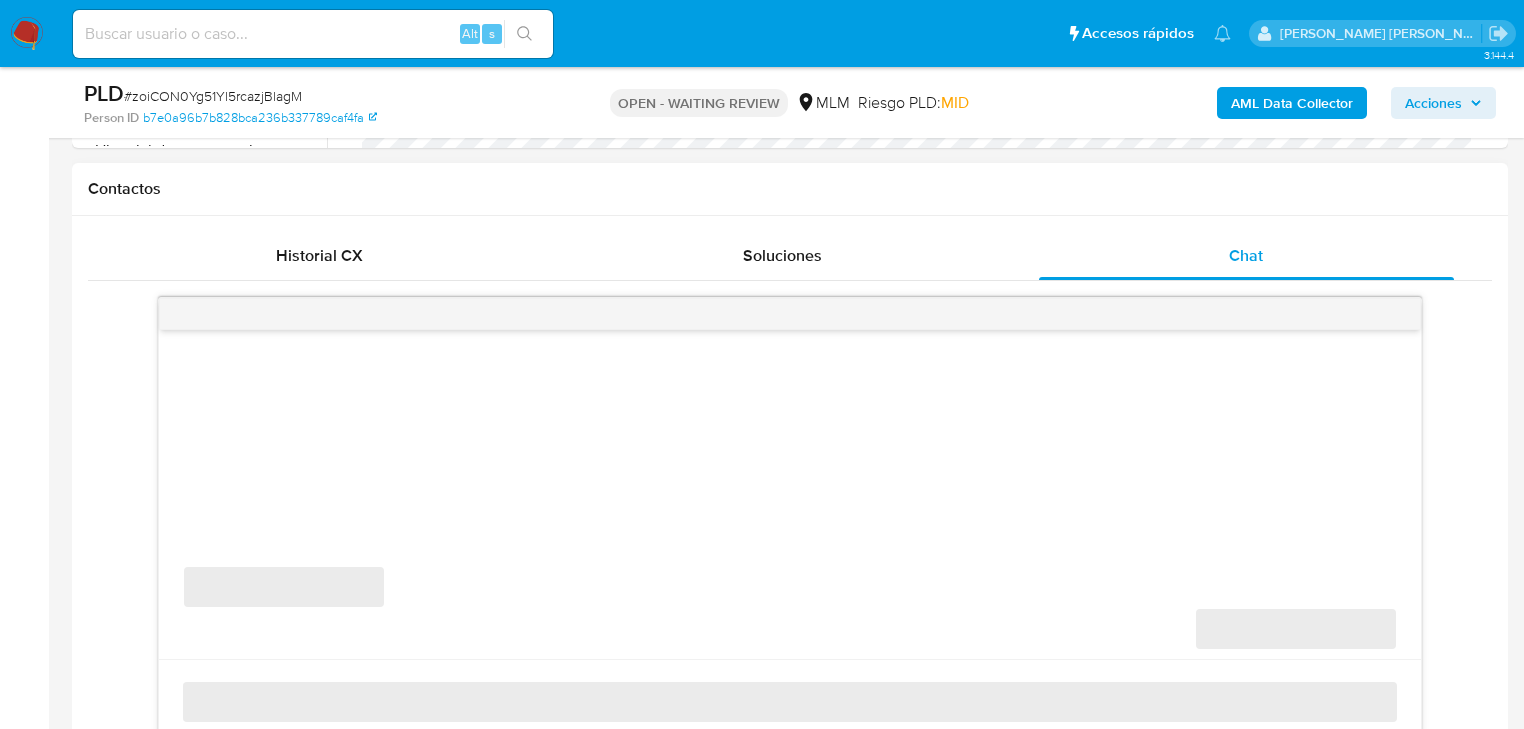 scroll, scrollTop: 960, scrollLeft: 0, axis: vertical 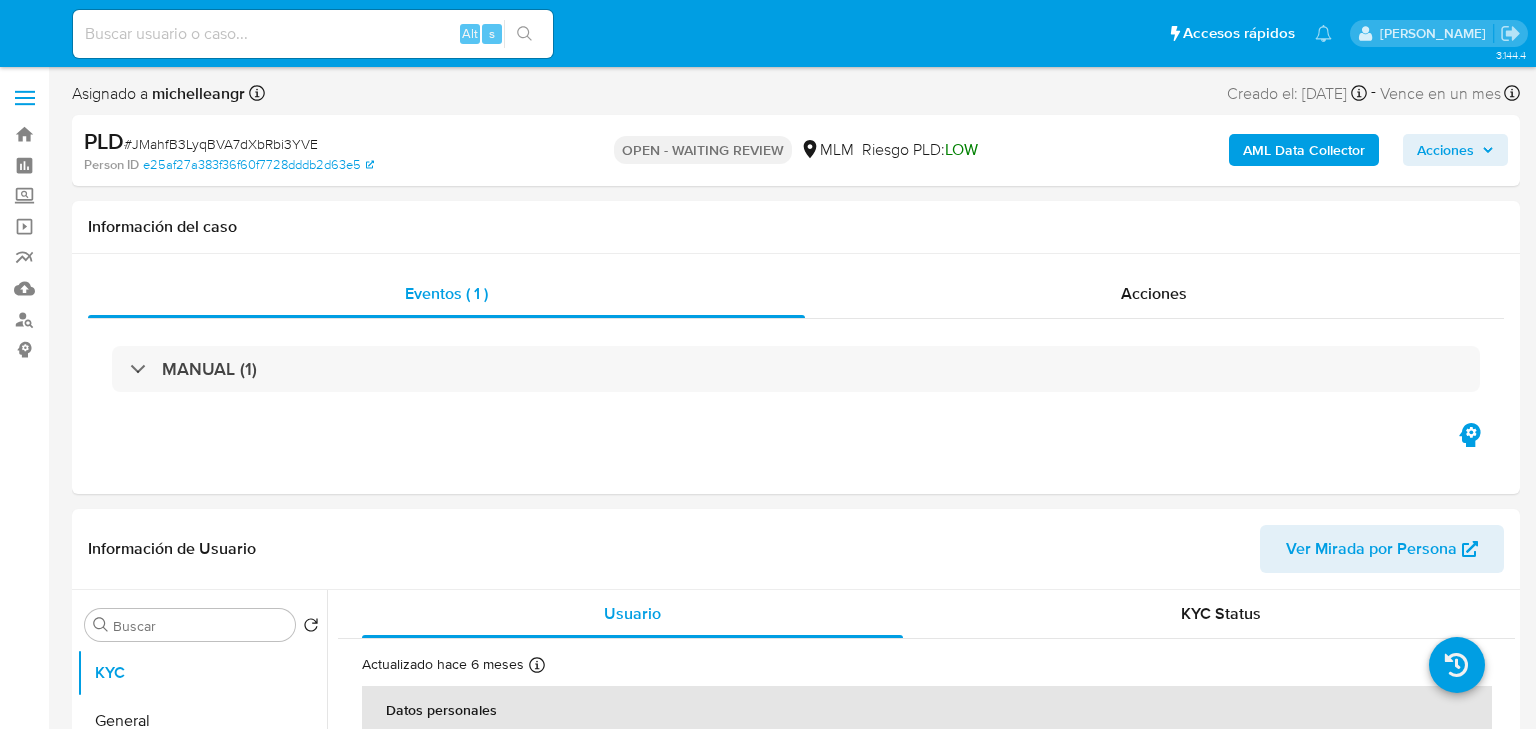 select on "10" 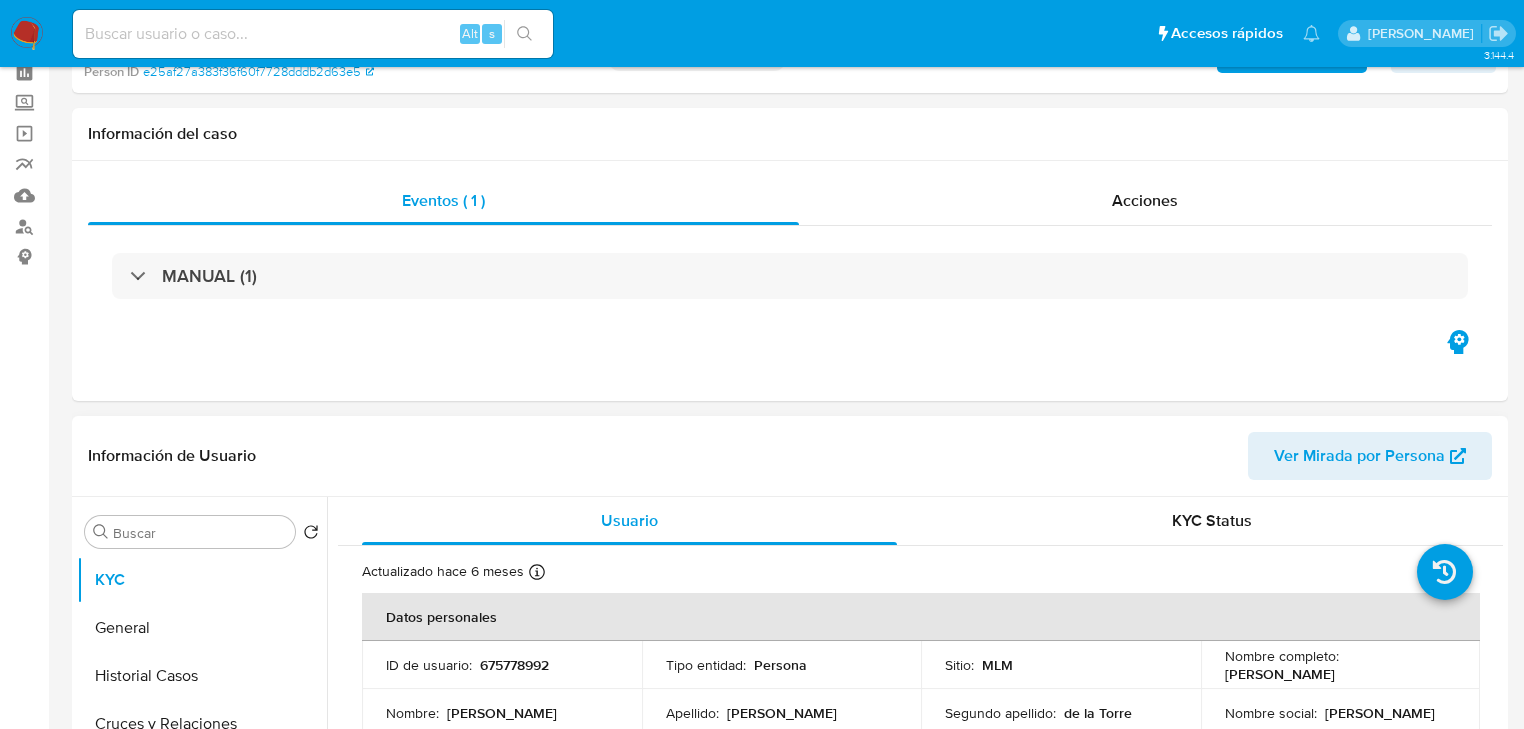 scroll, scrollTop: 240, scrollLeft: 0, axis: vertical 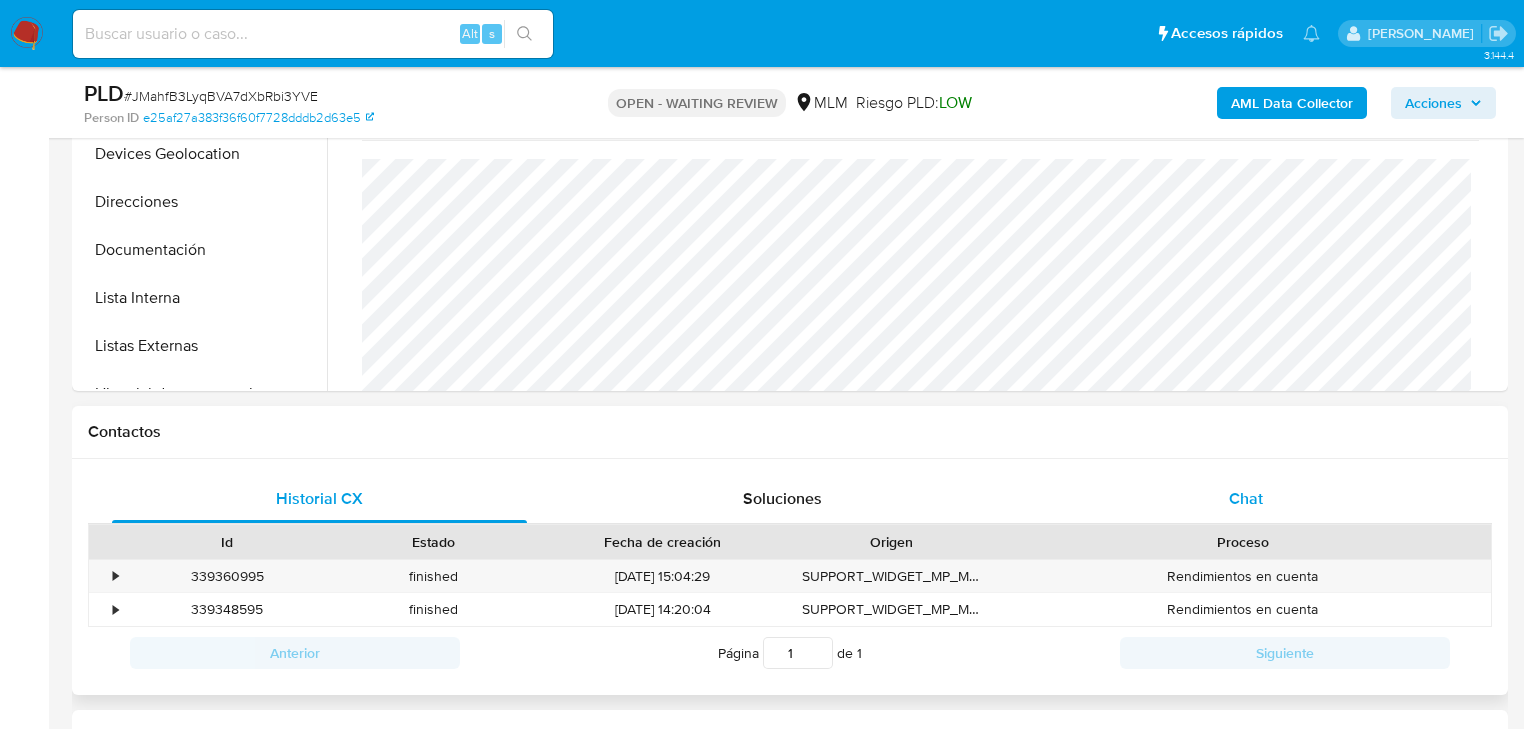 click on "Chat" at bounding box center (1246, 498) 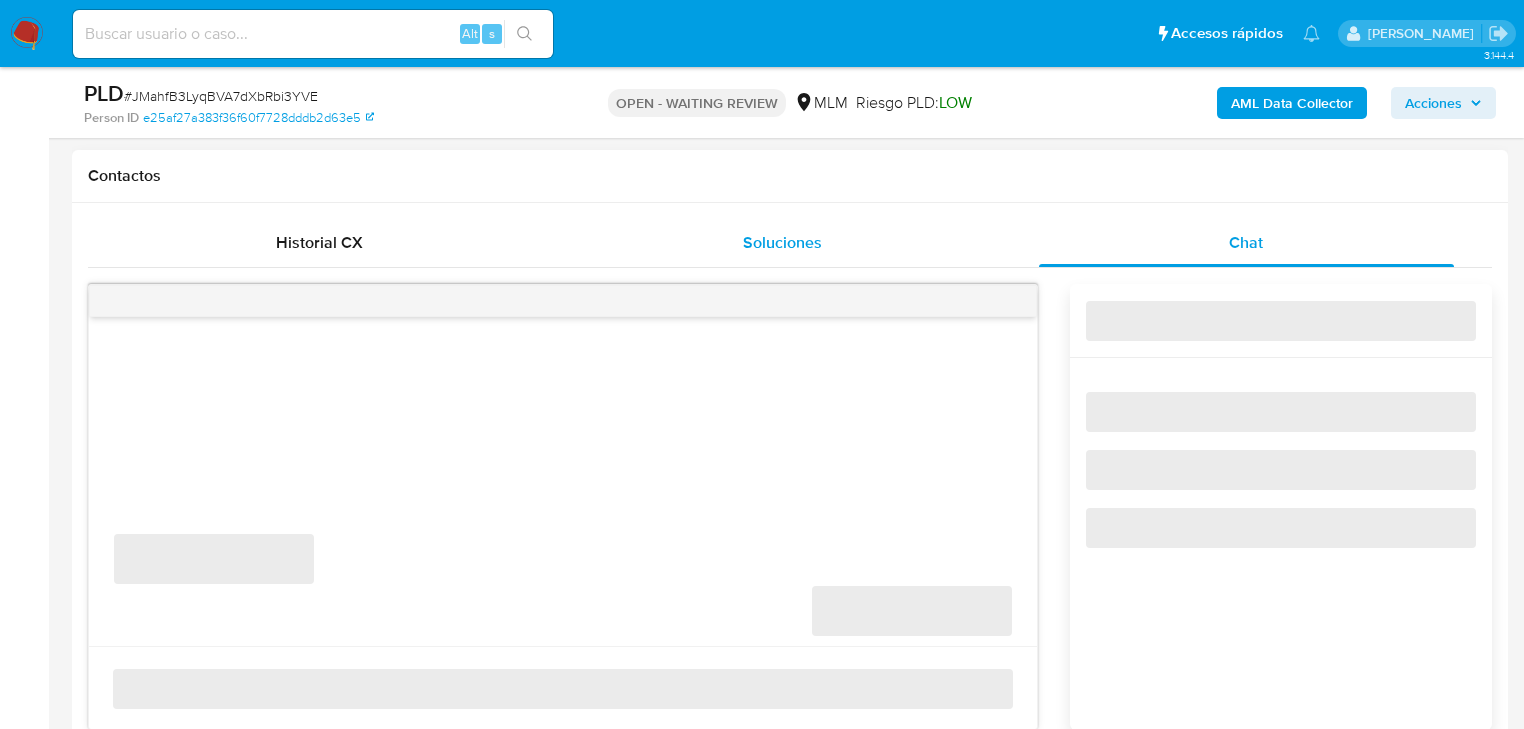 scroll, scrollTop: 960, scrollLeft: 0, axis: vertical 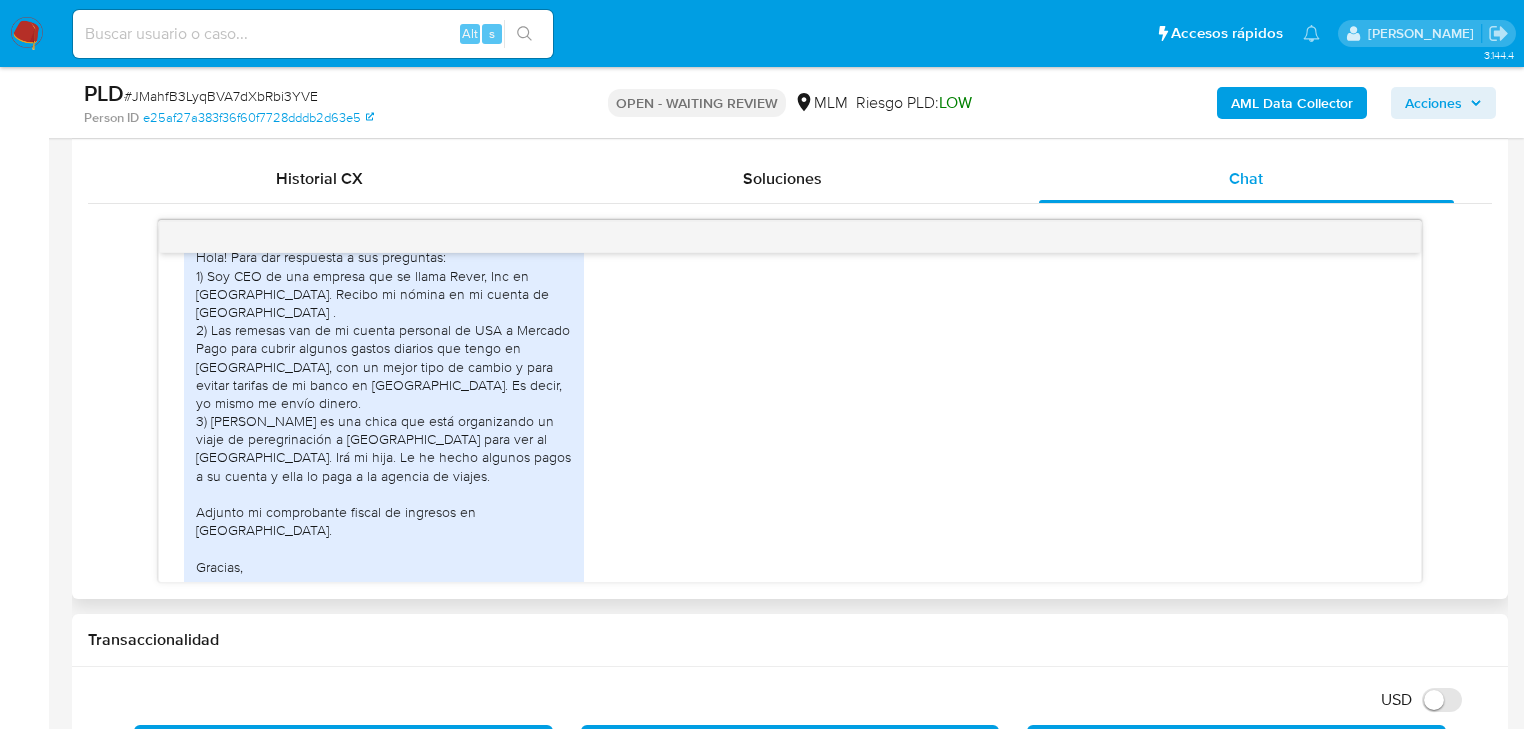 click on "Hola! Para dar respuesta a sus preguntas:
1) Soy CEO de una empresa que se llama Rever, Inc en [GEOGRAPHIC_DATA]. Recibo mi nómina en mi cuenta de [GEOGRAPHIC_DATA] .
2) Las remesas van de mi cuenta personal de USA a Mercado Pago para cubrir algunos gastos diarios que tengo en [GEOGRAPHIC_DATA], con un mejor tipo de cambio y para evitar tarifas de mi banco en [GEOGRAPHIC_DATA]. Es decir, yo mismo me envío dinero.
3) [PERSON_NAME] es una chica que está organizando un viaje de peregrinación a [GEOGRAPHIC_DATA] para ver al [GEOGRAPHIC_DATA]. Irá mi hija. Le he hecho algunos pagos a su cuenta y ella lo paga a la agencia de viajes.
Adjunto mi comprobante fiscal de ingresos en [GEOGRAPHIC_DATA].
Gracias,
[PERSON_NAME] PDF PDF melifile3184742119084237476.pdf [DATE] 17:33:55" at bounding box center [790, 467] 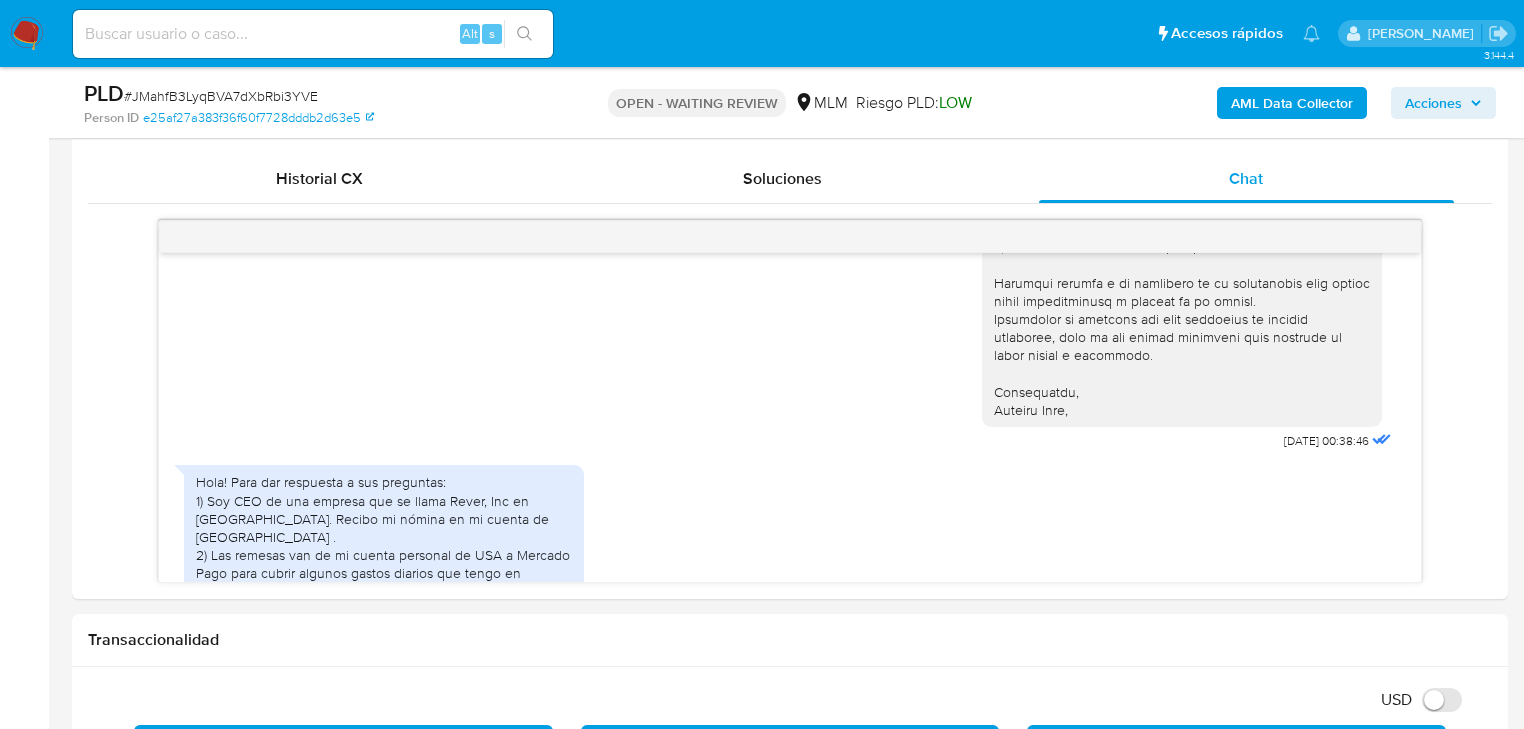 scroll, scrollTop: 396, scrollLeft: 0, axis: vertical 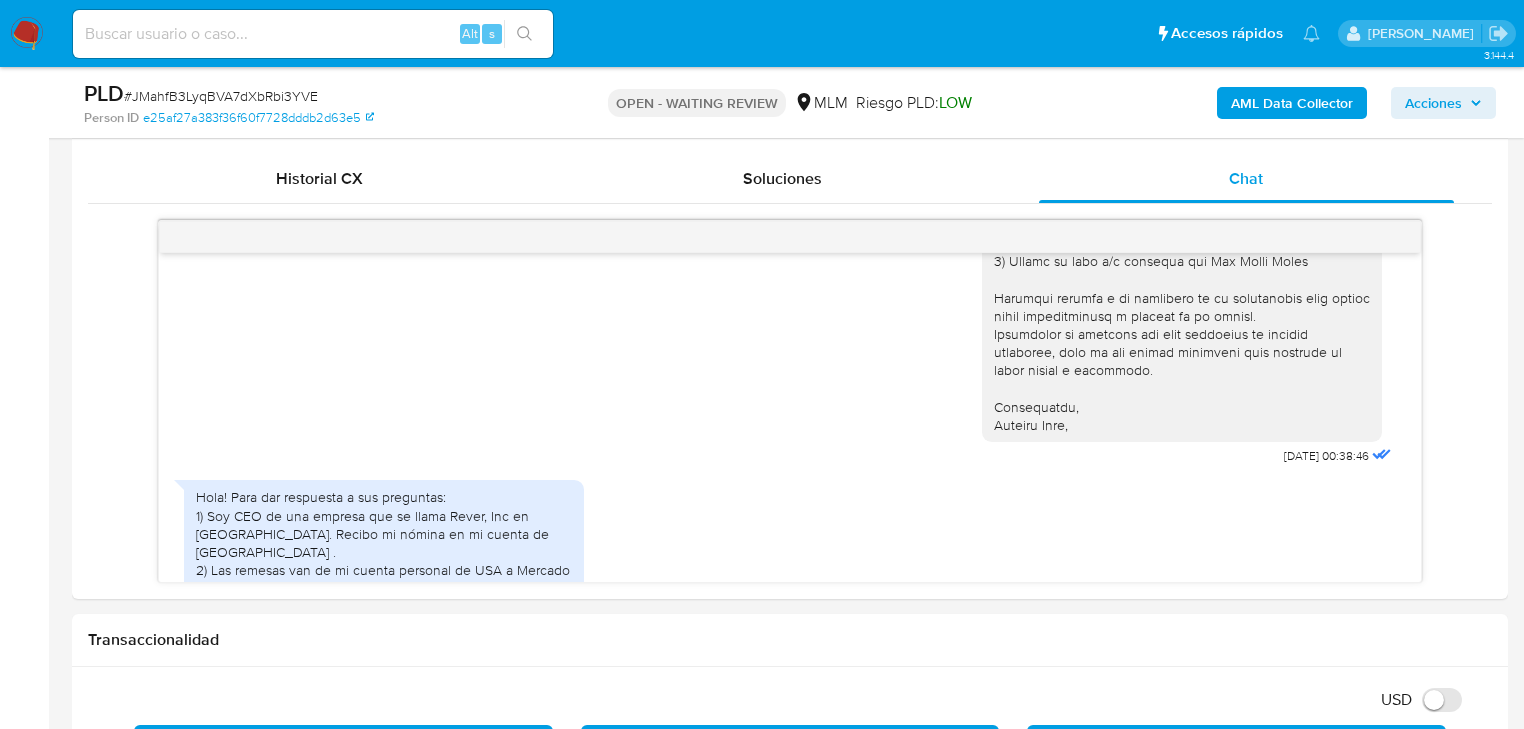 click on "# JMahfB3LyqBVA7dXbRbi3YVE" at bounding box center (221, 96) 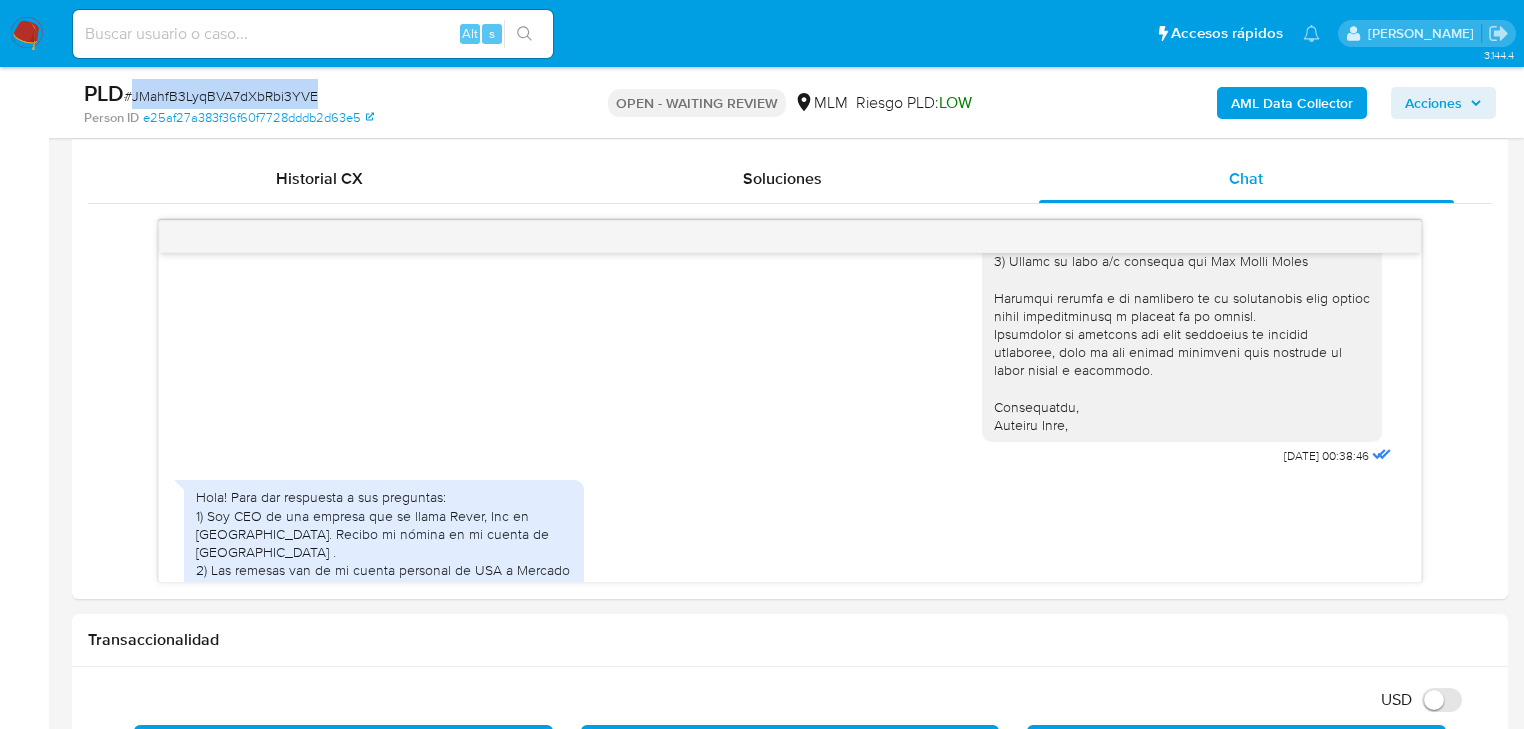 click on "# JMahfB3LyqBVA7dXbRbi3YVE" at bounding box center (221, 96) 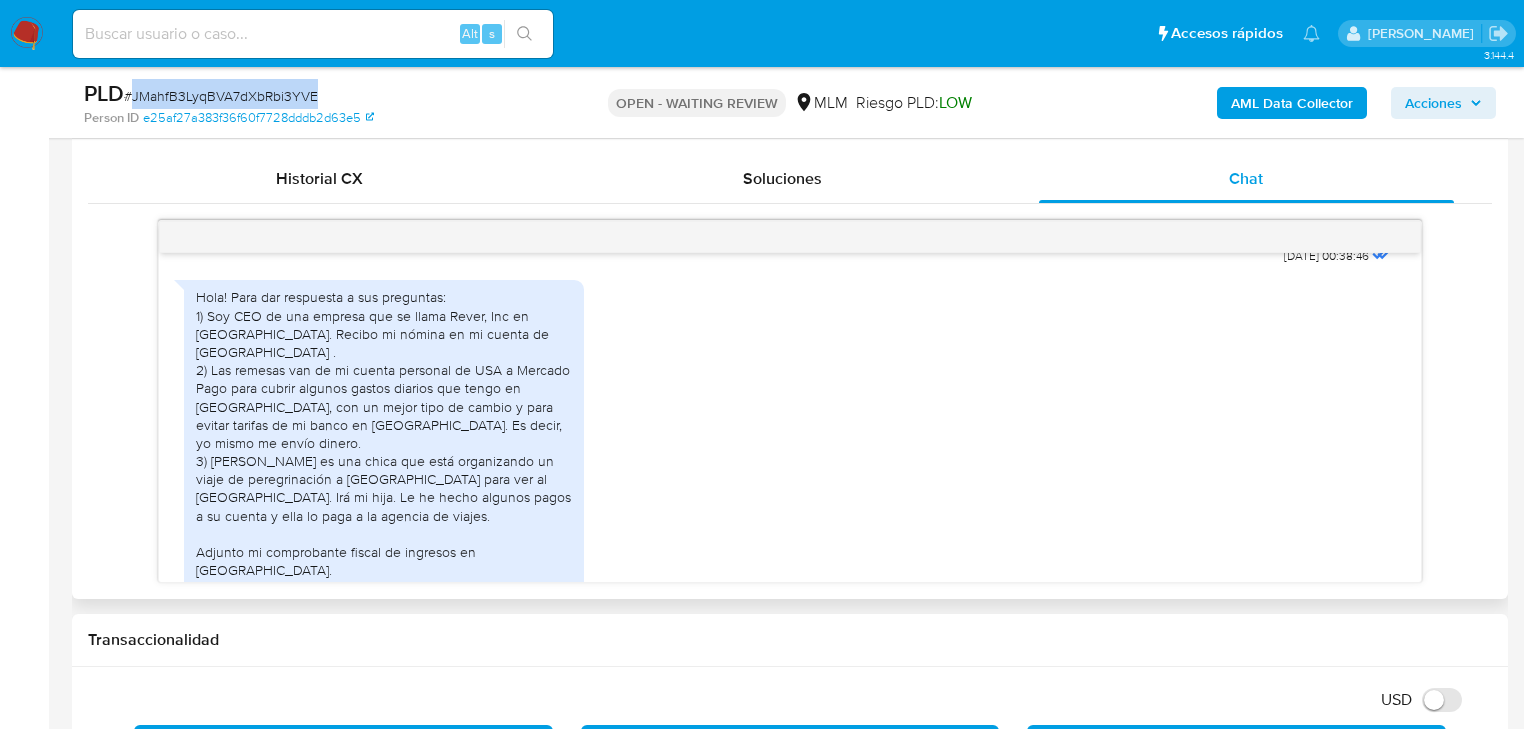 scroll, scrollTop: 636, scrollLeft: 0, axis: vertical 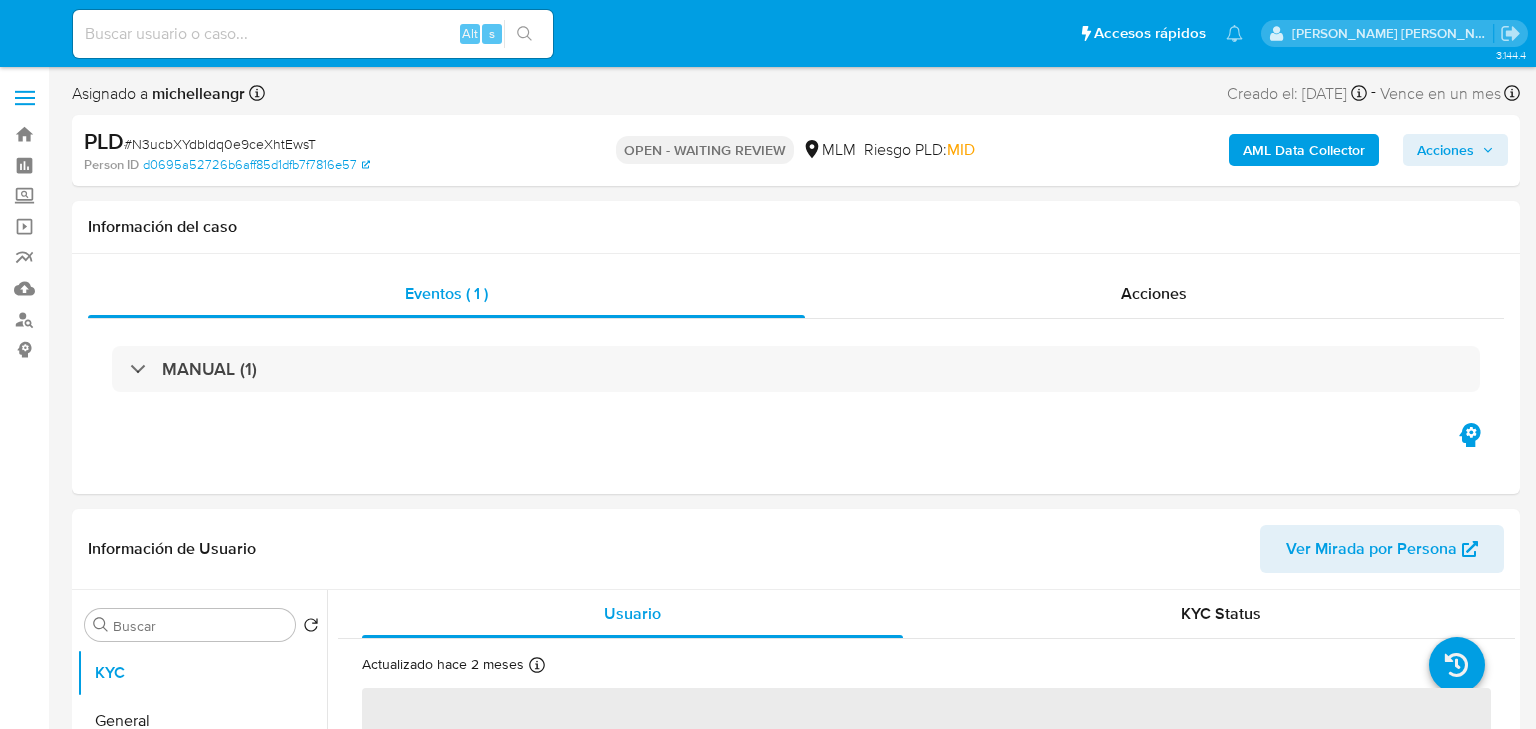 select on "10" 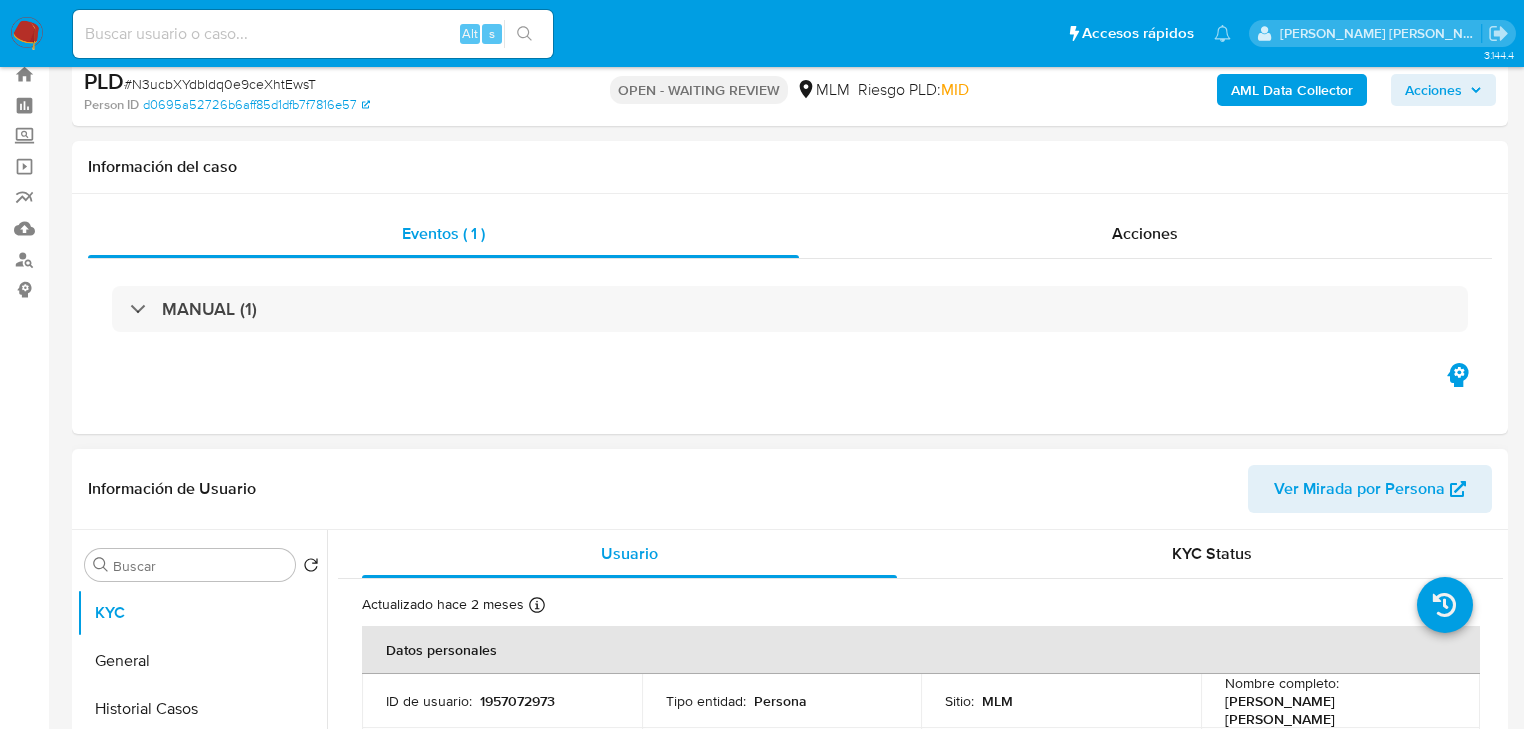 scroll, scrollTop: 400, scrollLeft: 0, axis: vertical 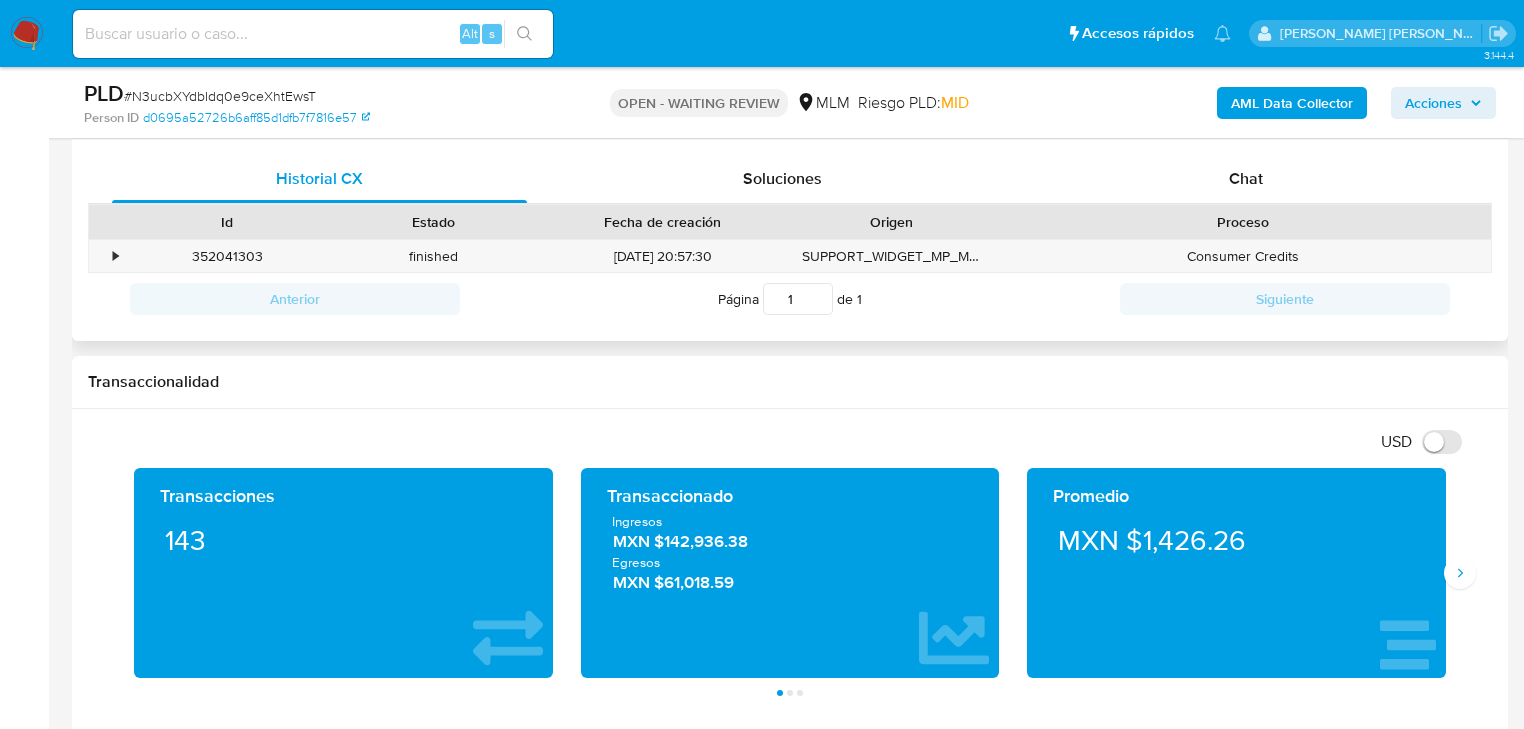 click on "Chat" at bounding box center [1246, 178] 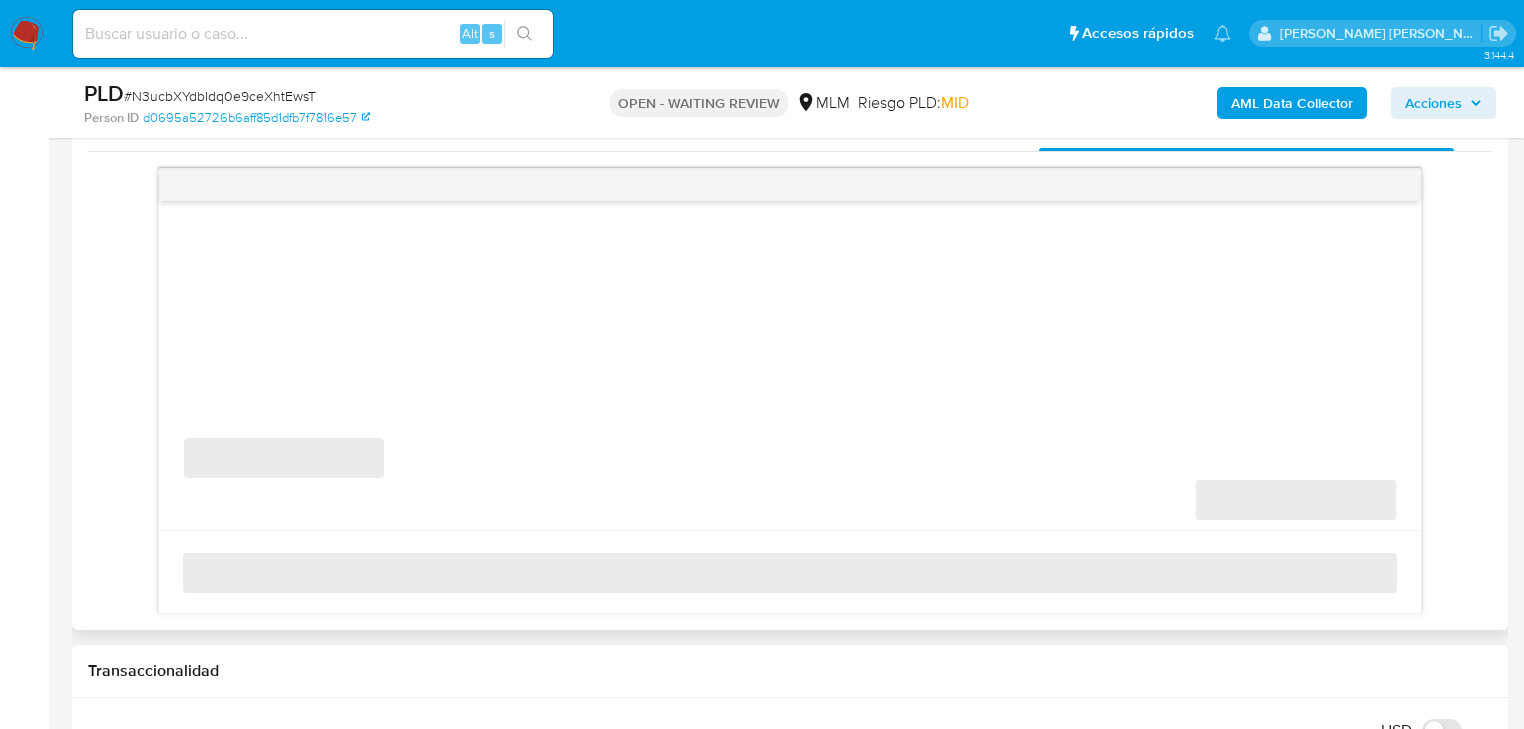 scroll, scrollTop: 1040, scrollLeft: 0, axis: vertical 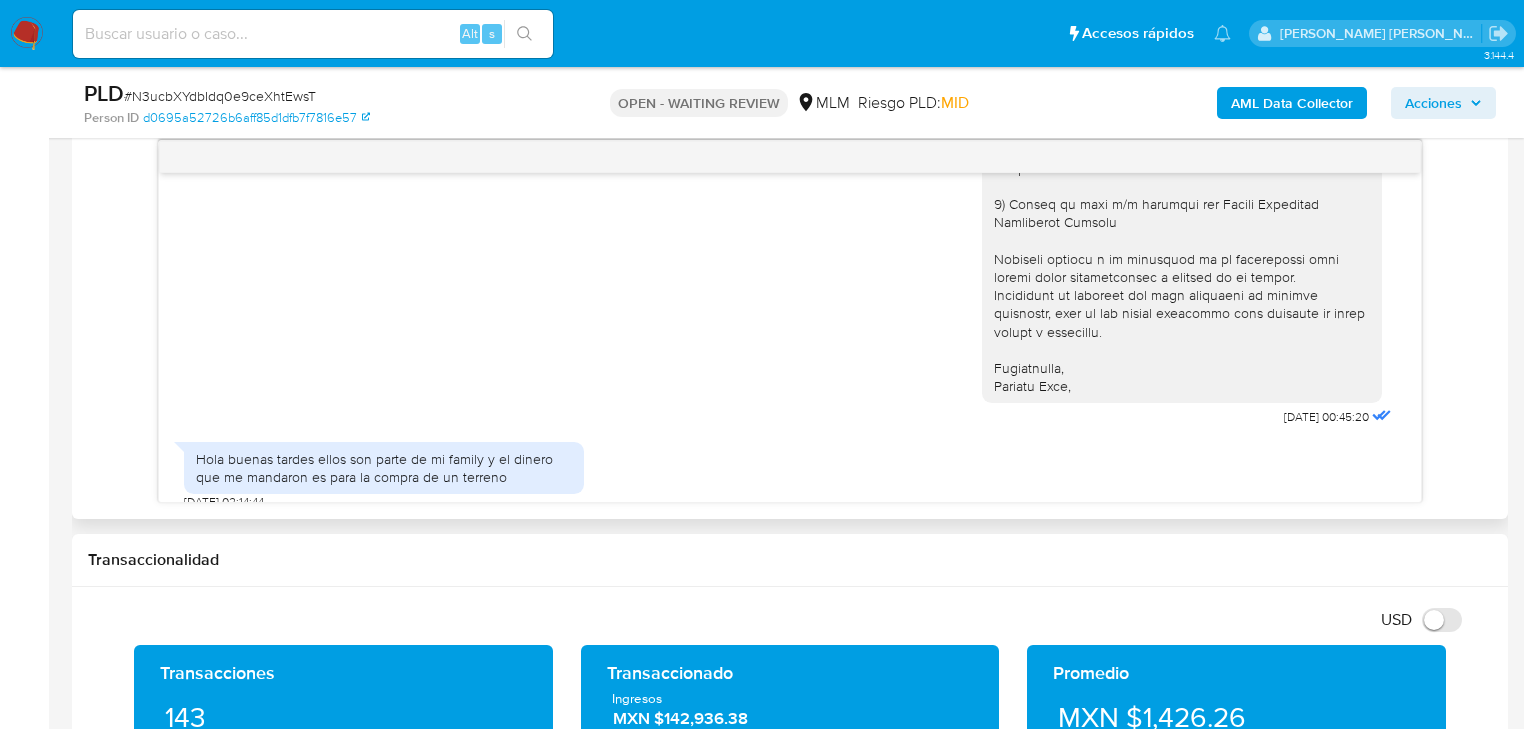 click on "# N3ucbXYdbIdq0e9ceXhtEwsT" at bounding box center (220, 96) 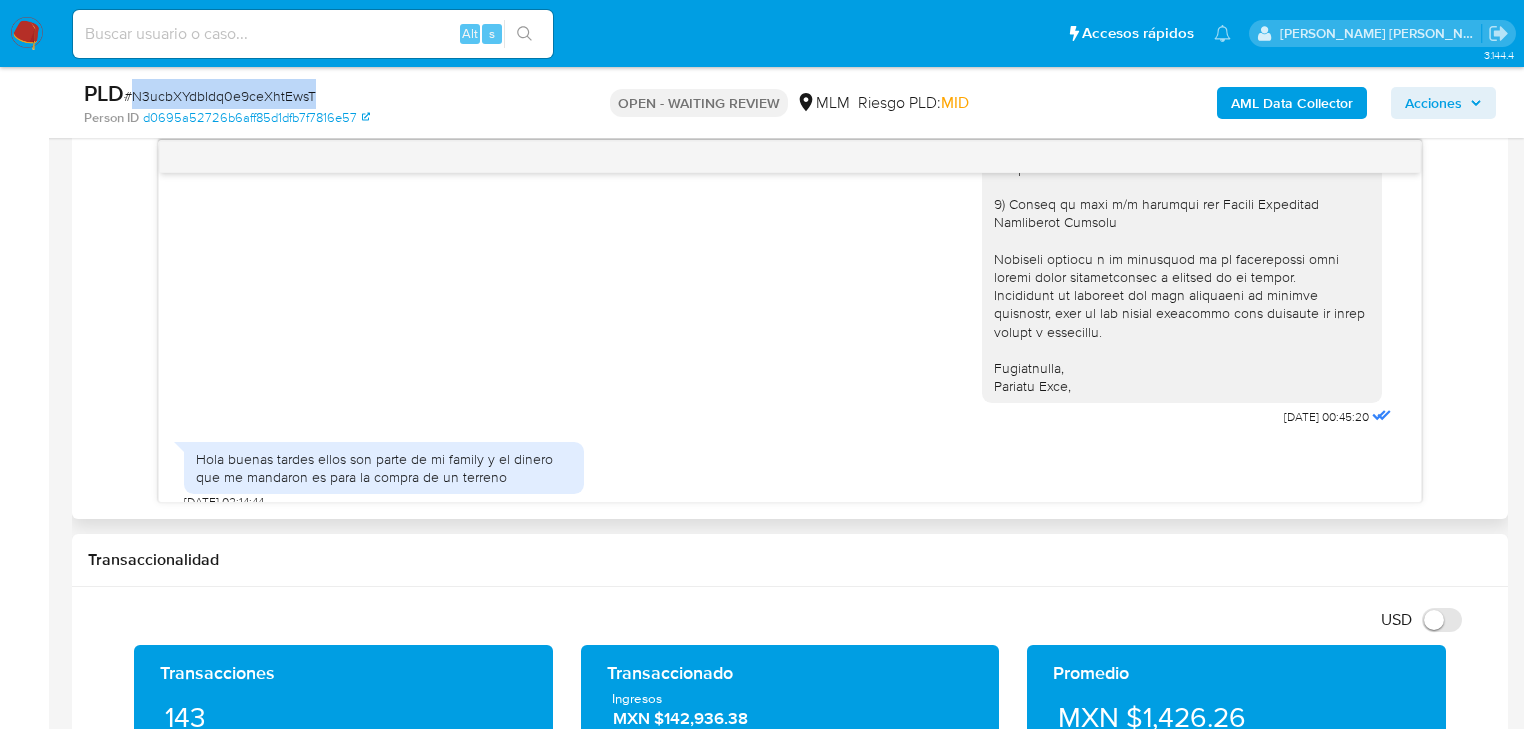 click on "# N3ucbXYdbIdq0e9ceXhtEwsT" at bounding box center (220, 96) 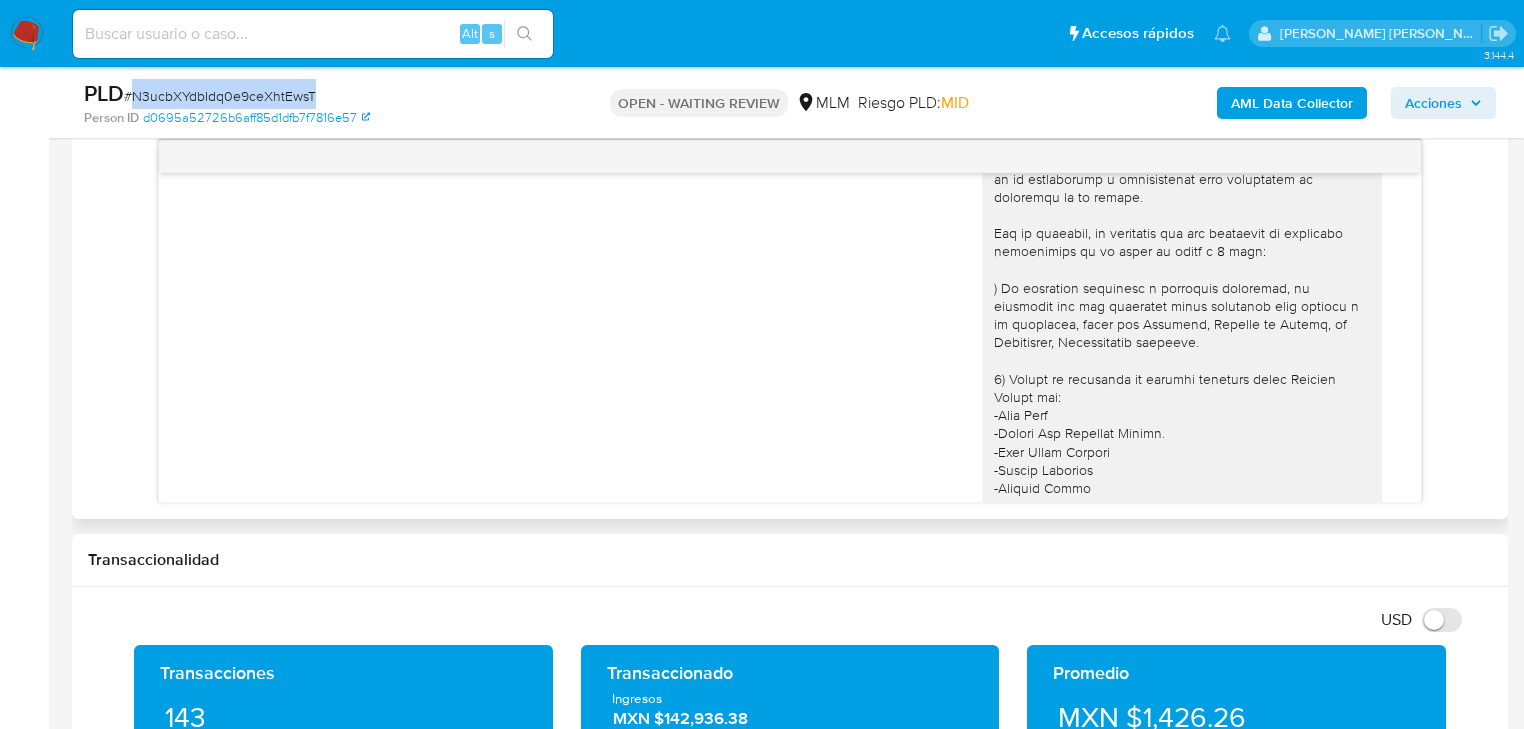 scroll, scrollTop: 0, scrollLeft: 0, axis: both 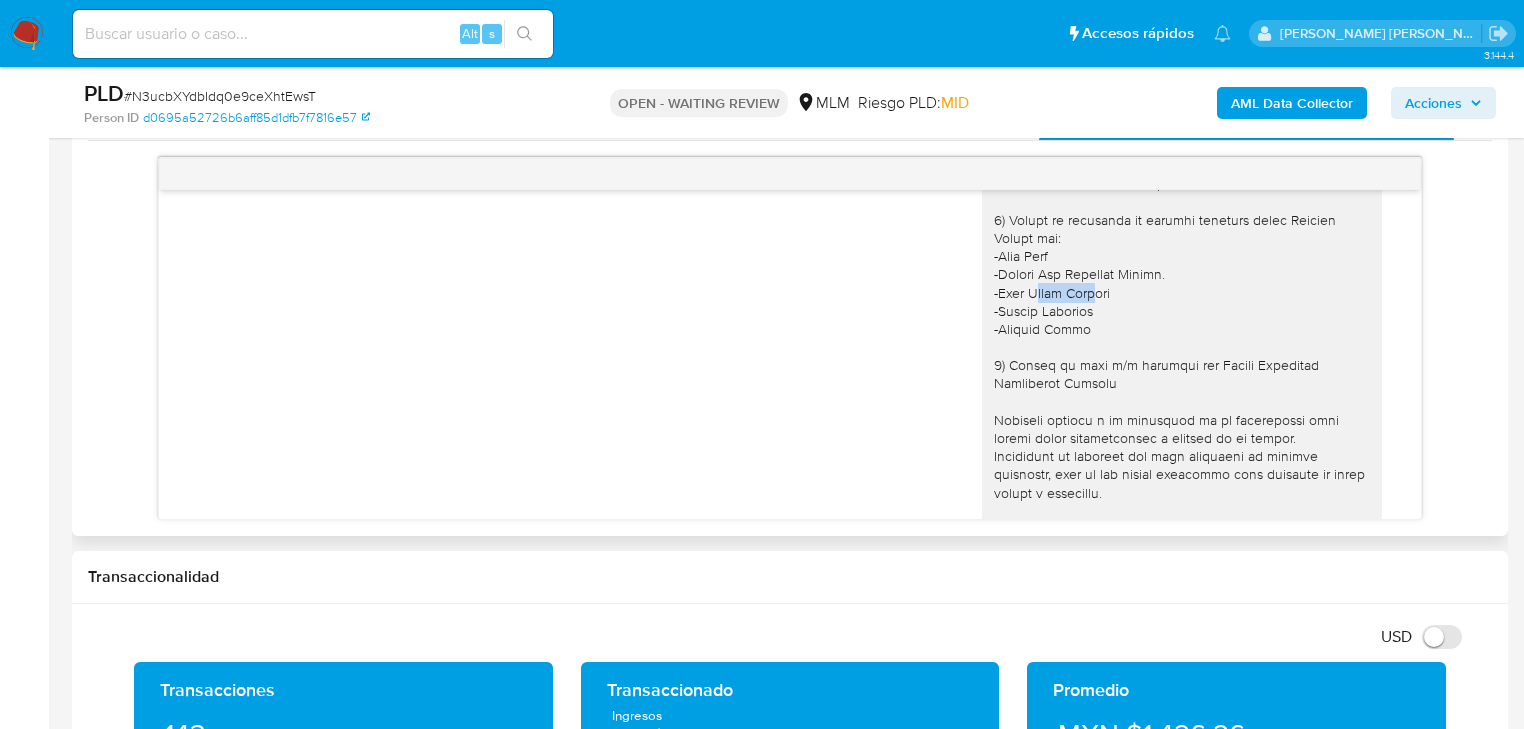 drag, startPoint x: 1091, startPoint y: 296, endPoint x: 1030, endPoint y: 296, distance: 61 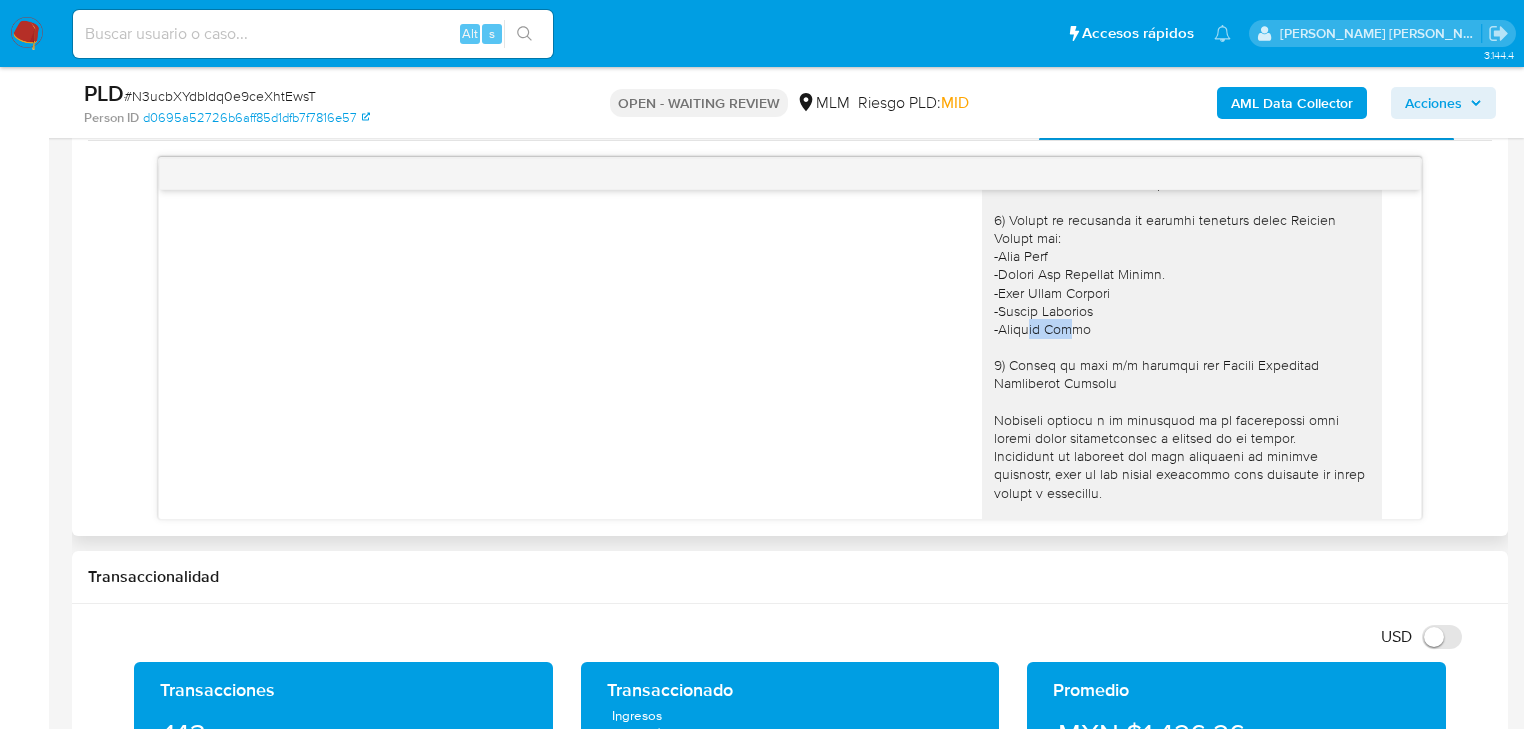drag, startPoint x: 1041, startPoint y: 330, endPoint x: 1008, endPoint y: 314, distance: 36.67424 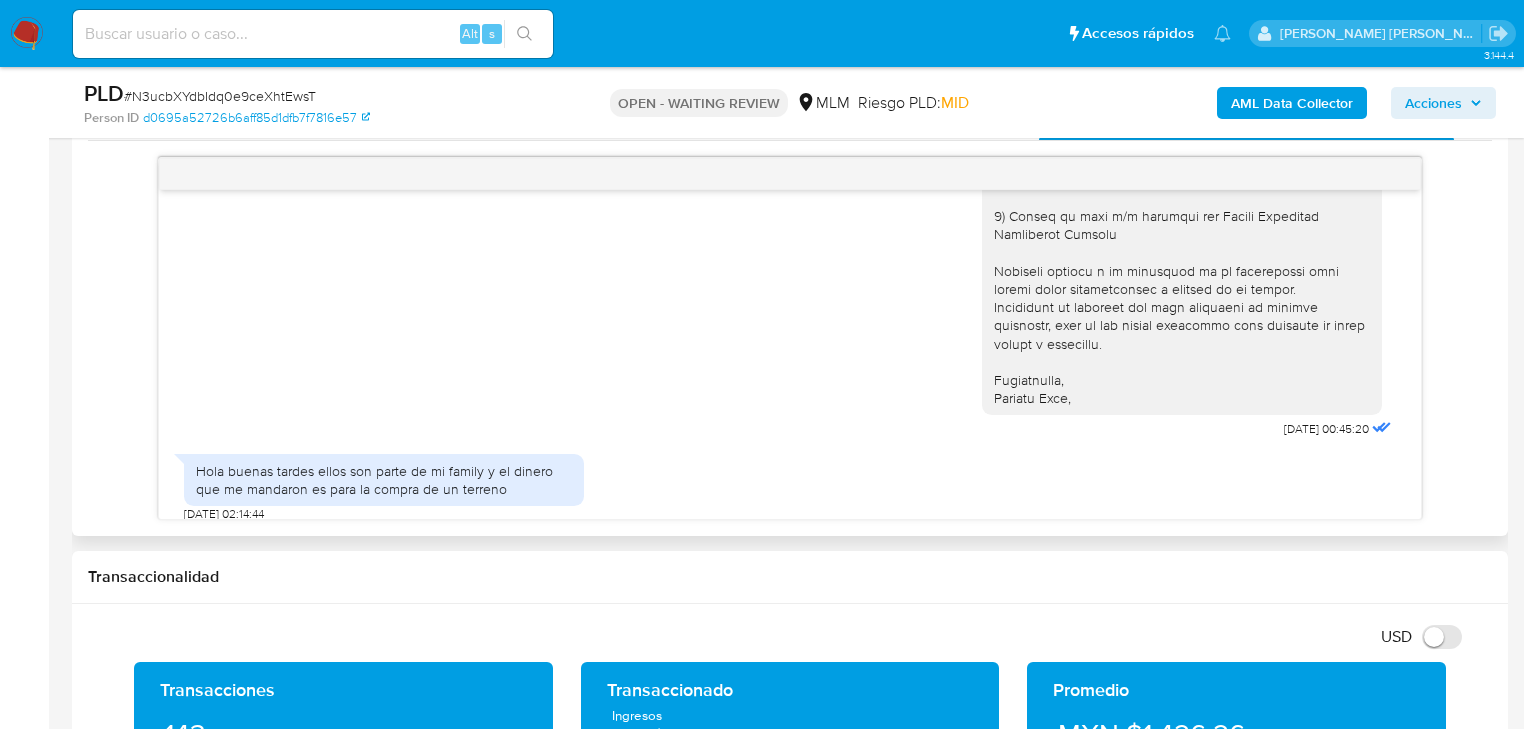 scroll, scrollTop: 544, scrollLeft: 0, axis: vertical 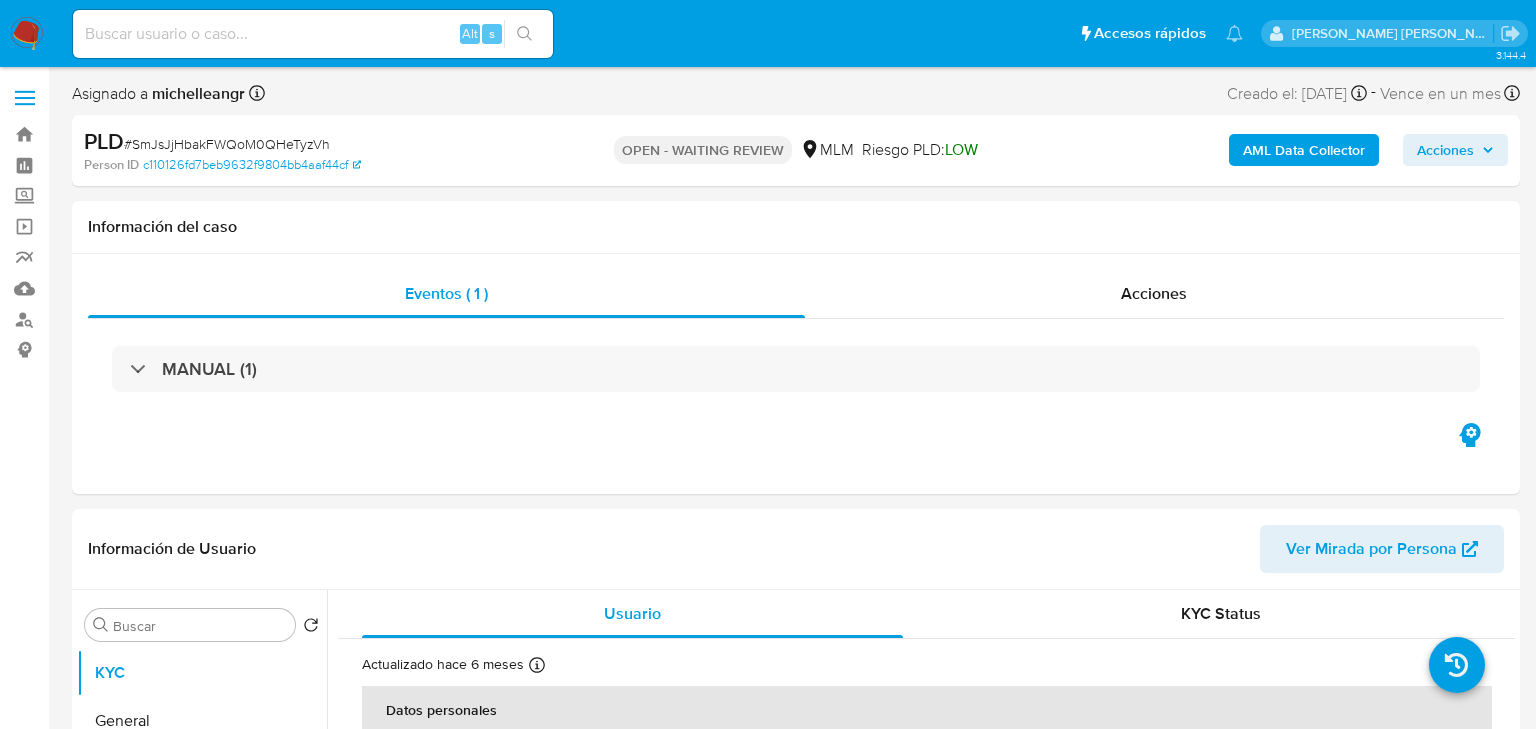 select on "10" 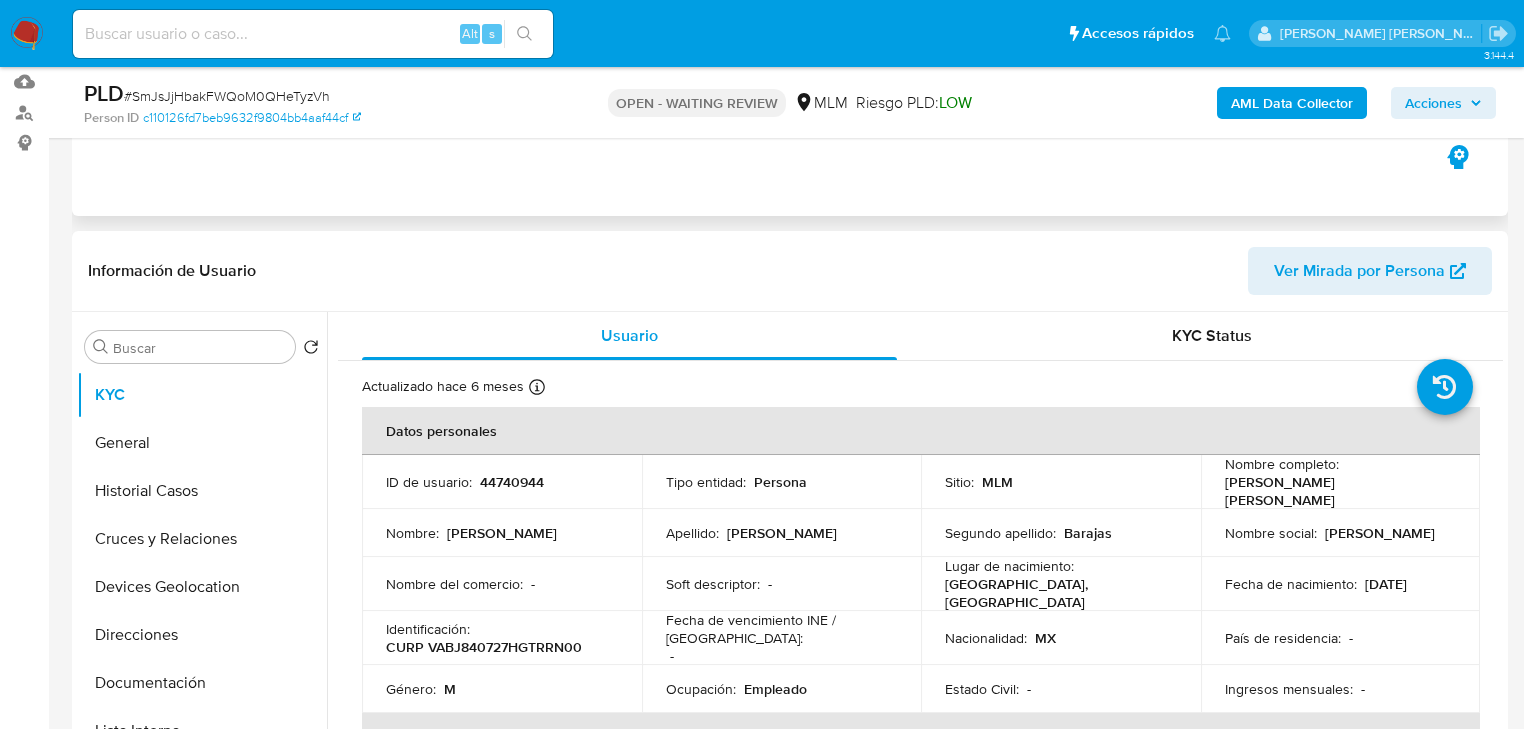 scroll, scrollTop: 240, scrollLeft: 0, axis: vertical 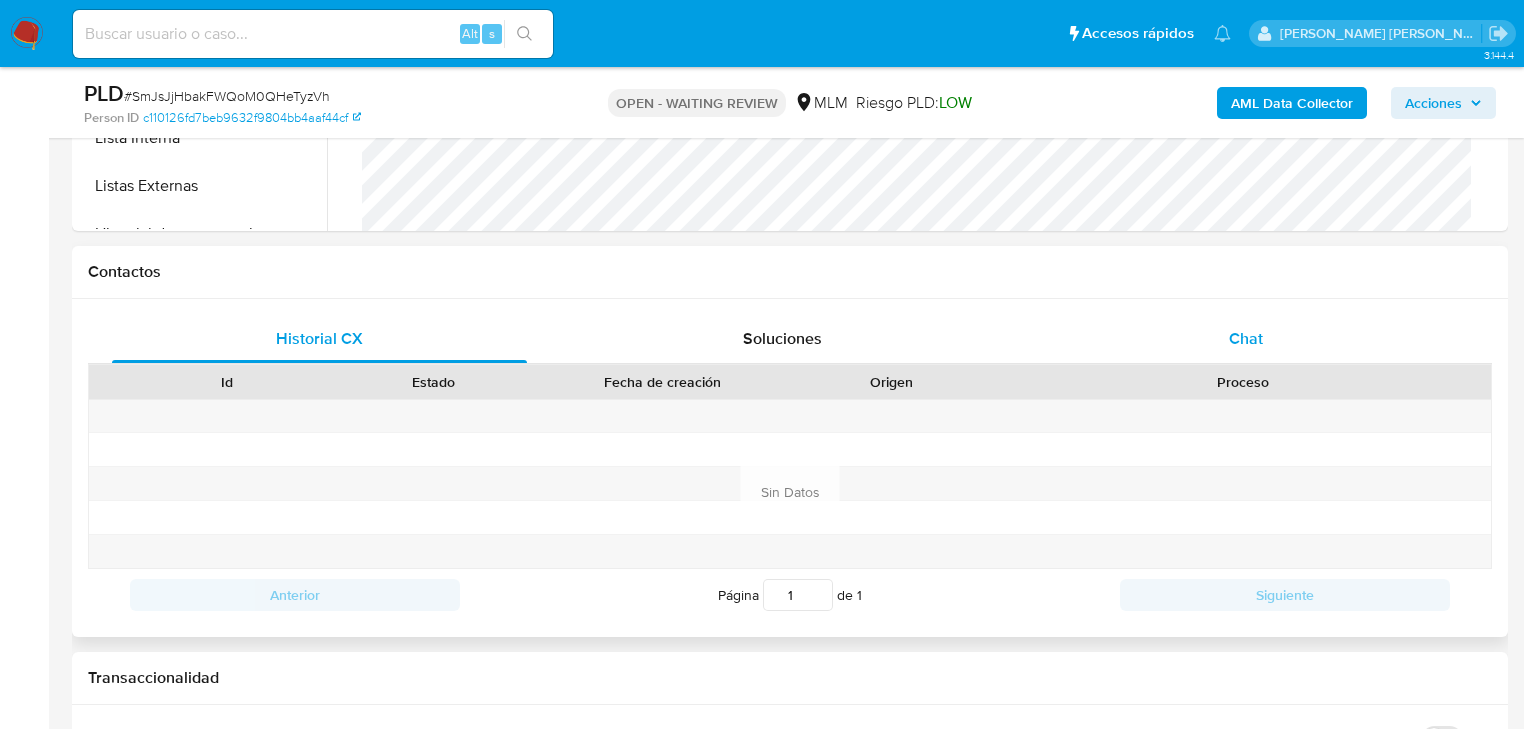 click on "Chat" at bounding box center [1246, 339] 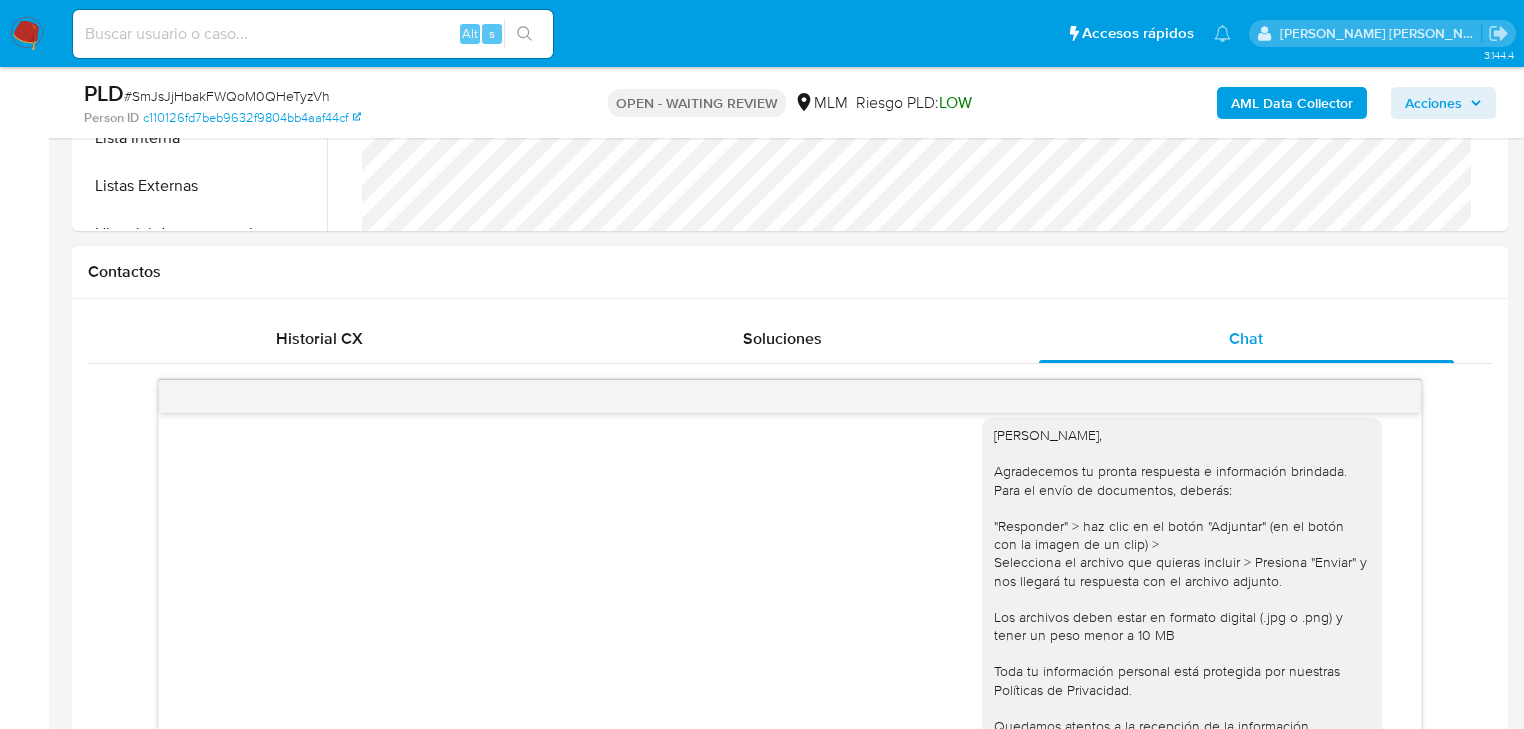 scroll, scrollTop: 940, scrollLeft: 0, axis: vertical 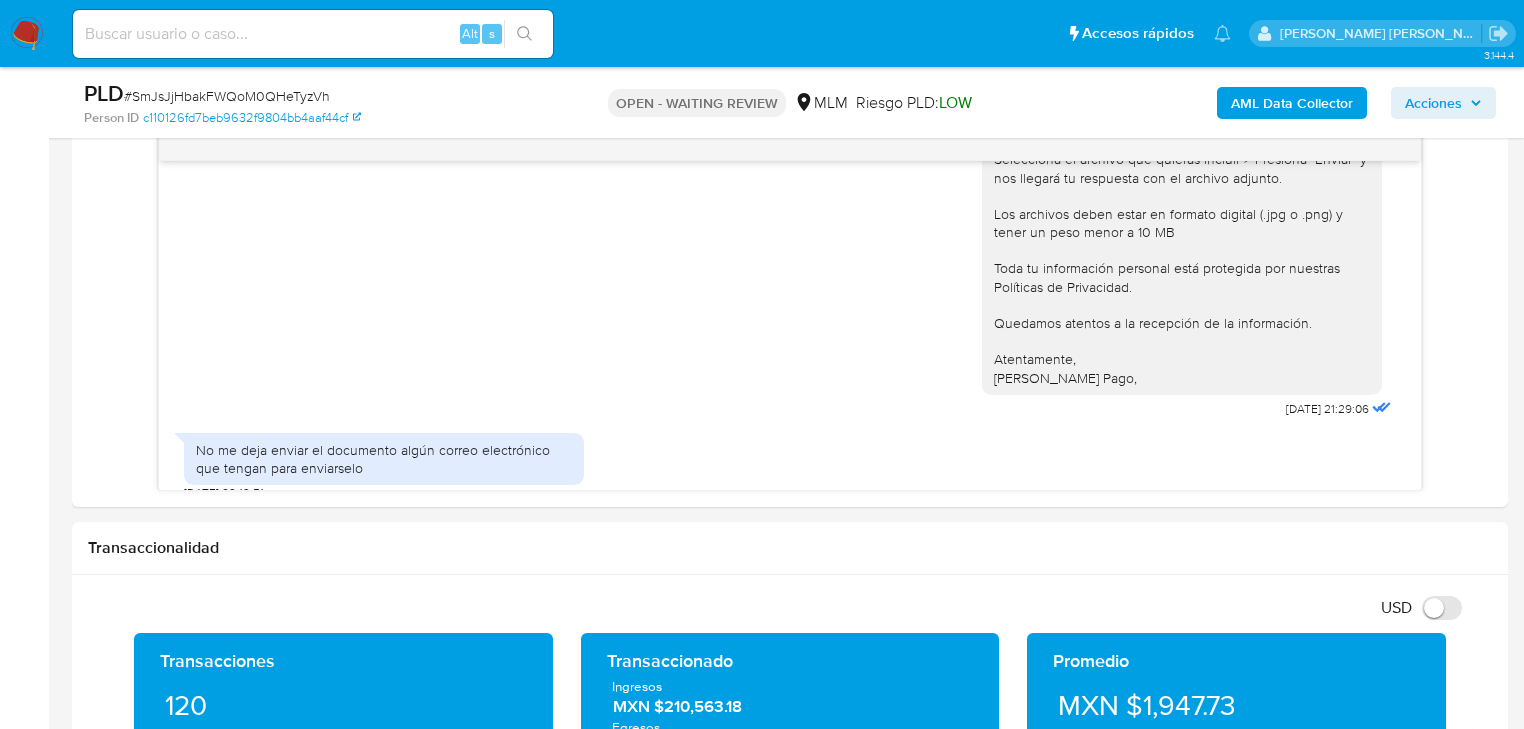 type 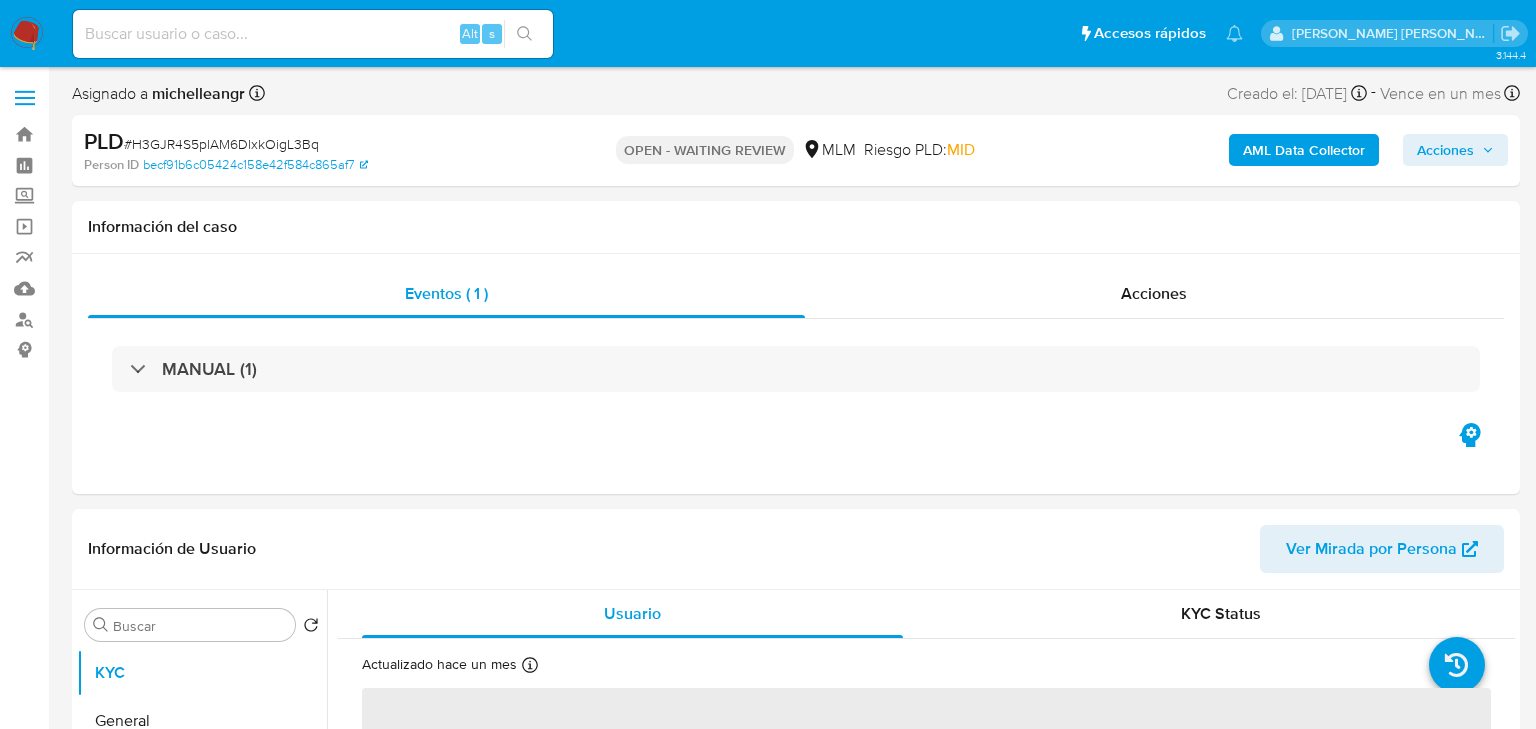 select on "10" 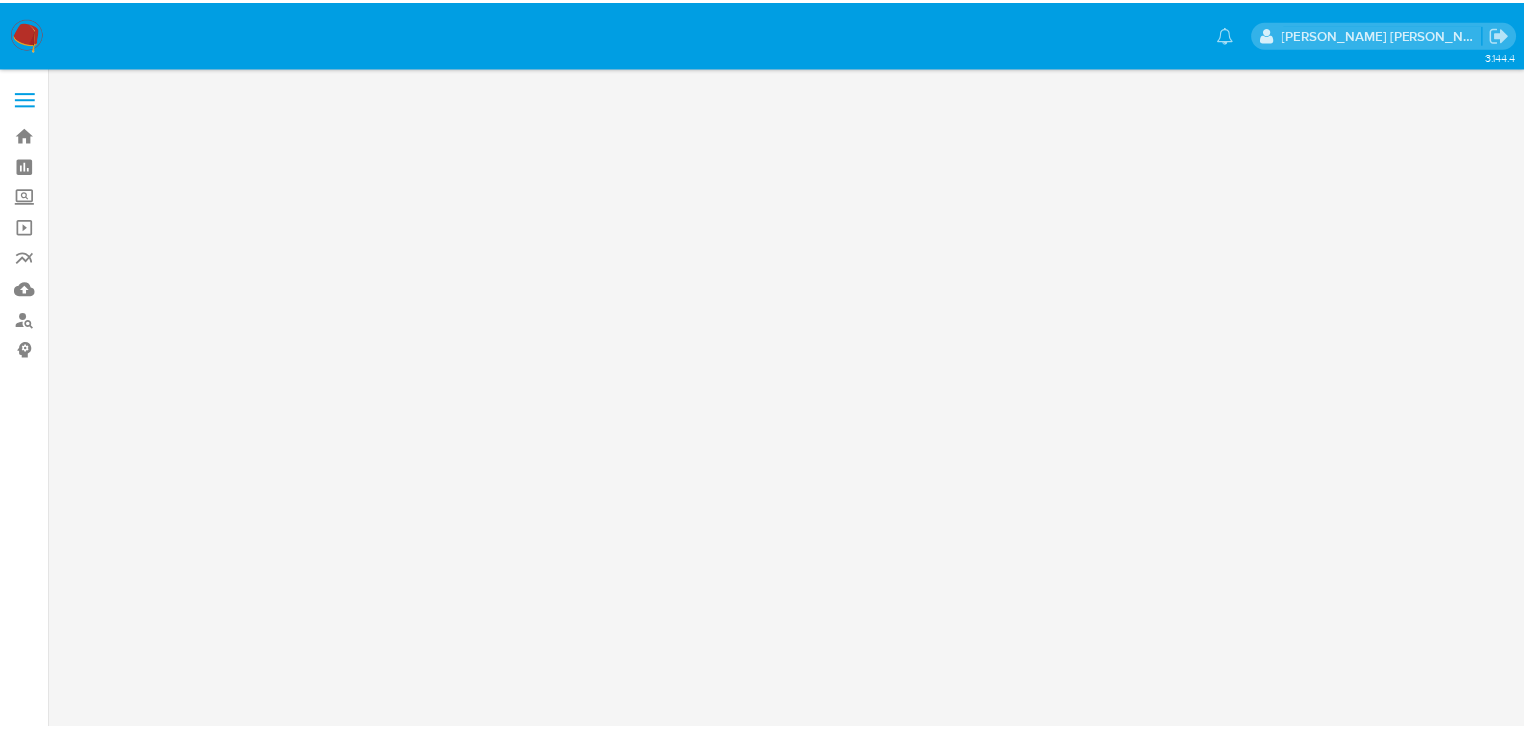 scroll, scrollTop: 0, scrollLeft: 0, axis: both 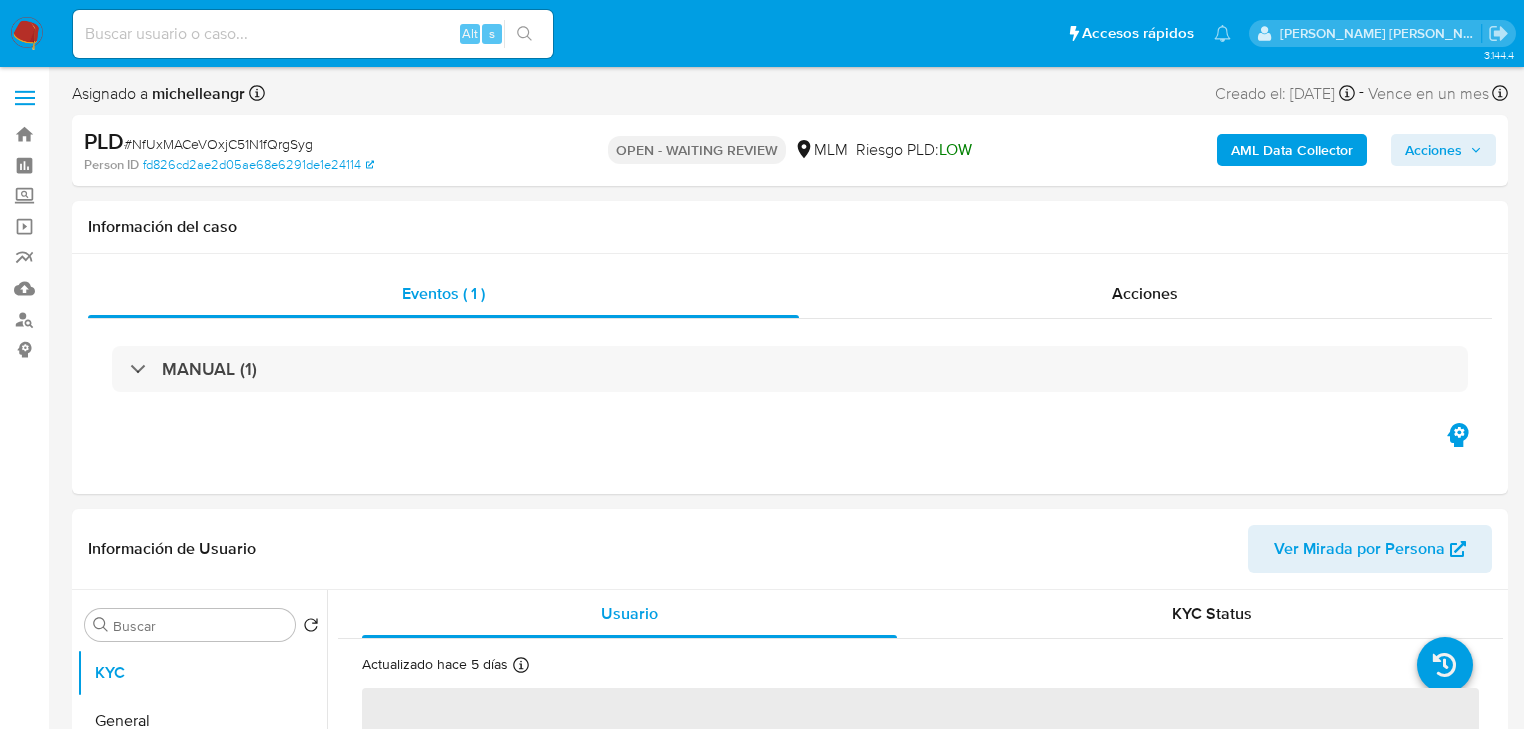 select on "10" 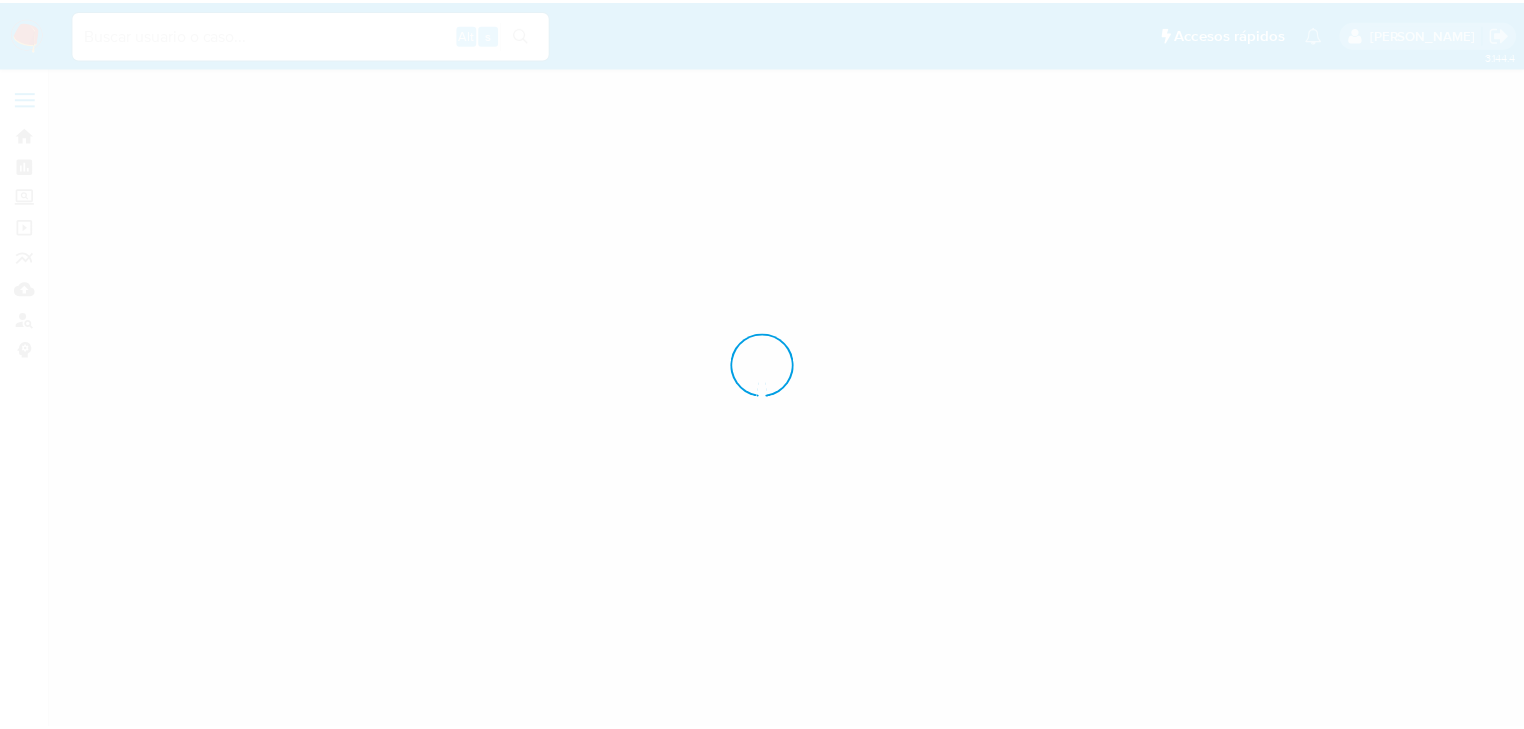 scroll, scrollTop: 0, scrollLeft: 0, axis: both 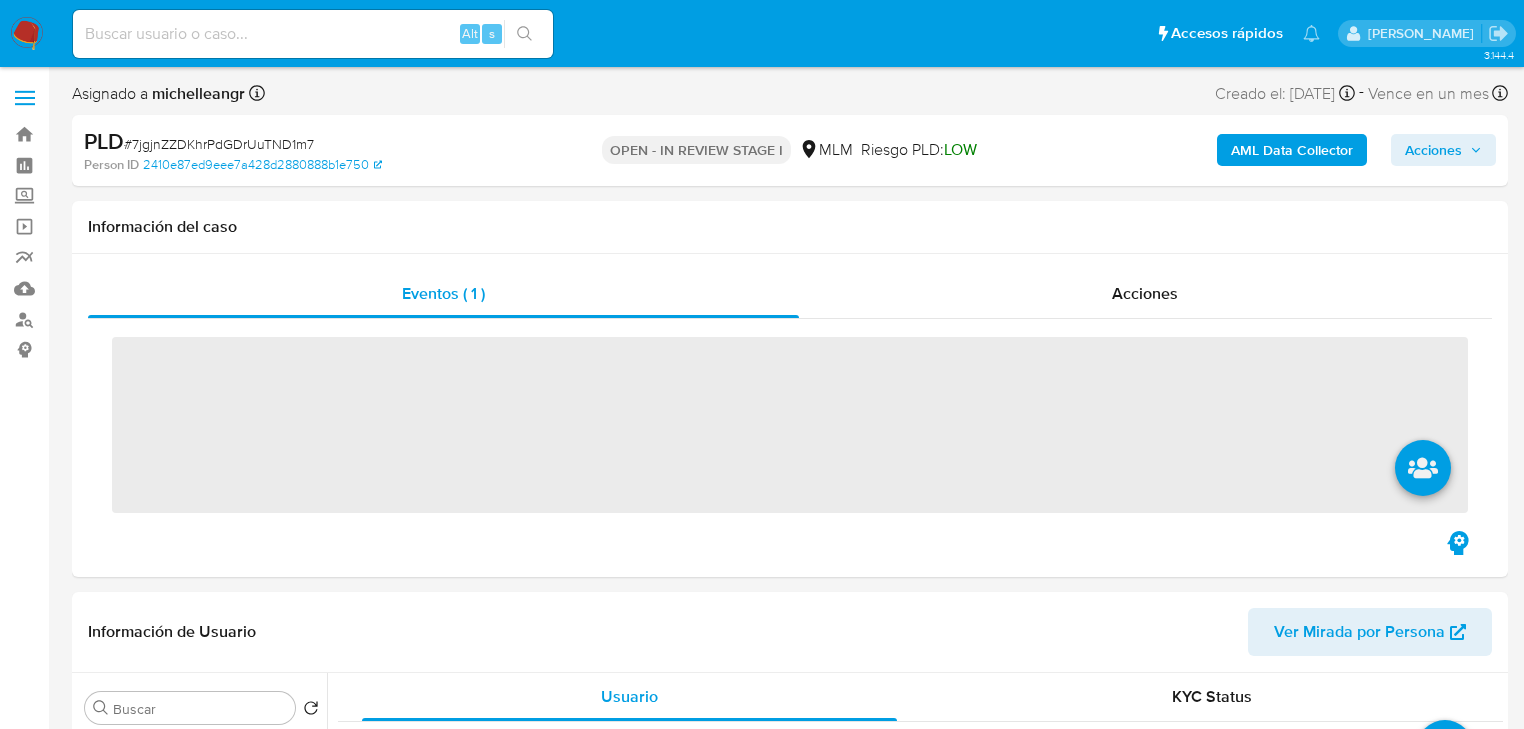 click on "# 7jgjnZZDKhrPdGDrUuTND1m7" at bounding box center [219, 144] 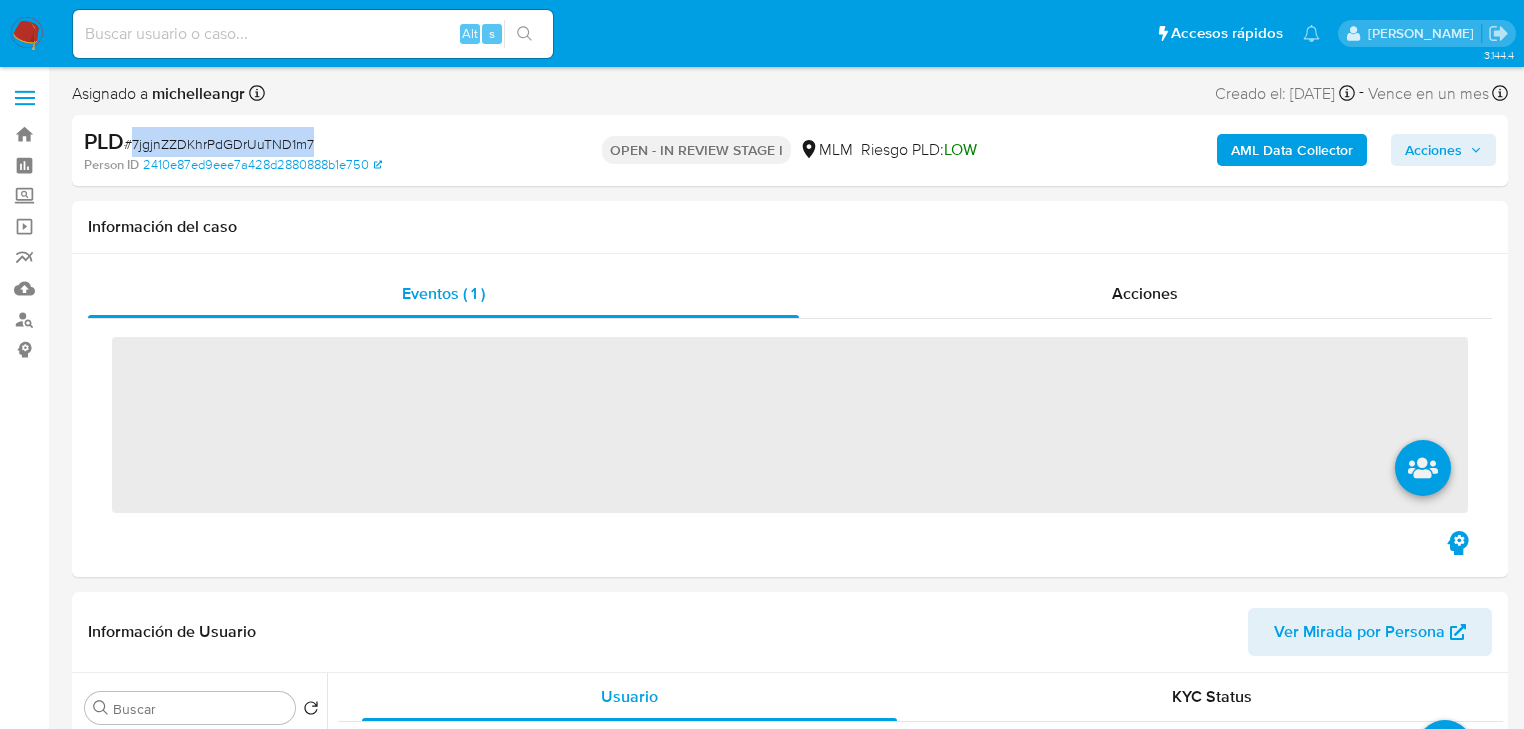 click on "# 7jgjnZZDKhrPdGDrUuTND1m7" at bounding box center [219, 144] 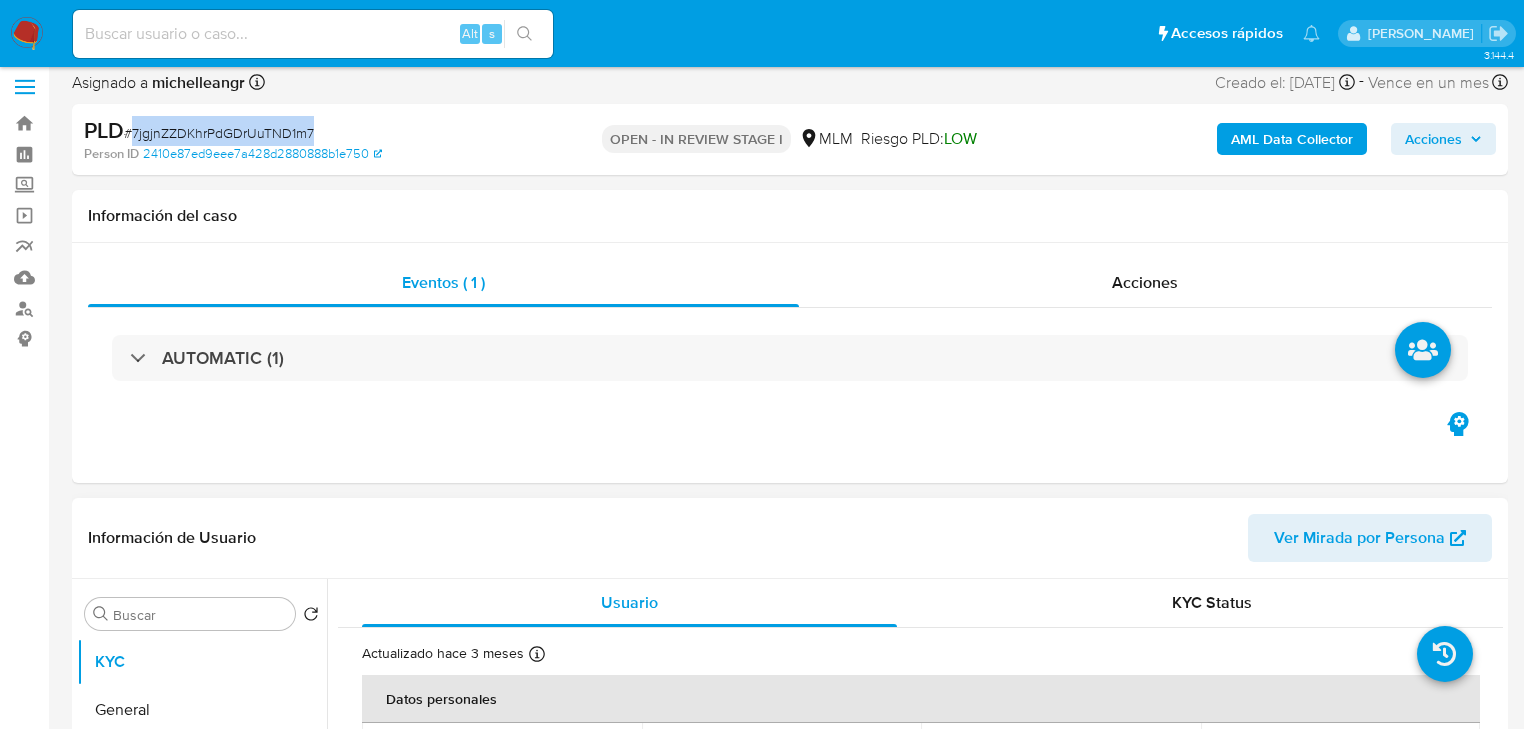 select on "10" 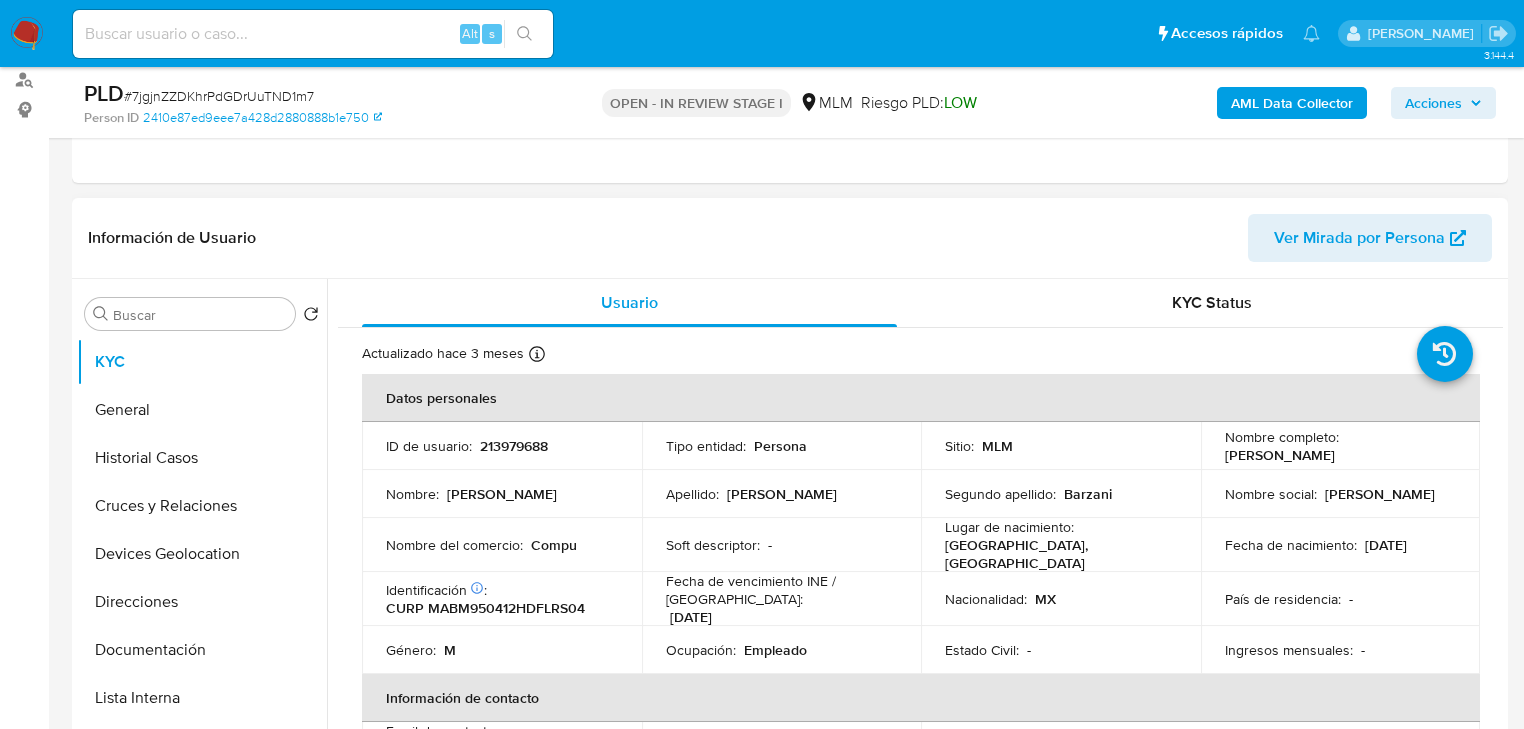 click on "213979688" at bounding box center [514, 446] 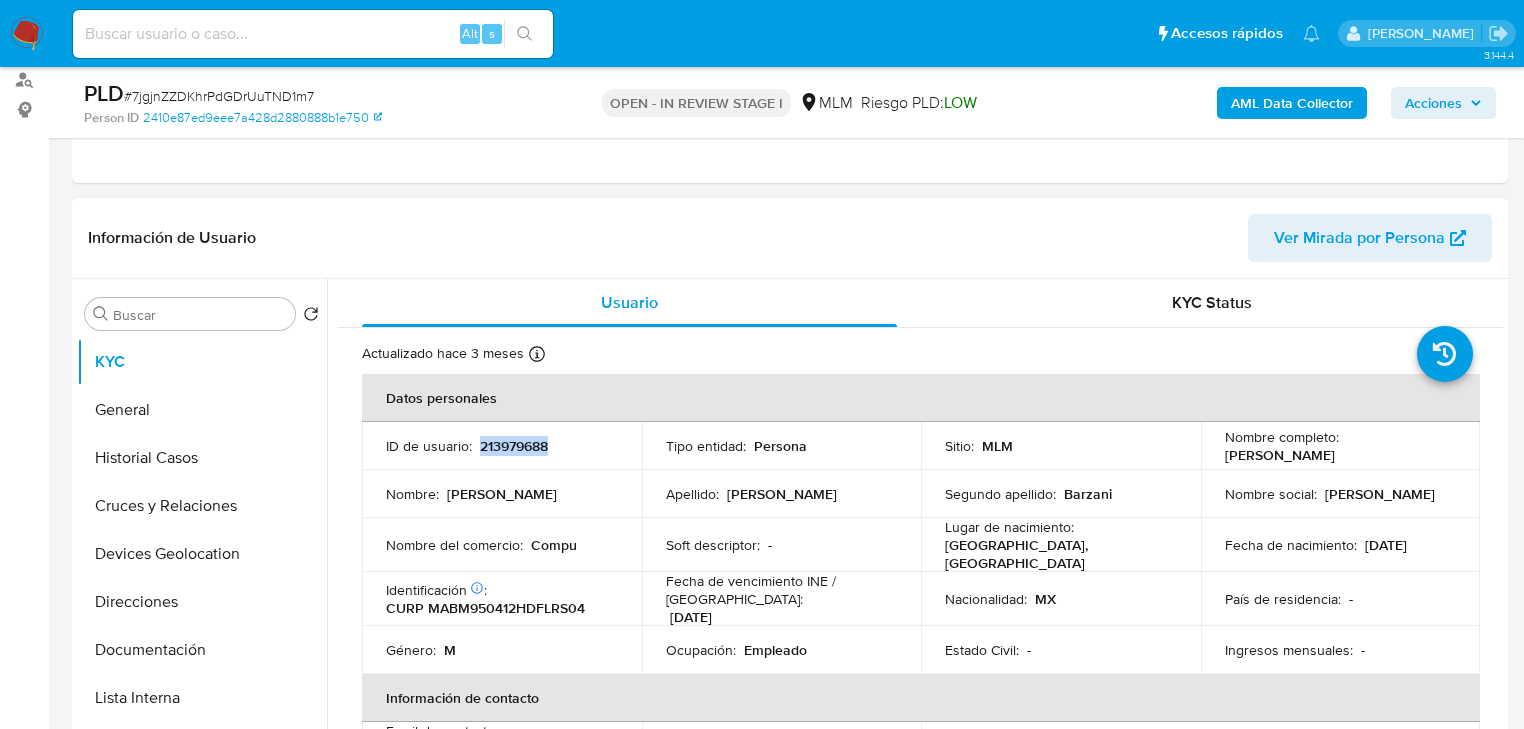 click on "213979688" at bounding box center [514, 446] 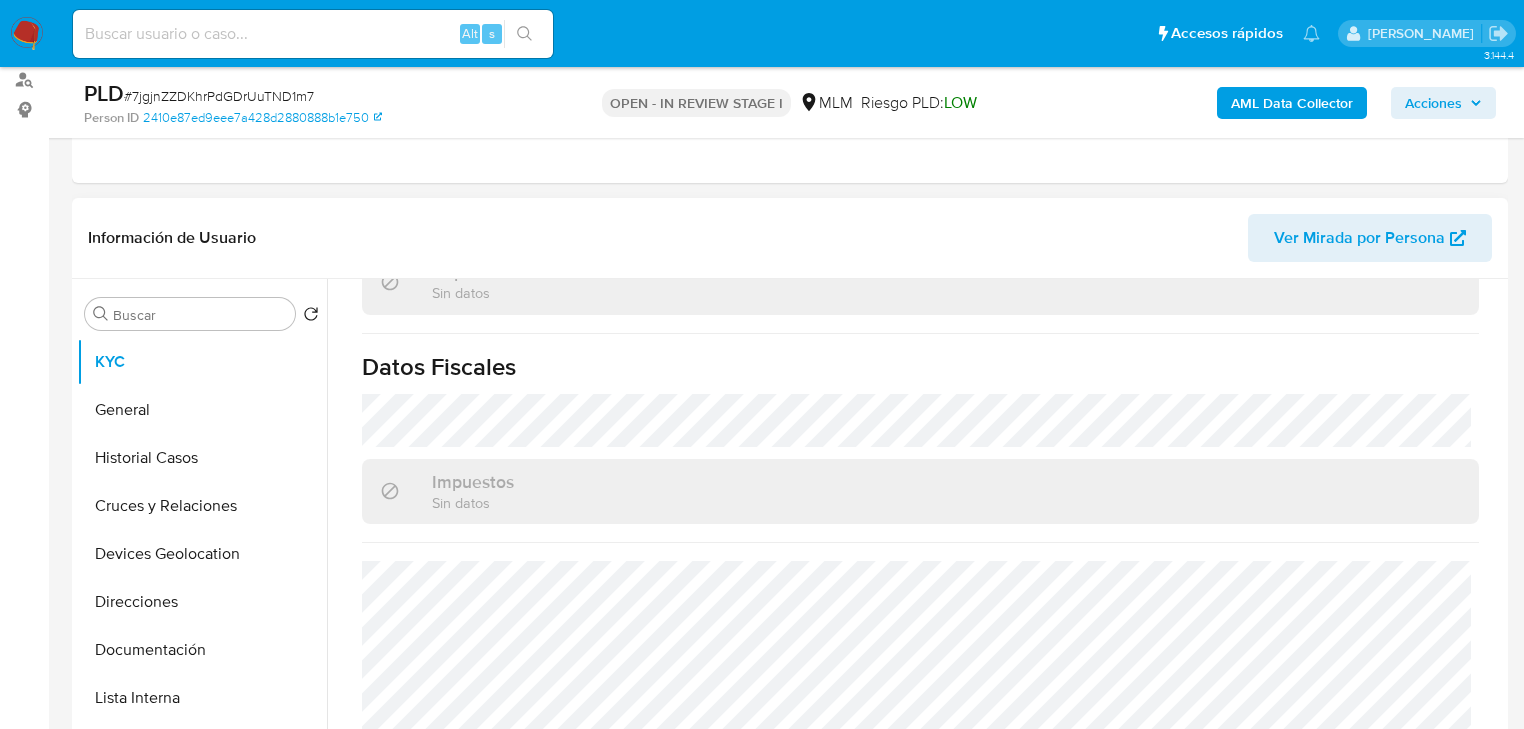 scroll, scrollTop: 1262, scrollLeft: 0, axis: vertical 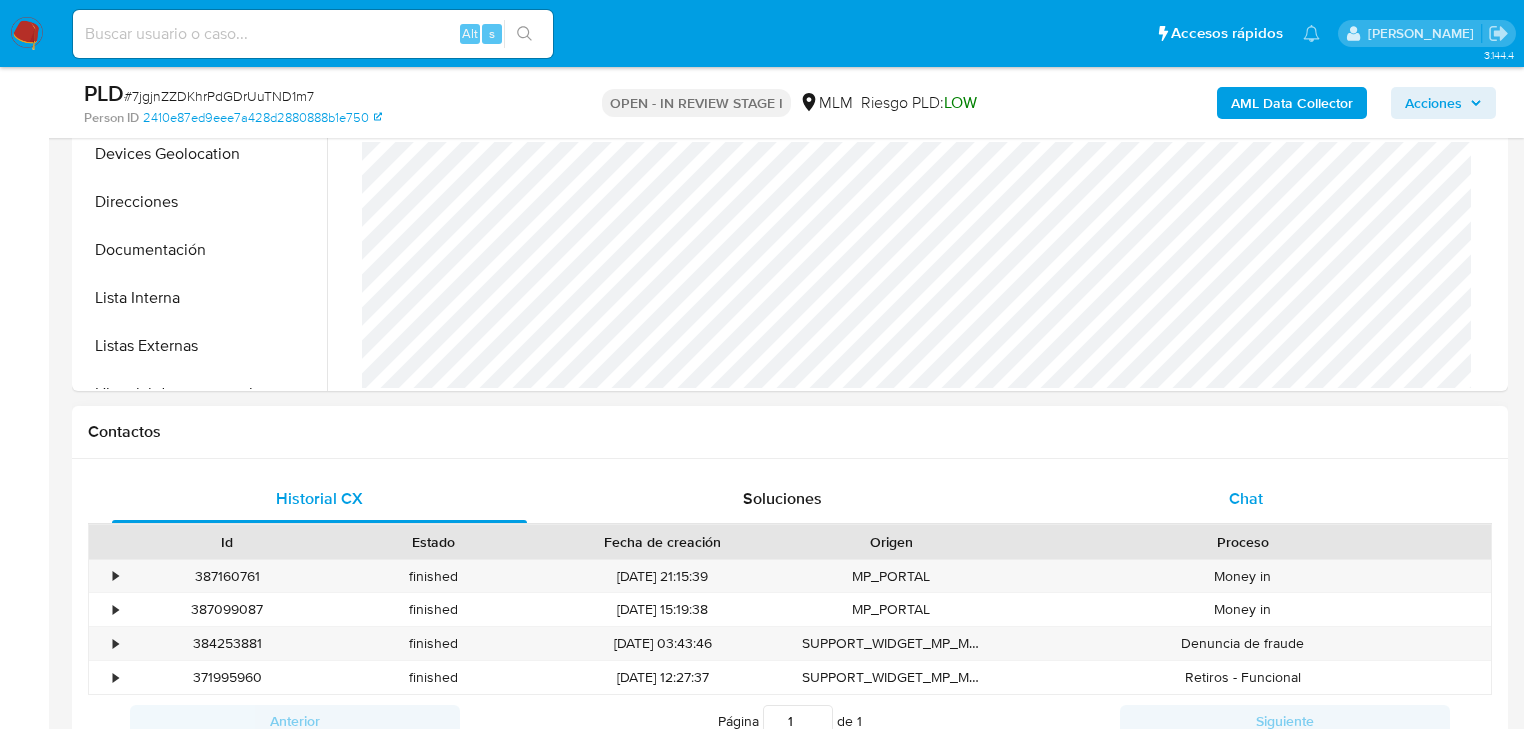 click on "Chat" at bounding box center (1246, 498) 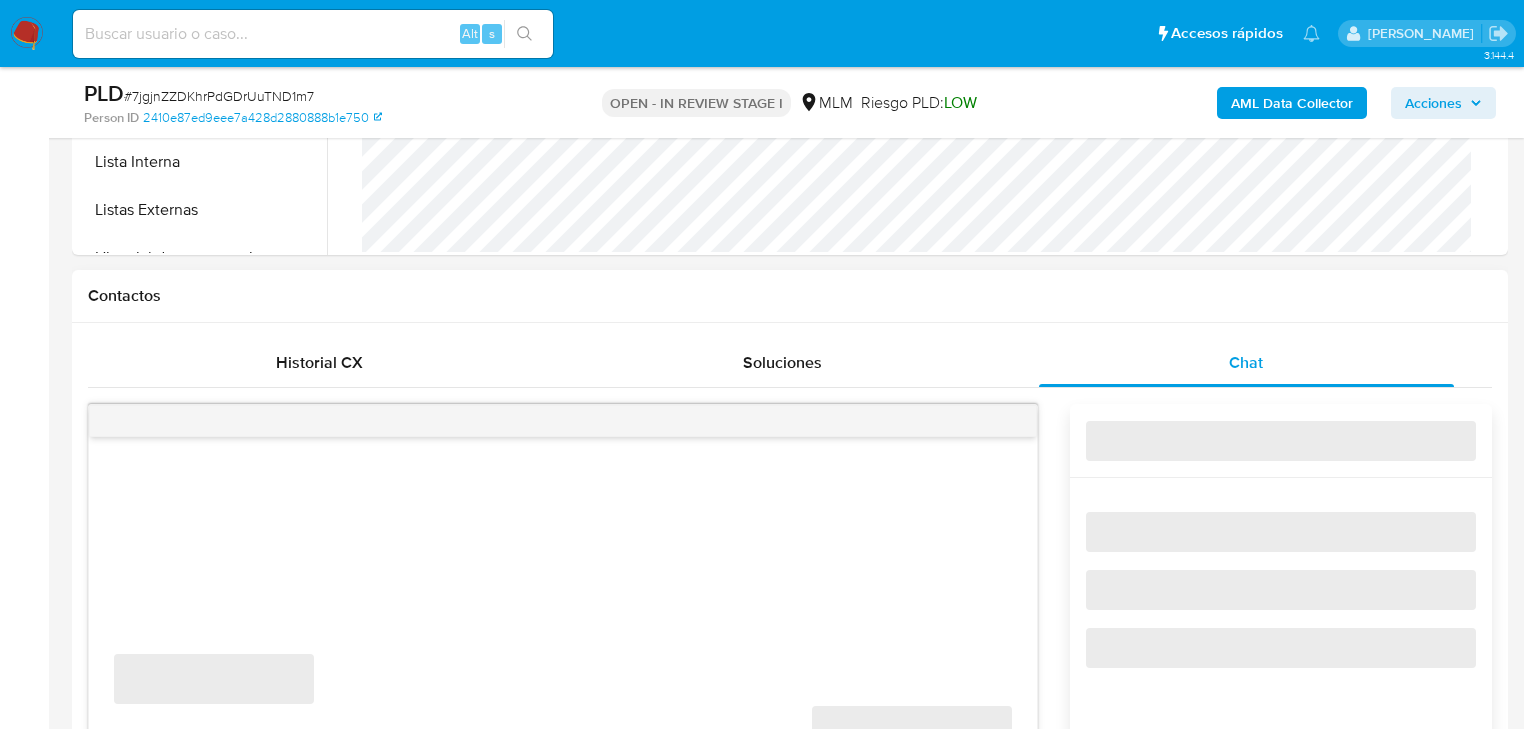 scroll, scrollTop: 960, scrollLeft: 0, axis: vertical 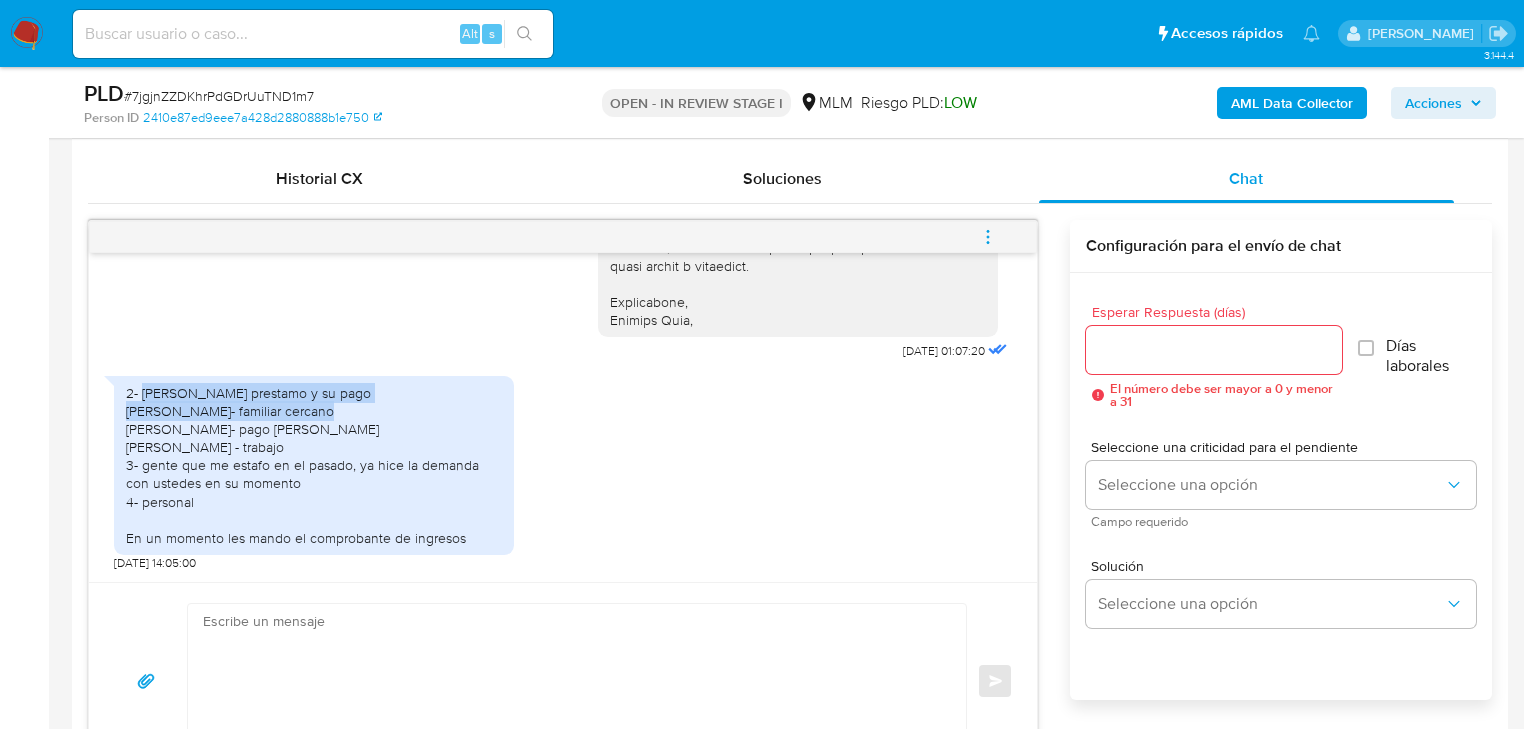 drag, startPoint x: 141, startPoint y: 391, endPoint x: 321, endPoint y: 404, distance: 180.46883 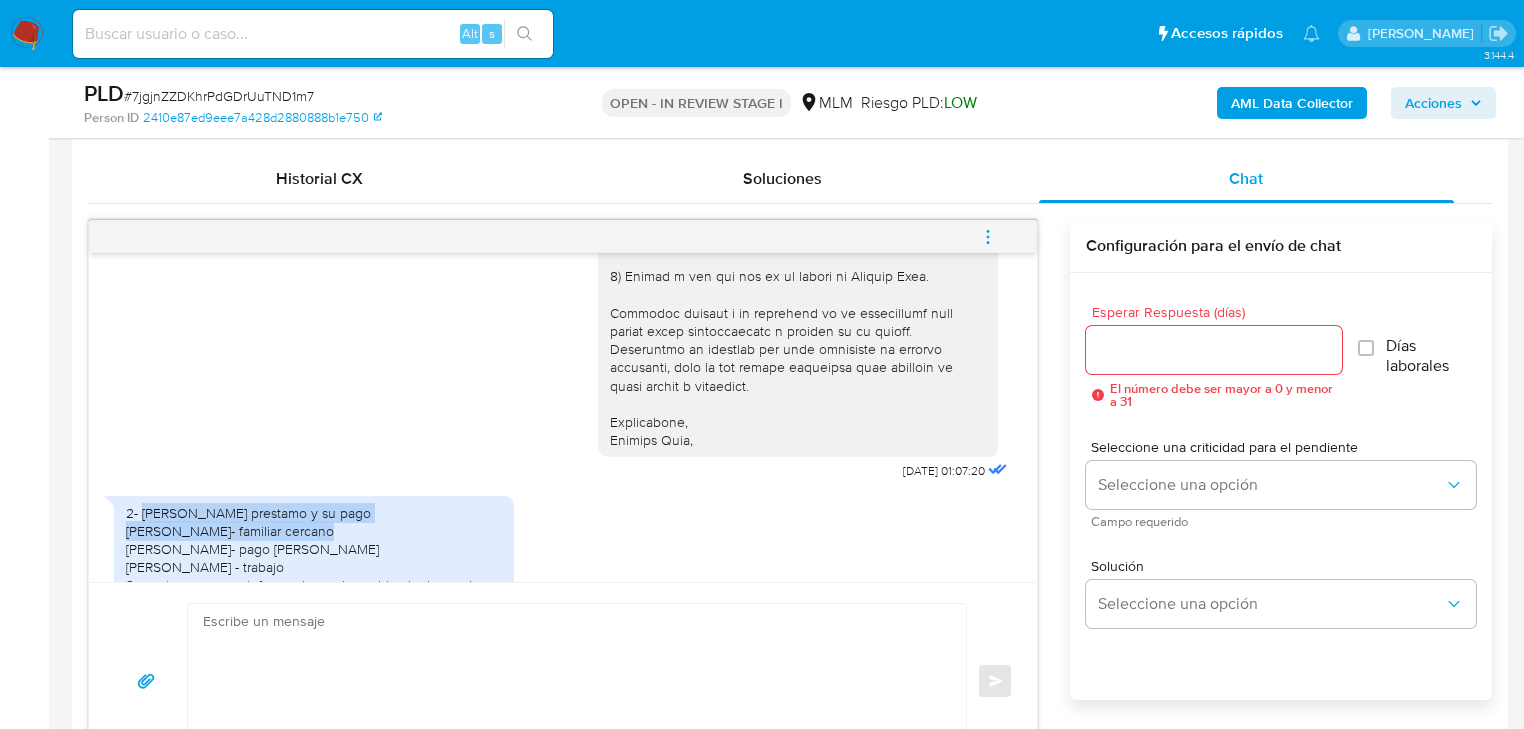 scroll, scrollTop: 530, scrollLeft: 0, axis: vertical 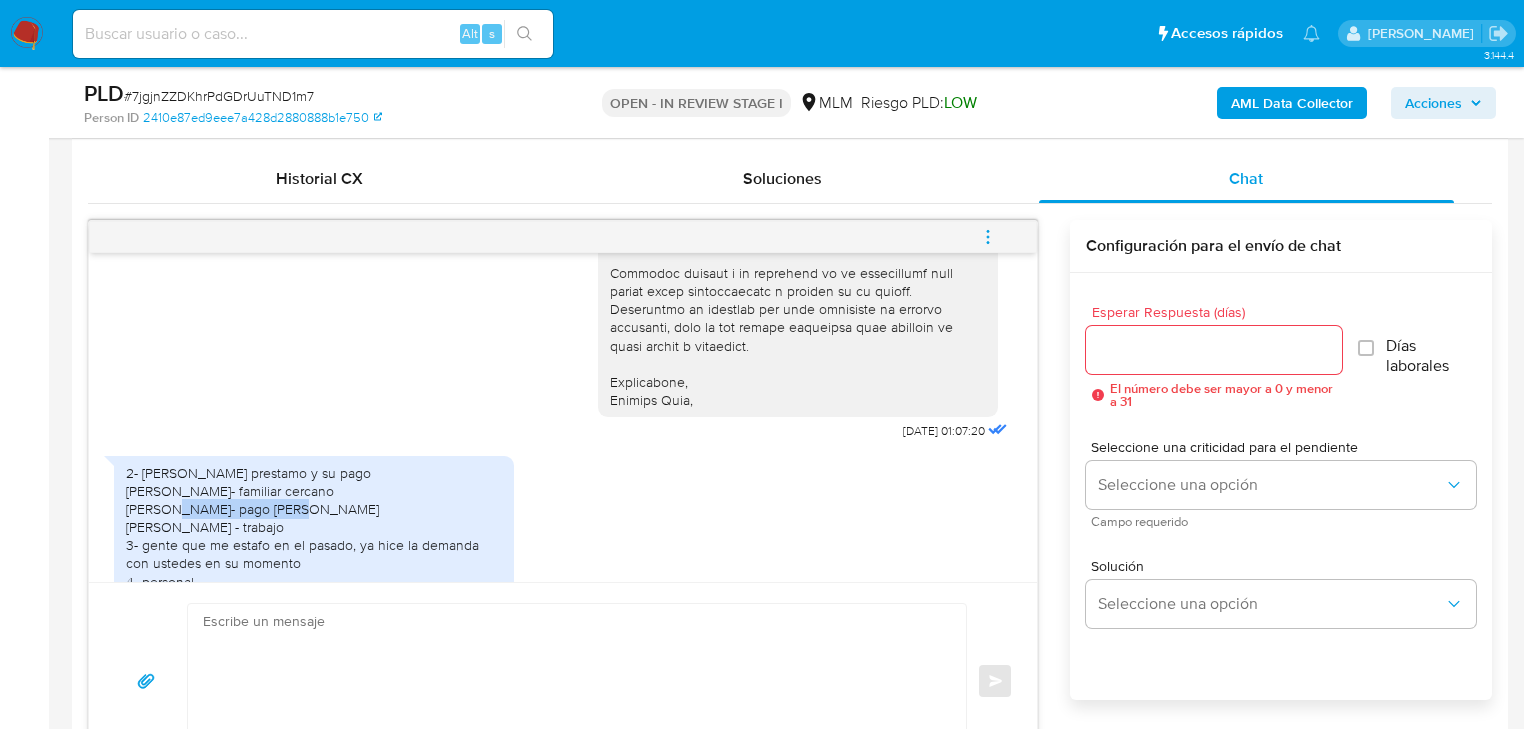 drag, startPoint x: 152, startPoint y: 511, endPoint x: 265, endPoint y: 508, distance: 113.03982 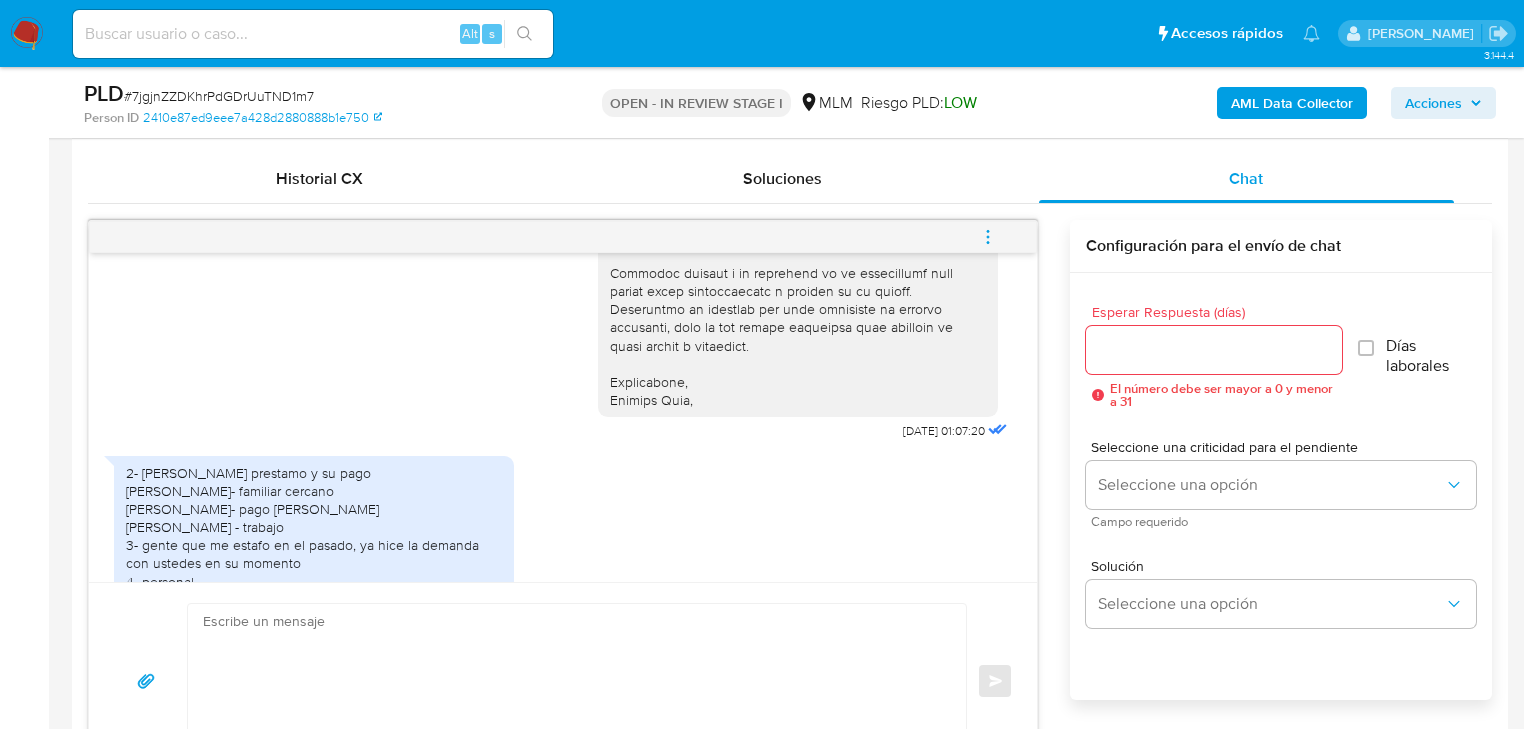 click on "2- david zeitune prestamo y  su pago
Lea nacach chayo- familiar cercano
Jonathan furszyer- pago de renta
Abraham linder - trabajo
3- gente que me estafo en el pasado, ya hice la demanda con ustedes en su momento
4- personal
En un momento les mando el comprobante de ingresos" at bounding box center [314, 546] 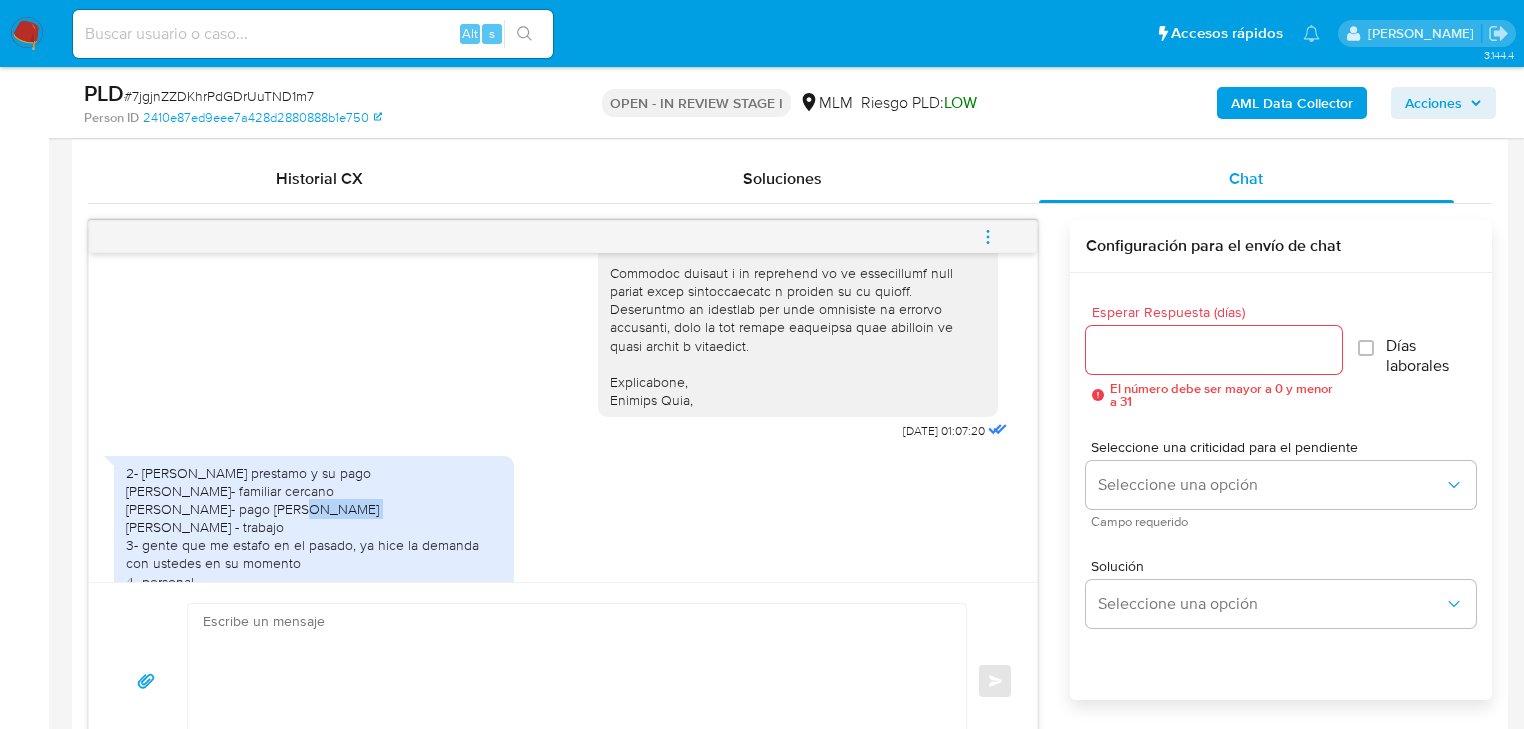 drag, startPoint x: 305, startPoint y: 506, endPoint x: 342, endPoint y: 506, distance: 37 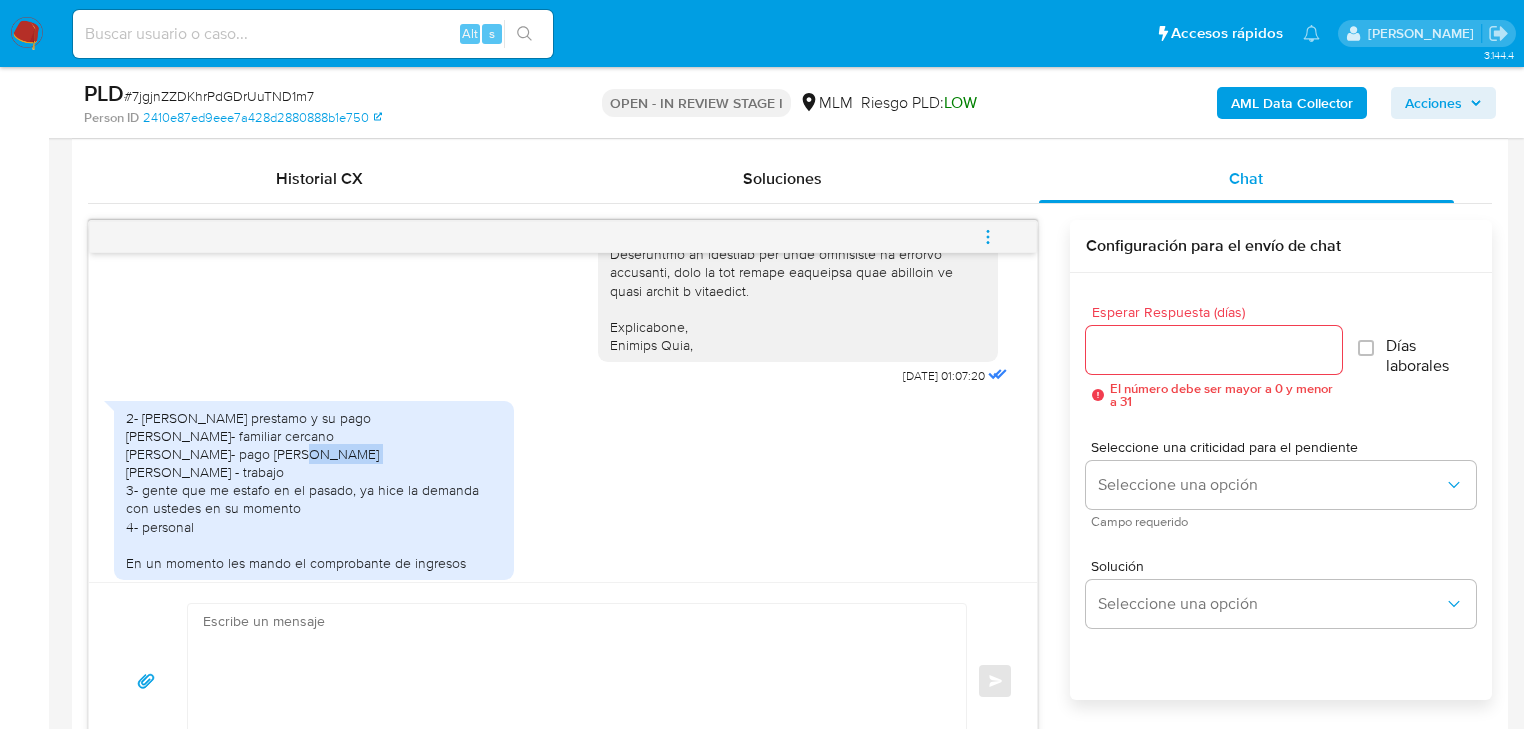 scroll, scrollTop: 610, scrollLeft: 0, axis: vertical 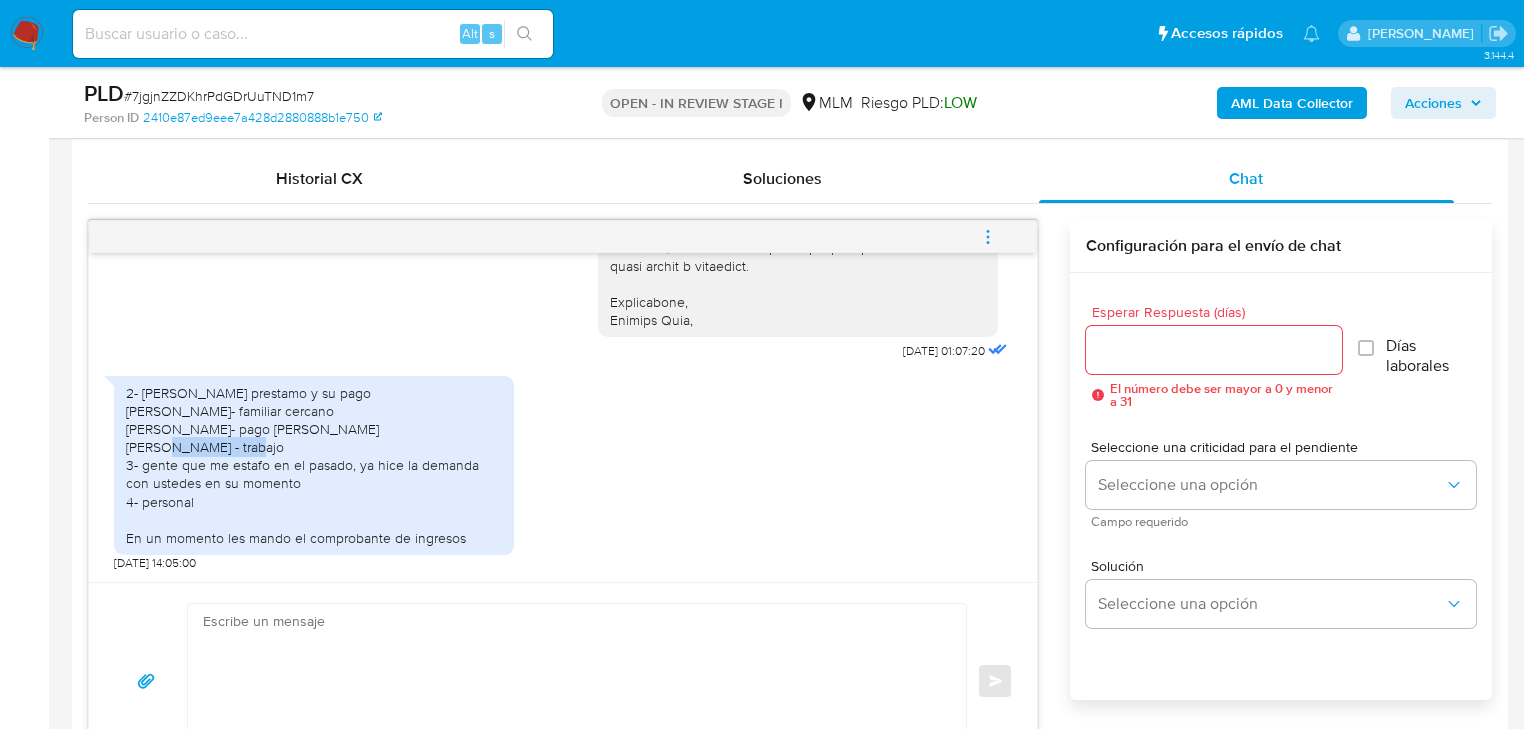 drag, startPoint x: 156, startPoint y: 444, endPoint x: 444, endPoint y: 451, distance: 288.08505 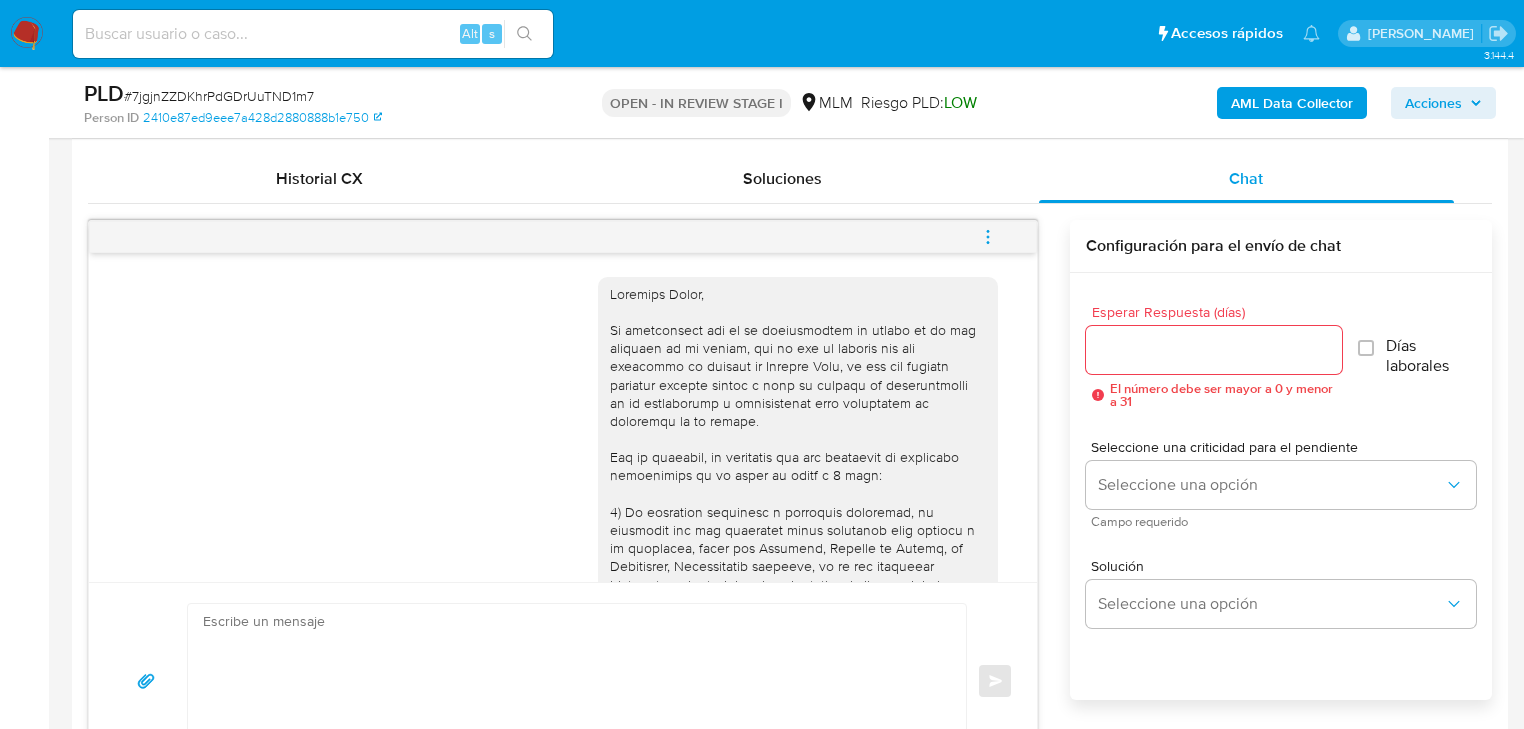 scroll, scrollTop: 0, scrollLeft: 0, axis: both 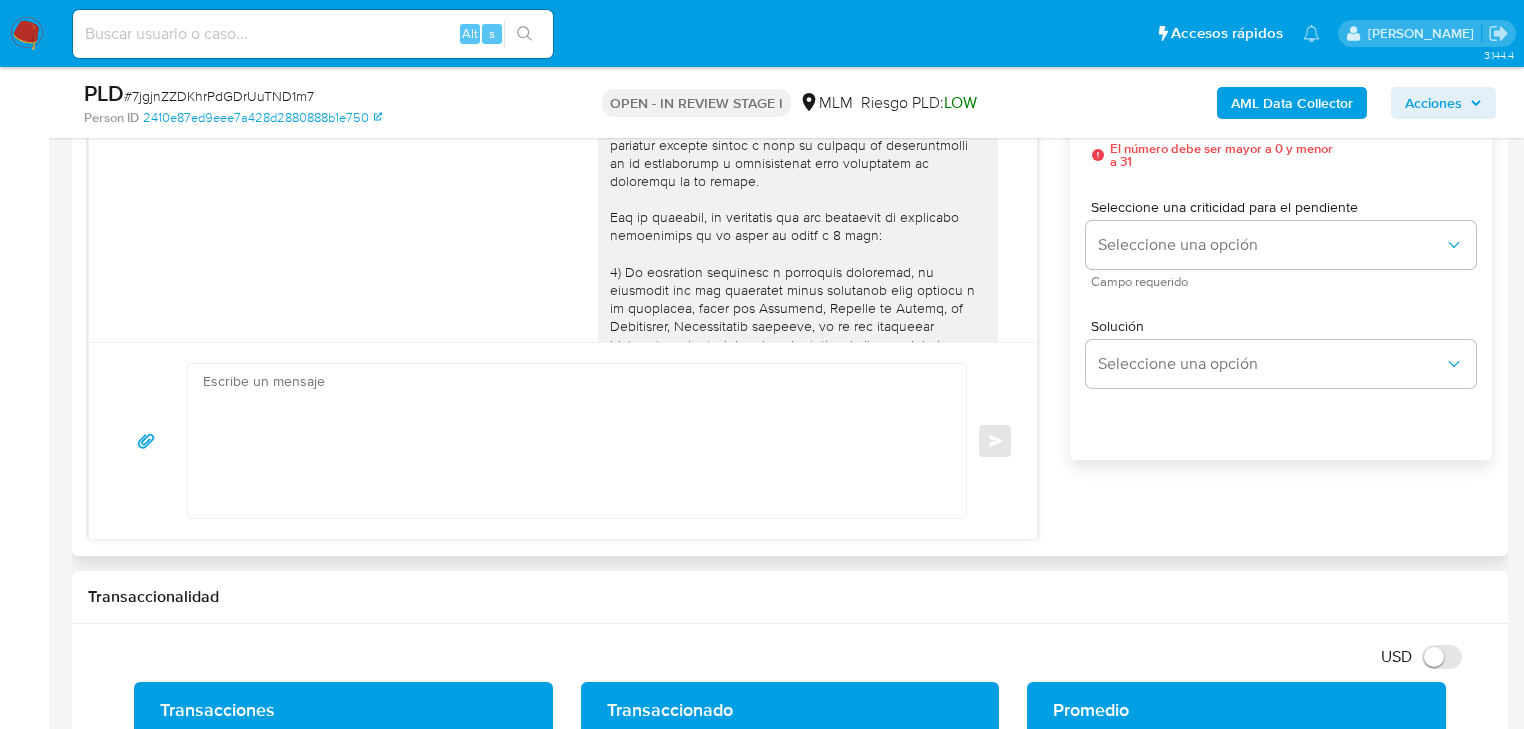 click at bounding box center [572, 441] 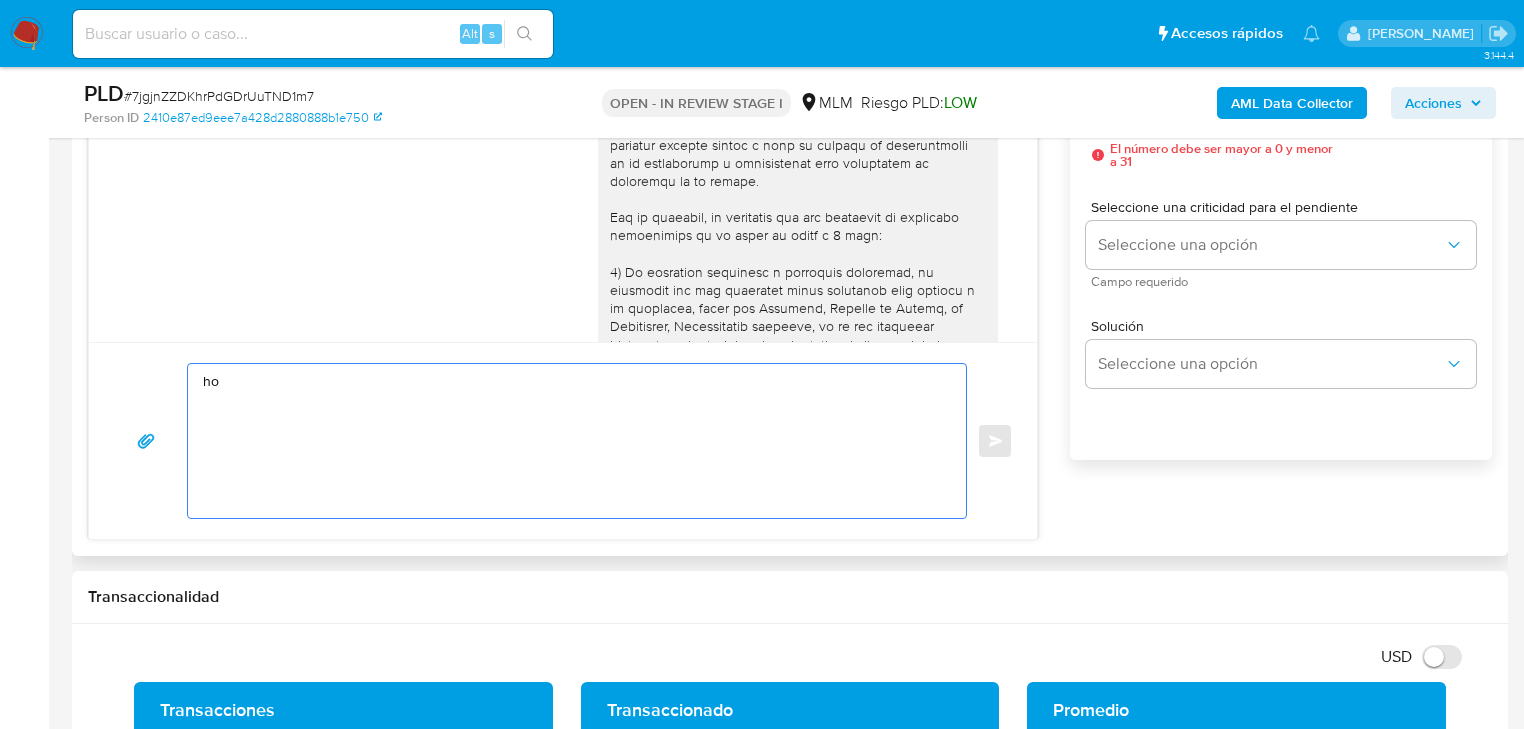 type on "h" 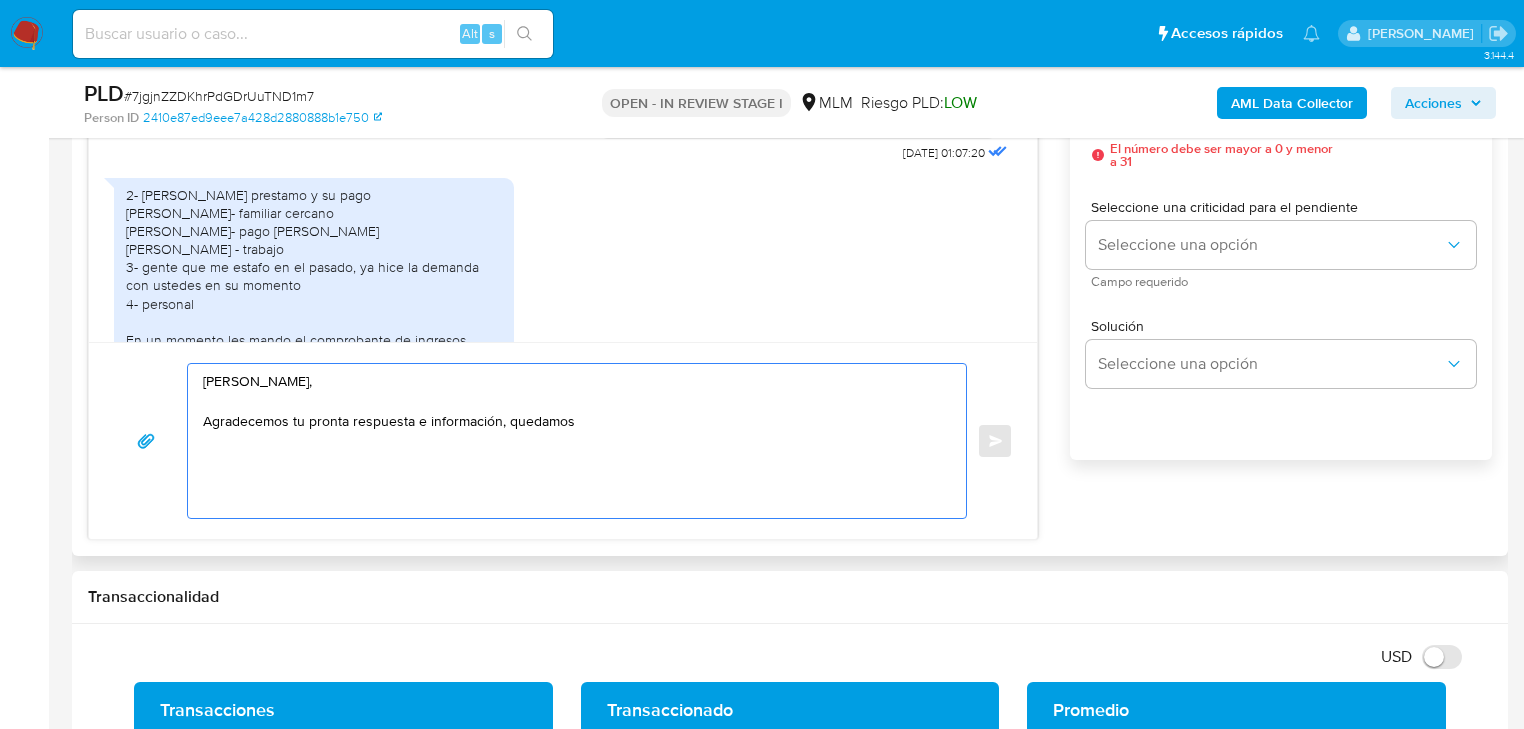 scroll, scrollTop: 610, scrollLeft: 0, axis: vertical 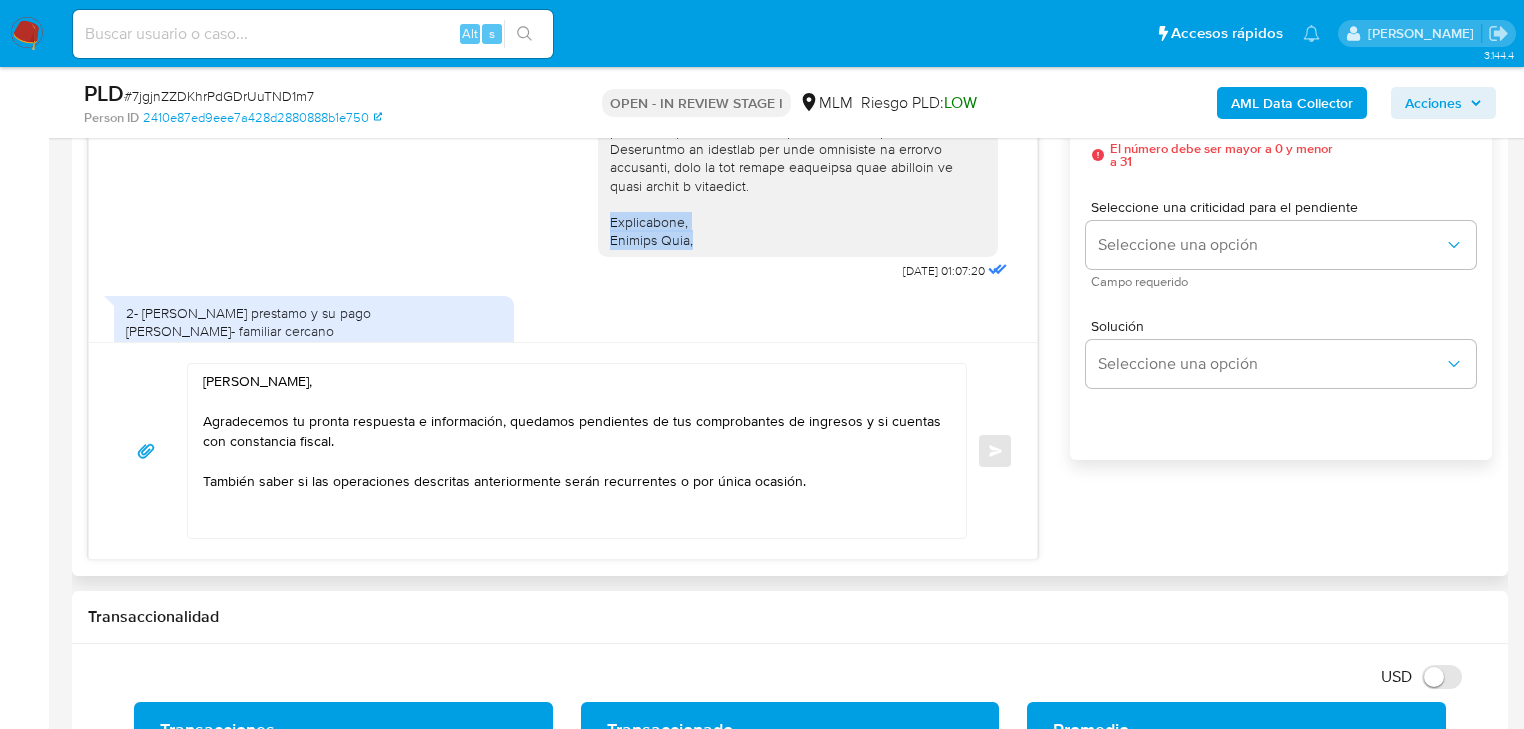 drag, startPoint x: 689, startPoint y: 242, endPoint x: 598, endPoint y: 222, distance: 93.17188 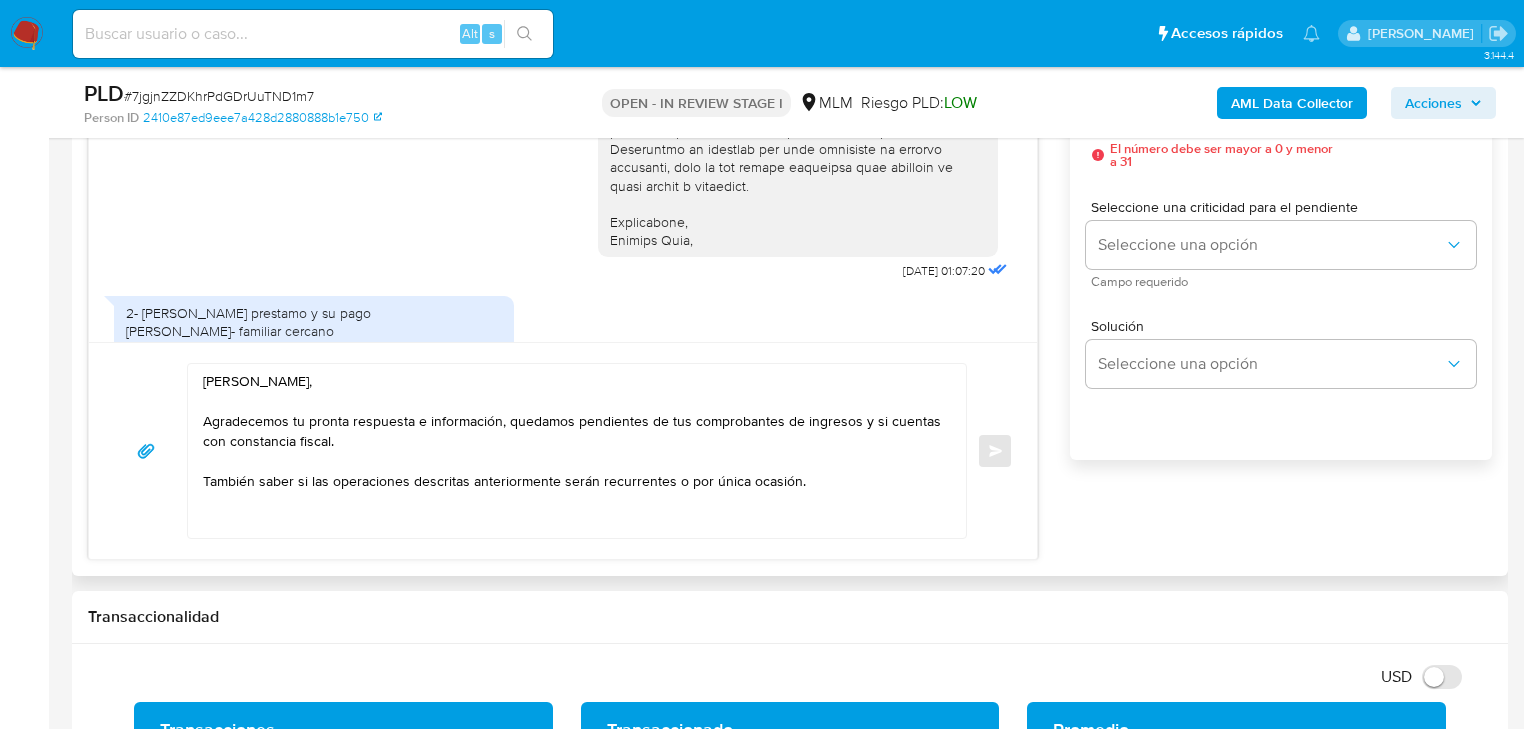 click on "Hola Moshe,
Agradecemos tu pronta respuesta e información, quedamos pendientes de tus comprobantes de ingresos y si cuentas con constancia fiscal.
También saber si las operaciones descritas anteriormente serán recurrentes o por única ocasión." at bounding box center [572, 451] 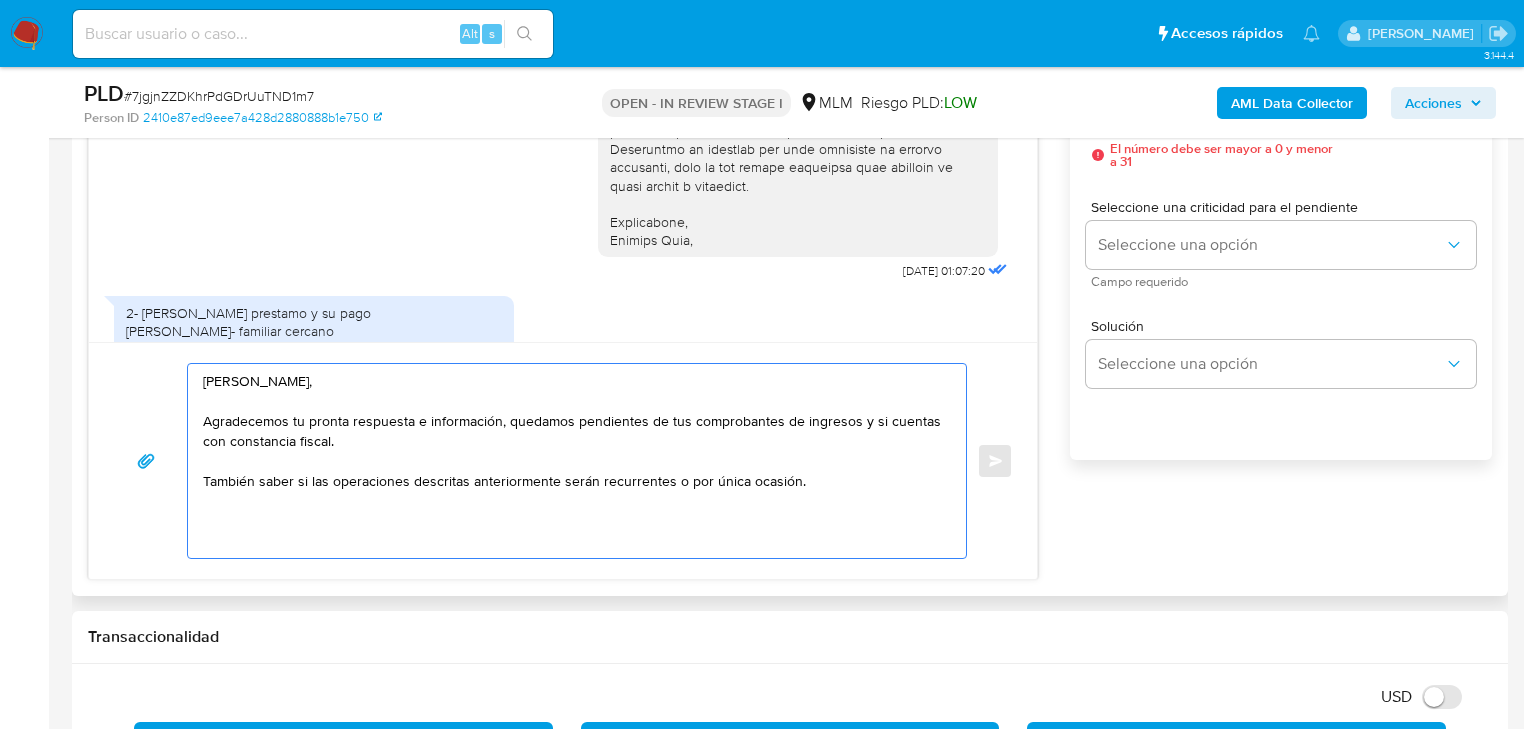 paste on "Atentamente,
Mercado Pago," 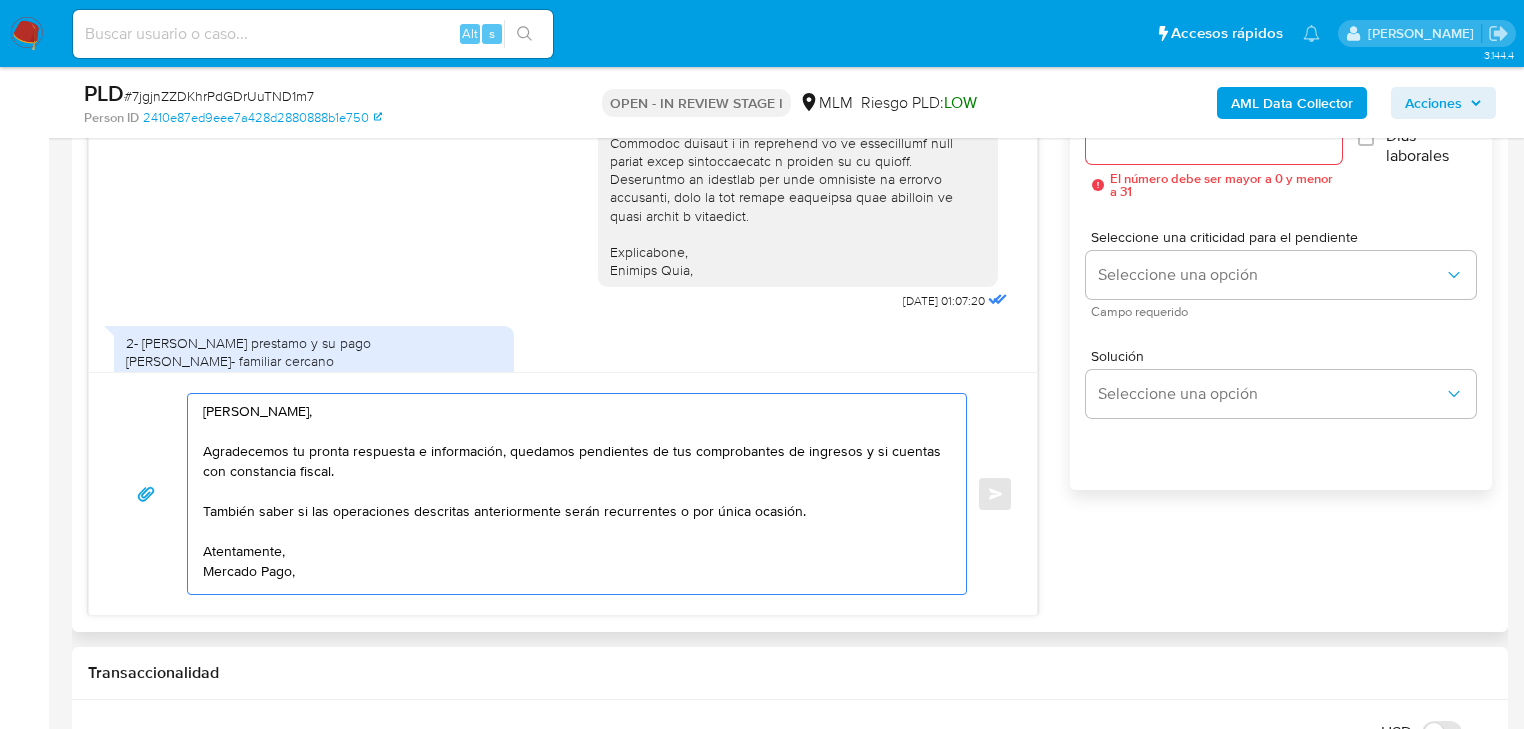 scroll, scrollTop: 1120, scrollLeft: 0, axis: vertical 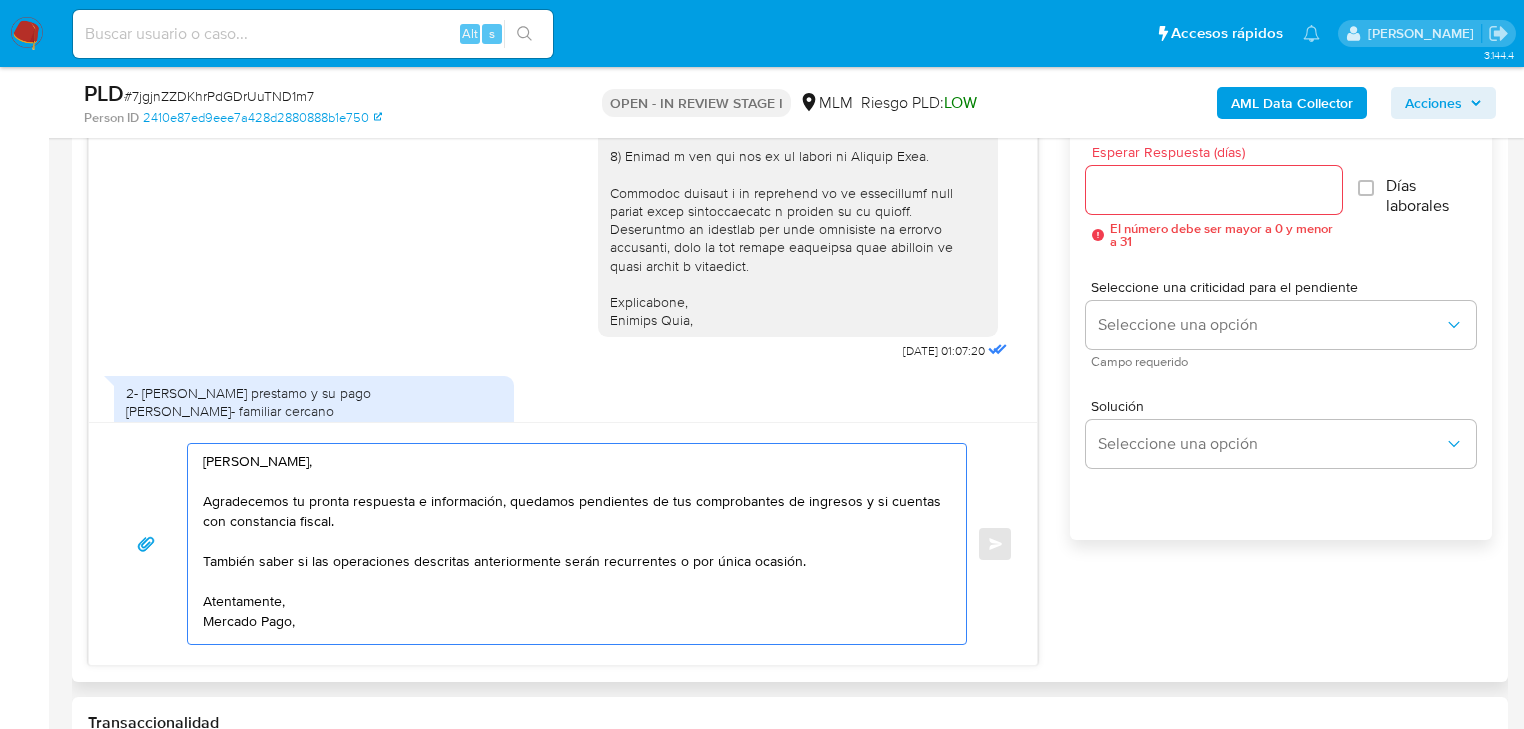 type on "Hola Moshe,
Agradecemos tu pronta respuesta e información, quedamos pendientes de tus comprobantes de ingresos y si cuentas con constancia fiscal.
También saber si las operaciones descritas anteriormente serán recurrentes o por única ocasión.
Atentamente,
Mercado Pago," 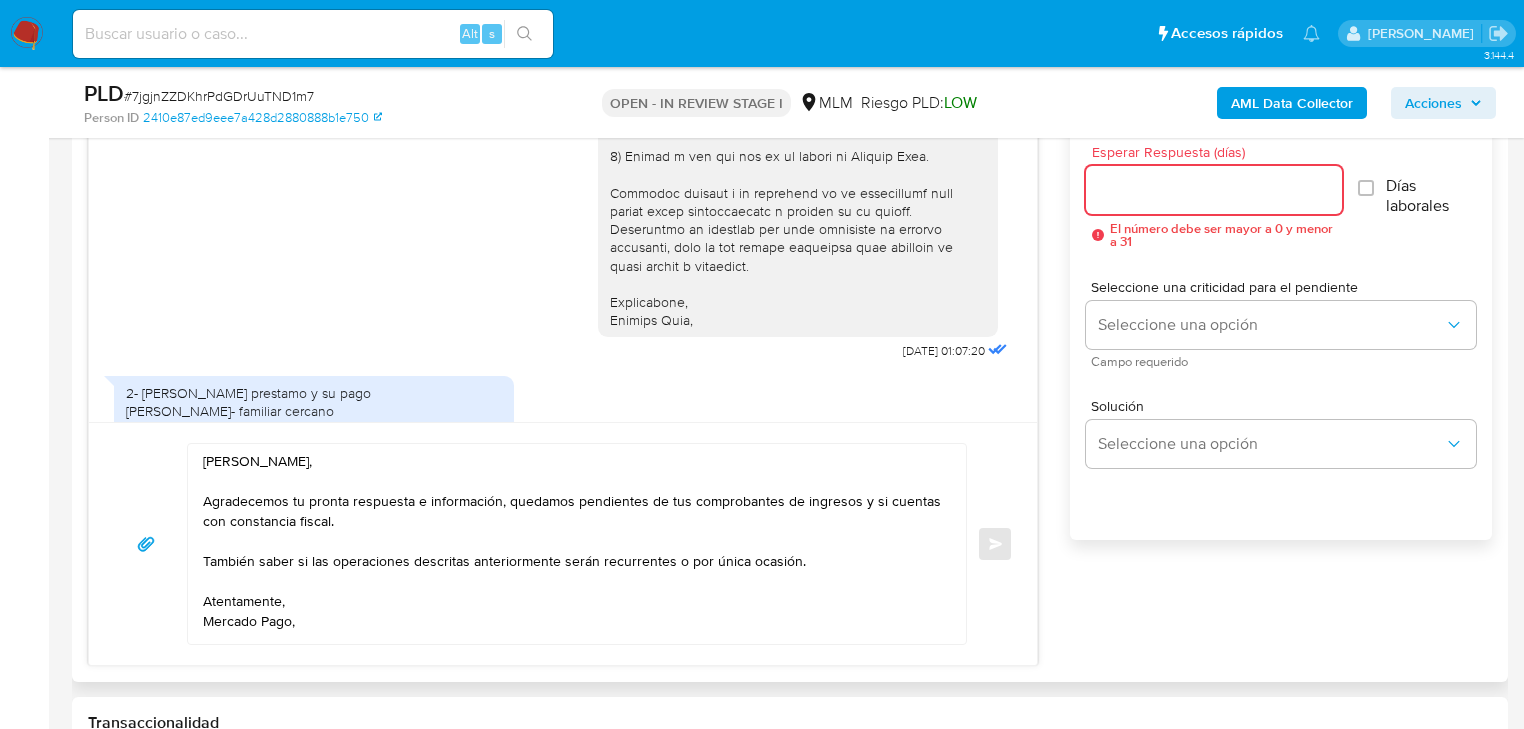 click on "Esperar Respuesta (días)" at bounding box center [1214, 190] 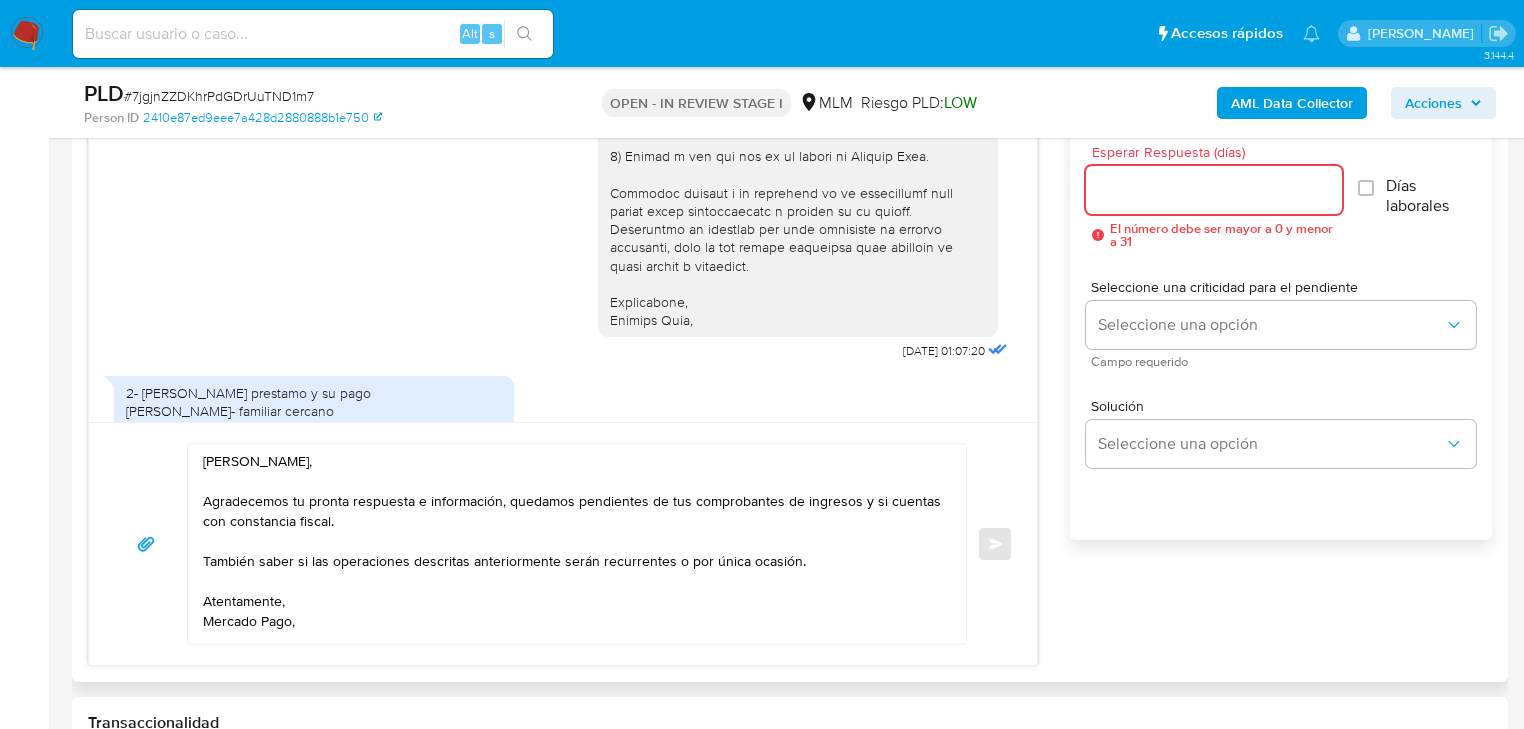 type on "3" 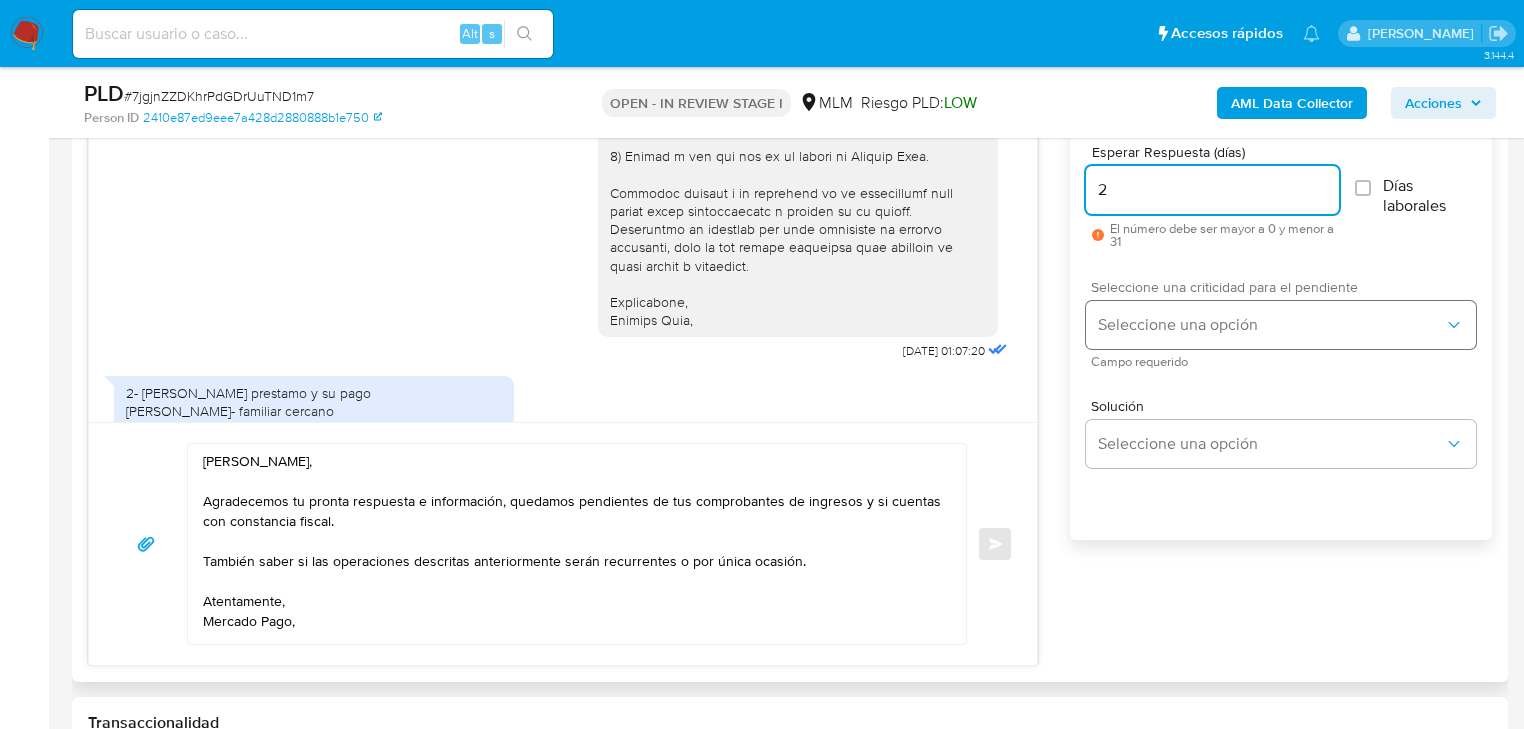 type on "2" 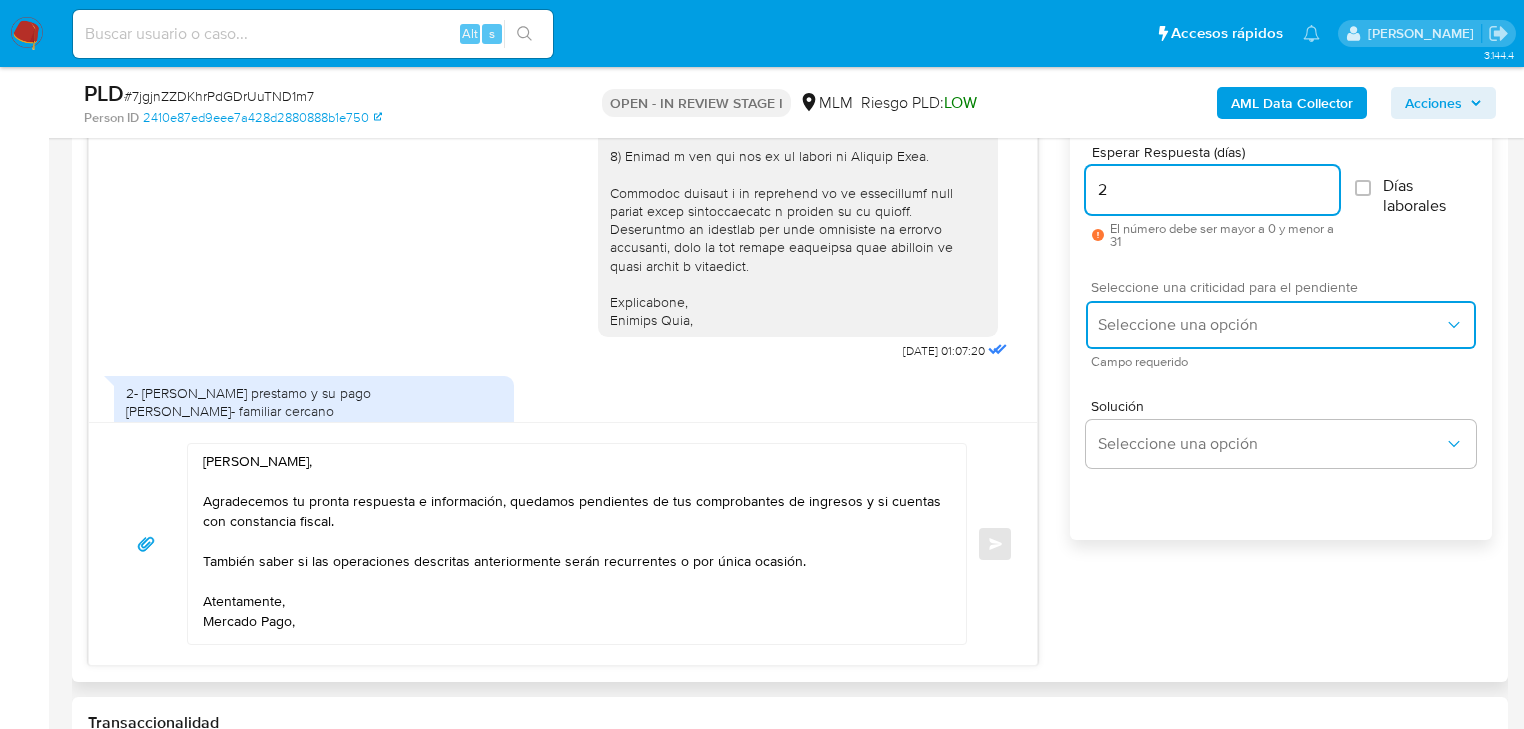click on "Seleccione una opción" at bounding box center (1271, 325) 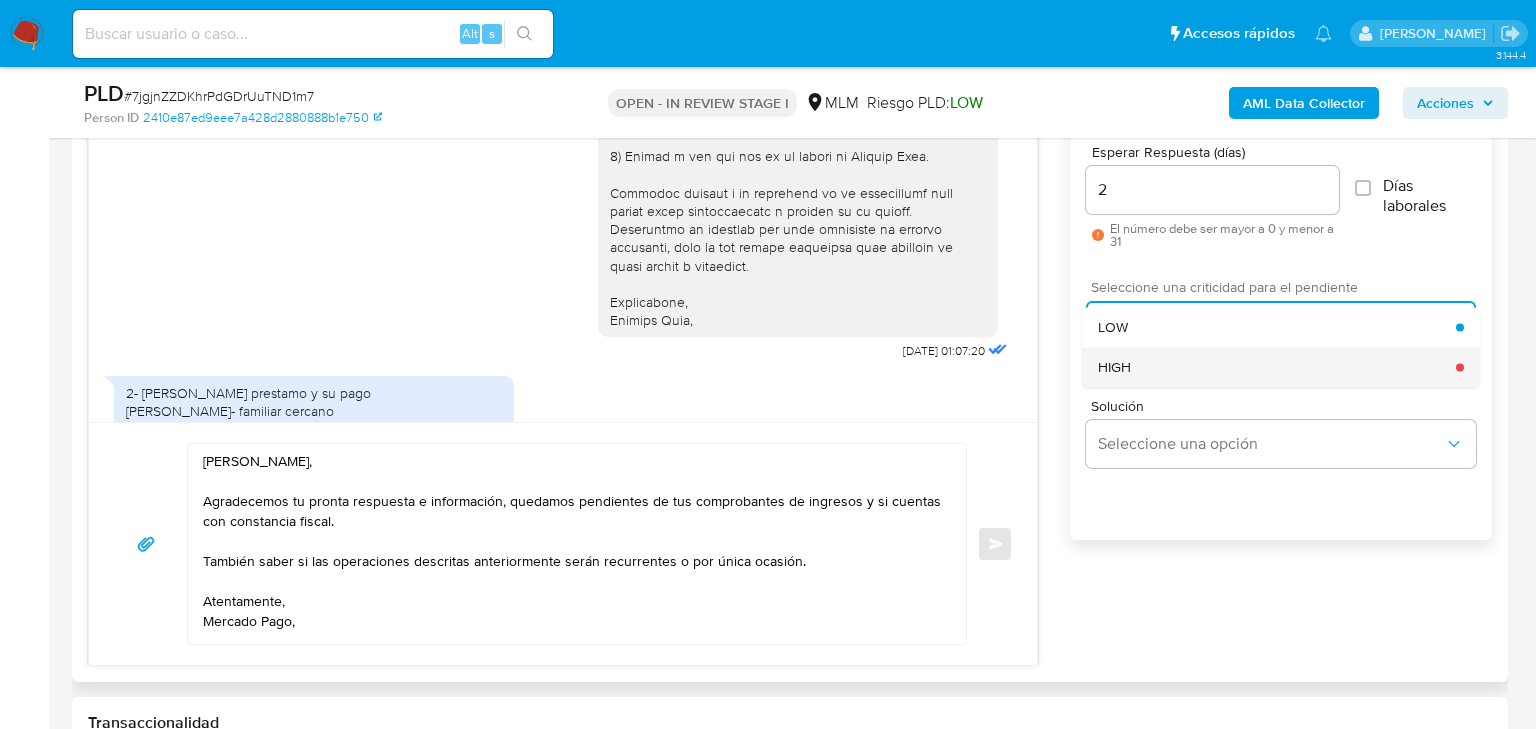 click on "HIGH" at bounding box center (1277, 367) 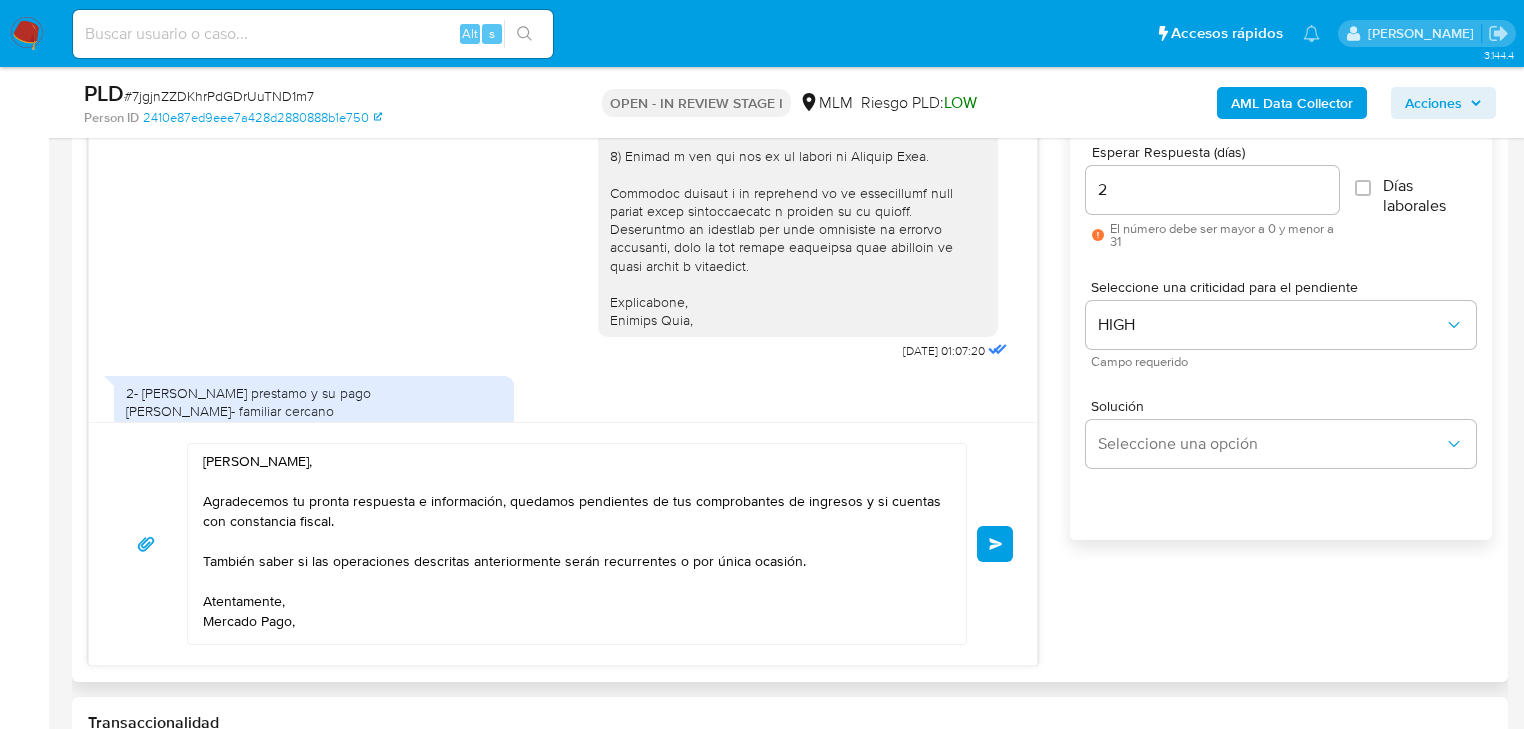 drag, startPoint x: 991, startPoint y: 535, endPoint x: 948, endPoint y: 228, distance: 309.99677 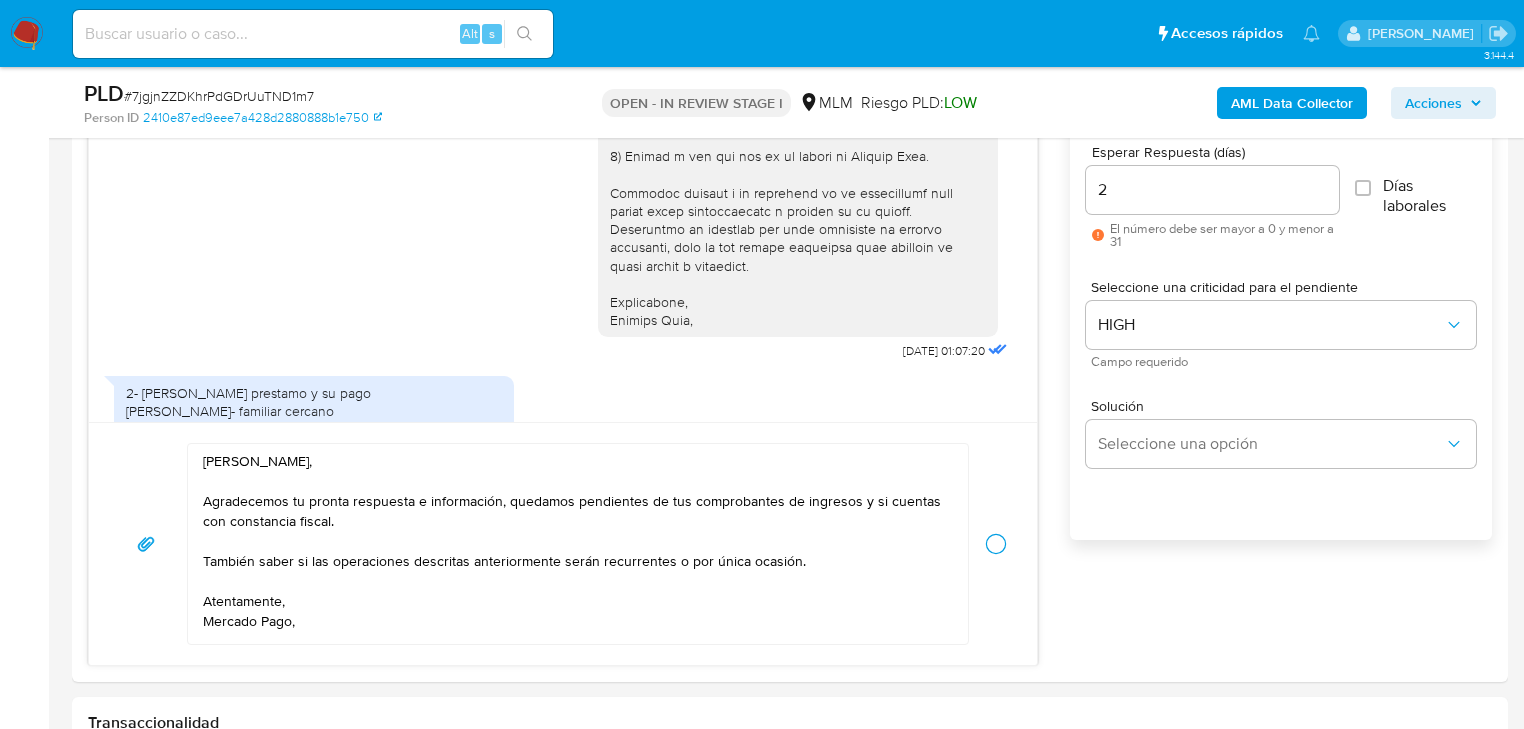 type 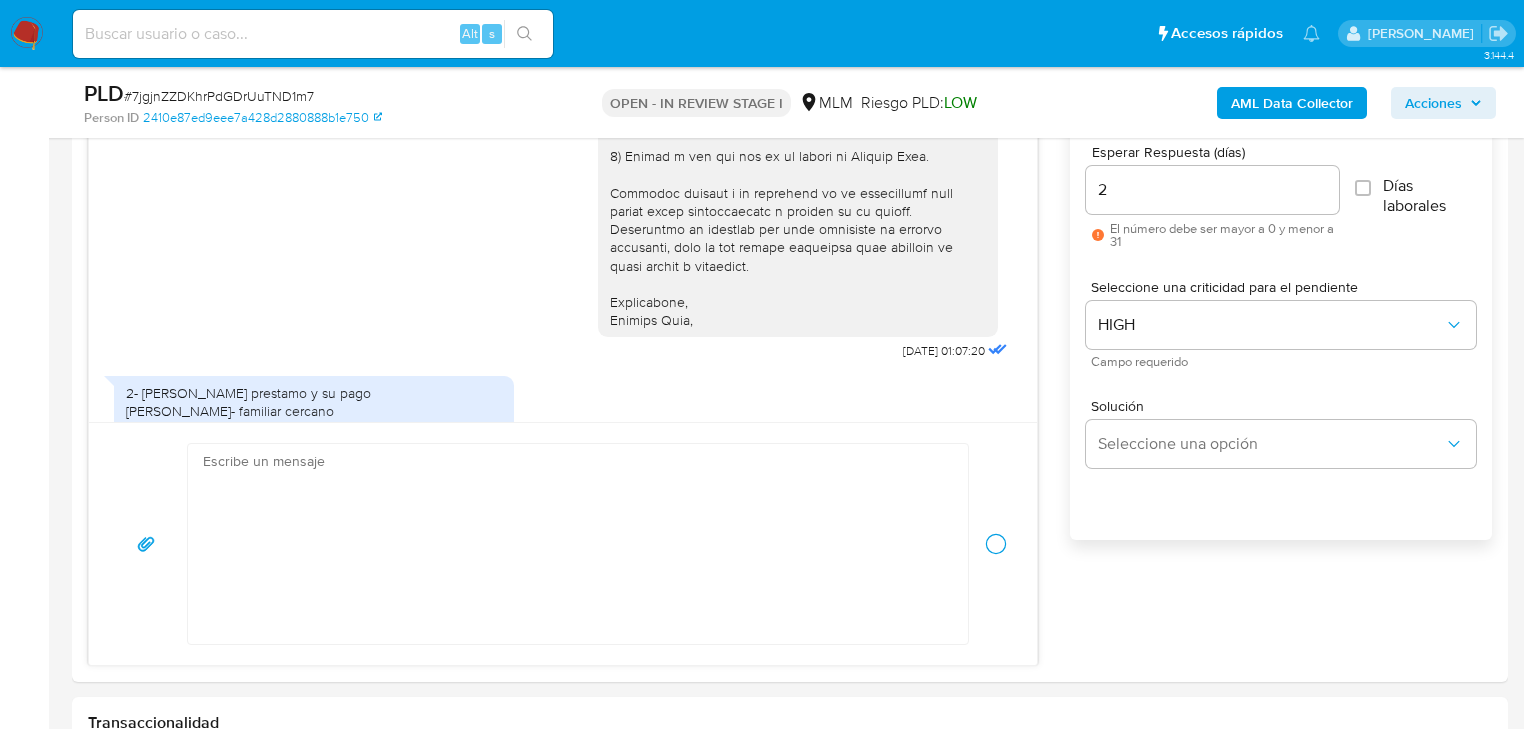 scroll, scrollTop: 887, scrollLeft: 0, axis: vertical 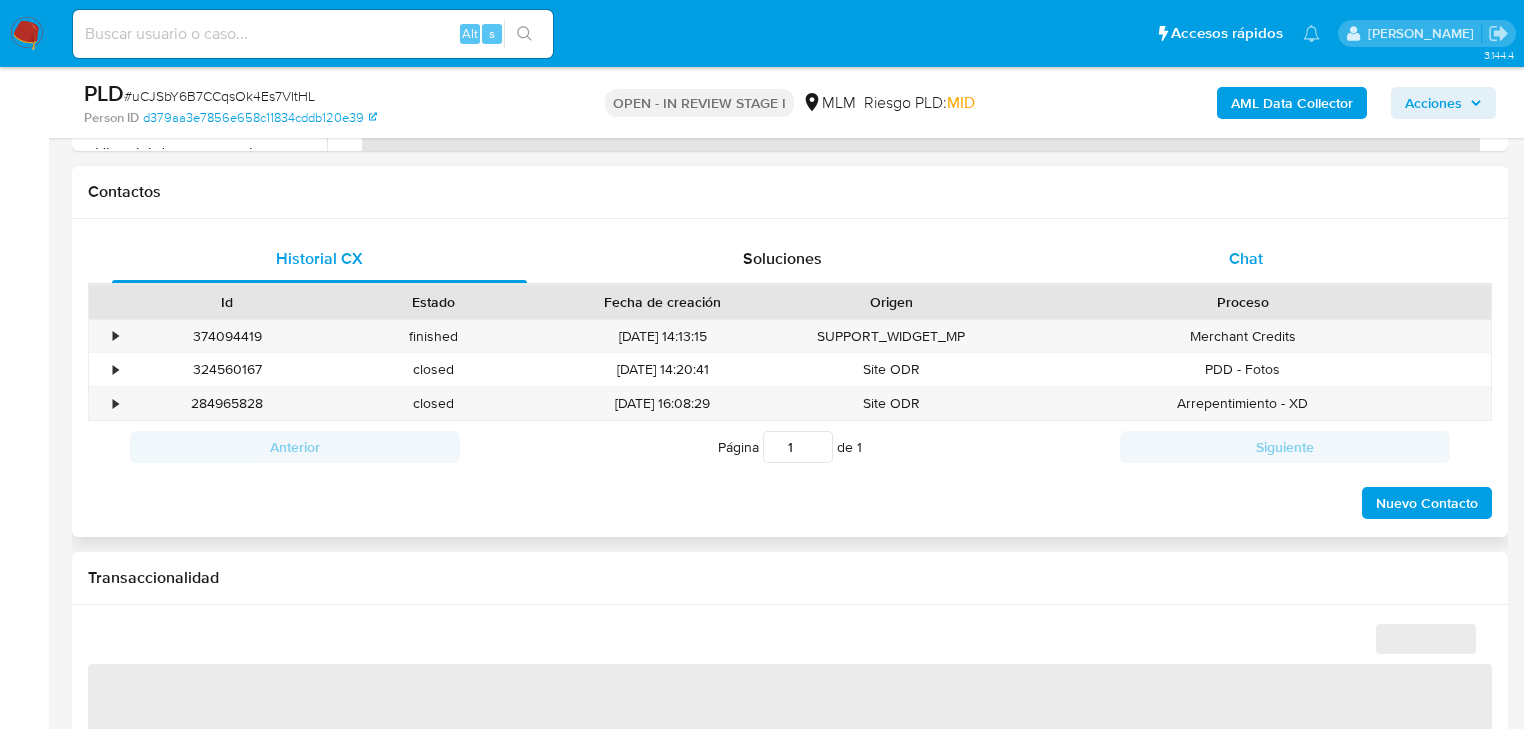 select on "10" 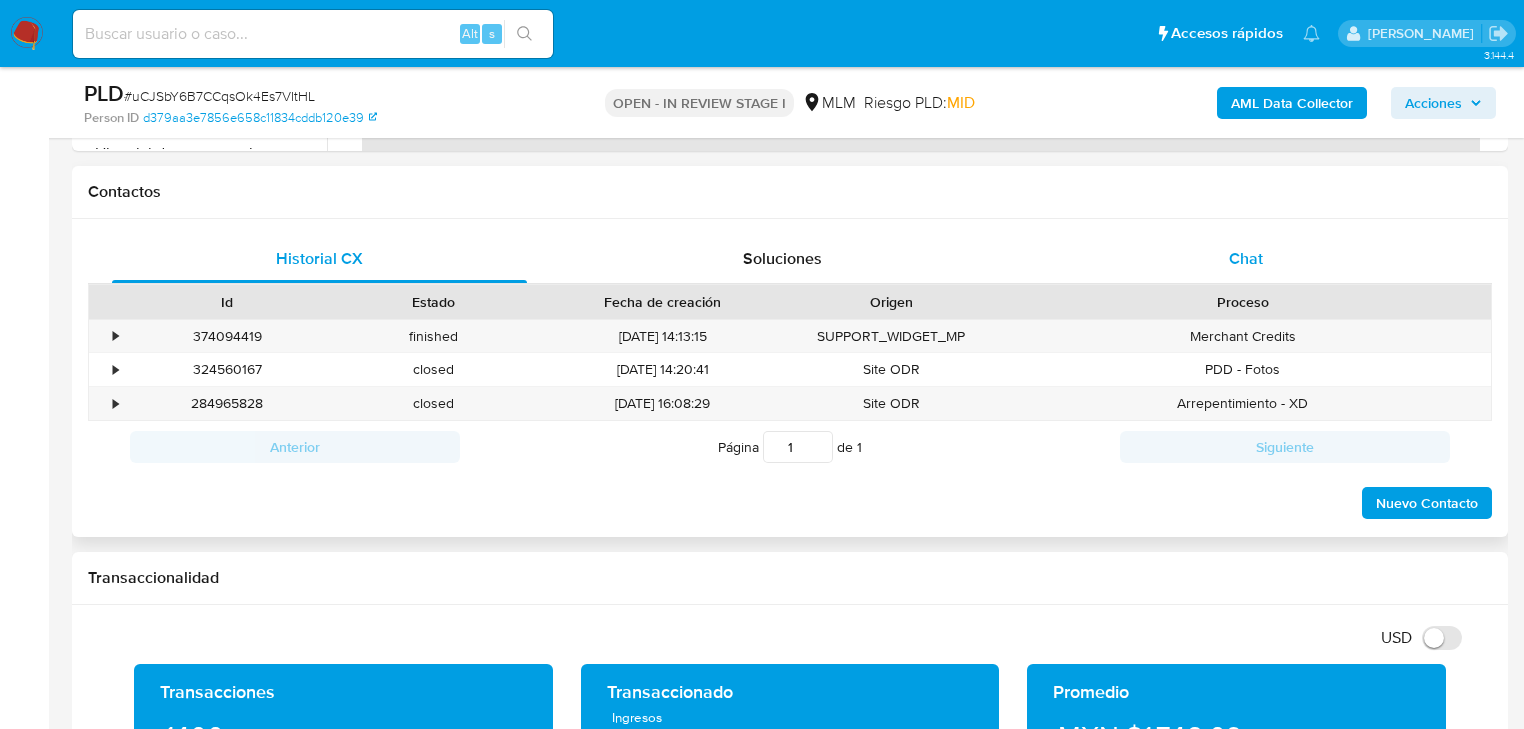 click on "Chat" at bounding box center (1246, 258) 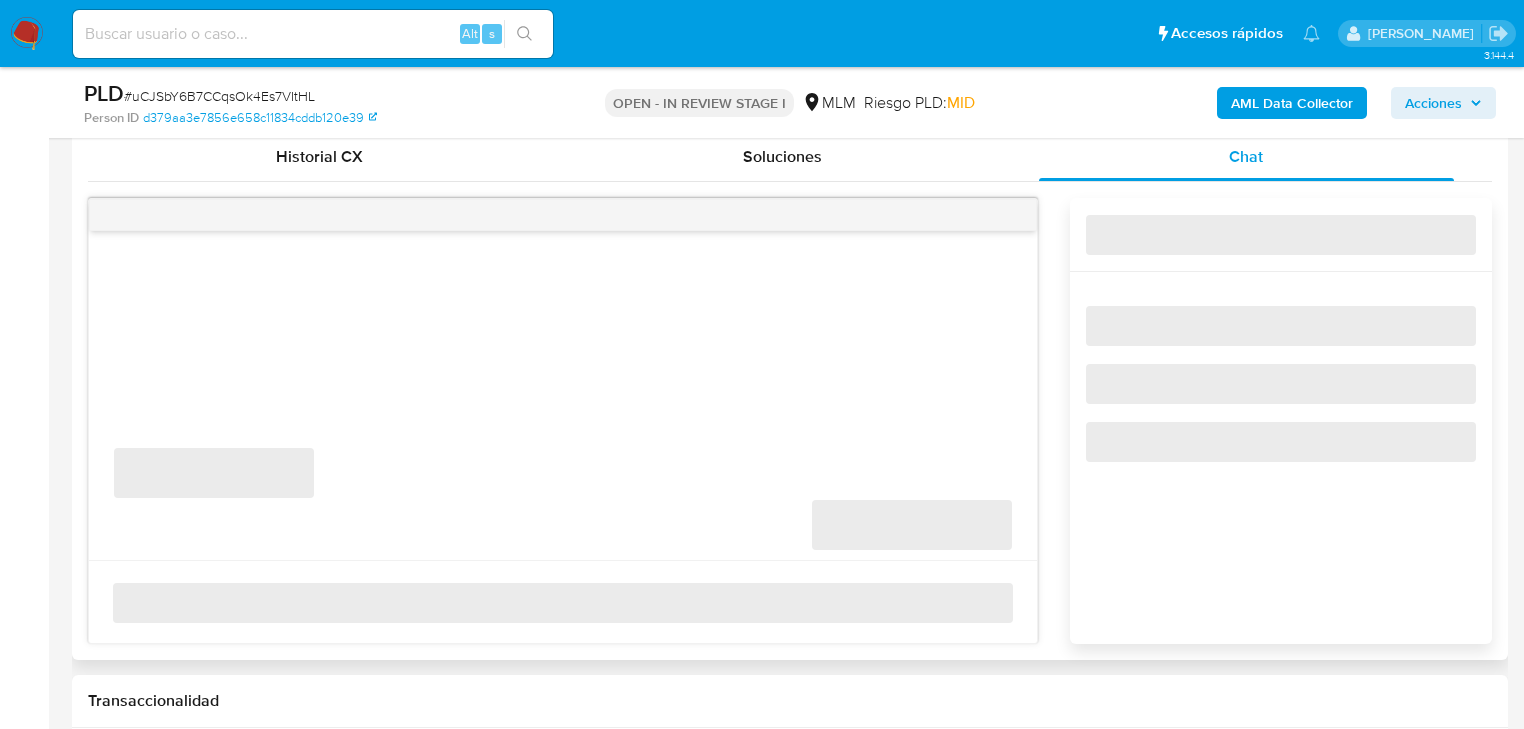 scroll, scrollTop: 1040, scrollLeft: 0, axis: vertical 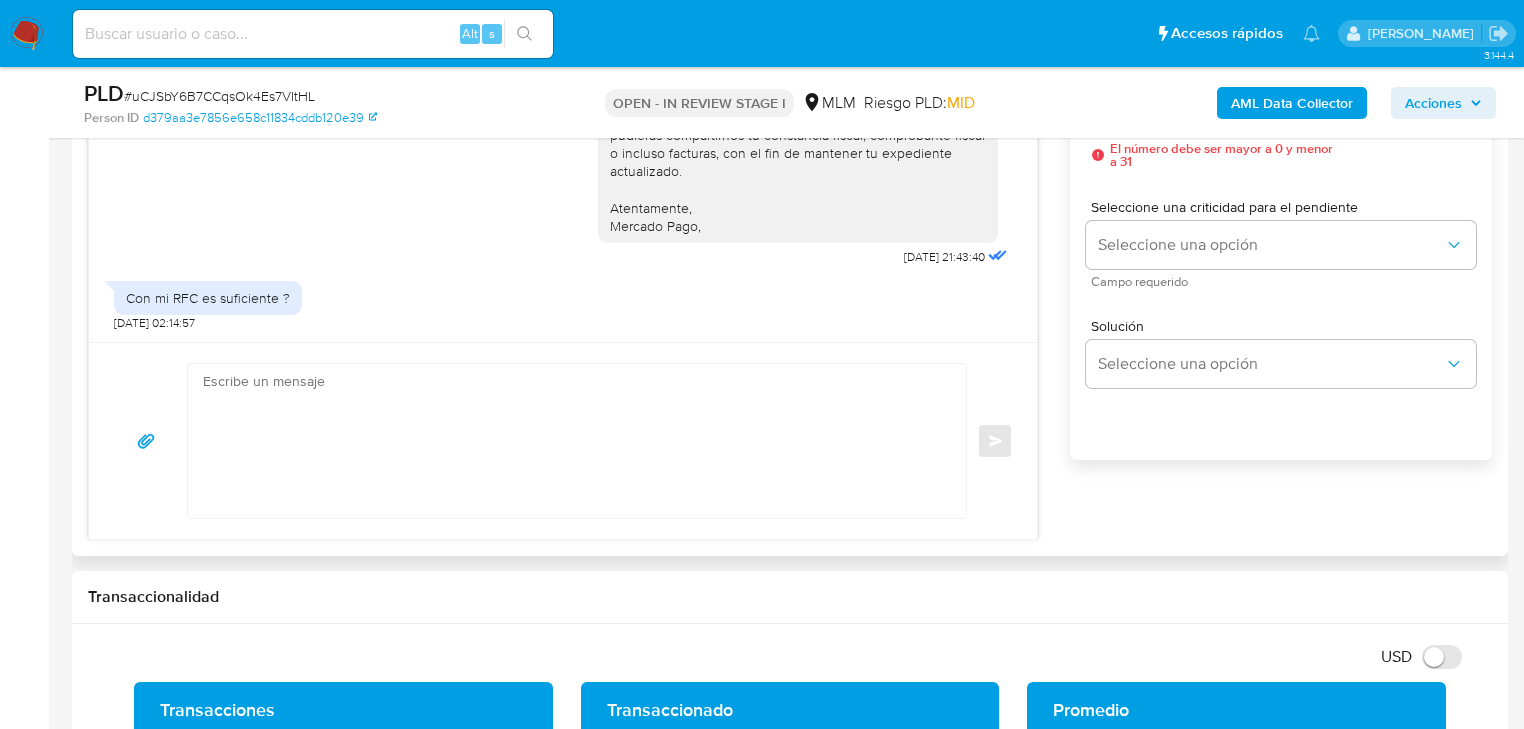 click at bounding box center [572, 441] 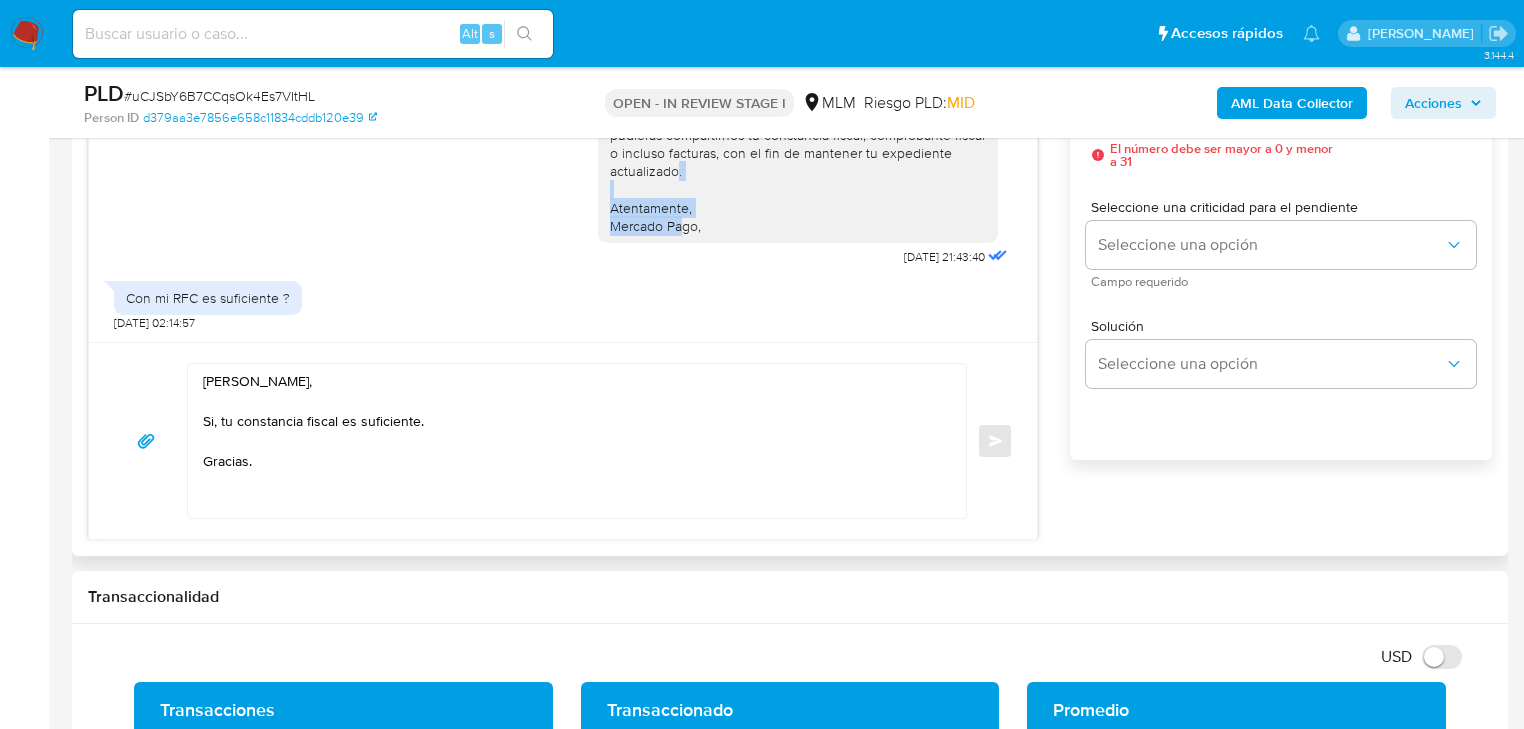 drag, startPoint x: 702, startPoint y: 216, endPoint x: 594, endPoint y: 215, distance: 108.00463 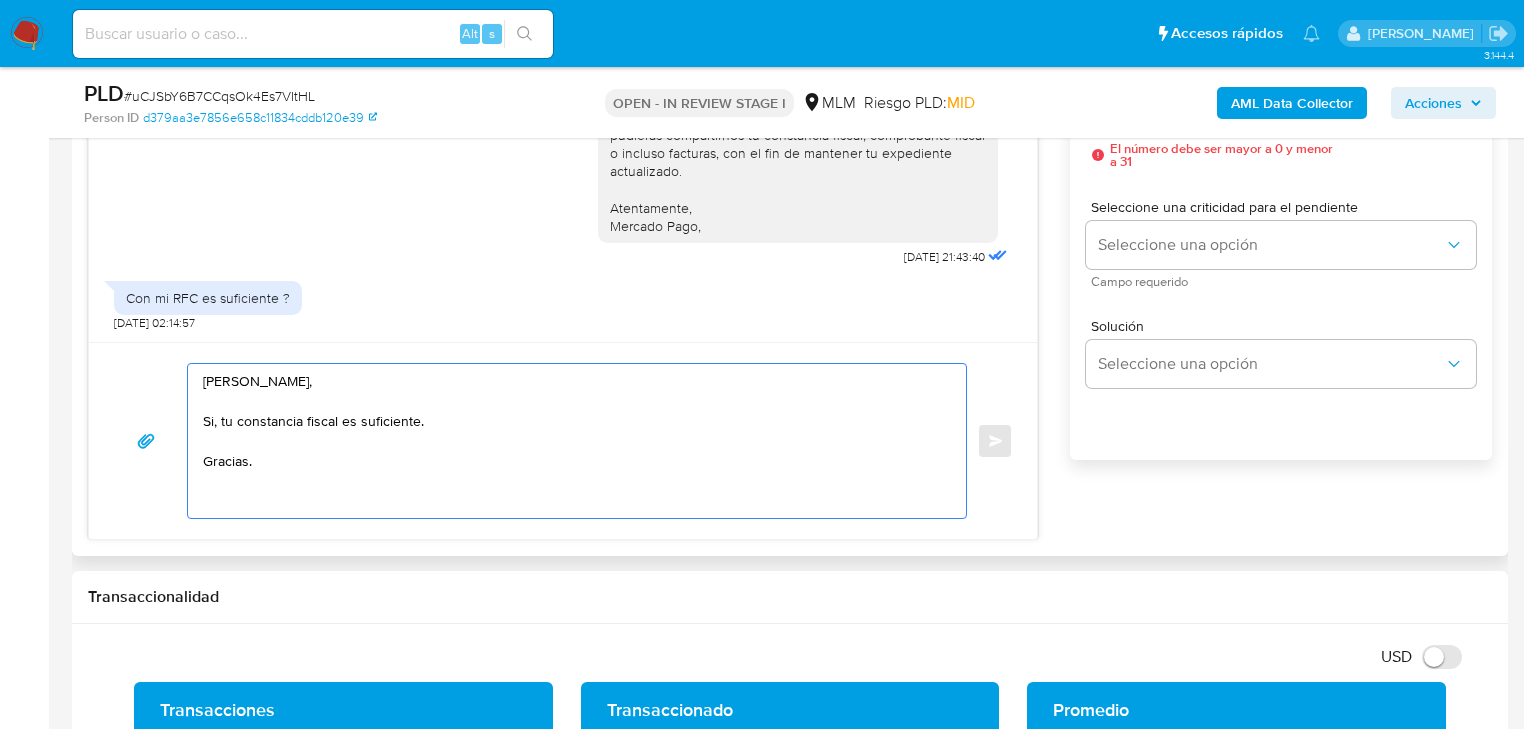 click on "Hola Jorge,
Si, tu constancia fiscal es suficiente.
Gracias." at bounding box center [572, 441] 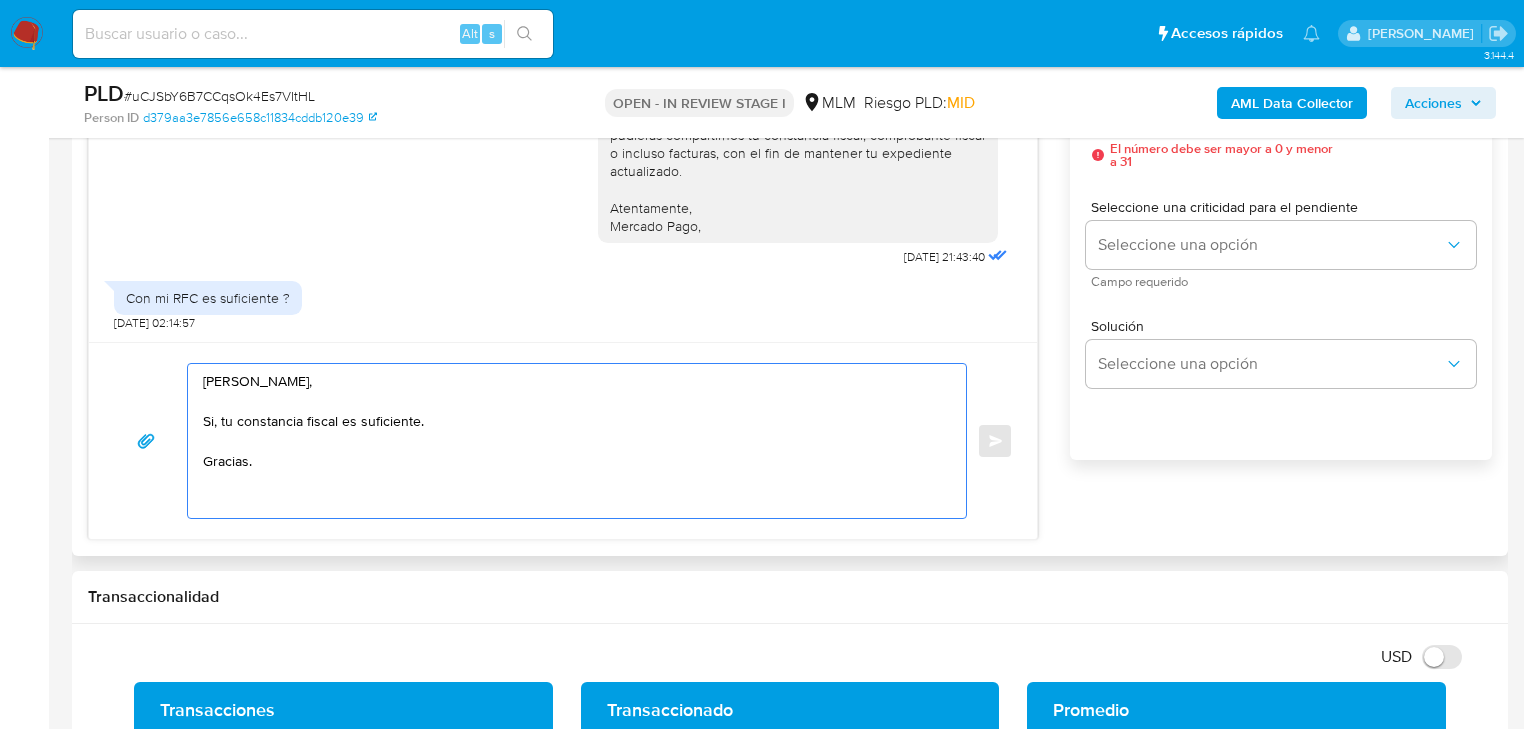 paste on "Atentamente,
Mercado Pago," 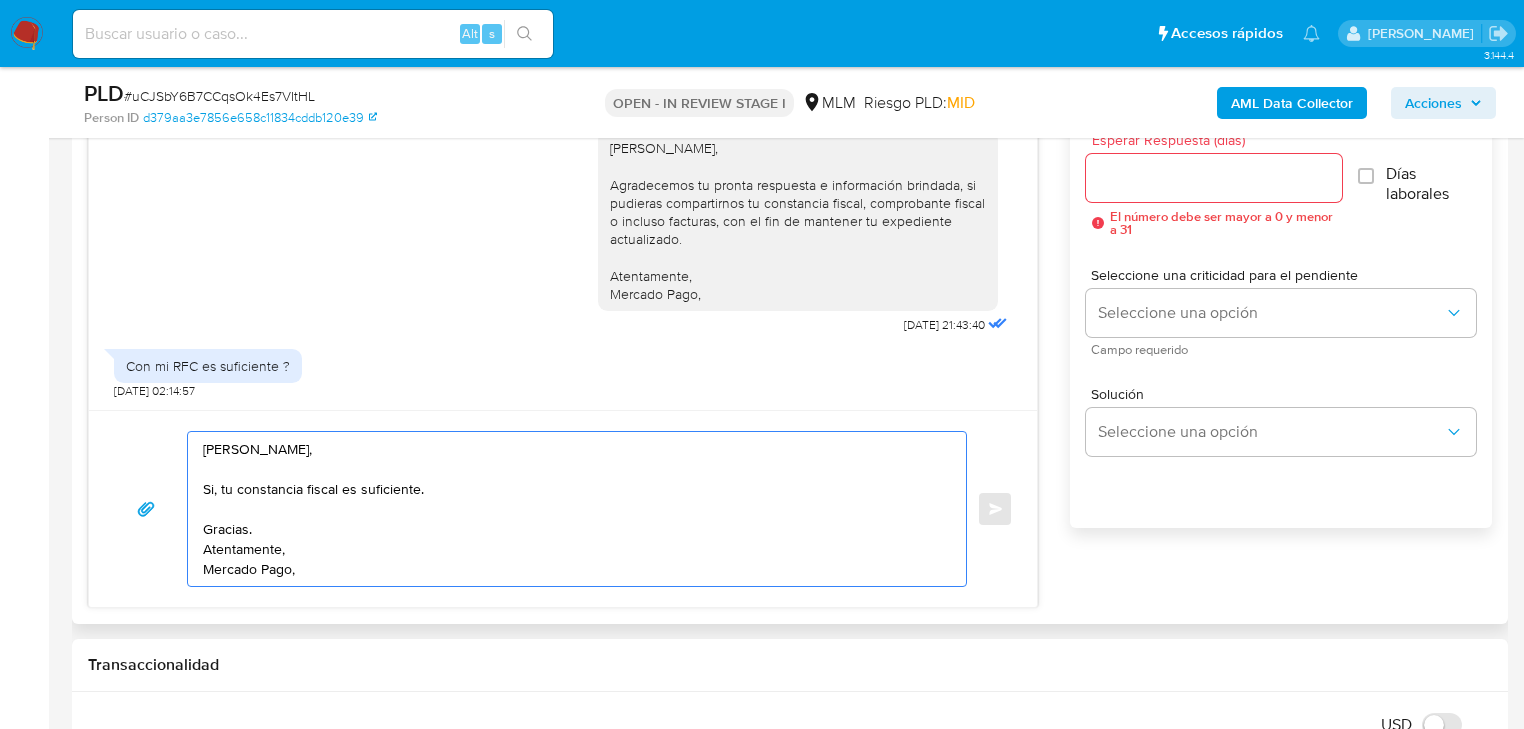 scroll, scrollTop: 1040, scrollLeft: 0, axis: vertical 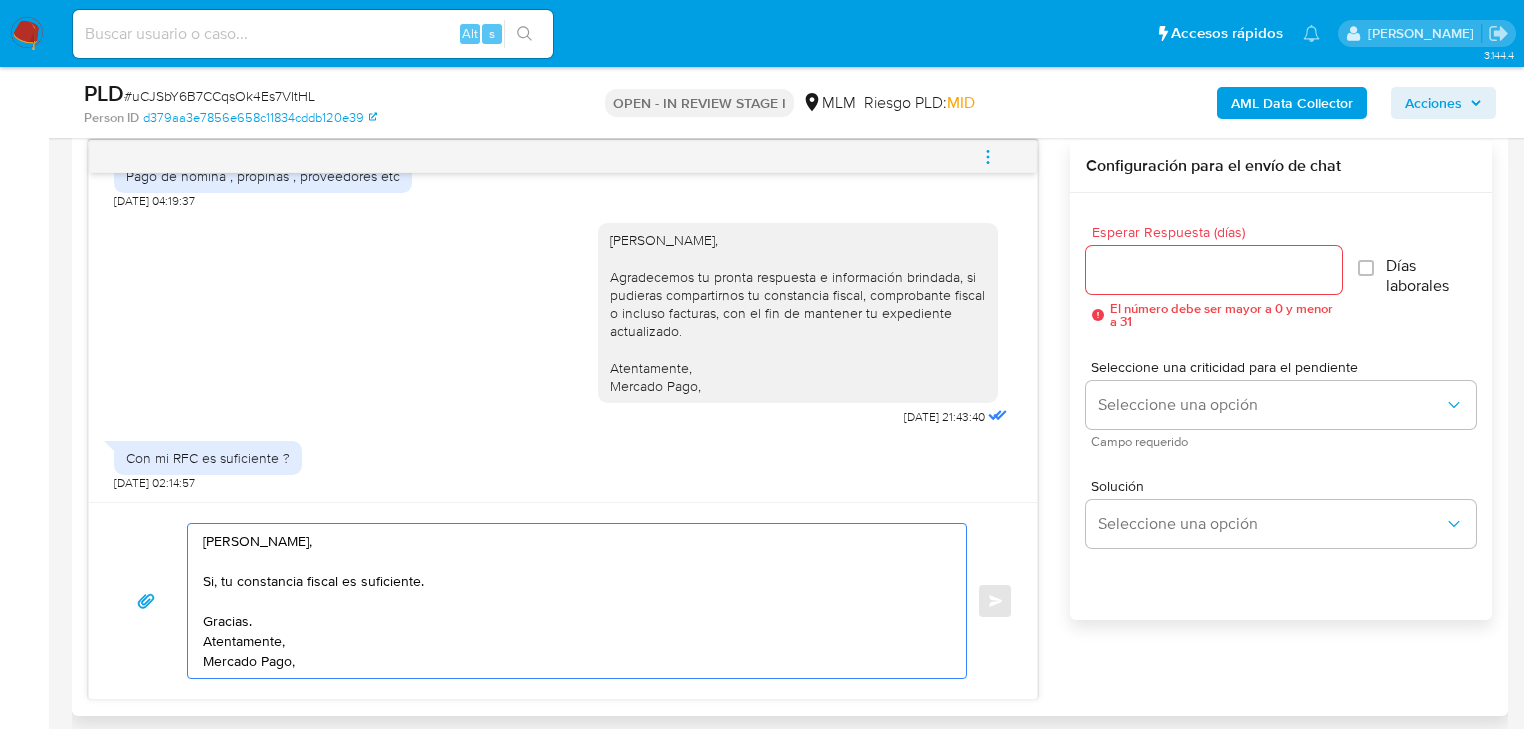 type on "Hola Jorge,
Si, tu constancia fiscal es suficiente.
Gracias.
Atentamente,
Mercado Pago," 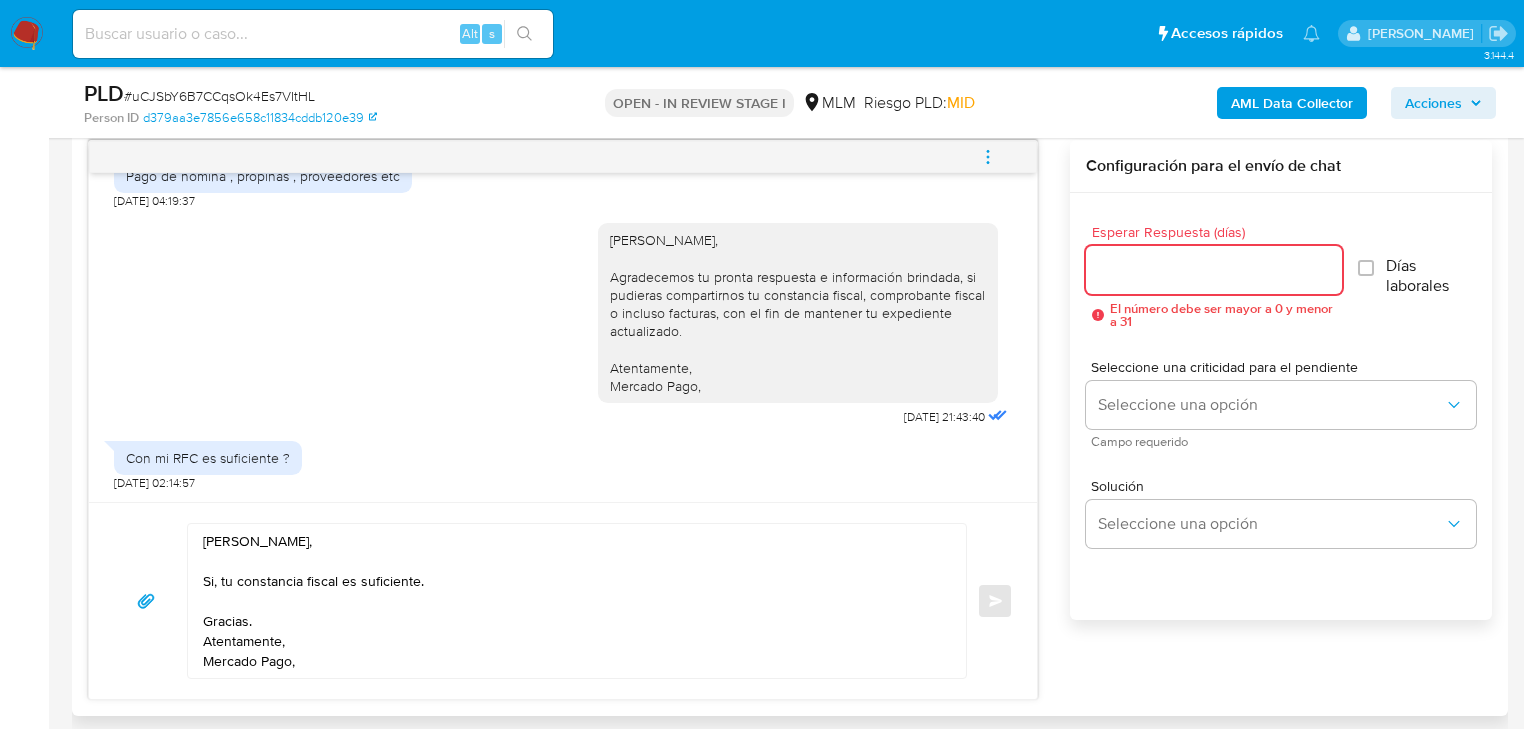 click on "Esperar Respuesta (días)" at bounding box center [1214, 270] 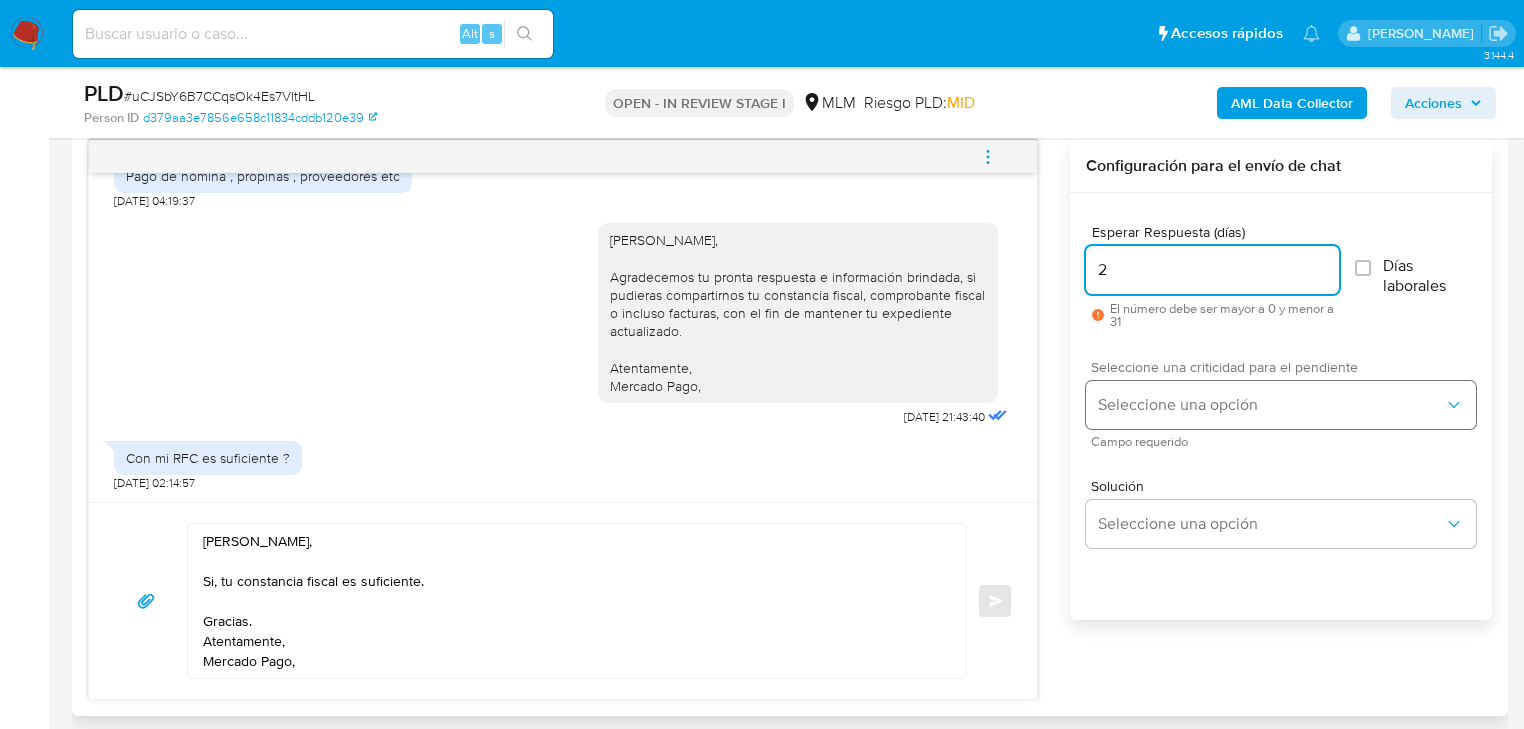 type on "2" 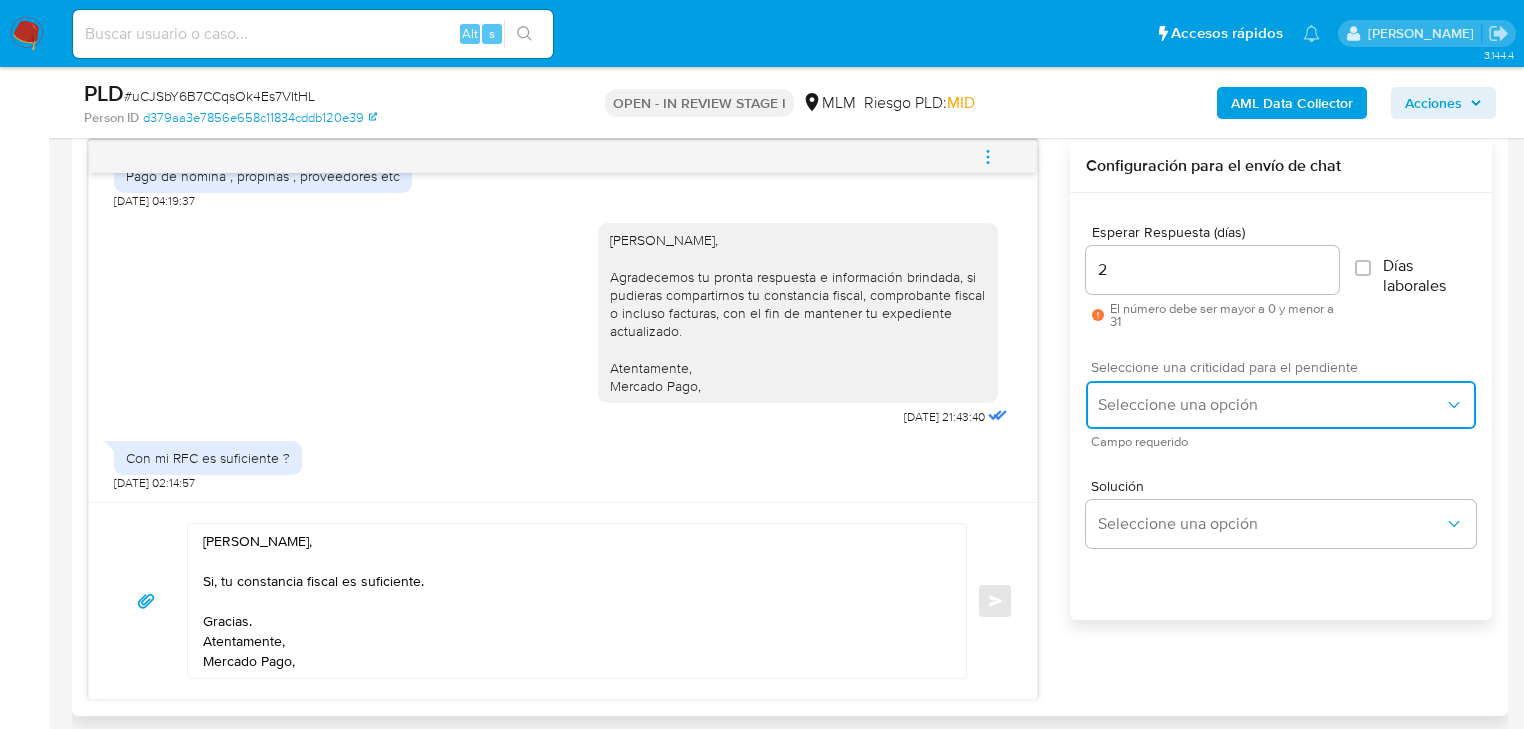 click on "Seleccione una opción" at bounding box center [1271, 405] 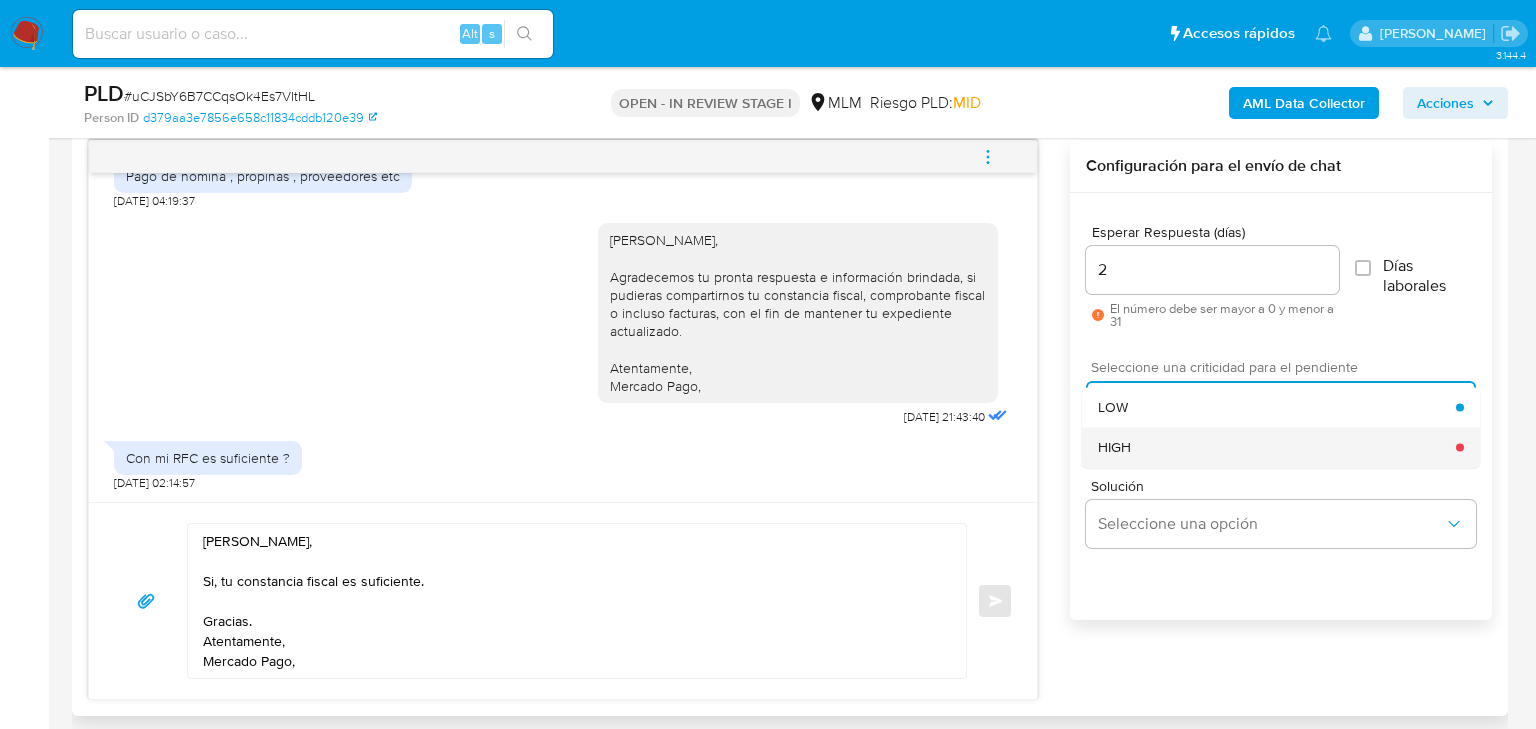 click on "HIGH" at bounding box center [1114, 447] 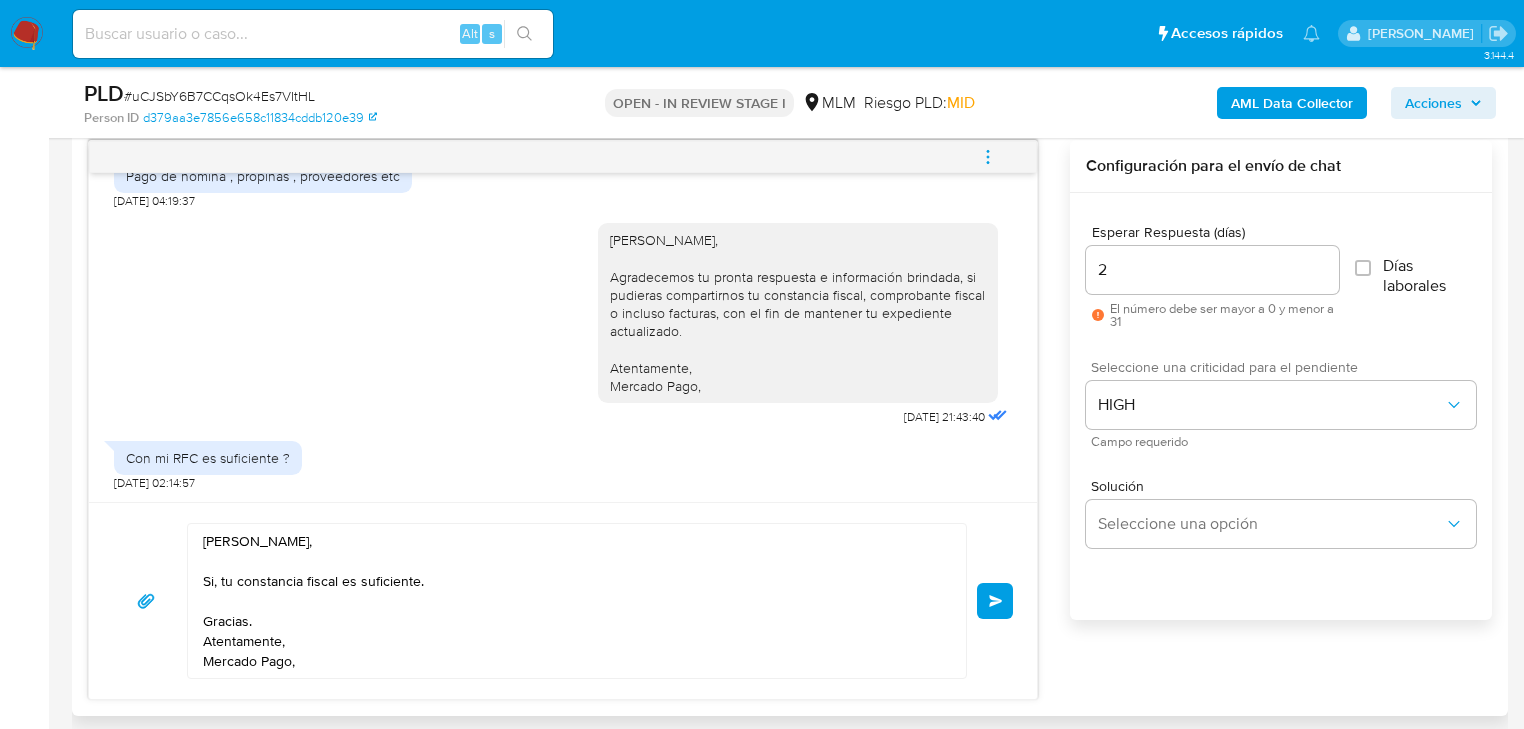 drag, startPoint x: 996, startPoint y: 608, endPoint x: 984, endPoint y: 556, distance: 53.366657 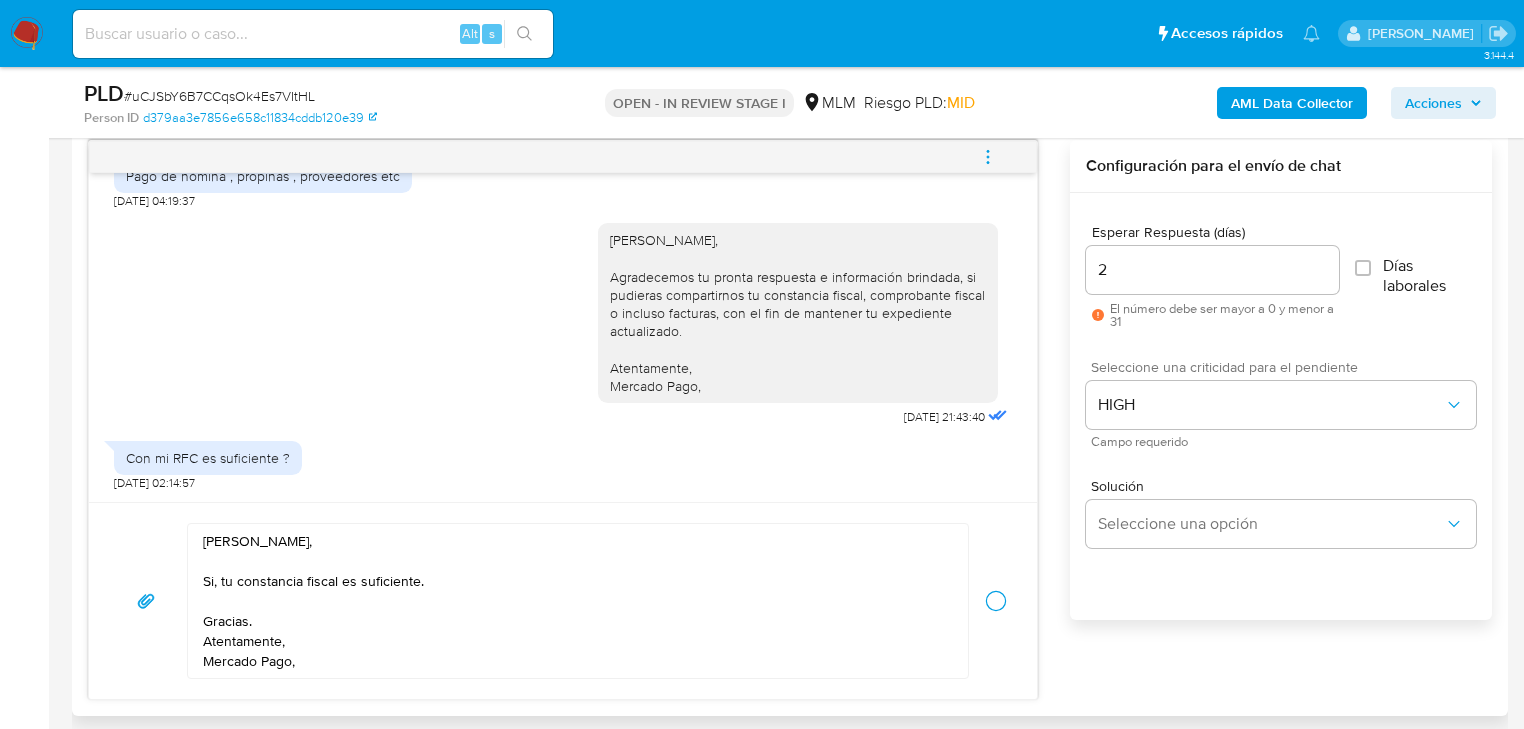 type 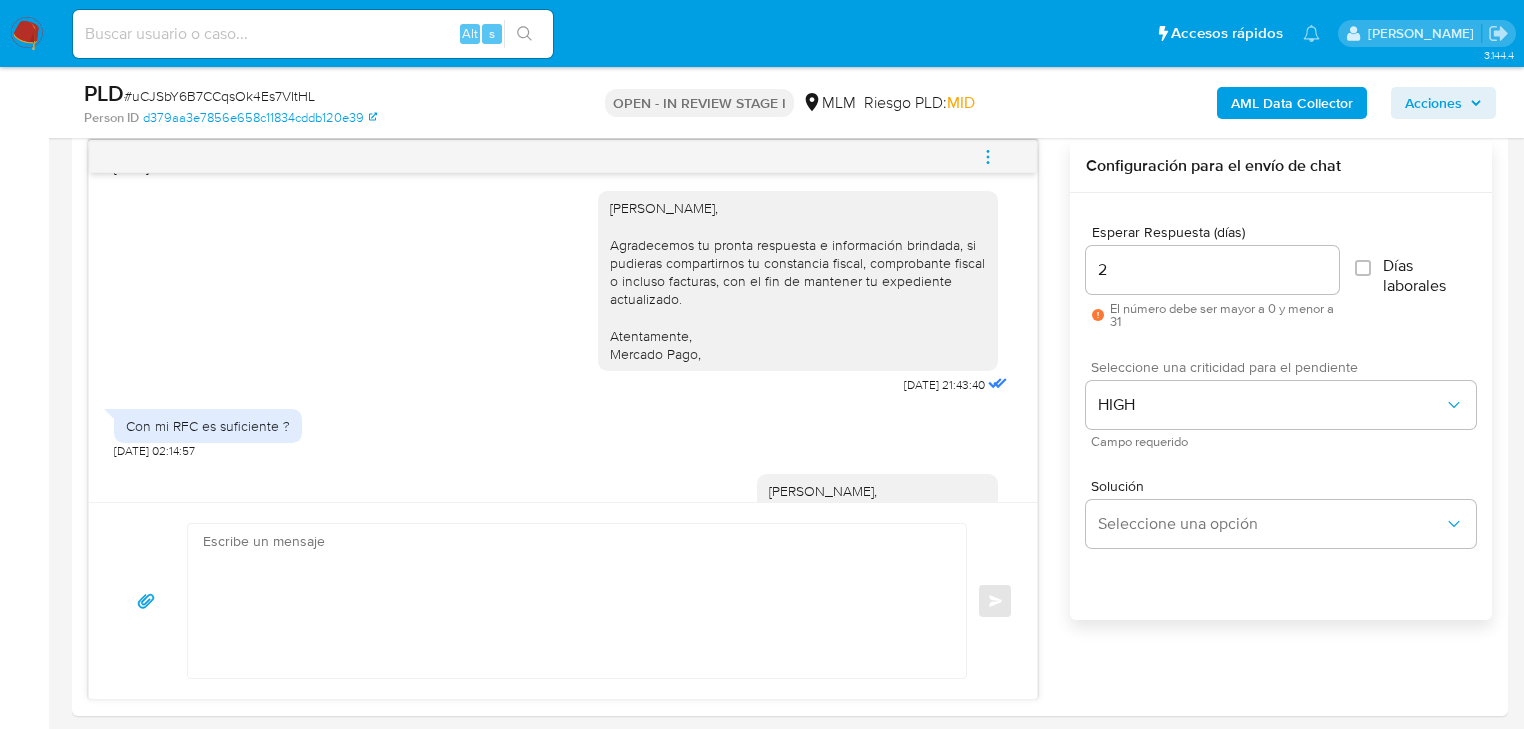 scroll, scrollTop: 856, scrollLeft: 0, axis: vertical 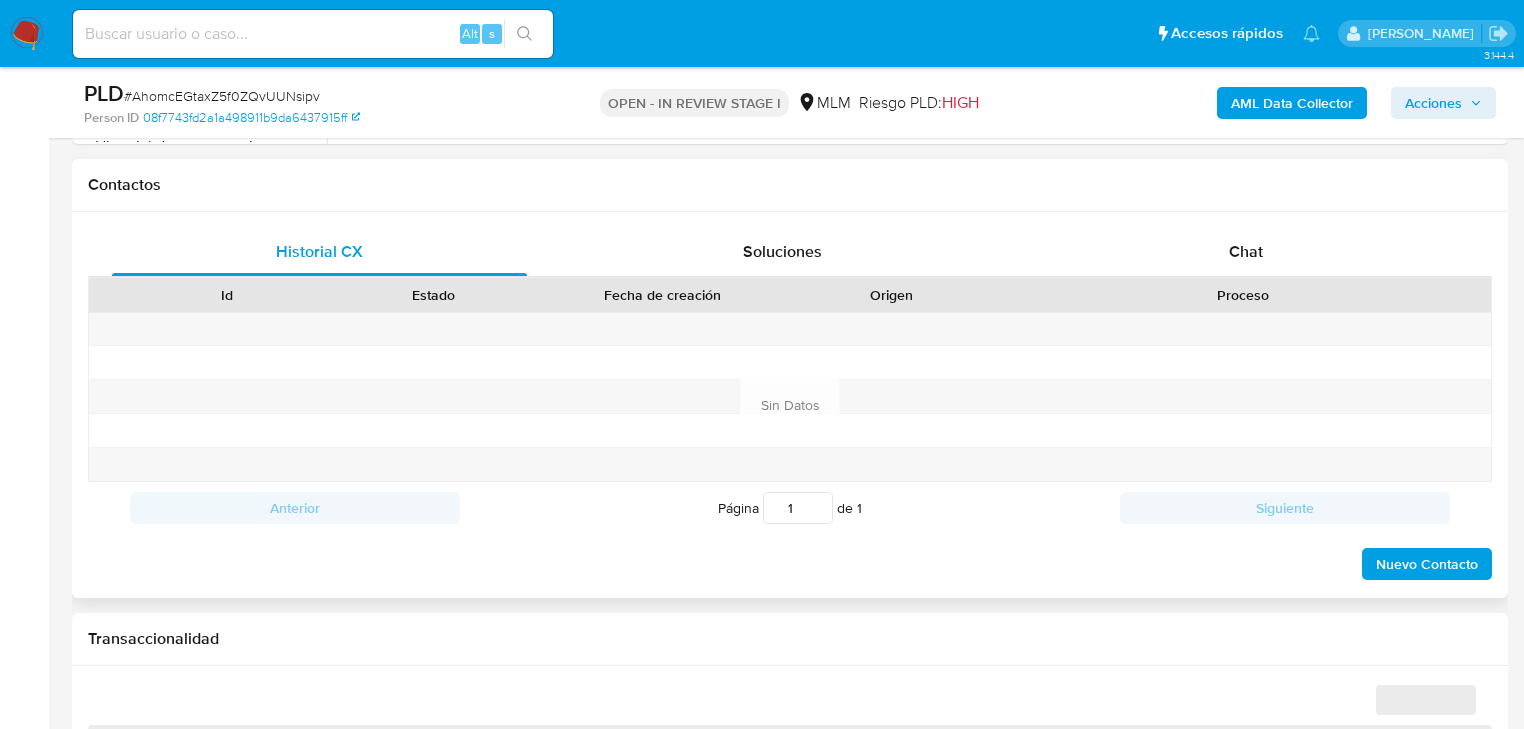 select on "10" 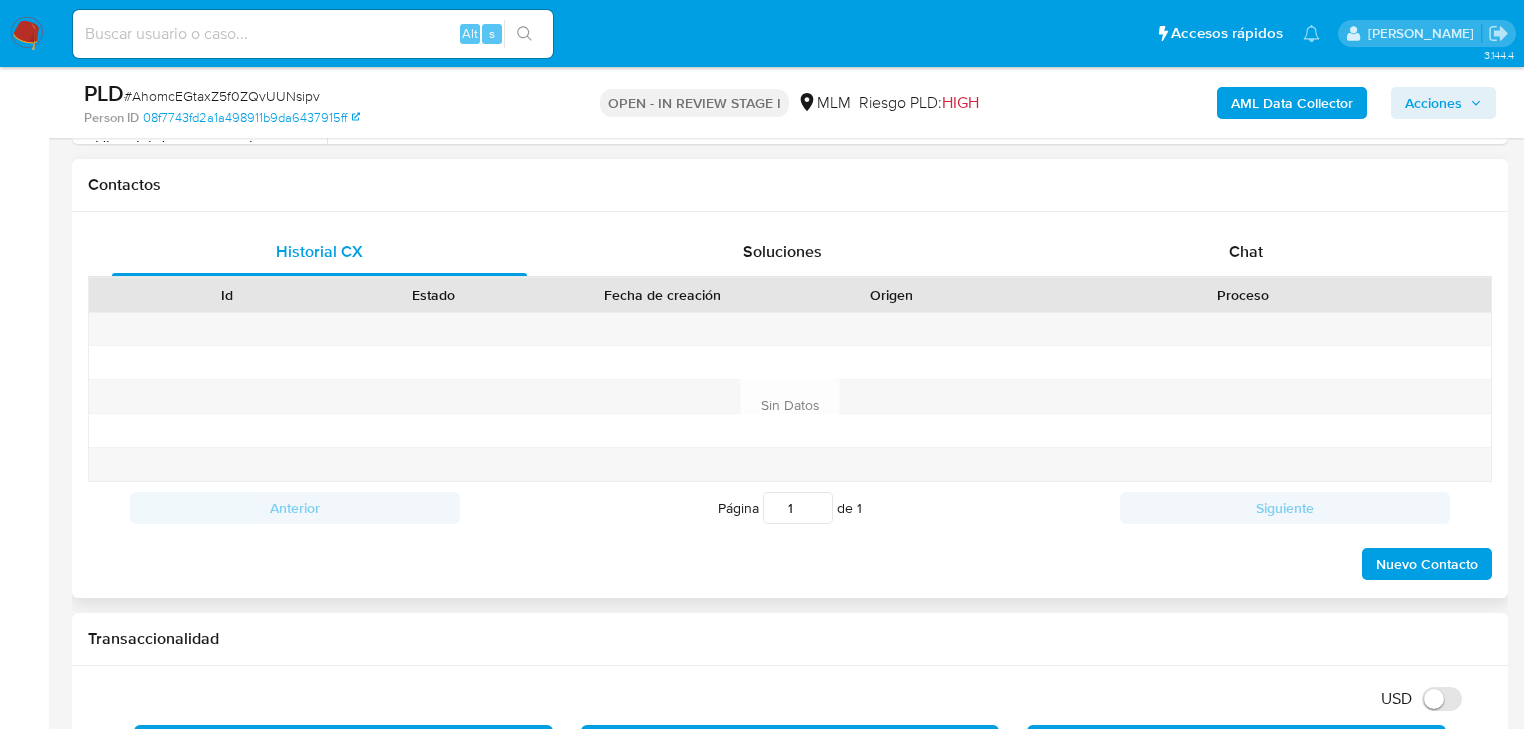 scroll, scrollTop: 960, scrollLeft: 0, axis: vertical 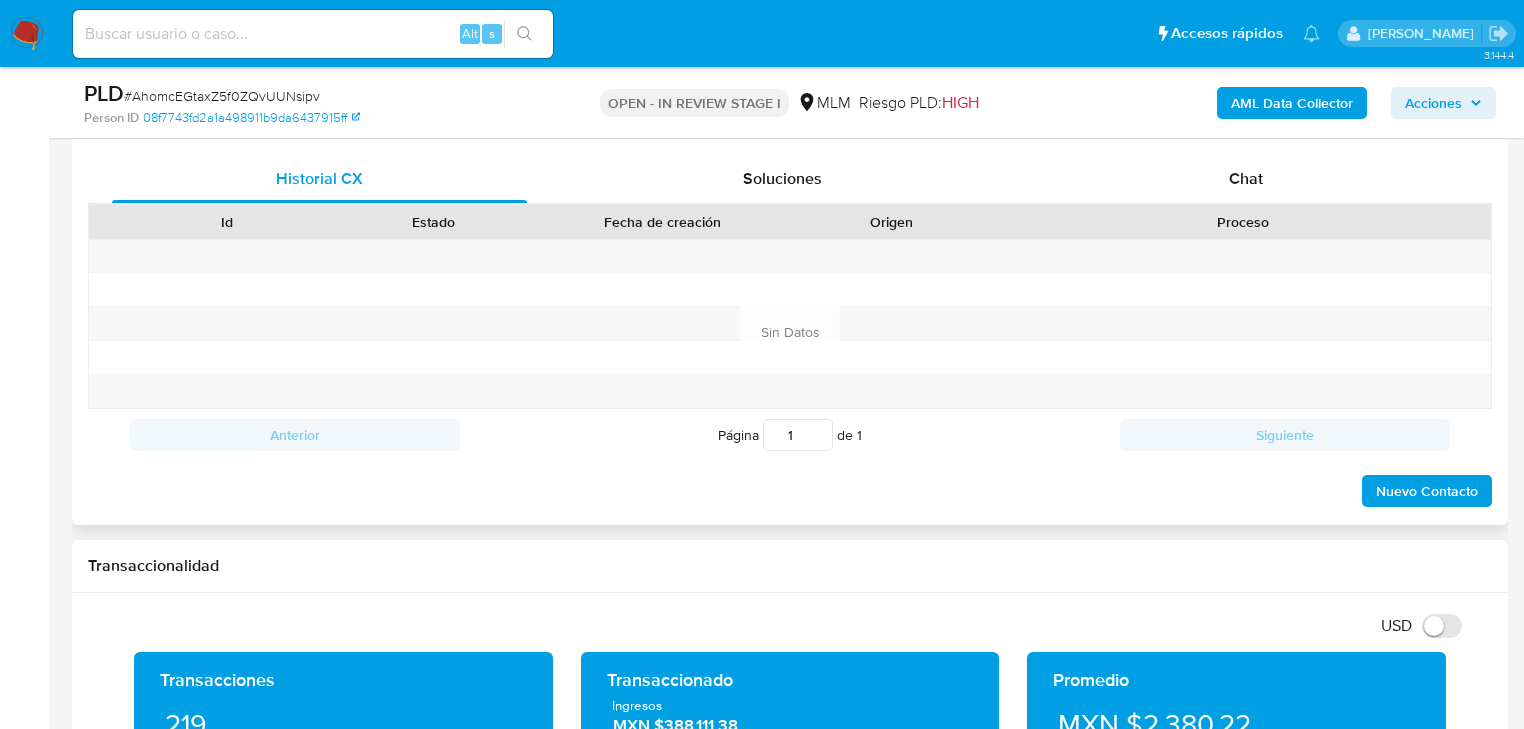 click on "Chat" at bounding box center (1246, 178) 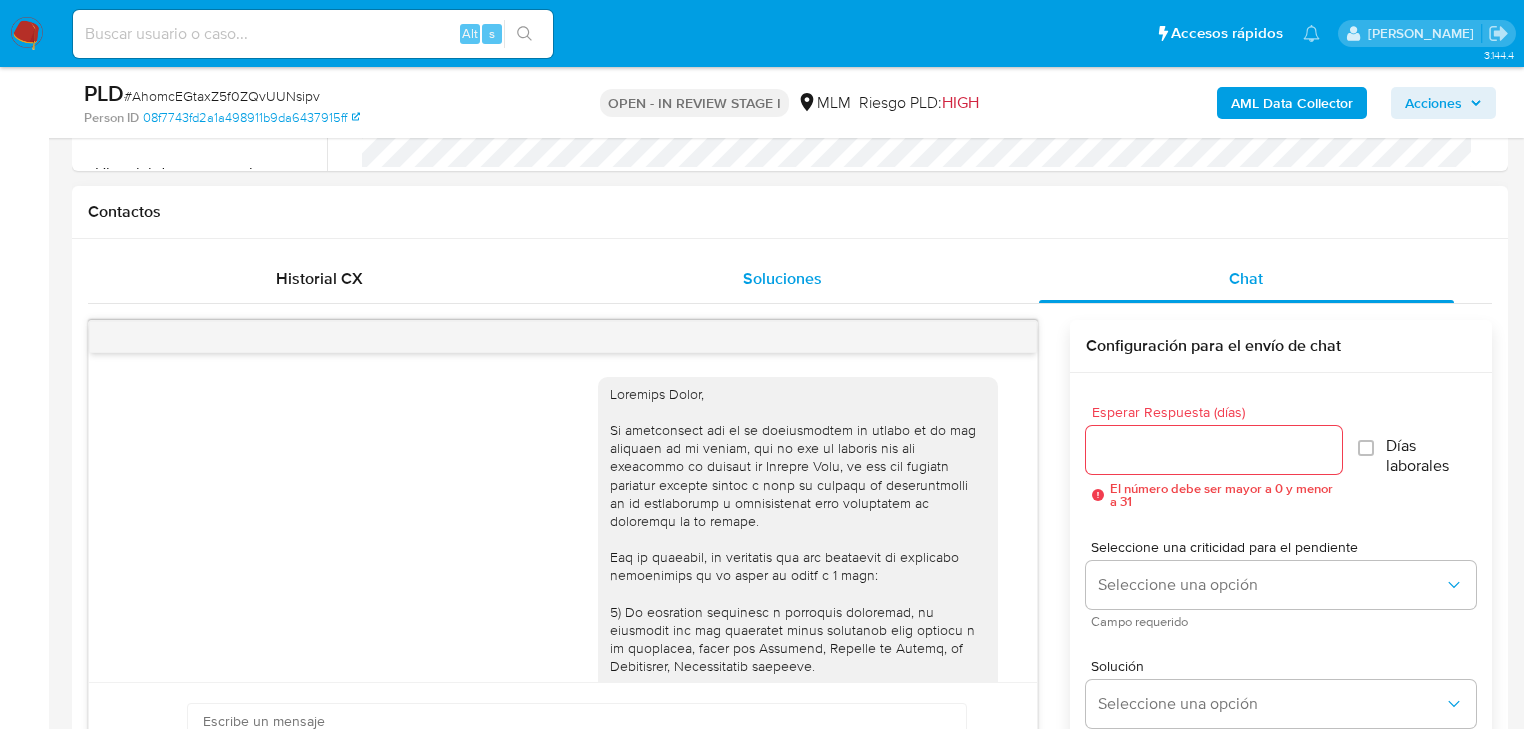 scroll, scrollTop: 720, scrollLeft: 0, axis: vertical 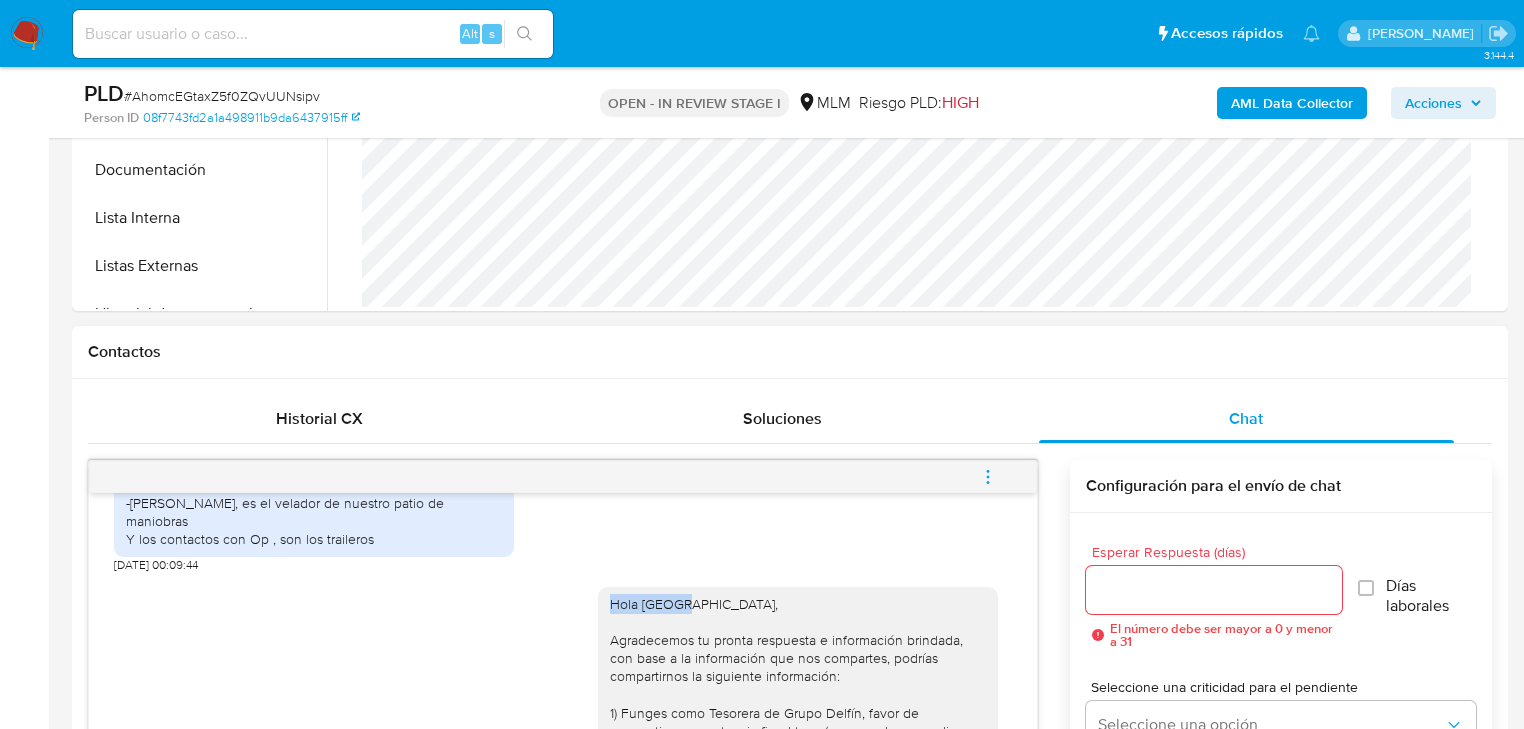 drag, startPoint x: 676, startPoint y: 602, endPoint x: 591, endPoint y: 607, distance: 85.146935 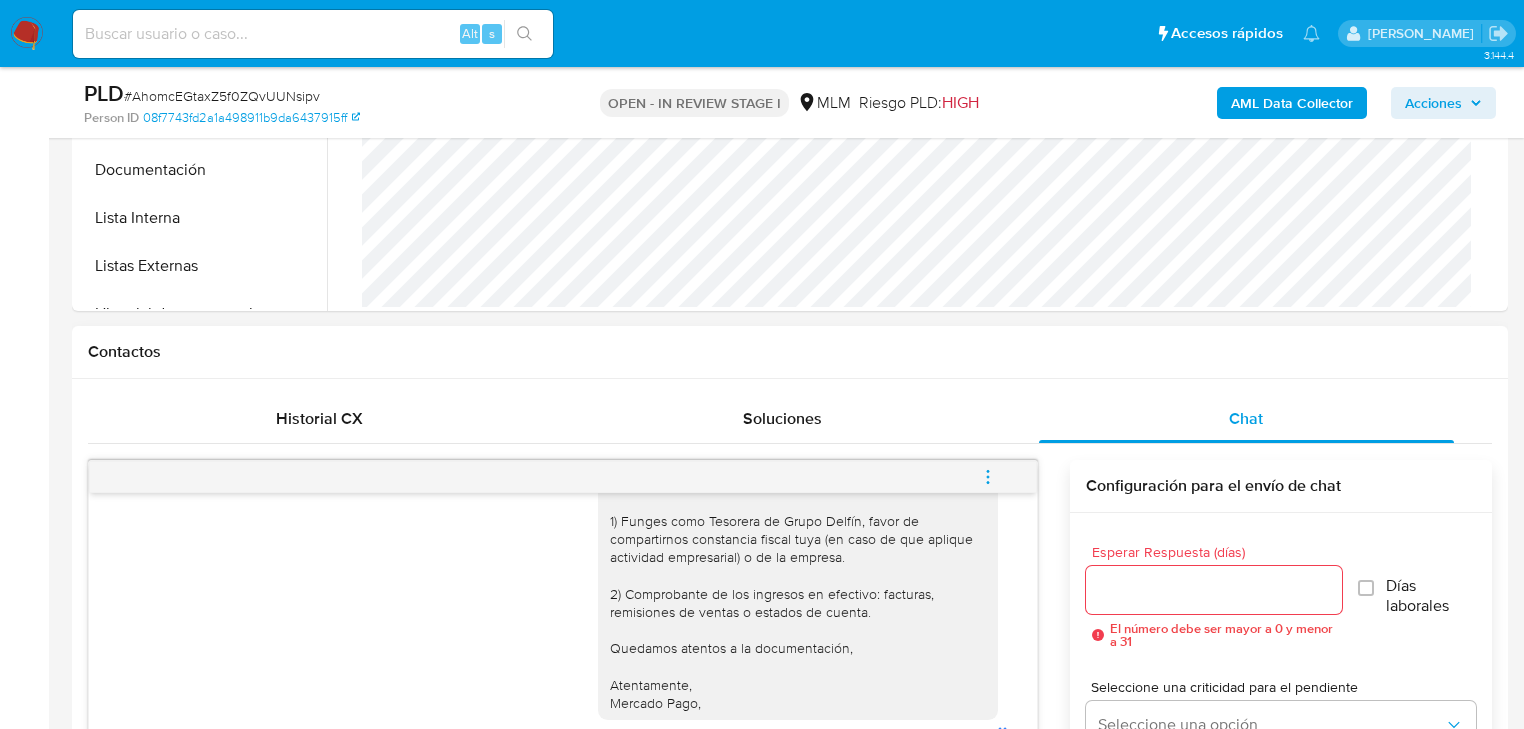 scroll, scrollTop: 1216, scrollLeft: 0, axis: vertical 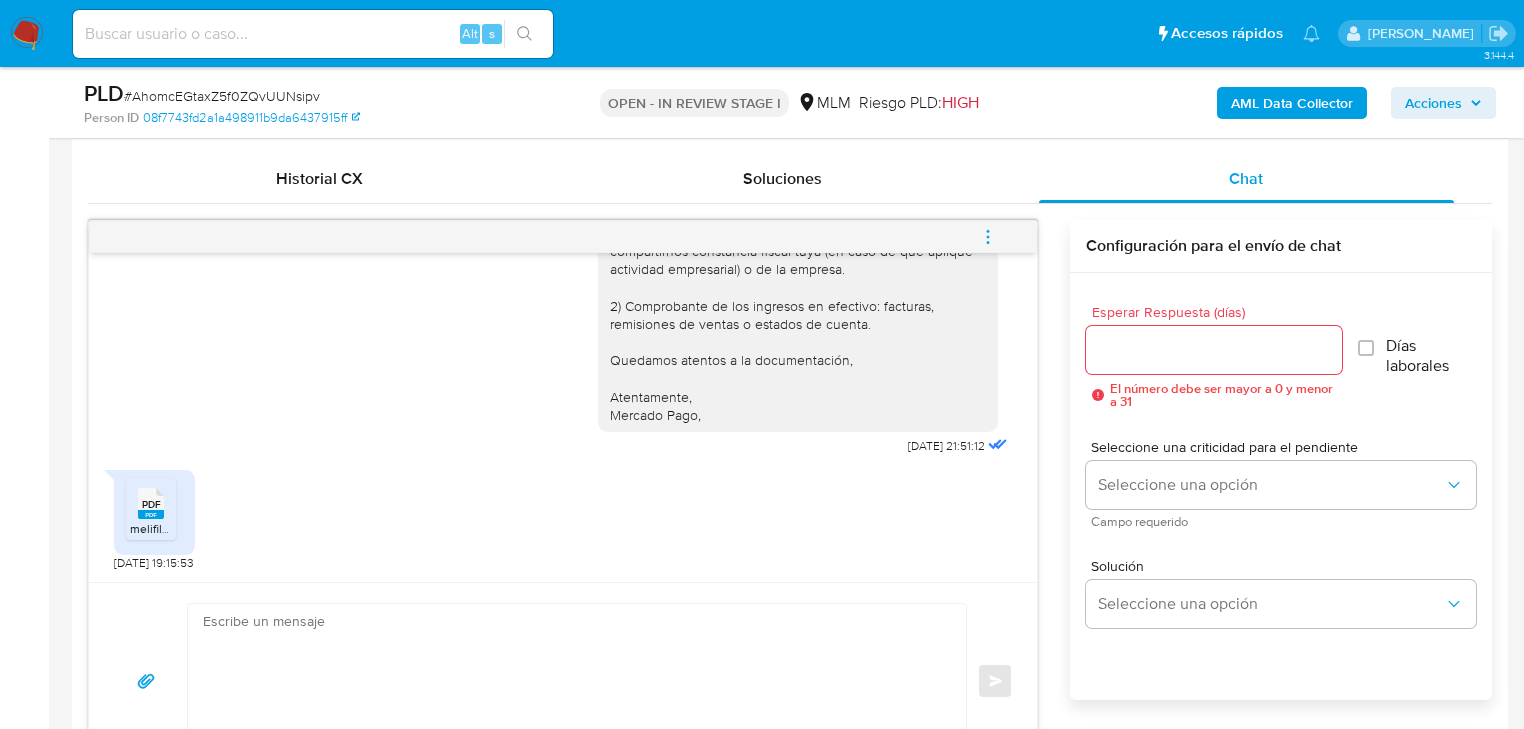 click at bounding box center [572, 681] 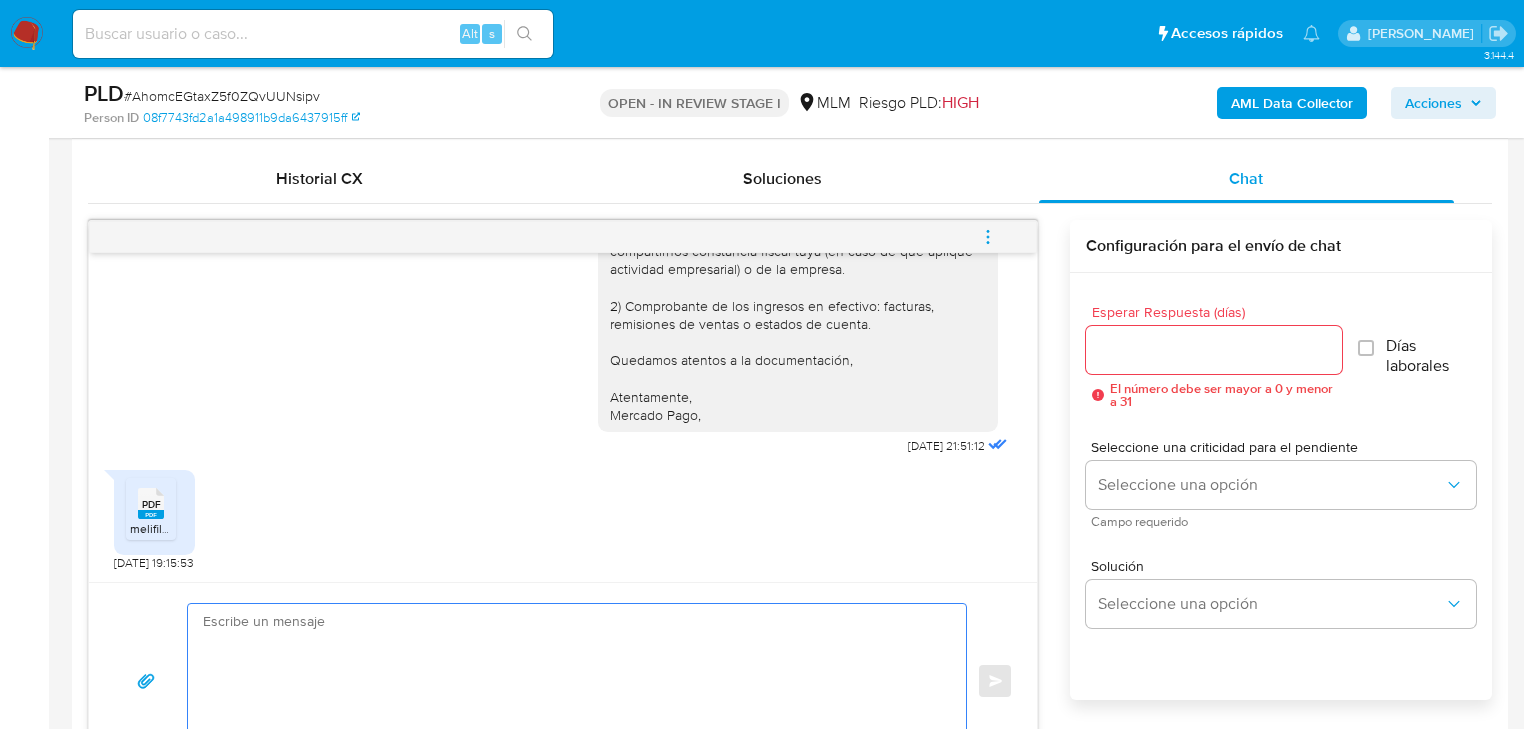 paste on "Hola Kenia," 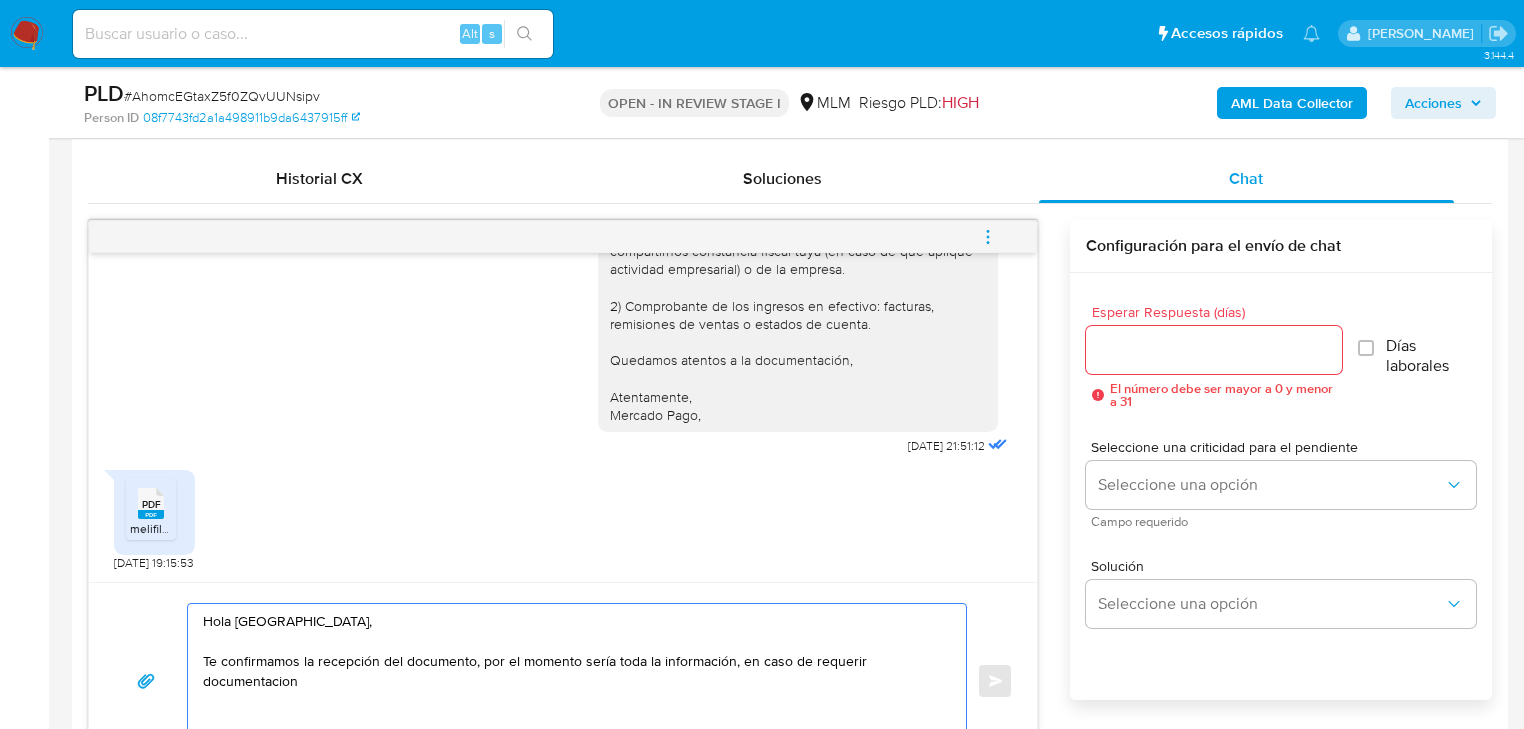 drag, startPoint x: 347, startPoint y: 691, endPoint x: 189, endPoint y: 660, distance: 161.01242 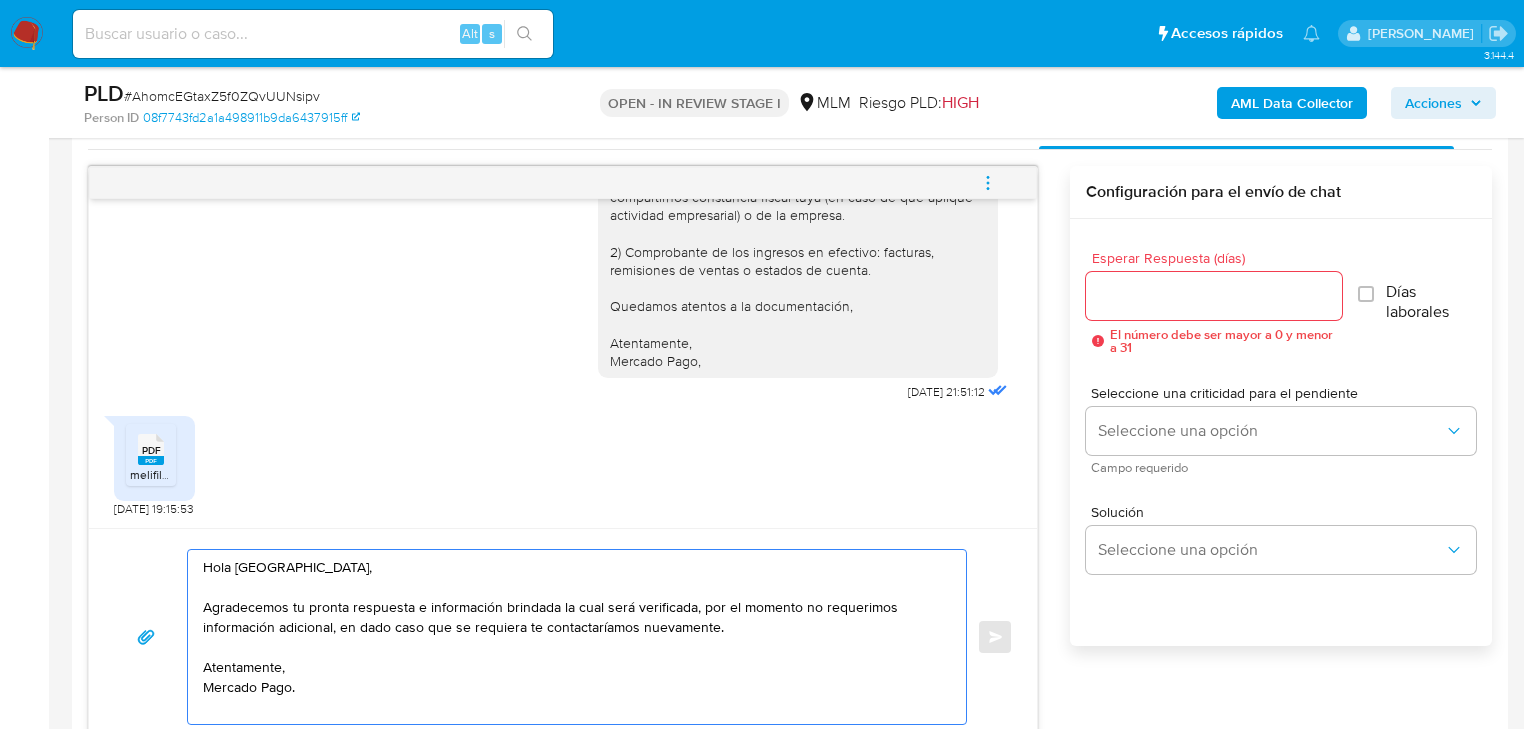 scroll, scrollTop: 1040, scrollLeft: 0, axis: vertical 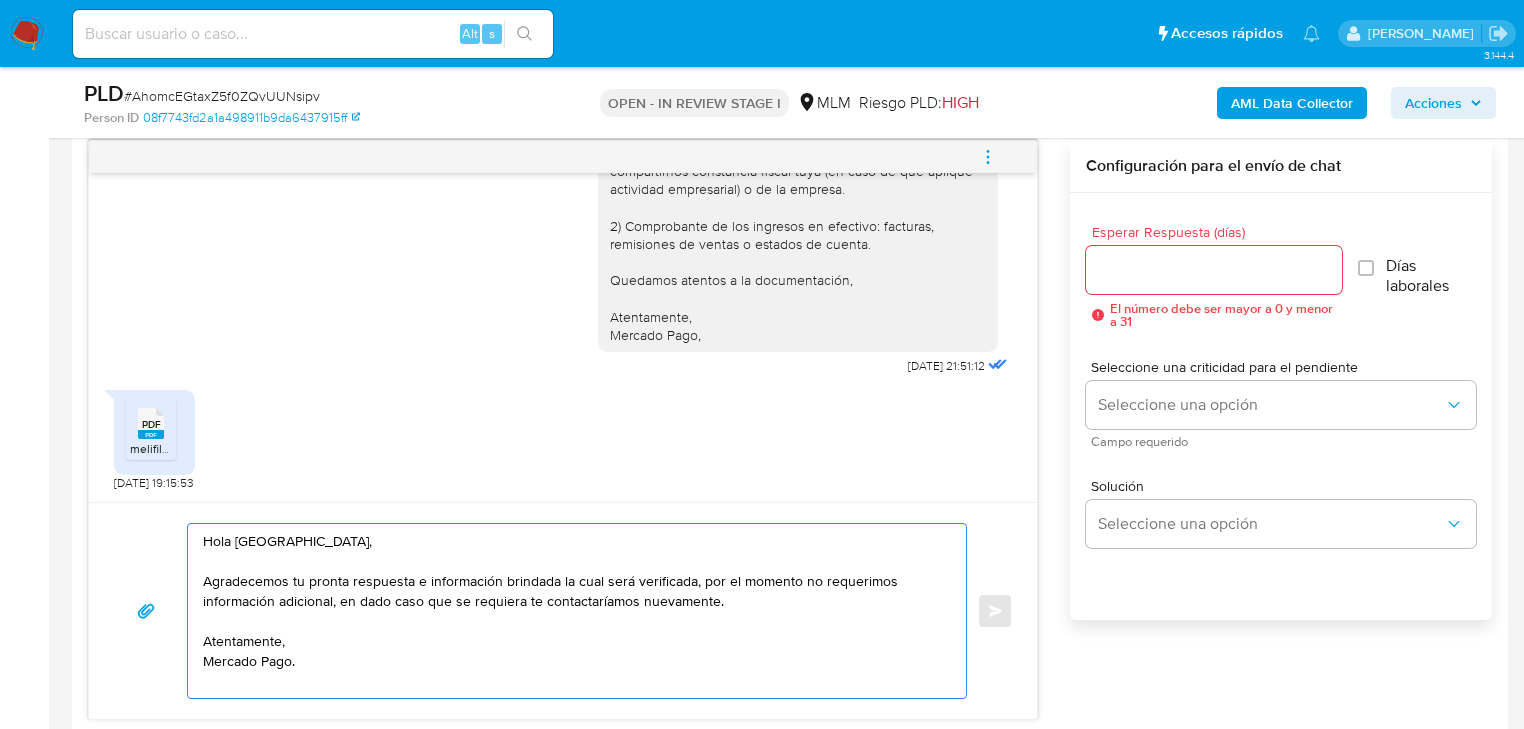 click on "Hola Kenia,
Agradecemos tu pronta respuesta e información brindada la cual será verificada, por el momento no requerimos información adicional, en dado caso que se requiera te contactaríamos nuevamente.
Atentamente,
Mercado Pago." at bounding box center (572, 611) 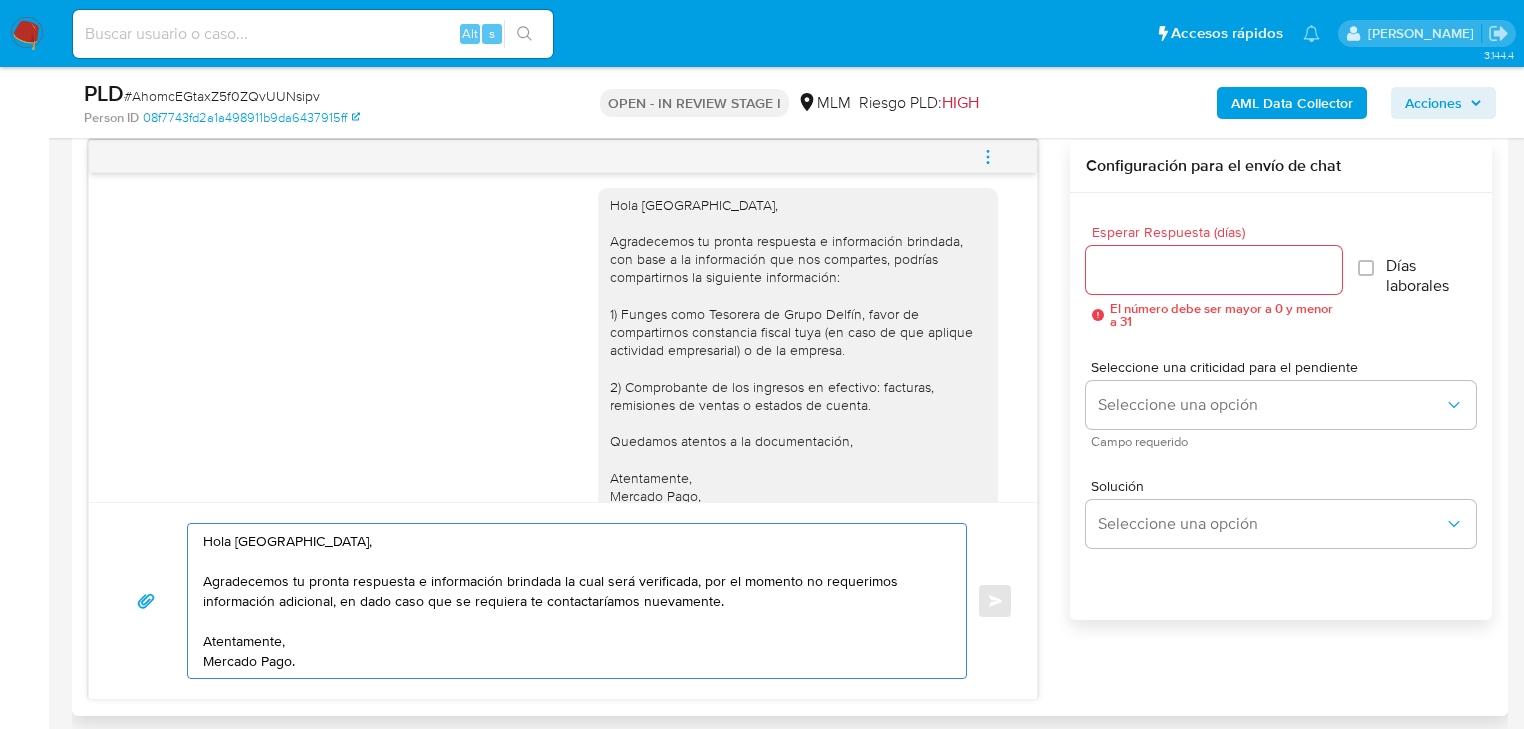 scroll, scrollTop: 816, scrollLeft: 0, axis: vertical 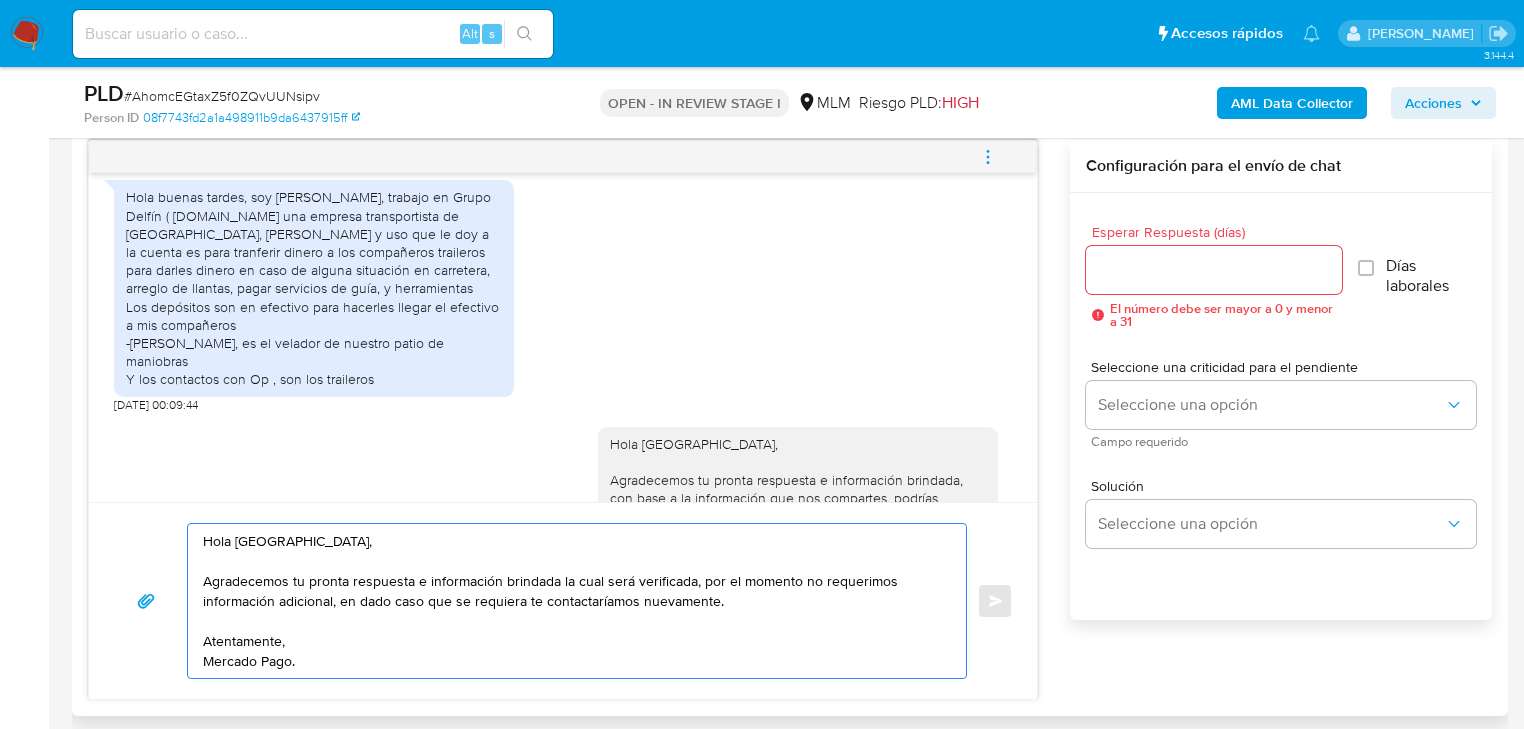 type on "Hola Kenia,
Agradecemos tu pronta respuesta e información brindada la cual será verificada, por el momento no requerimos información adicional, en dado caso que se requiera te contactaríamos nuevamente.
Atentamente,
Mercado Pago." 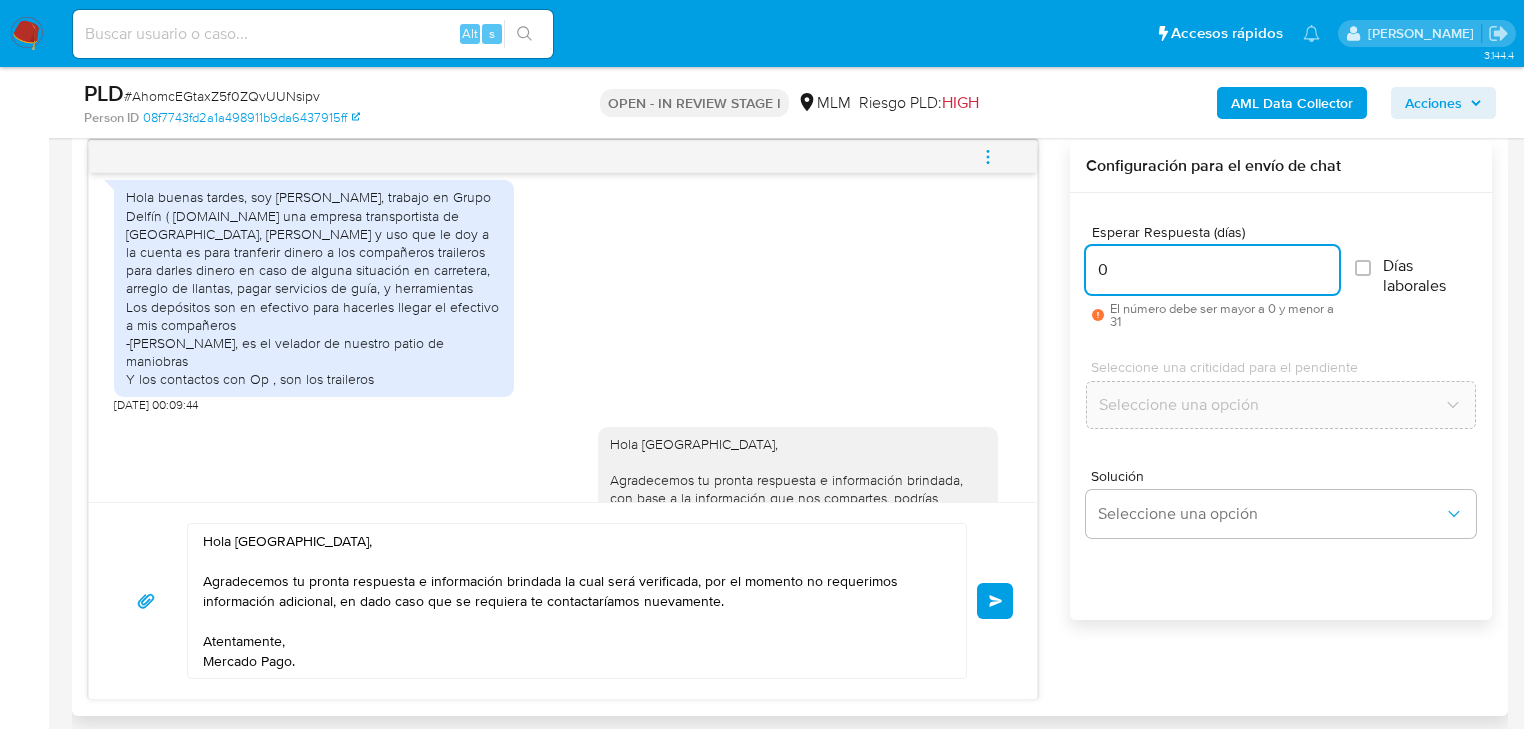 type on "0" 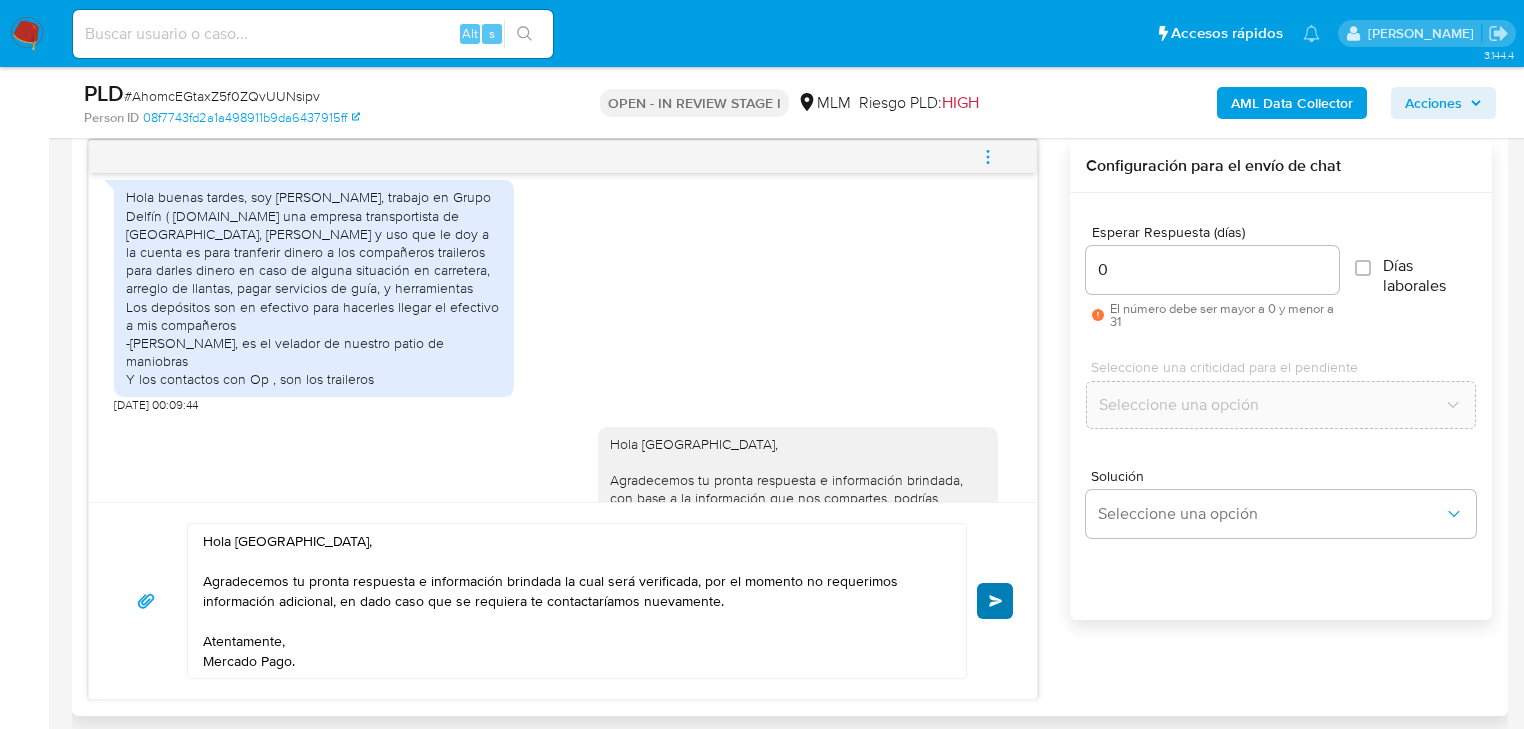 click on "Hola Kenia,
Agradecemos tu pronta respuesta e información brindada la cual será verificada, por el momento no requerimos información adicional, en dado caso que se requiera te contactaríamos nuevamente.
Atentamente,
Mercado Pago. Enviar" at bounding box center [563, 601] 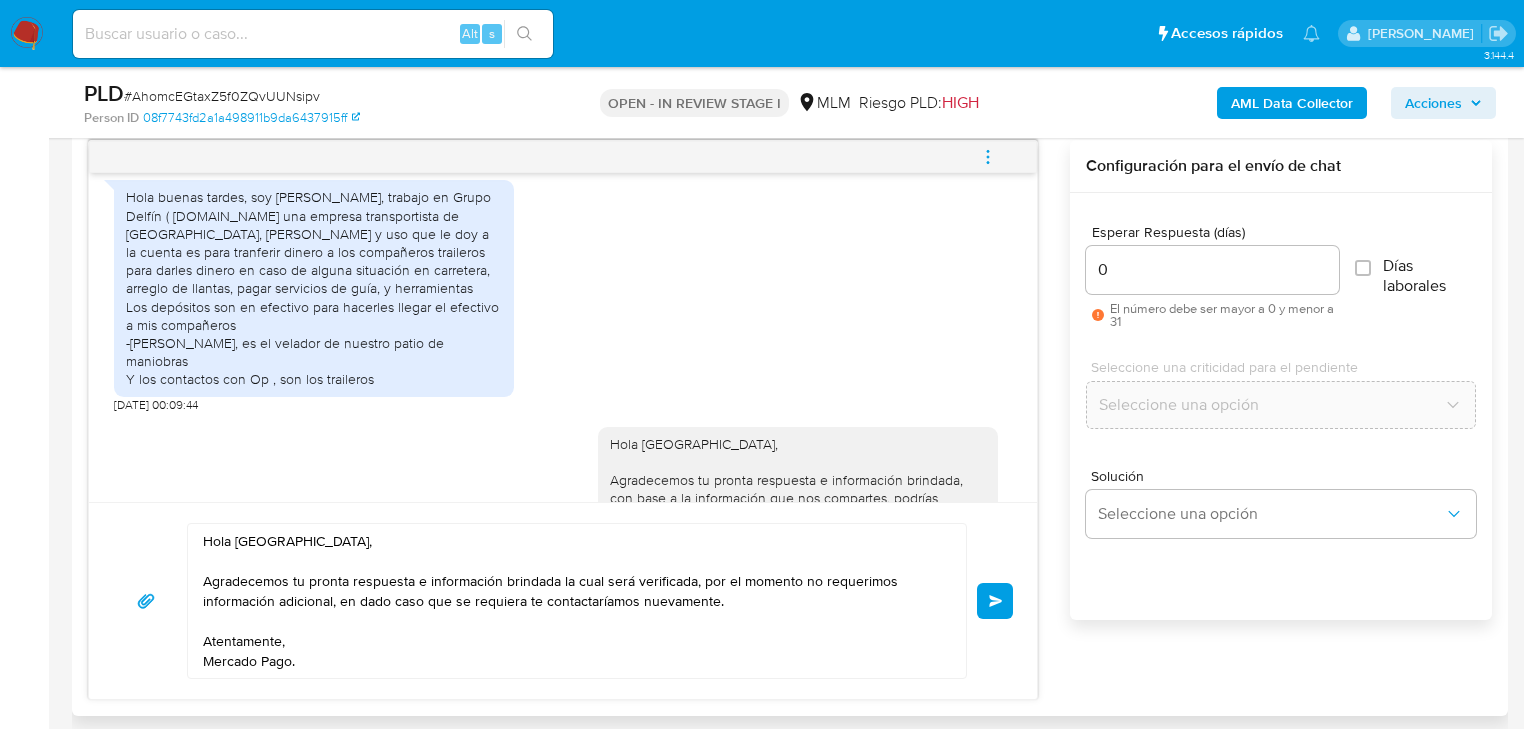 click on "Enviar" at bounding box center [995, 601] 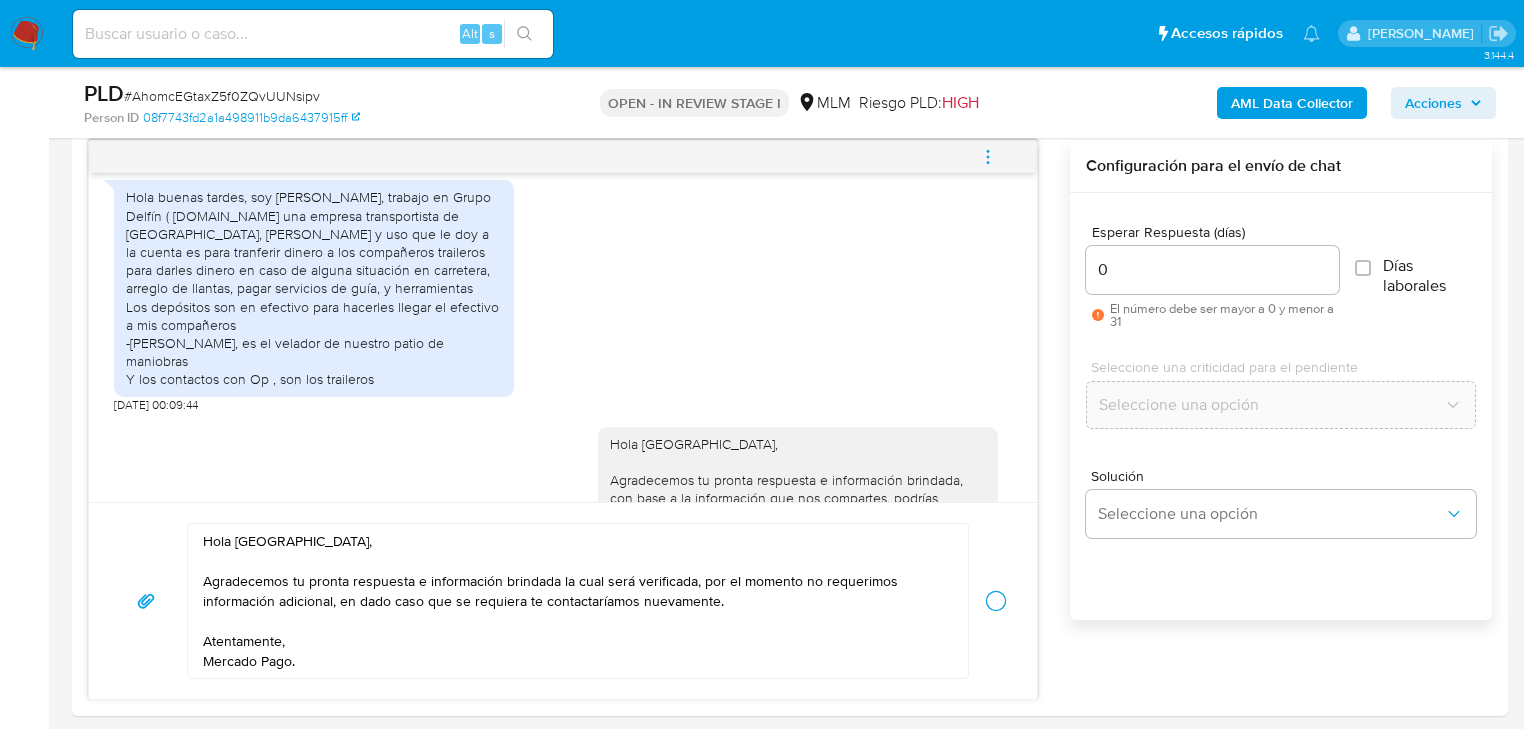 type 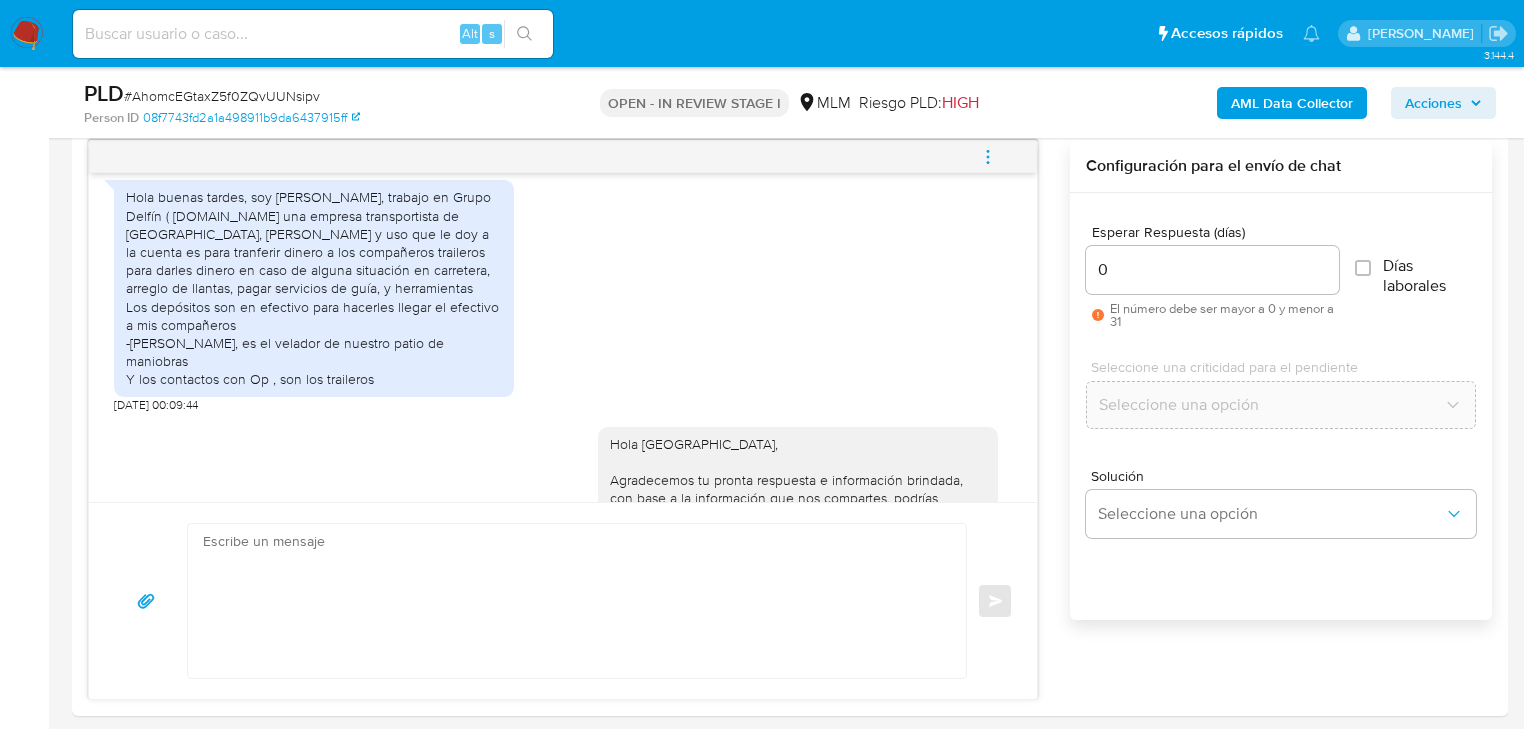 click on "# AhomcEGtaxZ5f0ZQvUUNsipv" at bounding box center [222, 96] 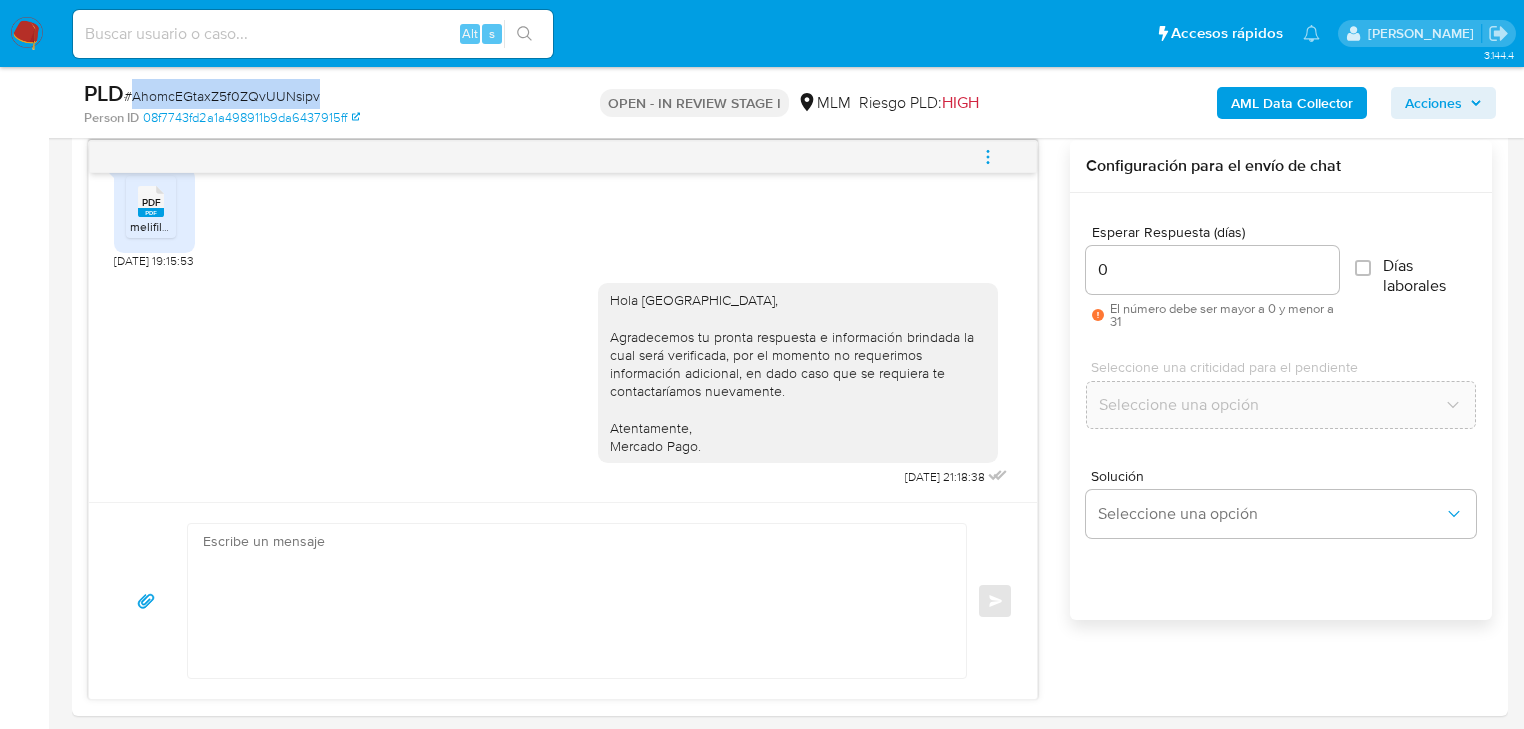 click on "# AhomcEGtaxZ5f0ZQvUUNsipv" at bounding box center [222, 96] 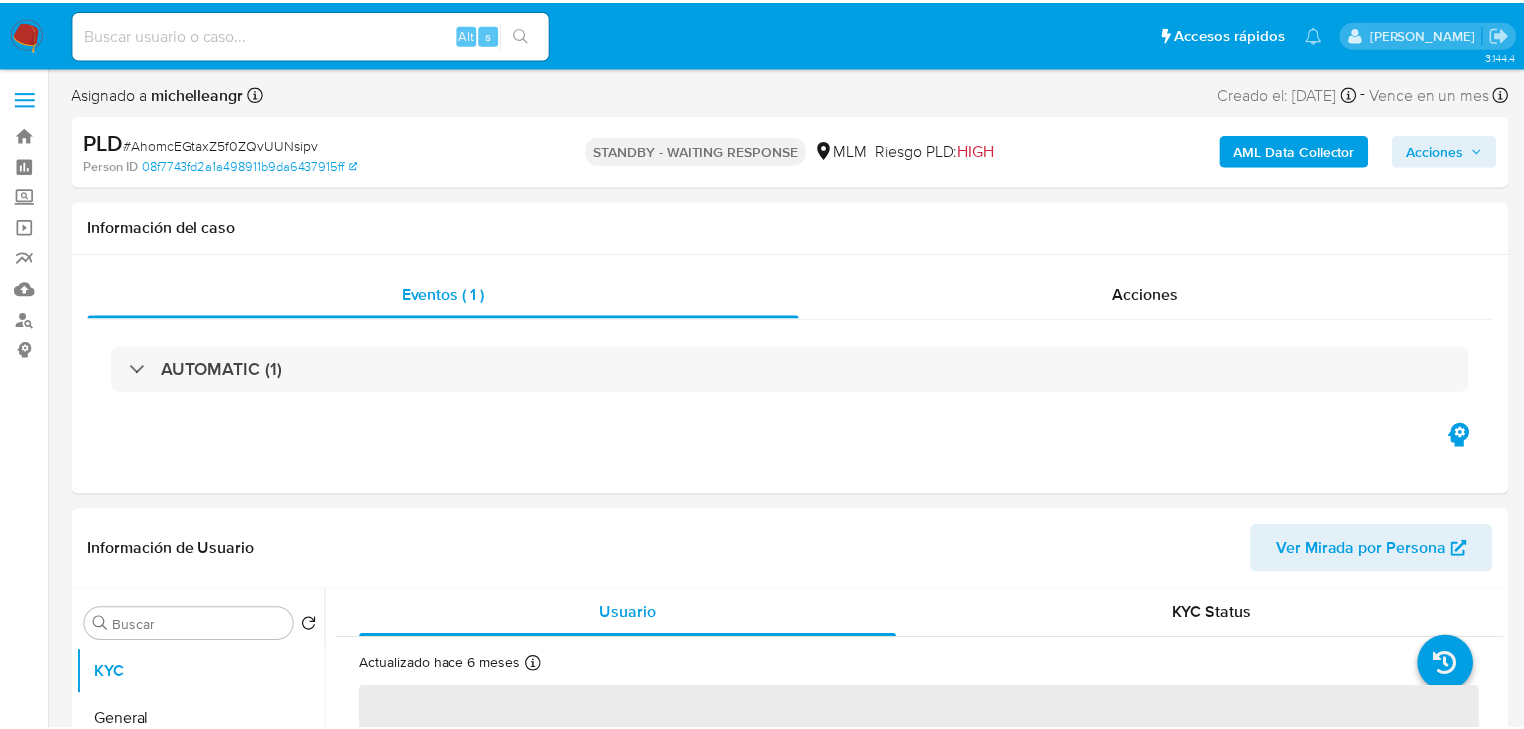 scroll, scrollTop: 0, scrollLeft: 0, axis: both 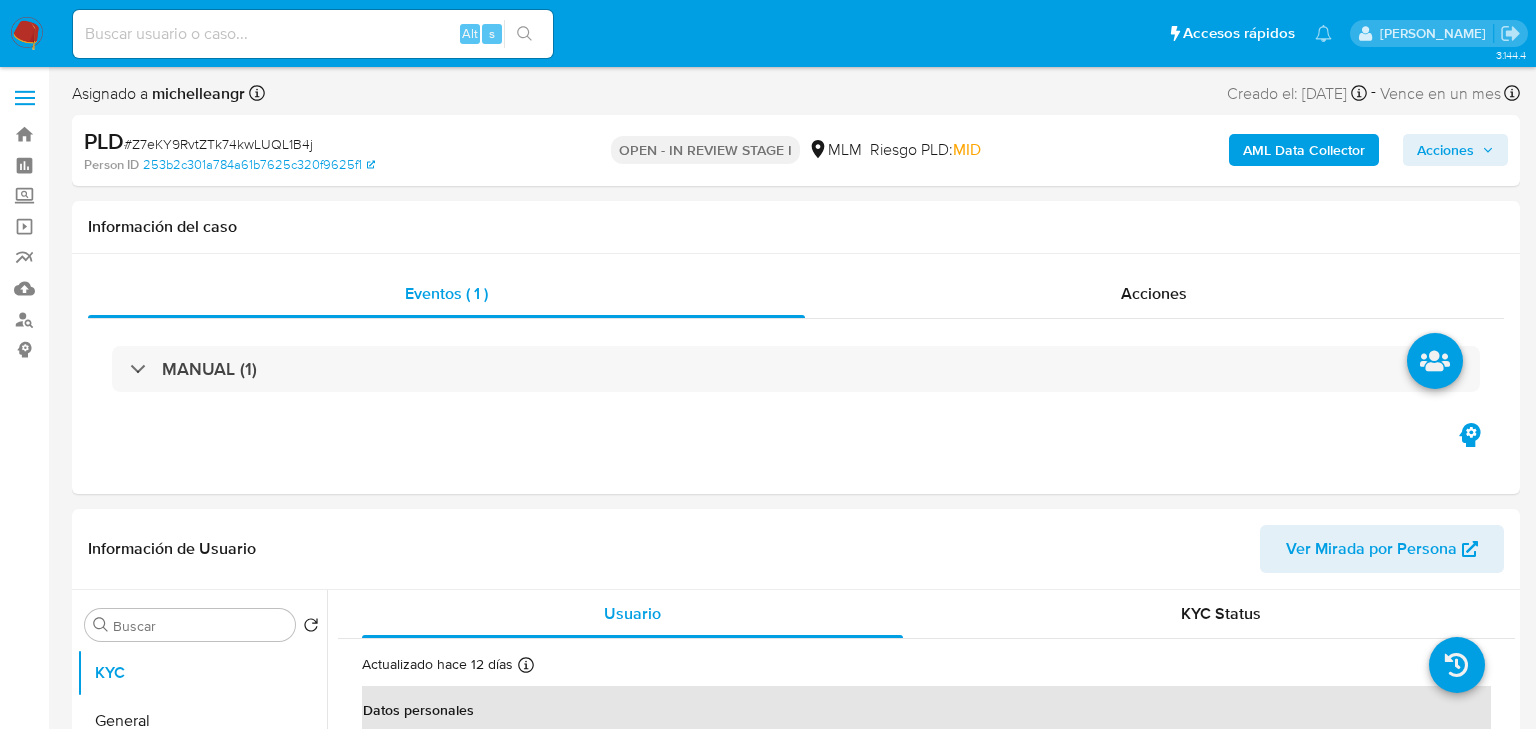 select on "10" 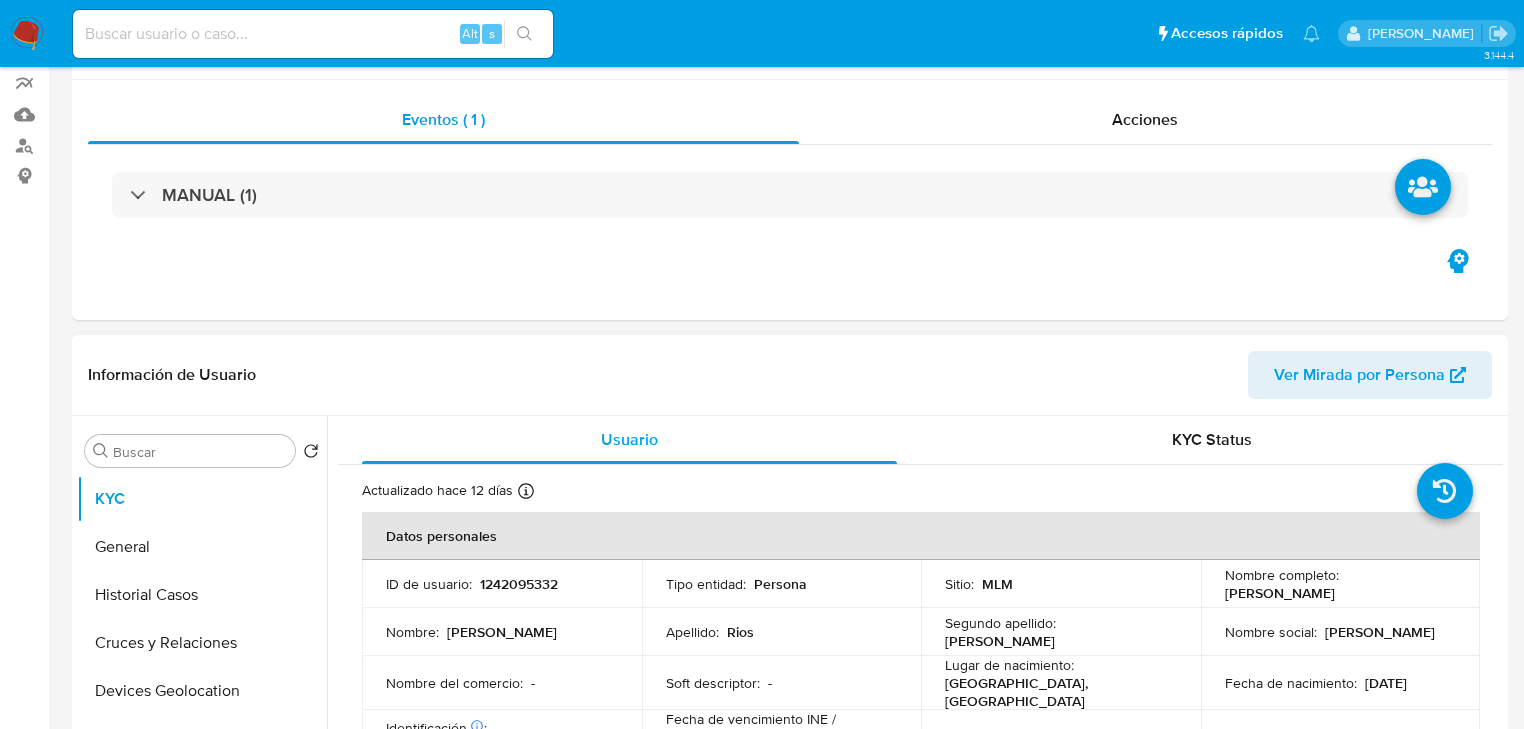 scroll, scrollTop: 400, scrollLeft: 0, axis: vertical 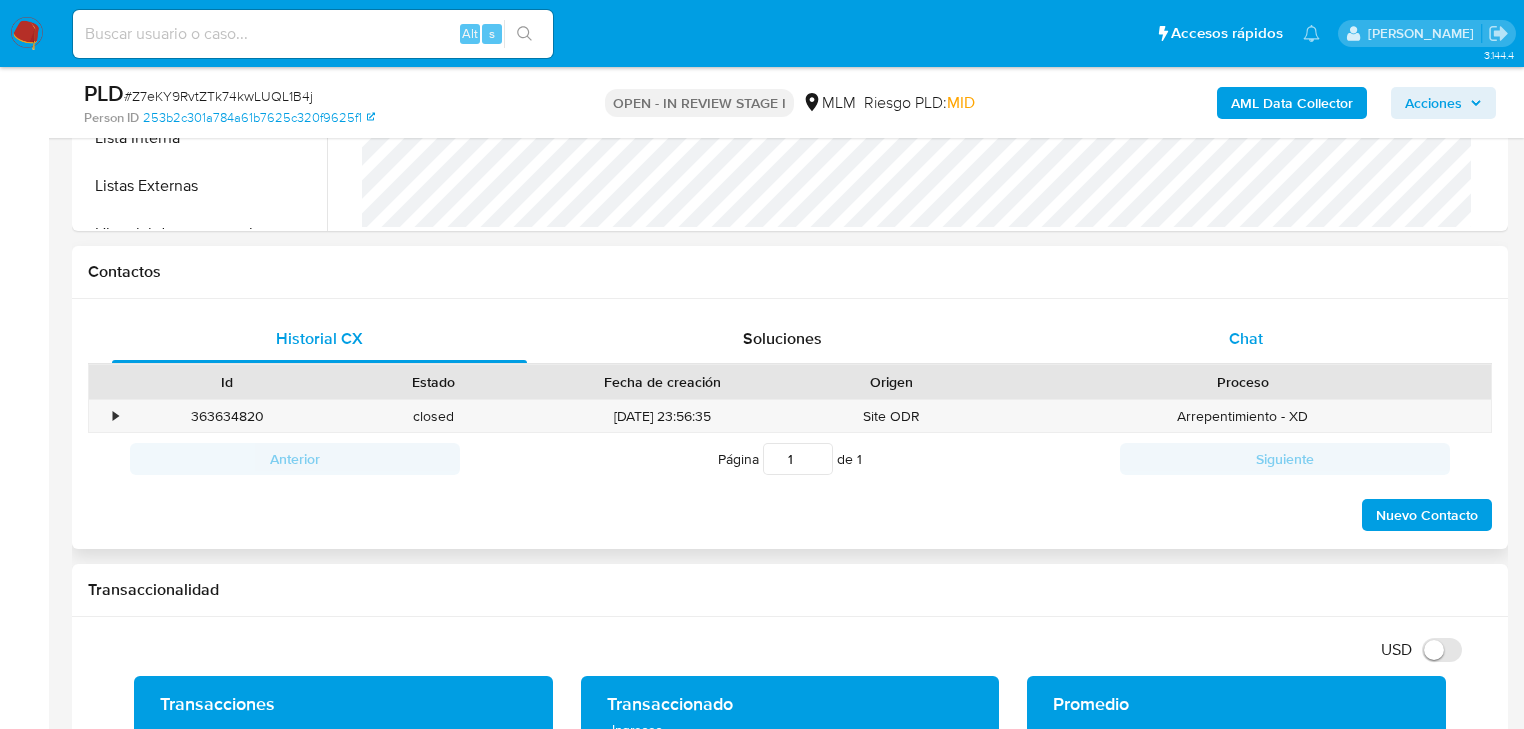 click on "Chat" at bounding box center (1246, 339) 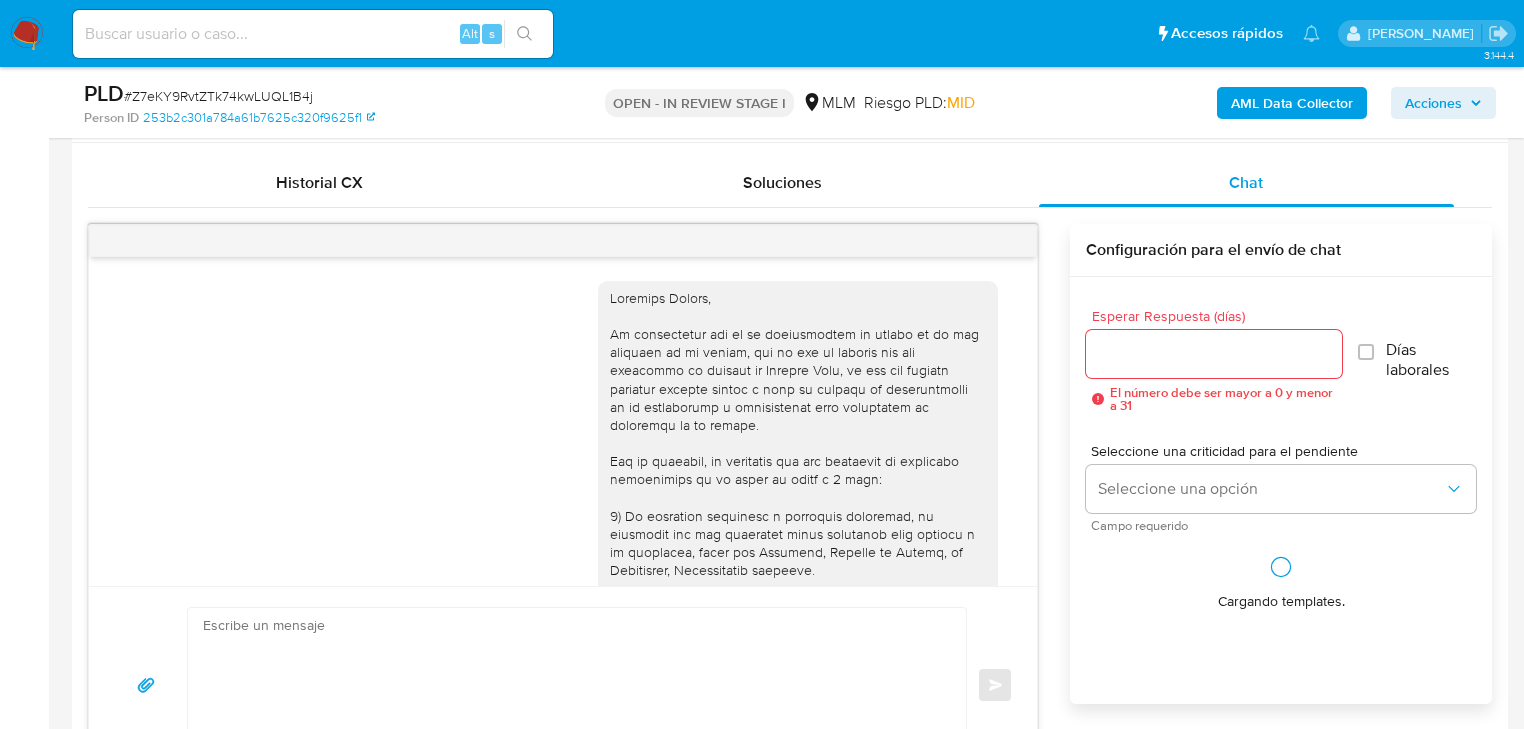 scroll, scrollTop: 1040, scrollLeft: 0, axis: vertical 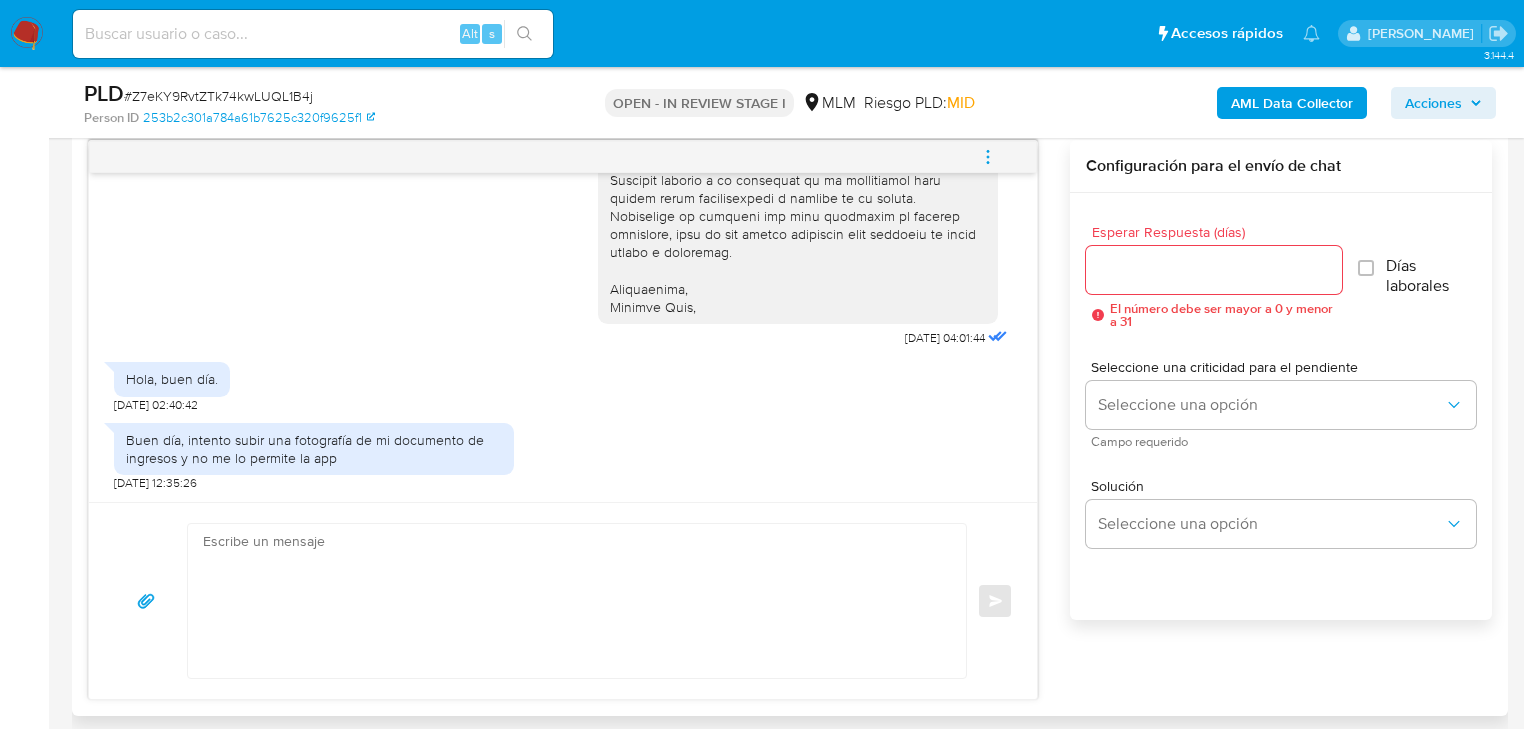 click at bounding box center (572, 601) 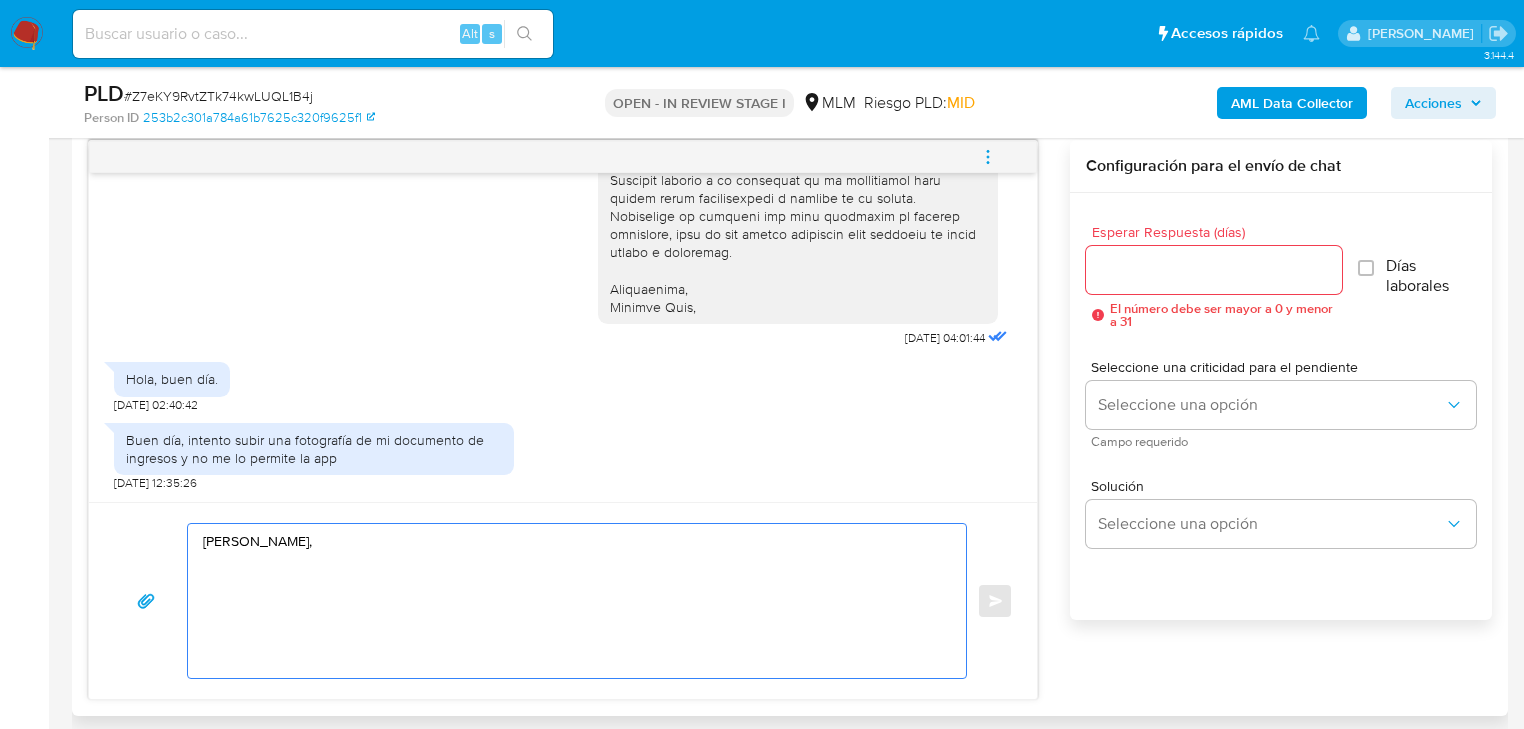 paste on "Adjuntar los archivos presiona "Responder" > haz clic en el
botón "Adjuntar" (en el botón con la imagen de un clip) >
Selecciona el archivo que quieras incluir > Presiona "Enviar" y
nos llegará tu respuesta con el archivo adjunto.
Los archivos deben estar en formato digital (.jpg o .png) y tener un peso menor a
10 mb.
Toda tu información personal está protegida por nuestras Políticas de Privacidad.
Quedamos atentos a la recepción de la información para evitar algún inconveniente o bloqueo en tu cuenta.
Lamentamos el malestar que esta situación te pudiera ocasionar, pero es una medida necesaria para mantener el sitio seguro y confiable." 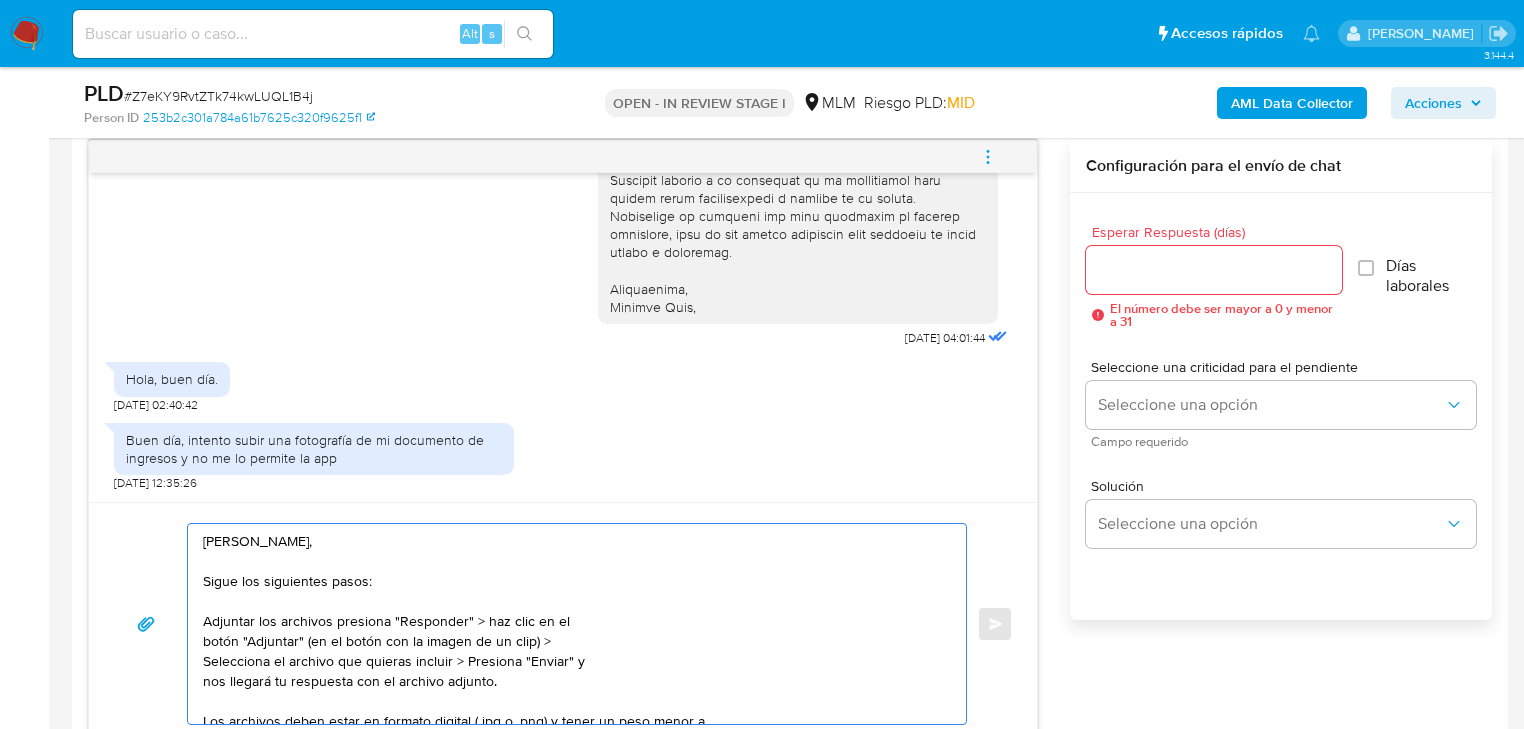 click on "[PERSON_NAME],
Sigue los siguientes pasos:
Adjuntar los archivos presiona "Responder" > haz clic en el
botón "Adjuntar" (en el botón con la imagen de un clip) >
Selecciona el archivo que quieras incluir > Presiona "Enviar" y
nos llegará tu respuesta con el archivo adjunto.
Los archivos deben estar en formato digital (.jpg o .png) y tener un peso menor a
10 mb.
Toda tu información personal está protegida por nuestras Políticas de Privacidad.
Quedamos atentos a la recepción de la información para evitar algún inconveniente o bloqueo en tu cuenta.
Lamentamos el malestar que esta situación te pudiera ocasionar, pero es una medida necesaria para mantener el sitio seguro y confiable." at bounding box center (572, 624) 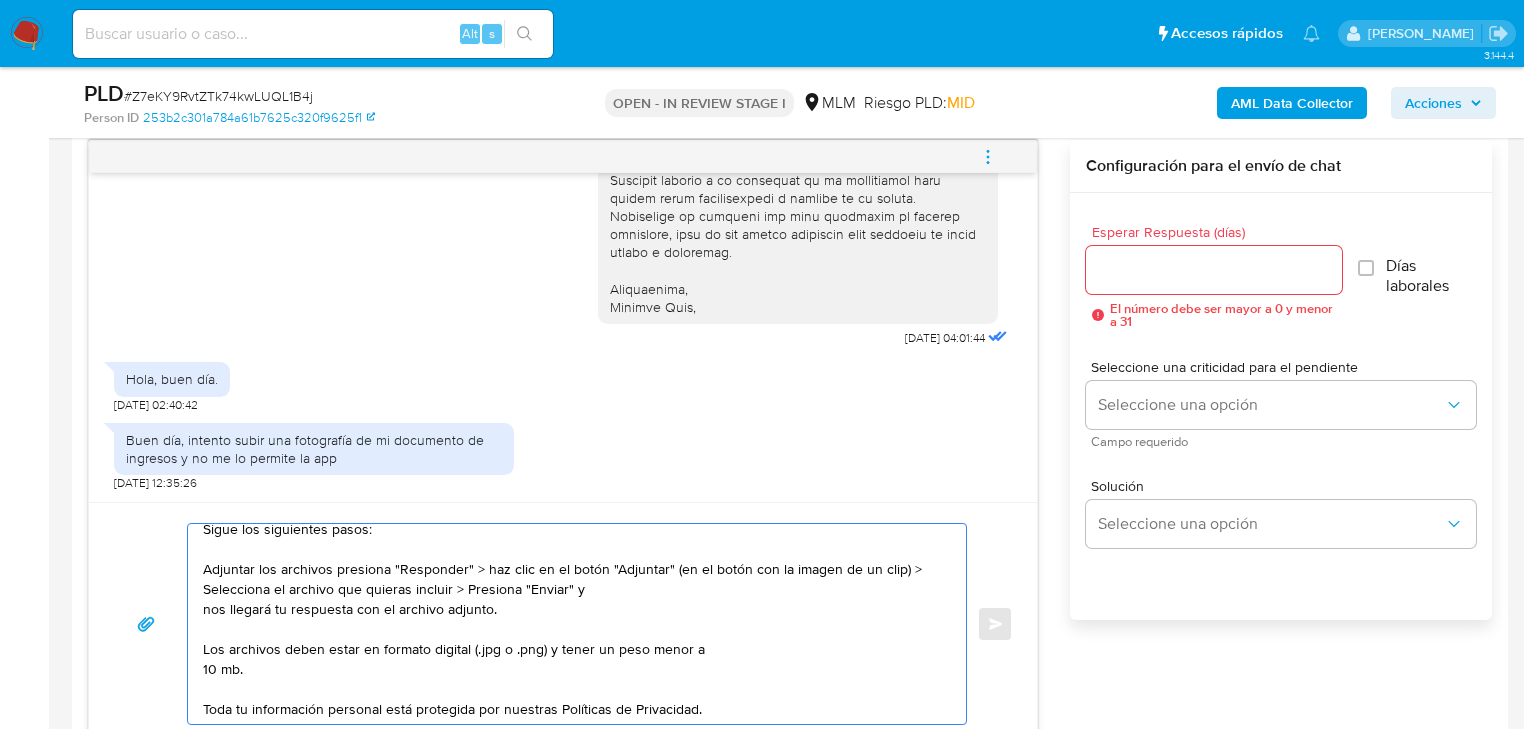 scroll, scrollTop: 80, scrollLeft: 0, axis: vertical 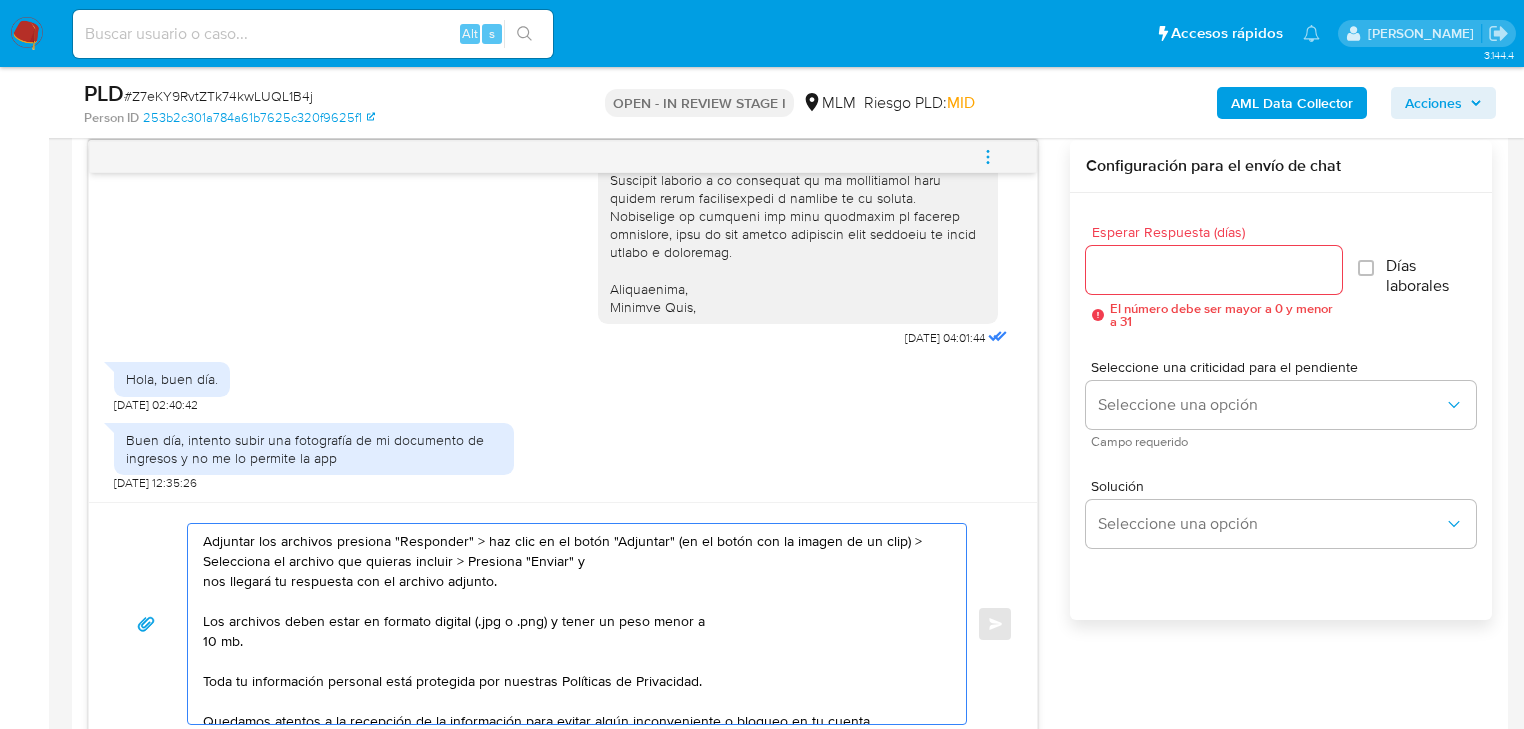 click on "[PERSON_NAME],
Sigue los siguientes pasos:
Adjuntar los archivos presiona "Responder" > haz clic en el botón "Adjuntar" (en el botón con la imagen de un clip) >
Selecciona el archivo que quieras incluir > Presiona "Enviar" y
nos llegará tu respuesta con el archivo adjunto.
Los archivos deben estar en formato digital (.jpg o .png) y tener un peso menor a
10 mb.
Toda tu información personal está protegida por nuestras Políticas de Privacidad.
Quedamos atentos a la recepción de la información para evitar algún inconveniente o bloqueo en tu cuenta.
Lamentamos el malestar que esta situación te pudiera ocasionar, pero es una medida necesaria para mantener el sitio seguro y confiable." at bounding box center (572, 624) 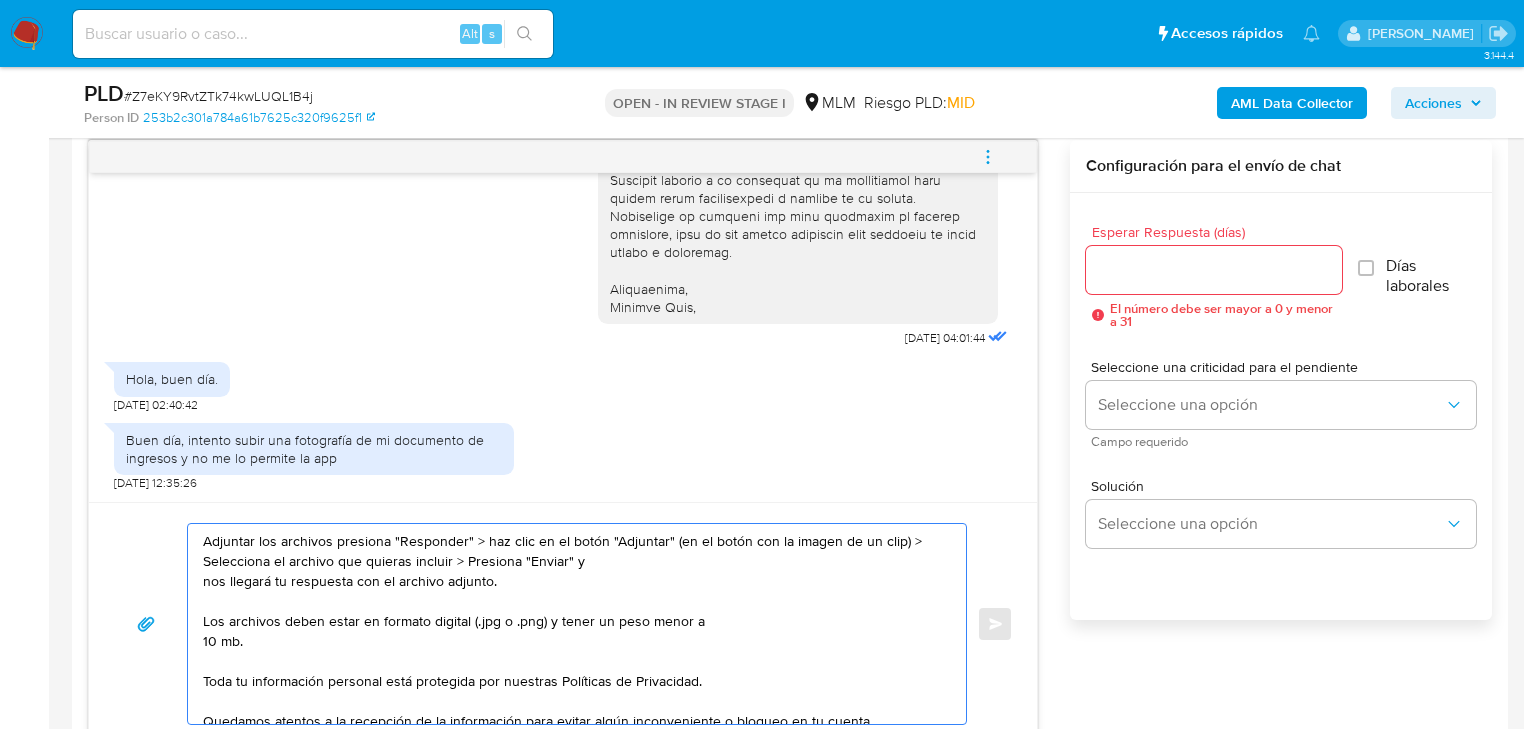 click on "[PERSON_NAME],
Sigue los siguientes pasos:
Adjuntar los archivos presiona "Responder" > haz clic en el botón "Adjuntar" (en el botón con la imagen de un clip) > Selecciona el archivo que quieras incluir > Presiona "Enviar" y
nos llegará tu respuesta con el archivo adjunto.
Los archivos deben estar en formato digital (.jpg o .png) y tener un peso menor a
10 mb.
Toda tu información personal está protegida por nuestras Políticas de Privacidad.
Quedamos atentos a la recepción de la información para evitar algún inconveniente o bloqueo en tu cuenta.
Lamentamos el malestar que esta situación te pudiera ocasionar, pero es una medida necesaria para mantener el sitio seguro y confiable." at bounding box center [572, 624] 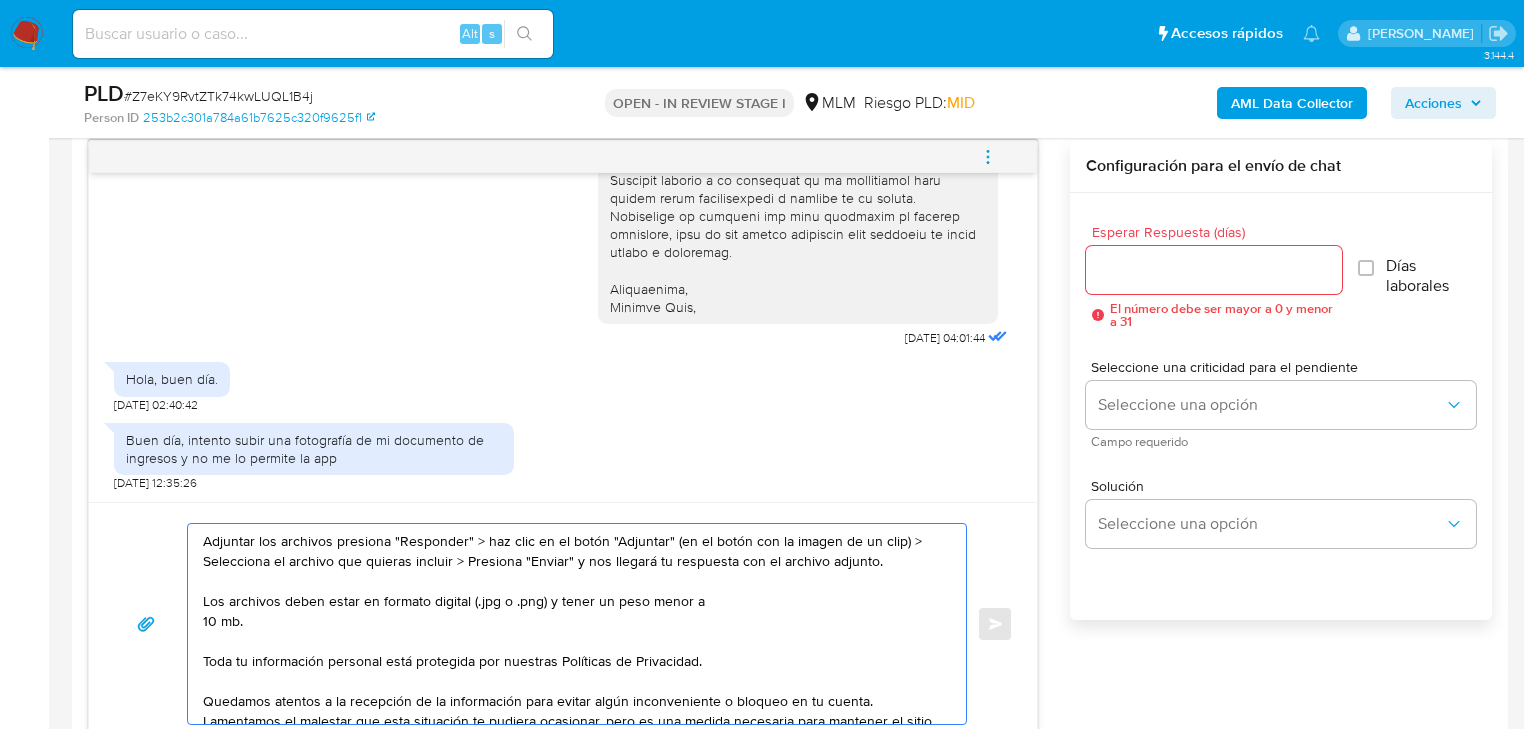 click on "[PERSON_NAME],
Sigue los siguientes pasos:
Adjuntar los archivos presiona "Responder" > haz clic en el botón "Adjuntar" (en el botón con la imagen de un clip) > Selecciona el archivo que quieras incluir > Presiona "Enviar" y nos llegará tu respuesta con el archivo adjunto.
Los archivos deben estar en formato digital (.jpg o .png) y tener un peso menor a
10 mb.
Toda tu información personal está protegida por nuestras Políticas de Privacidad.
Quedamos atentos a la recepción de la información para evitar algún inconveniente o bloqueo en tu cuenta.
Lamentamos el malestar que esta situación te pudiera ocasionar, pero es una medida necesaria para mantener el sitio seguro y confiable." at bounding box center [572, 624] 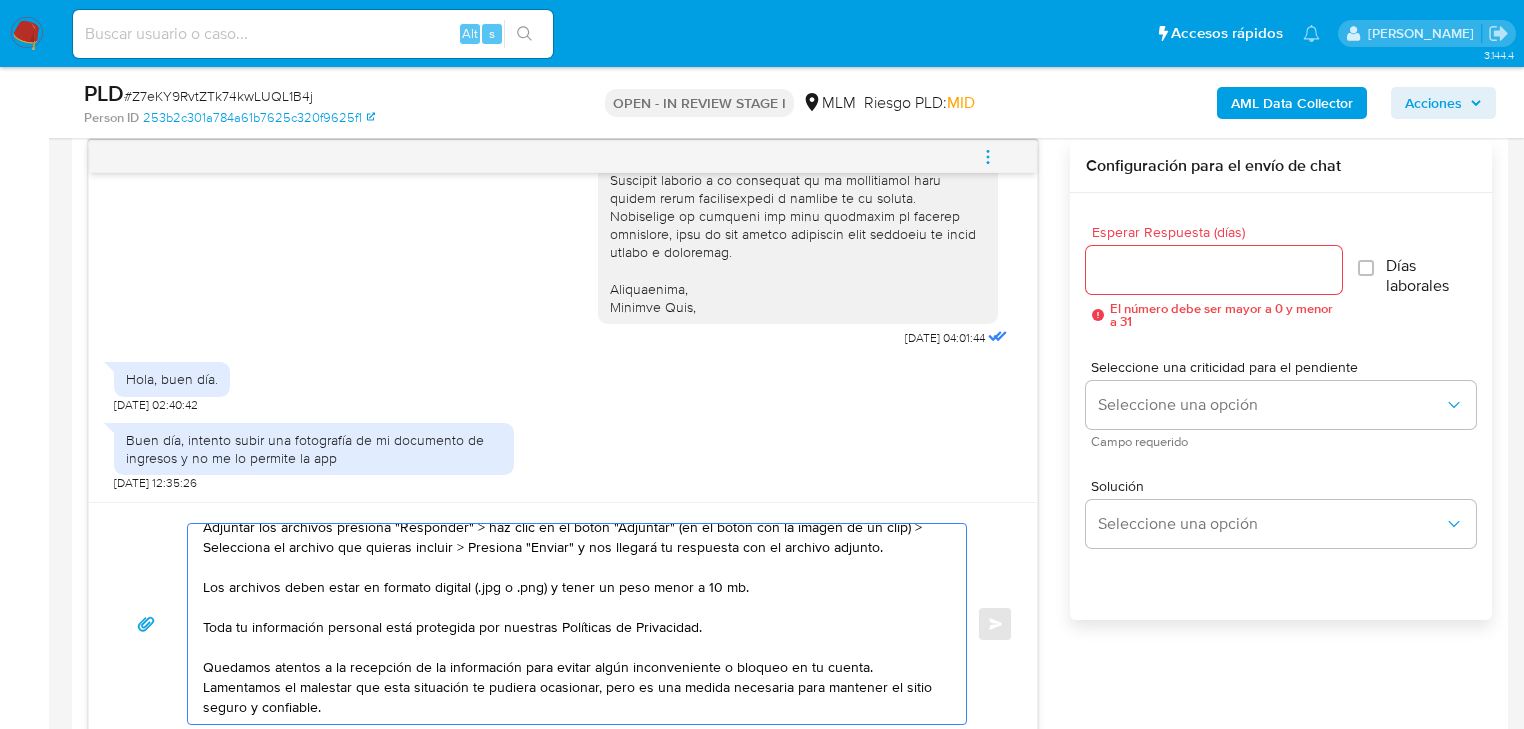 scroll, scrollTop: 114, scrollLeft: 0, axis: vertical 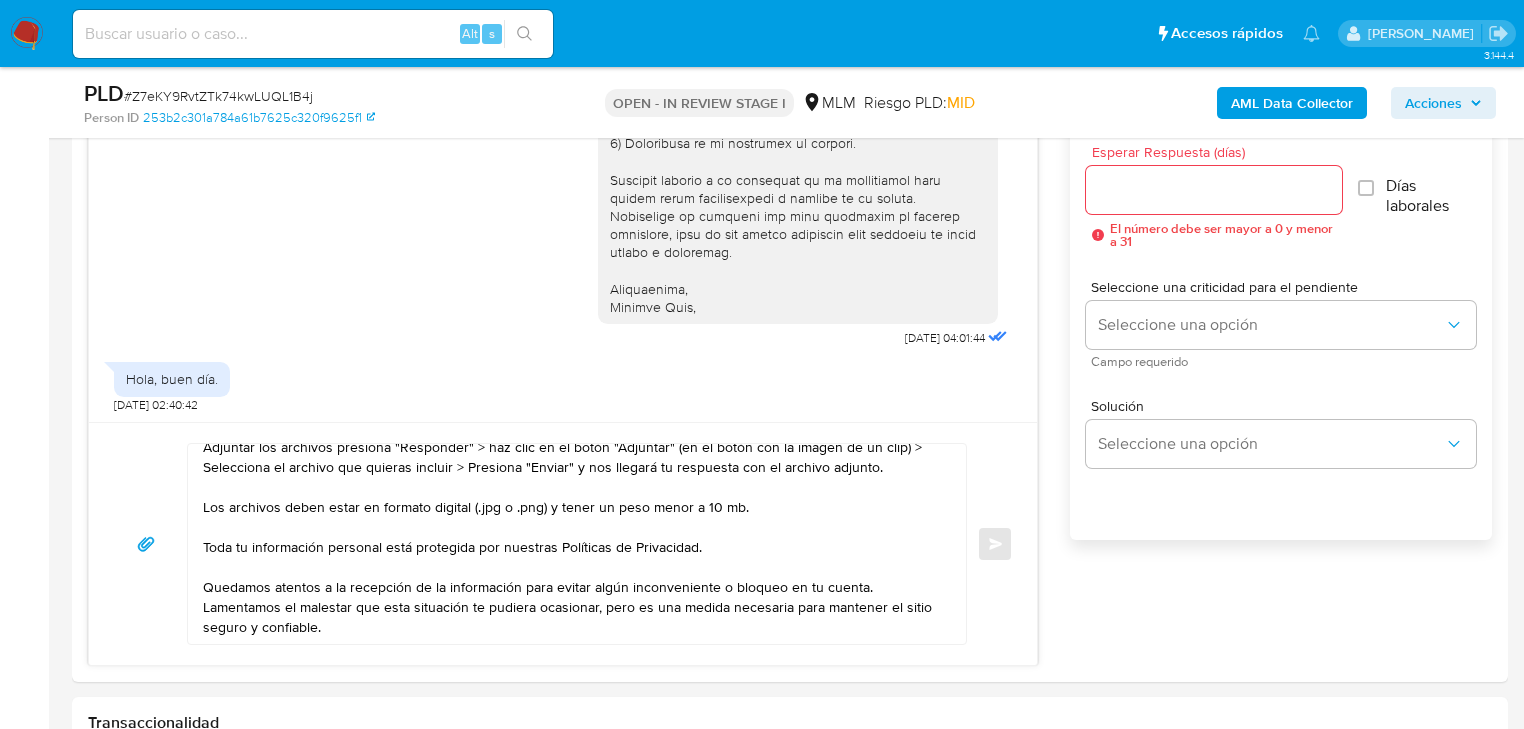 click on "# Z7eKY9RvtZTk74kwLUQL1B4j" at bounding box center [218, 96] 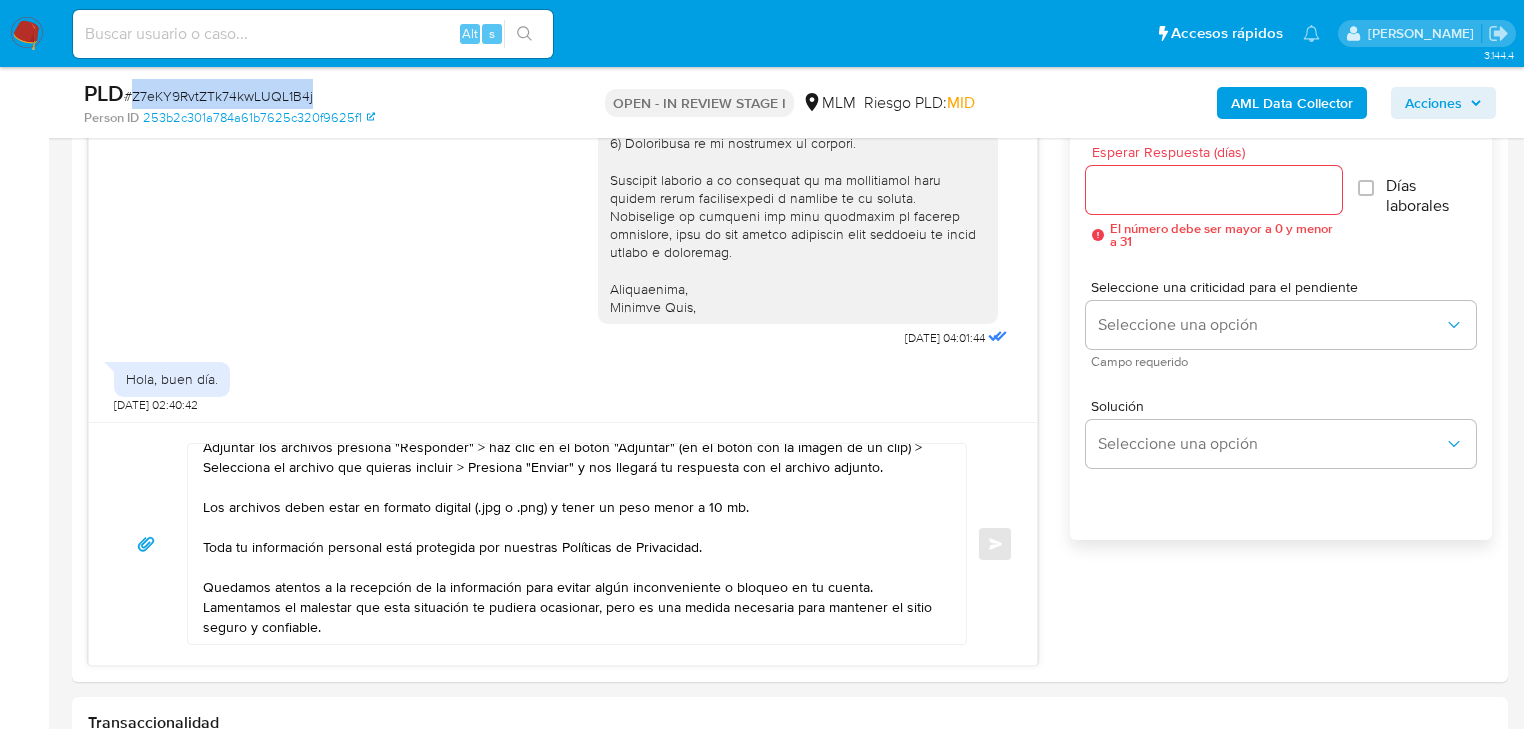 click on "# Z7eKY9RvtZTk74kwLUQL1B4j" at bounding box center [218, 96] 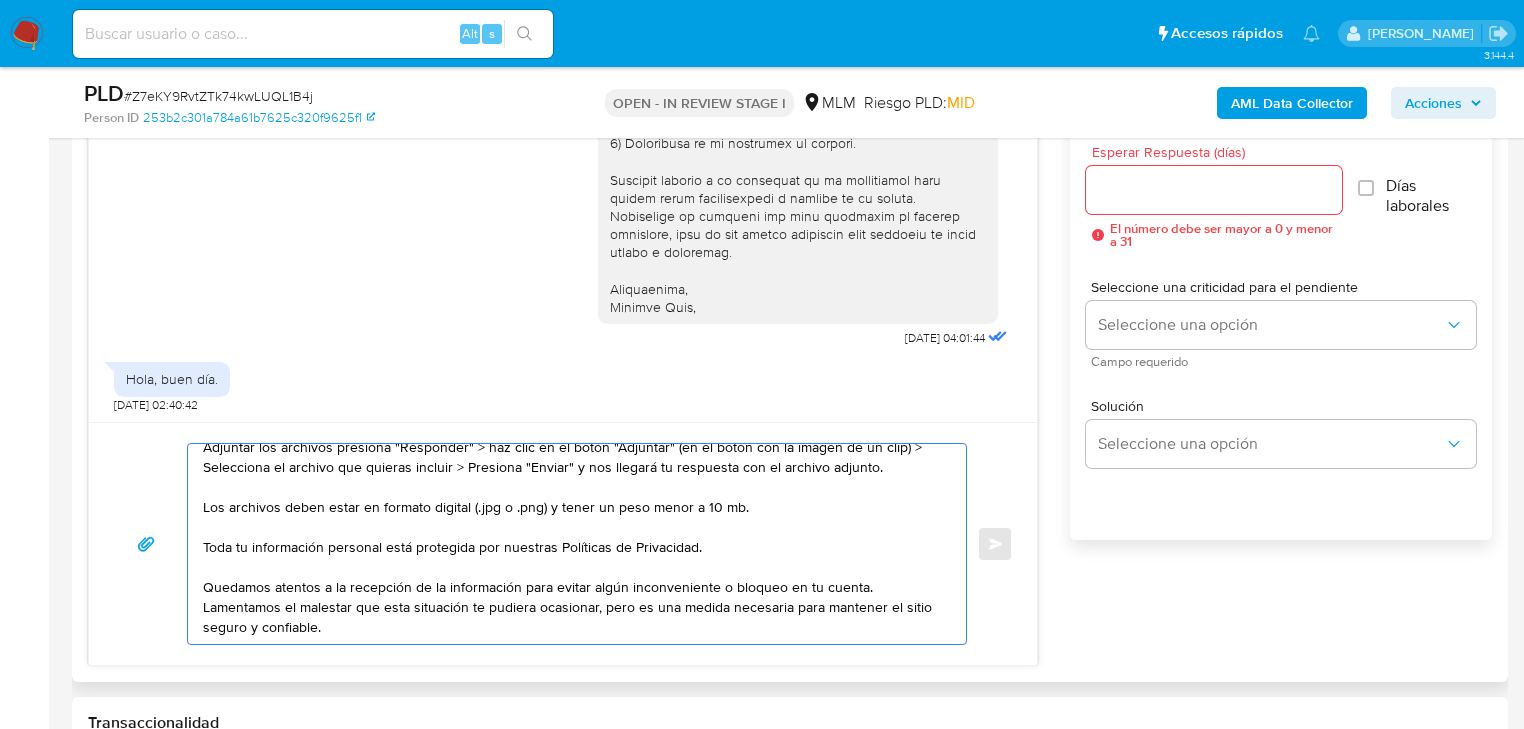 drag, startPoint x: 522, startPoint y: 564, endPoint x: 601, endPoint y: 602, distance: 87.66413 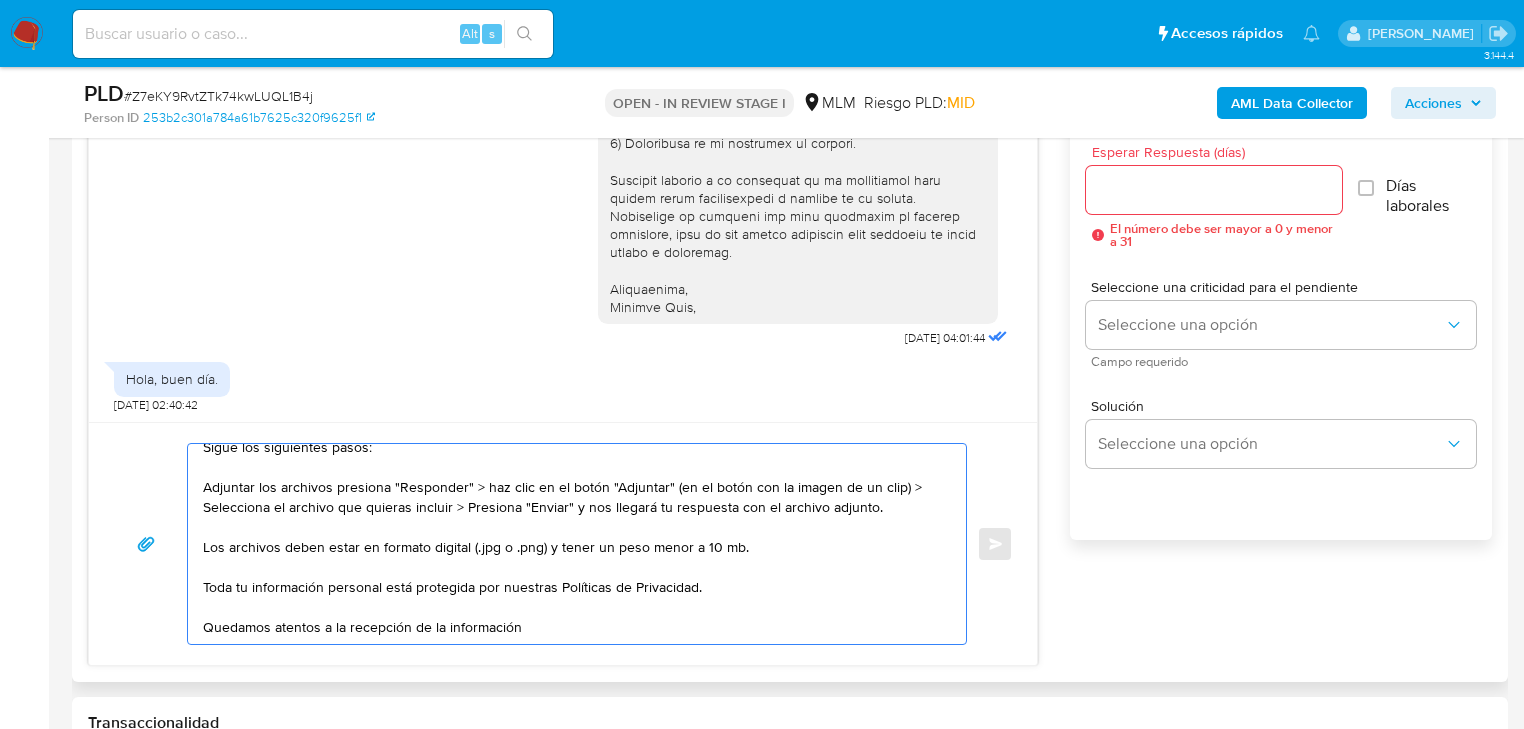scroll, scrollTop: 74, scrollLeft: 0, axis: vertical 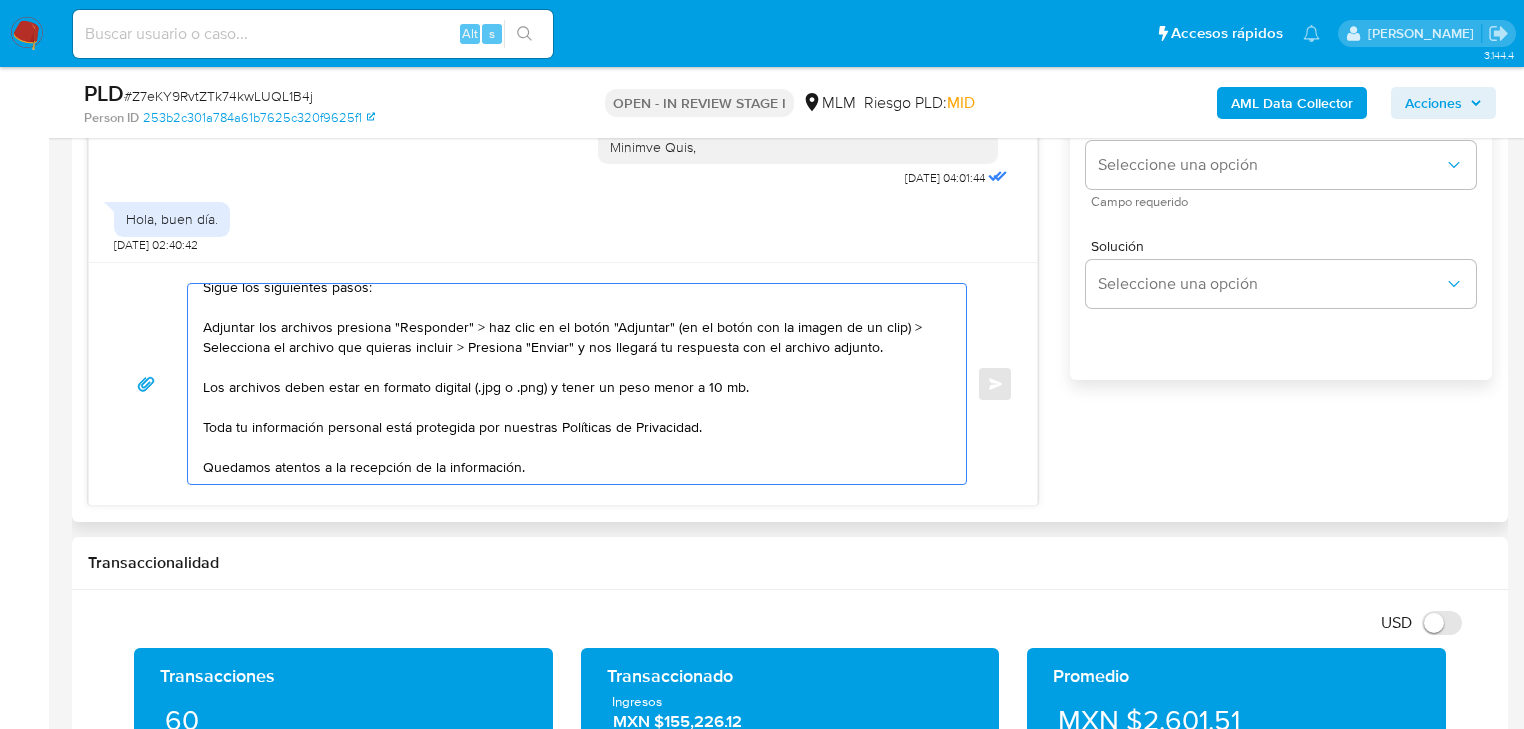 paste on "Atentamente,
Mercado Pago," 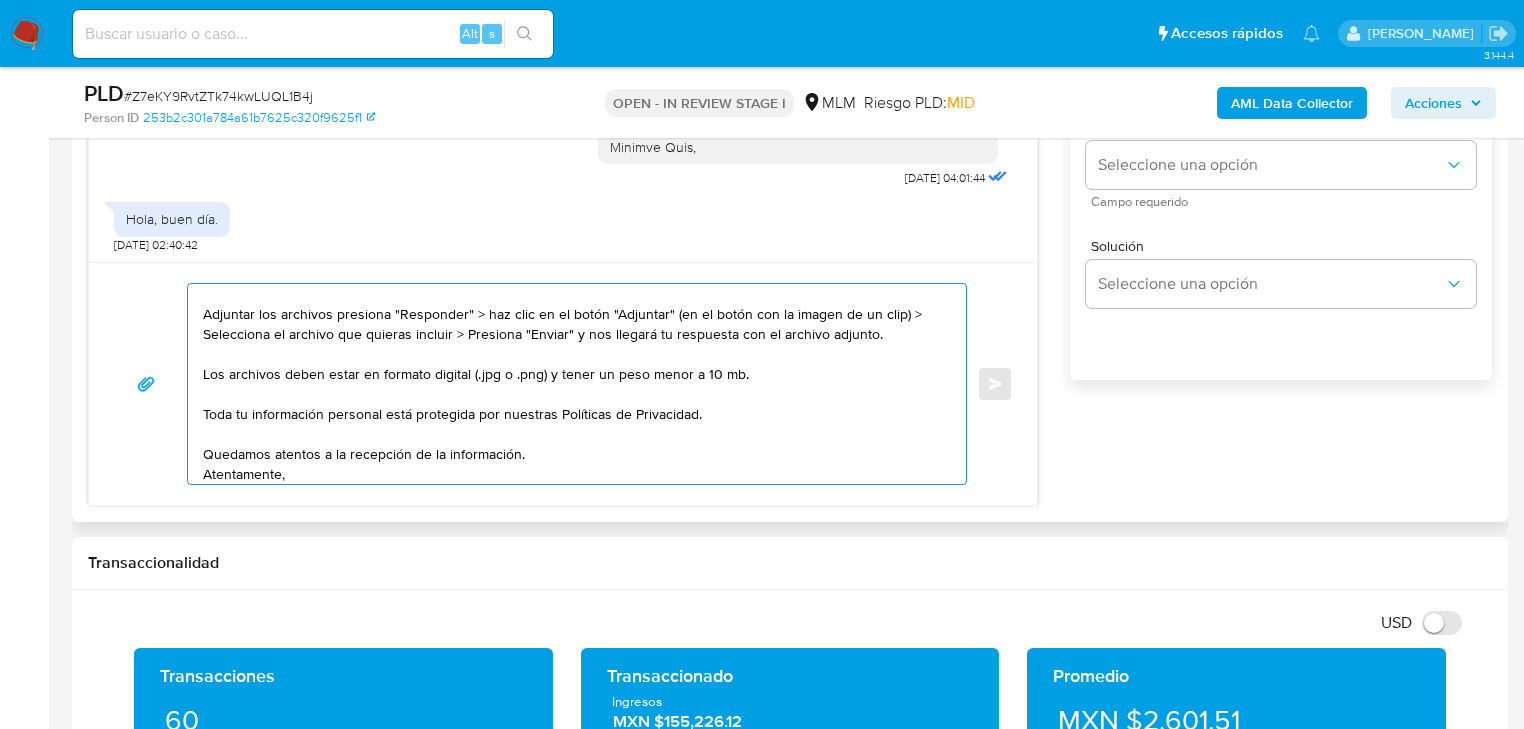 scroll, scrollTop: 107, scrollLeft: 0, axis: vertical 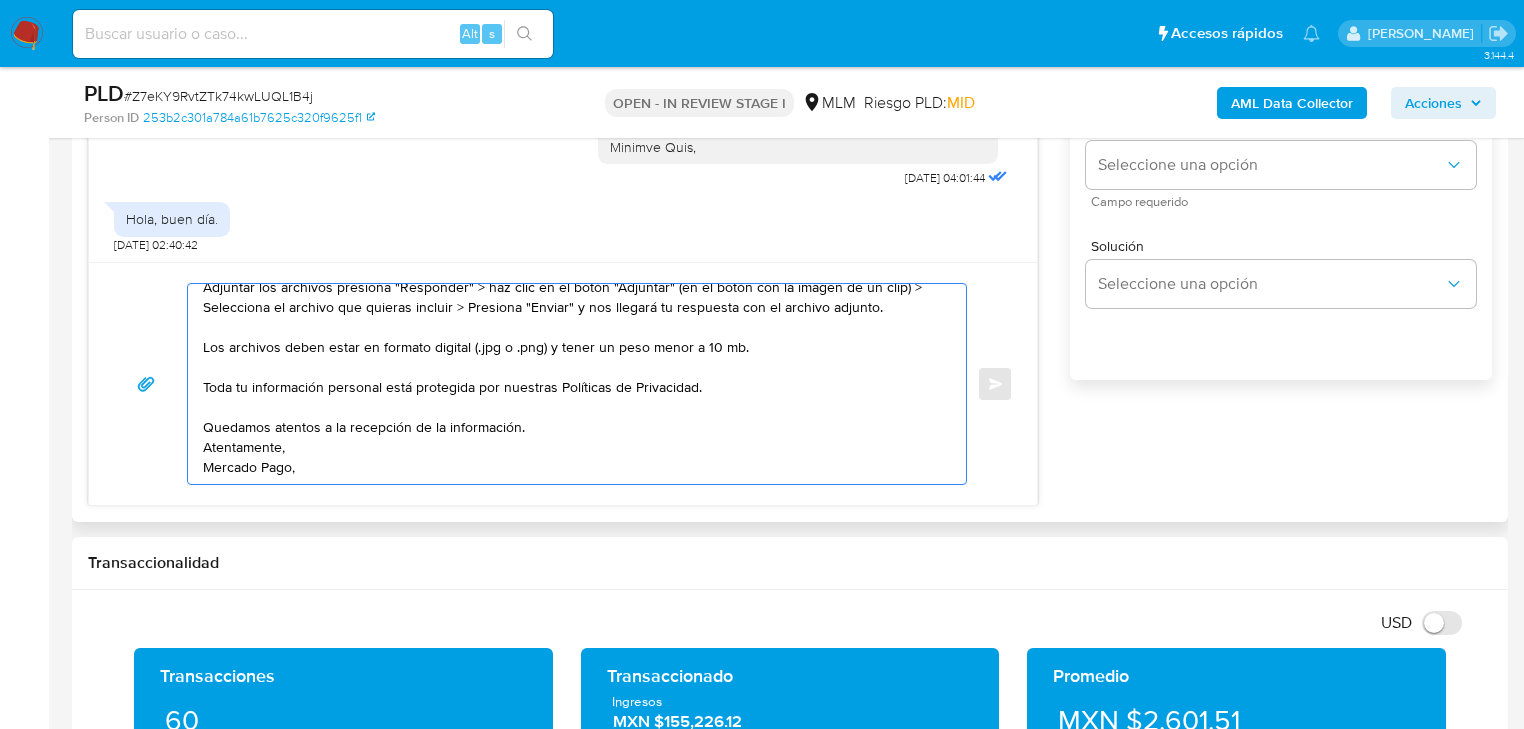 click on "[PERSON_NAME],
Sigue los siguientes pasos:
Adjuntar los archivos presiona "Responder" > haz clic en el botón "Adjuntar" (en el botón con la imagen de un clip) > Selecciona el archivo que quieras incluir > Presiona "Enviar" y nos llegará tu respuesta con el archivo adjunto.
Los archivos deben estar en formato digital (.jpg o .png) y tener un peso menor a 10 mb.
Toda tu información personal está protegida por nuestras Políticas de Privacidad.
Quedamos atentos a la recepción de la información.
Atentamente,
Mercado Pago," at bounding box center [572, 384] 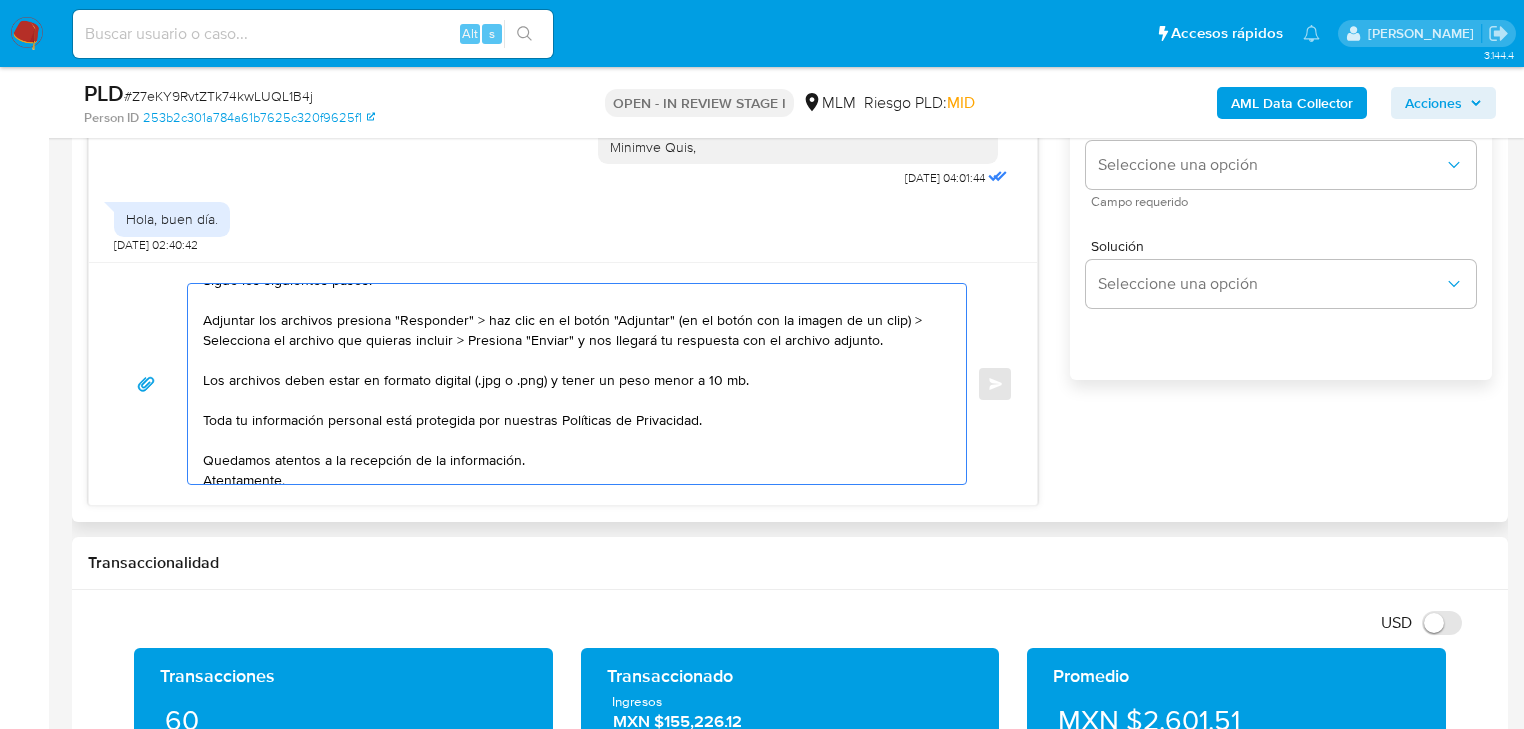 scroll, scrollTop: 114, scrollLeft: 0, axis: vertical 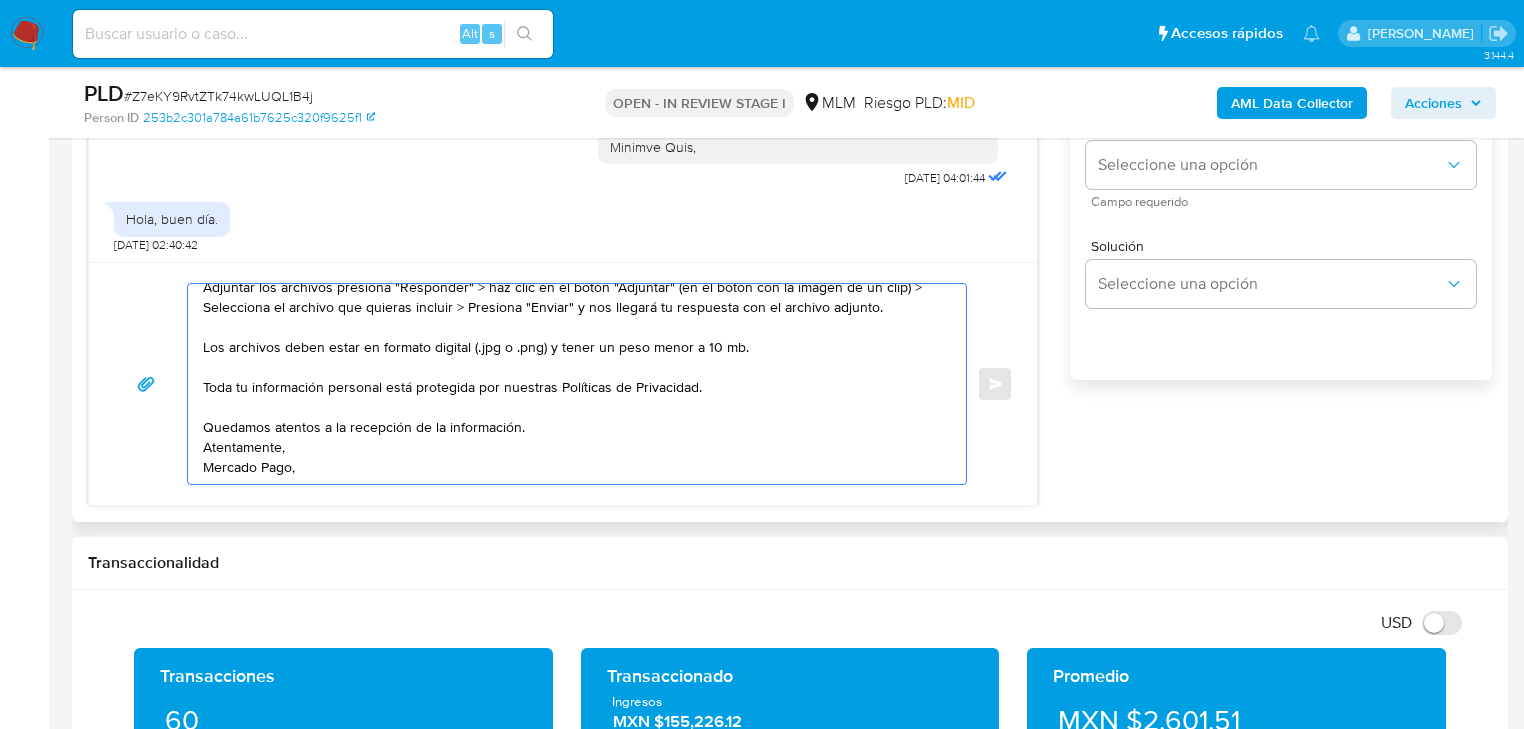 click on "[PERSON_NAME],
Sigue los siguientes pasos:
Adjuntar los archivos presiona "Responder" > haz clic en el botón "Adjuntar" (en el botón con la imagen de un clip) > Selecciona el archivo que quieras incluir > Presiona "Enviar" y nos llegará tu respuesta con el archivo adjunto.
Los archivos deben estar en formato digital (.jpg o .png) y tener un peso menor a 10 mb.
Toda tu información personal está protegida por nuestras Políticas de Privacidad.
Quedamos atentos a la recepción de la información.
Atentamente,
Mercado Pago," at bounding box center (572, 384) 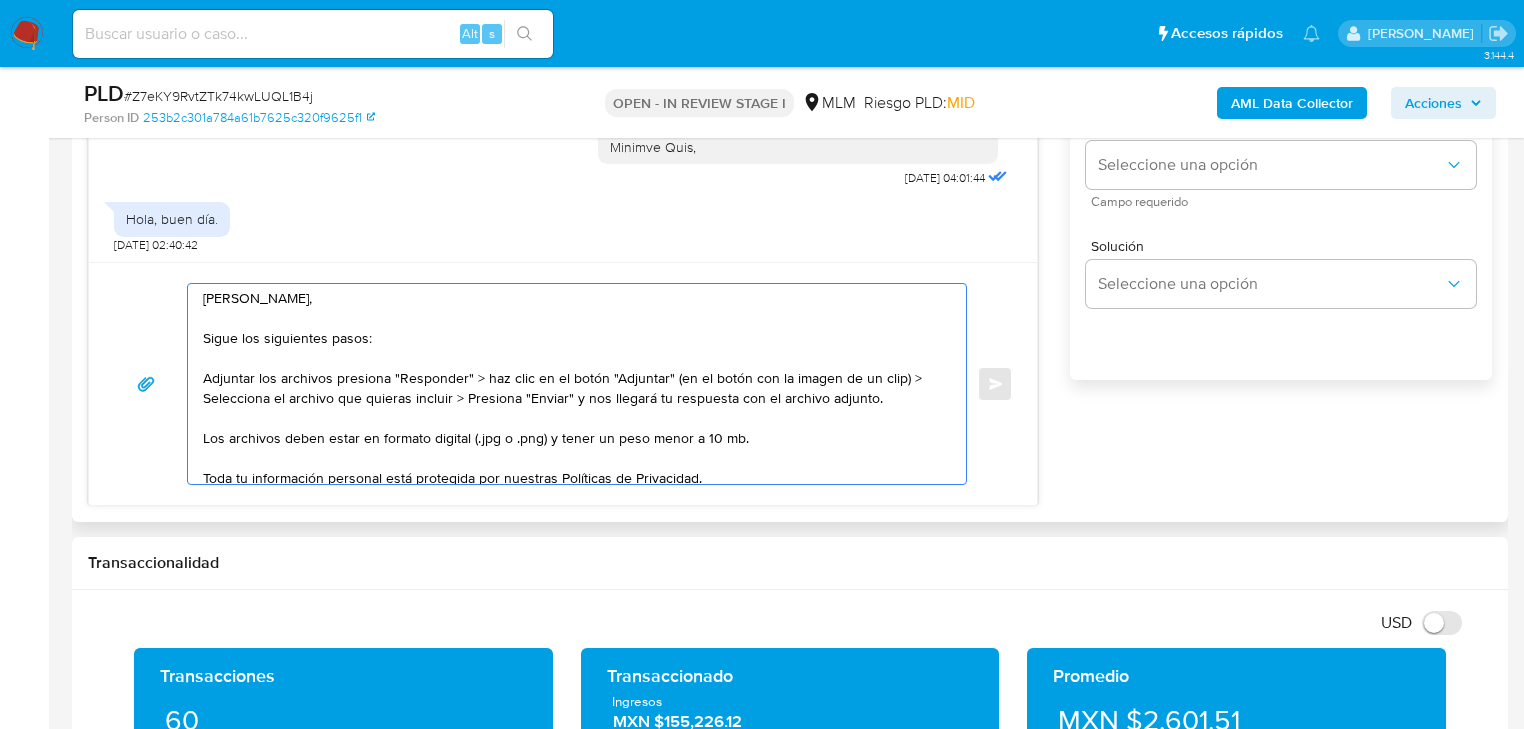 scroll, scrollTop: 0, scrollLeft: 0, axis: both 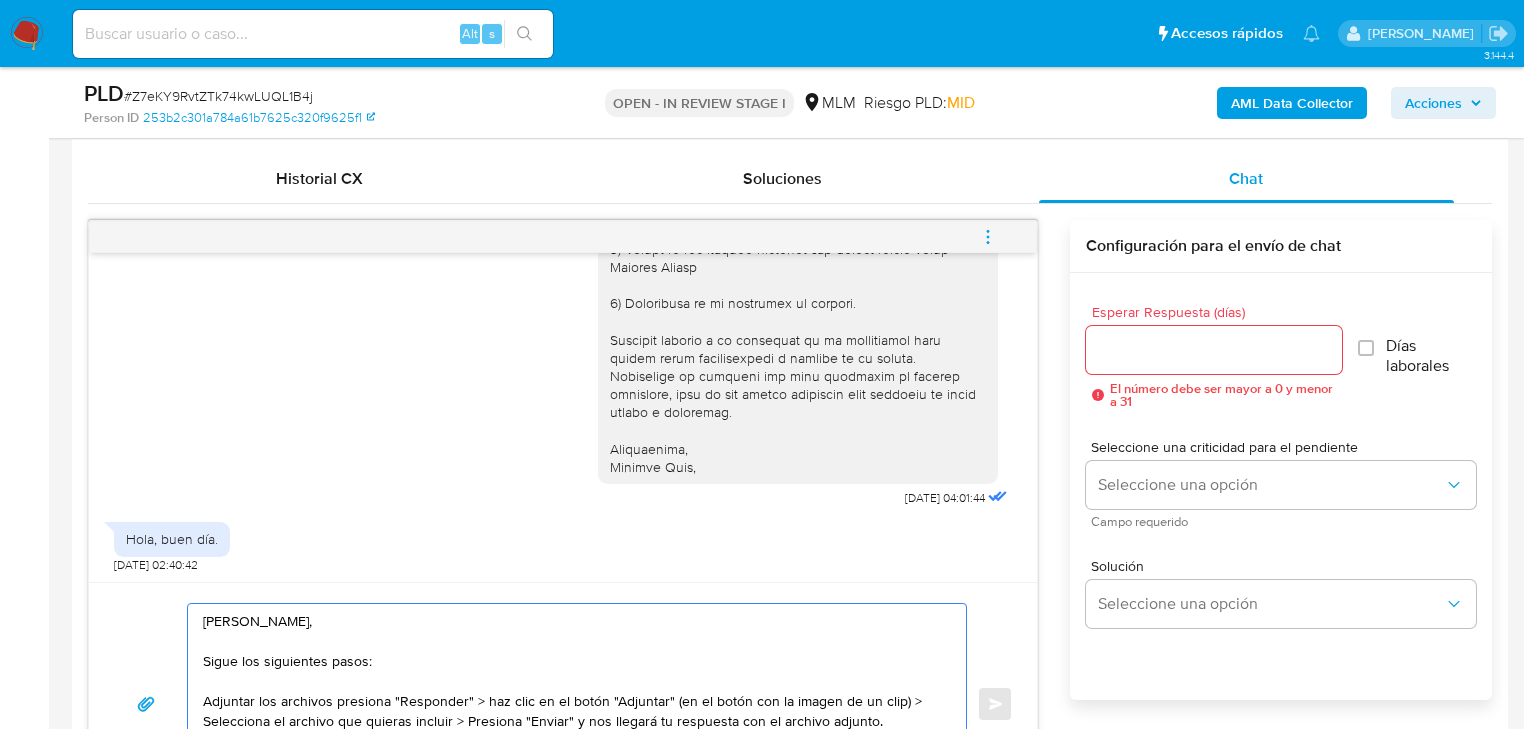 type on "Hola Alexis,
Sigue los siguientes pasos:
Adjuntar los archivos presiona "Responder" > haz clic en el botón "Adjuntar" (en el botón con la imagen de un clip) > Selecciona el archivo que quieras incluir > Presiona "Enviar" y nos llegará tu respuesta con el archivo adjunto.
Los archivos deben estar en formato digital (.jpg o .png) y tener un peso menor a 10 mb.
Toda tu información personal está protegida por nuestras Políticas de Privacidad.
Quedamos atentos a la recepción de la información.
Atentamente,
Mercado Pago," 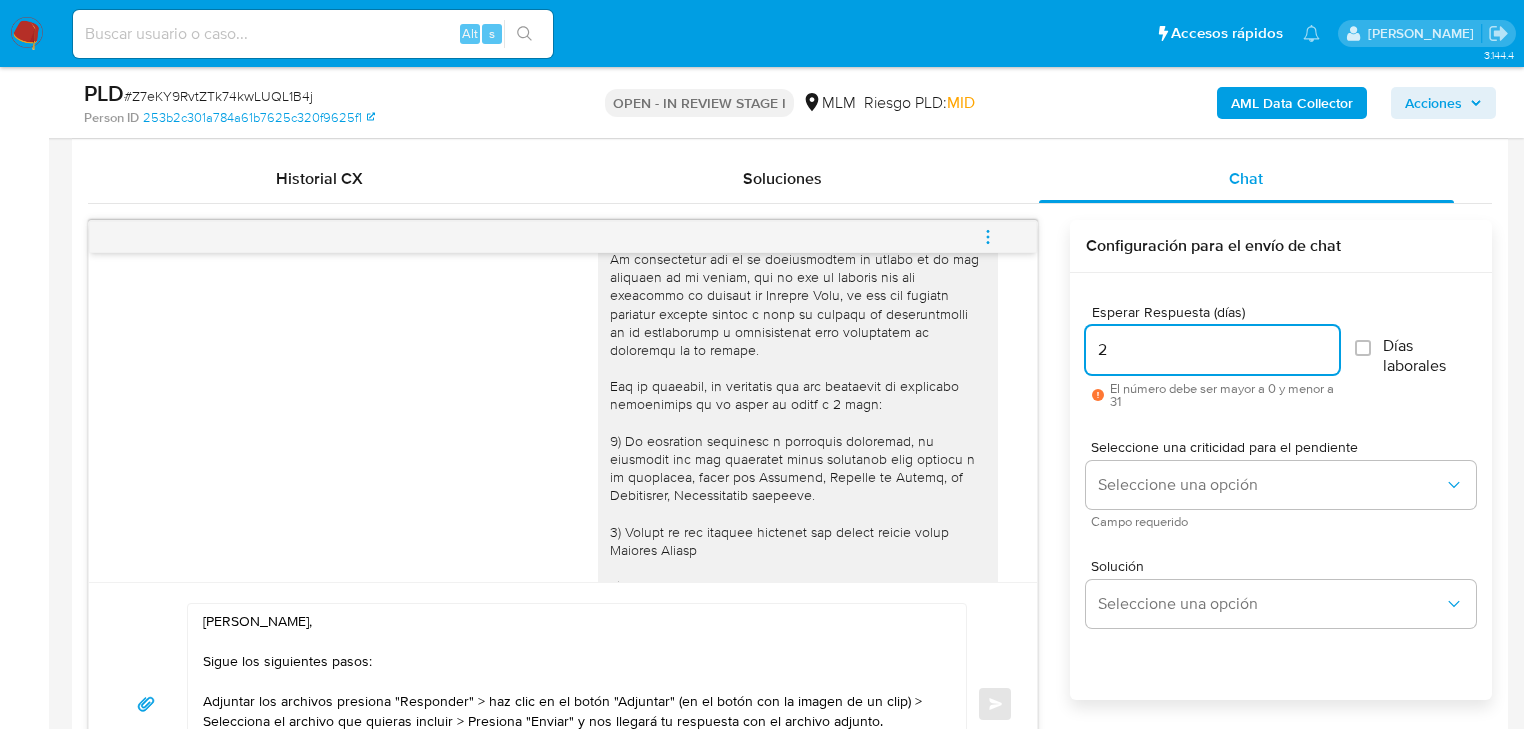 scroll, scrollTop: 0, scrollLeft: 0, axis: both 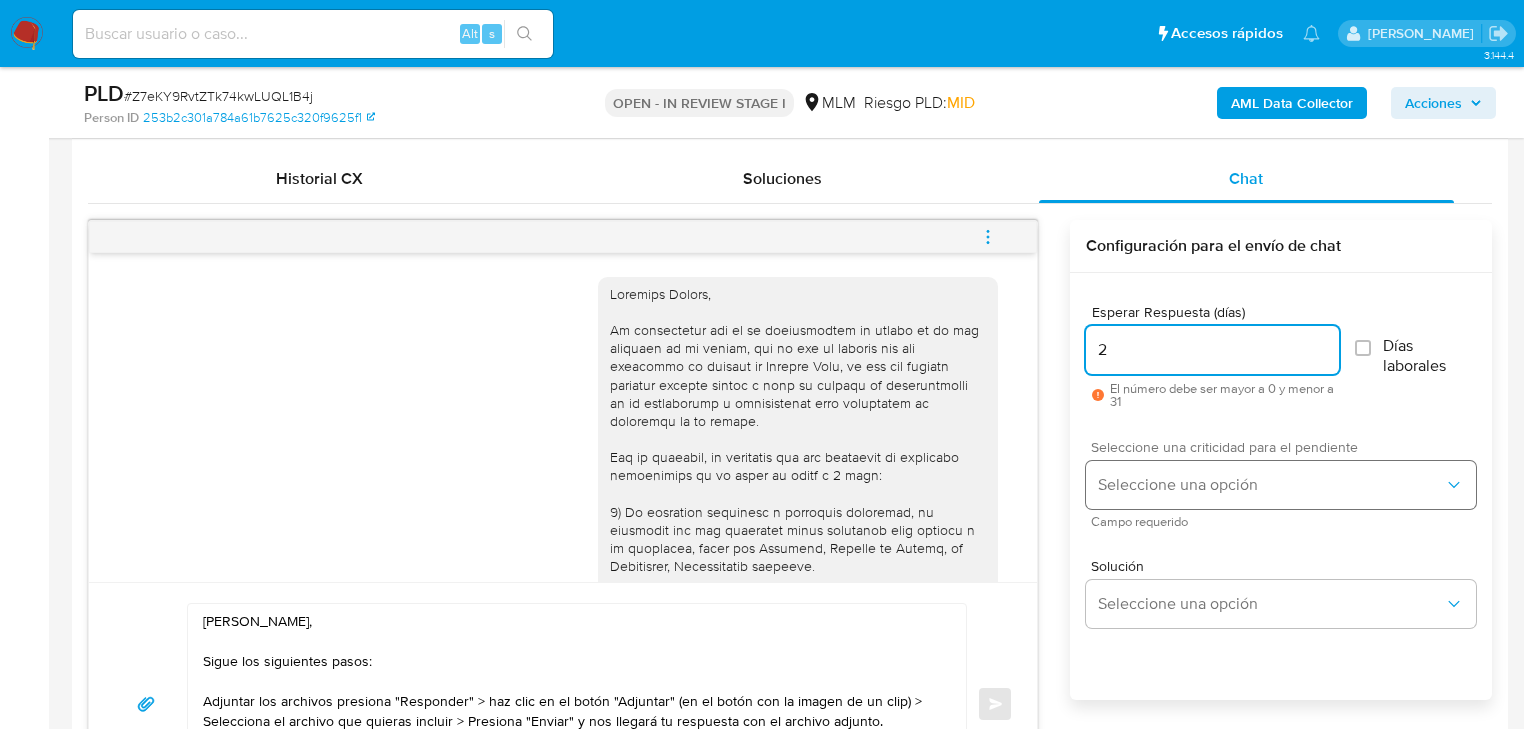 type on "2" 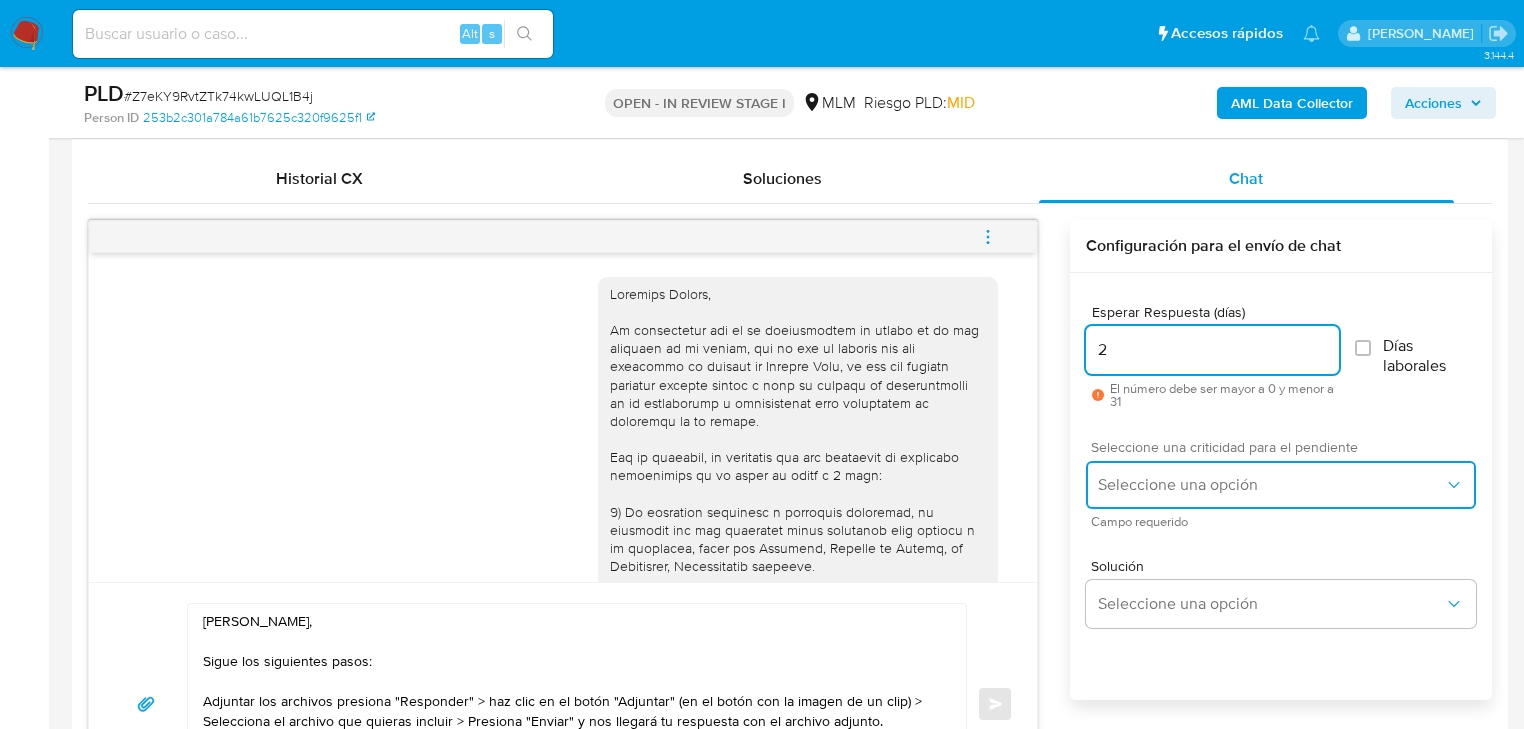 click on "Seleccione una opción" at bounding box center [1271, 485] 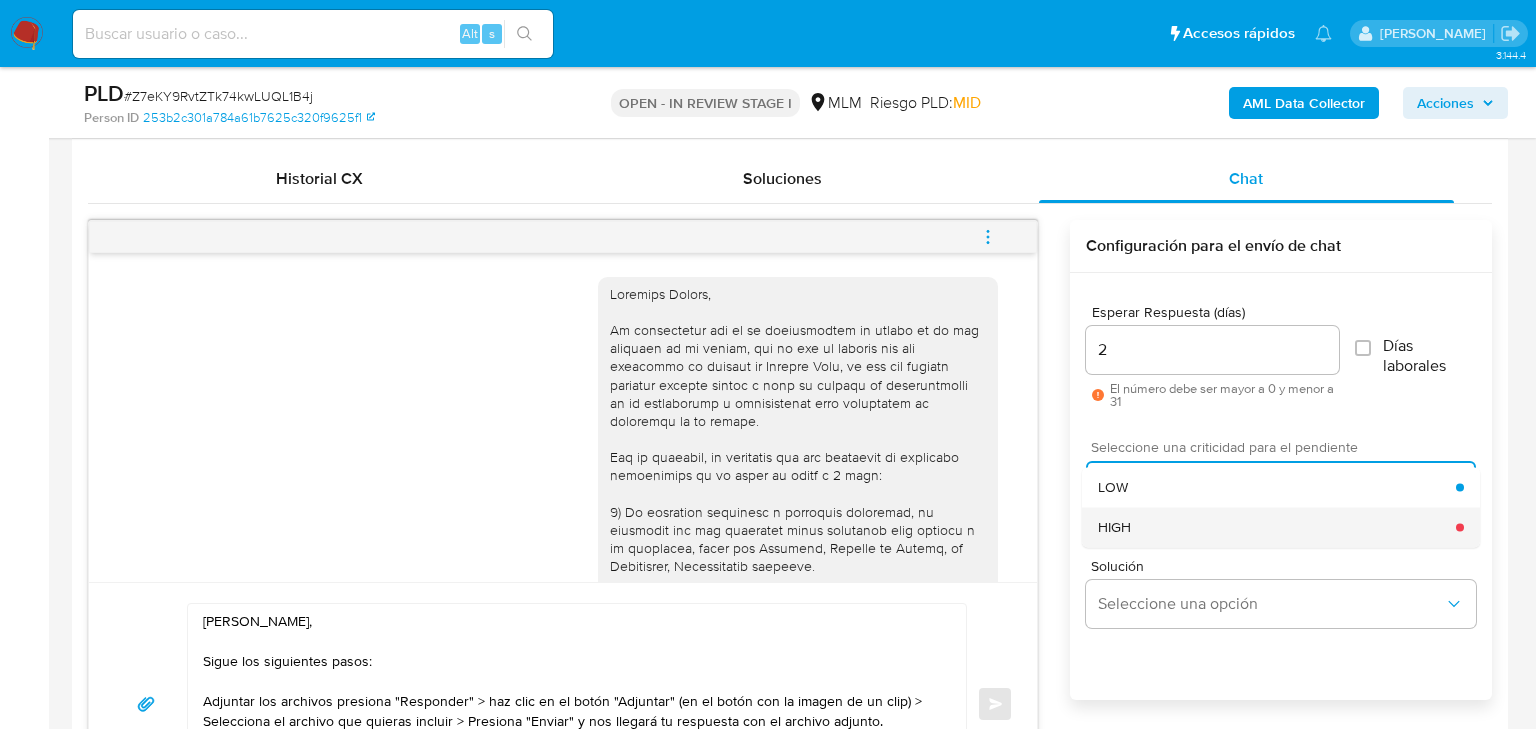 click on "HIGH" at bounding box center [1277, 527] 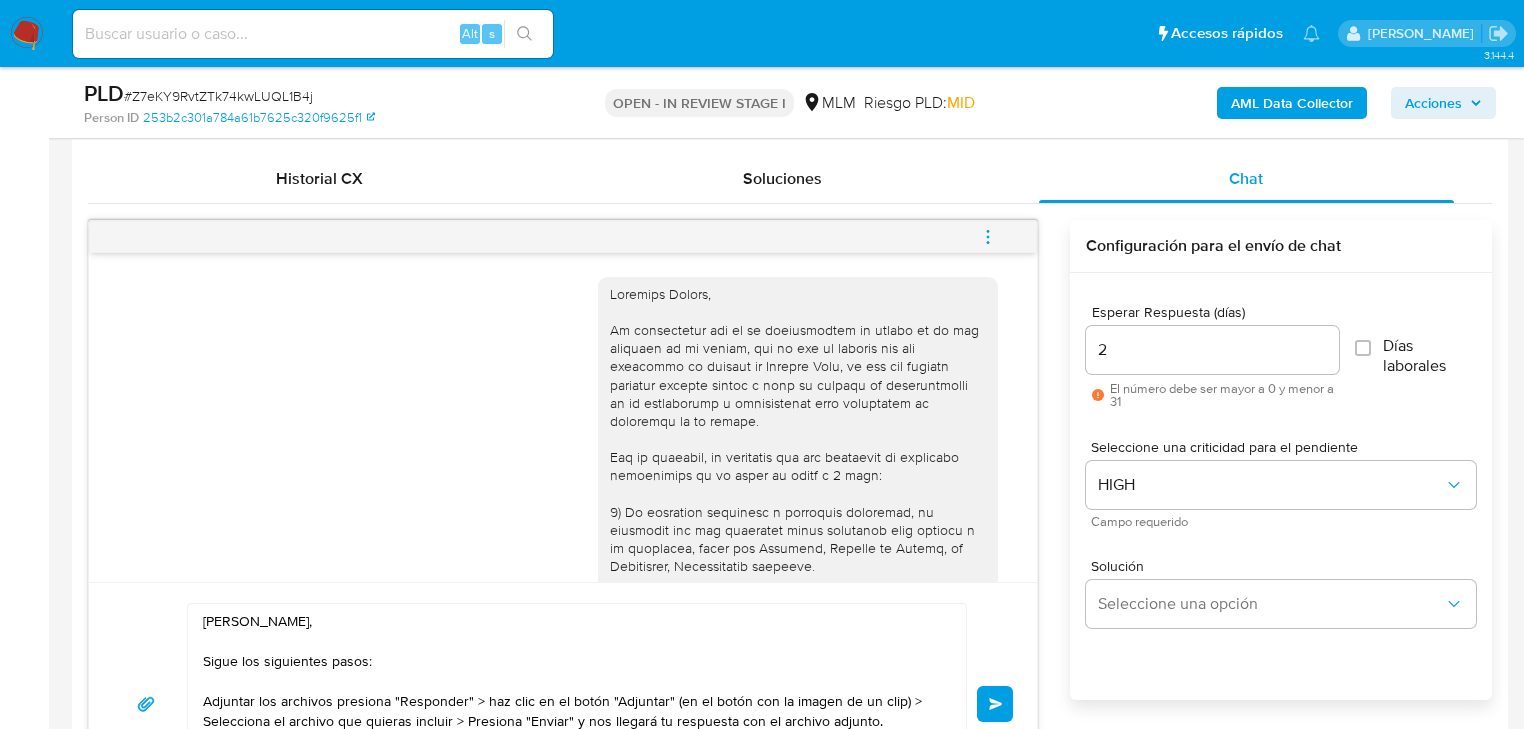 click on "Enviar" at bounding box center [995, 704] 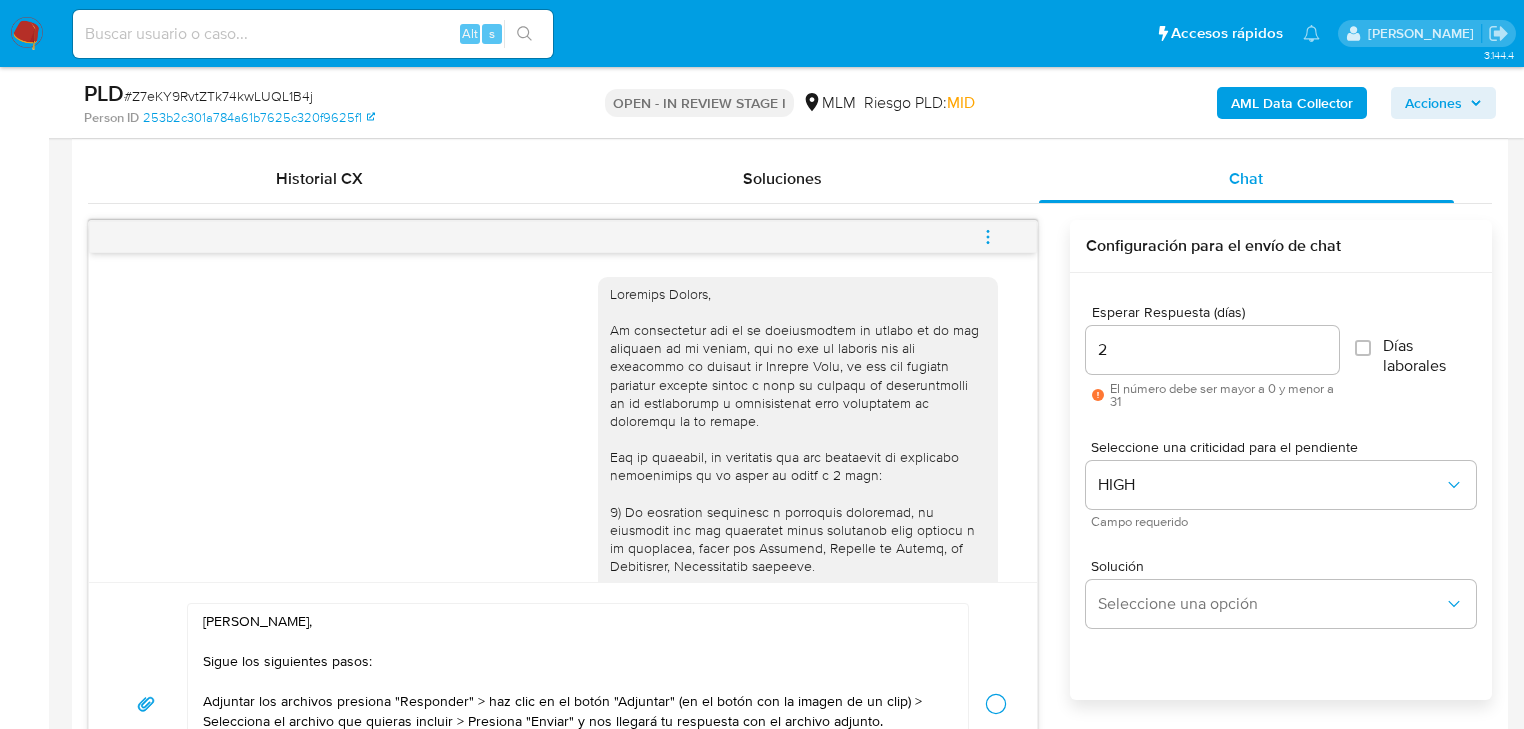 type 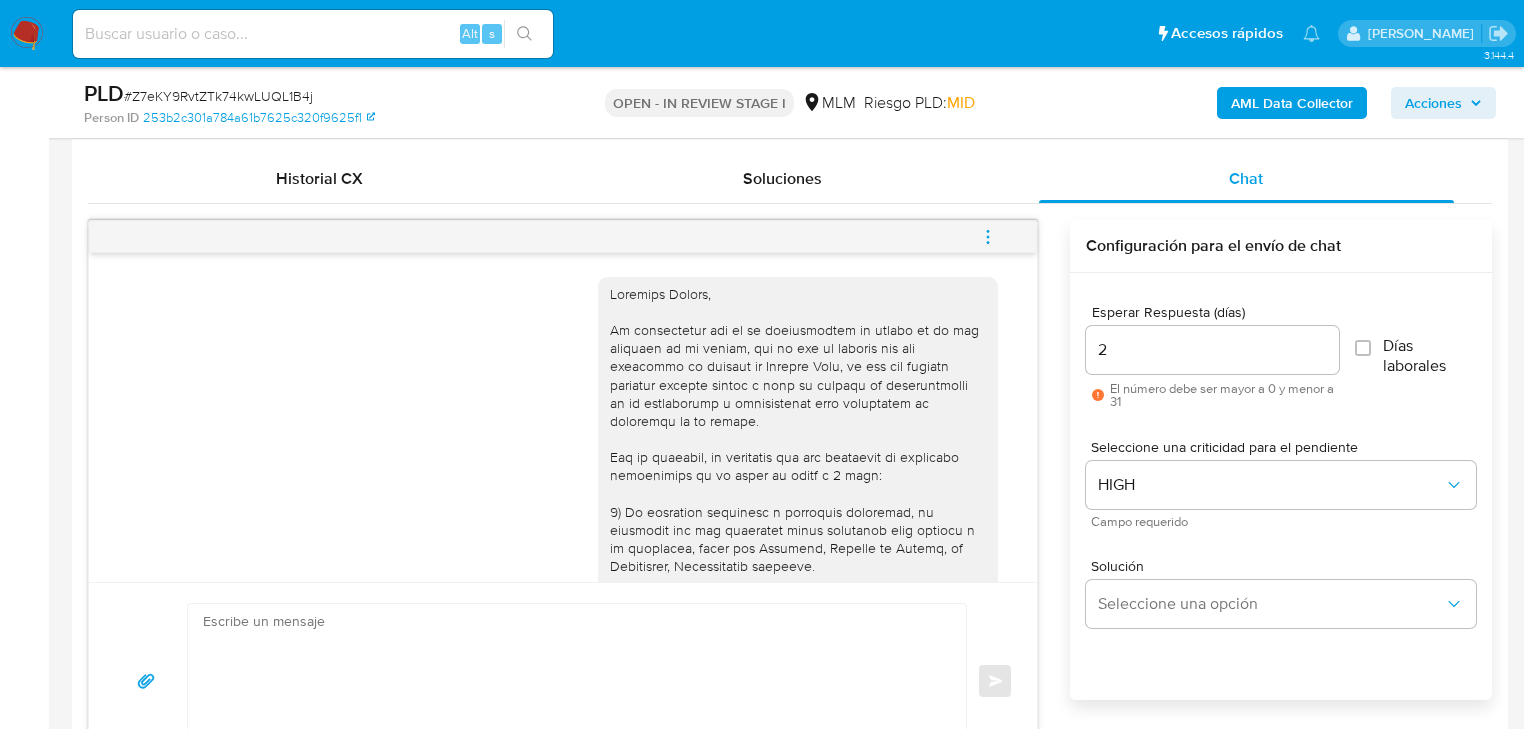 scroll, scrollTop: 838, scrollLeft: 0, axis: vertical 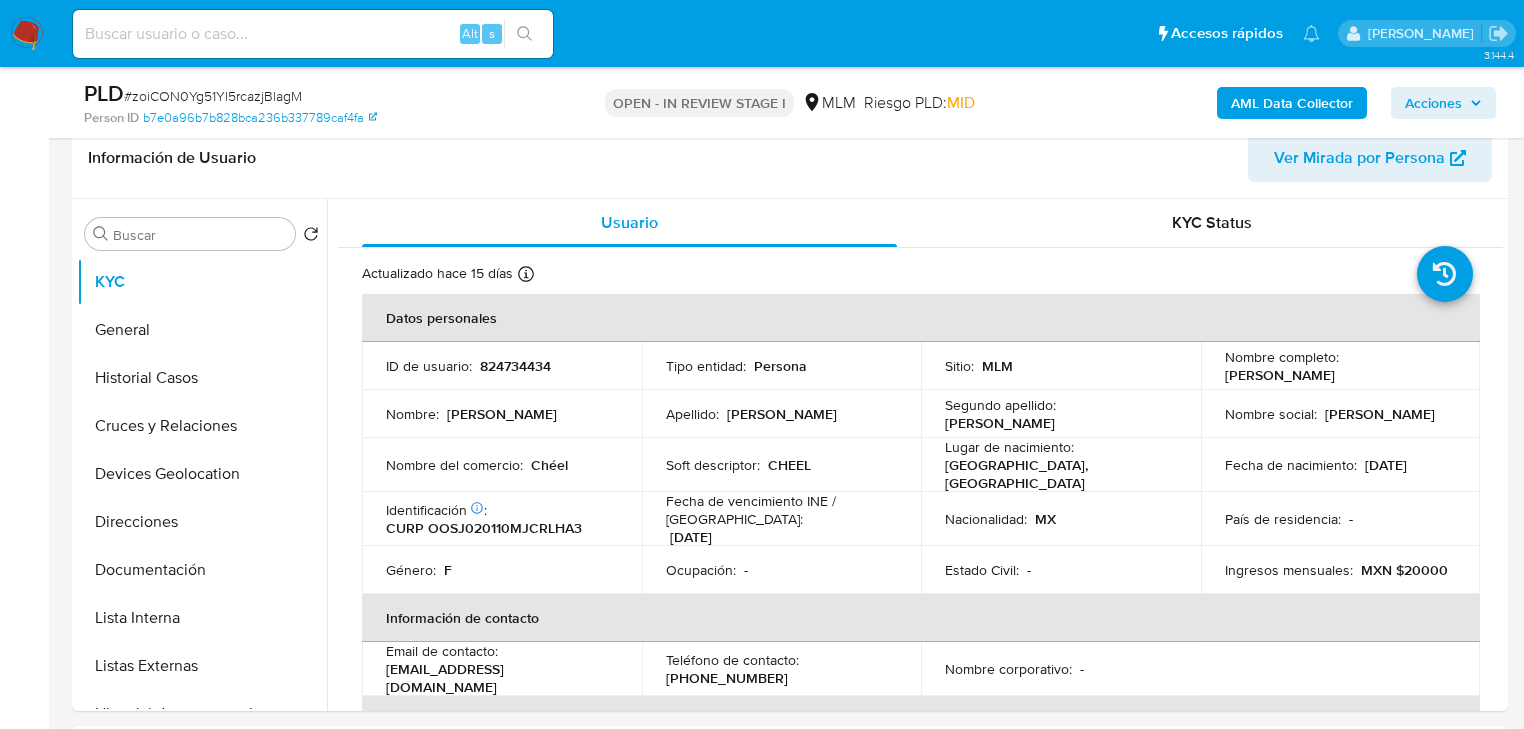 select on "10" 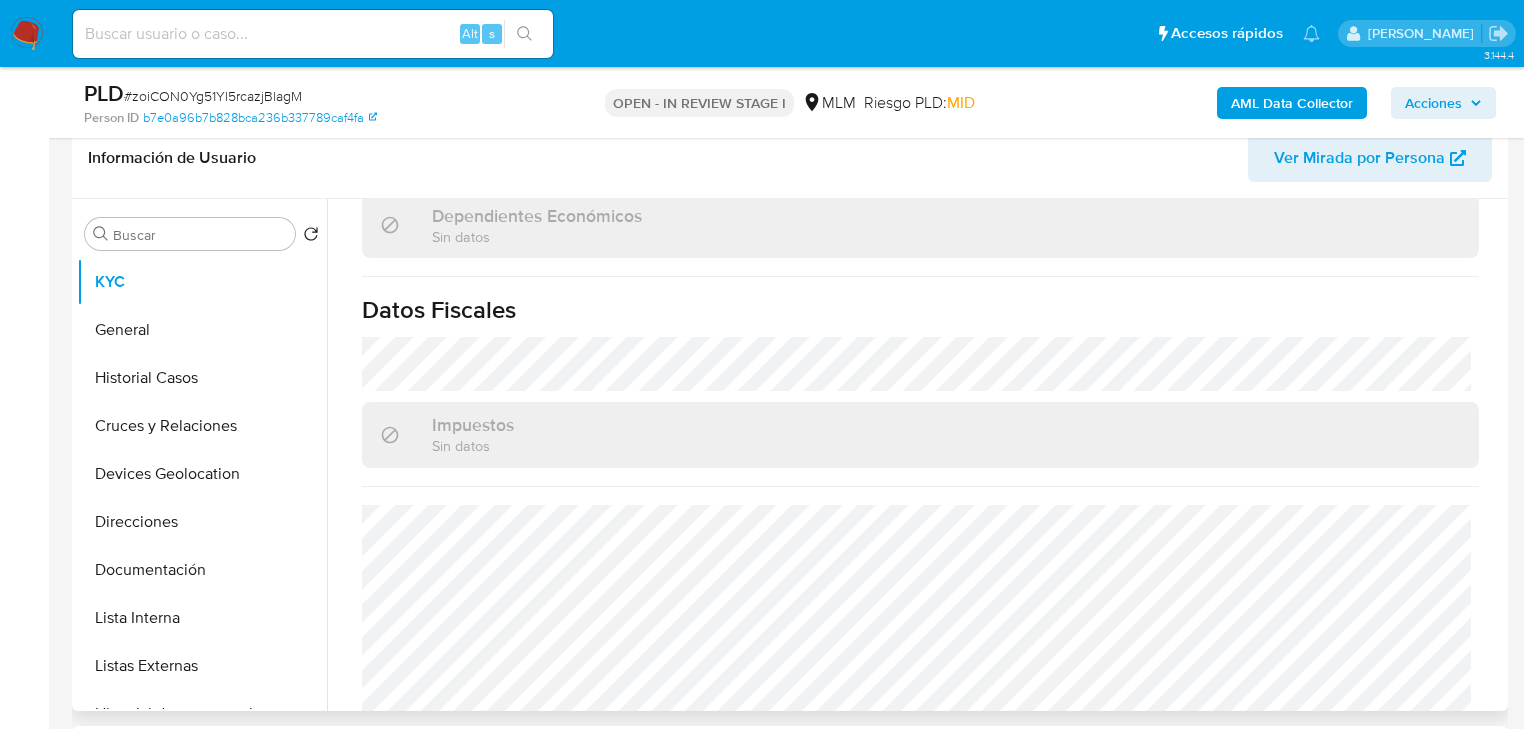 scroll, scrollTop: 1243, scrollLeft: 0, axis: vertical 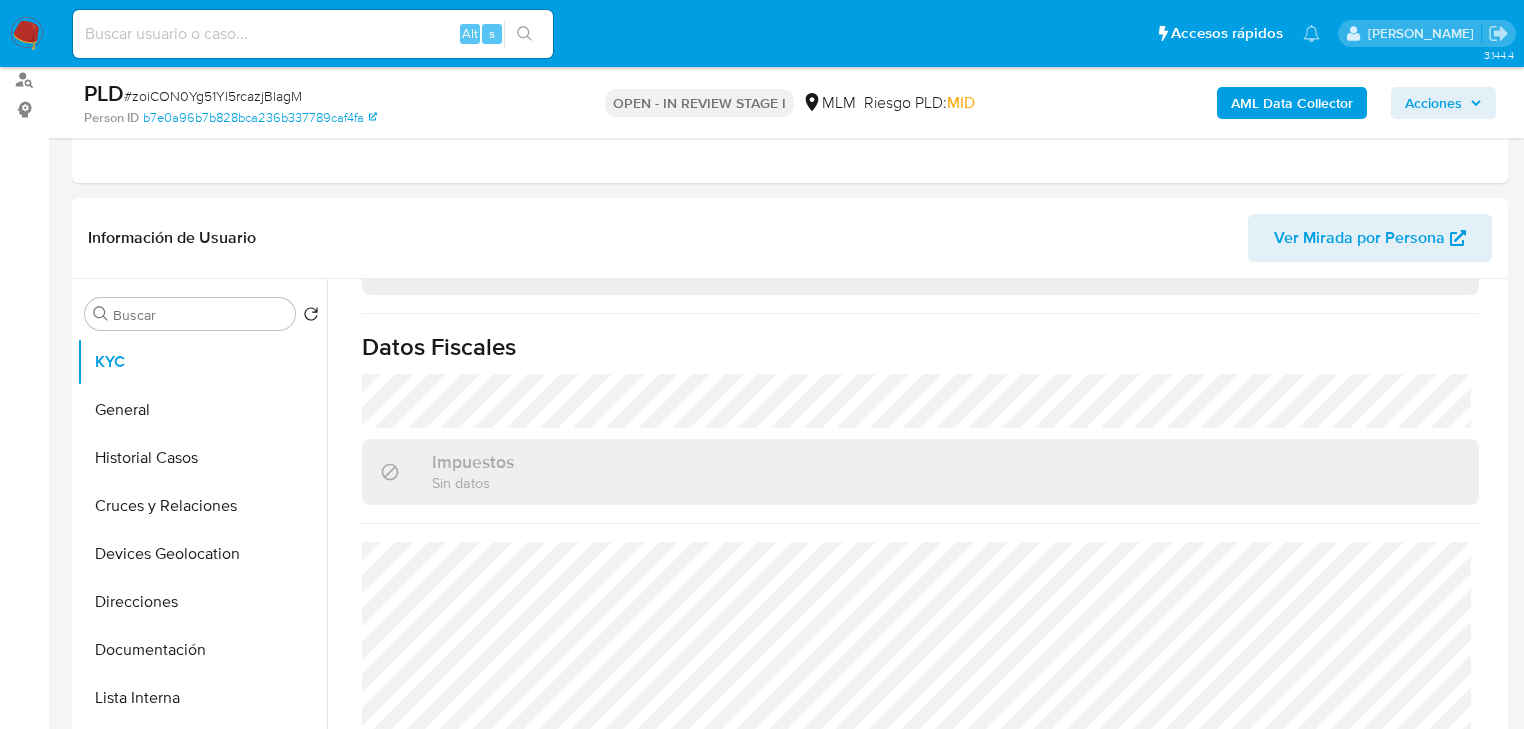 click on "# zoiCON0Yg51Yl5rcazjBlagM" at bounding box center [213, 96] 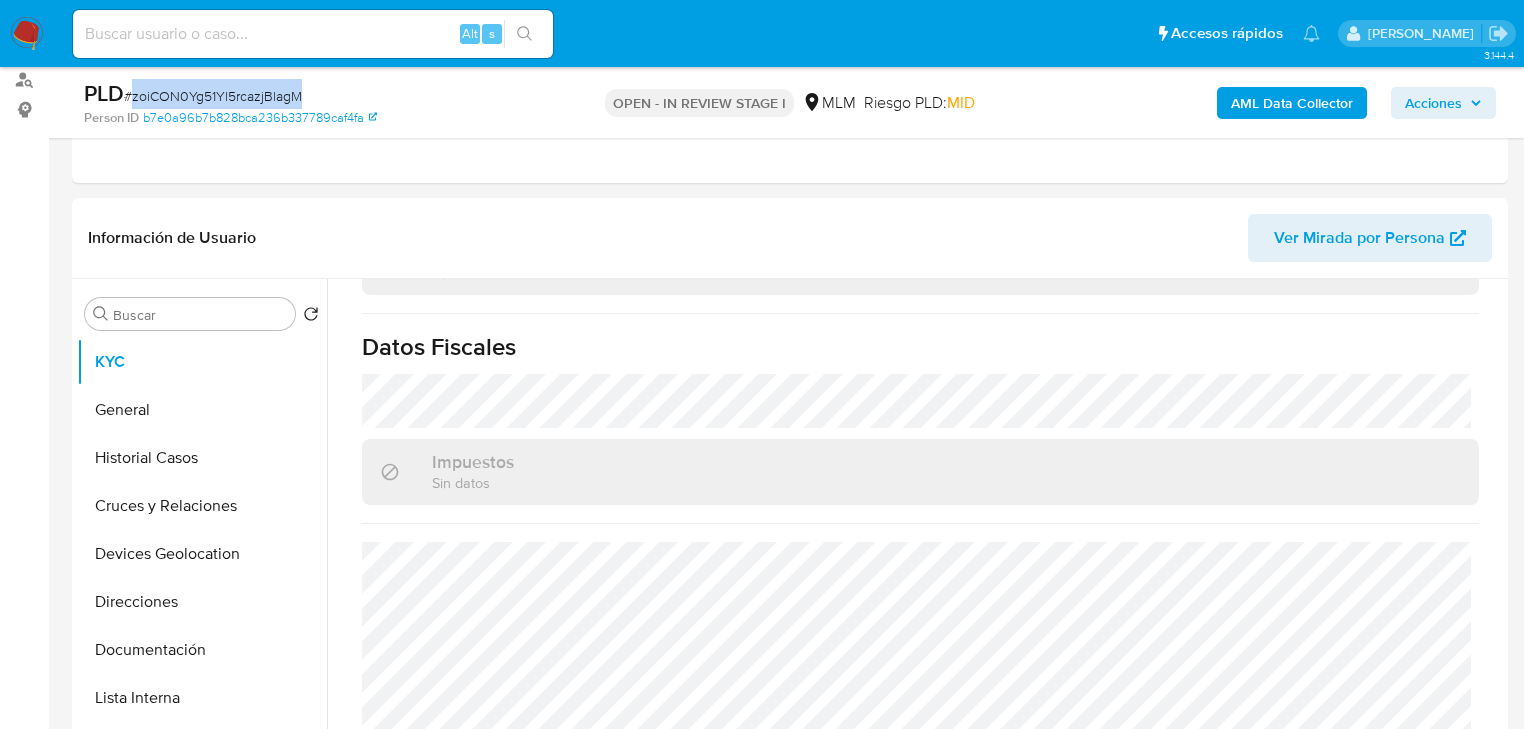 click on "# zoiCON0Yg51Yl5rcazjBlagM" at bounding box center [213, 96] 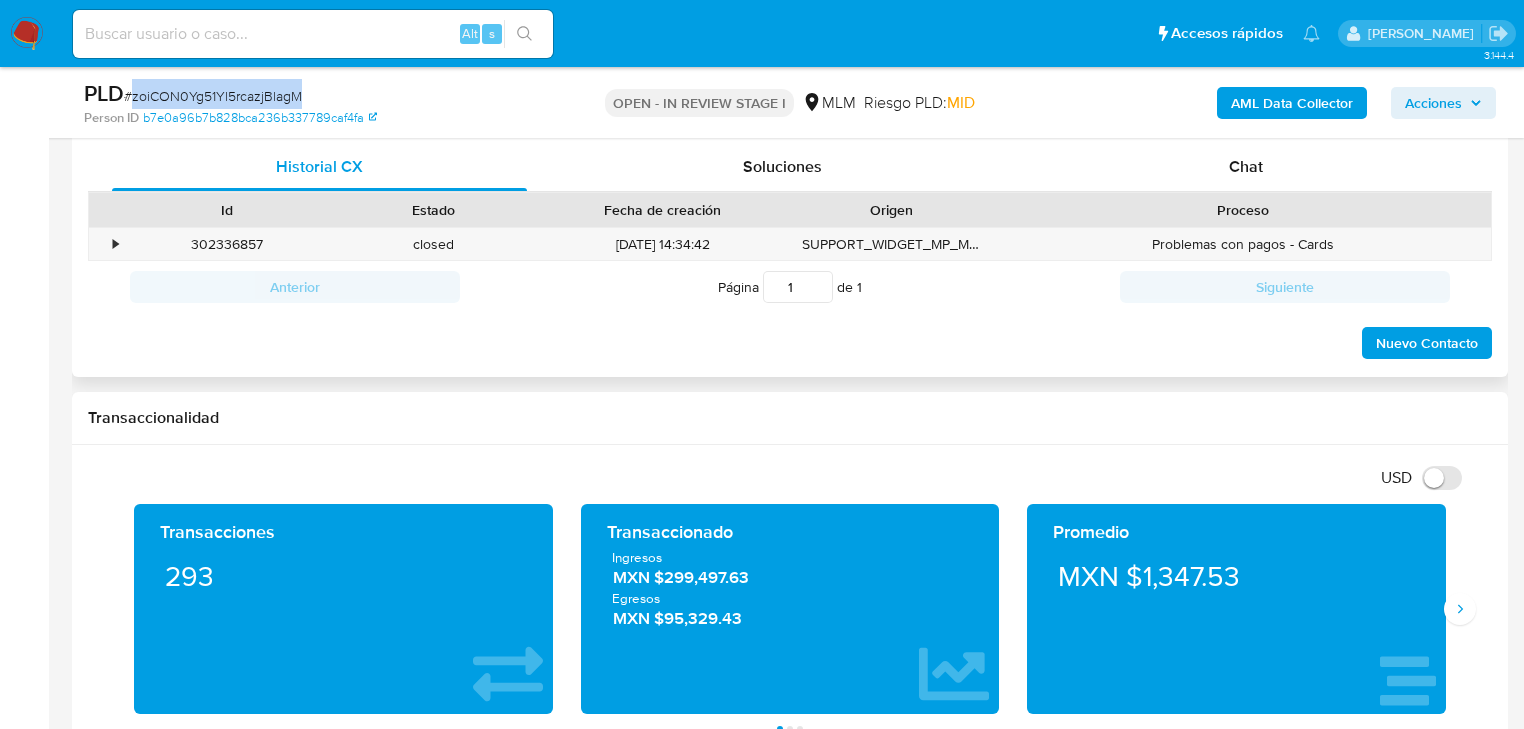 scroll, scrollTop: 800, scrollLeft: 0, axis: vertical 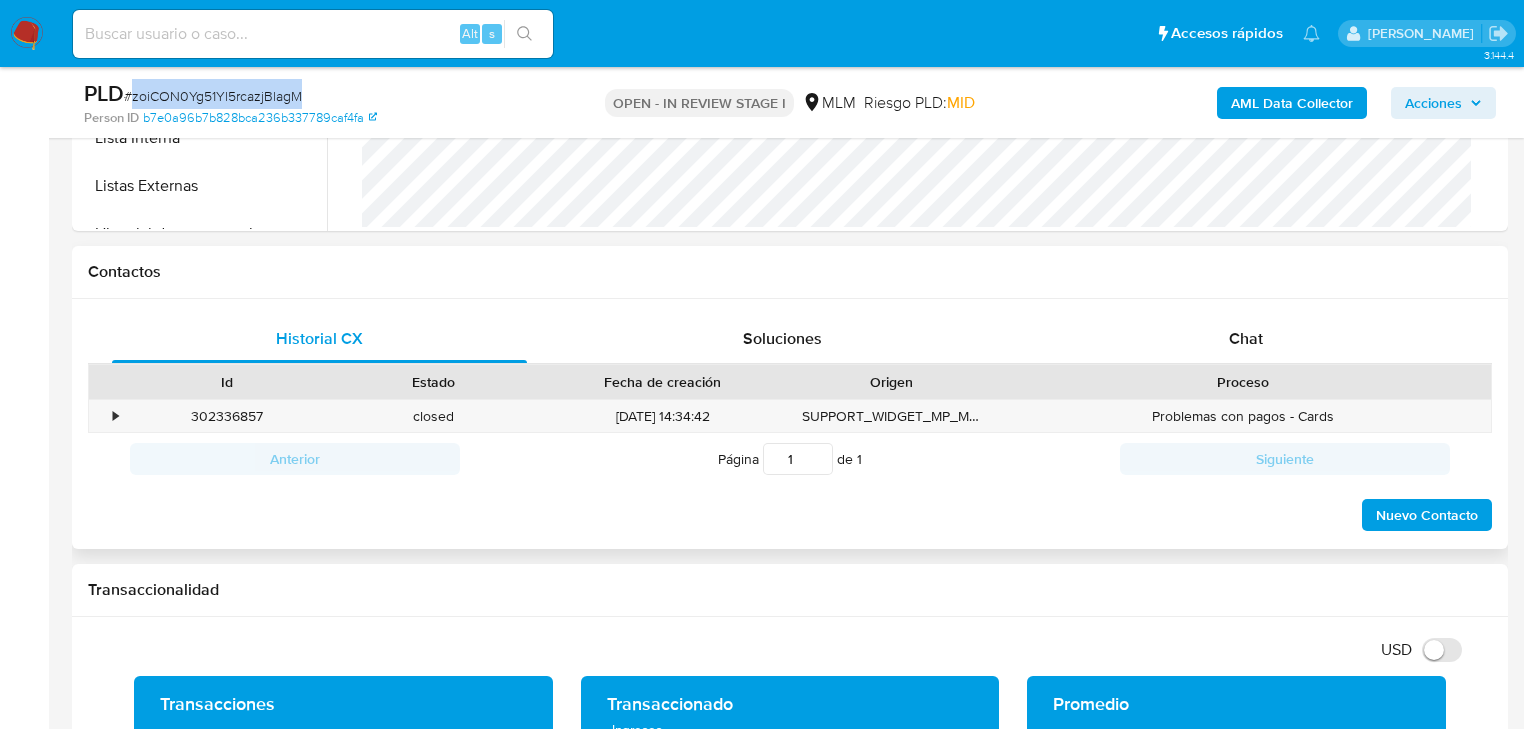 click on "Proceso" at bounding box center (1243, 382) 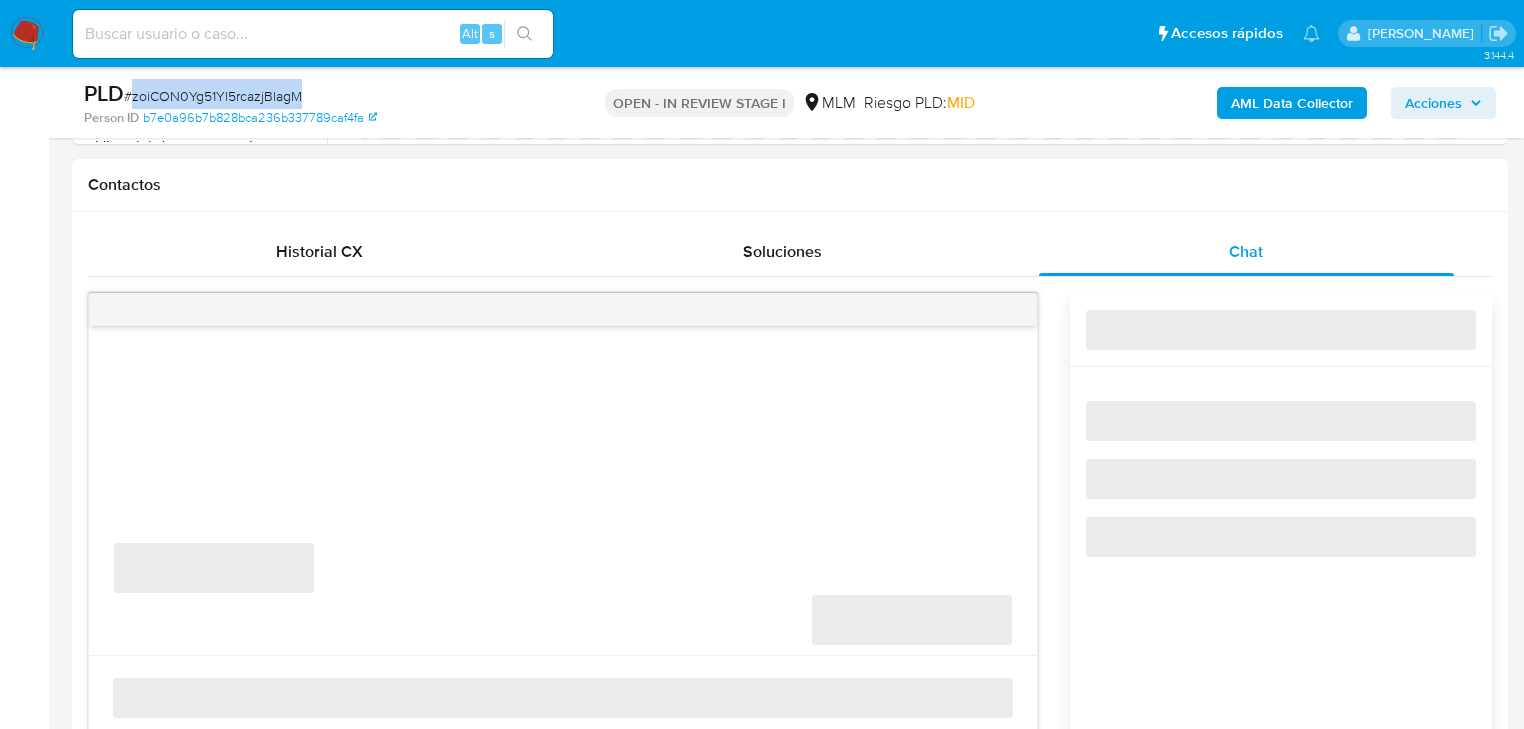 scroll, scrollTop: 960, scrollLeft: 0, axis: vertical 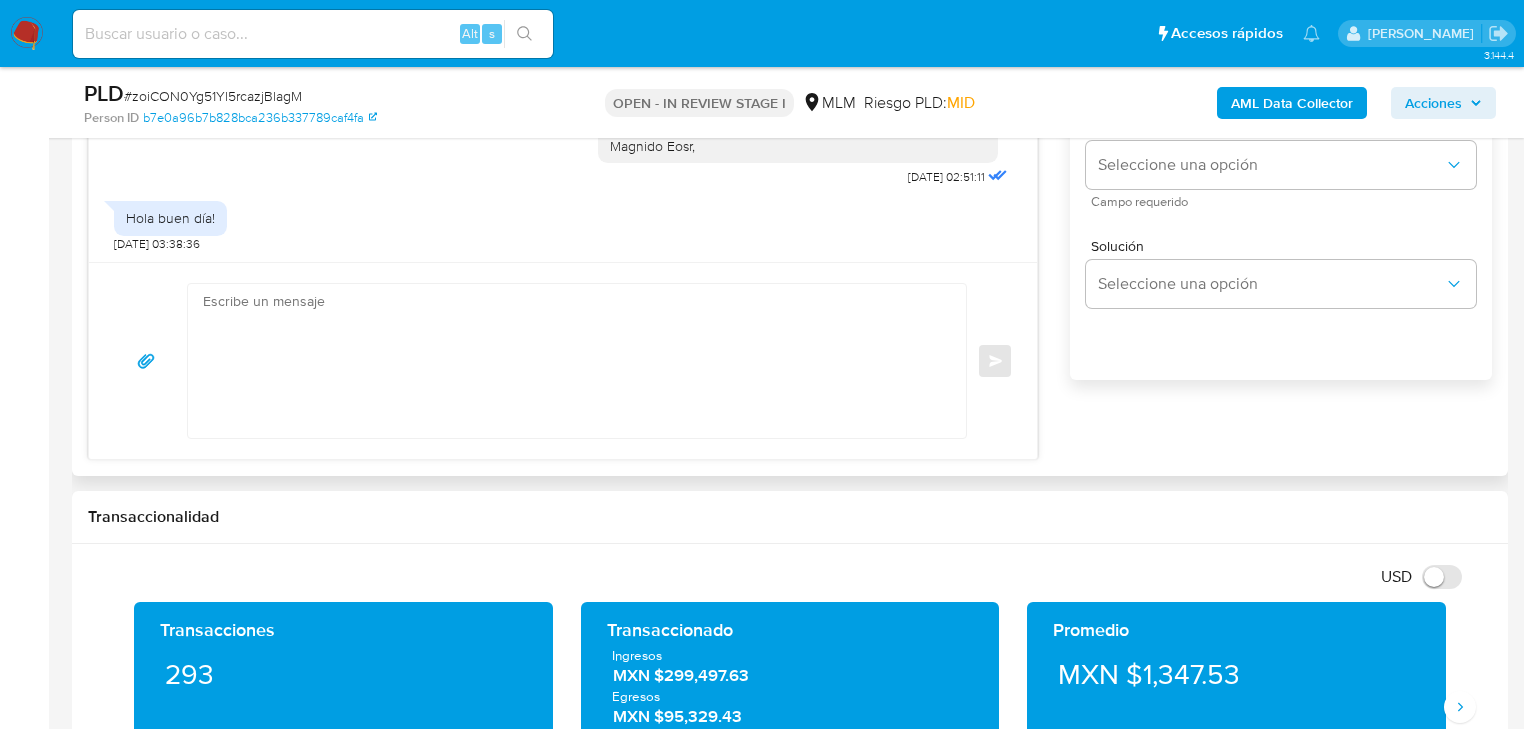 click at bounding box center [572, 361] 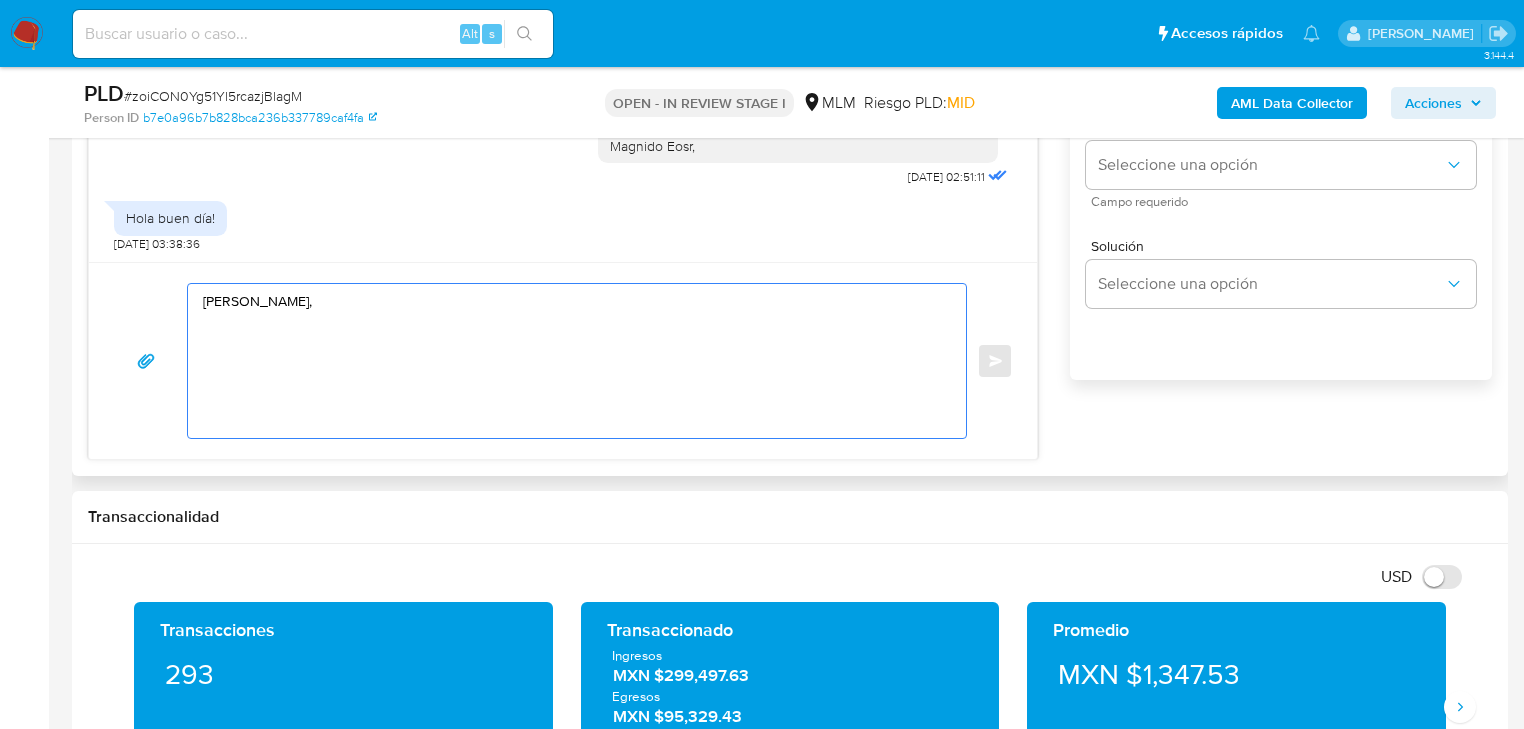 paste on "Adjuntar los archivos presiona "Responder" > haz clic en el
botón "Adjuntar" (en el botón con la imagen de un clip) >
Selecciona el archivo que quieras incluir > Presiona "Enviar" y
nos llegará tu respuesta con el archivo adjunto.
Los archivos deben estar en formato digital (.jpg o .png) y tener un peso menor a
10 mb.
Toda tu información personal está protegida por nuestras Políticas de Privacidad.
Quedamos atentos a la recepción de la información para evitar algún inconveniente o bloqueo en tu cuenta.
Lamentamos el malestar que esta situación te pudiera ocasionar, pero es una medida necesaria para mantener el sitio seguro y confiable.
Atentamente,
Mercado Pago," 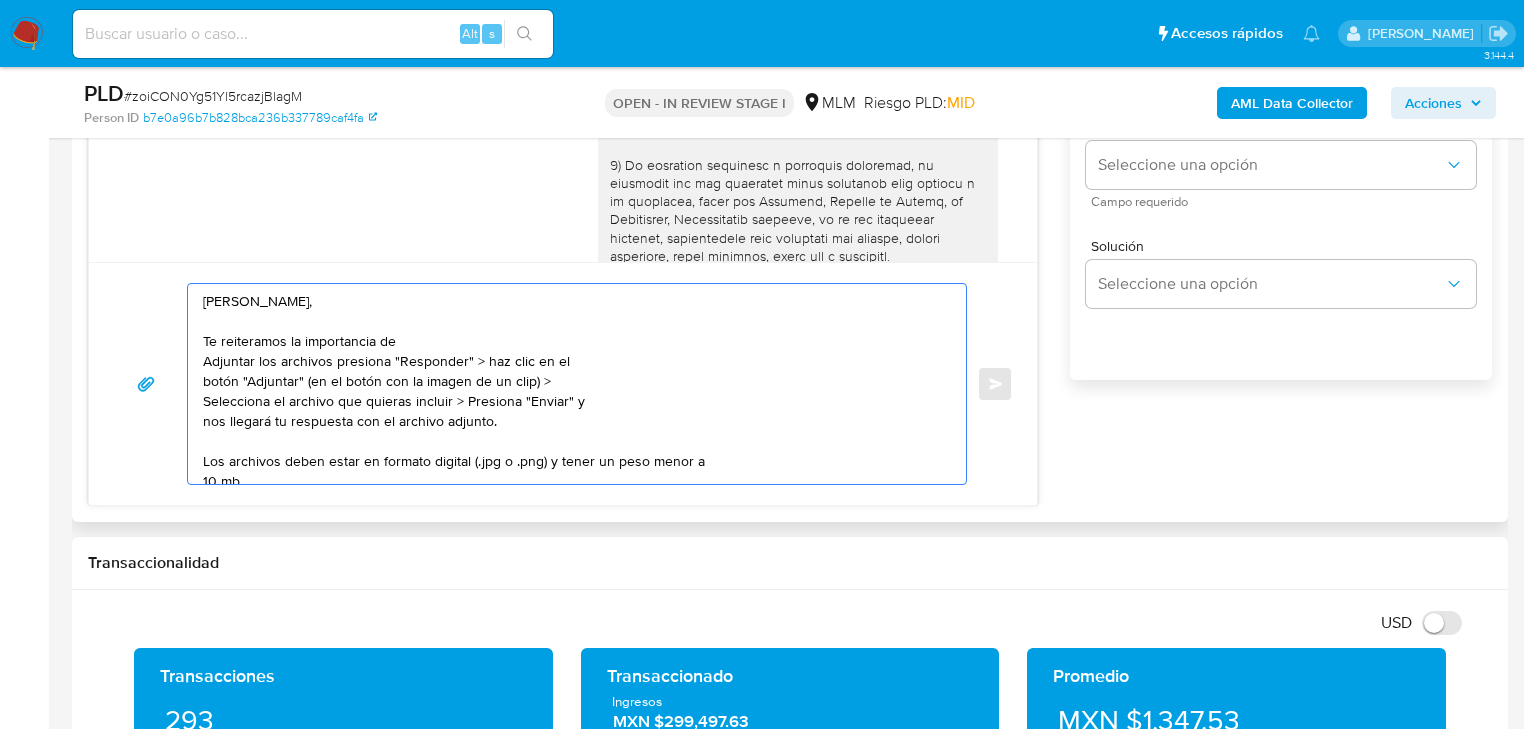 scroll, scrollTop: 0, scrollLeft: 0, axis: both 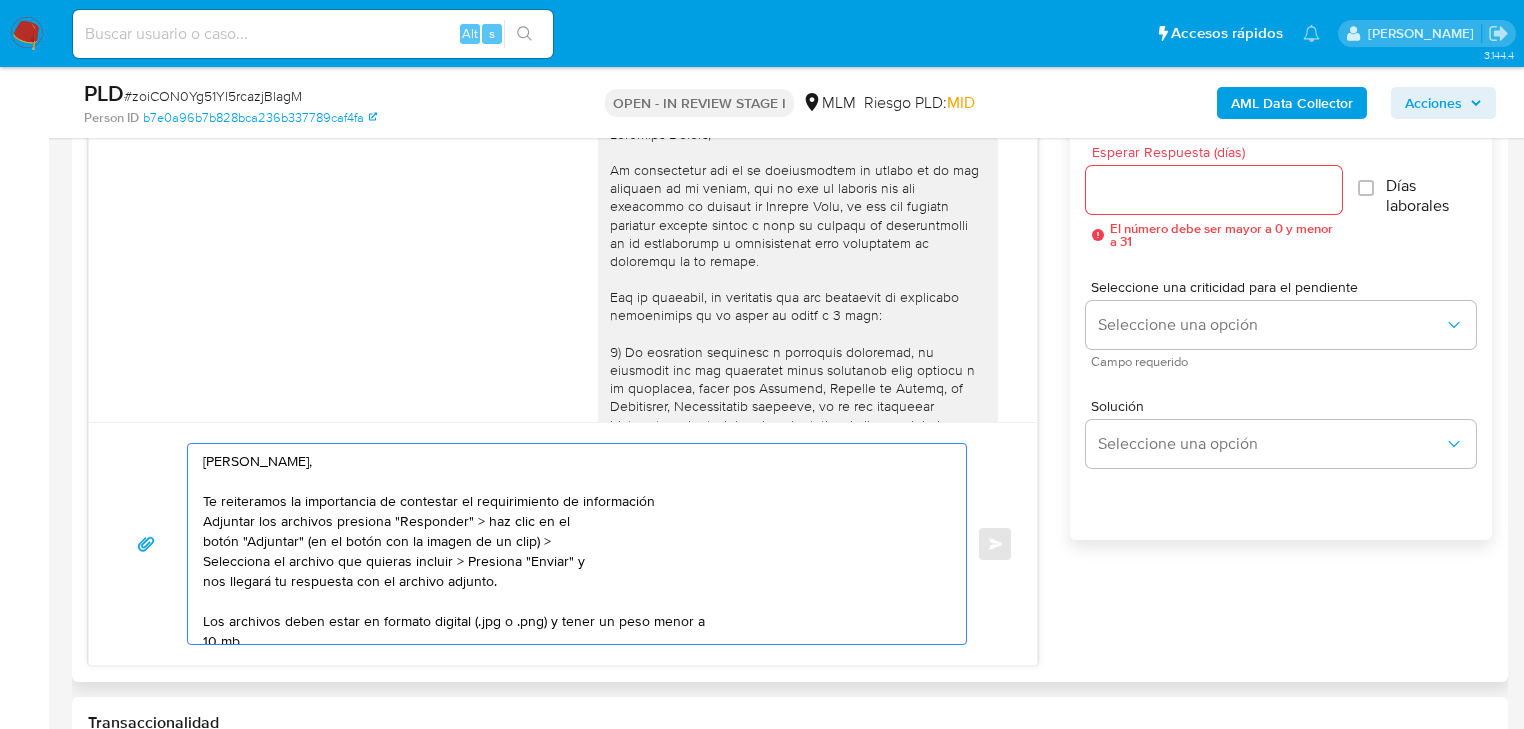 click on "[PERSON_NAME],
Te reiteramos la importancia de contestar el requirimiento de información
Adjuntar los archivos presiona "Responder" > haz clic en el
botón "Adjuntar" (en el botón con la imagen de un clip) >
Selecciona el archivo que quieras incluir > Presiona "Enviar" y
nos llegará tu respuesta con el archivo adjunto.
Los archivos deben estar en formato digital (.jpg o .png) y tener un peso menor a
10 mb.
Toda tu información personal está protegida por nuestras Políticas de Privacidad.
Quedamos atentos a la recepción de la información para evitar algún inconveniente o bloqueo en tu cuenta.
Lamentamos el malestar que esta situación te pudiera ocasionar, pero es una medida necesaria para mantener el sitio seguro y confiable.
Atentamente,
Mercado Pago," at bounding box center [572, 544] 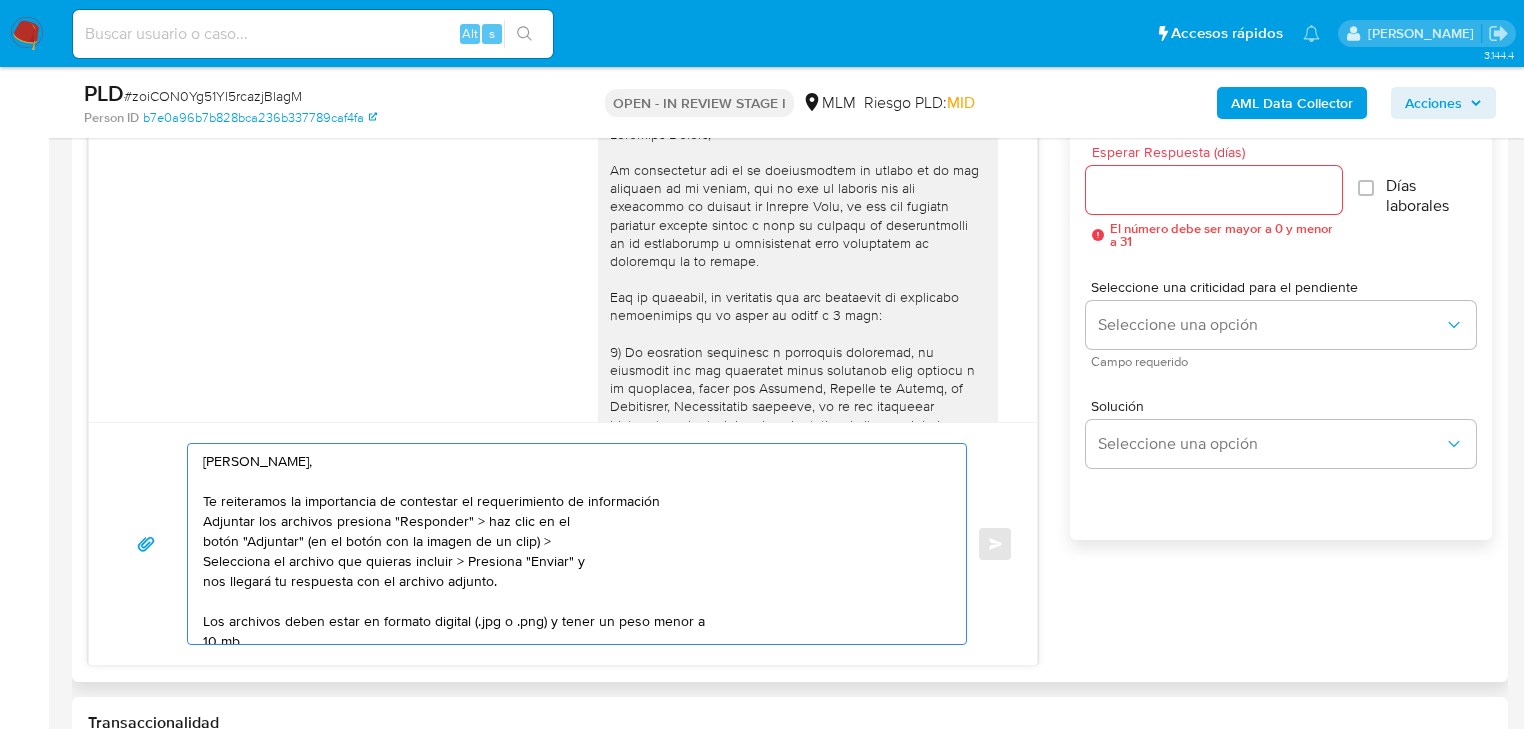 click on "[PERSON_NAME],
Te reiteramos la importancia de contestar el requerimiento de información
Adjuntar los archivos presiona "Responder" > haz clic en el
botón "Adjuntar" (en el botón con la imagen de un clip) >
Selecciona el archivo que quieras incluir > Presiona "Enviar" y
nos llegará tu respuesta con el archivo adjunto.
Los archivos deben estar en formato digital (.jpg o .png) y tener un peso menor a
10 mb.
Toda tu información personal está protegida por nuestras Políticas de Privacidad.
Quedamos atentos a la recepción de la información para evitar algún inconveniente o bloqueo en tu cuenta.
Lamentamos el malestar que esta situación te pudiera ocasionar, pero es una medida necesaria para mantener el sitio seguro y confiable.
Atentamente,
Mercado Pago," at bounding box center [572, 544] 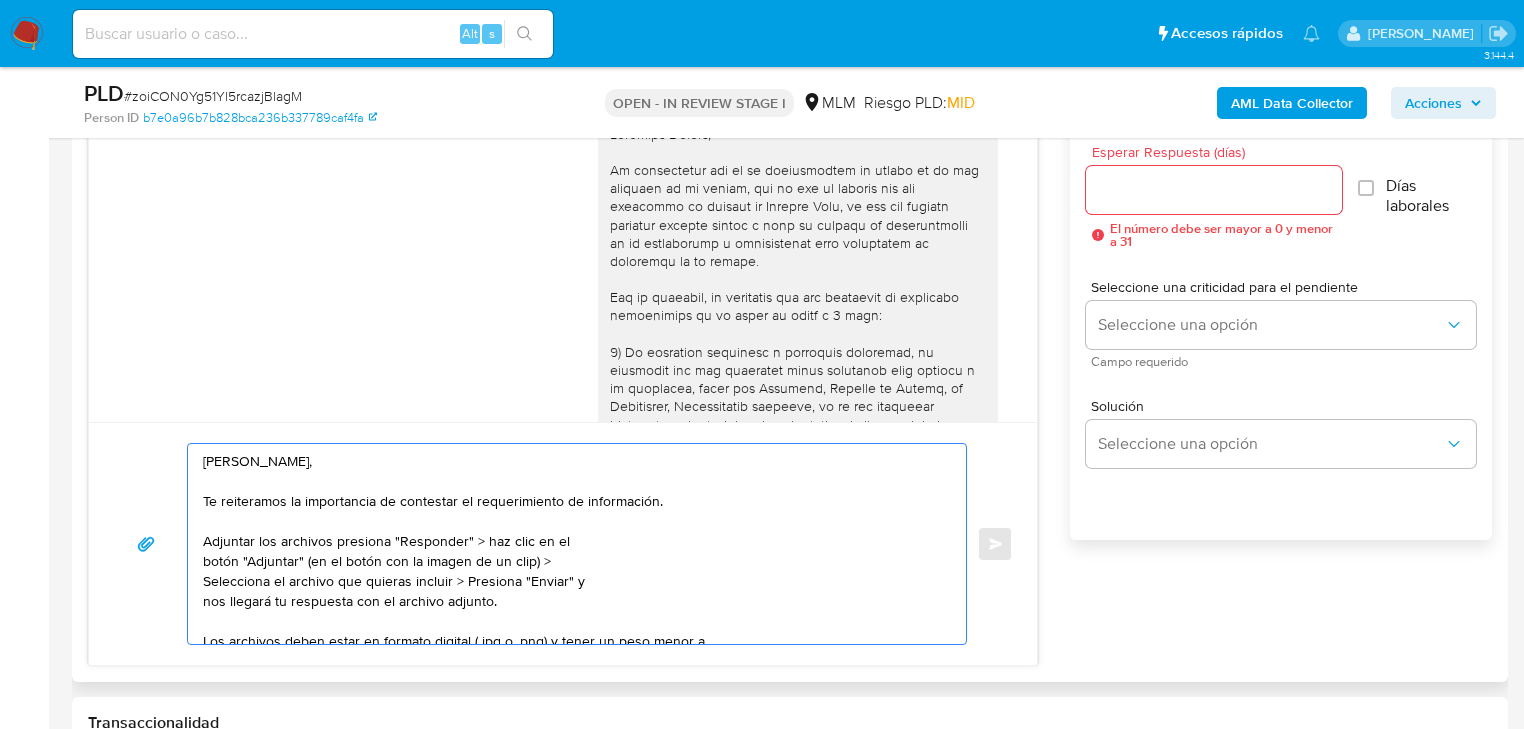 click on "[PERSON_NAME],
Te reiteramos la importancia de contestar el requerimiento de información.
Adjuntar los archivos presiona "Responder" > haz clic en el
botón "Adjuntar" (en el botón con la imagen de un clip) >
Selecciona el archivo que quieras incluir > Presiona "Enviar" y
nos llegará tu respuesta con el archivo adjunto.
Los archivos deben estar en formato digital (.jpg o .png) y tener un peso menor a
10 mb.
Toda tu información personal está protegida por nuestras Políticas de Privacidad.
Quedamos atentos a la recepción de la información para evitar algún inconveniente o bloqueo en tu cuenta.
Lamentamos el malestar que esta situación te pudiera ocasionar, pero es una medida necesaria para mantener el sitio seguro y confiable.
Atentamente,
Mercado Pago," at bounding box center [572, 544] 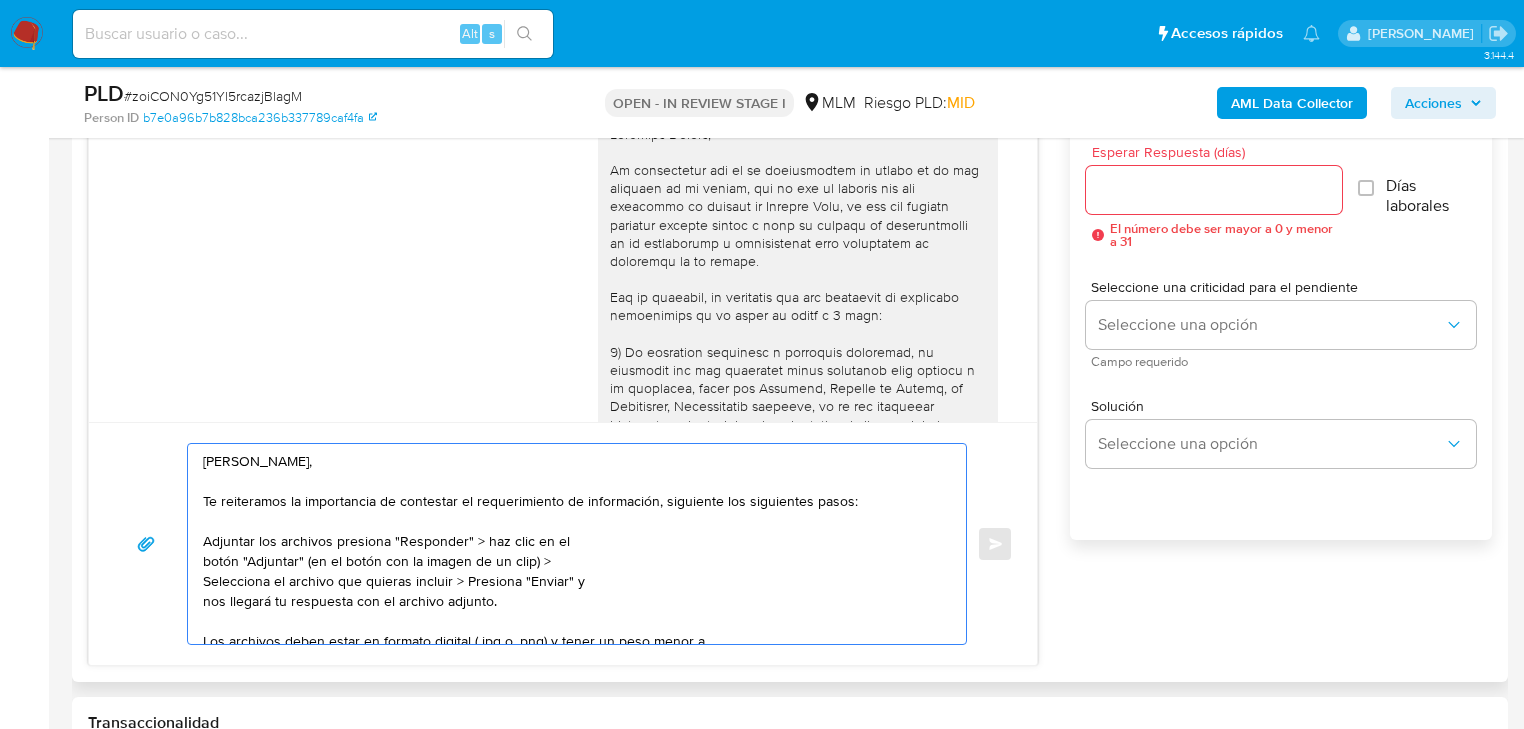 click on "[PERSON_NAME],
Te reiteramos la importancia de contestar el requerimiento de información, siguiente los siguientes pasos:
Adjuntar los archivos presiona "Responder" > haz clic en el
botón "Adjuntar" (en el botón con la imagen de un clip) >
Selecciona el archivo que quieras incluir > Presiona "Enviar" y
nos llegará tu respuesta con el archivo adjunto.
Los archivos deben estar en formato digital (.jpg o .png) y tener un peso menor a
10 mb.
Toda tu información personal está protegida por nuestras Políticas de Privacidad.
Quedamos atentos a la recepción de la información para evitar algún inconveniente o bloqueo en tu cuenta.
Lamentamos el malestar que esta situación te pudiera ocasionar, pero es una medida necesaria para mantener el sitio seguro y confiable.
Atentamente,
Mercado Pago," at bounding box center [572, 544] 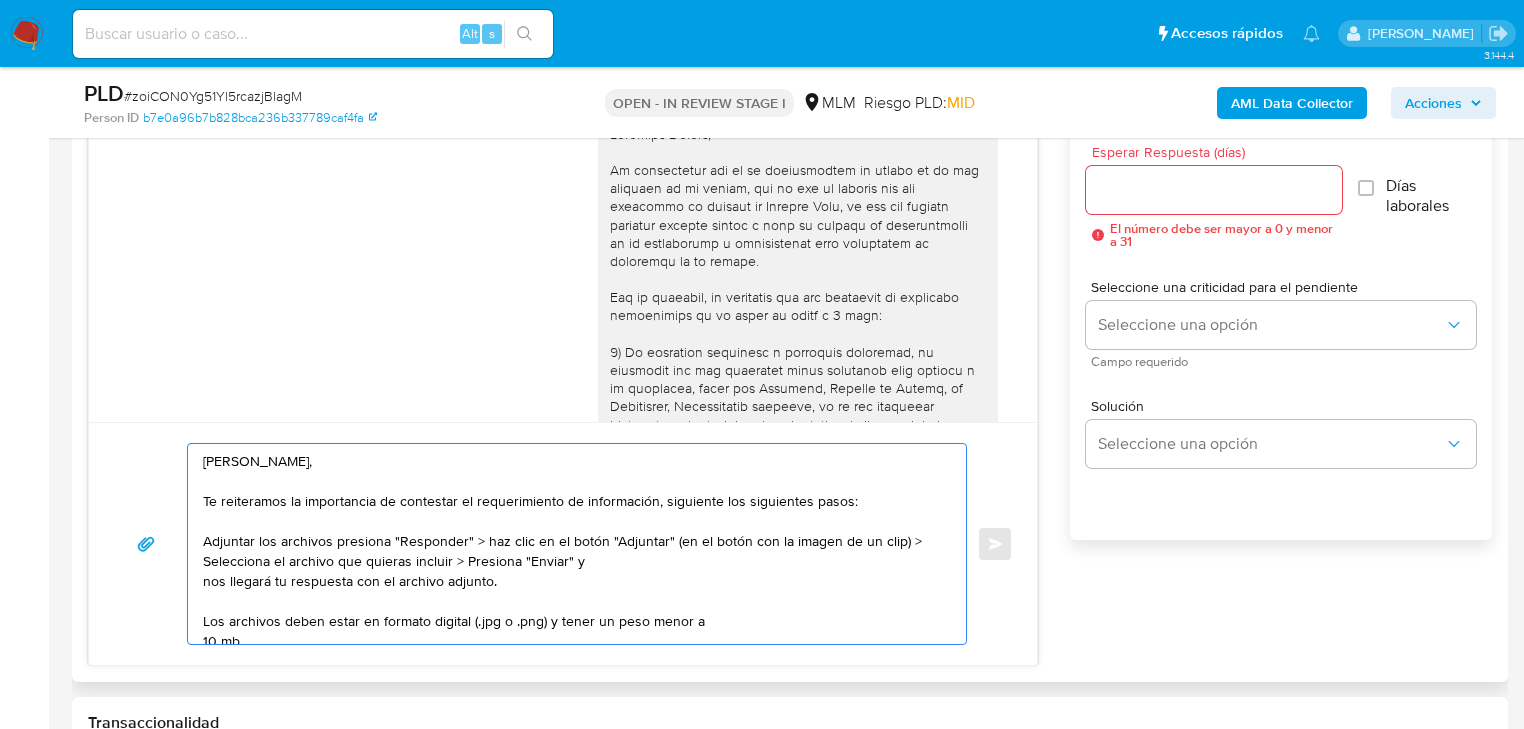 click on "[PERSON_NAME],
Te reiteramos la importancia de contestar el requerimiento de información, siguiente los siguientes pasos:
Adjuntar los archivos presiona "Responder" > haz clic en el botón "Adjuntar" (en el botón con la imagen de un clip) >
Selecciona el archivo que quieras incluir > Presiona "Enviar" y
nos llegará tu respuesta con el archivo adjunto.
Los archivos deben estar en formato digital (.jpg o .png) y tener un peso menor a
10 mb.
Toda tu información personal está protegida por nuestras Políticas de Privacidad.
Quedamos atentos a la recepción de la información para evitar algún inconveniente o bloqueo en tu cuenta.
Lamentamos el malestar que esta situación te pudiera ocasionar, pero es una medida necesaria para mantener el sitio seguro y confiable.
Atentamente,
Mercado Pago," at bounding box center (572, 544) 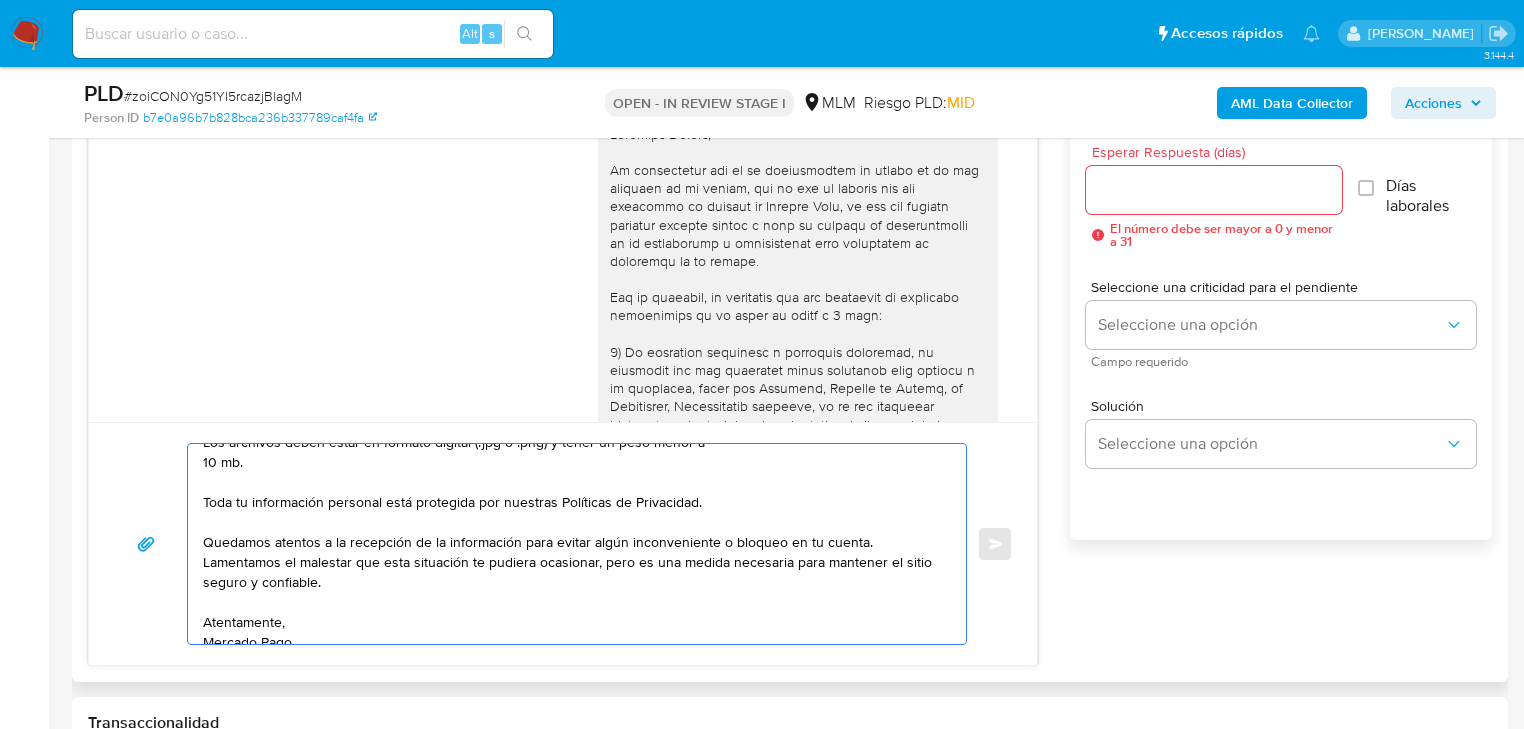 scroll, scrollTop: 160, scrollLeft: 0, axis: vertical 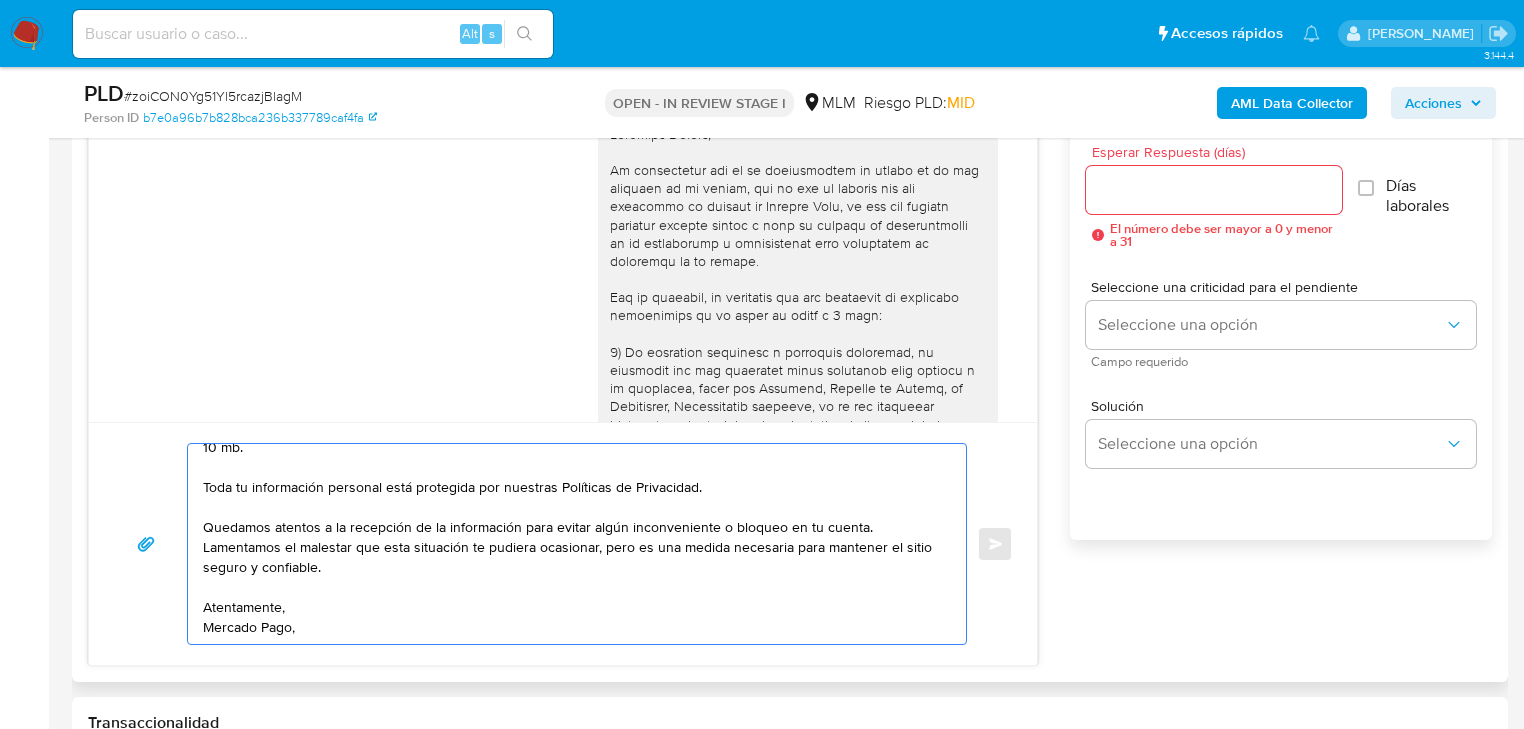 click on "[PERSON_NAME],
Te reiteramos la importancia de contestar el requerimiento de información, siguiente los siguientes pasos:
Adjuntar los archivos presiona "Responder" > haz clic en el botón "Adjuntar" (en el botón con la imagen de un clip) > Selecciona el archivo que quieras incluir > Presiona "Enviar" y nos llegará tu respuesta con el archivo adjunto.
Los archivos deben estar en formato digital (.jpg o .png) y tener un peso menor a
10 mb.
Toda tu información personal está protegida por nuestras Políticas de Privacidad.
Quedamos atentos a la recepción de la información para evitar algún inconveniente o bloqueo en tu cuenta.
Lamentamos el malestar que esta situación te pudiera ocasionar, pero es una medida necesaria para mantener el sitio seguro y confiable.
Atentamente,
Mercado Pago," at bounding box center [572, 544] 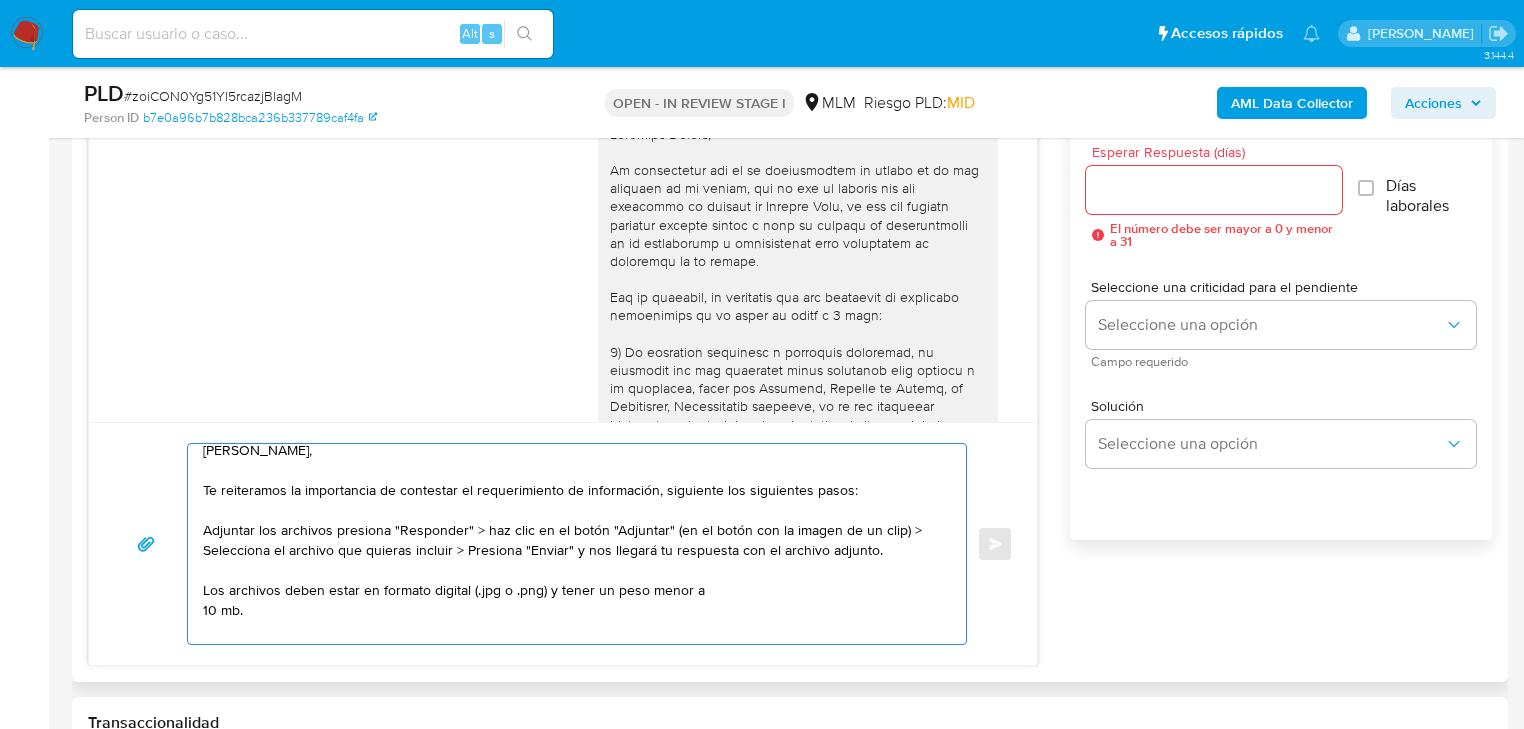 scroll, scrollTop: 0, scrollLeft: 0, axis: both 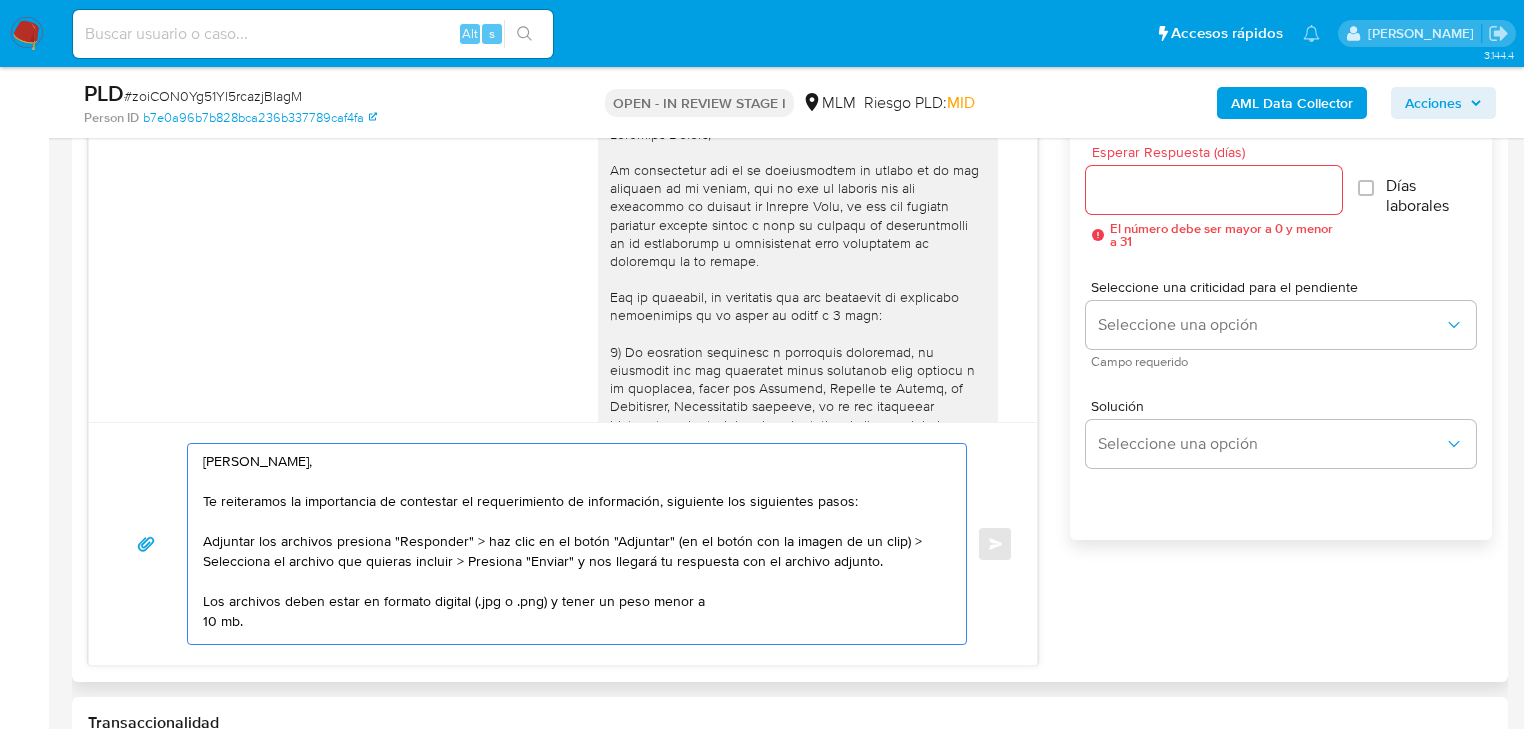 type on "[PERSON_NAME],
Te reiteramos la importancia de contestar el requerimiento de información, siguiente los siguientes pasos:
Adjuntar los archivos presiona "Responder" > haz clic en el botón "Adjuntar" (en el botón con la imagen de un clip) > Selecciona el archivo que quieras incluir > Presiona "Enviar" y nos llegará tu respuesta con el archivo adjunto.
Los archivos deben estar en formato digital (.jpg o .png) y tener un peso menor a
10 mb.
Toda tu información personal está protegida por nuestras Políticas de Privacidad.
Quedamos atentos a la recepción de la información para evitar algún inconveniente o bloqueo en tu cuenta.
Lamentamos el malestar que esta situación te pudiera ocasionar, pero es una medida necesaria para mantener el sitio seguro y confiable.
Atentamente,
Mercado Pago," 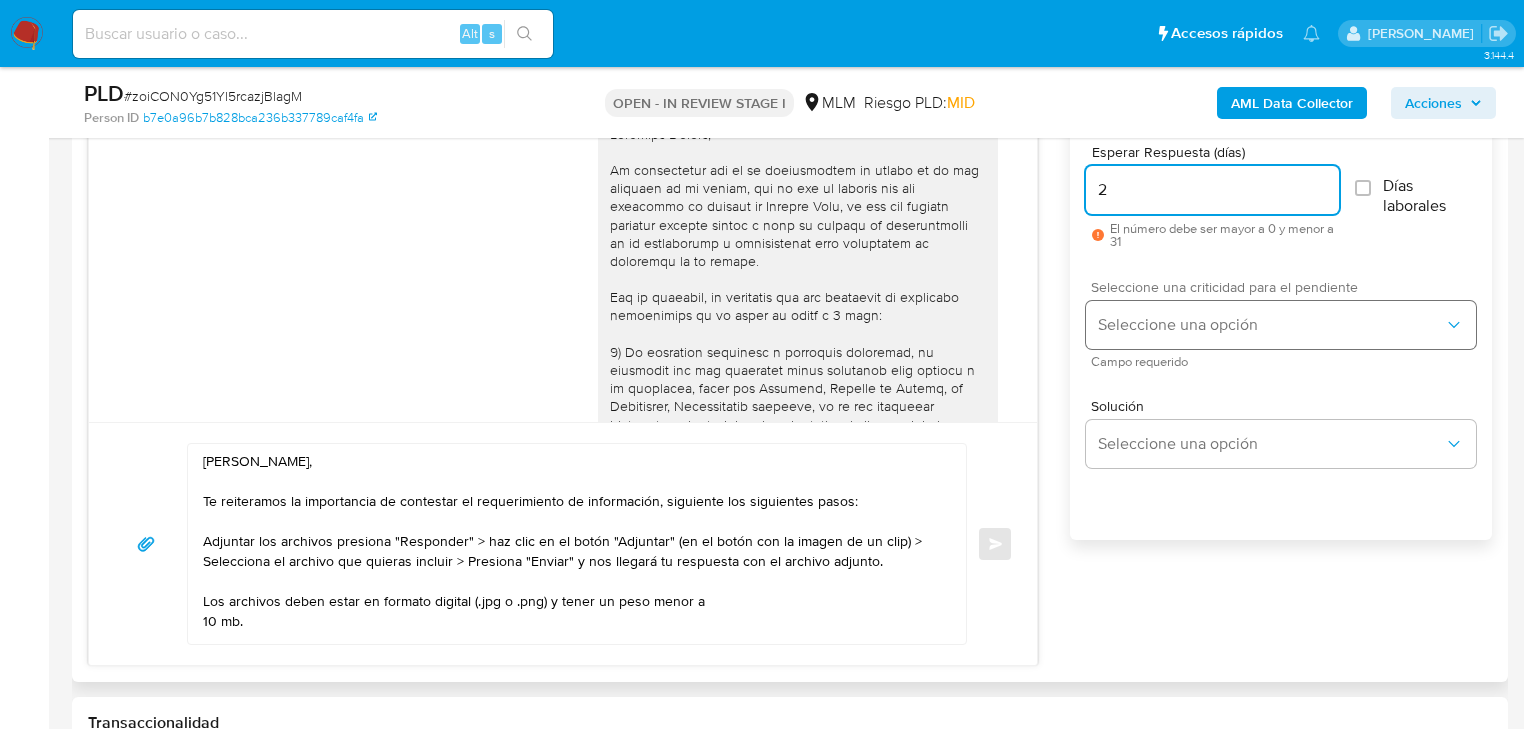 type on "2" 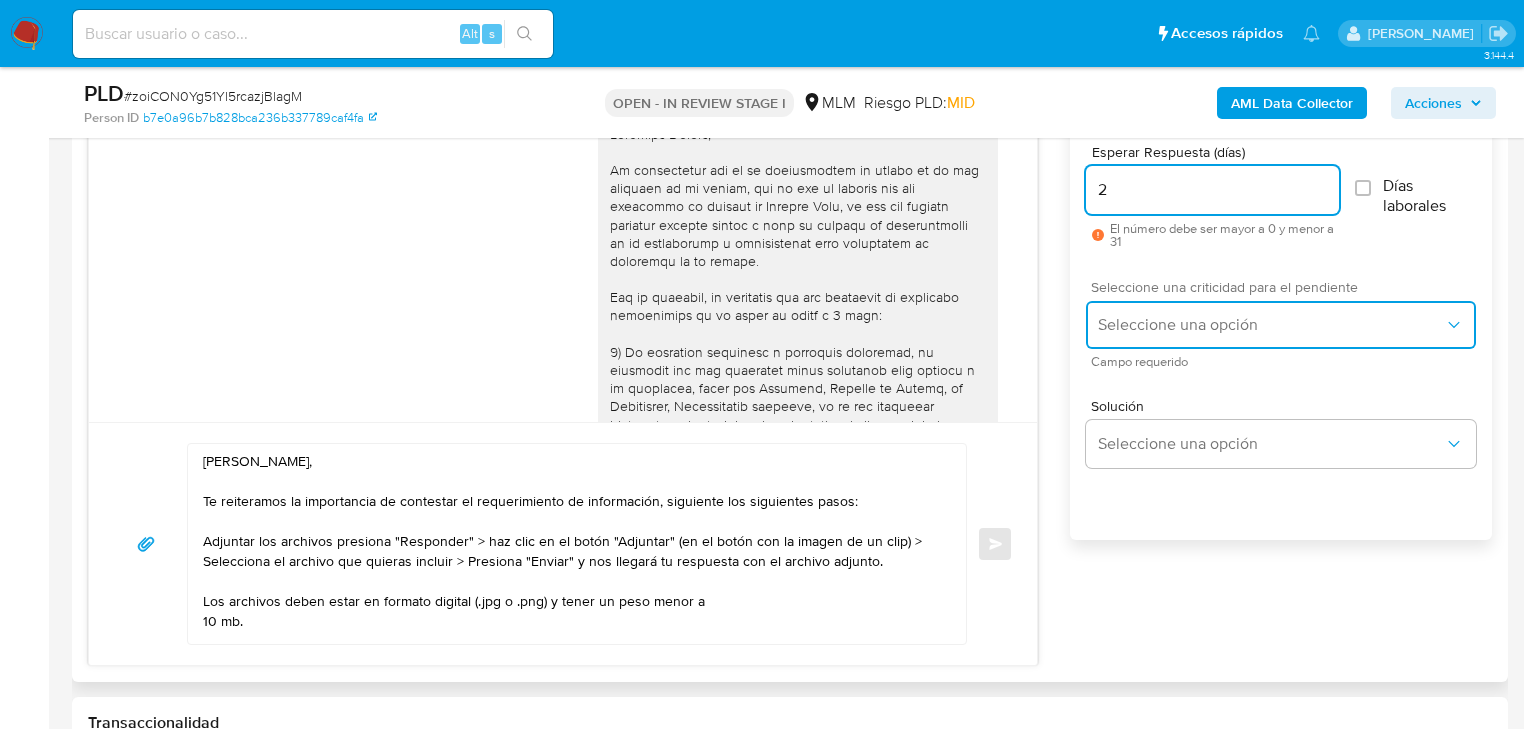 click on "Seleccione una opción" at bounding box center (1271, 325) 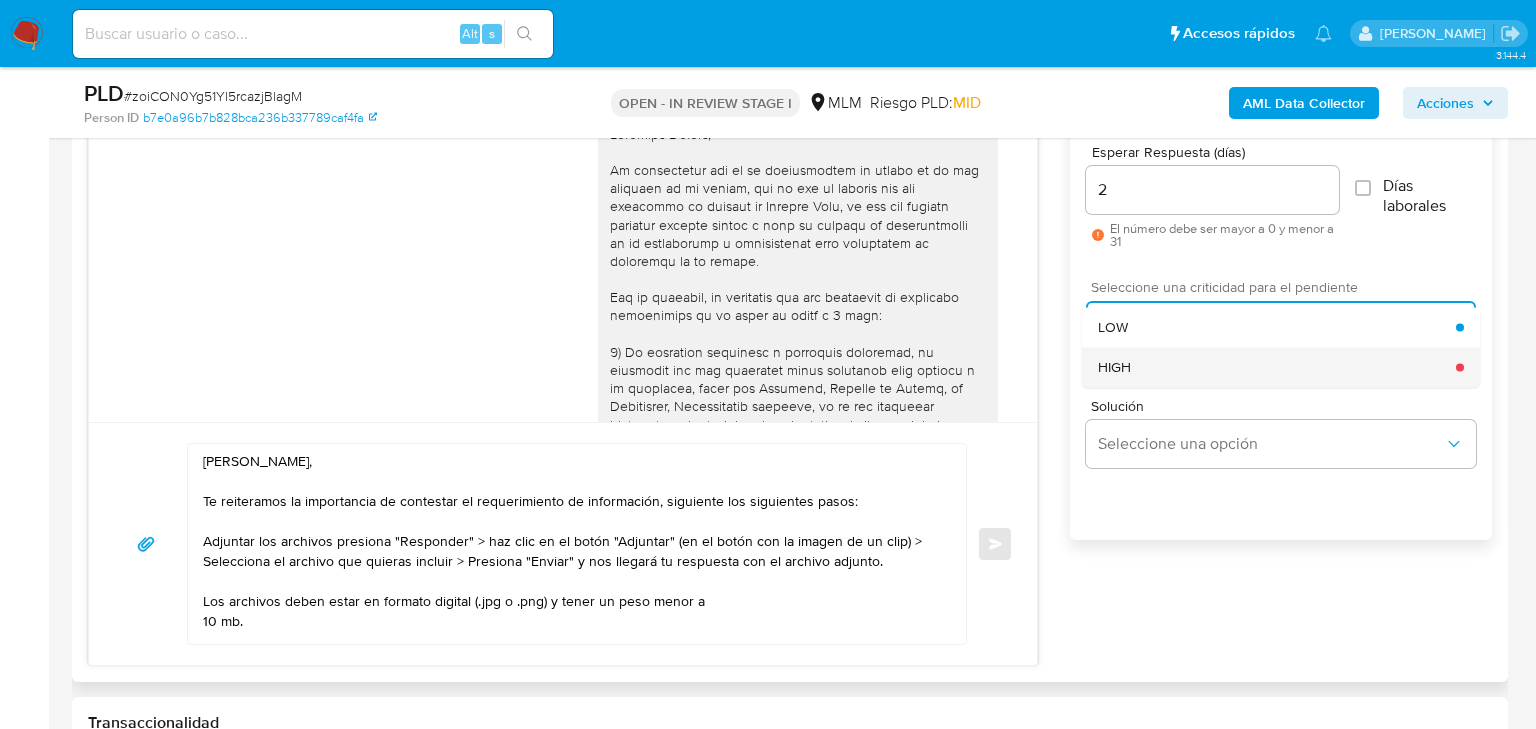 click on "HIGH" at bounding box center [1277, 367] 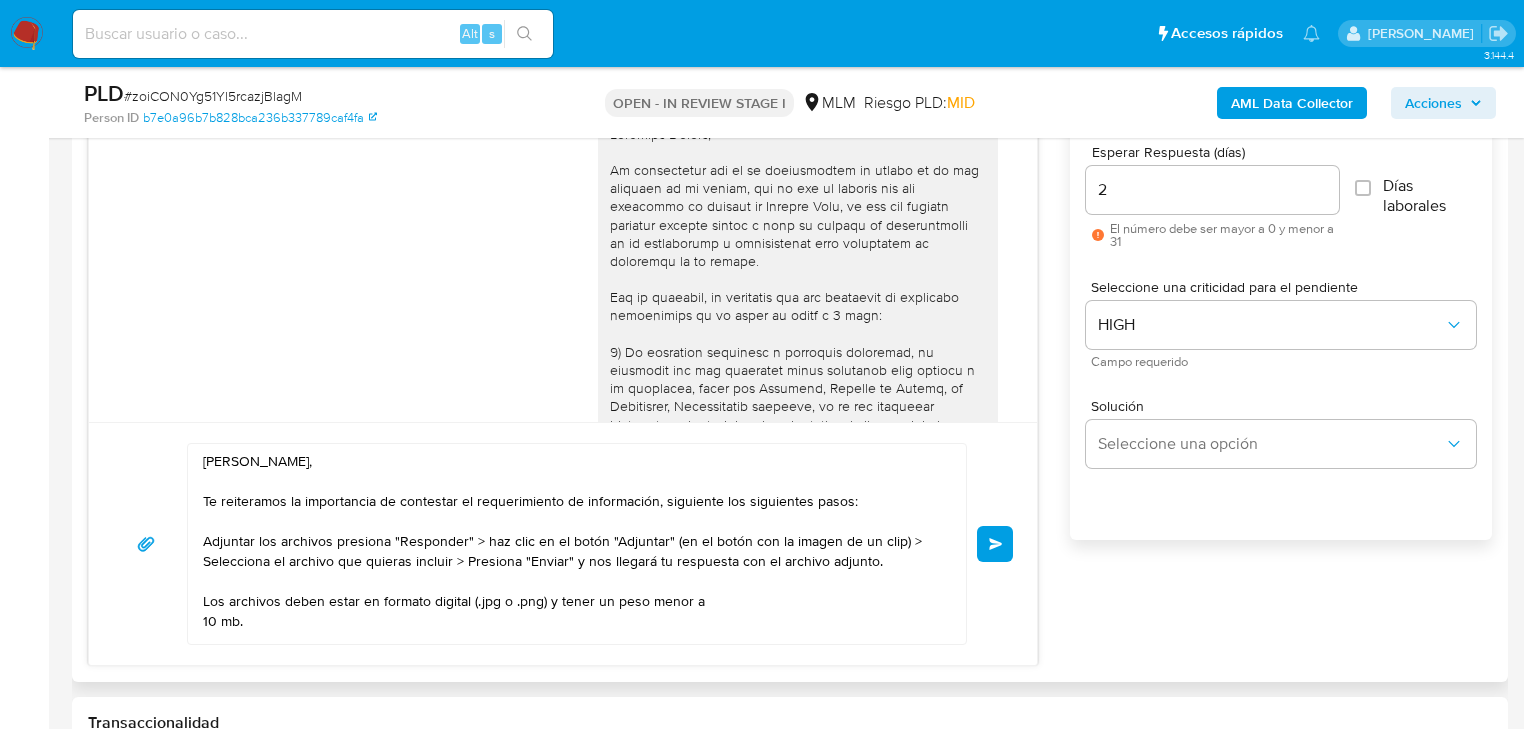 click on "Enviar" at bounding box center [996, 544] 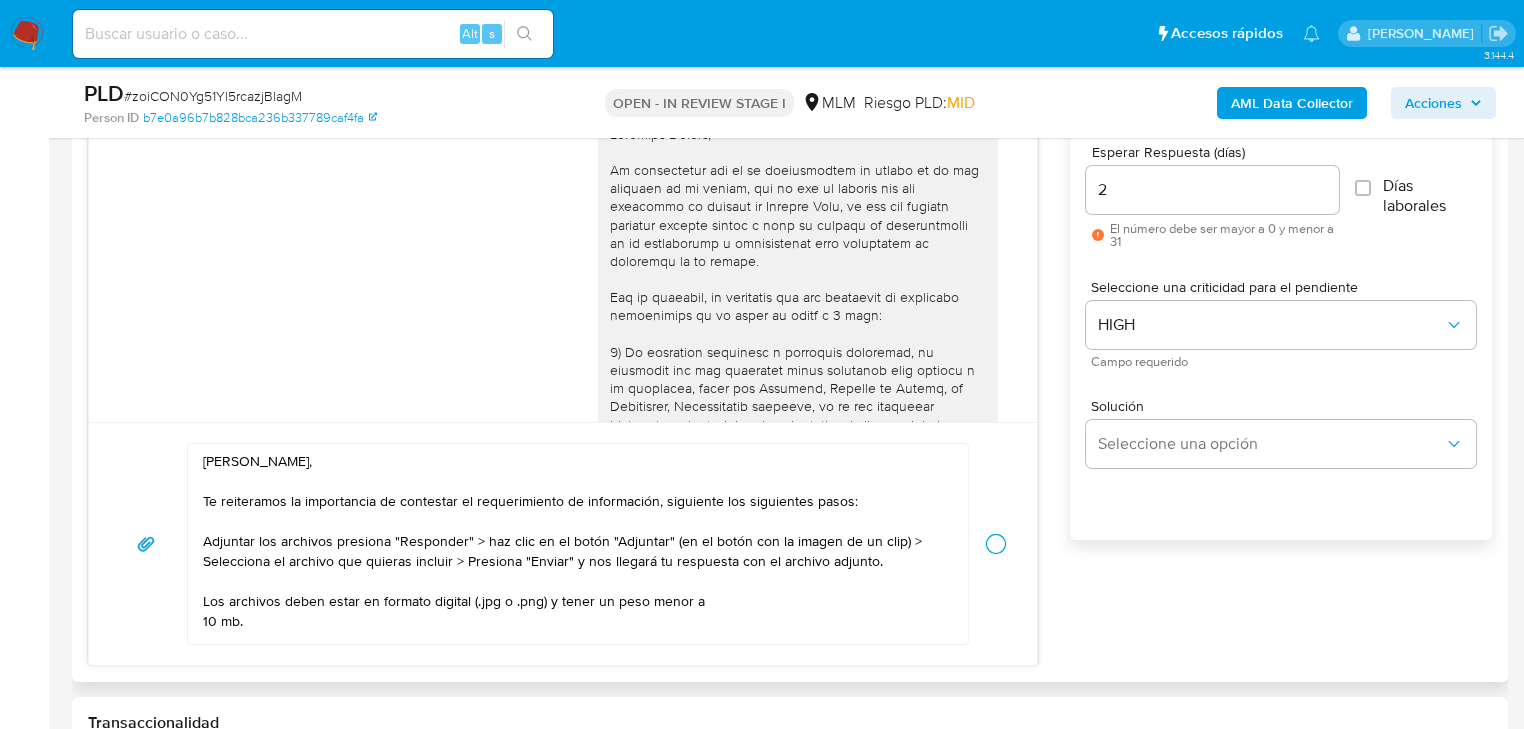 type 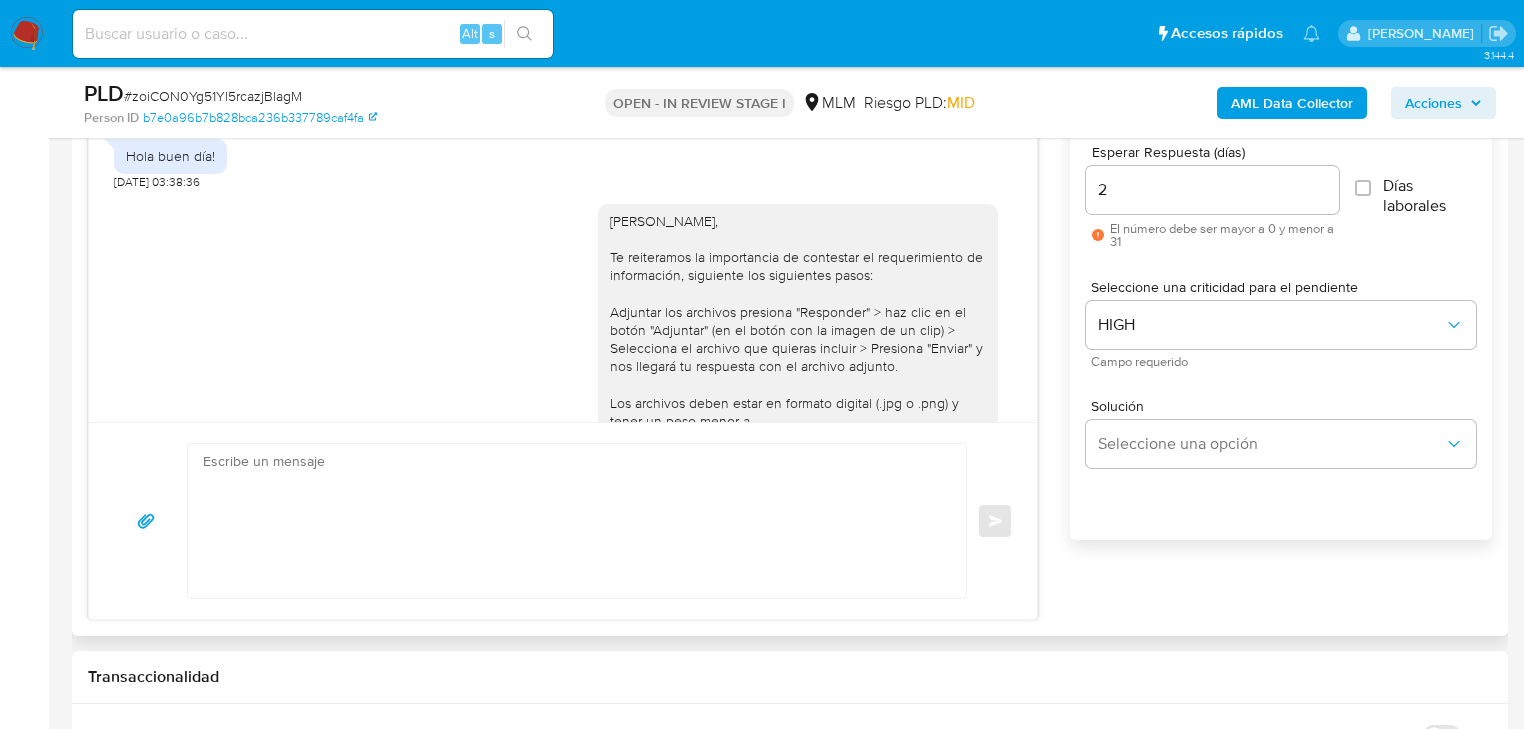 scroll, scrollTop: 749, scrollLeft: 0, axis: vertical 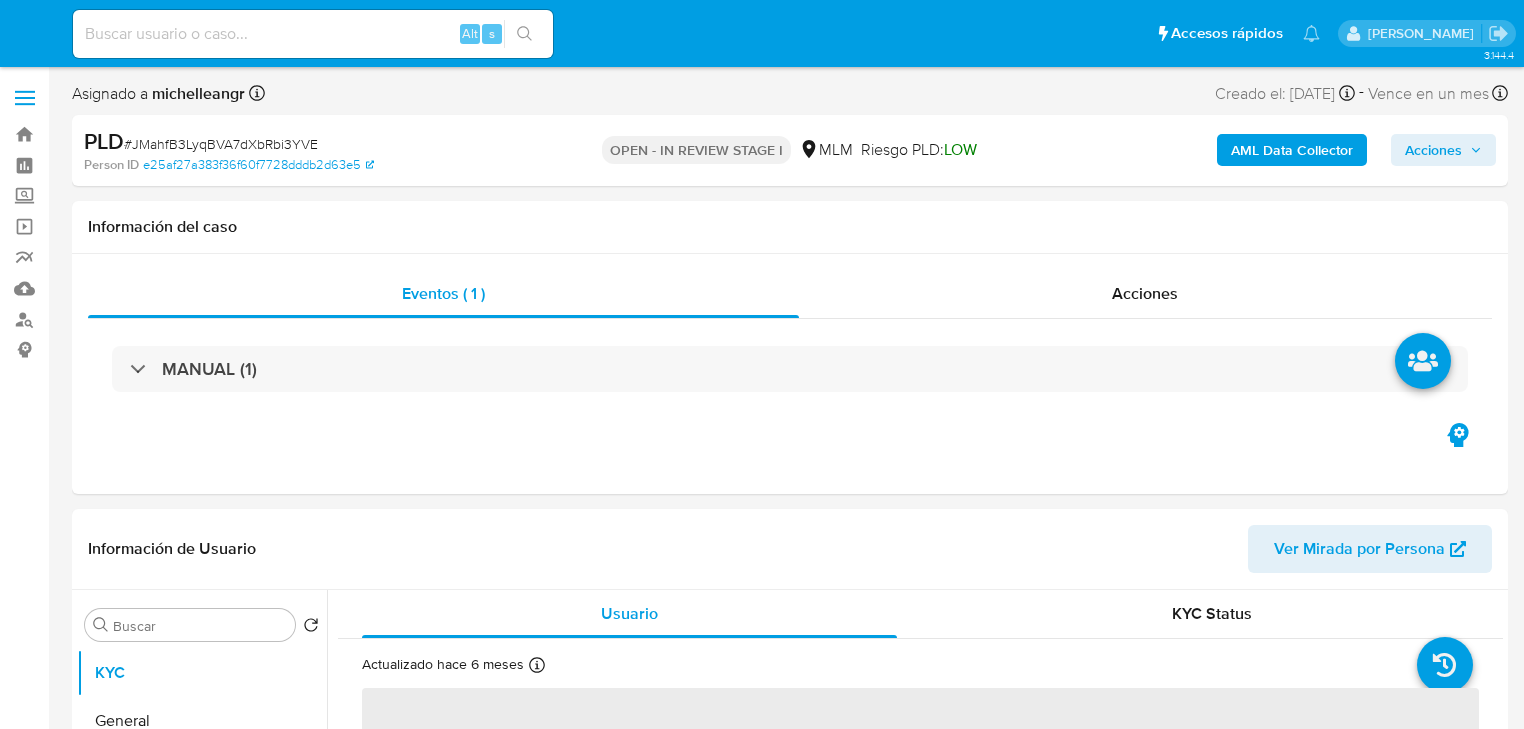 select on "10" 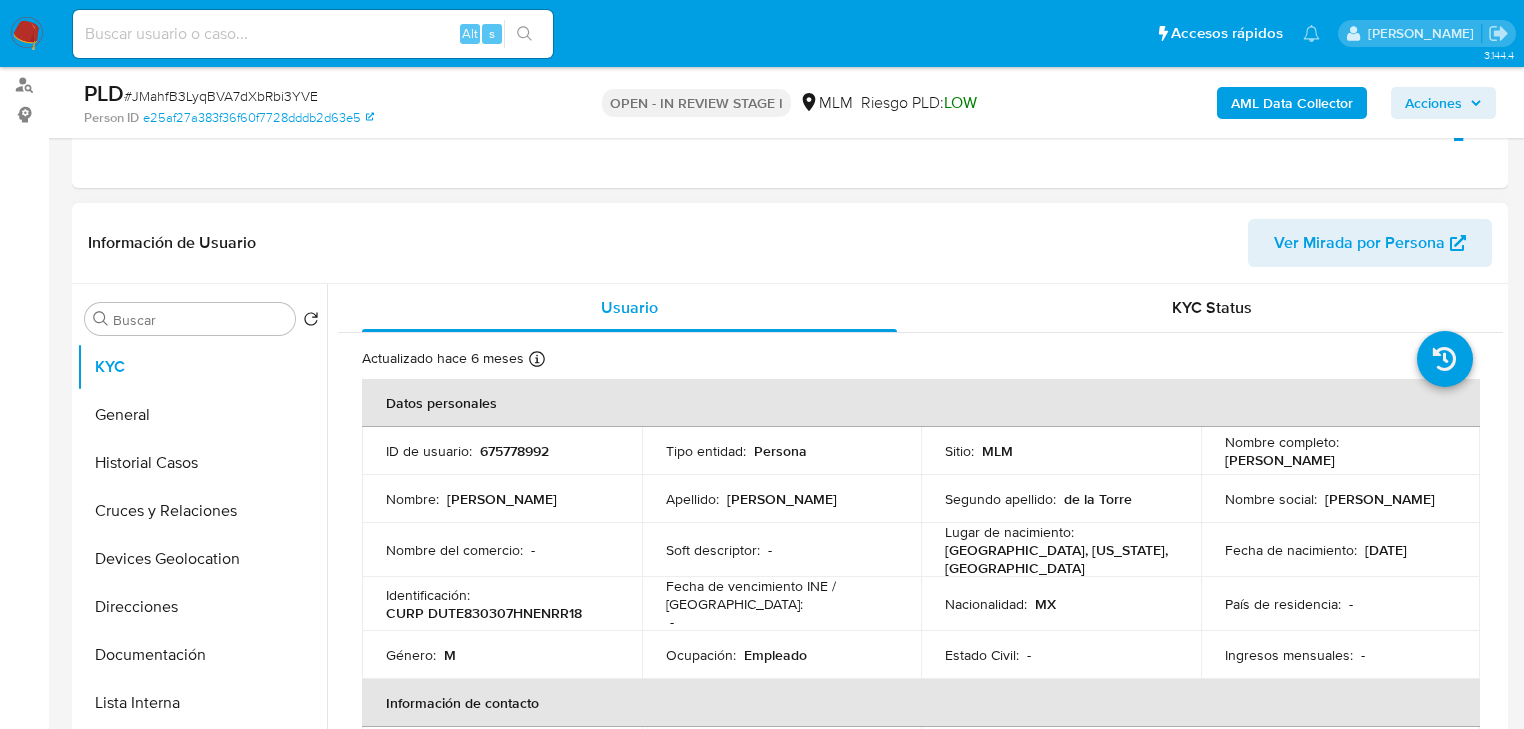 scroll, scrollTop: 320, scrollLeft: 0, axis: vertical 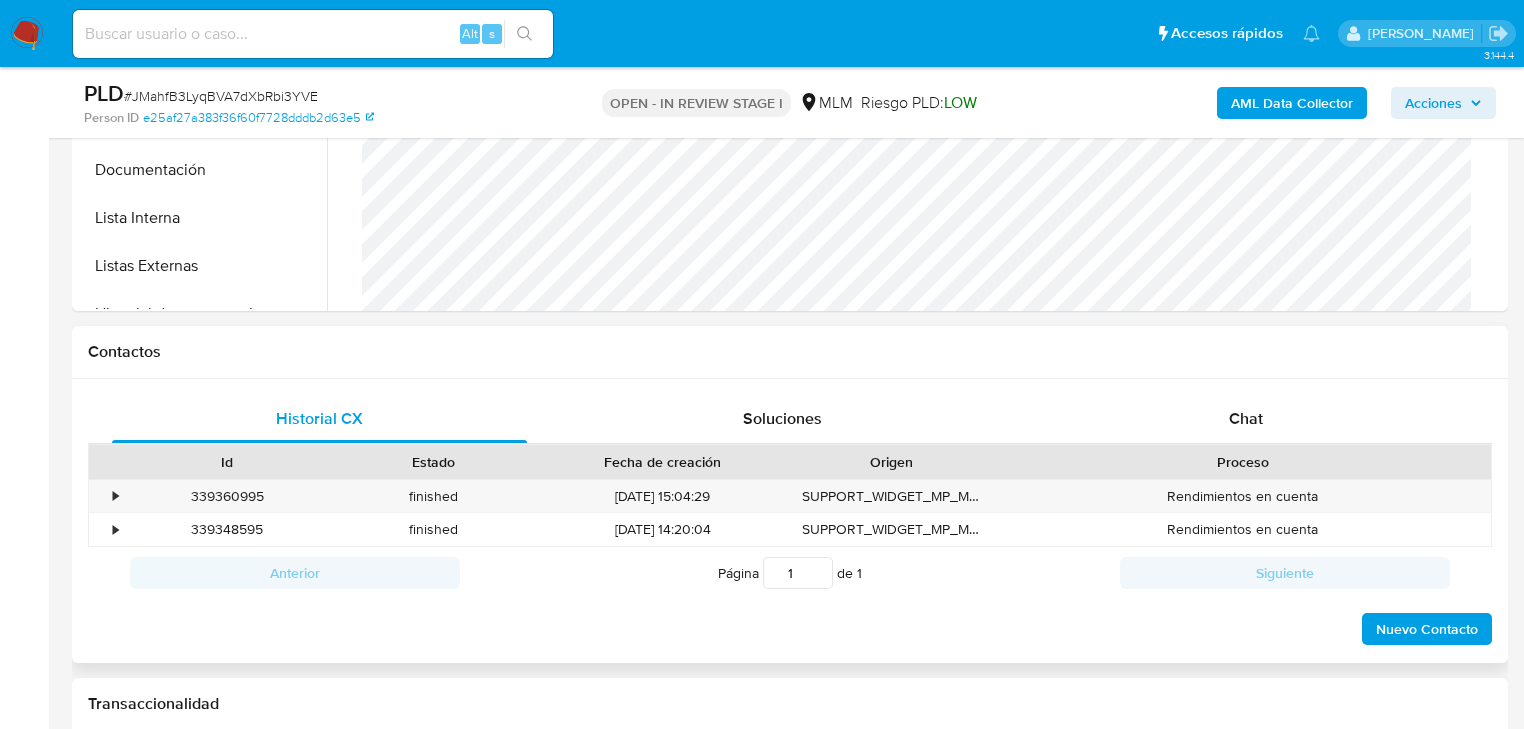 drag, startPoint x: 1260, startPoint y: 408, endPoint x: 991, endPoint y: 442, distance: 271.1402 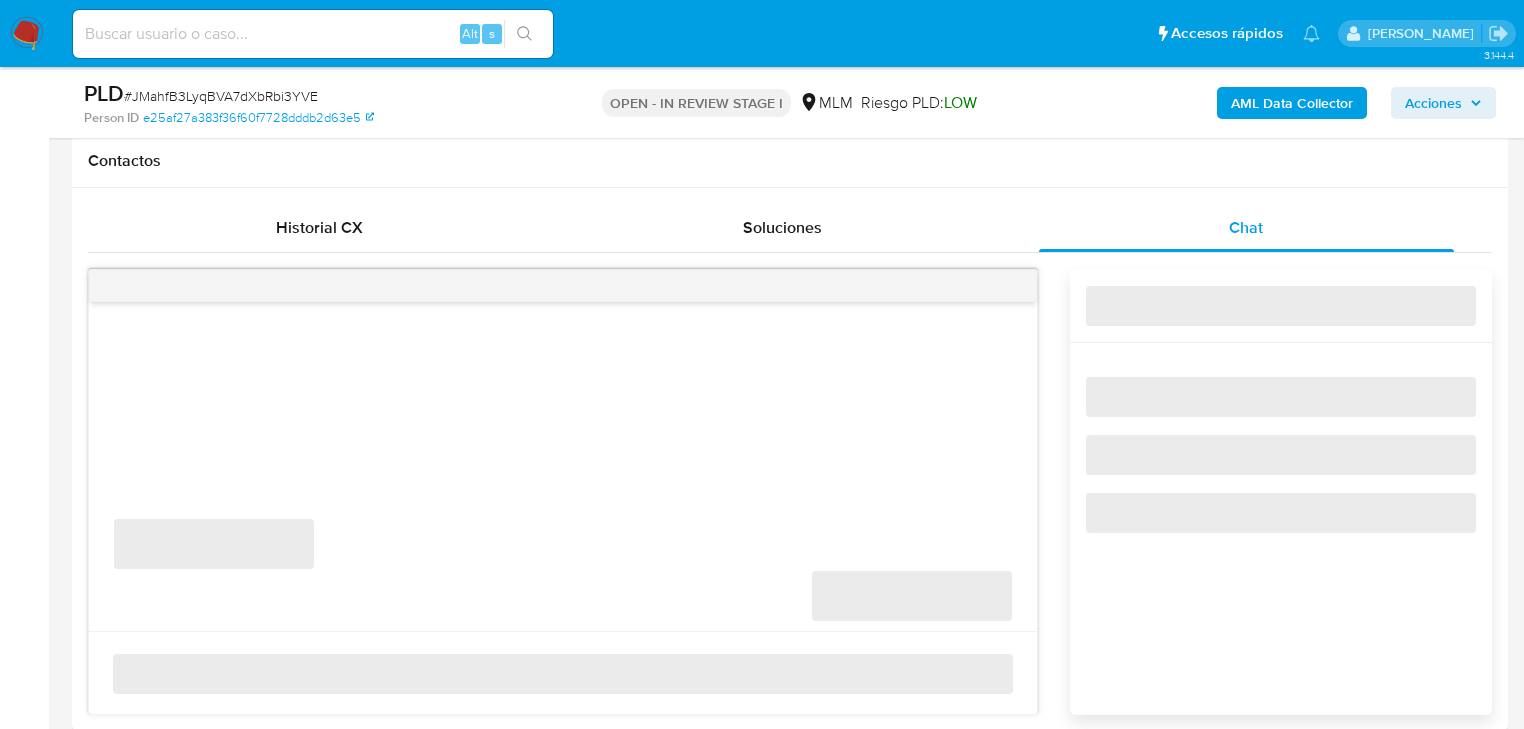 scroll, scrollTop: 1040, scrollLeft: 0, axis: vertical 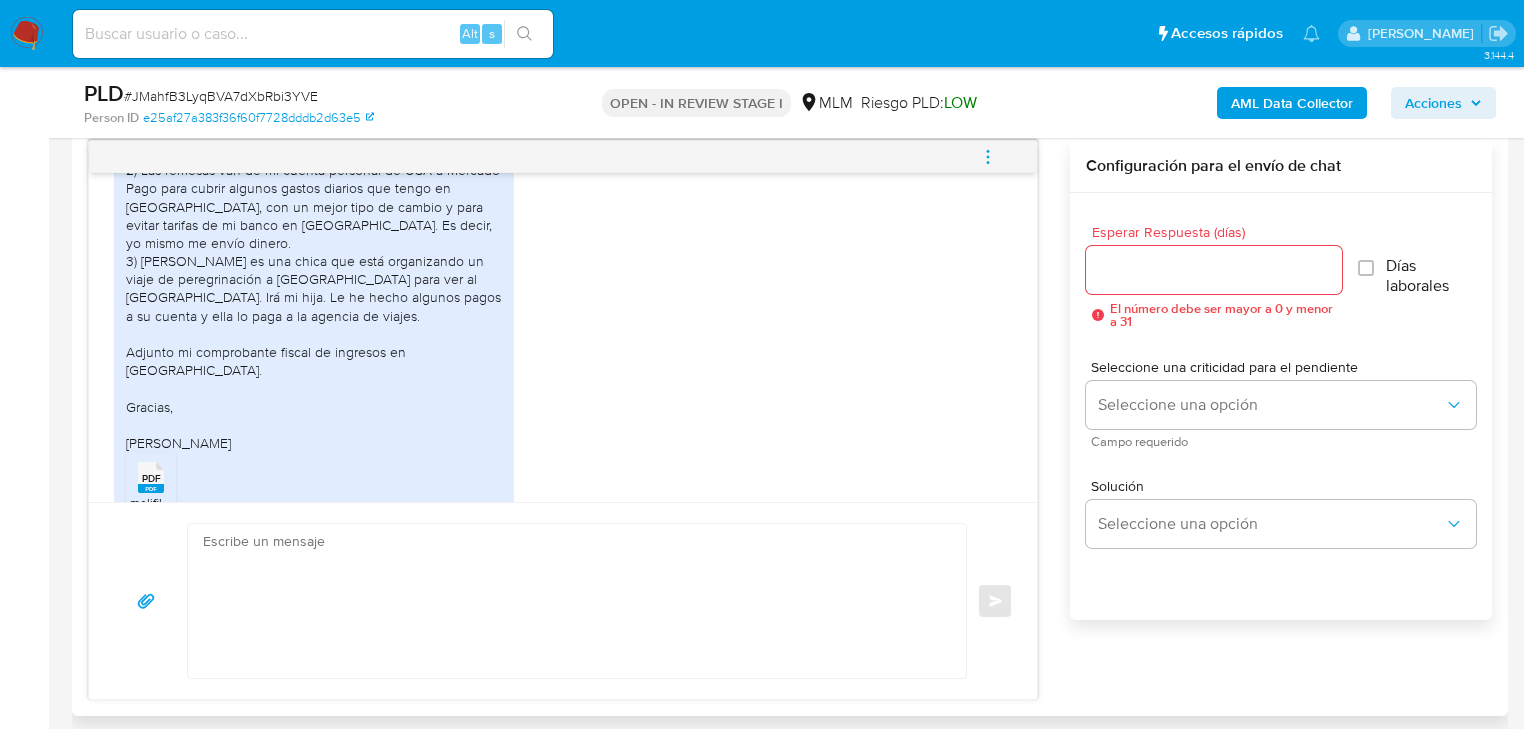 click on "PDF PDF melifile3184742119084237476.pdf" at bounding box center [151, 483] 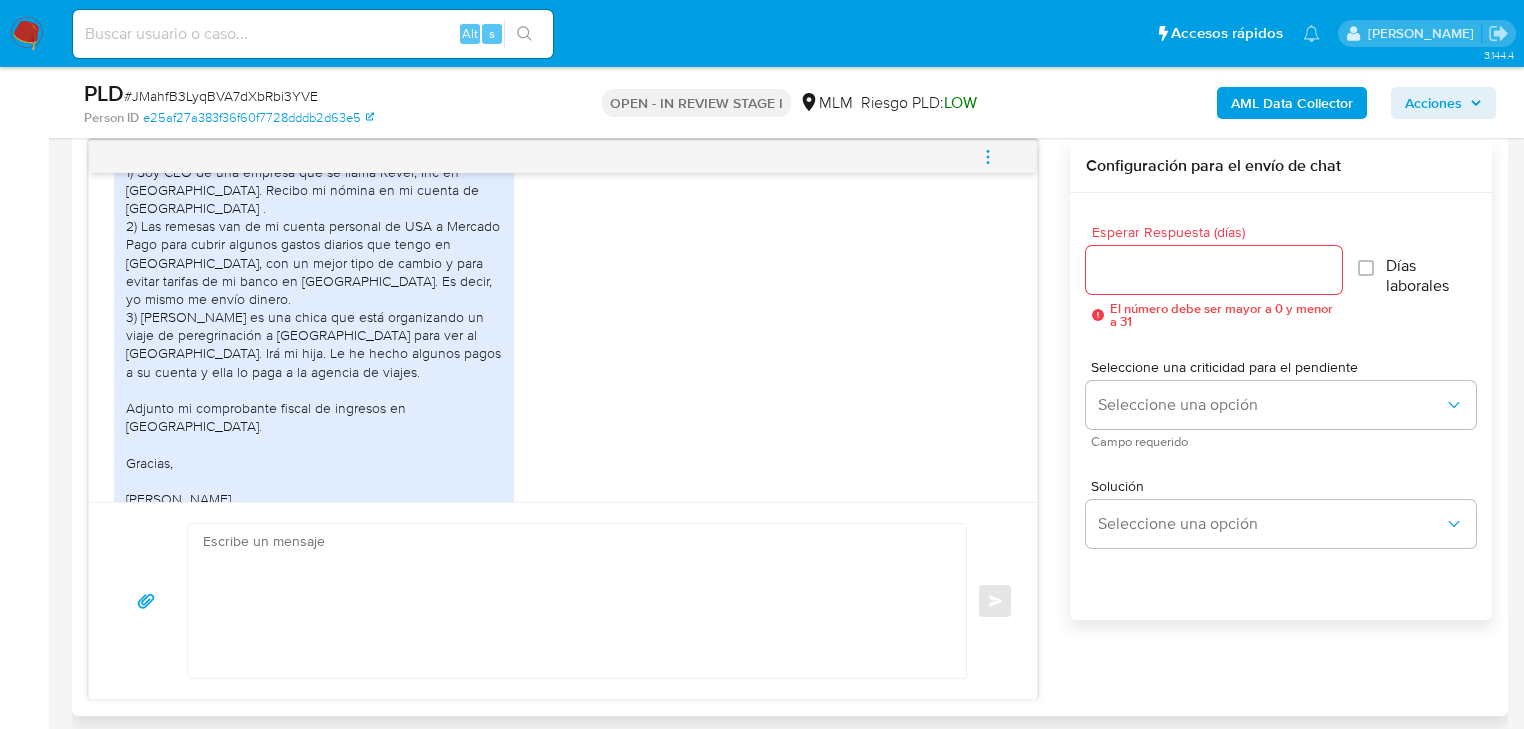 scroll, scrollTop: 636, scrollLeft: 0, axis: vertical 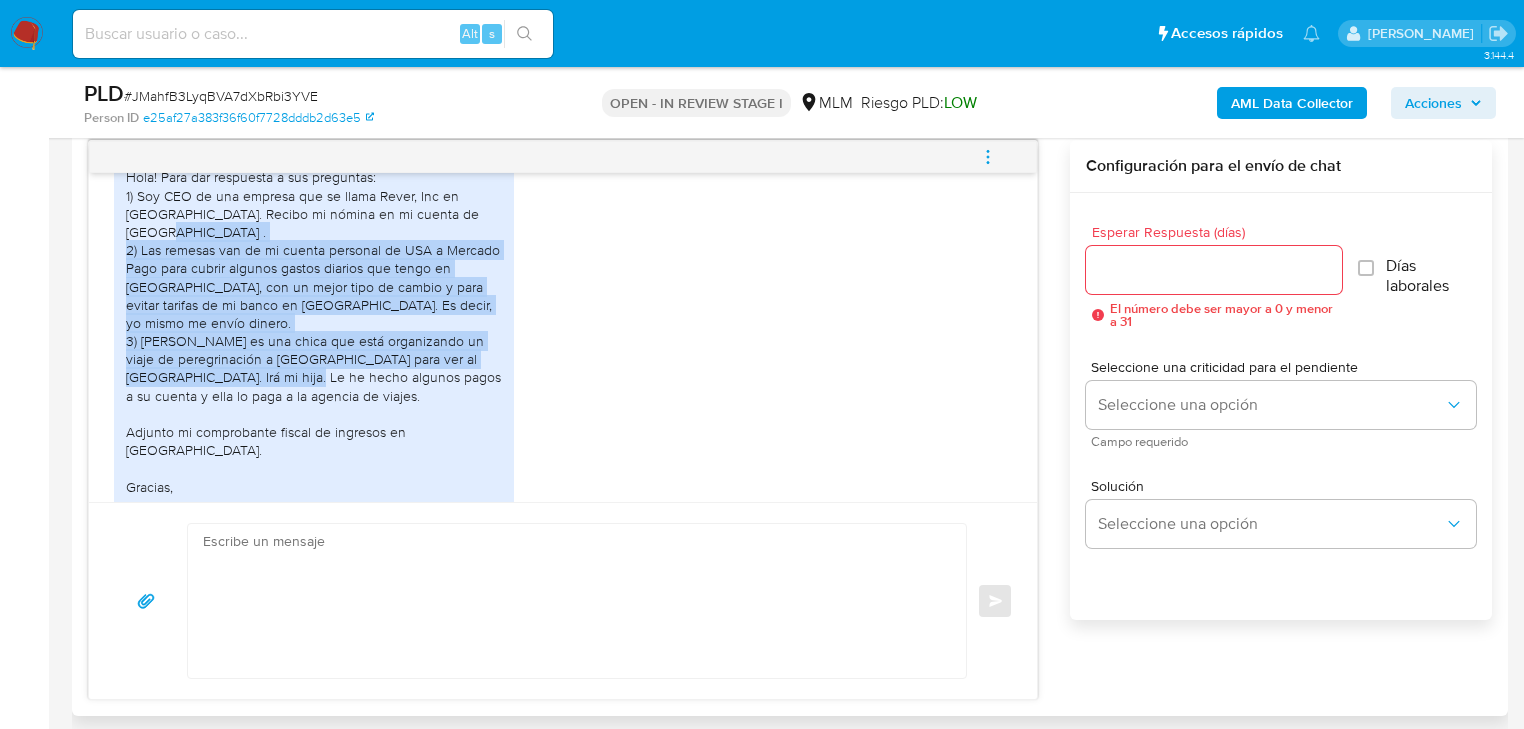 drag, startPoint x: 253, startPoint y: 230, endPoint x: 473, endPoint y: 355, distance: 253.03162 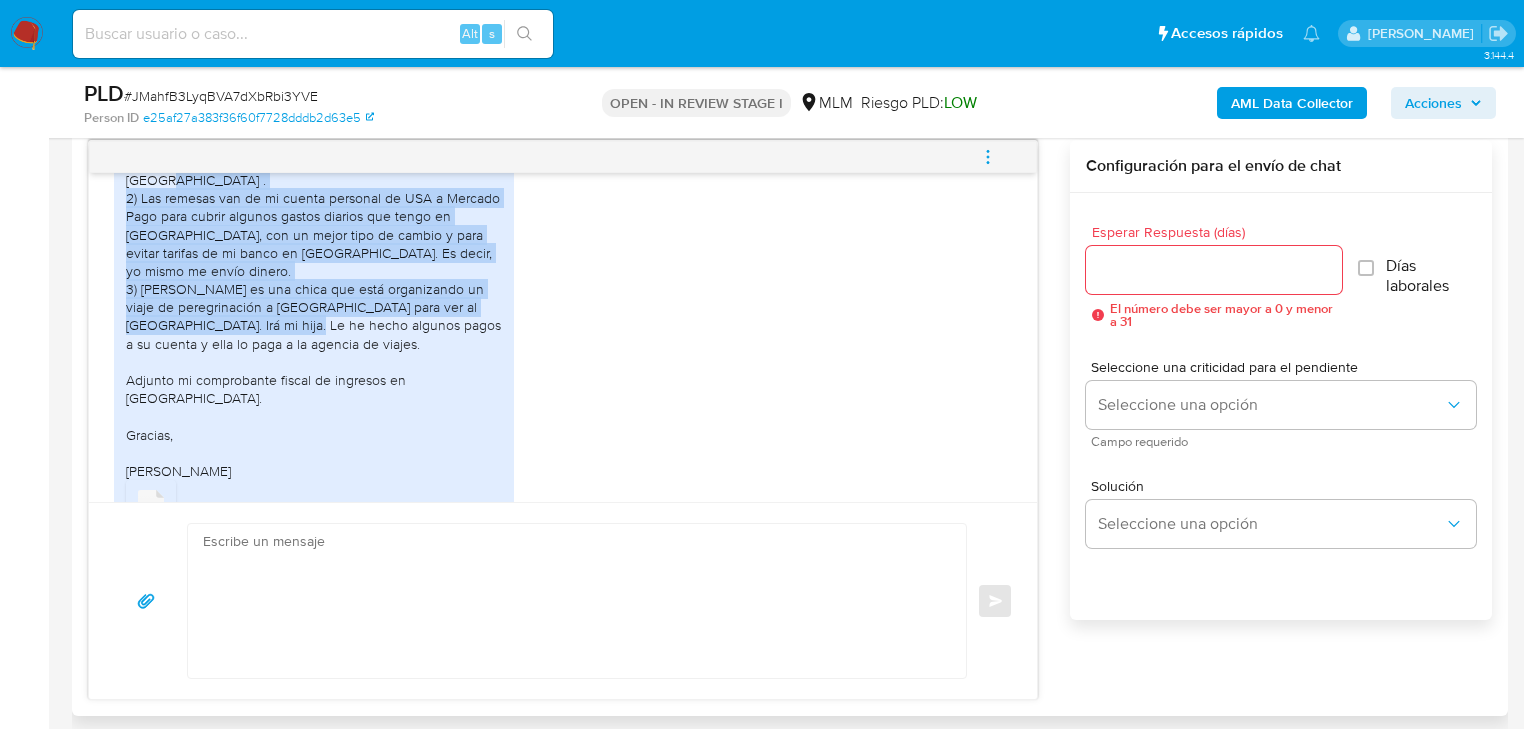 scroll, scrollTop: 716, scrollLeft: 0, axis: vertical 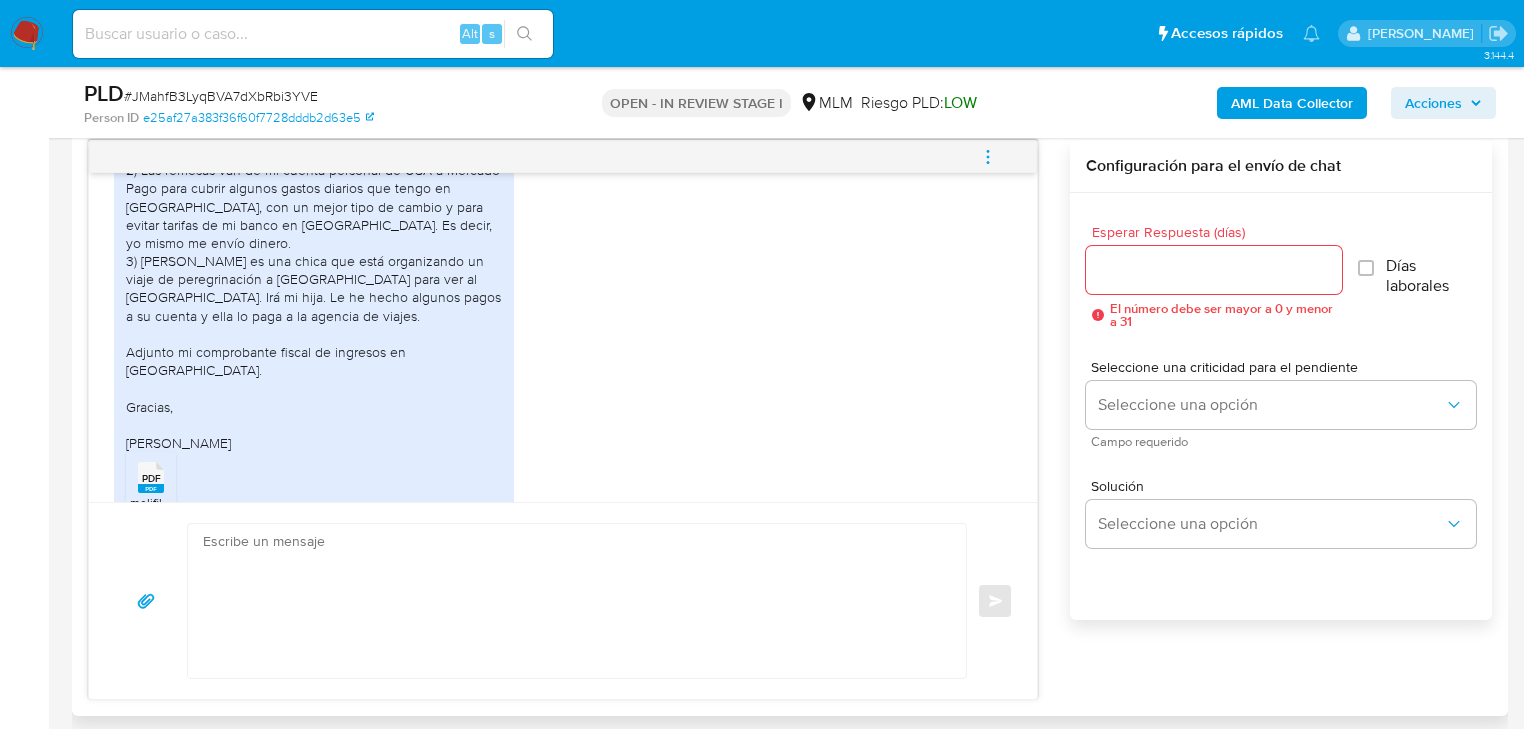 click on "Hola! Para dar respuesta a sus preguntas:
1) Soy CEO de una empresa que se llama Rever, Inc en USA. Recibo mi nómina en mi cuenta de USA .
2) Las remesas van de mi cuenta personal de USA a Mercado Pago para cubrir algunos gastos diarios que tengo en México, con un mejor tipo de cambio y para evitar tarifas de mi banco en USA. Es decir, yo mismo me envío dinero.
3) Ana Paola Bravo es una chica que está organizando un viaje de peregrinación a Roma para ver al Papá. Irá mi hija. Le he hecho algunos pagos a su cuenta y ella lo paga a la agencia de viajes.
Adjunto mi comprobante fiscal de ingresos en USA.
Gracias,
Errette Dunn PDF PDF melifile3184742119084237476.pdf 03/07/2025 17:33:55" at bounding box center (563, 307) 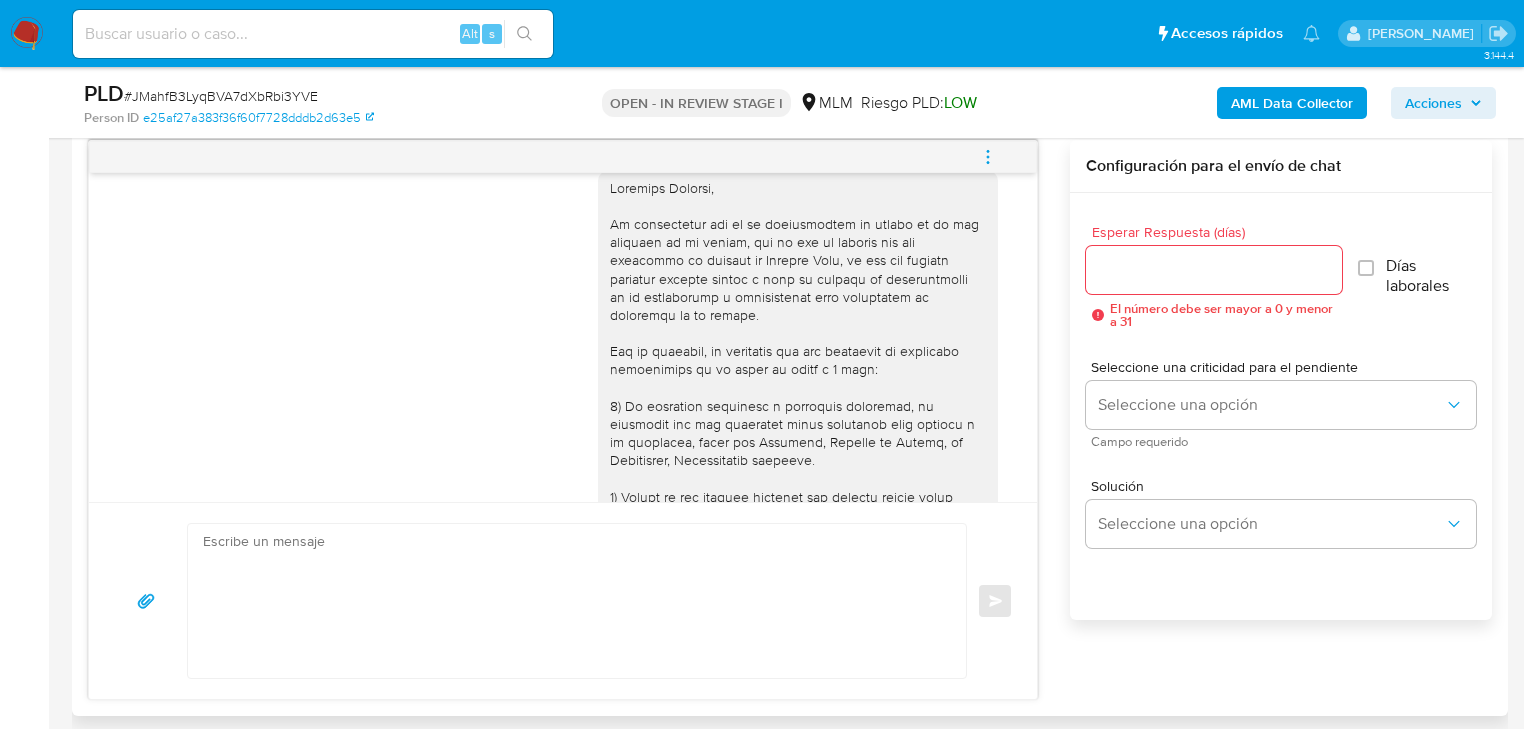 scroll, scrollTop: 0, scrollLeft: 0, axis: both 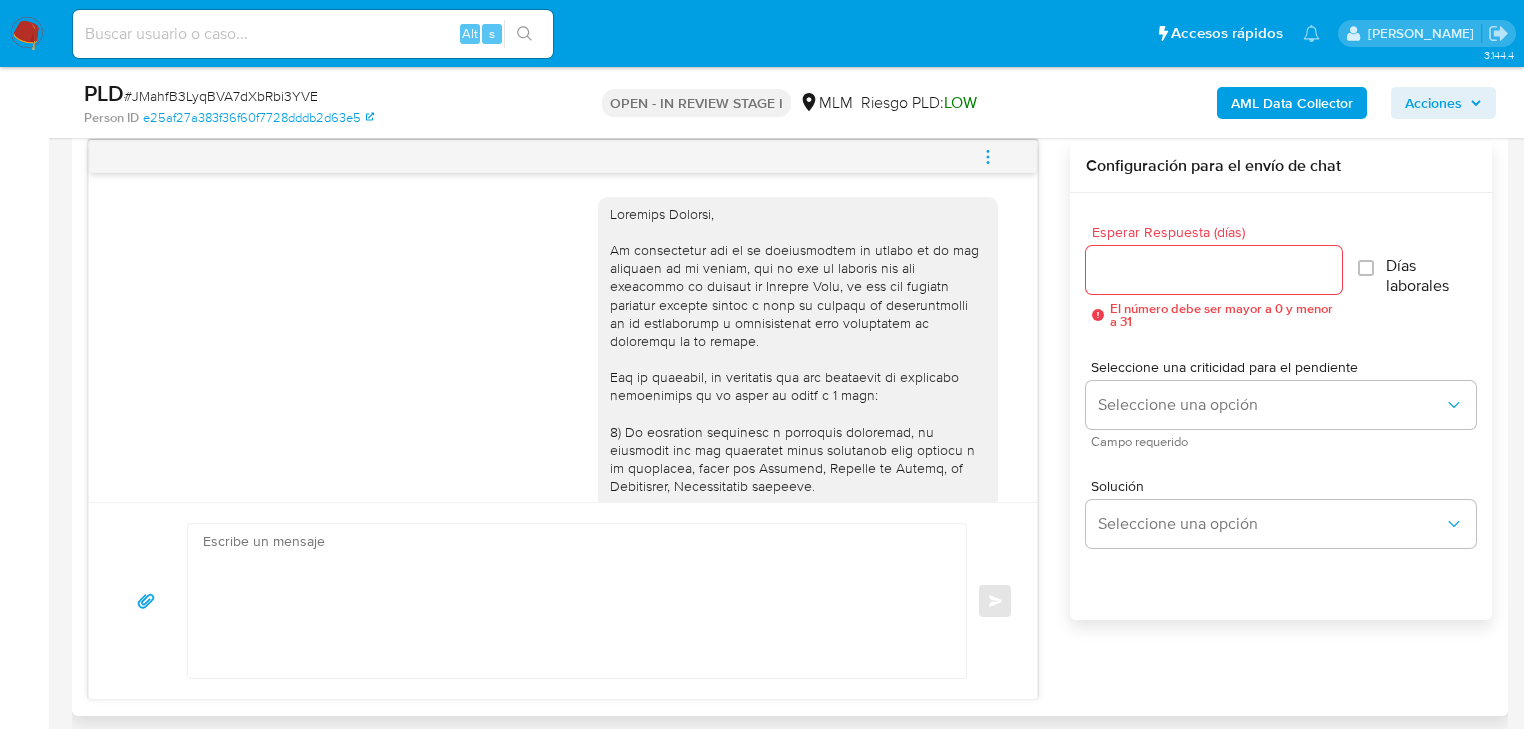 click at bounding box center [572, 601] 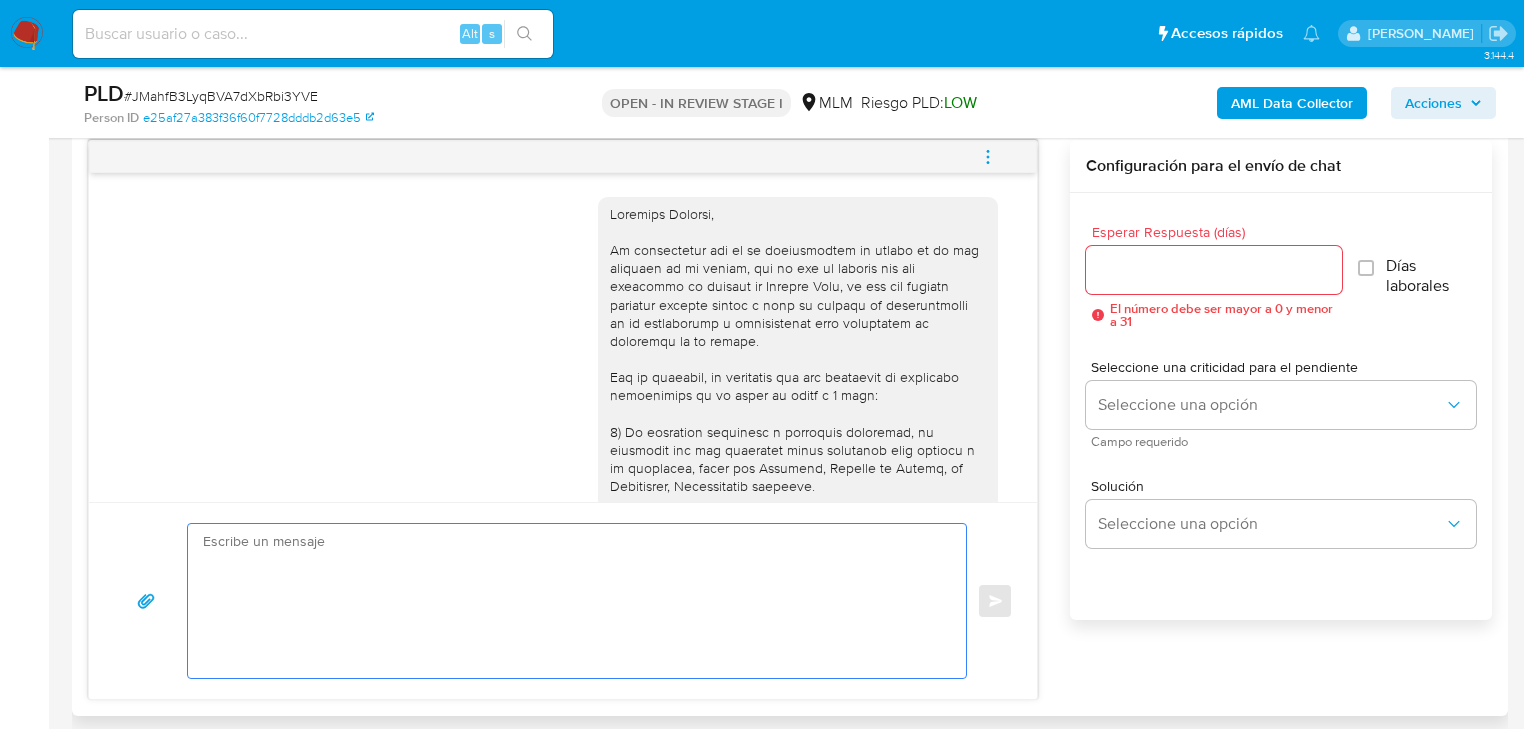 paste on "Estimada Susana,
Agradecemos tu pronta respuesta e información brindada la cual será verificada, por el momento no requerimos información adicional, en dado caso que se requiera te contactaríamos nuevamente.
Atentamente,
Mercado Pago." 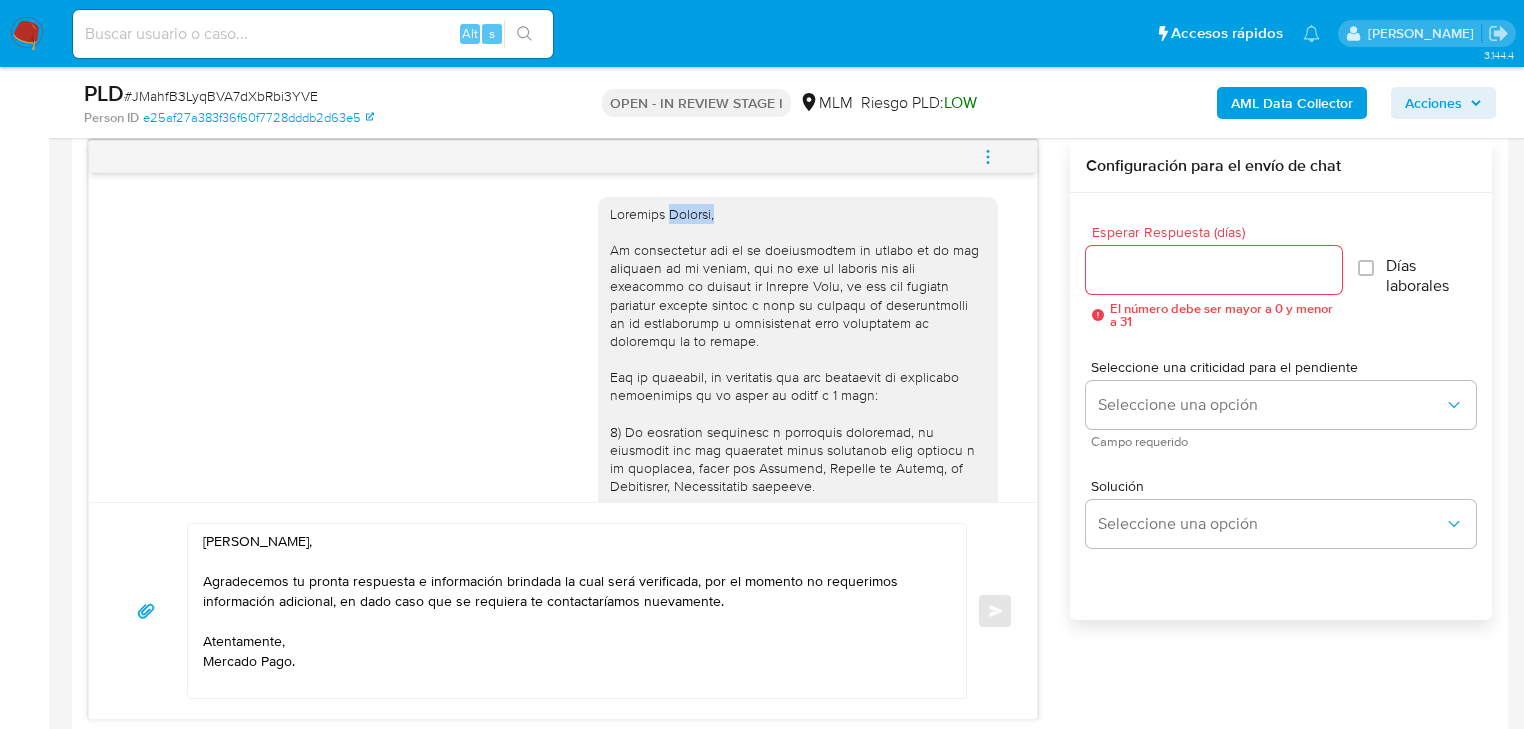 drag, startPoint x: 710, startPoint y: 214, endPoint x: 660, endPoint y: 214, distance: 50 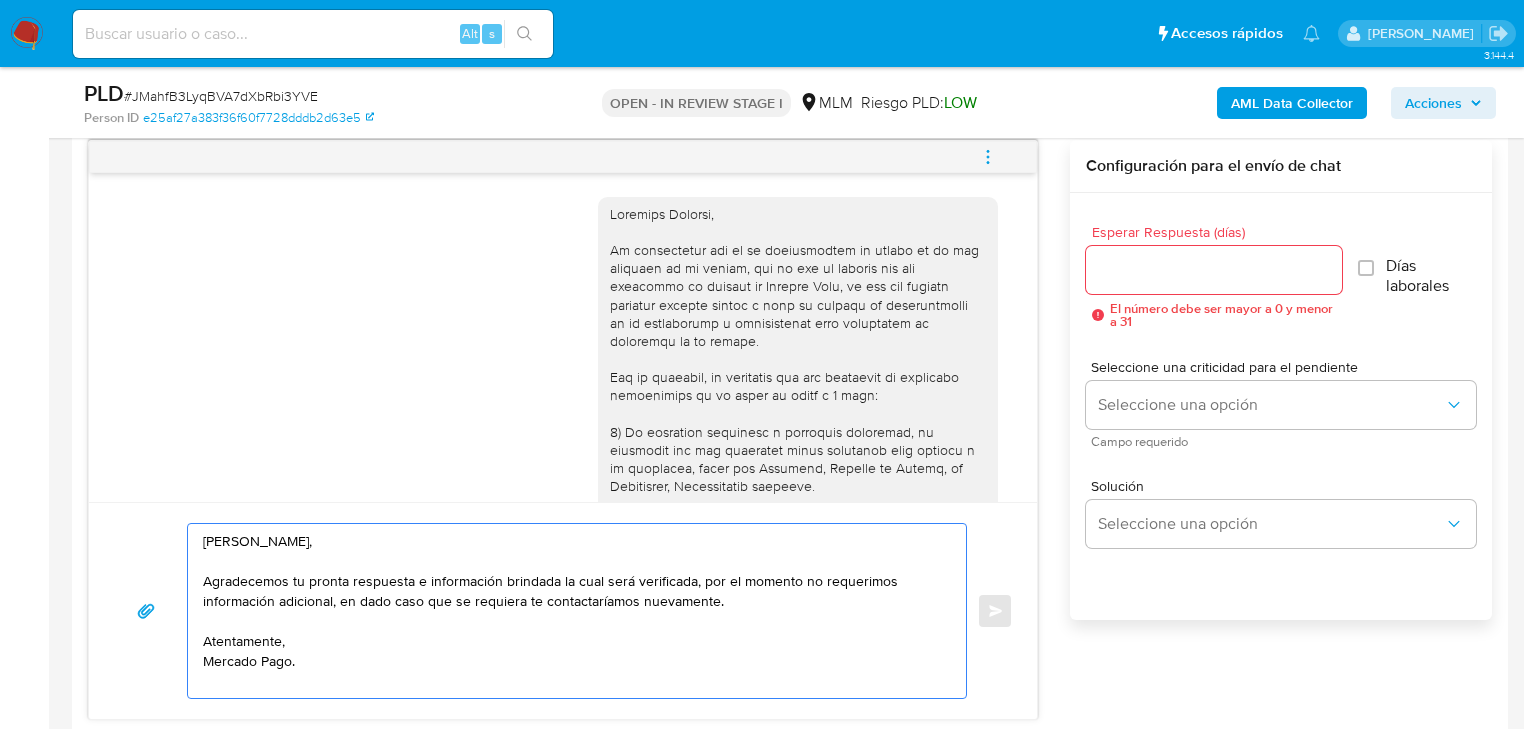 drag, startPoint x: 328, startPoint y: 542, endPoint x: 196, endPoint y: 544, distance: 132.01515 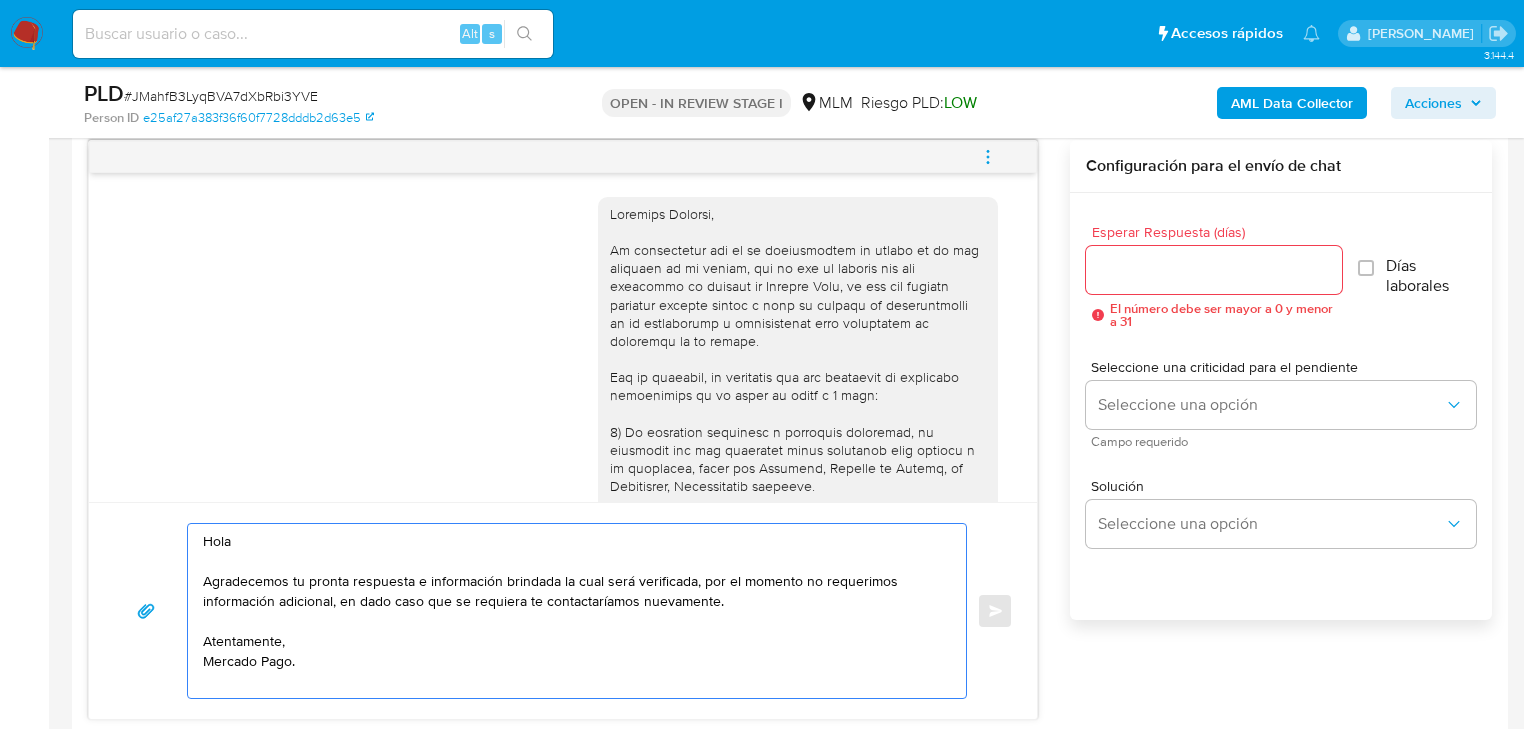 paste on "Errette," 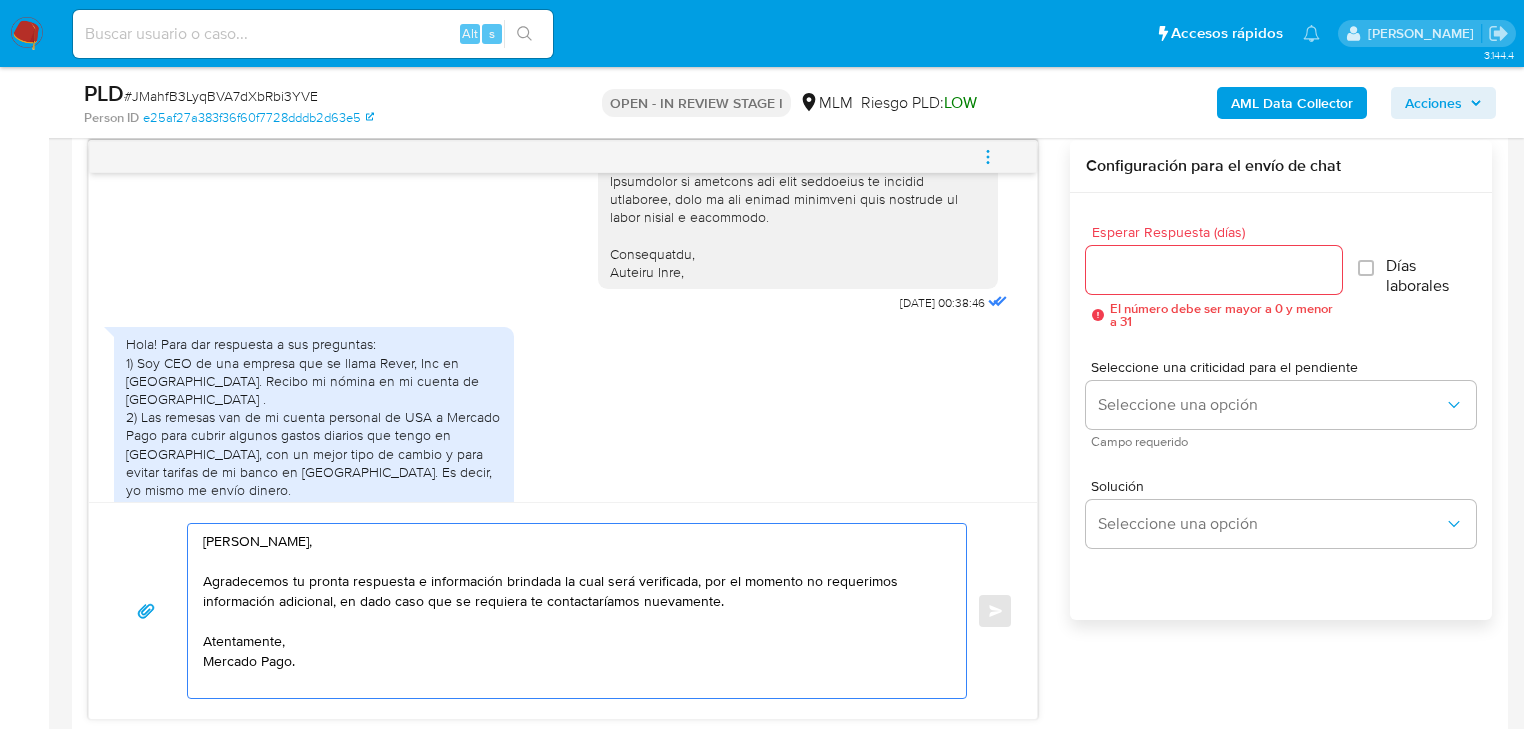 scroll, scrollTop: 640, scrollLeft: 0, axis: vertical 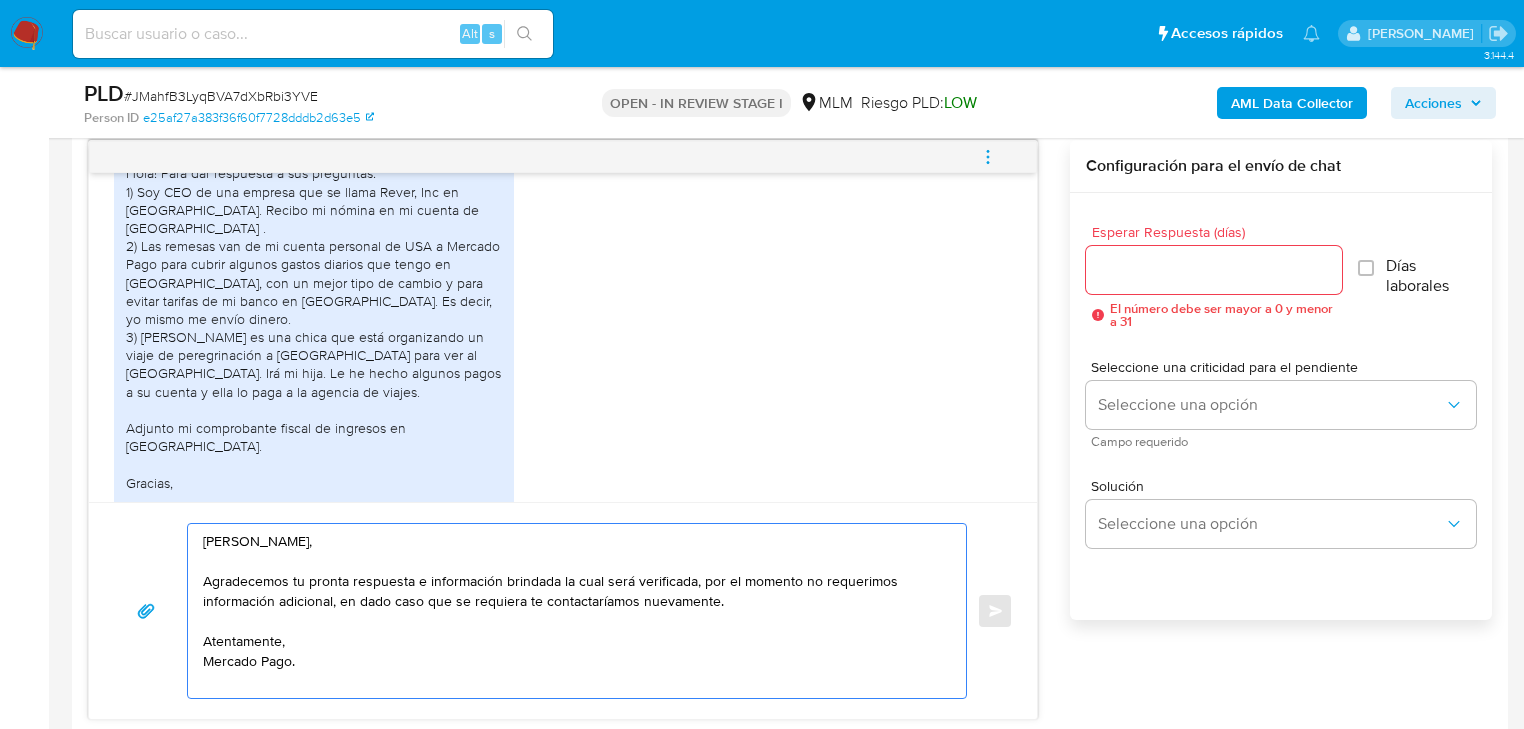 drag, startPoint x: 731, startPoint y: 606, endPoint x: 347, endPoint y: 604, distance: 384.00522 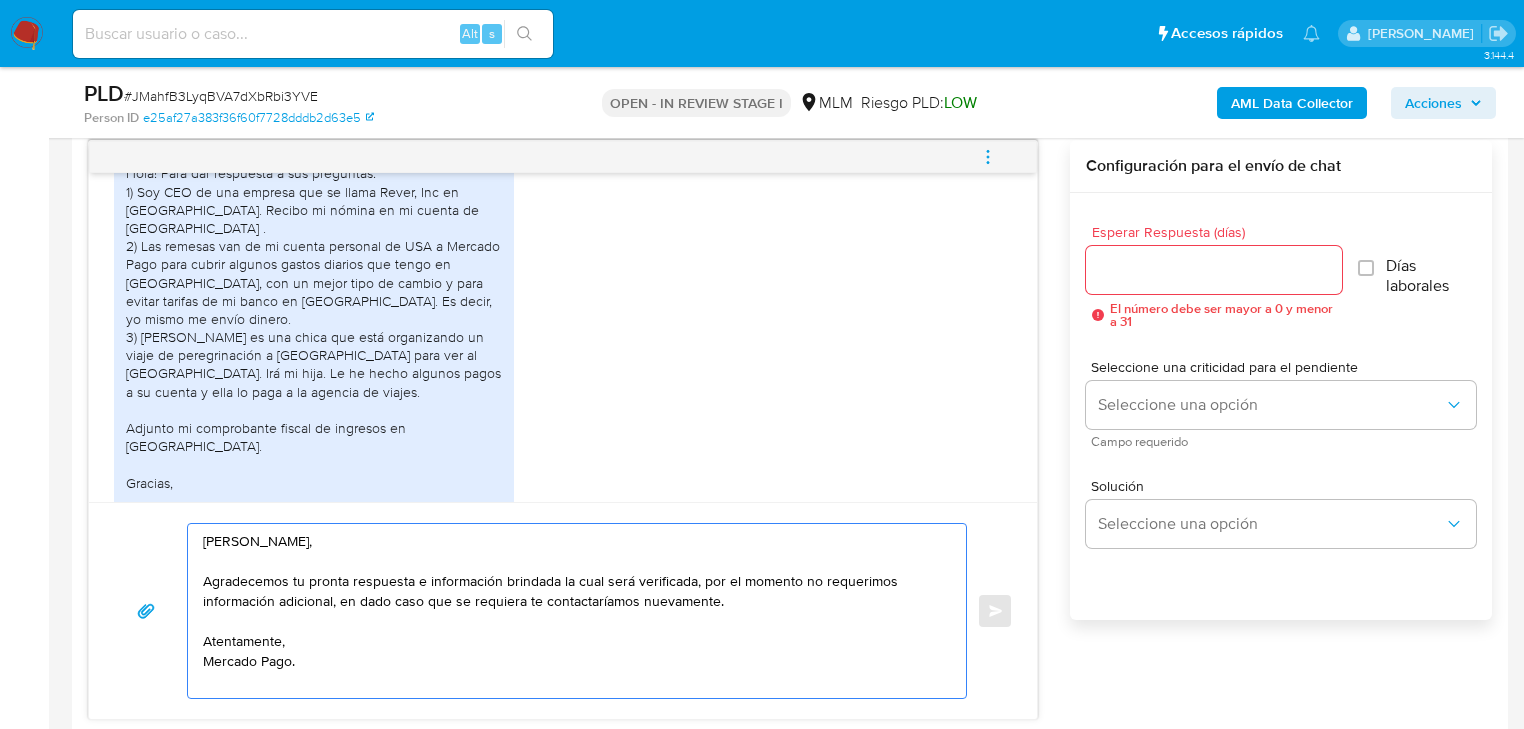 drag, startPoint x: 642, startPoint y: 661, endPoint x: 651, endPoint y: 645, distance: 18.35756 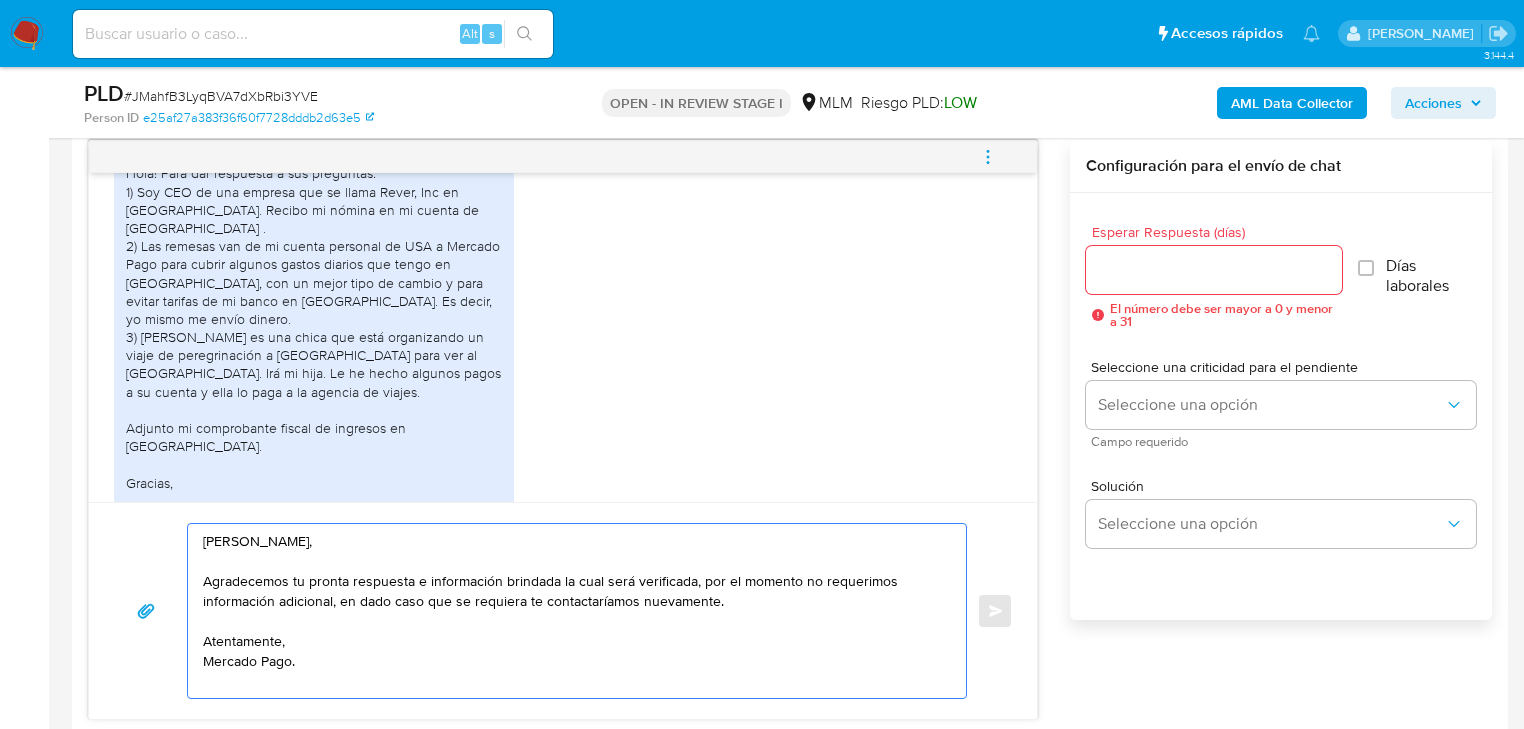 drag, startPoint x: 744, startPoint y: 603, endPoint x: 335, endPoint y: 599, distance: 409.01956 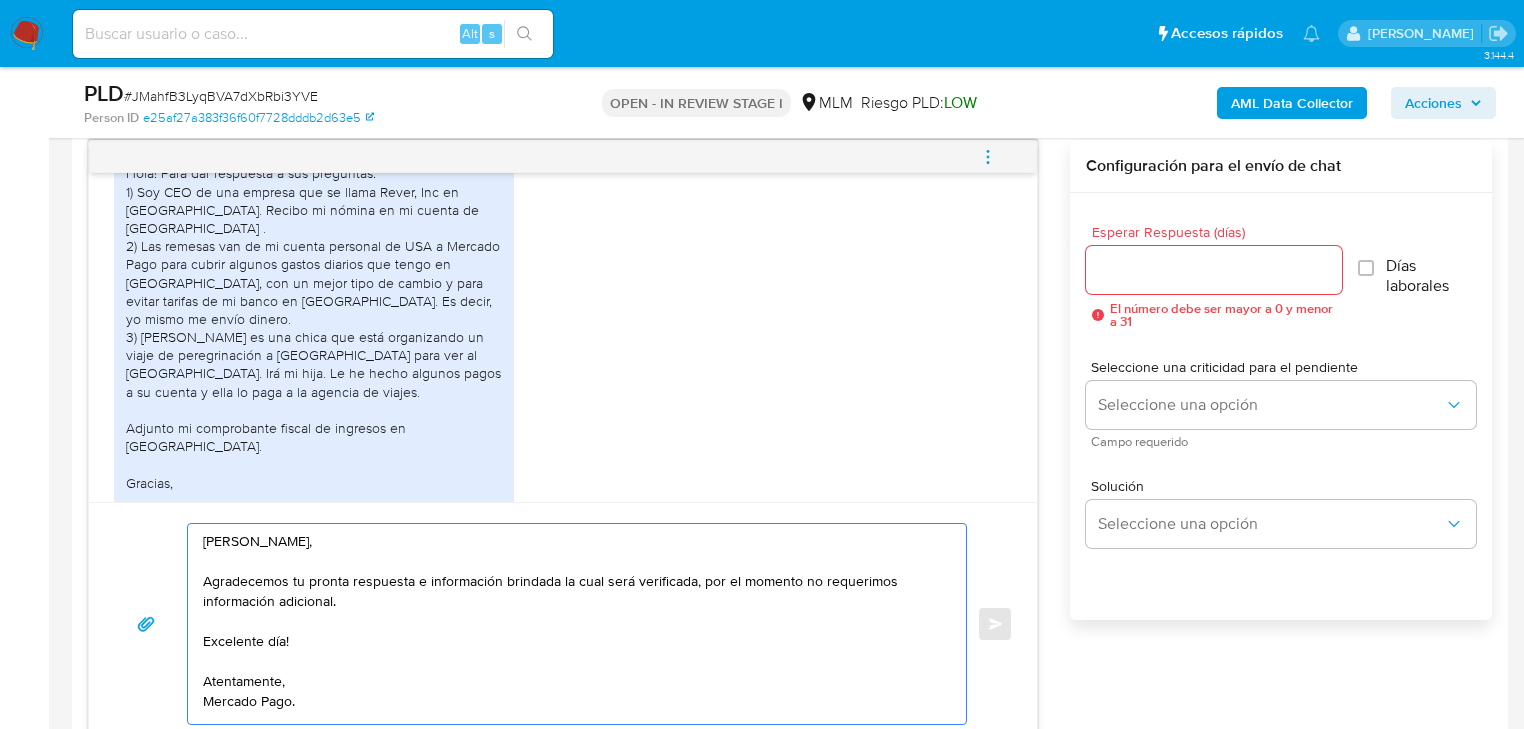 scroll, scrollTop: 14, scrollLeft: 0, axis: vertical 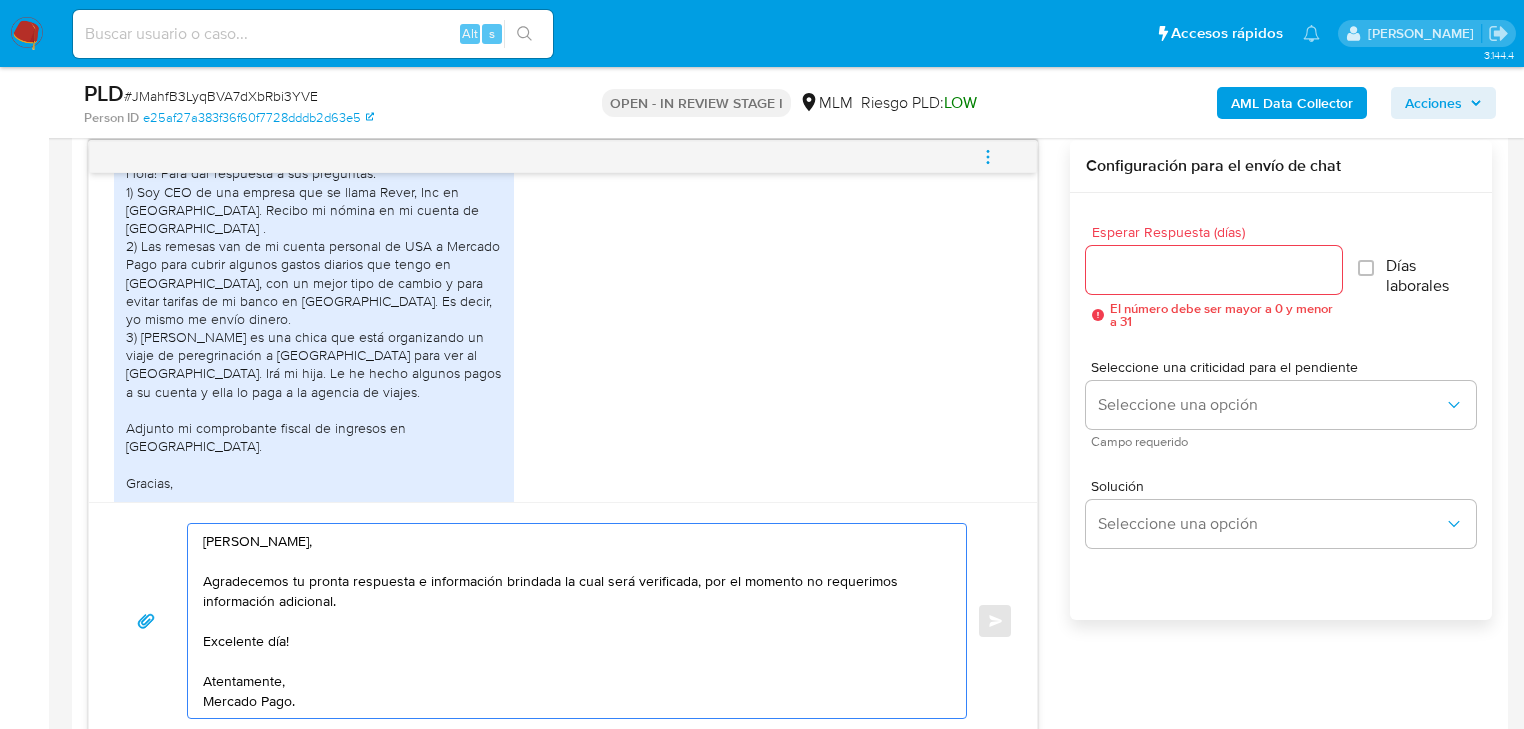drag, startPoint x: 496, startPoint y: 580, endPoint x: 415, endPoint y: 580, distance: 81 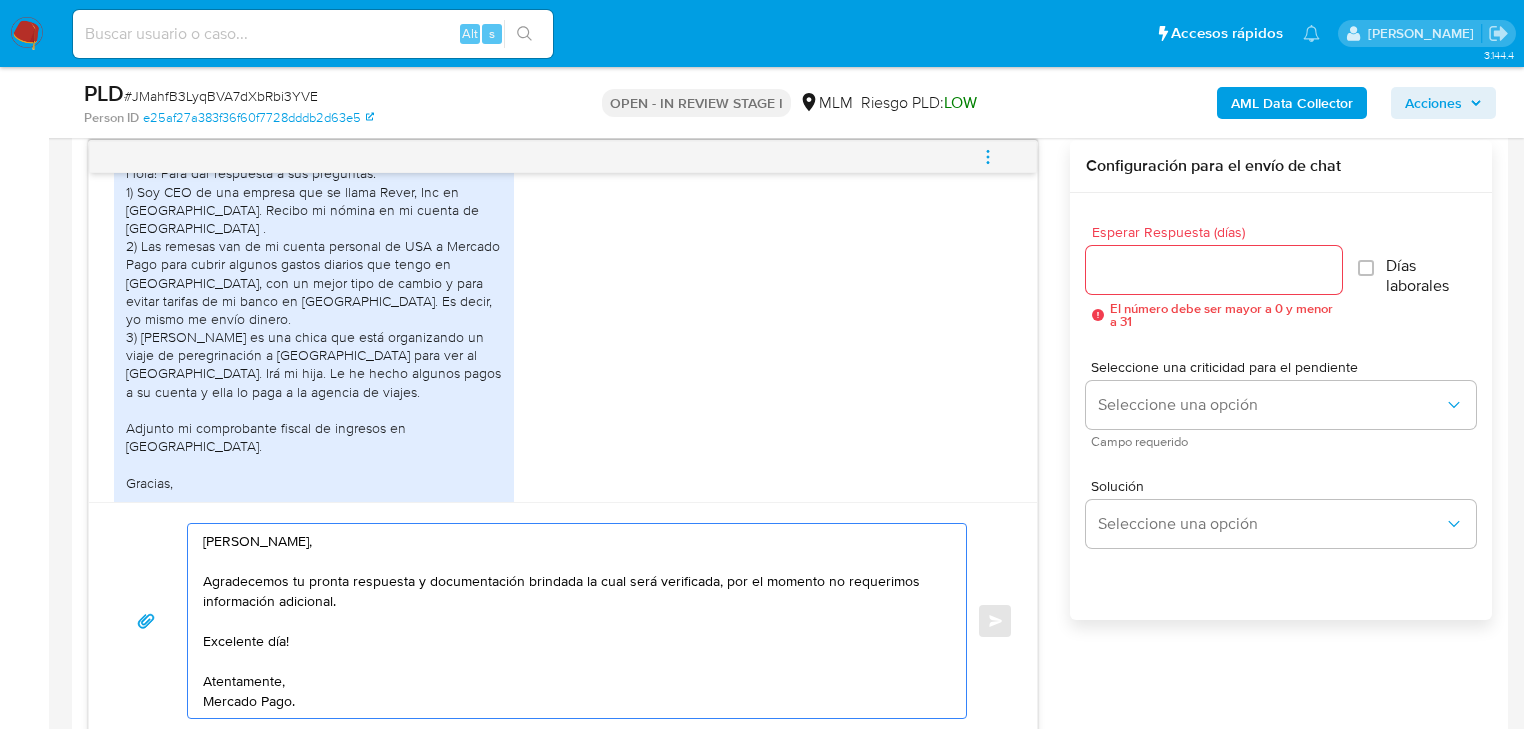 drag, startPoint x: 715, startPoint y: 577, endPoint x: 628, endPoint y: 582, distance: 87.14356 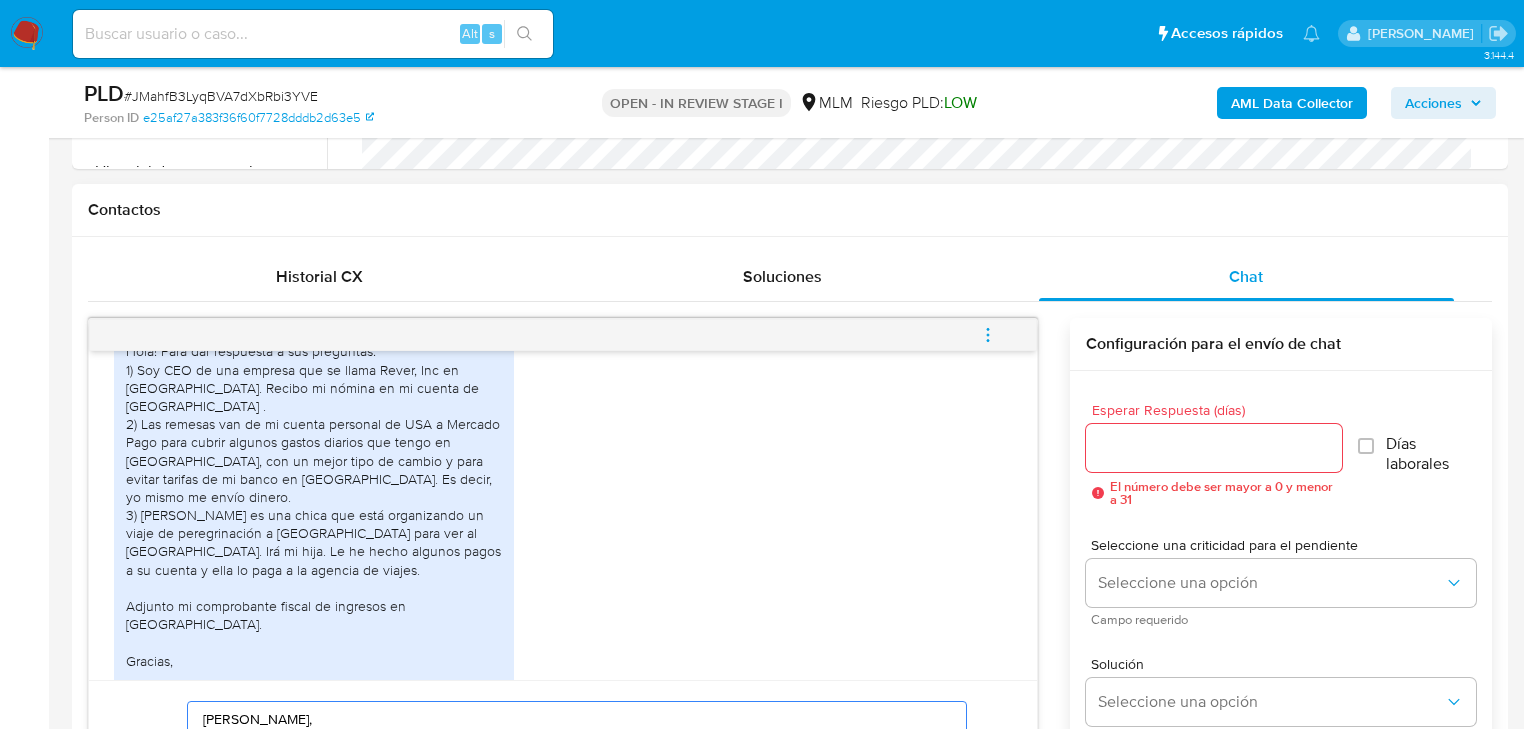 scroll, scrollTop: 800, scrollLeft: 0, axis: vertical 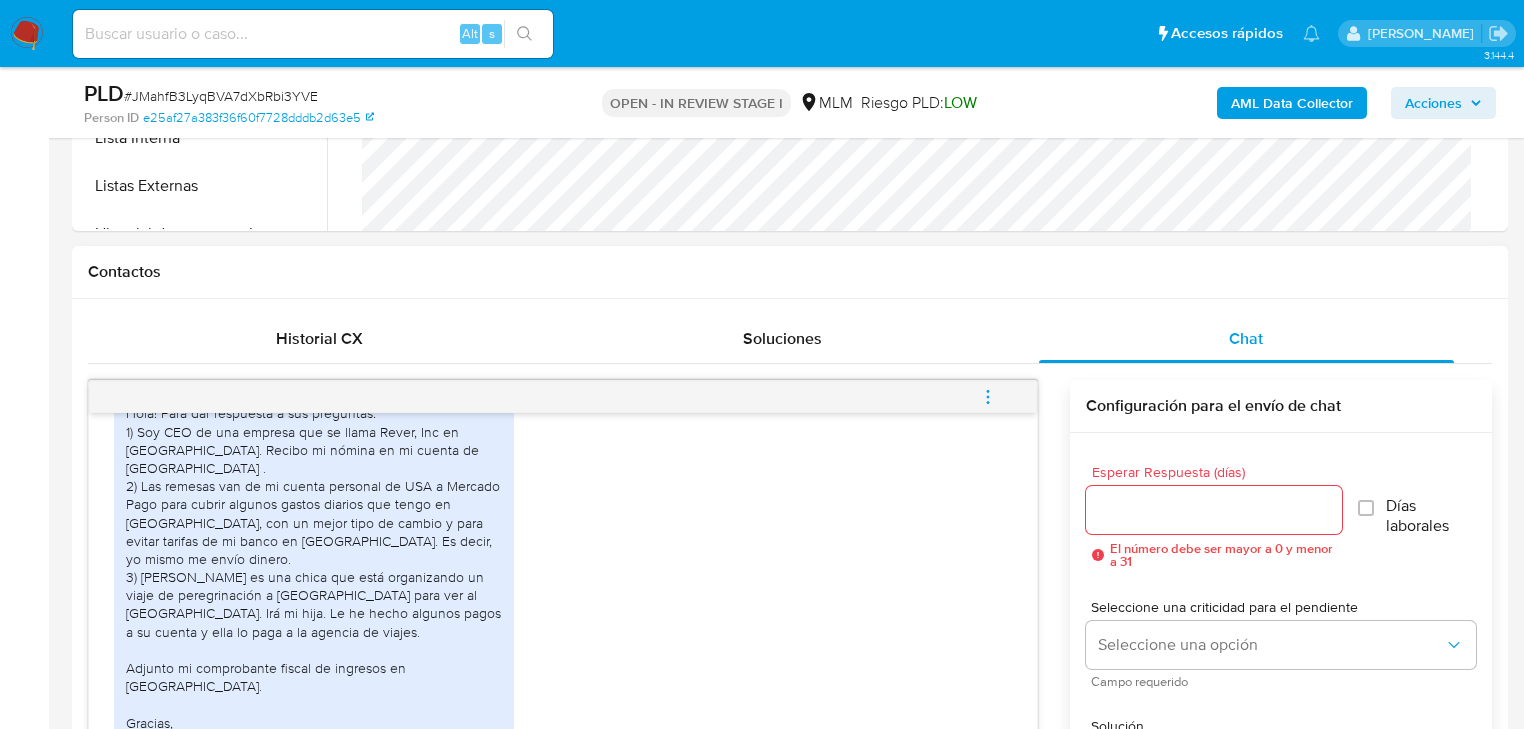 type on "Hola Errette,
Agradecemos tu pronta respuesta y documentación brindada la cual se integrará a tu expediente, por el momento no requerimos información adicional.
Excelente día!
Atentamente,
Mercado Pago." 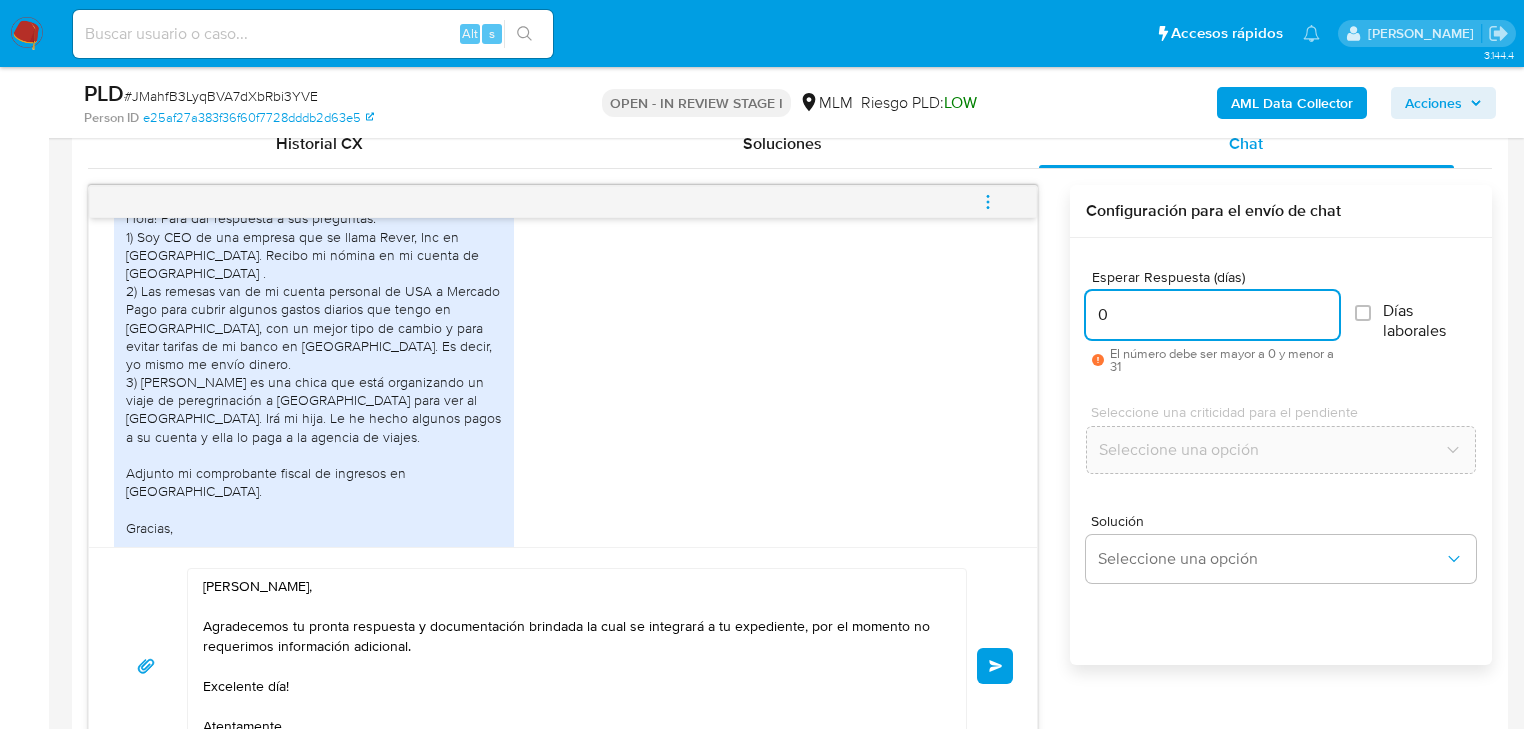 scroll, scrollTop: 1120, scrollLeft: 0, axis: vertical 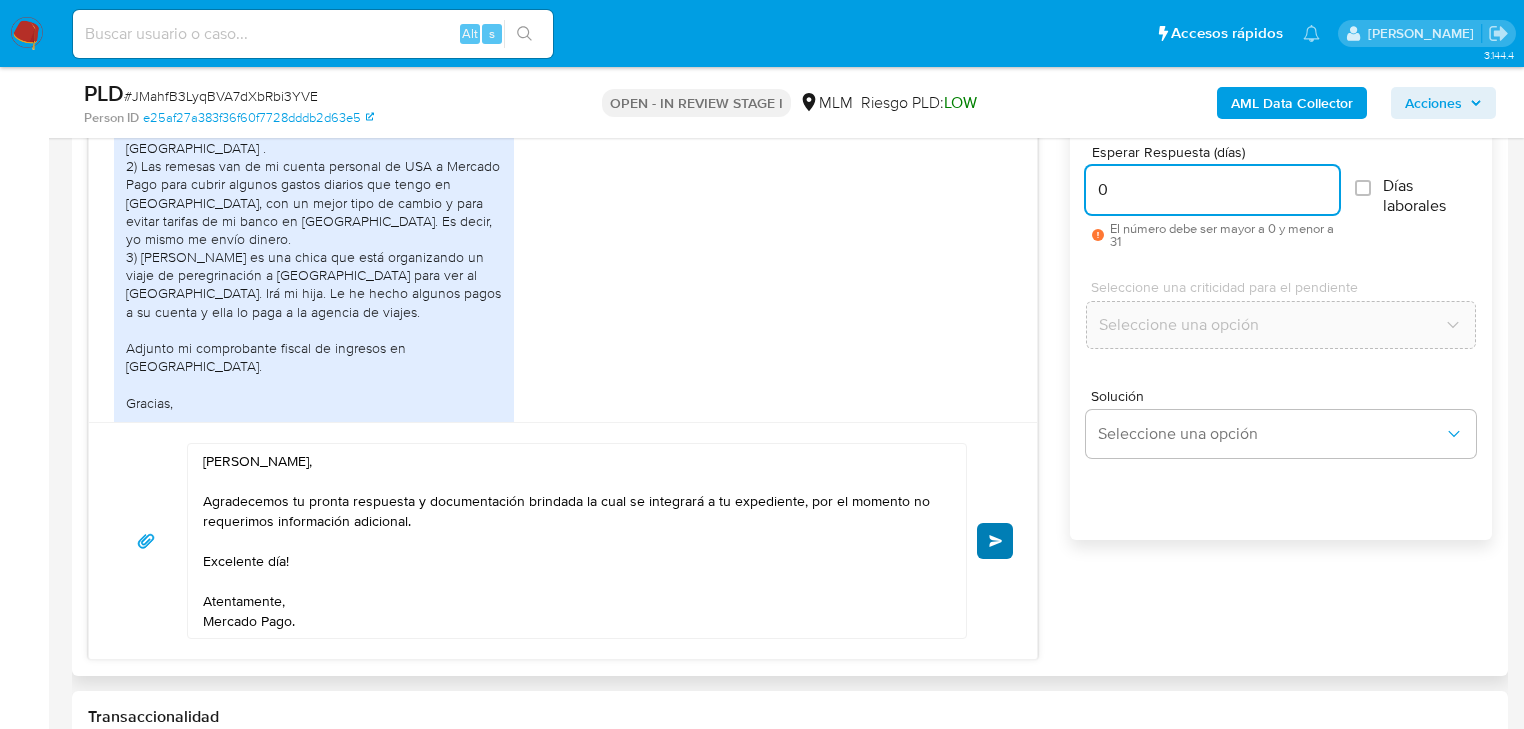 type on "0" 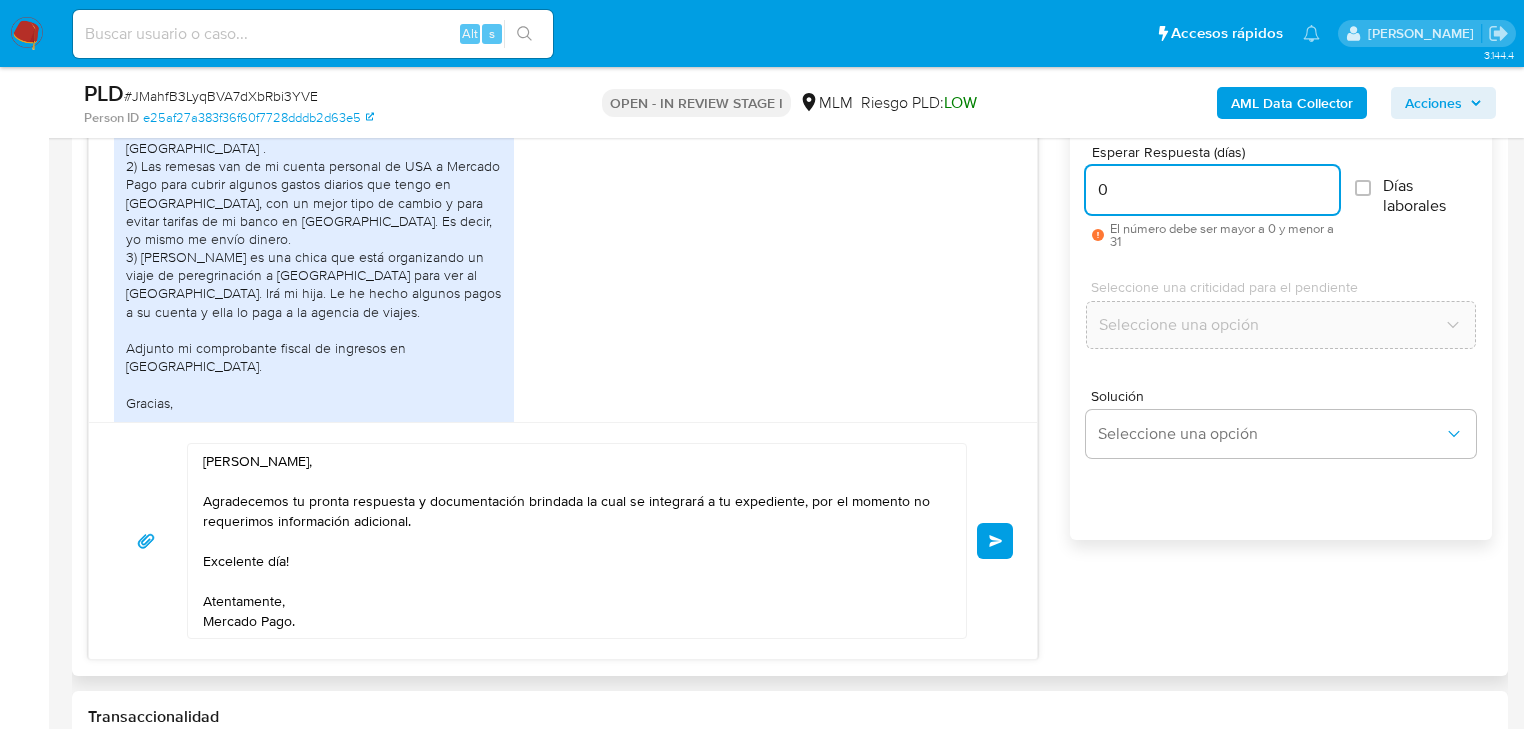 click on "Enviar" at bounding box center [995, 541] 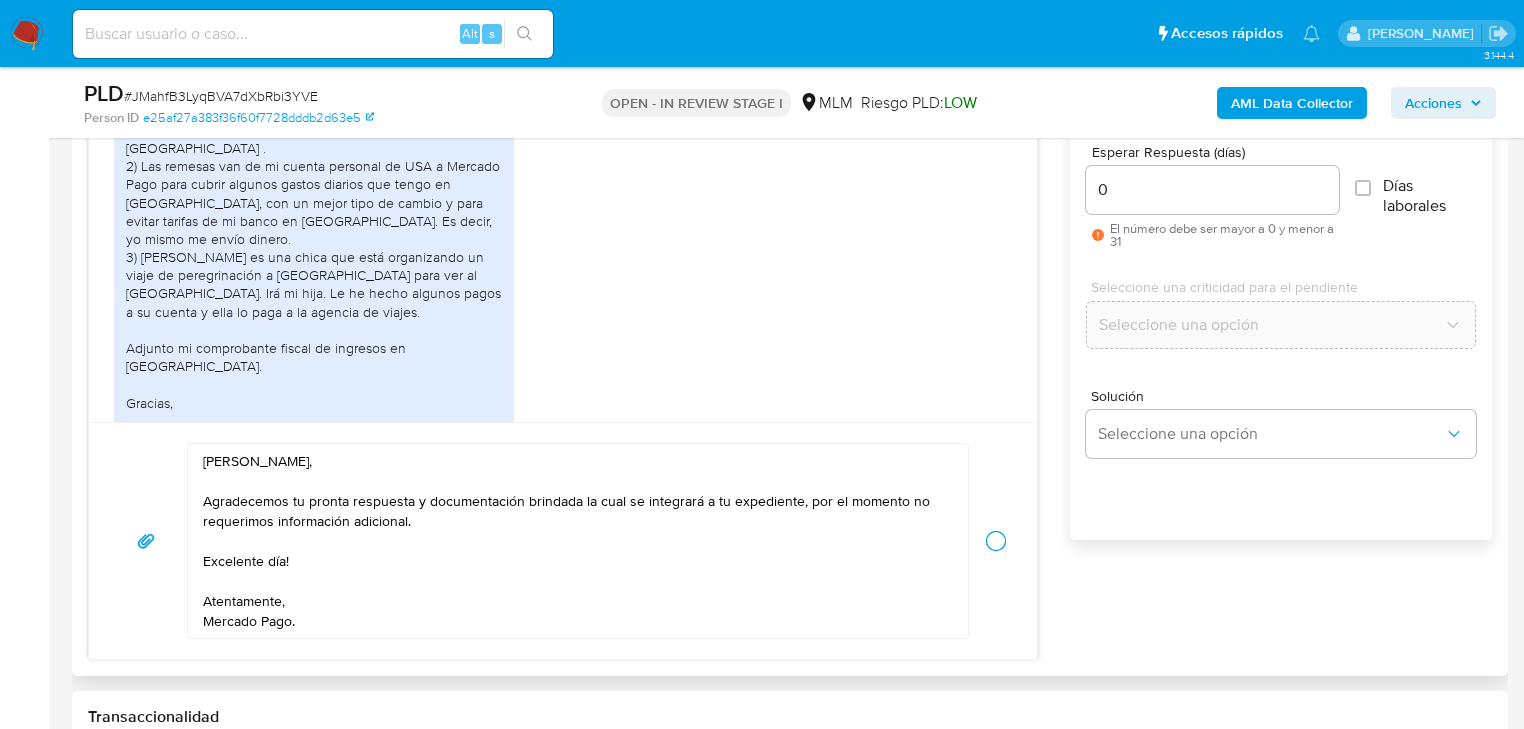 type 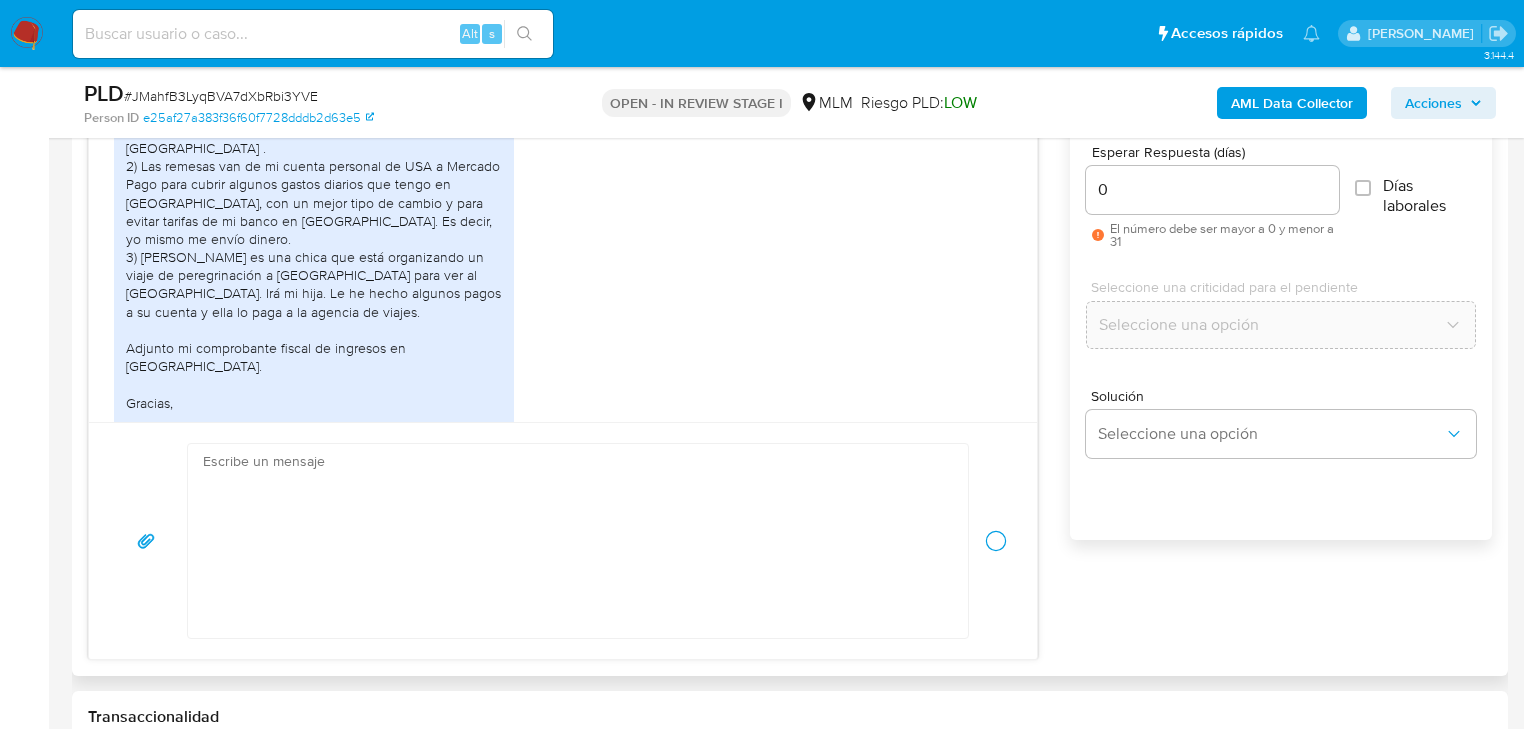 scroll, scrollTop: 956, scrollLeft: 0, axis: vertical 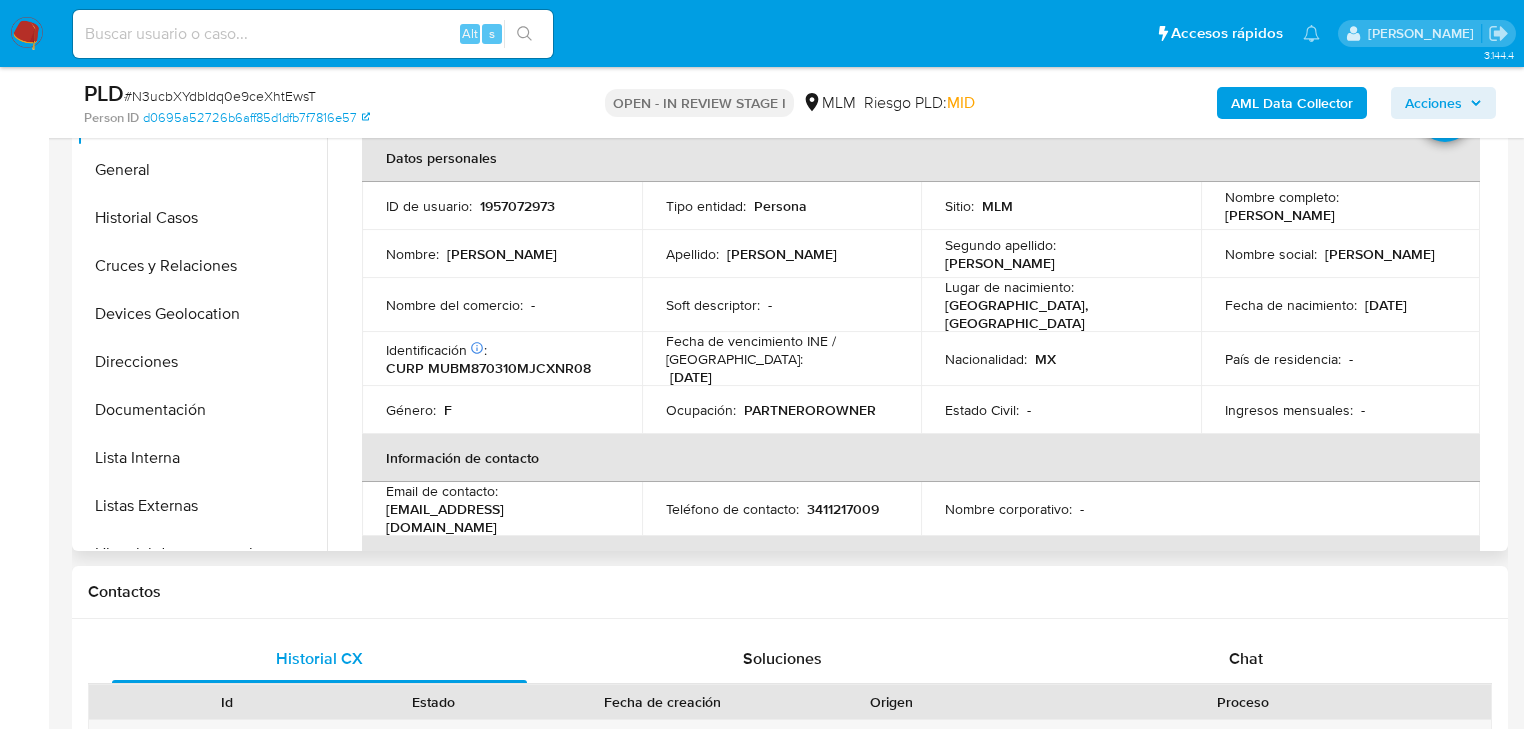 select on "10" 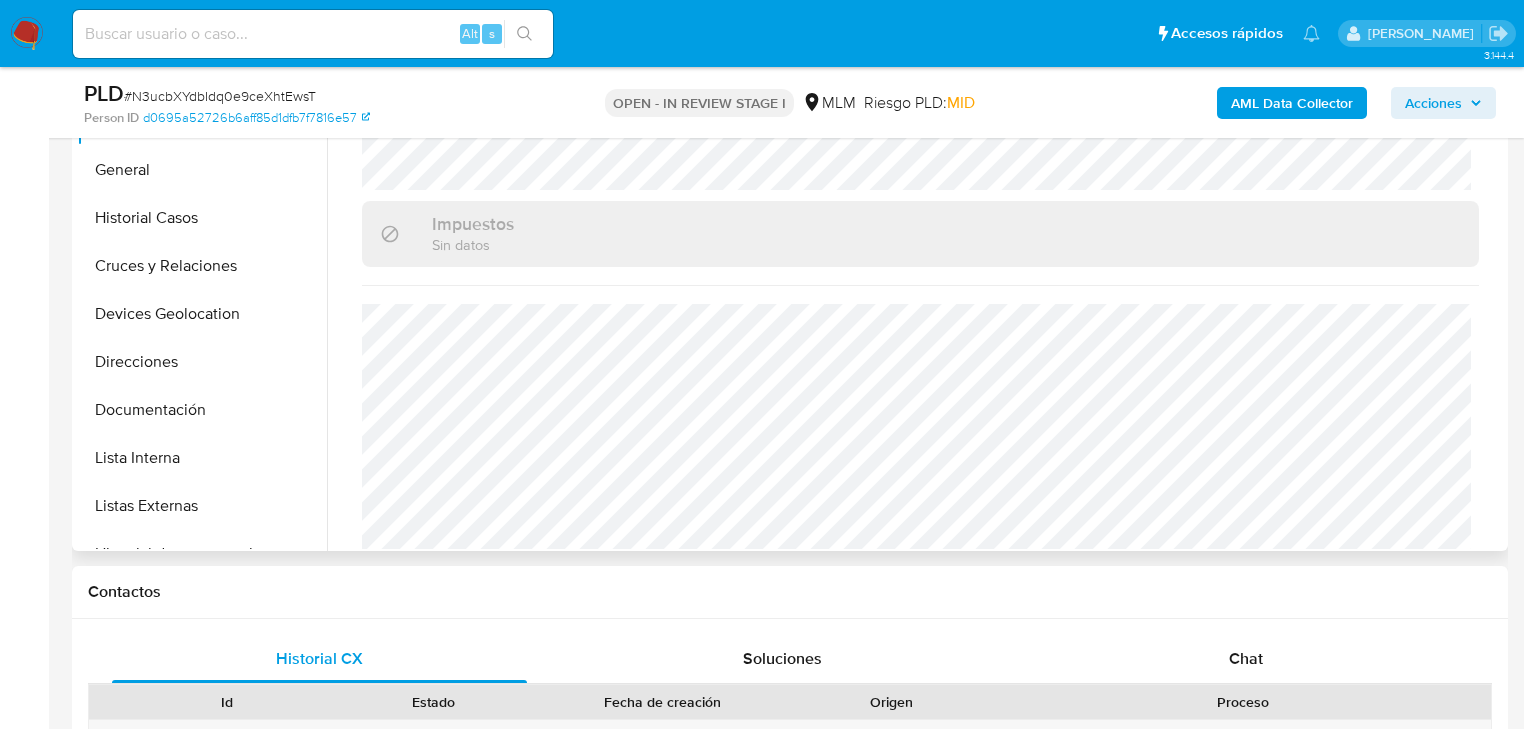 scroll, scrollTop: 1243, scrollLeft: 0, axis: vertical 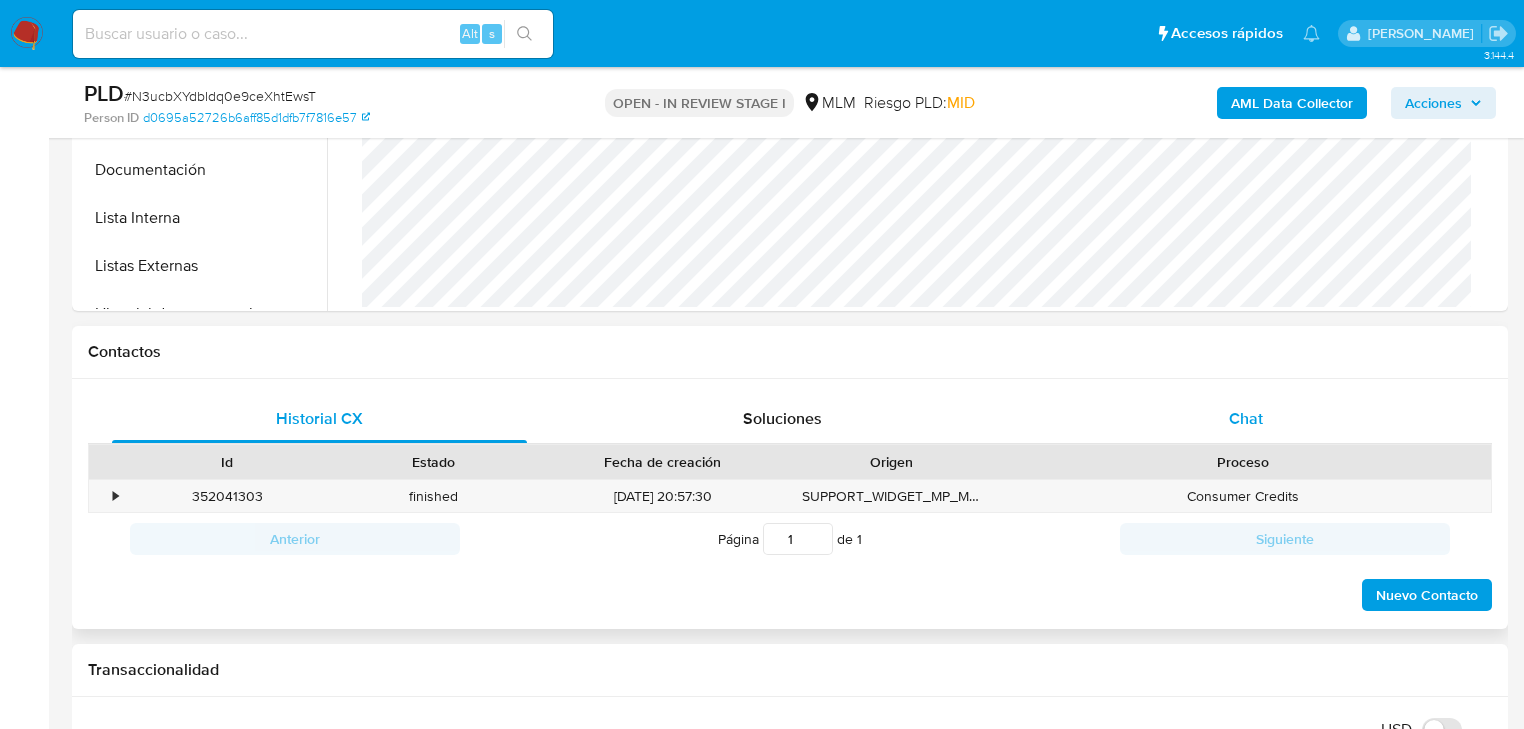click on "Chat" at bounding box center [1246, 418] 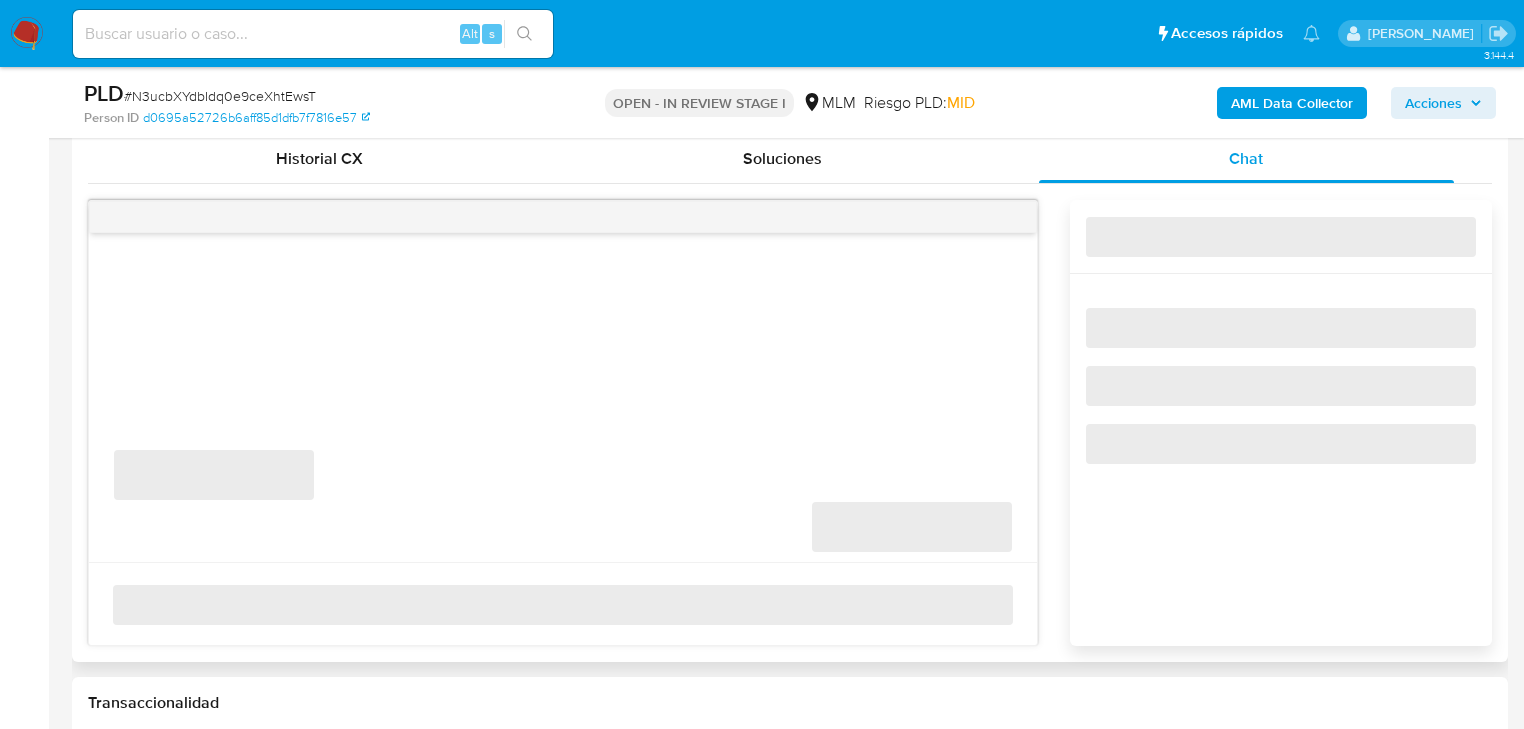 scroll, scrollTop: 1040, scrollLeft: 0, axis: vertical 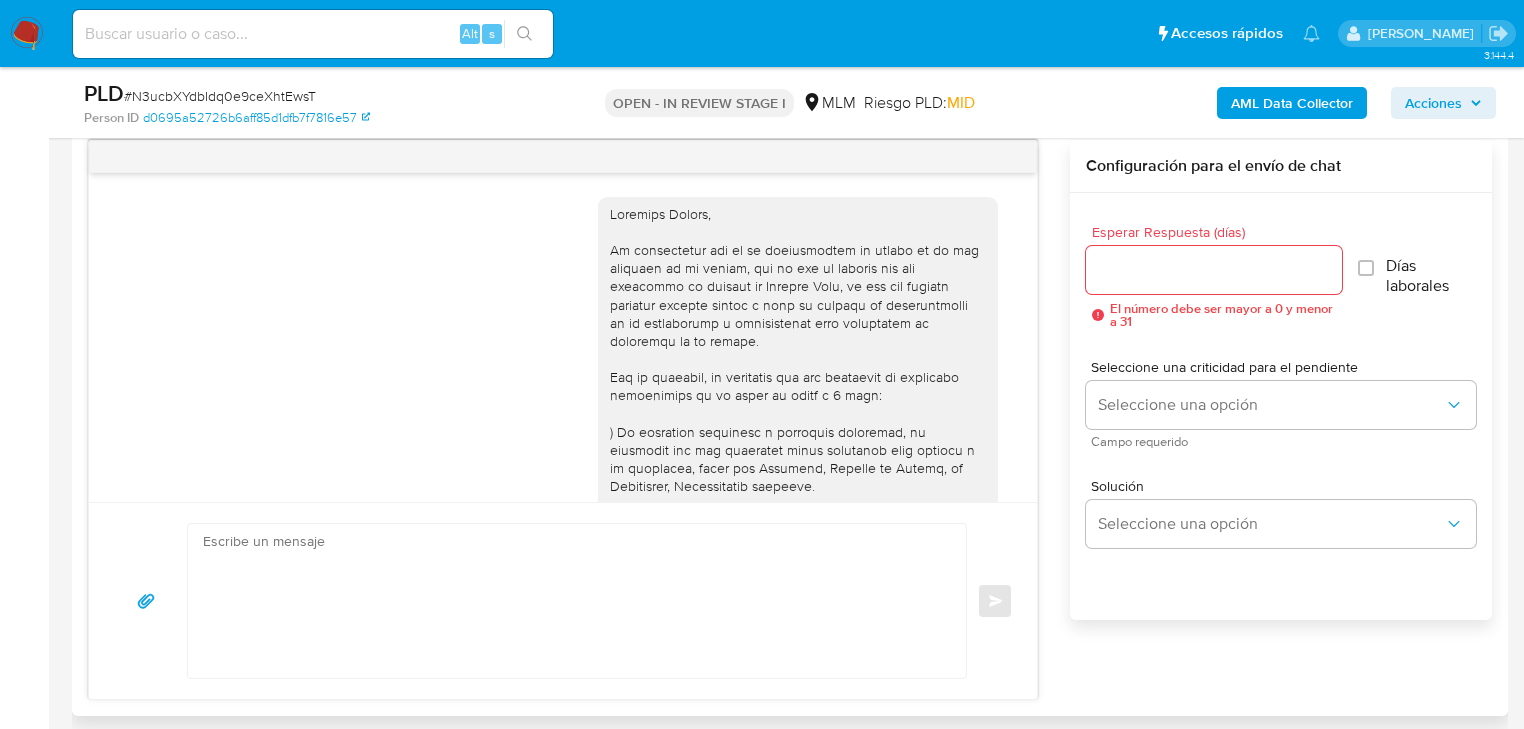 click on "Enviar" at bounding box center [563, 600] 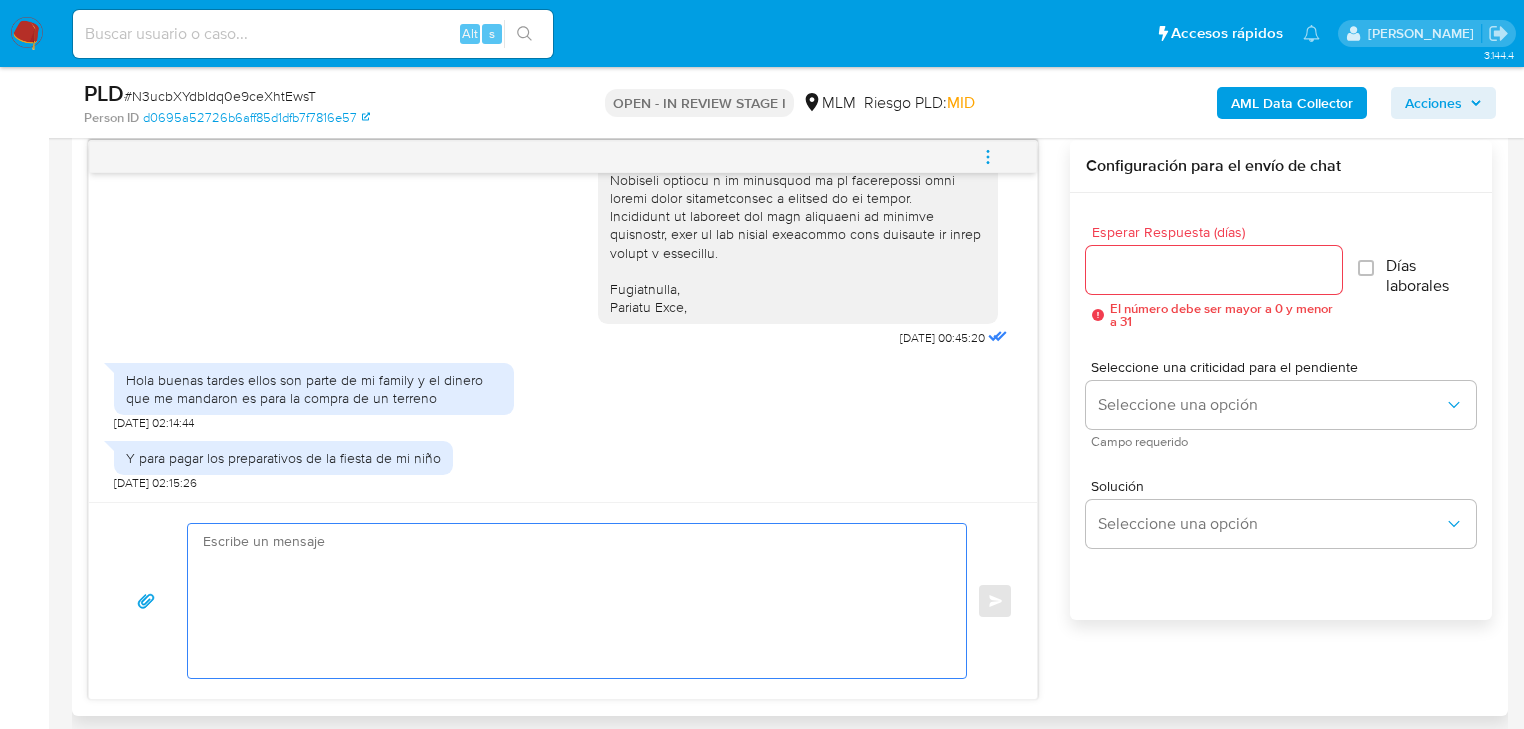 click at bounding box center (572, 601) 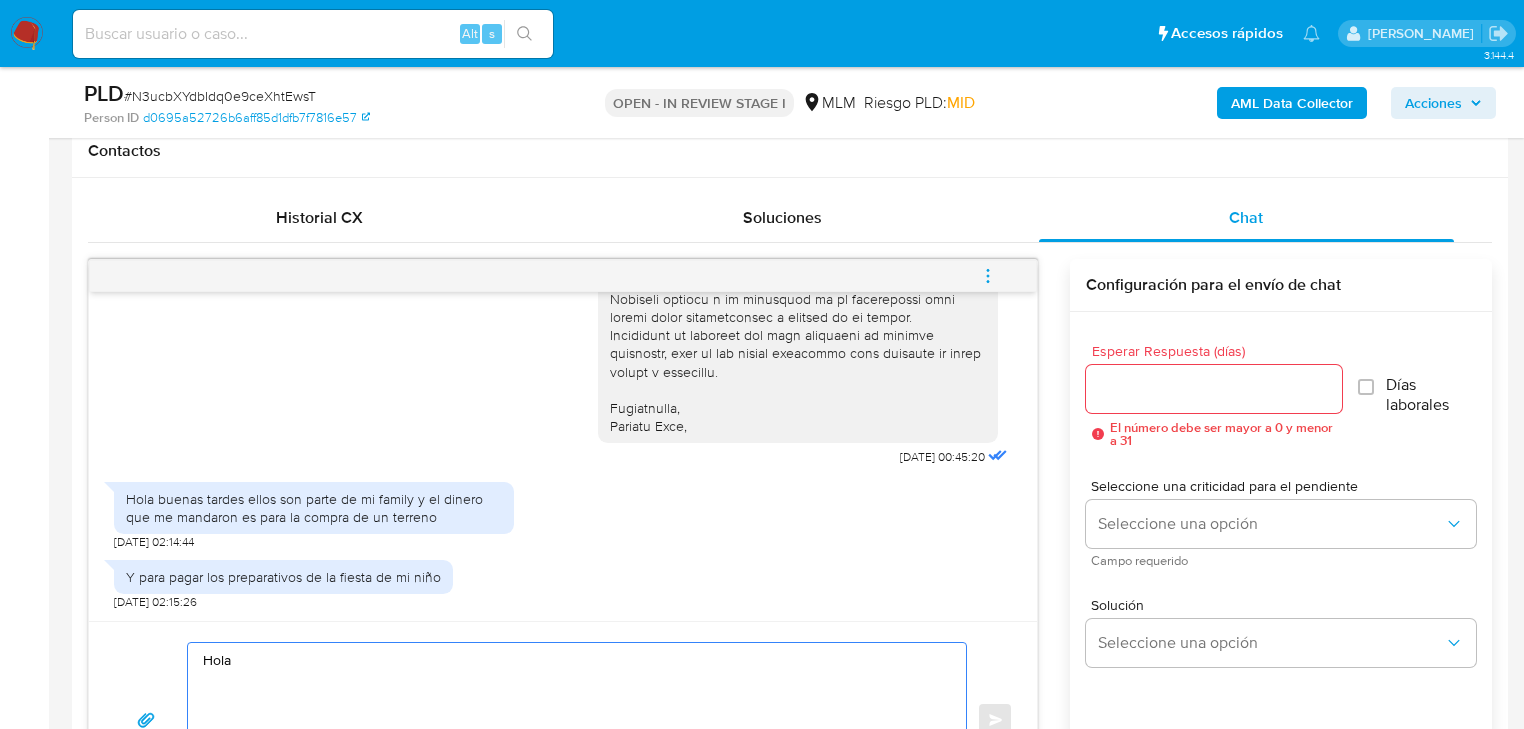 scroll, scrollTop: 960, scrollLeft: 0, axis: vertical 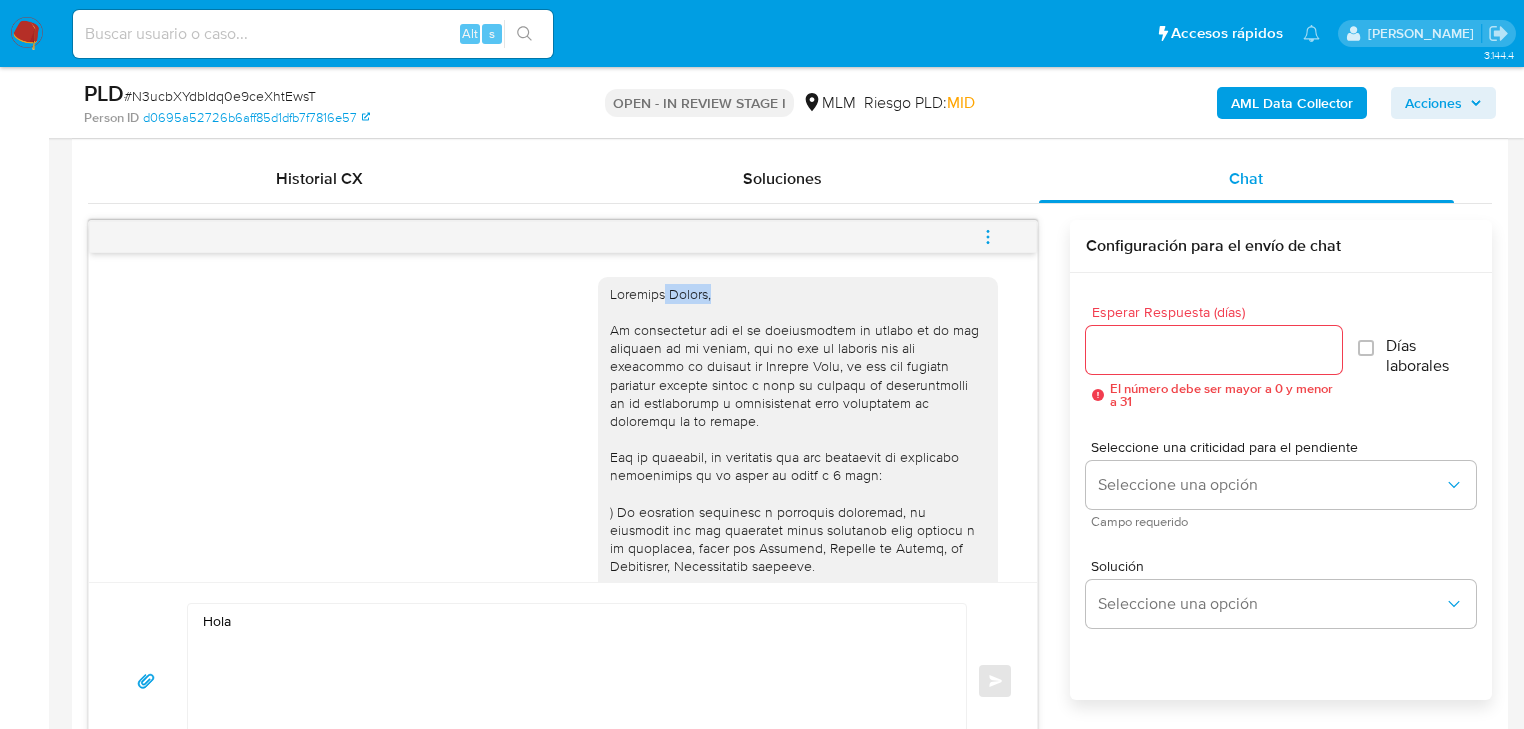 drag, startPoint x: 715, startPoint y: 287, endPoint x: 653, endPoint y: 291, distance: 62.1289 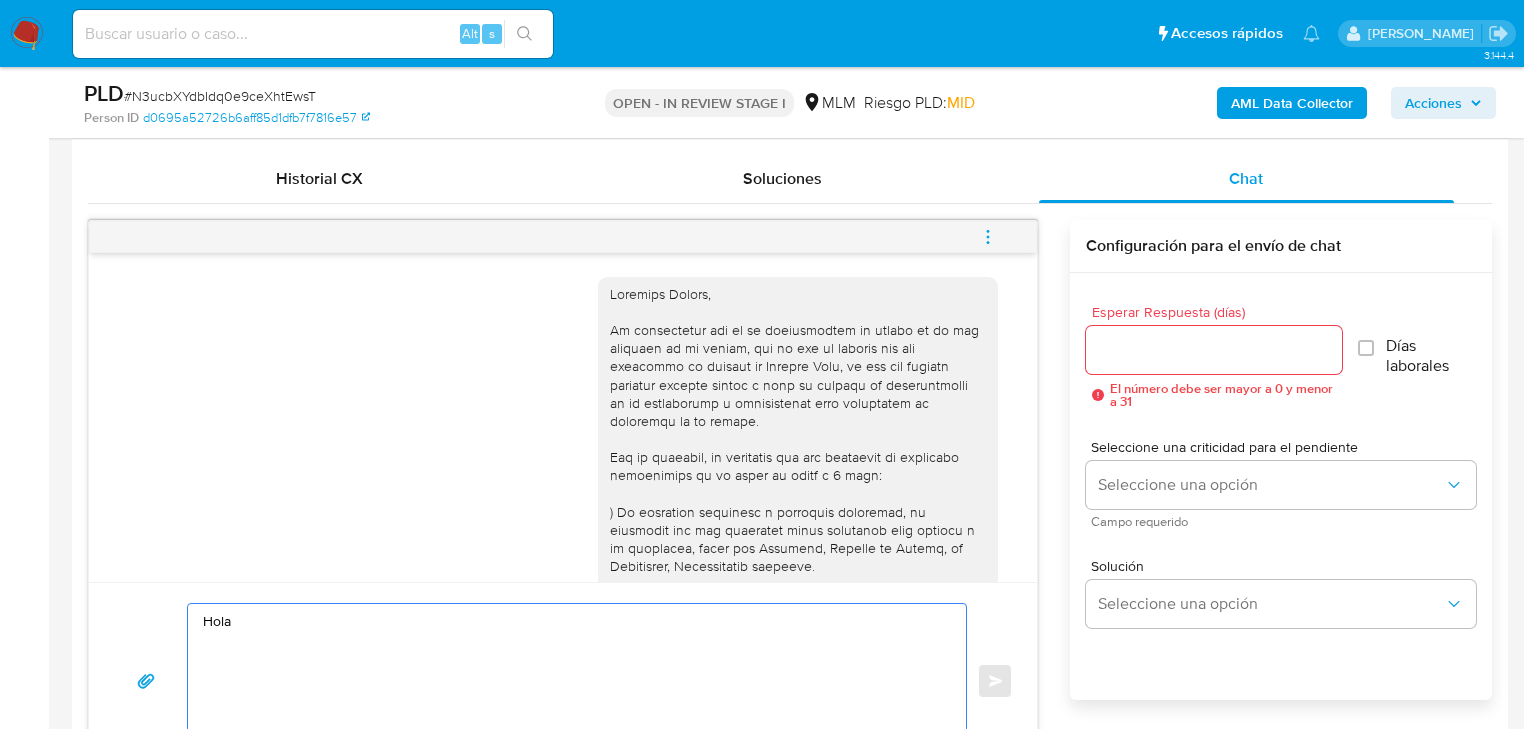 click on "Hola" at bounding box center (572, 681) 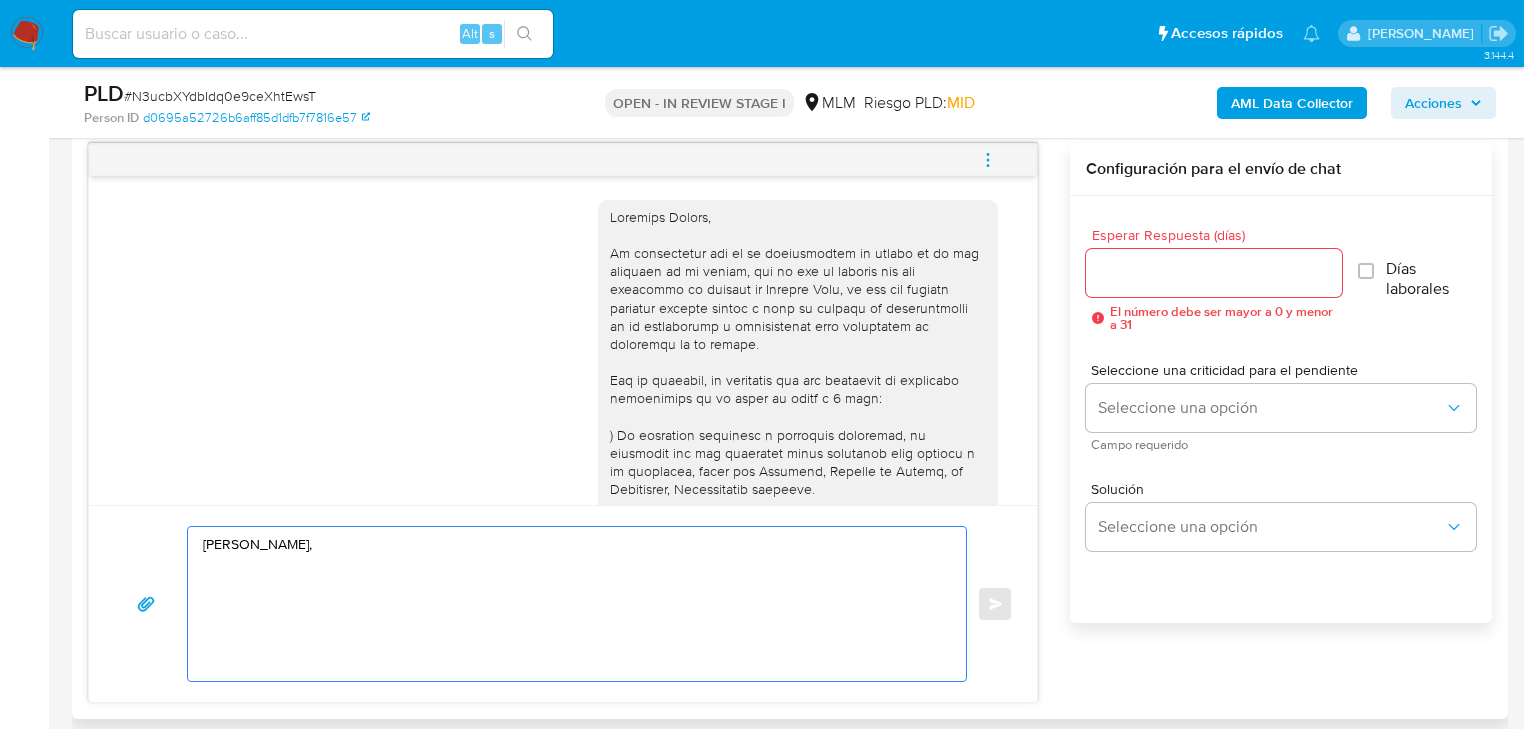 paste on "Agradecemos tu pronta respuesta e información brindada la cual será verificada, por el momento no requerimos información adicional, en dado caso que se requiera te contactaríamos nuevamente.
Atentamente,
Mercado Pago." 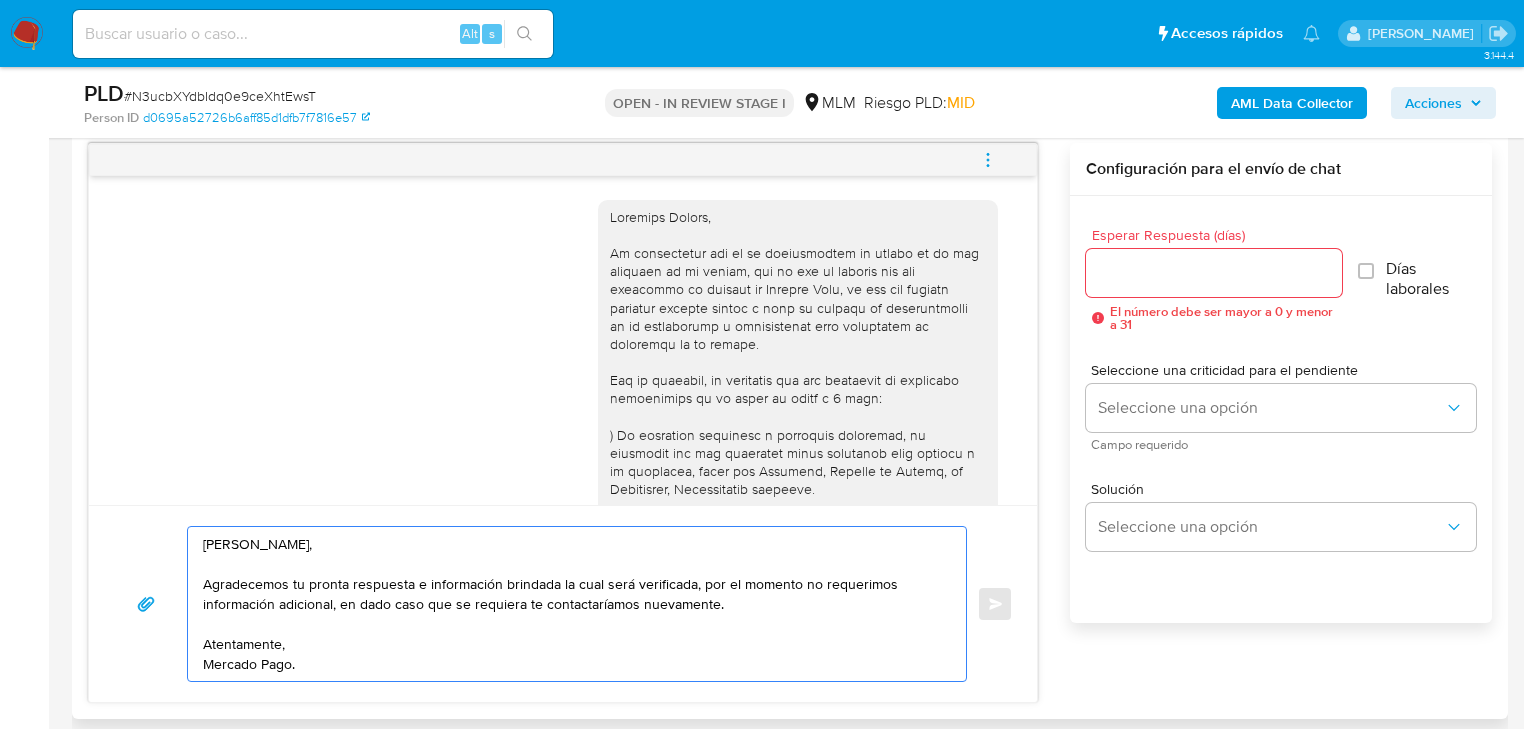 scroll, scrollTop: 1040, scrollLeft: 0, axis: vertical 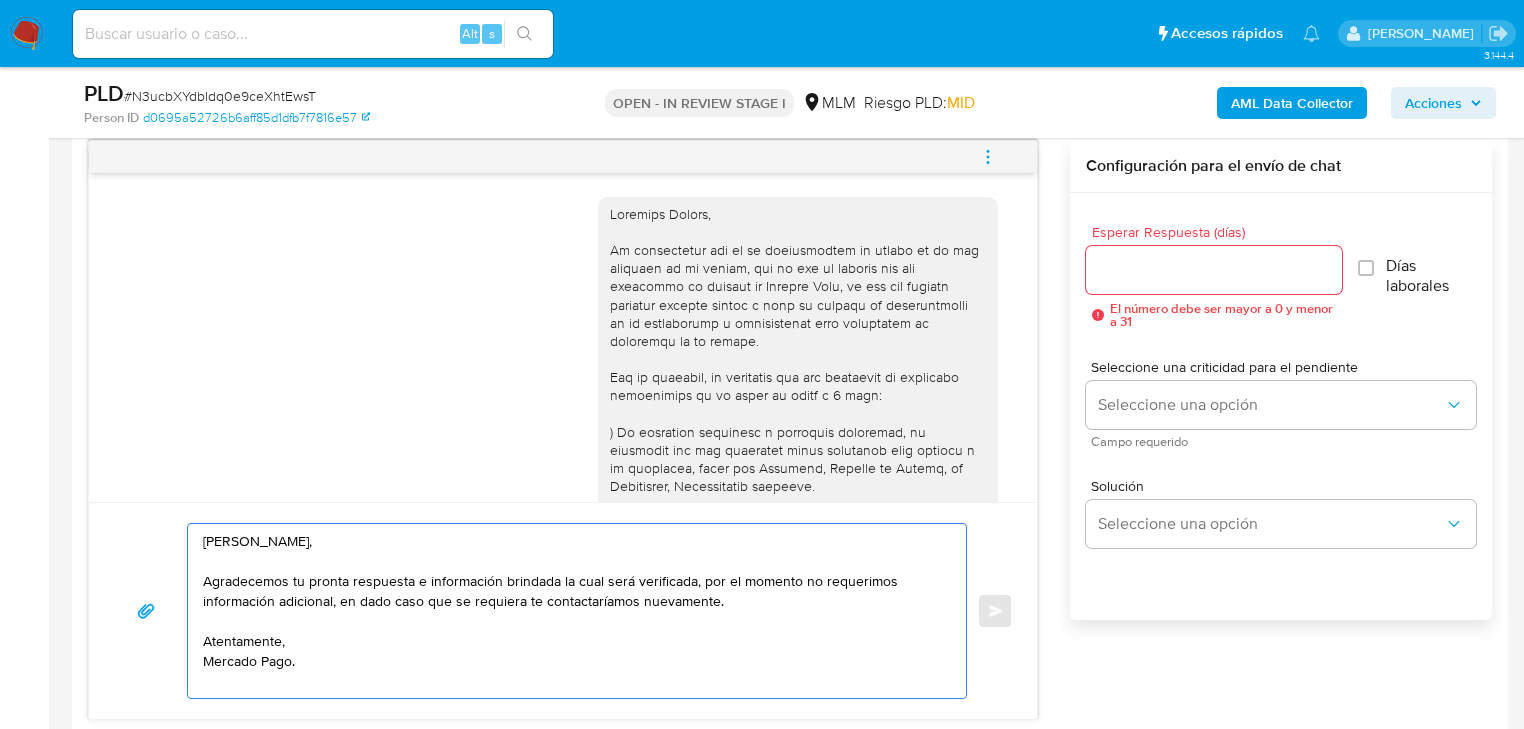 drag, startPoint x: 742, startPoint y: 604, endPoint x: 594, endPoint y: 592, distance: 148.48569 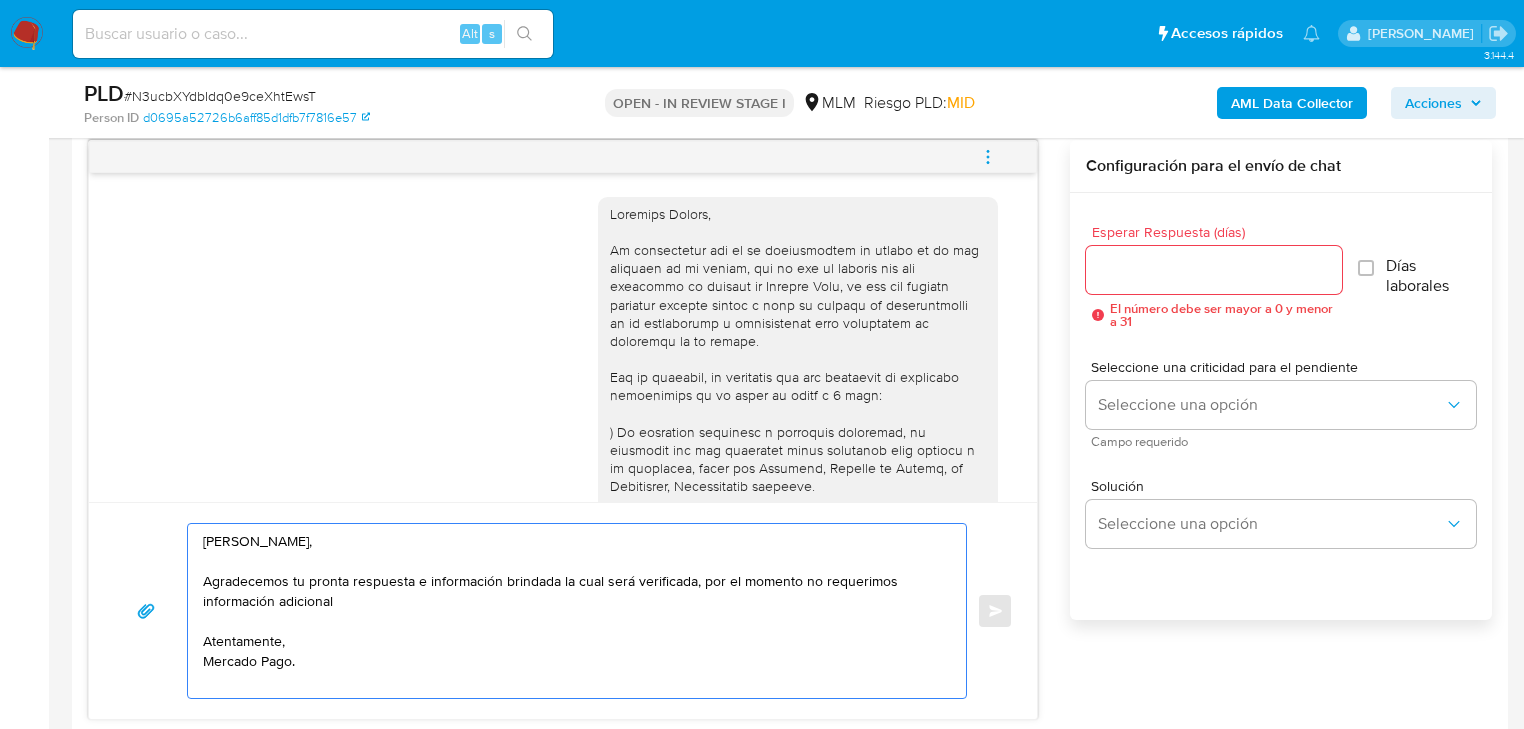 drag, startPoint x: 691, startPoint y: 580, endPoint x: 555, endPoint y: 584, distance: 136.0588 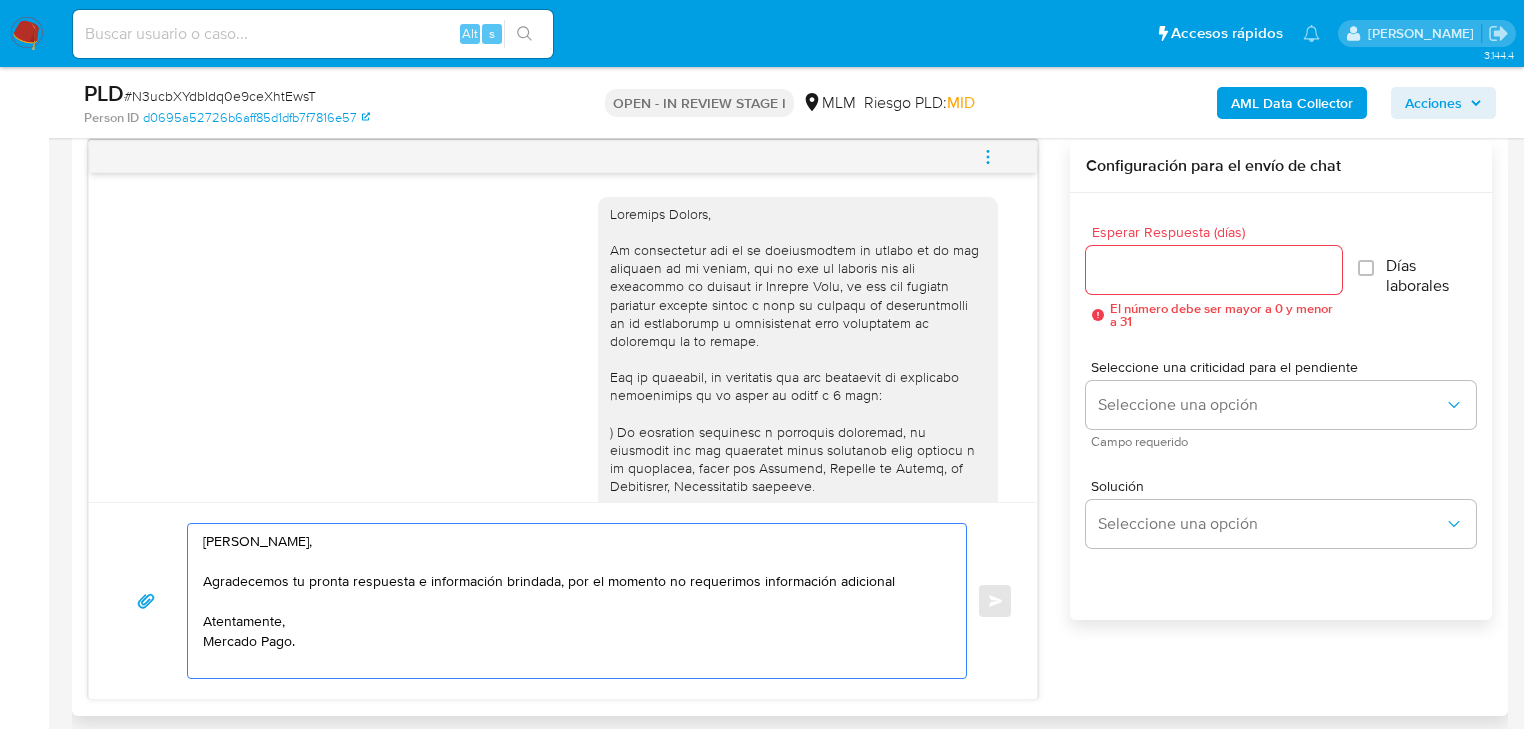 click on "Hola  Miriam,
Agradecemos tu pronta respuesta e información brindada, por el momento no requerimos información adicional
Atentamente,
Mercado Pago." at bounding box center [572, 601] 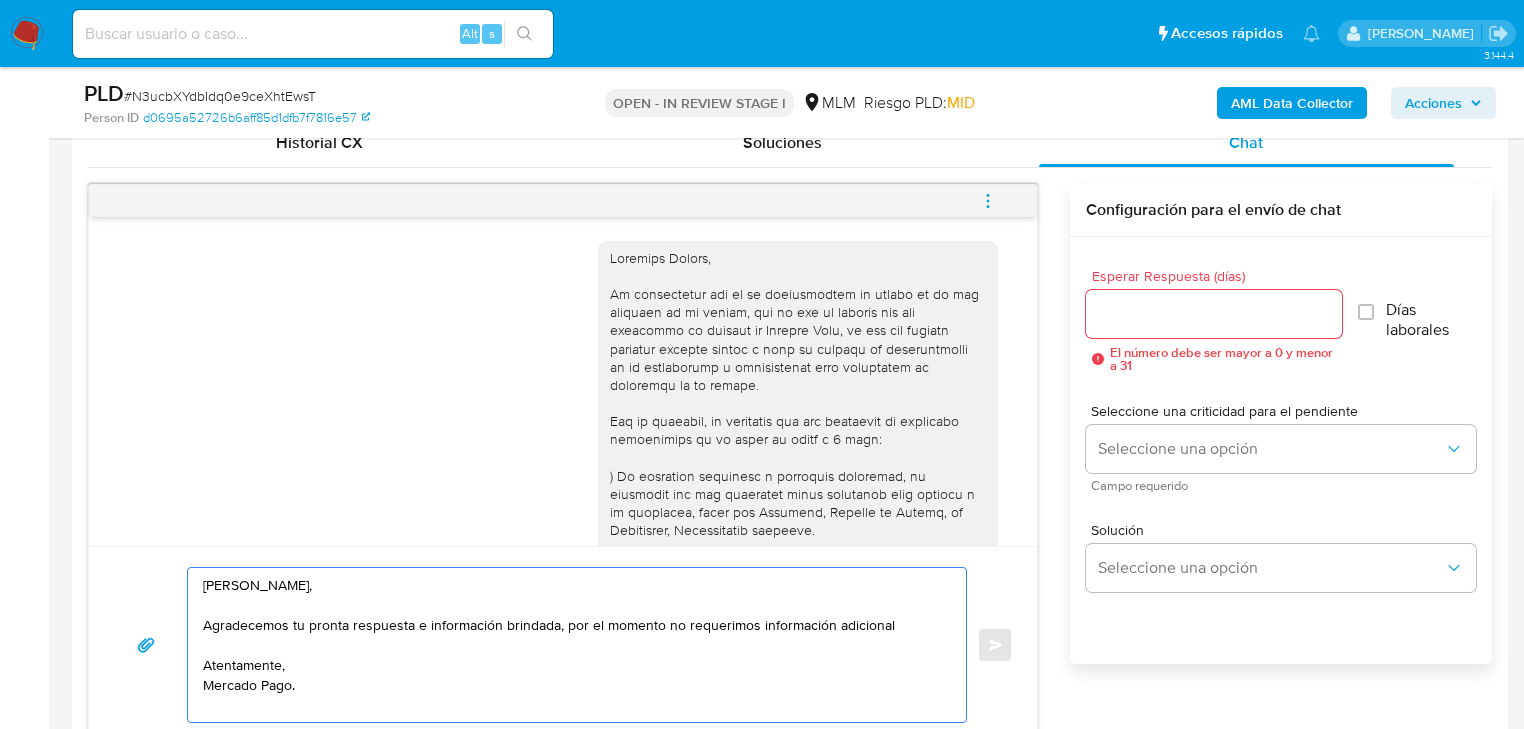 scroll, scrollTop: 960, scrollLeft: 0, axis: vertical 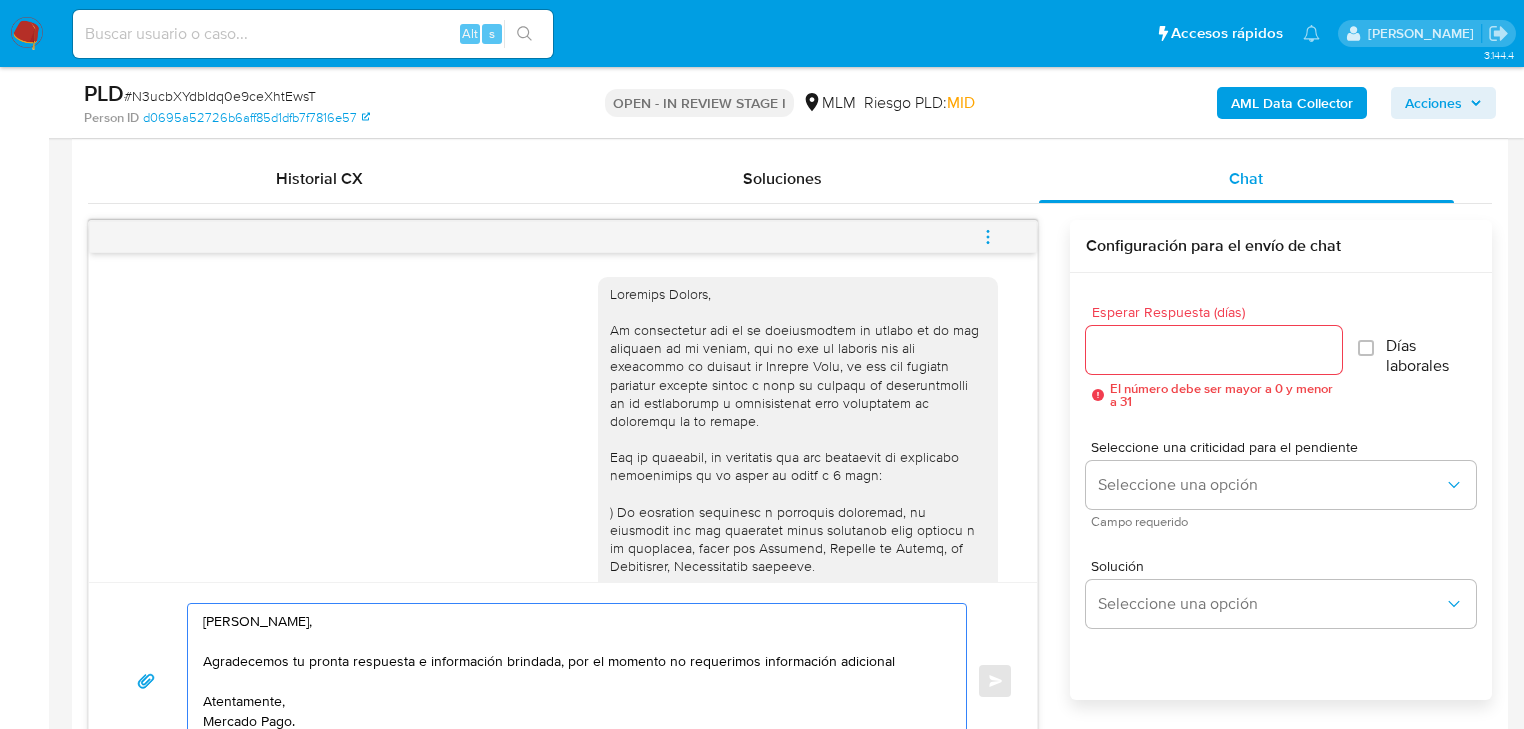 type on "Hola  Miriam,
Agradecemos tu pronta respuesta e información brindada, por el momento no requerimos información adicional
Atentamente,
Mercado Pago." 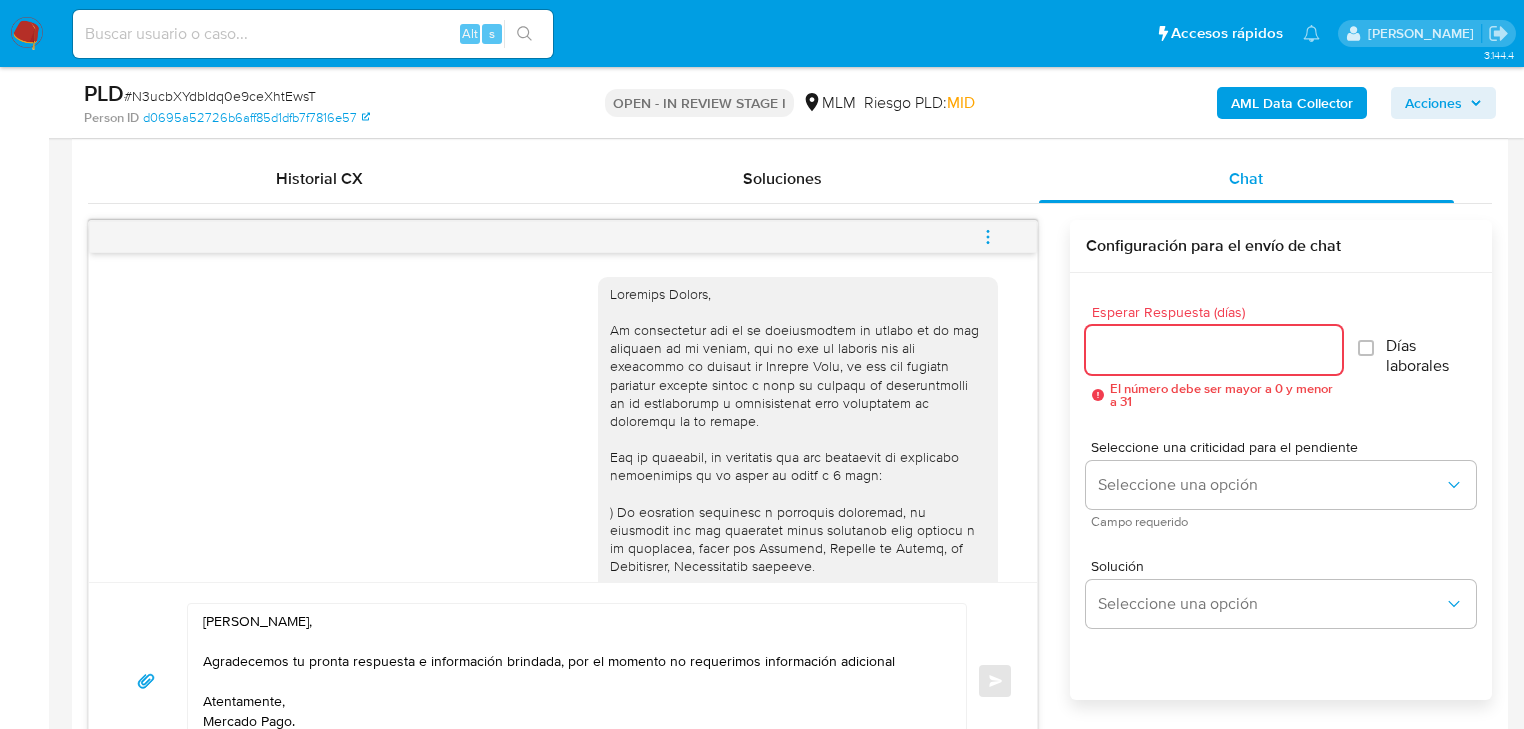 click on "Esperar Respuesta (días)" at bounding box center (1214, 350) 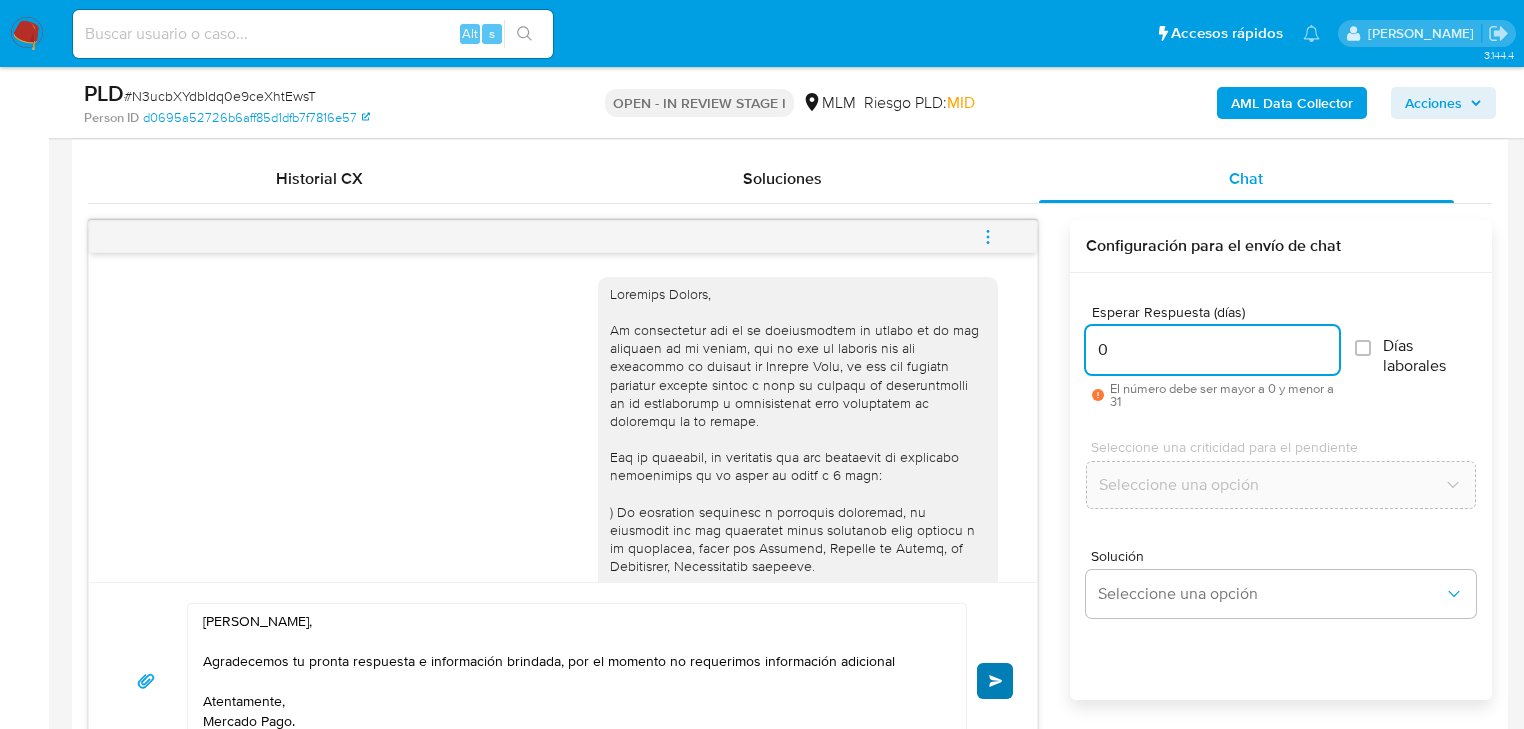 type on "0" 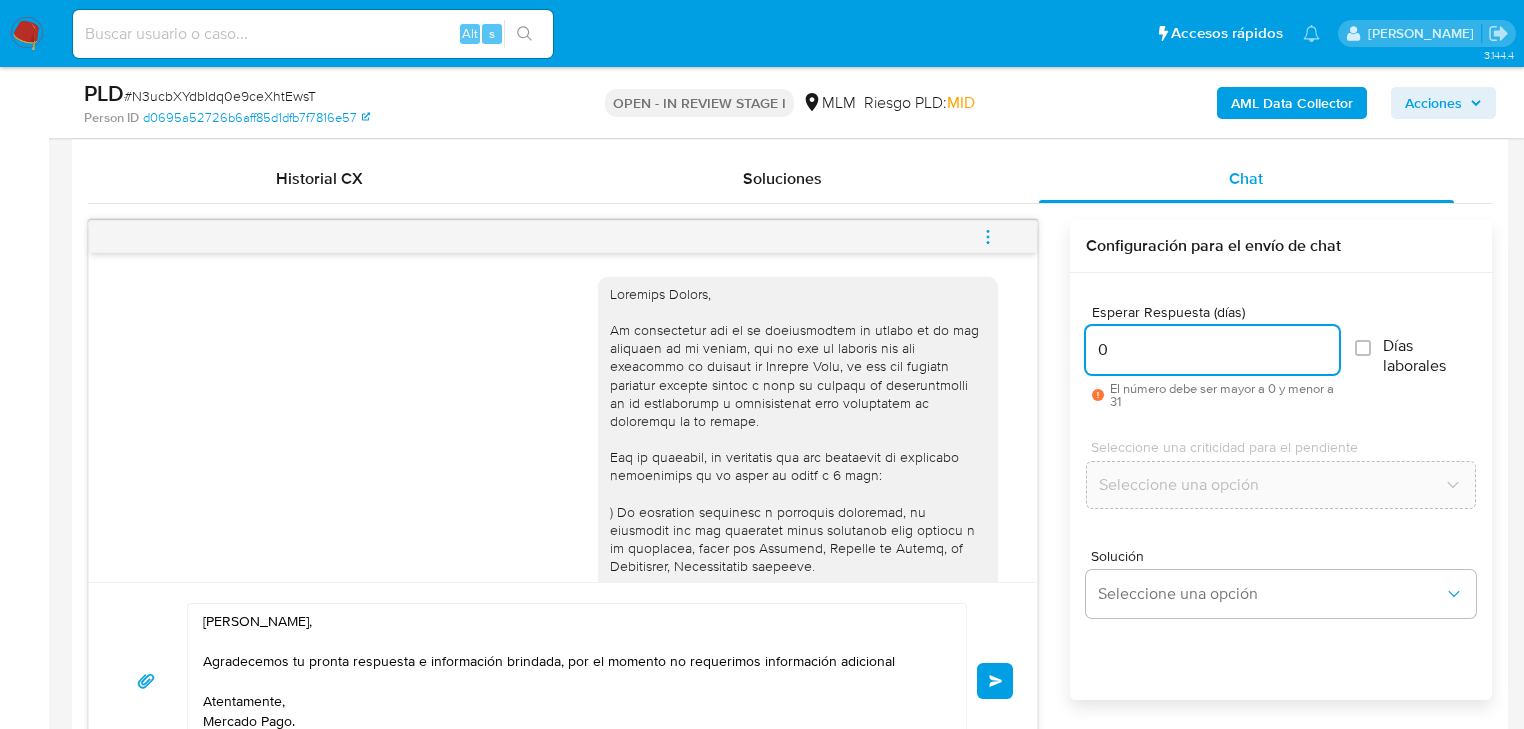 click on "Enviar" at bounding box center [995, 681] 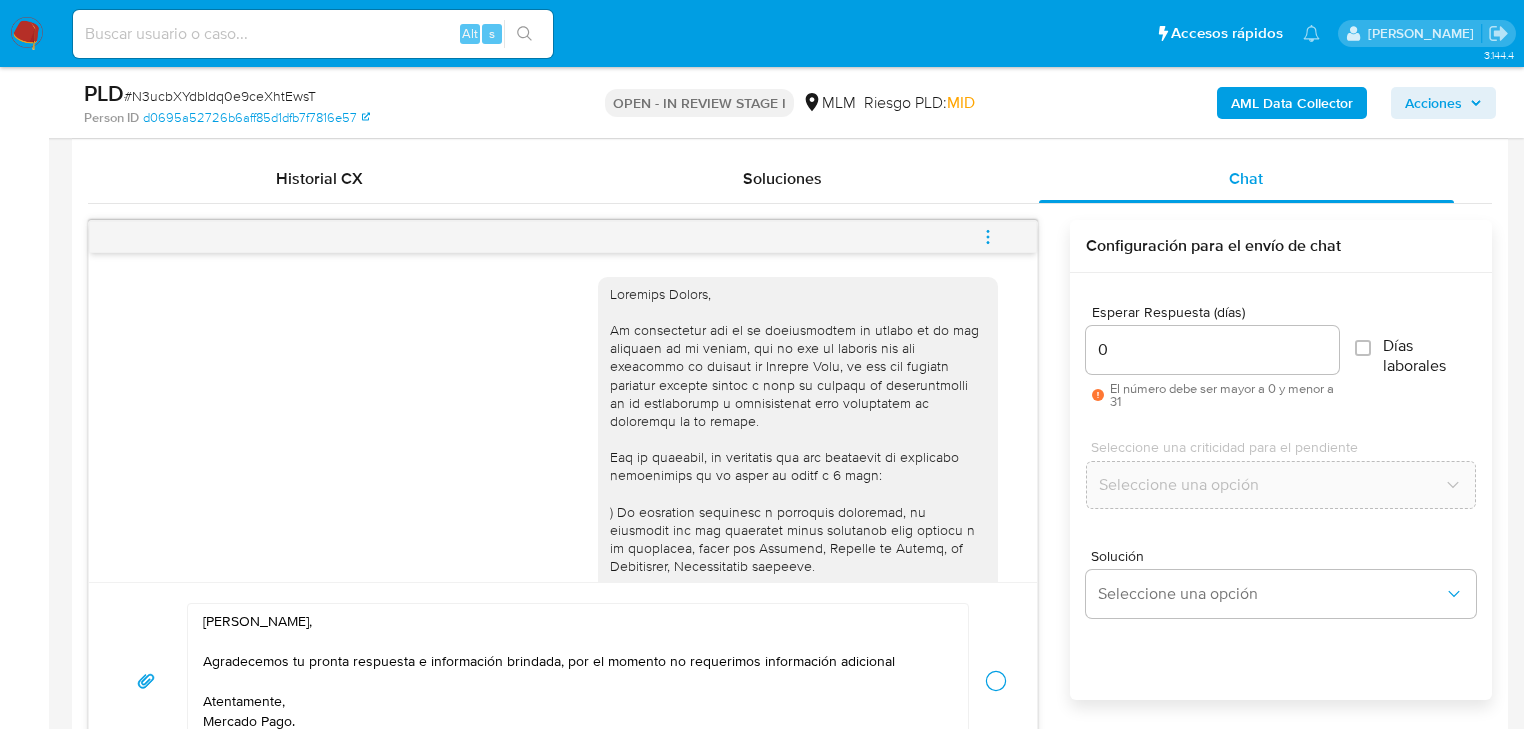 type 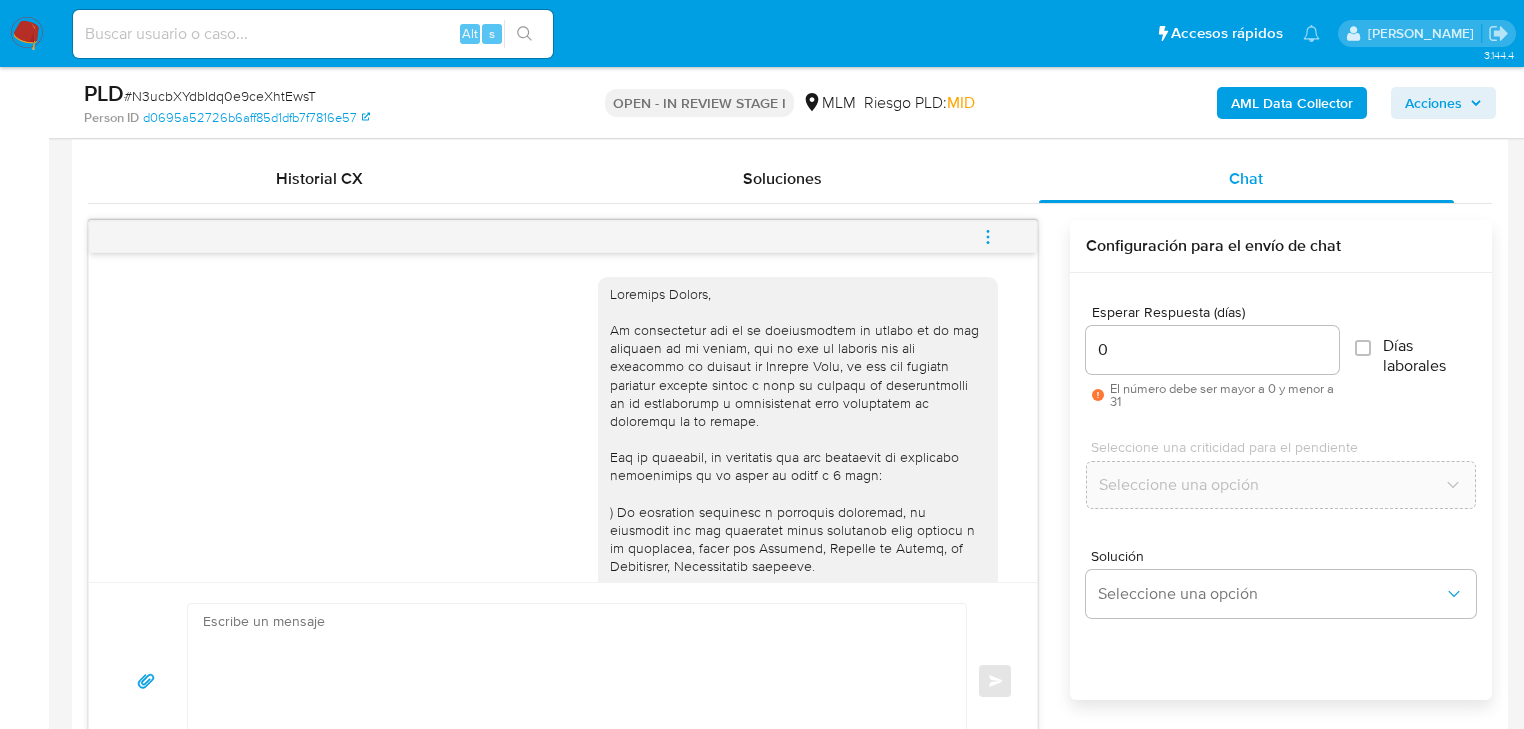 scroll, scrollTop: 729, scrollLeft: 0, axis: vertical 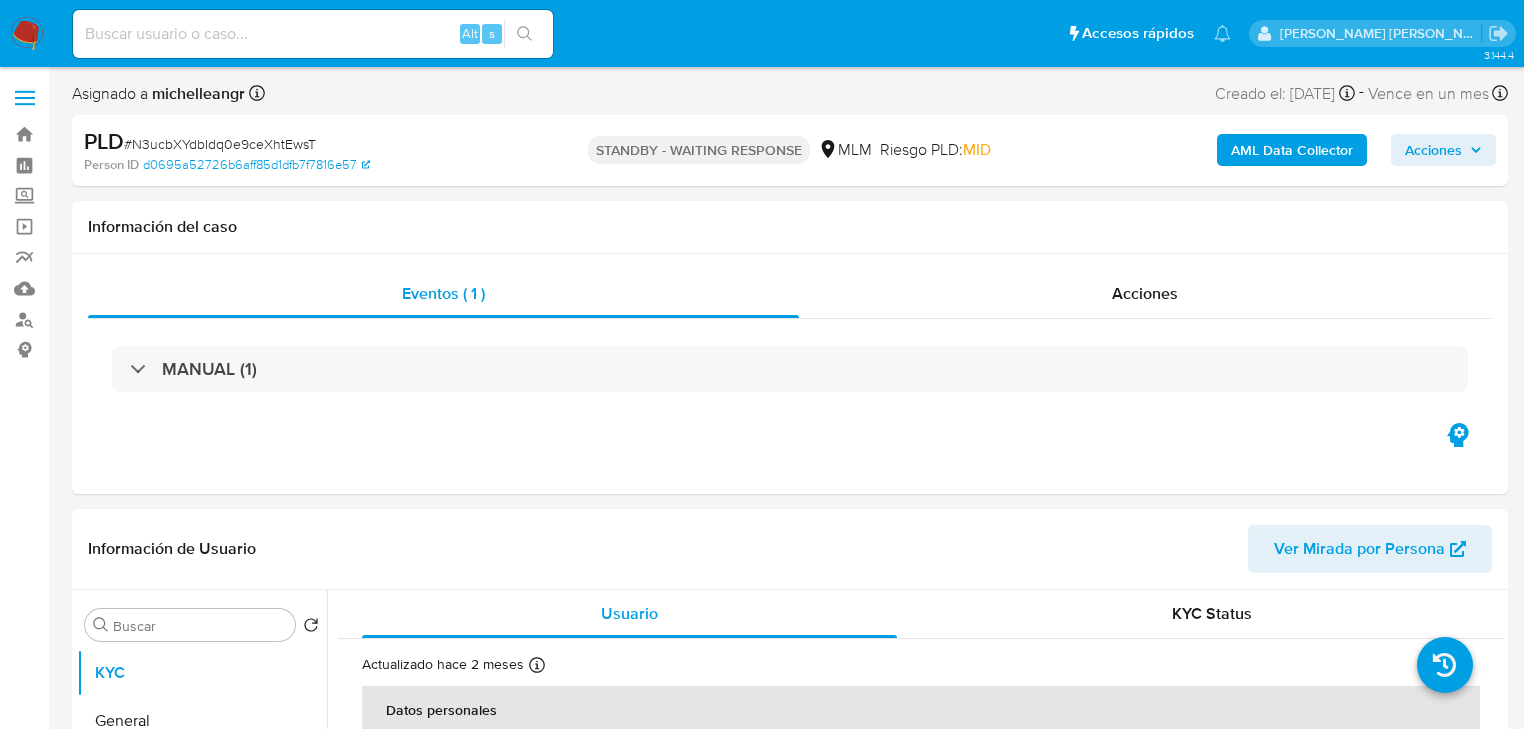 select on "10" 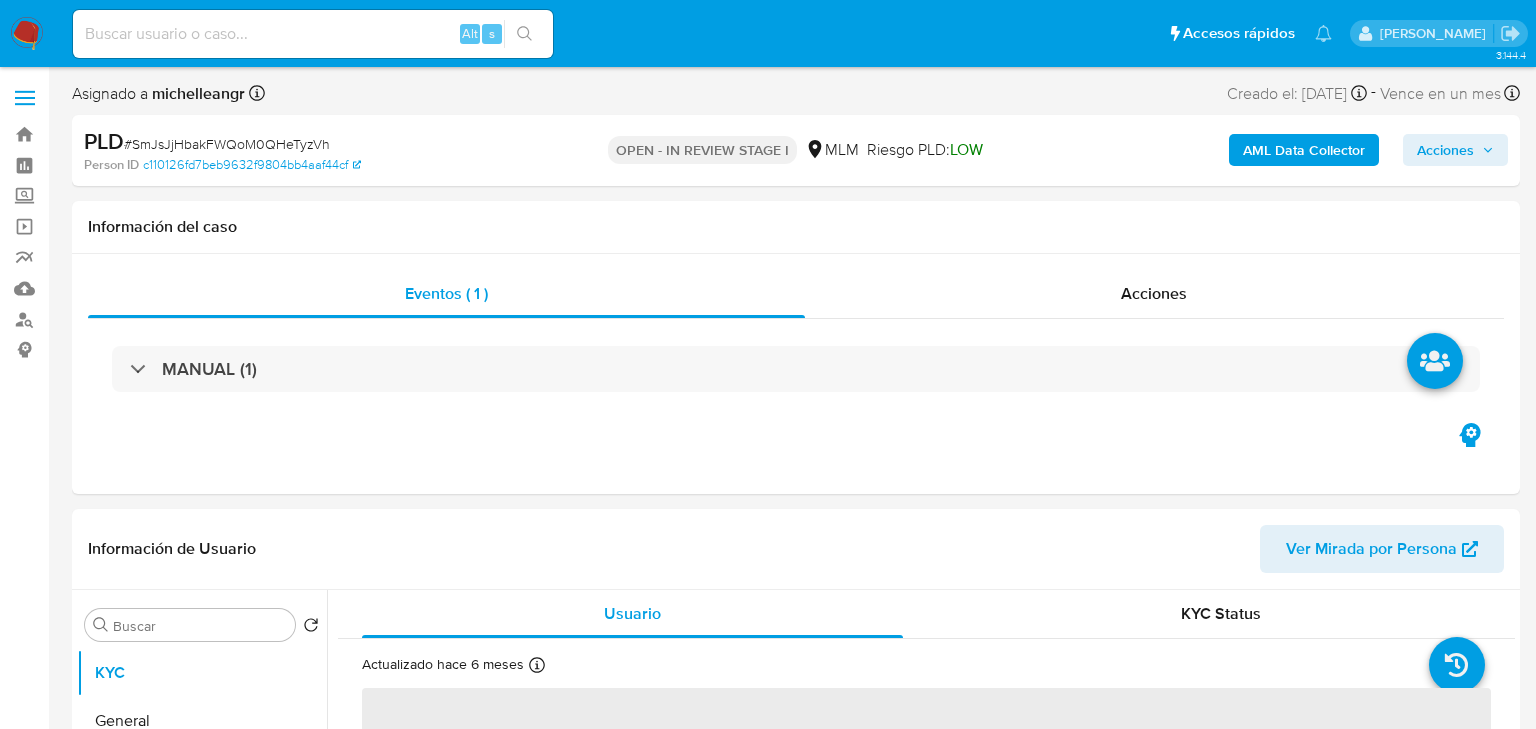 select on "10" 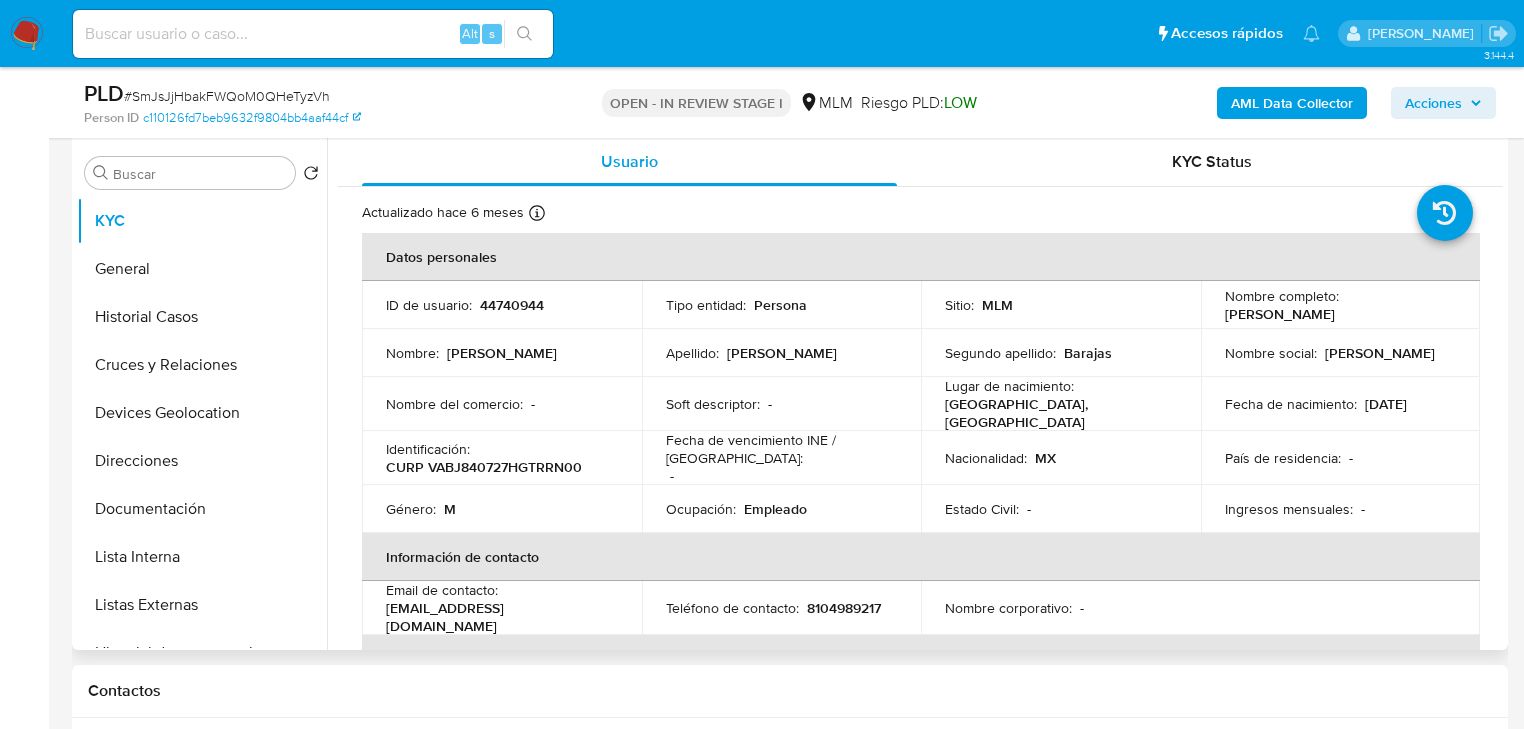 scroll, scrollTop: 400, scrollLeft: 0, axis: vertical 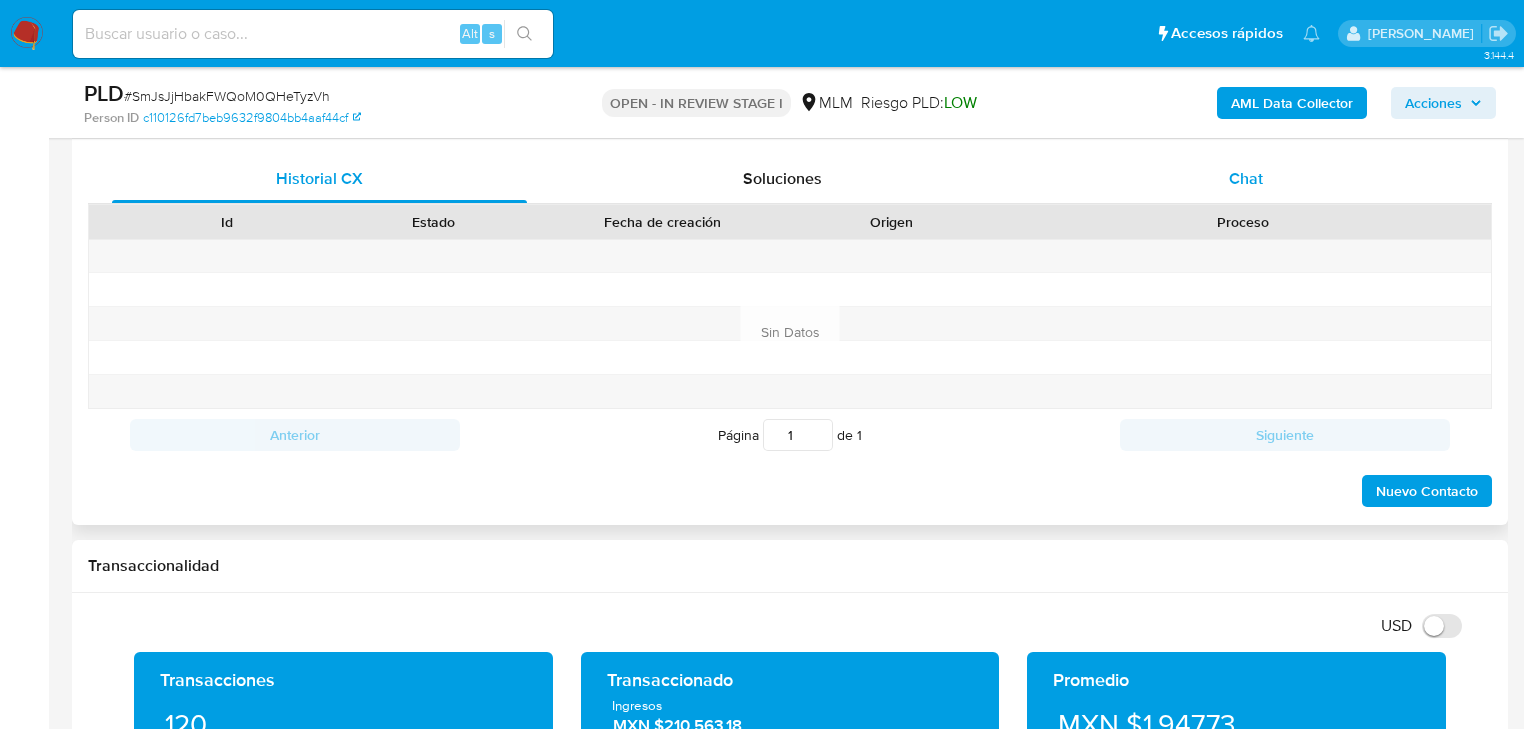 click on "Chat" at bounding box center [1246, 178] 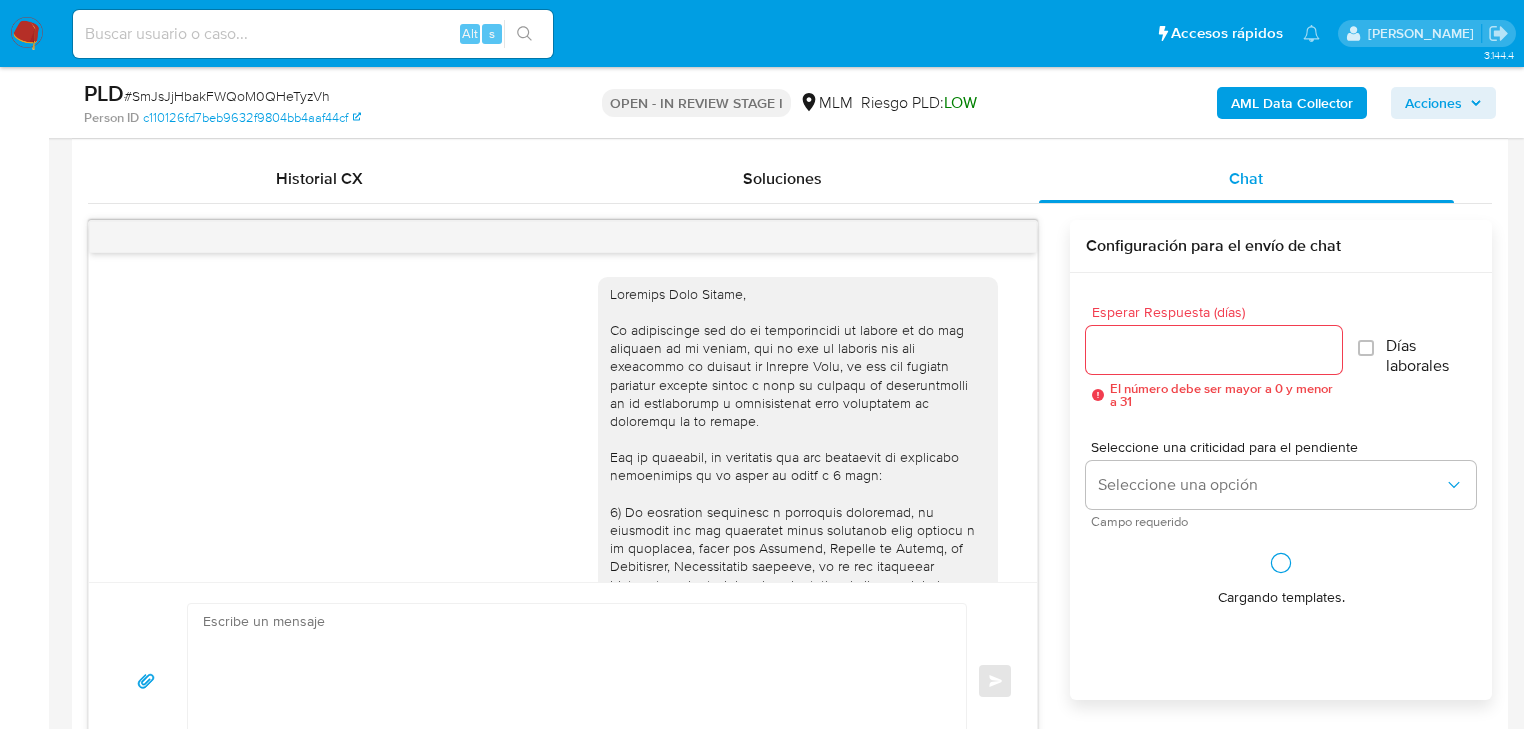 scroll, scrollTop: 1340, scrollLeft: 0, axis: vertical 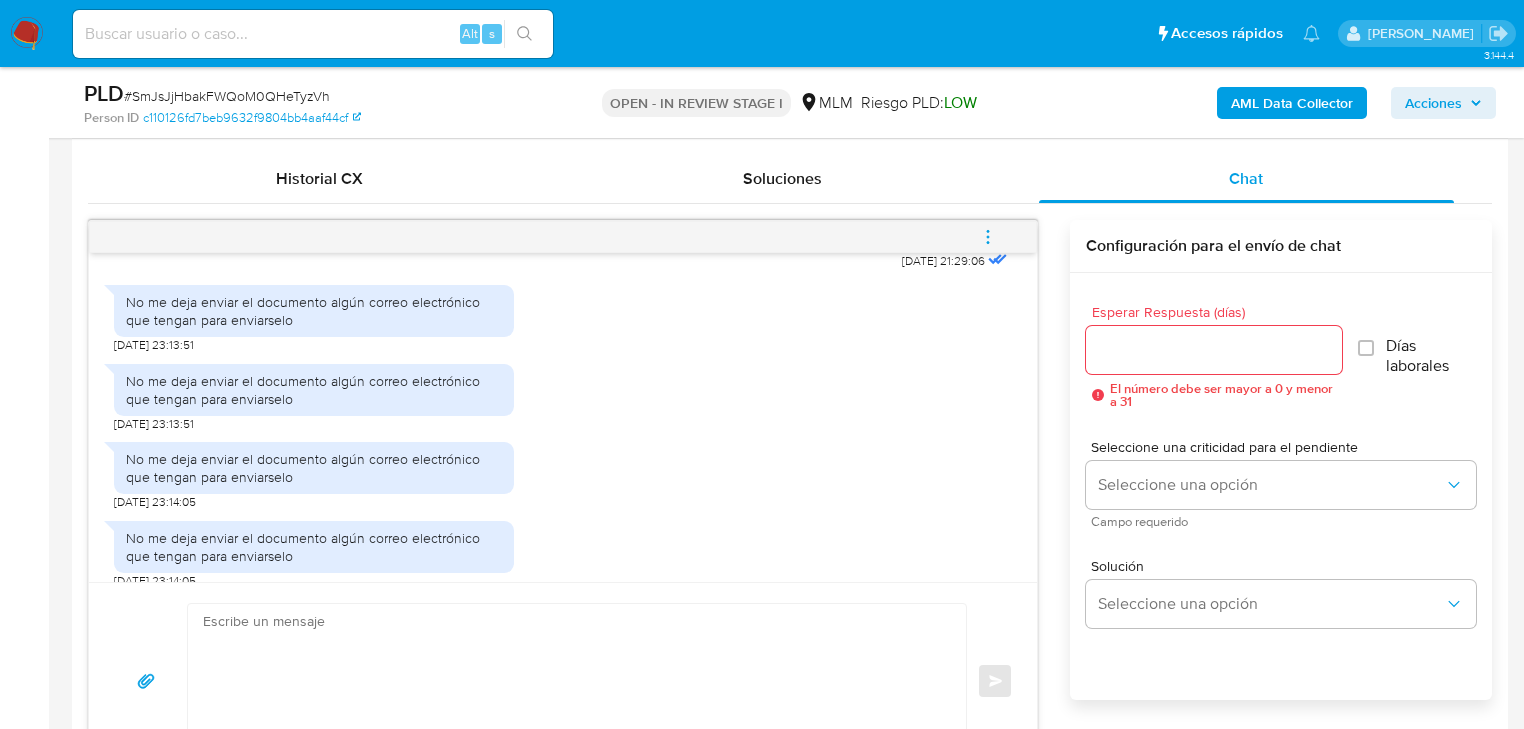 click at bounding box center (572, 681) 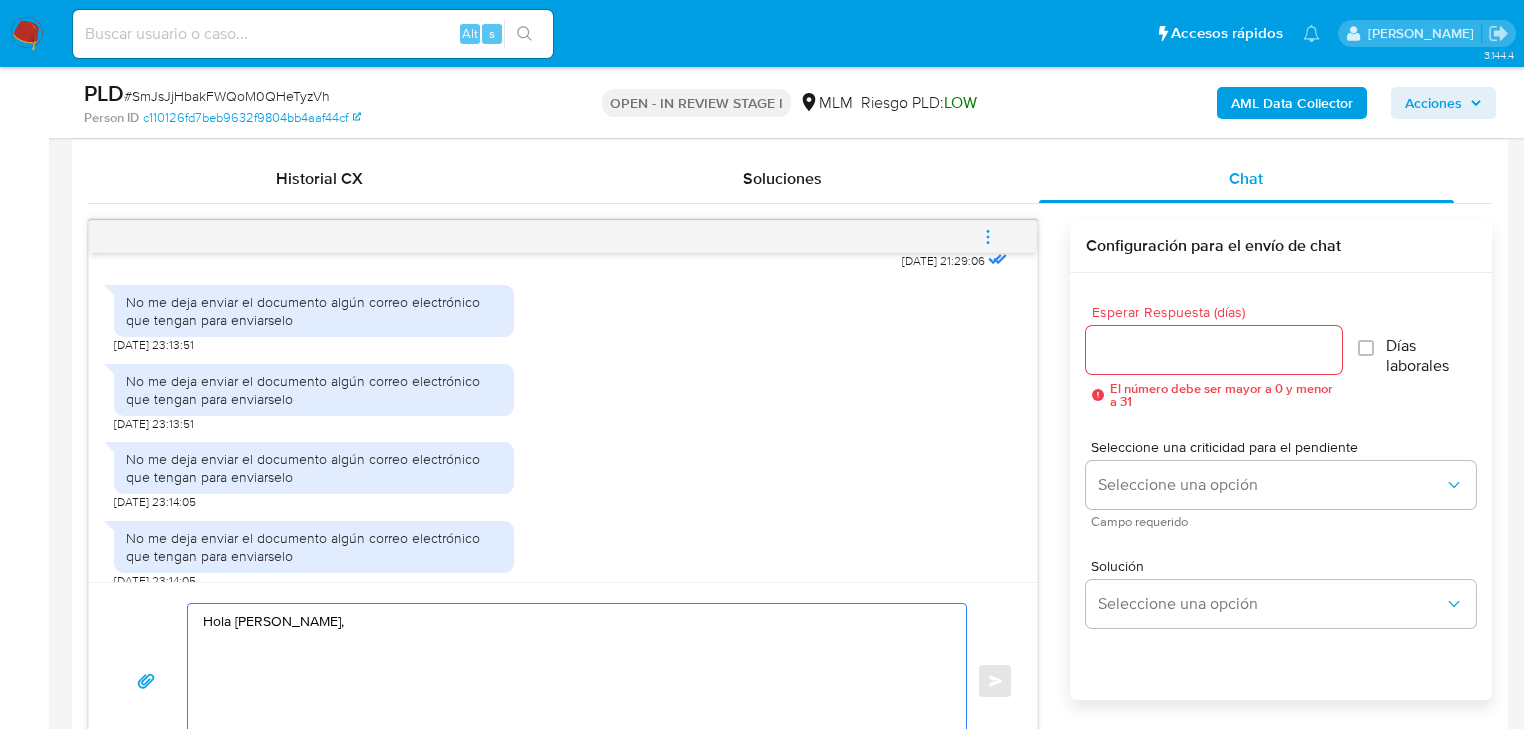 paste on "Adjuntar los archivos presiona "Responder" > haz clic en el
botón "Adjuntar" (en el botón con la imagen de un clip) >
Selecciona el archivo que quieras incluir > Presiona "Enviar" y
nos llegará tu respuesta con el archivo adjunto.
Los archivos deben estar en formato digital (.jpg o .png) y tener un peso menor a
10 mb.
Toda tu información personal está protegida por nuestras Políticas de Privacidad.
Quedamos atentos a la recepción de la información para evitar algún inconveniente o bloqueo en tu cuenta.
Lamentamos el malestar que esta situación te pudiera ocasionar, pero es una medida necesaria para mantener el sitio seguro y confiable.
Atentamente,
Mercado Pago," 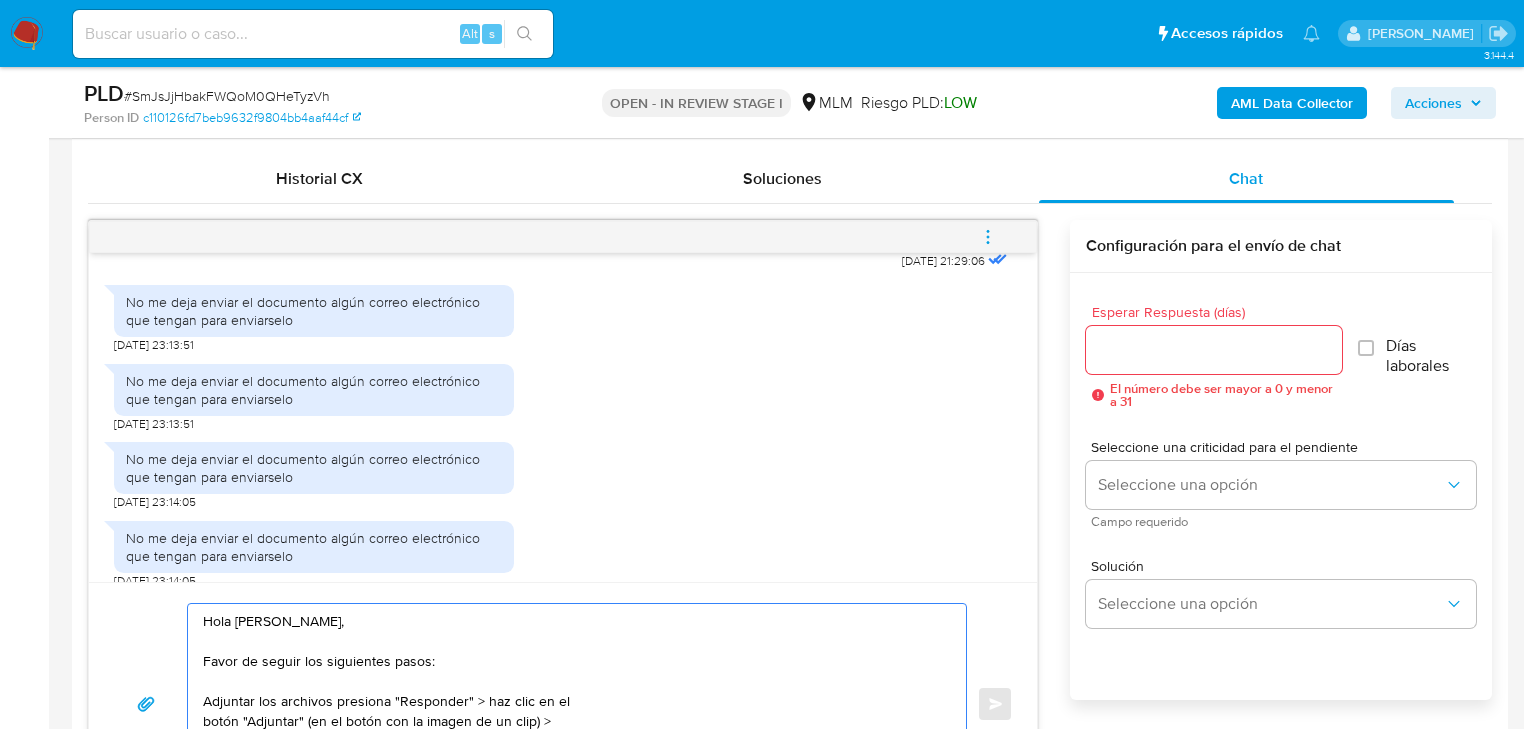 scroll, scrollTop: 80, scrollLeft: 0, axis: vertical 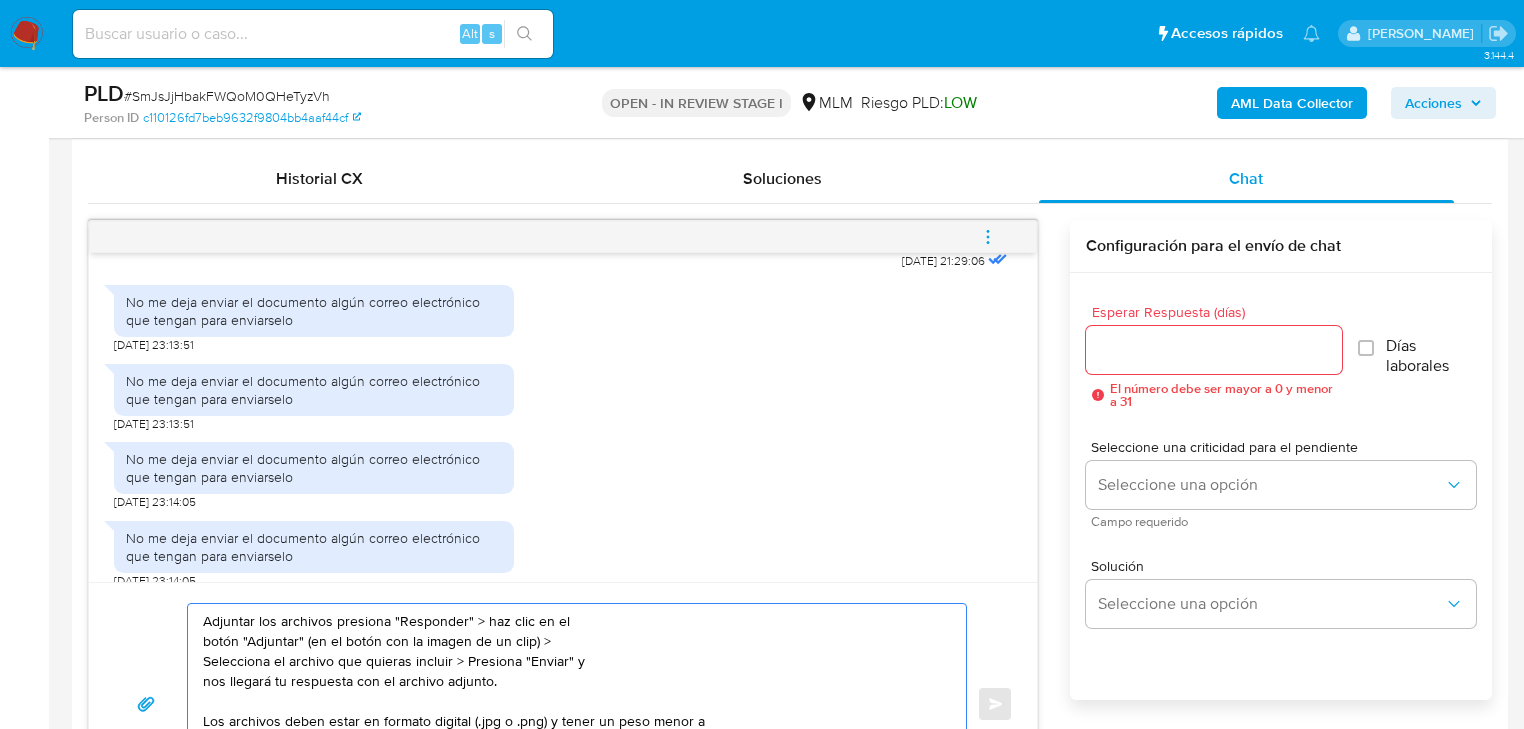 click on "Hola [PERSON_NAME],
Favor de seguir los siguientes pasos:
Adjuntar los archivos presiona "Responder" > haz clic en el
botón "Adjuntar" (en el botón con la imagen de un clip) >
Selecciona el archivo que quieras incluir > Presiona "Enviar" y
nos llegará tu respuesta con el archivo adjunto.
Los archivos deben estar en formato digital (.jpg o .png) y tener un peso menor a
10 mb.
Toda tu información personal está protegida por nuestras Políticas de Privacidad.
Quedamos atentos a la recepción de la información para evitar algún inconveniente o bloqueo en tu cuenta.
Lamentamos el malestar que esta situación te pudiera ocasionar, pero es una medida necesaria para mantener el sitio seguro y confiable.
Atentamente,
Mercado Pago," at bounding box center (572, 704) 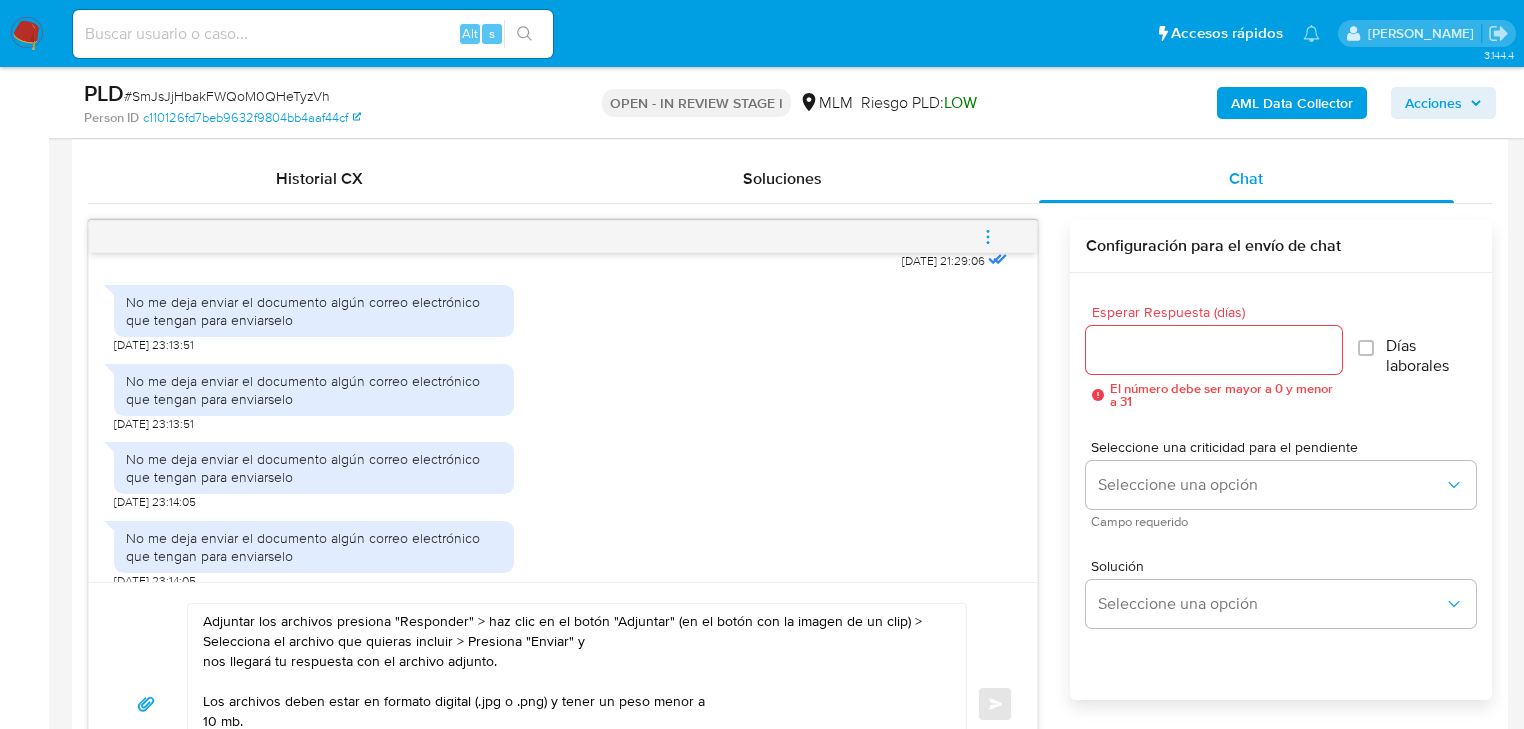 click on "Hola [PERSON_NAME],
Favor de seguir los siguientes pasos:
Adjuntar los archivos presiona "Responder" > haz clic en el botón "Adjuntar" (en el botón con la imagen de un clip) >
Selecciona el archivo que quieras incluir > Presiona "Enviar" y
nos llegará tu respuesta con el archivo adjunto.
Los archivos deben estar en formato digital (.jpg o .png) y tener un peso menor a
10 mb.
Toda tu información personal está protegida por nuestras Políticas de Privacidad.
Quedamos atentos a la recepción de la información para evitar algún inconveniente o bloqueo en tu cuenta.
Lamentamos el malestar que esta situación te pudiera ocasionar, pero es una medida necesaria para mantener el sitio seguro y confiable.
Atentamente,
Mercado Pago," at bounding box center (572, 704) 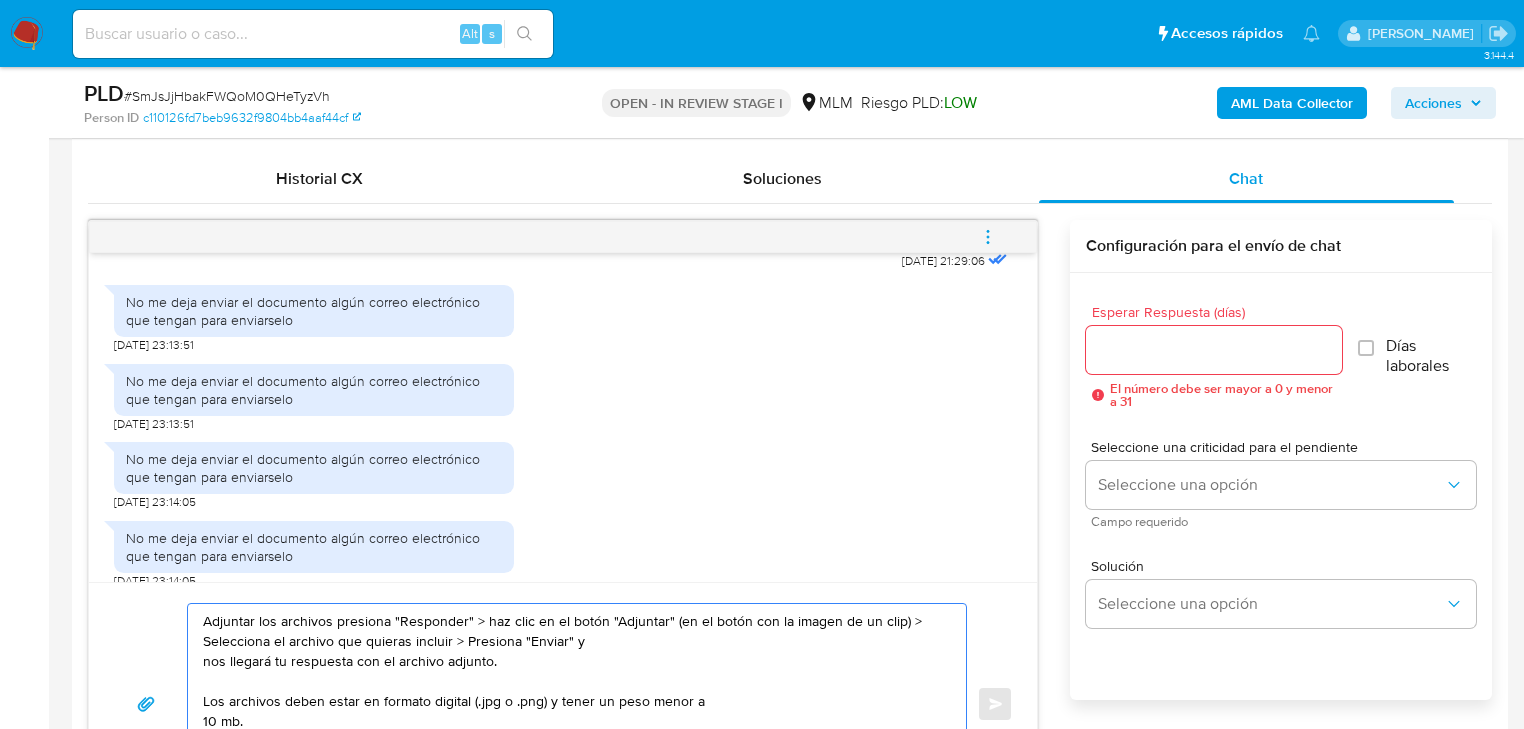 click on "Hola [PERSON_NAME],
Favor de seguir los siguientes pasos:
Adjuntar los archivos presiona "Responder" > haz clic en el botón "Adjuntar" (en el botón con la imagen de un clip) >
Selecciona el archivo que quieras incluir > Presiona "Enviar" y
nos llegará tu respuesta con el archivo adjunto.
Los archivos deben estar en formato digital (.jpg o .png) y tener un peso menor a
10 mb.
Toda tu información personal está protegida por nuestras Políticas de Privacidad.
Quedamos atentos a la recepción de la información para evitar algún inconveniente o bloqueo en tu cuenta.
Lamentamos el malestar que esta situación te pudiera ocasionar, pero es una medida necesaria para mantener el sitio seguro y confiable.
Atentamente,
Mercado Pago," at bounding box center (572, 704) 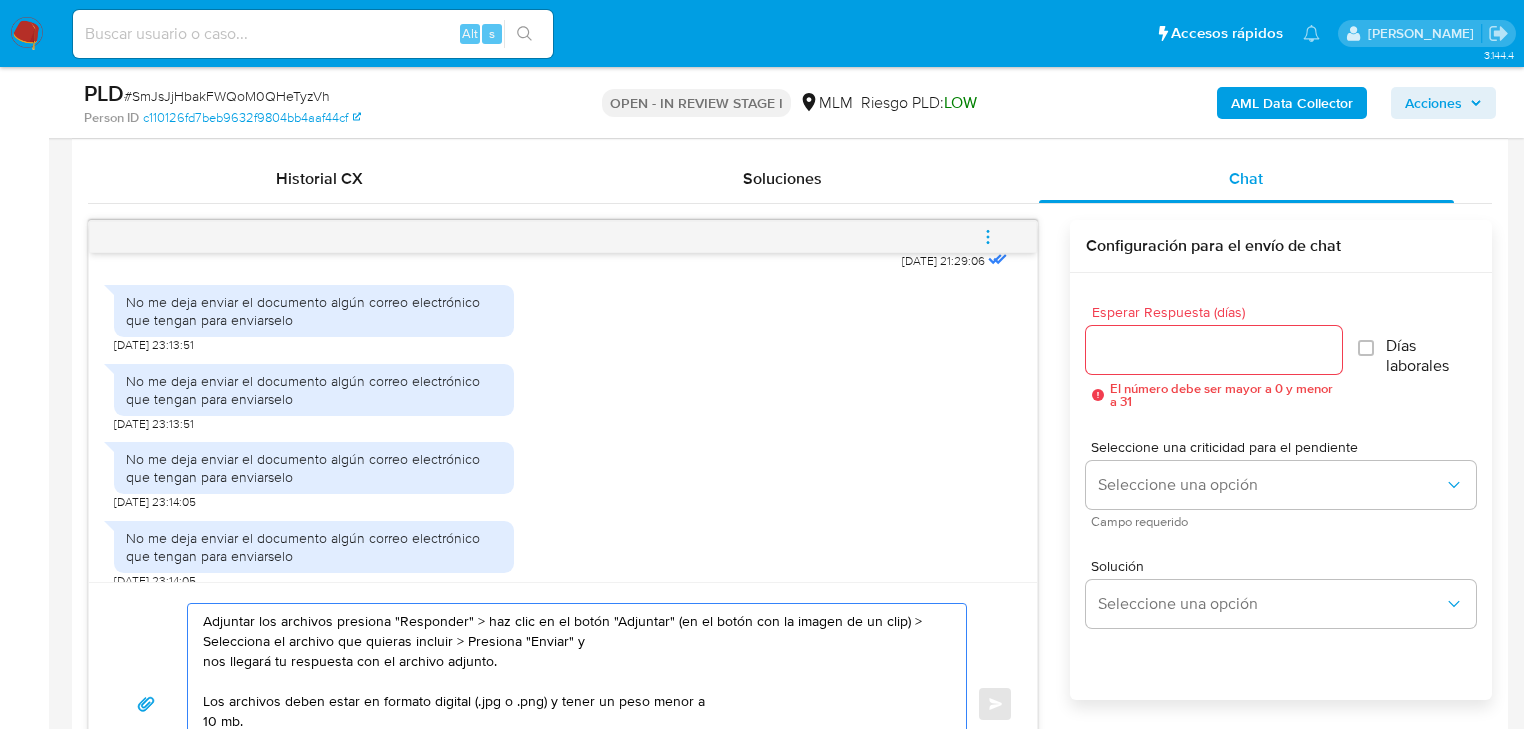 click on "Hola [PERSON_NAME],
Favor de seguir los siguientes pasos:
Adjuntar los archivos presiona "Responder" > haz clic en el botón "Adjuntar" (en el botón con la imagen de un clip) > Selecciona el archivo que quieras incluir > Presiona "Enviar" y
nos llegará tu respuesta con el archivo adjunto.
Los archivos deben estar en formato digital (.jpg o .png) y tener un peso menor a
10 mb.
Toda tu información personal está protegida por nuestras Políticas de Privacidad.
Quedamos atentos a la recepción de la información para evitar algún inconveniente o bloqueo en tu cuenta.
Lamentamos el malestar que esta situación te pudiera ocasionar, pero es una medida necesaria para mantener el sitio seguro y confiable.
Atentamente,
Mercado Pago," at bounding box center [572, 704] 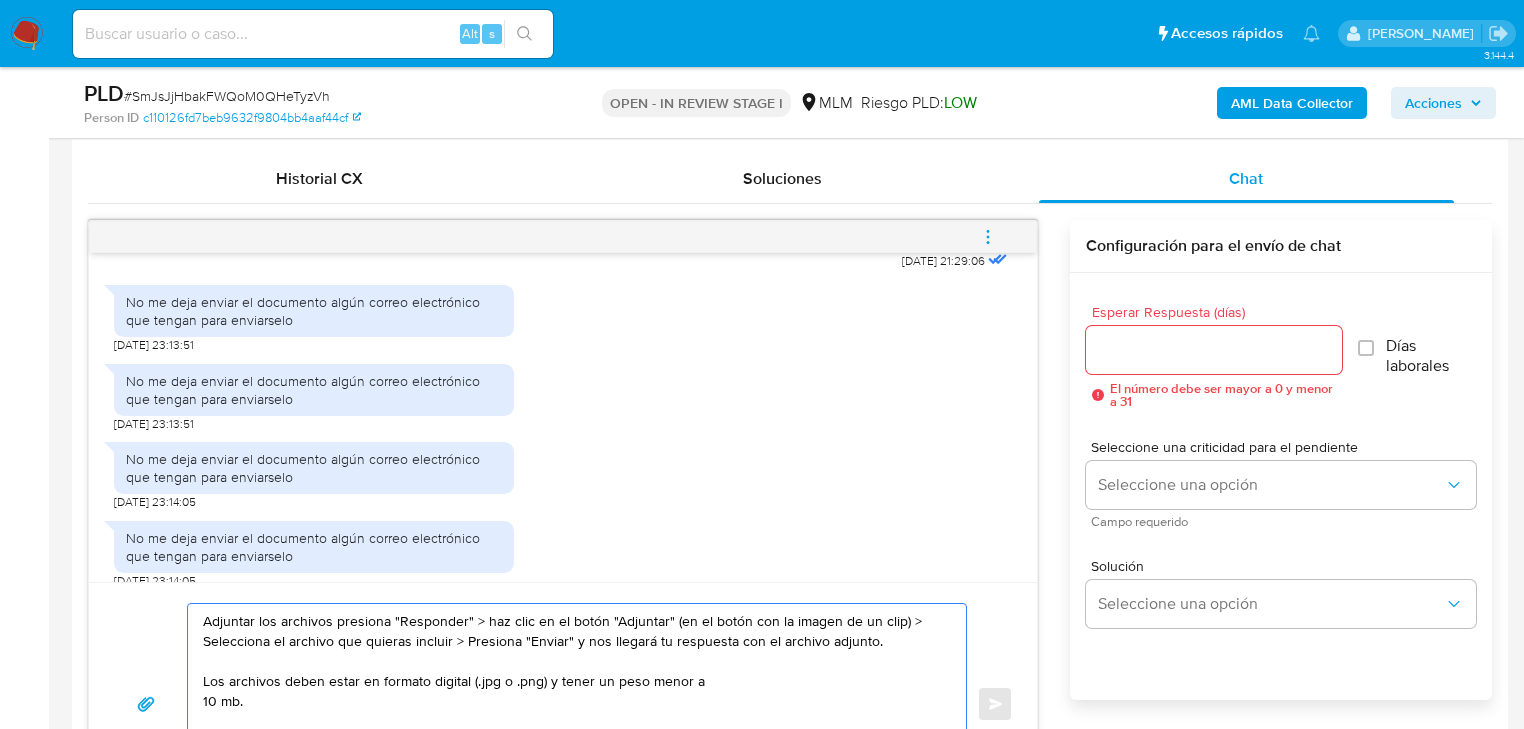 scroll, scrollTop: 160, scrollLeft: 0, axis: vertical 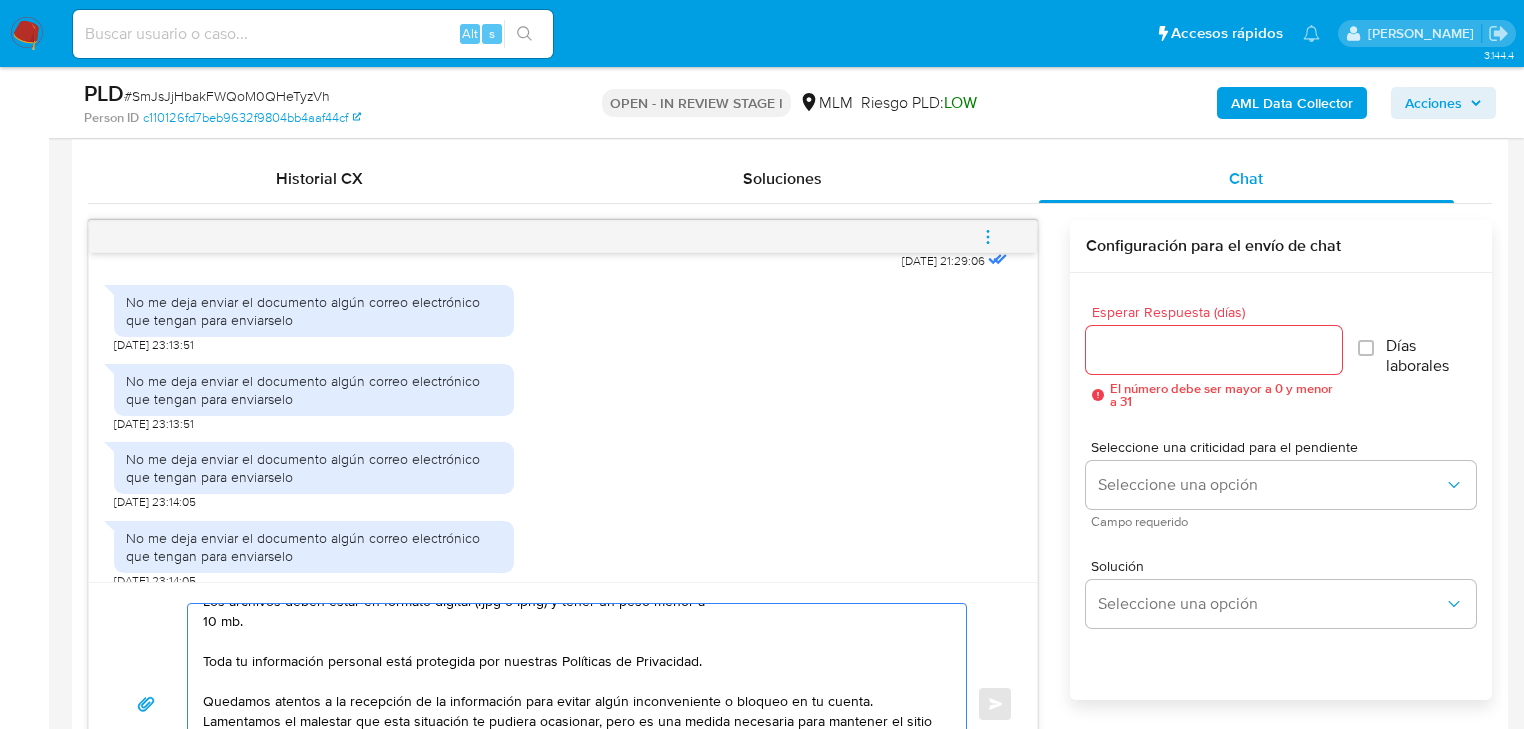 click on "Hola [PERSON_NAME],
Favor de seguir los siguientes pasos:
Adjuntar los archivos presiona "Responder" > haz clic en el botón "Adjuntar" (en el botón con la imagen de un clip) > Selecciona el archivo que quieras incluir > Presiona "Enviar" y nos llegará tu respuesta con el archivo adjunto.
Los archivos deben estar en formato digital (.jpg o .png) y tener un peso menor a
10 mb.
Toda tu información personal está protegida por nuestras Políticas de Privacidad.
Quedamos atentos a la recepción de la información para evitar algún inconveniente o bloqueo en tu cuenta.
Lamentamos el malestar que esta situación te pudiera ocasionar, pero es una medida necesaria para mantener el sitio seguro y confiable.
Atentamente,
Mercado Pago," at bounding box center [572, 704] 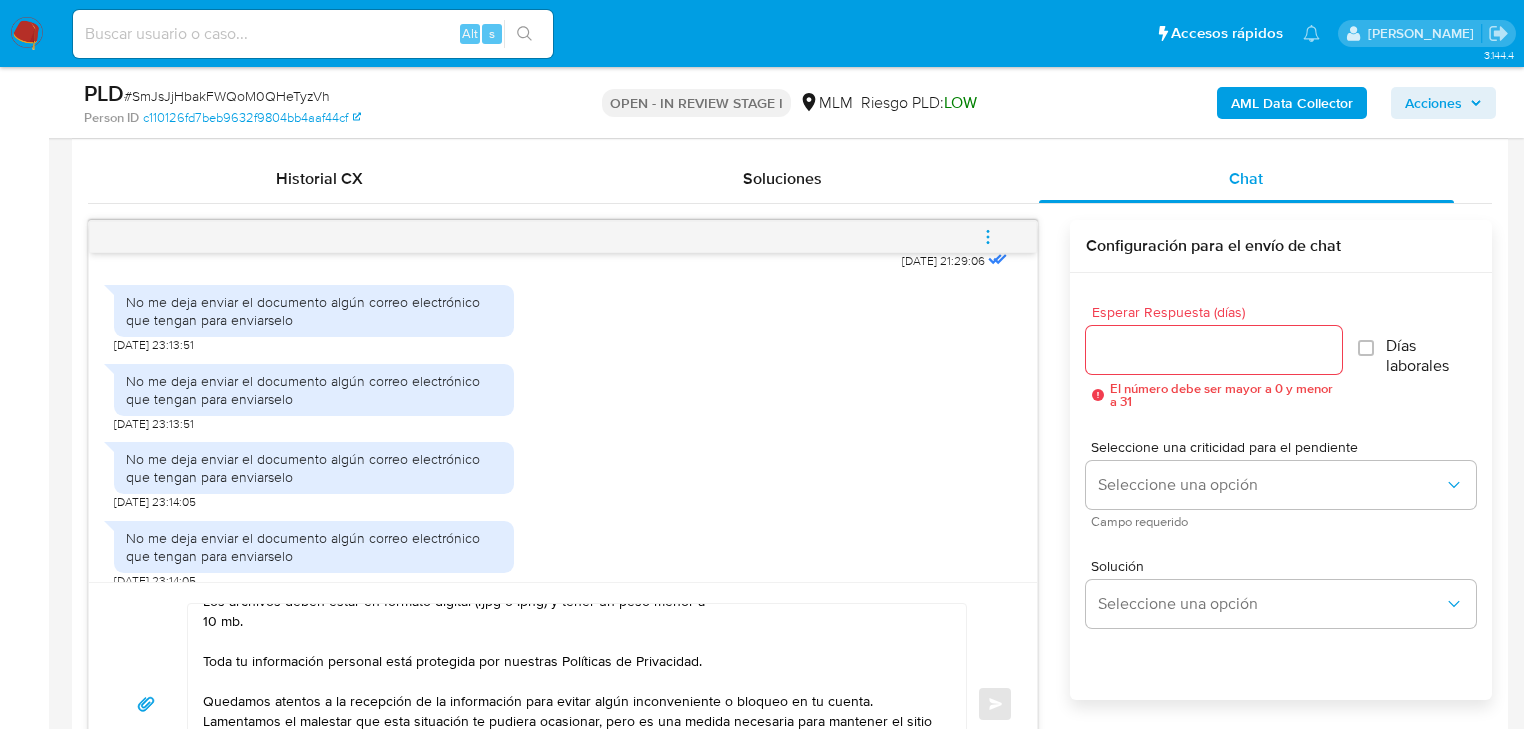 click on "Hola [PERSON_NAME],
Favor de seguir los siguientes pasos:
Adjuntar los archivos presiona "Responder" > haz clic en el botón "Adjuntar" (en el botón con la imagen de un clip) > Selecciona el archivo que quieras incluir > Presiona "Enviar" y nos llegará tu respuesta con el archivo adjunto.
Los archivos deben estar en formato digital (.jpg o .png) y tener un peso menor a
10 mb.
Toda tu información personal está protegida por nuestras Políticas de Privacidad.
Quedamos atentos a la recepción de la información para evitar algún inconveniente o bloqueo en tu cuenta.
Lamentamos el malestar que esta situación te pudiera ocasionar, pero es una medida necesaria para mantener el sitio seguro y confiable.
Atentamente,
Mercado Pago," at bounding box center [572, 704] 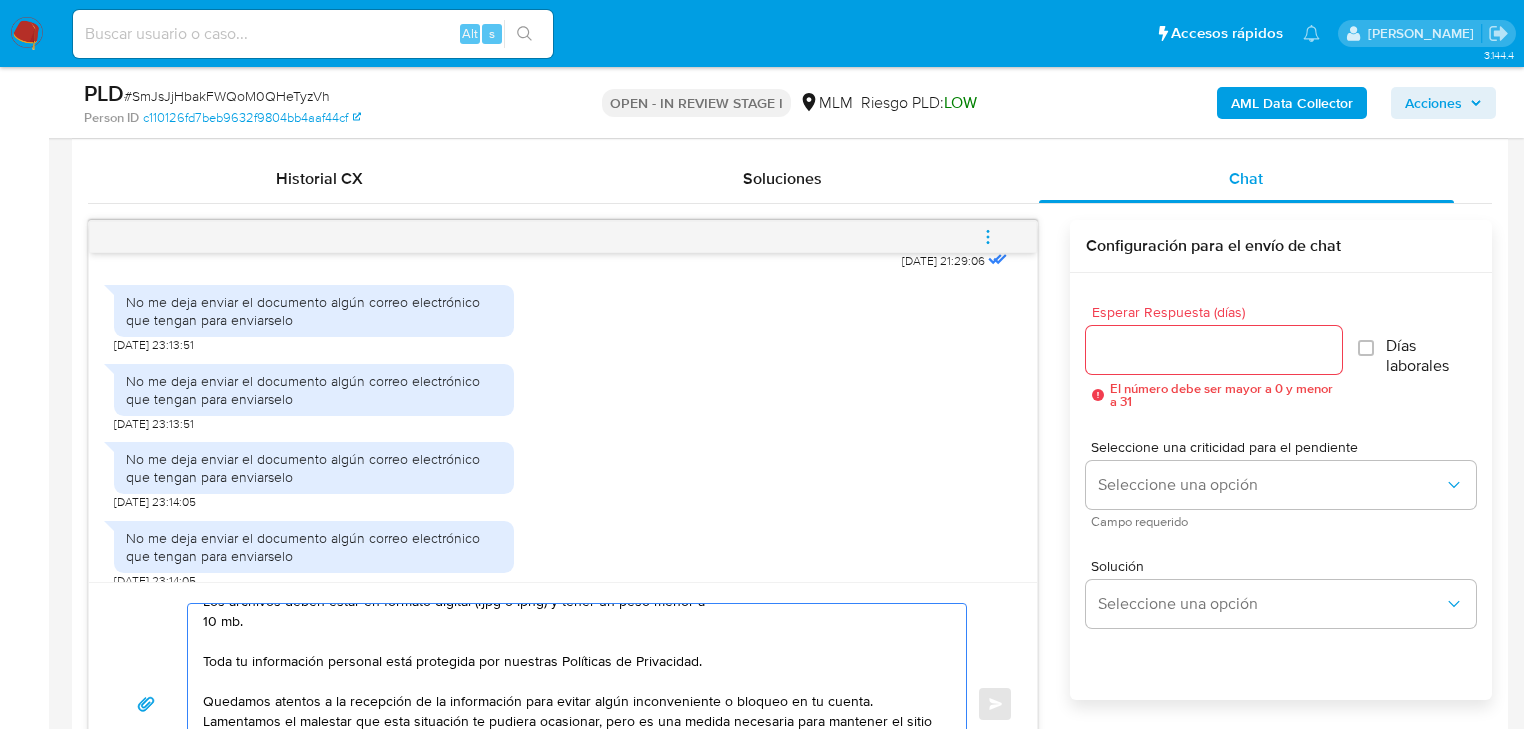 click on "Hola [PERSON_NAME],
Favor de seguir los siguientes pasos:
Adjuntar los archivos presiona "Responder" > haz clic en el botón "Adjuntar" (en el botón con la imagen de un clip) > Selecciona el archivo que quieras incluir > Presiona "Enviar" y nos llegará tu respuesta con el archivo adjunto.
Los archivos deben estar en formato digital (.jpg o .png) y tener un peso menor a
10 mb.
Toda tu información personal está protegida por nuestras Políticas de Privacidad.
Quedamos atentos a la recepción de la información para evitar algún inconveniente o bloqueo en tu cuenta.
Lamentamos el malestar que esta situación te pudiera ocasionar, pero es una medida necesaria para mantener el sitio seguro y confiable.
Atentamente,
Mercado Pago," at bounding box center [572, 704] 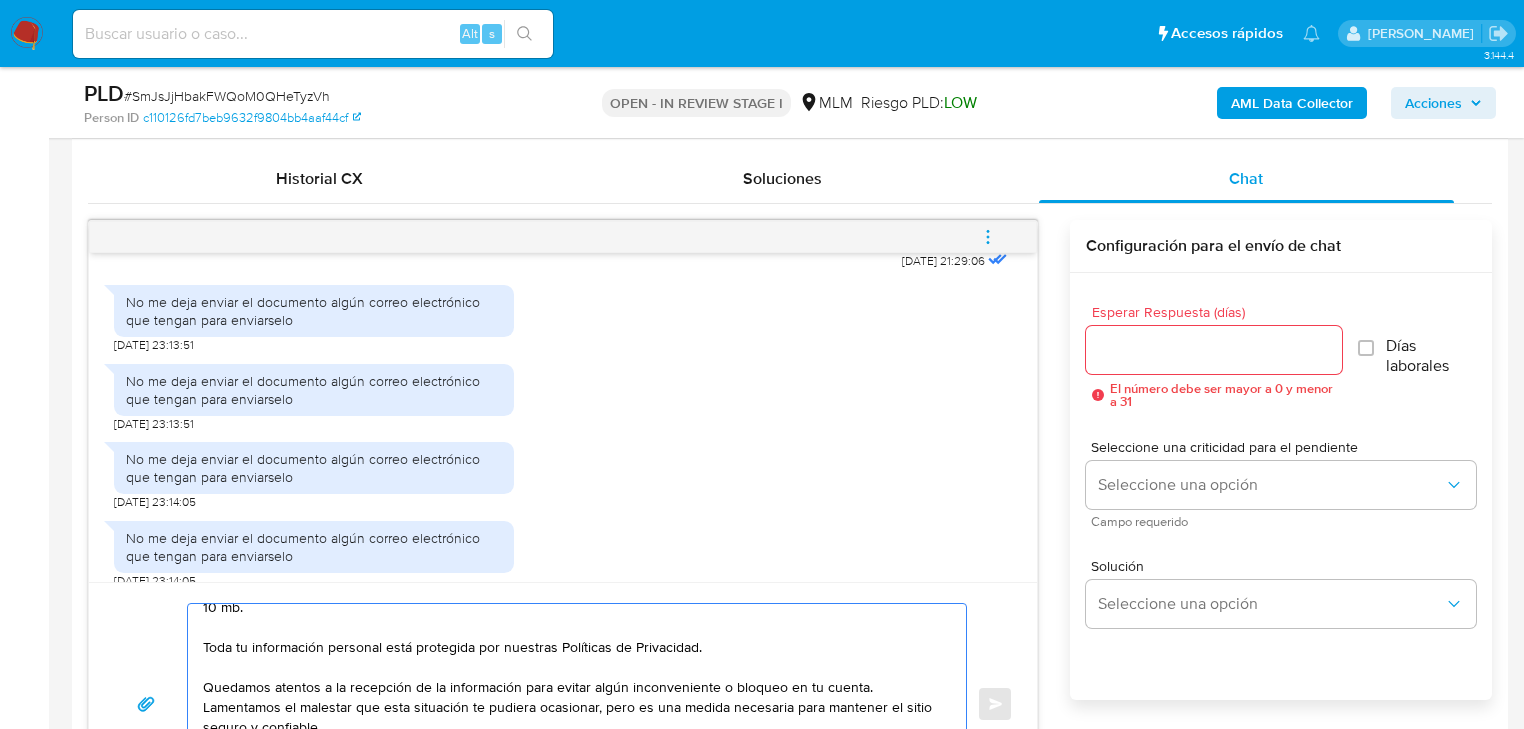 scroll, scrollTop: 194, scrollLeft: 0, axis: vertical 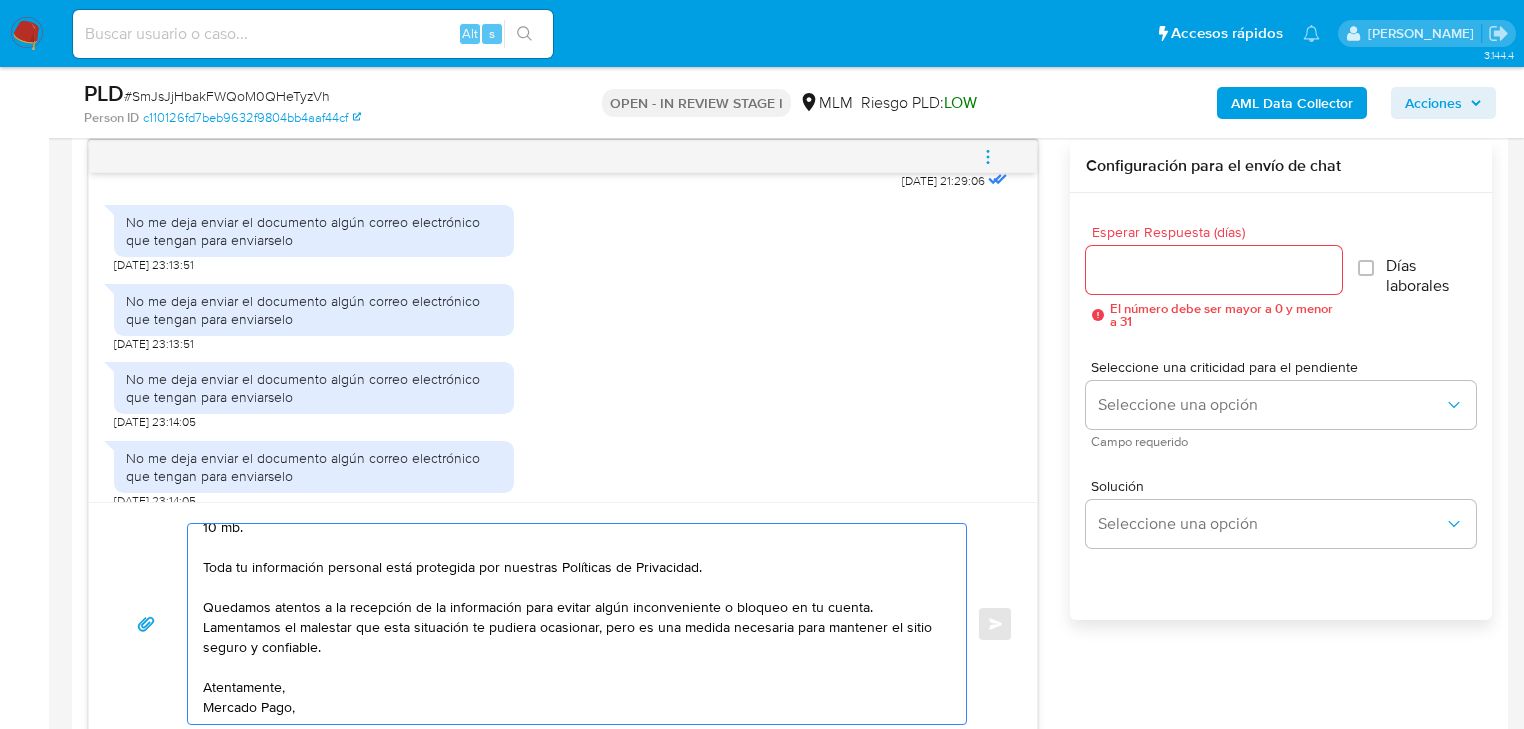 drag, startPoint x: 872, startPoint y: 587, endPoint x: 408, endPoint y: 583, distance: 464.01724 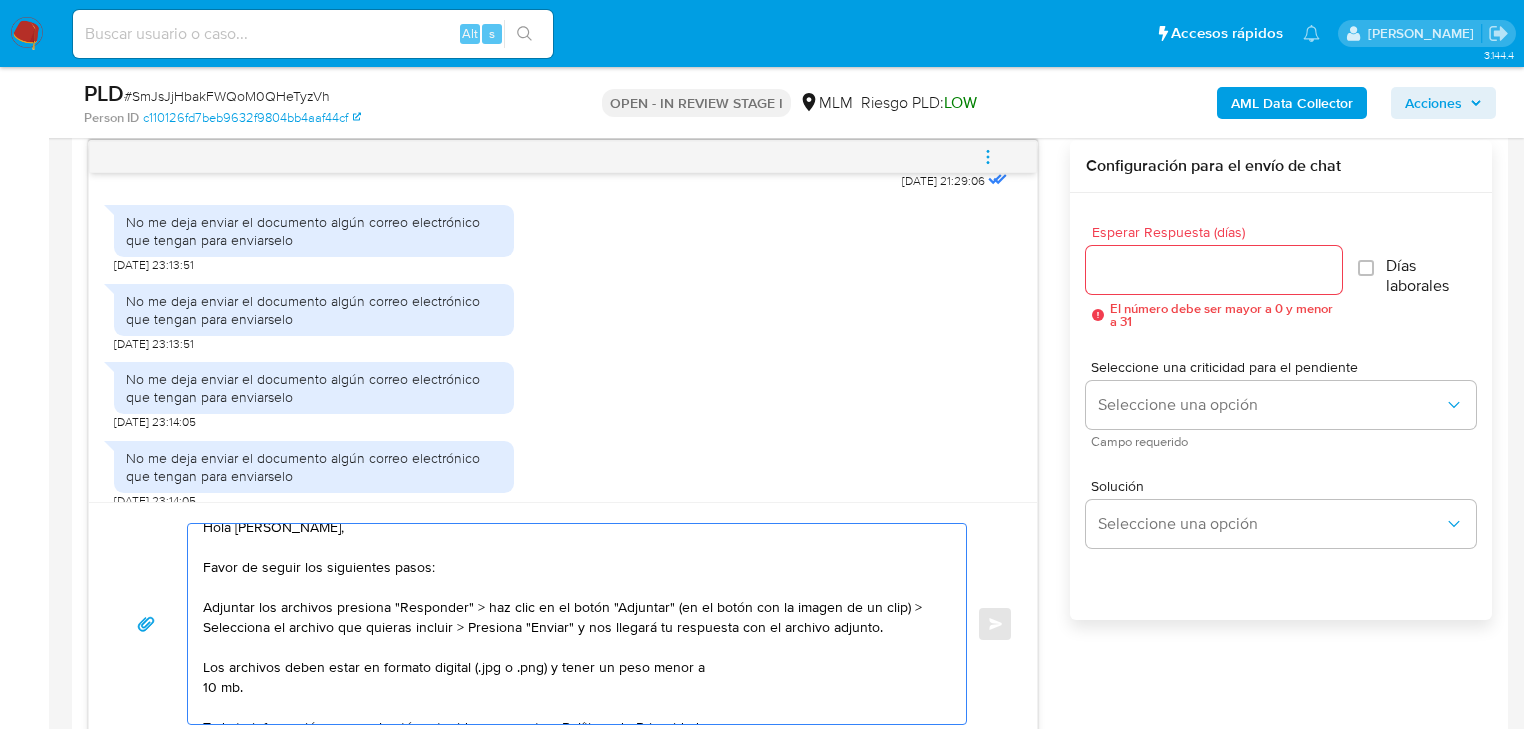 scroll, scrollTop: 0, scrollLeft: 0, axis: both 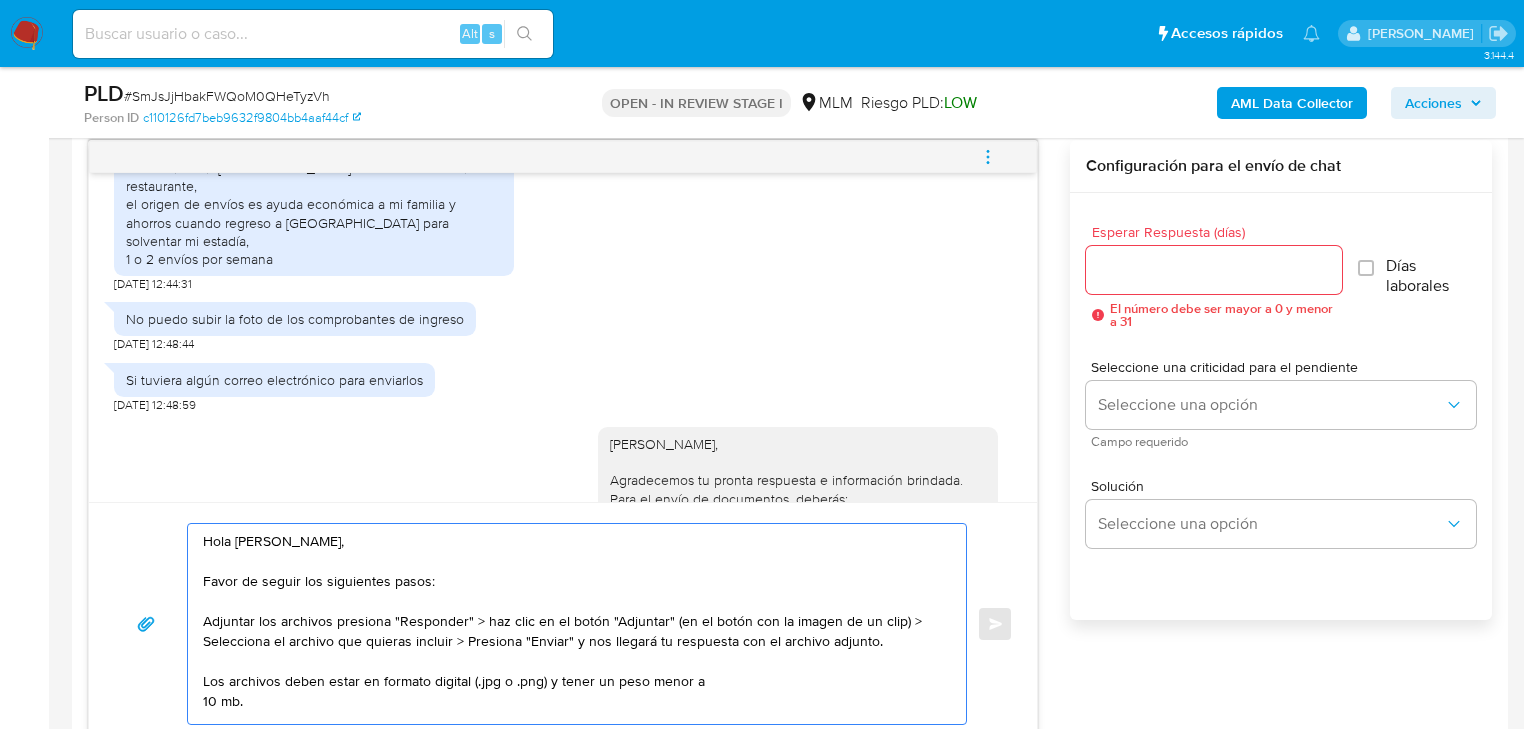 type on "Hola [PERSON_NAME],
Favor de seguir los siguientes pasos:
Adjuntar los archivos presiona "Responder" > haz clic en el botón "Adjuntar" (en el botón con la imagen de un clip) > Selecciona el archivo que quieras incluir > Presiona "Enviar" y nos llegará tu respuesta con el archivo adjunto.
Los archivos deben estar en formato digital (.jpg o .png) y tener un peso menor a
10 mb.
Toda tu información personal está protegida por nuestras Políticas de Privacidad.
Quedamos atentos a la recepción de la información para evitar algún inconveniente o bloqueo en tu cuenta.
Lamentamos el malestar que esta situación te pudiera ocasionar, pero es una medida necesaria para mantener el sitio seguro y confiable.
Atentamente,
Mercado Pago," 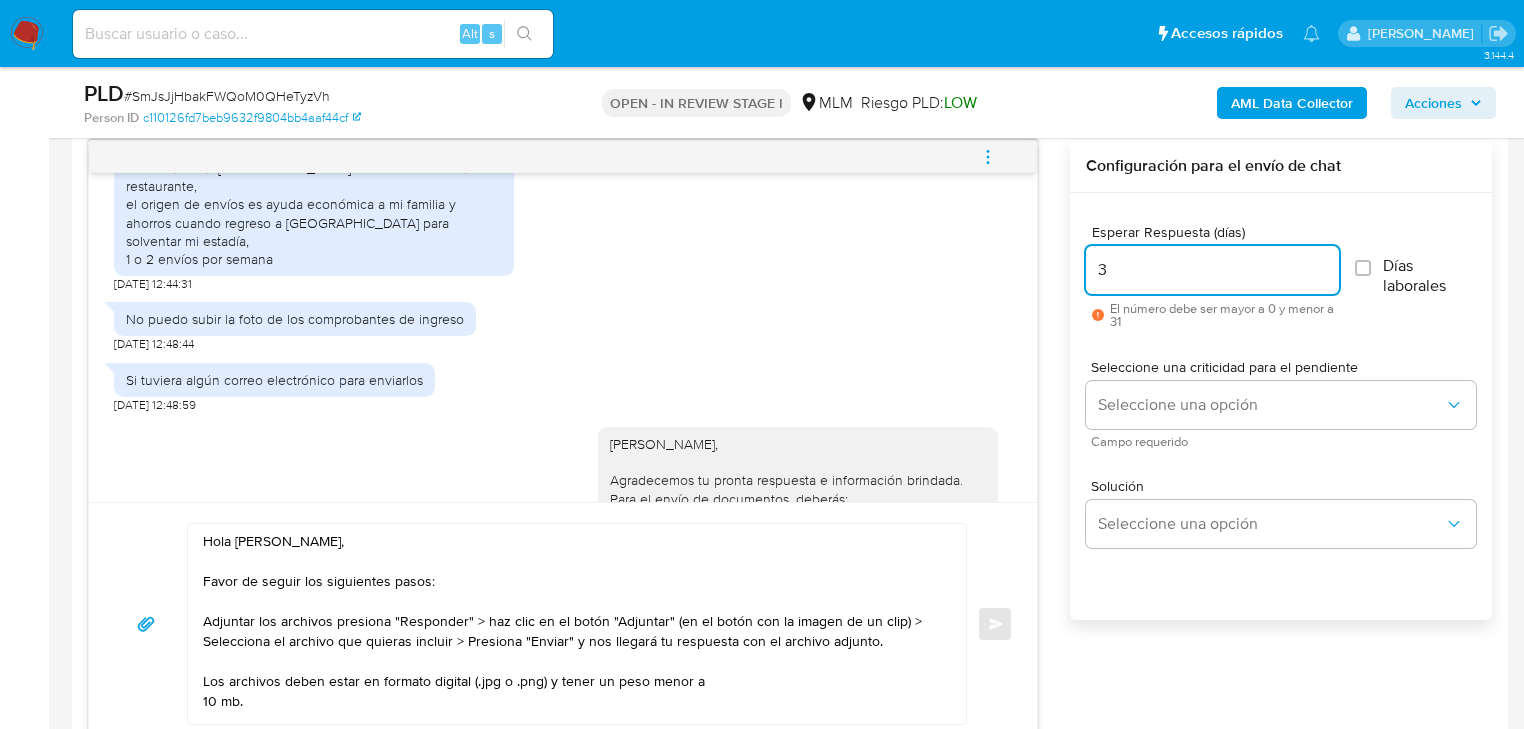 type on "3" 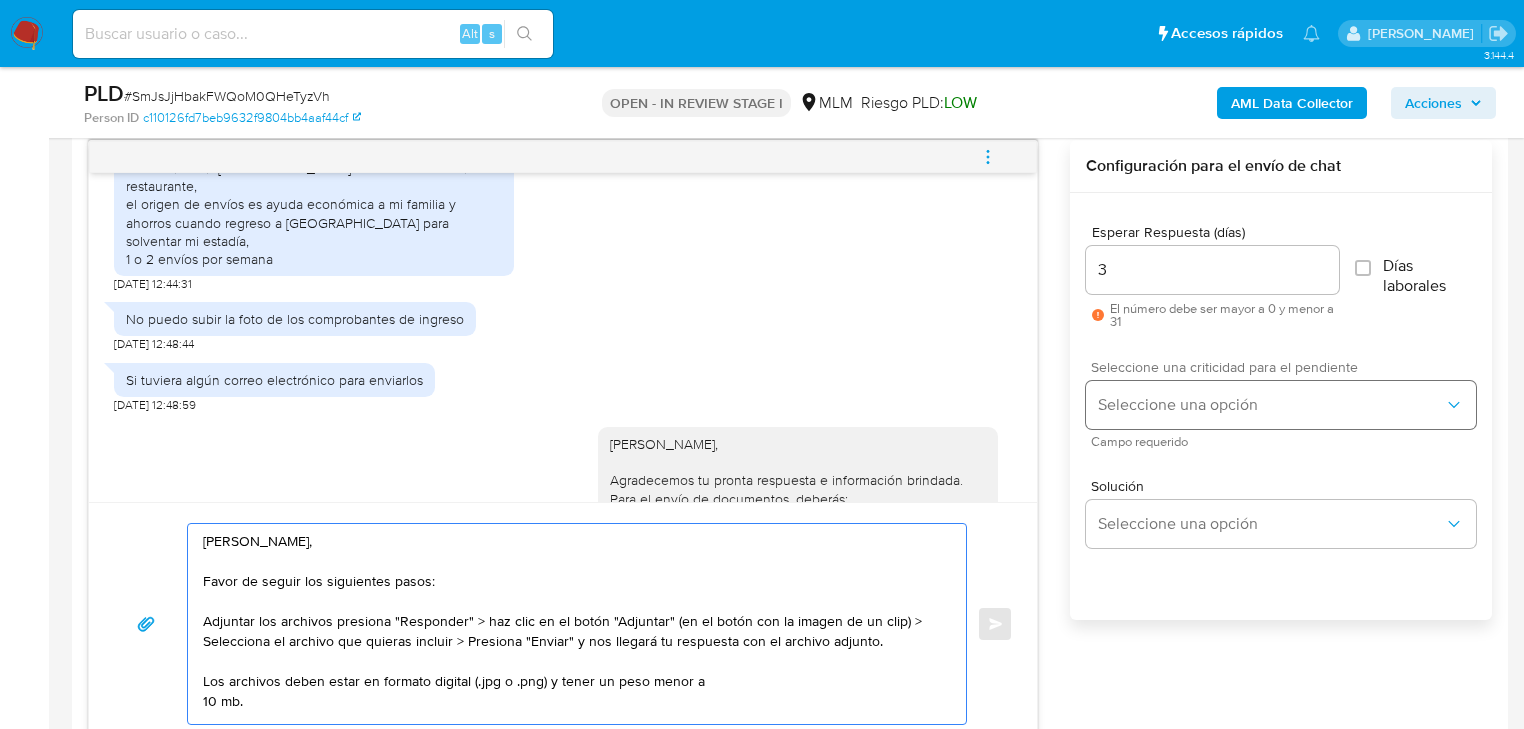 type on "[PERSON_NAME],
Favor de seguir los siguientes pasos:
Adjuntar los archivos presiona "Responder" > haz clic en el botón "Adjuntar" (en el botón con la imagen de un clip) > Selecciona el archivo que quieras incluir > Presiona "Enviar" y nos llegará tu respuesta con el archivo adjunto.
Los archivos deben estar en formato digital (.jpg o .png) y tener un peso menor a
10 mb.
Toda tu información personal está protegida por nuestras Políticas de Privacidad.
Quedamos atentos a la recepción de la información para evitar algún inconveniente o bloqueo en tu cuenta.
Lamentamos el malestar que esta situación te pudiera ocasionar, pero es una medida necesaria para mantener el sitio seguro y confiable.
Atentamente,
Mercado Pago," 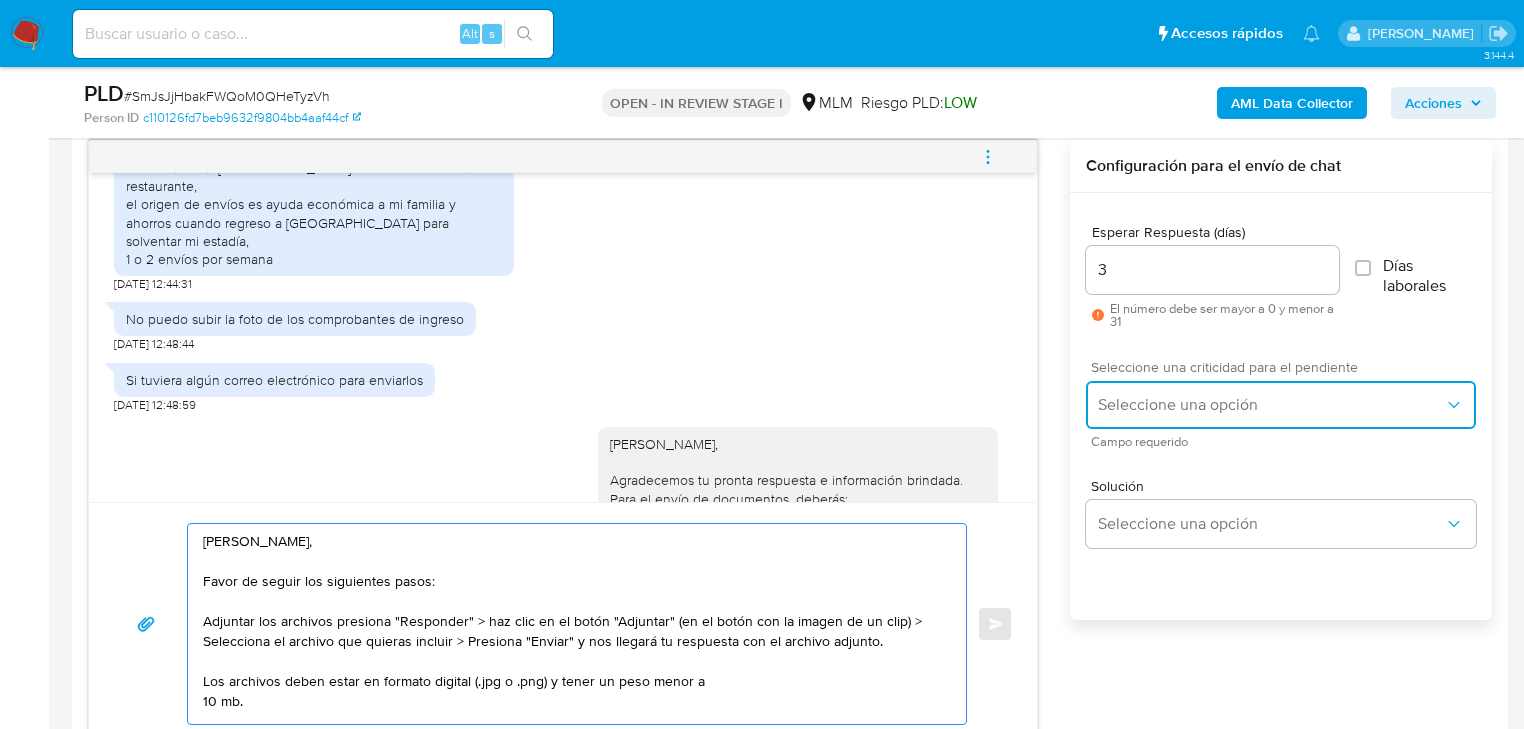 click on "Seleccione una opción" at bounding box center [1271, 405] 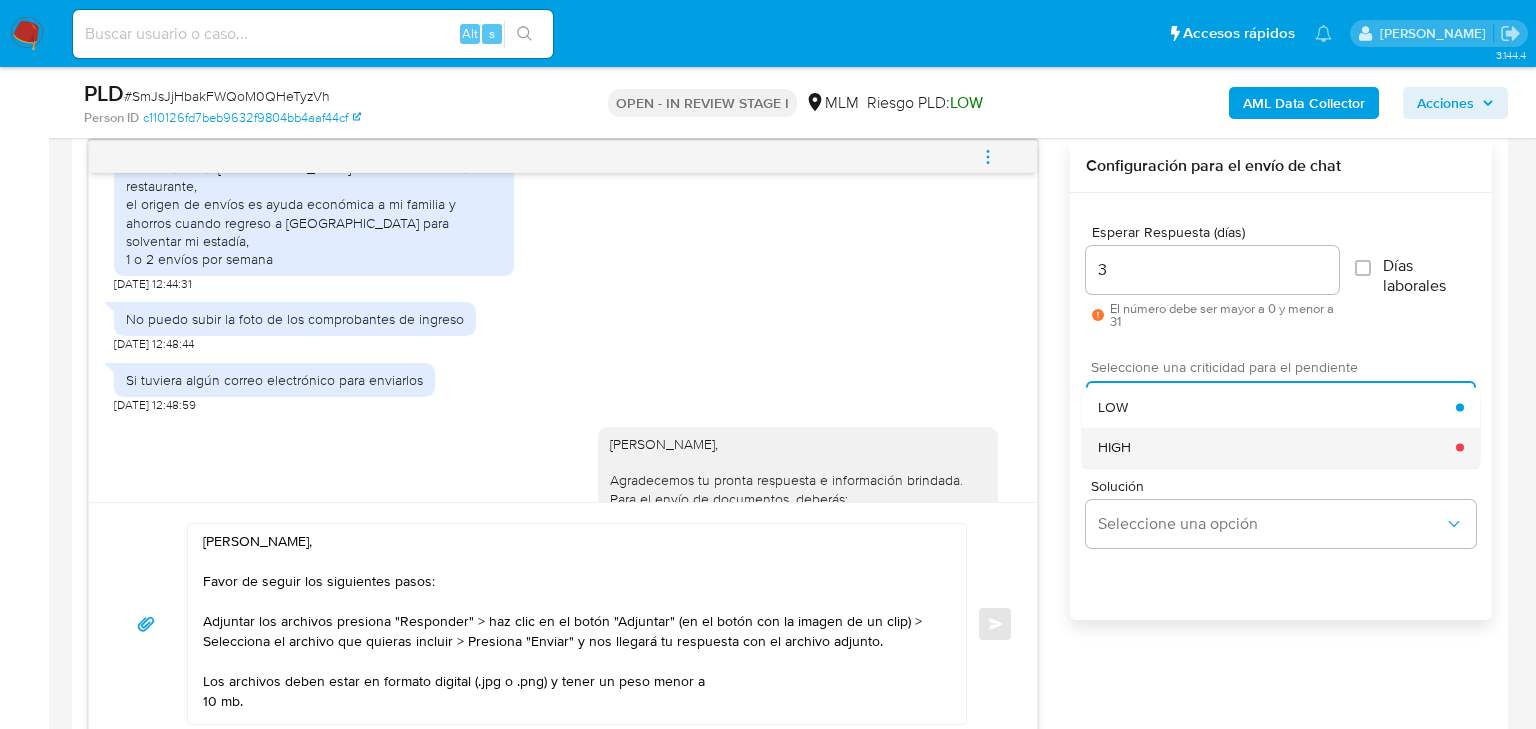 click on "HIGH" at bounding box center [1114, 447] 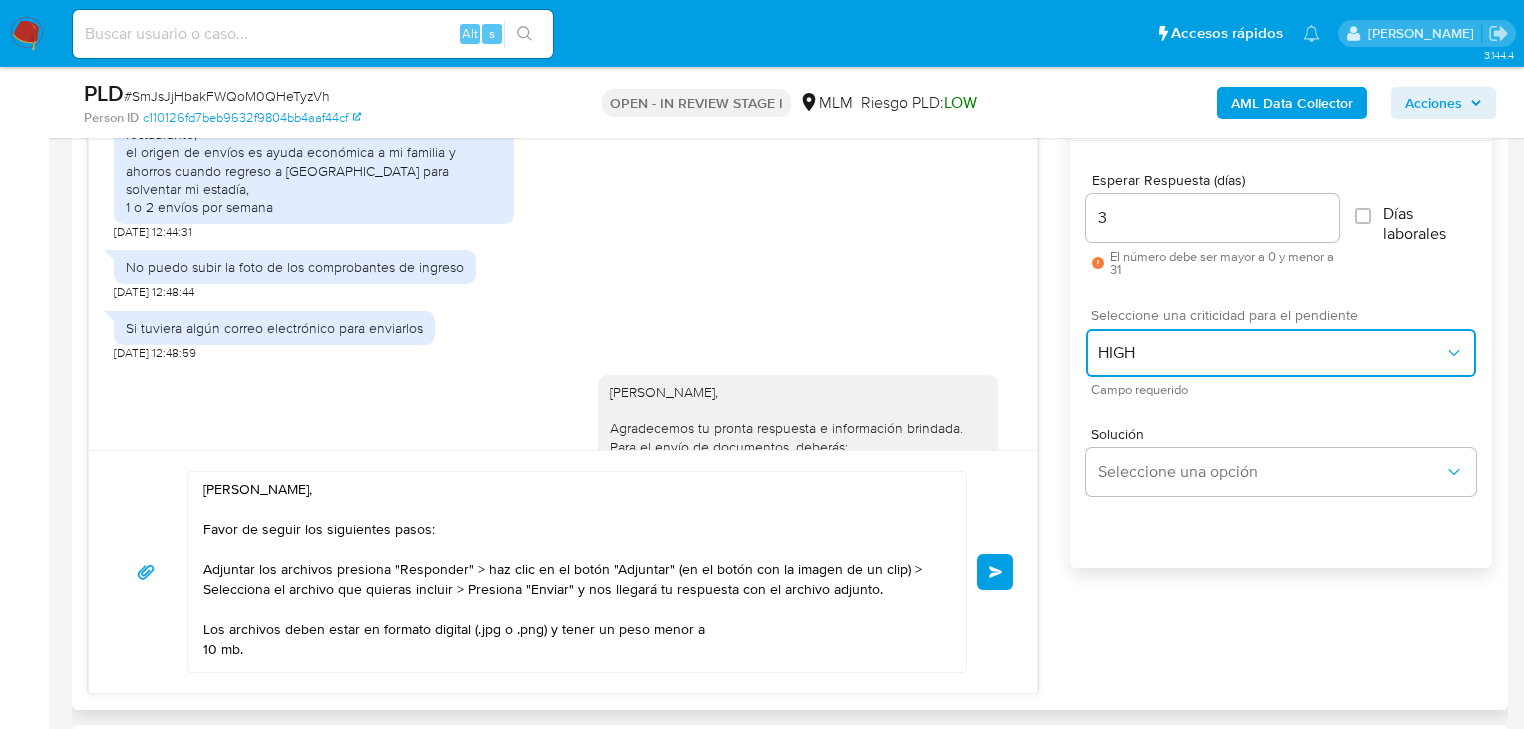 scroll, scrollTop: 1120, scrollLeft: 0, axis: vertical 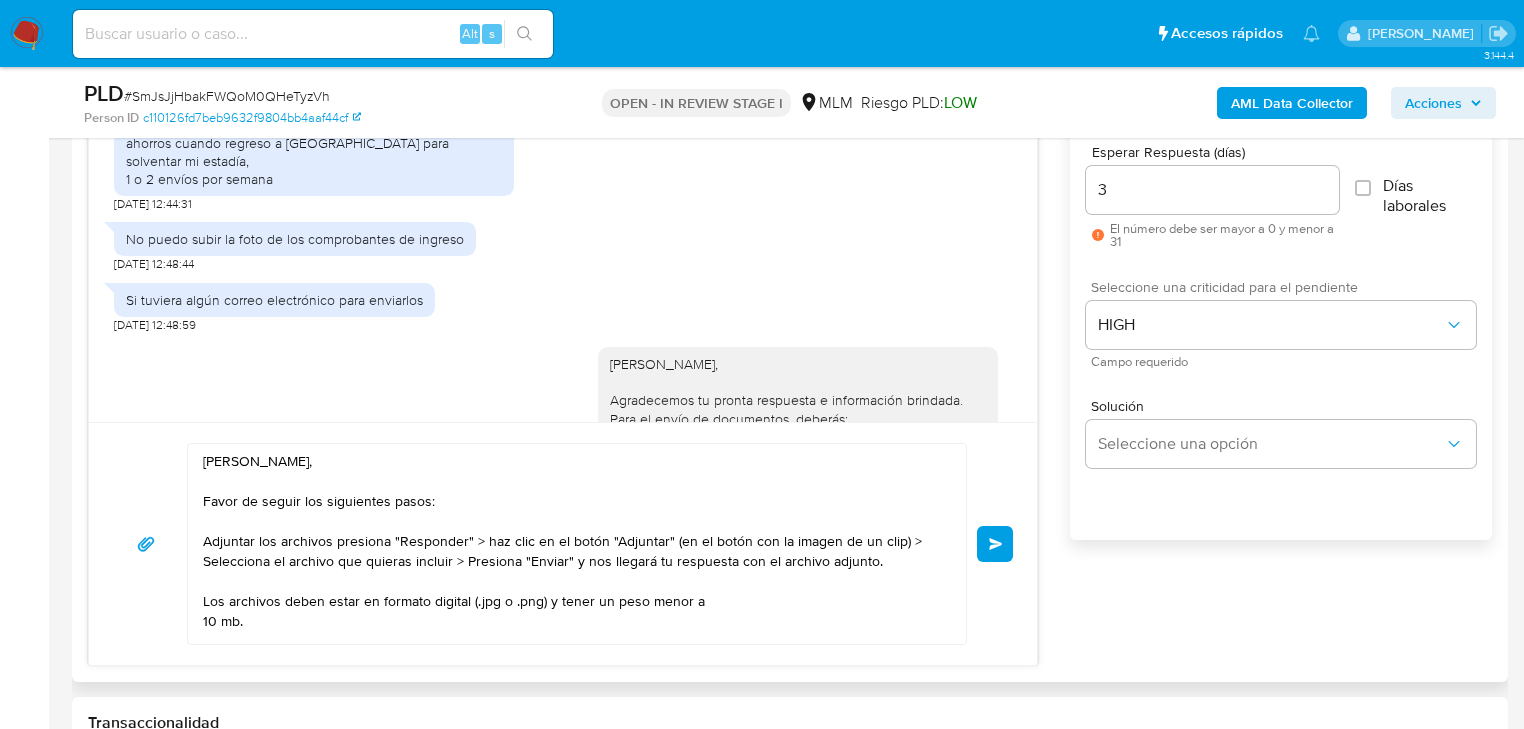 click on "Enviar" at bounding box center [996, 544] 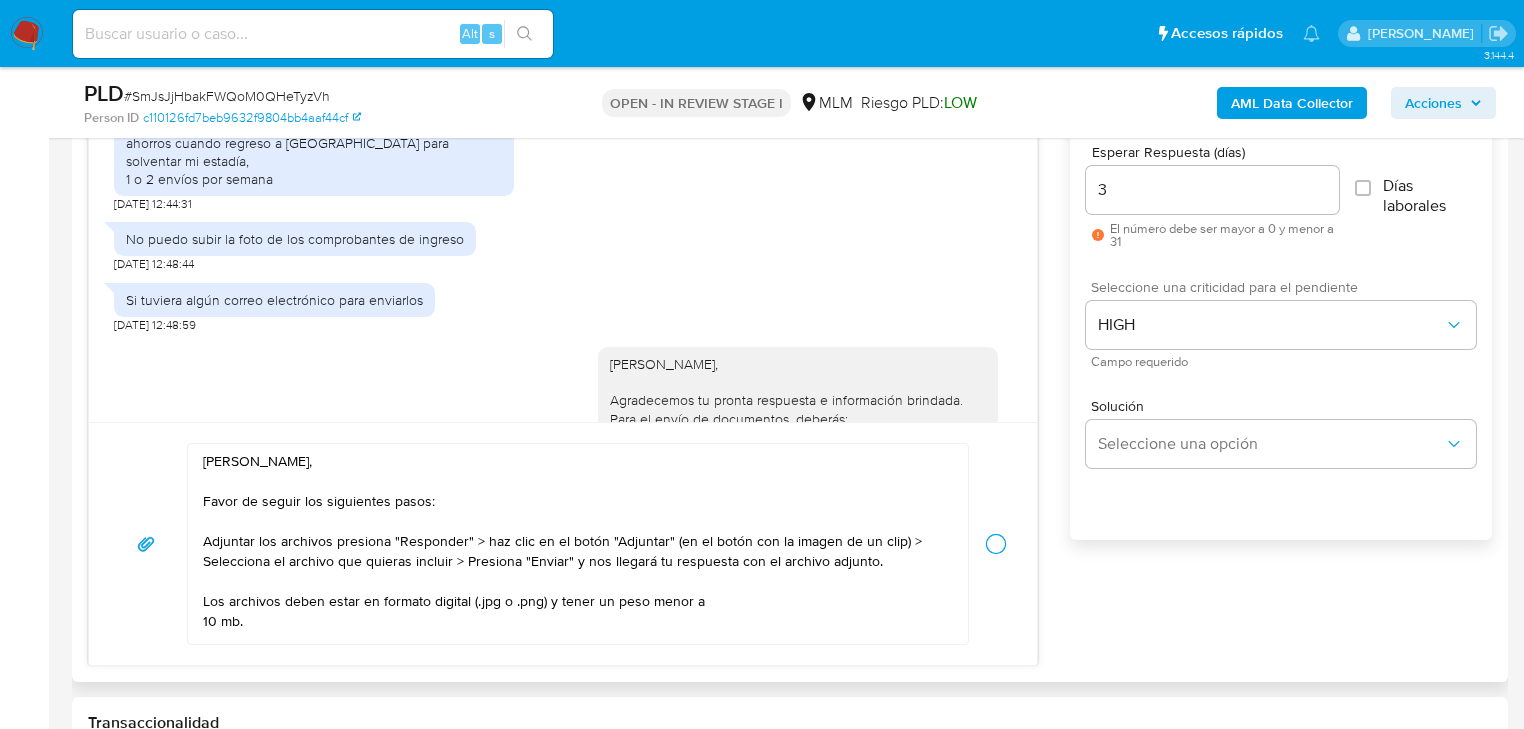type 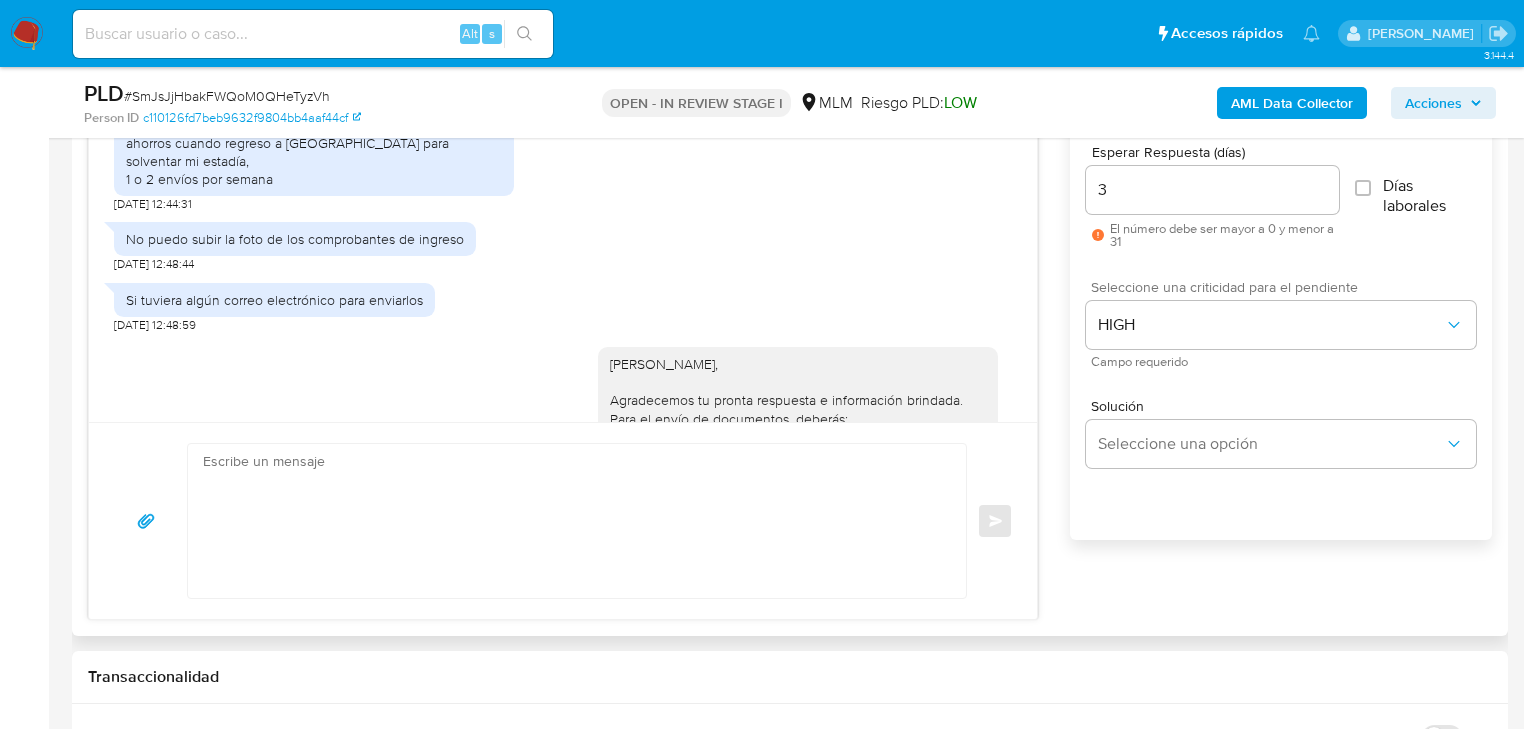 scroll, scrollTop: 1836, scrollLeft: 0, axis: vertical 